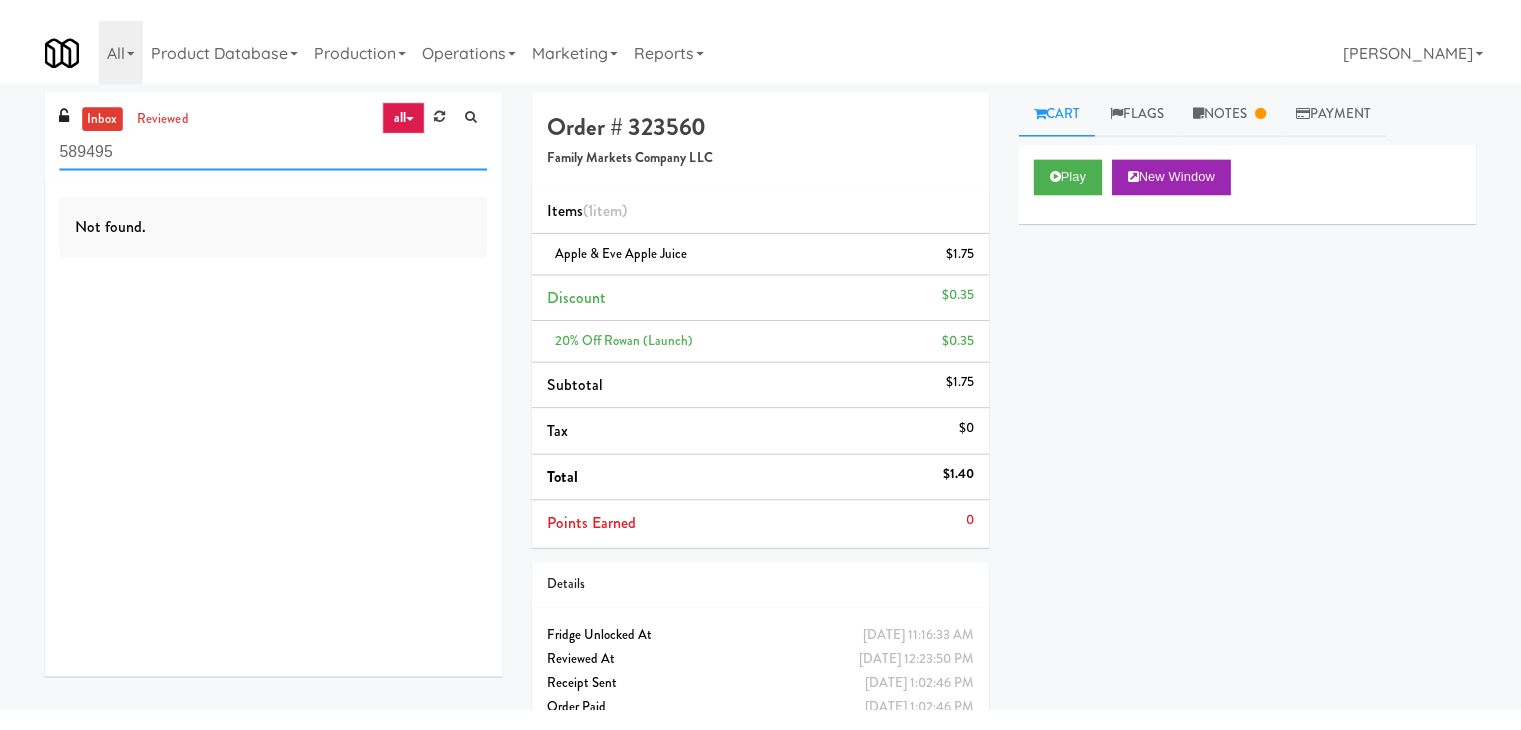 scroll, scrollTop: 0, scrollLeft: 0, axis: both 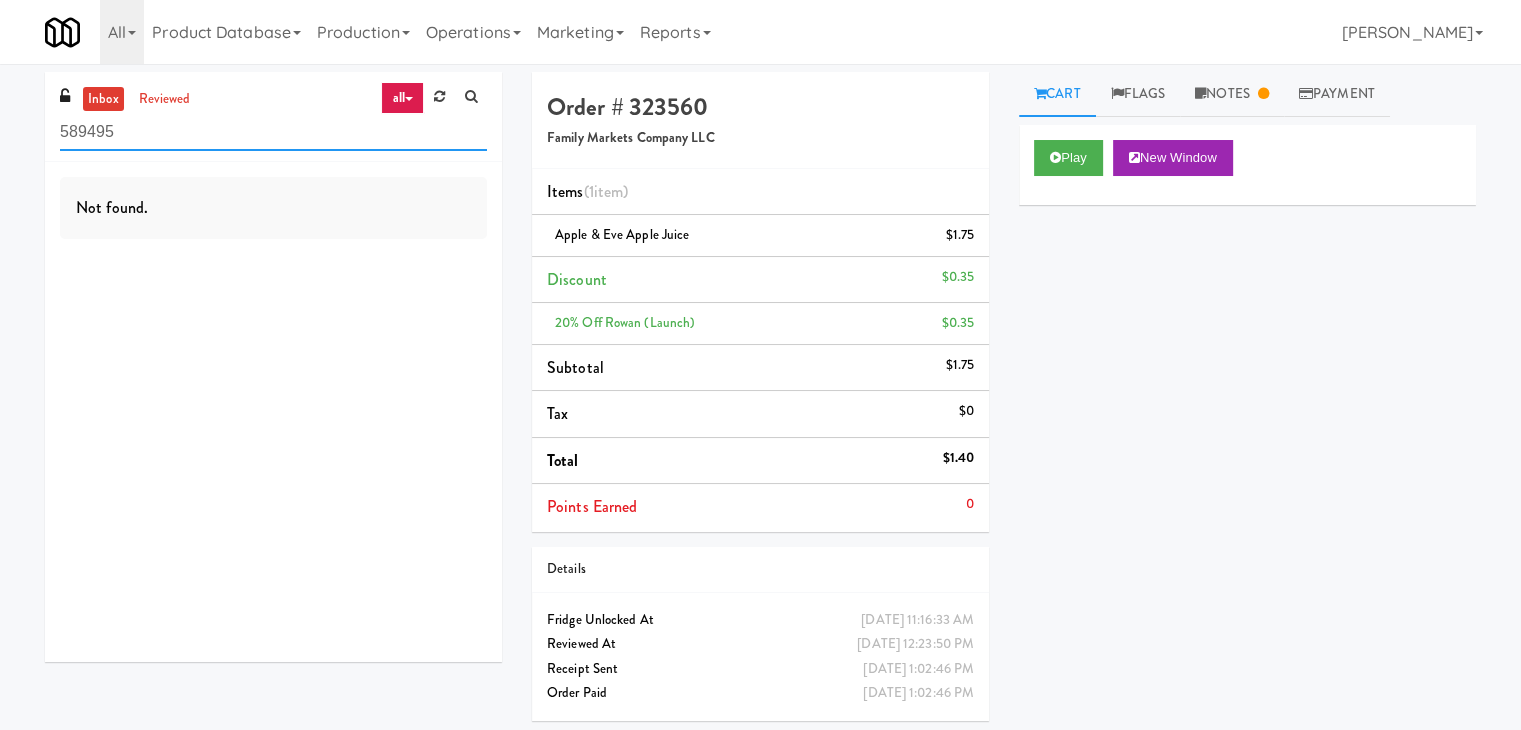 click on "589495" at bounding box center (273, 132) 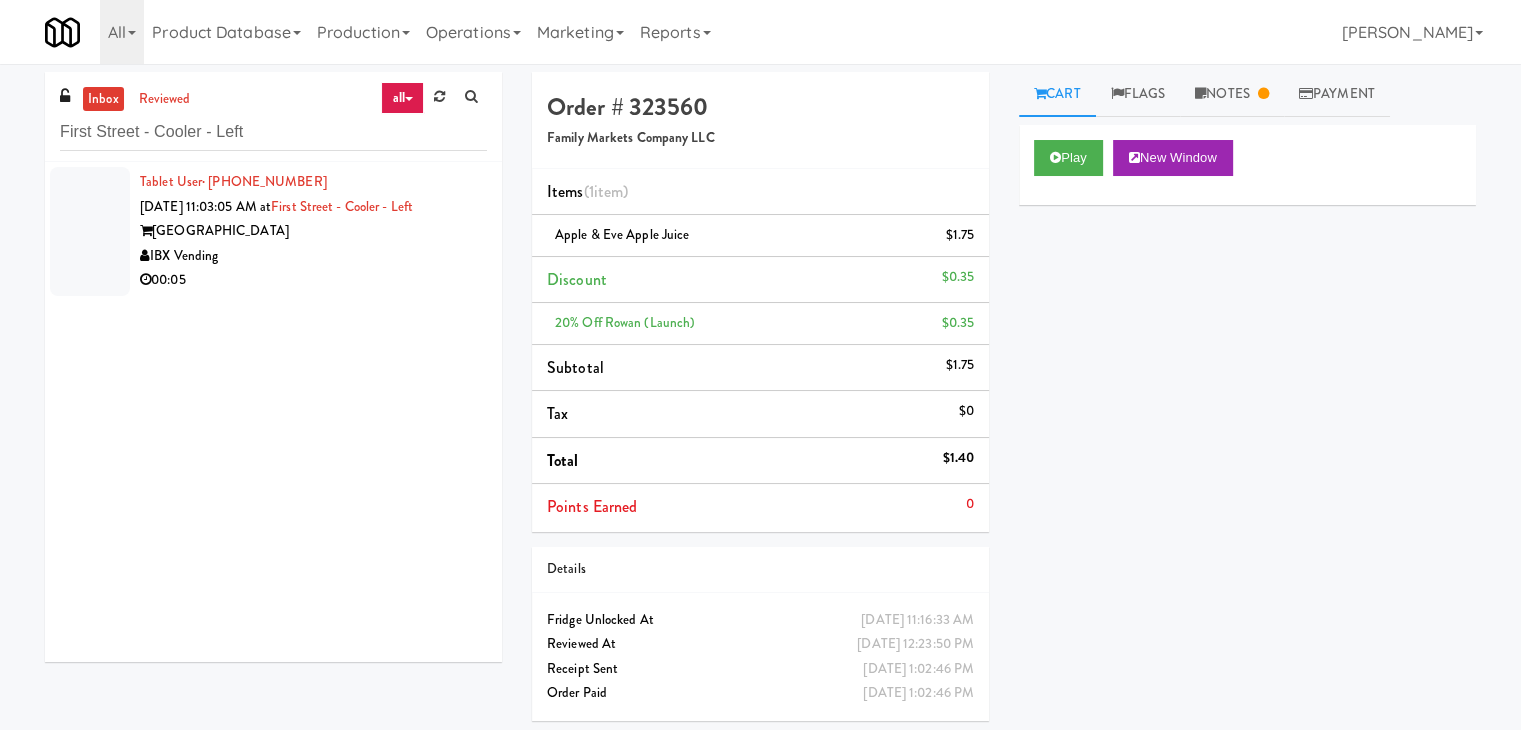 click on "00:05" at bounding box center (313, 280) 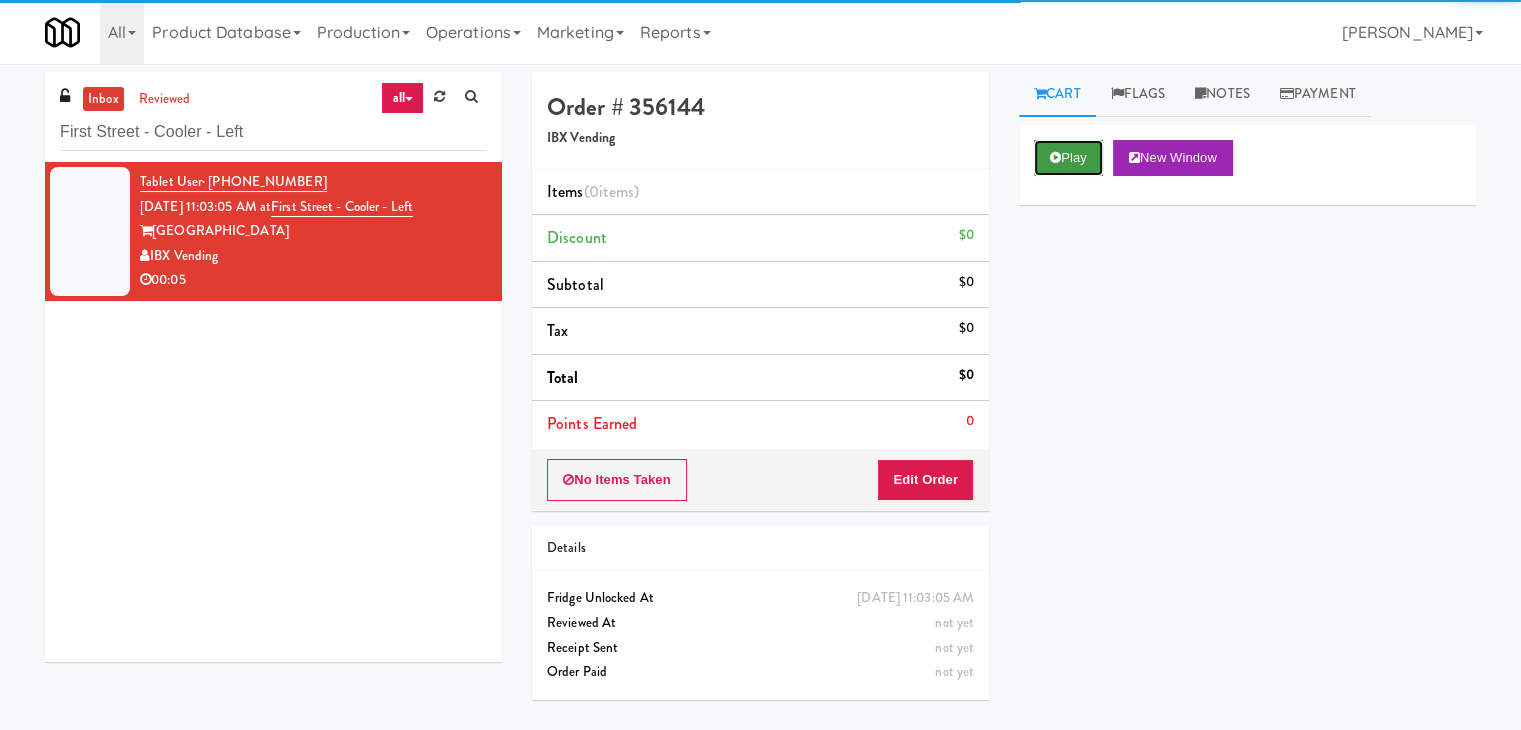 click on "Play" at bounding box center (1068, 158) 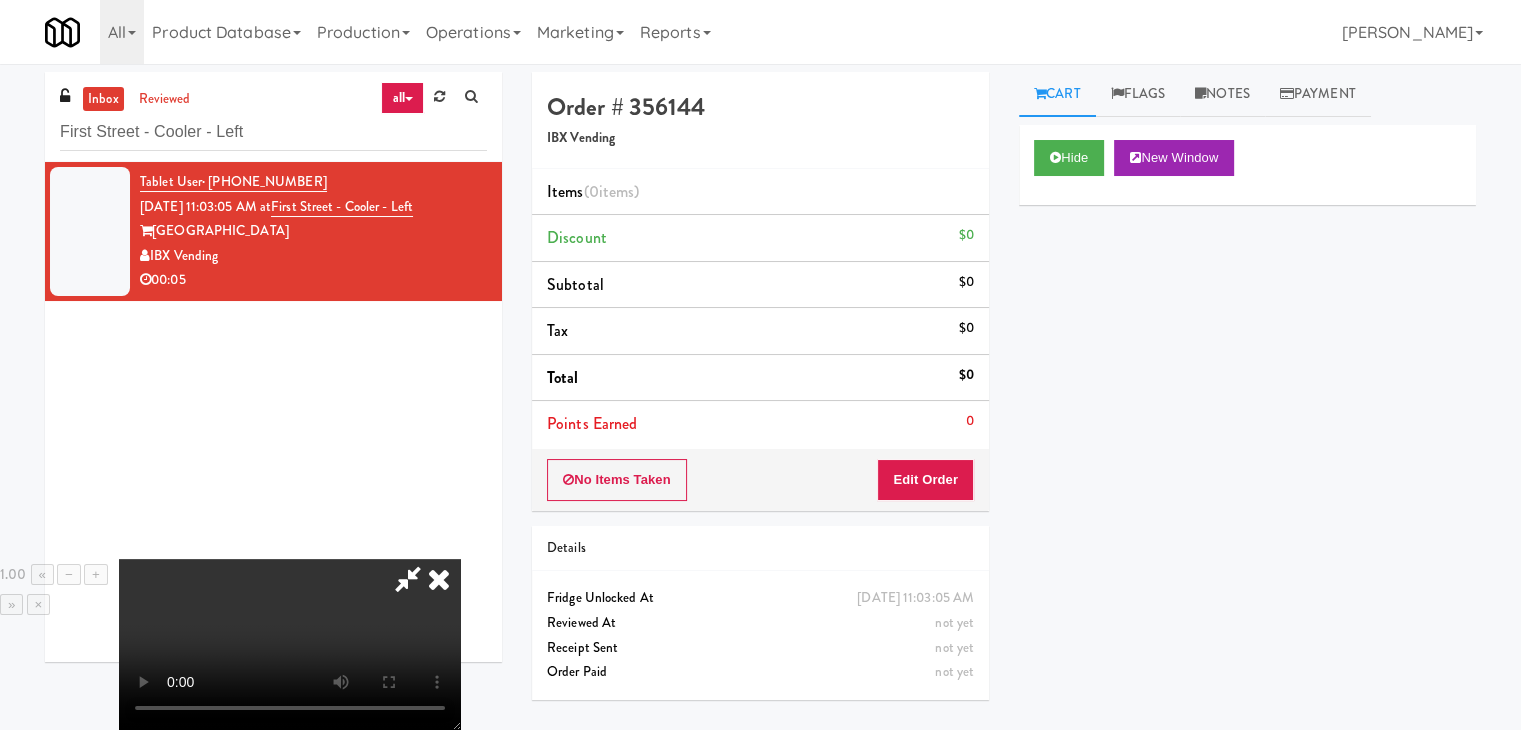 click at bounding box center (408, 579) 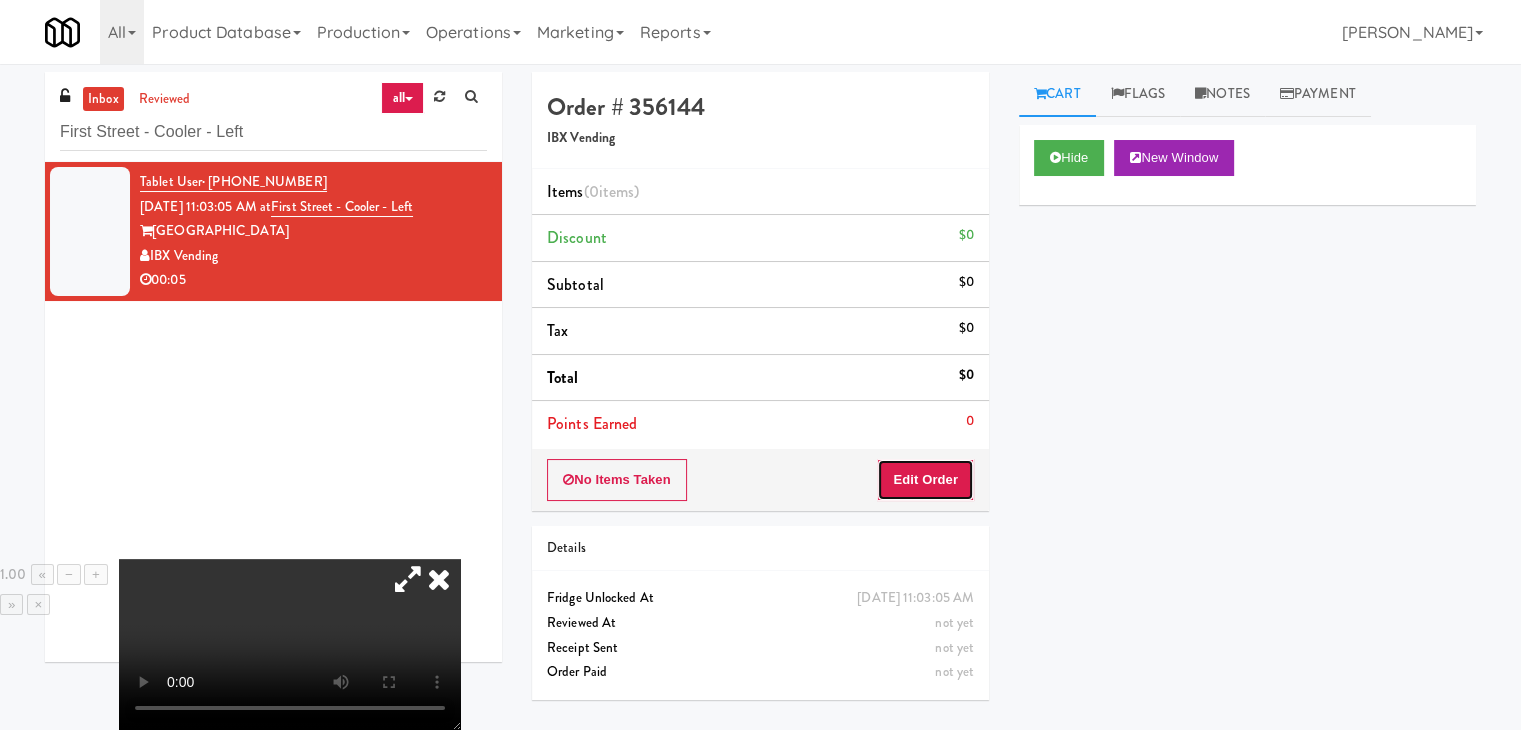 click on "Edit Order" at bounding box center [925, 480] 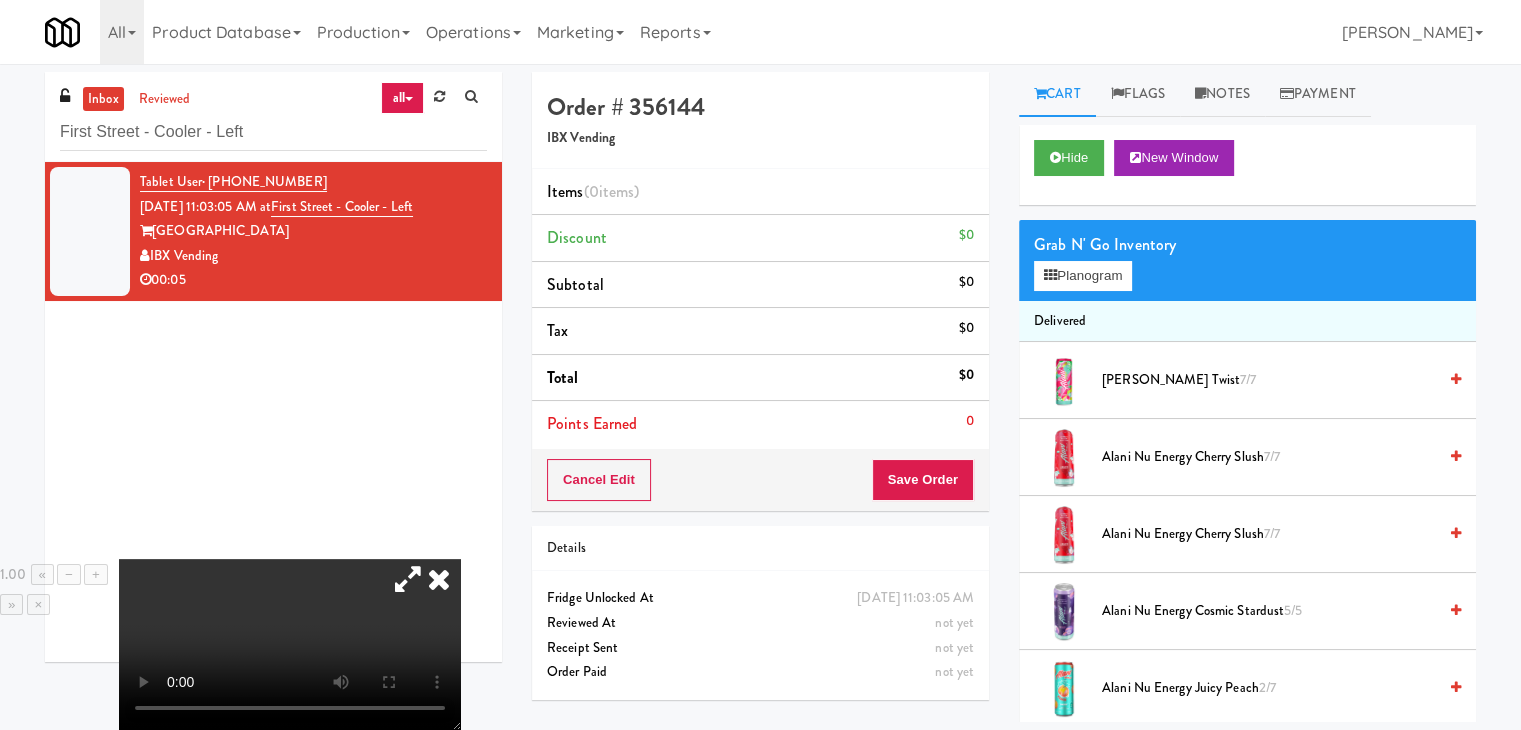 drag, startPoint x: 513, startPoint y: 451, endPoint x: 724, endPoint y: 435, distance: 211.60576 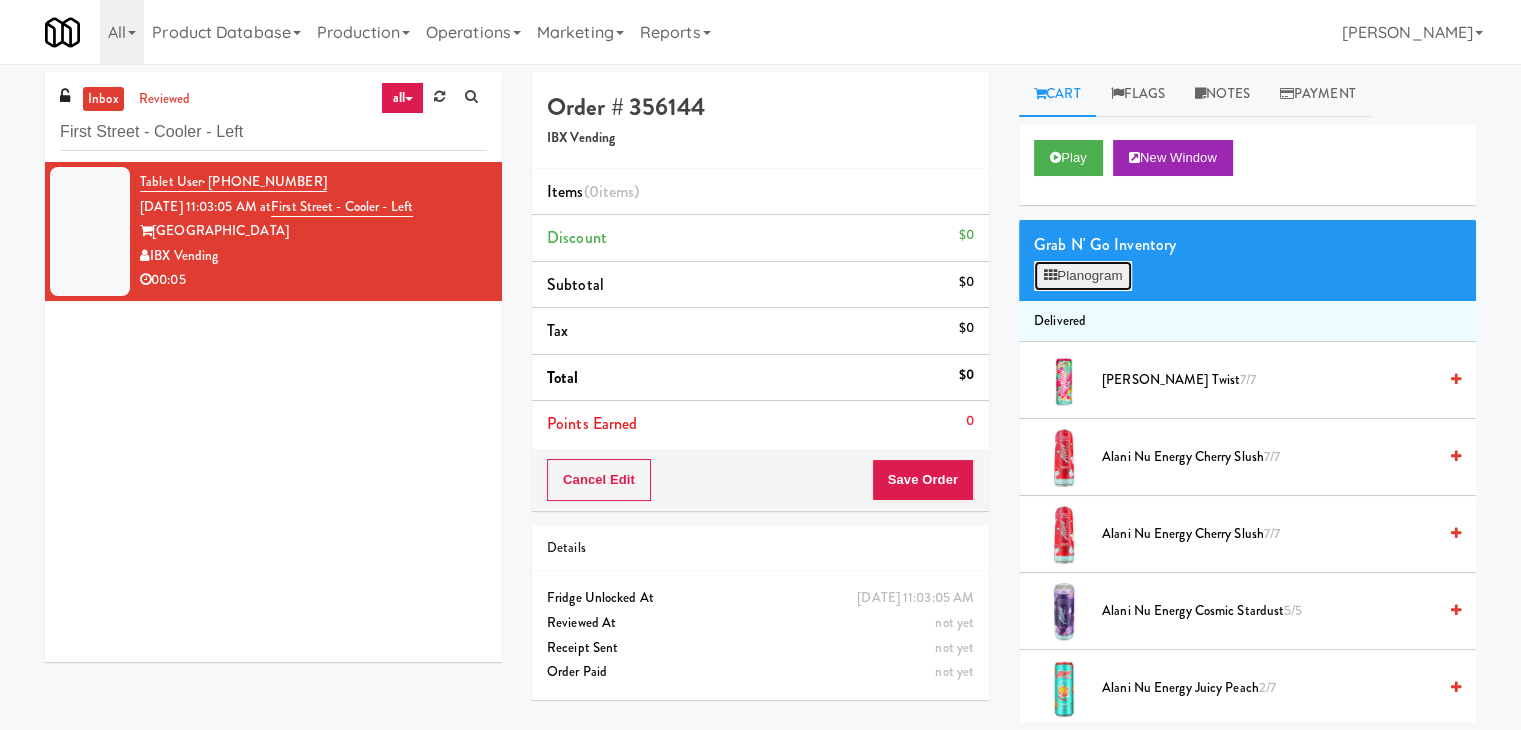 click on "Planogram" at bounding box center (1083, 276) 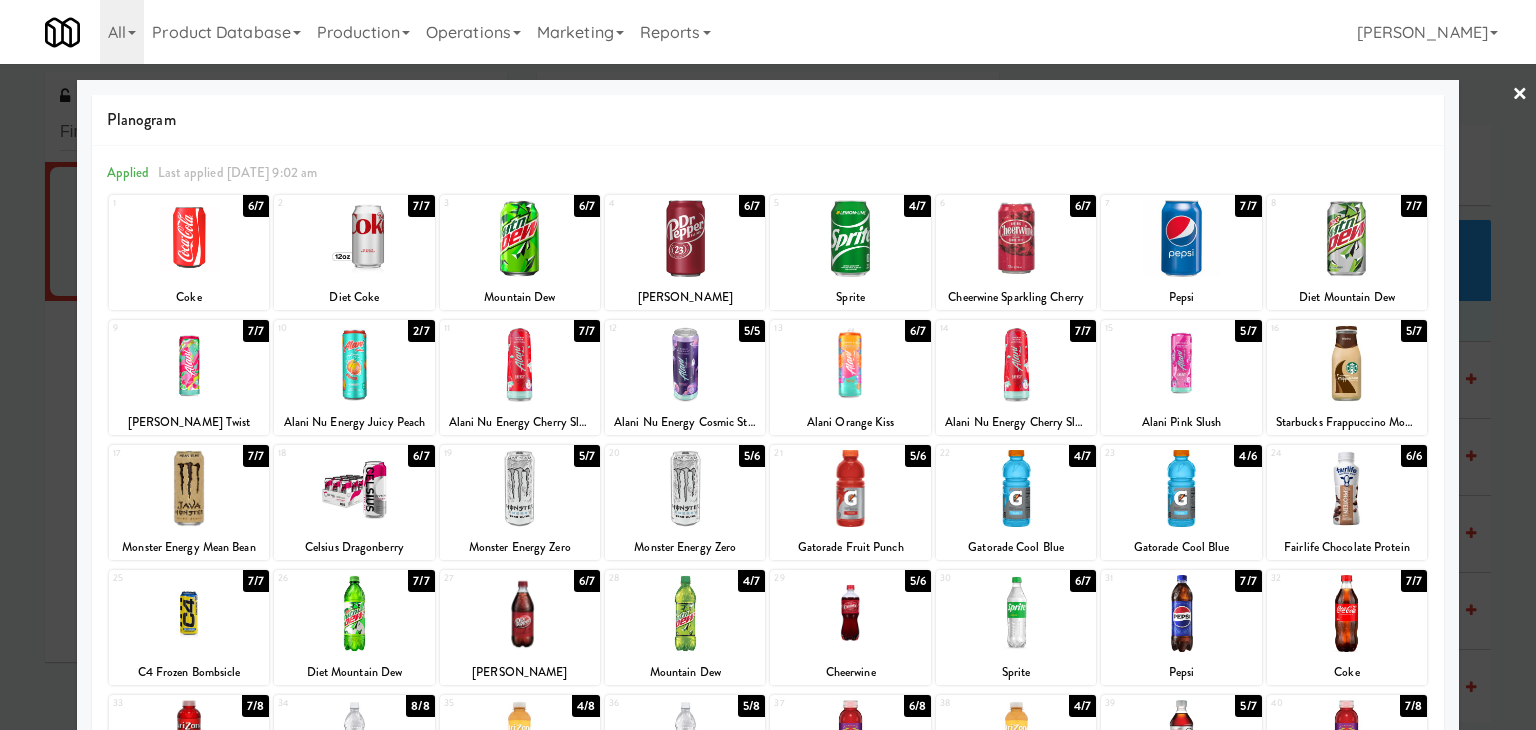 click at bounding box center (1181, 363) 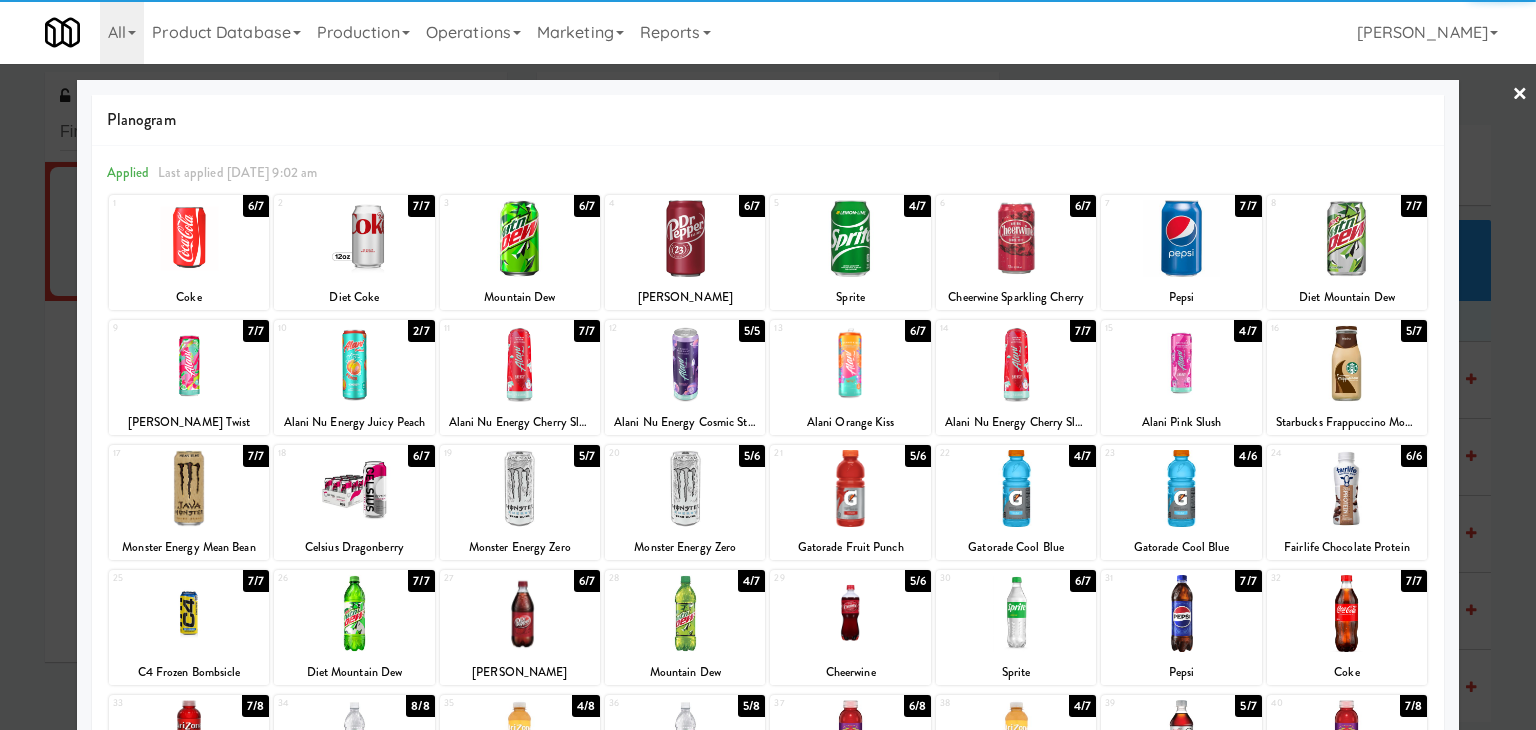 click on "×" at bounding box center (1520, 95) 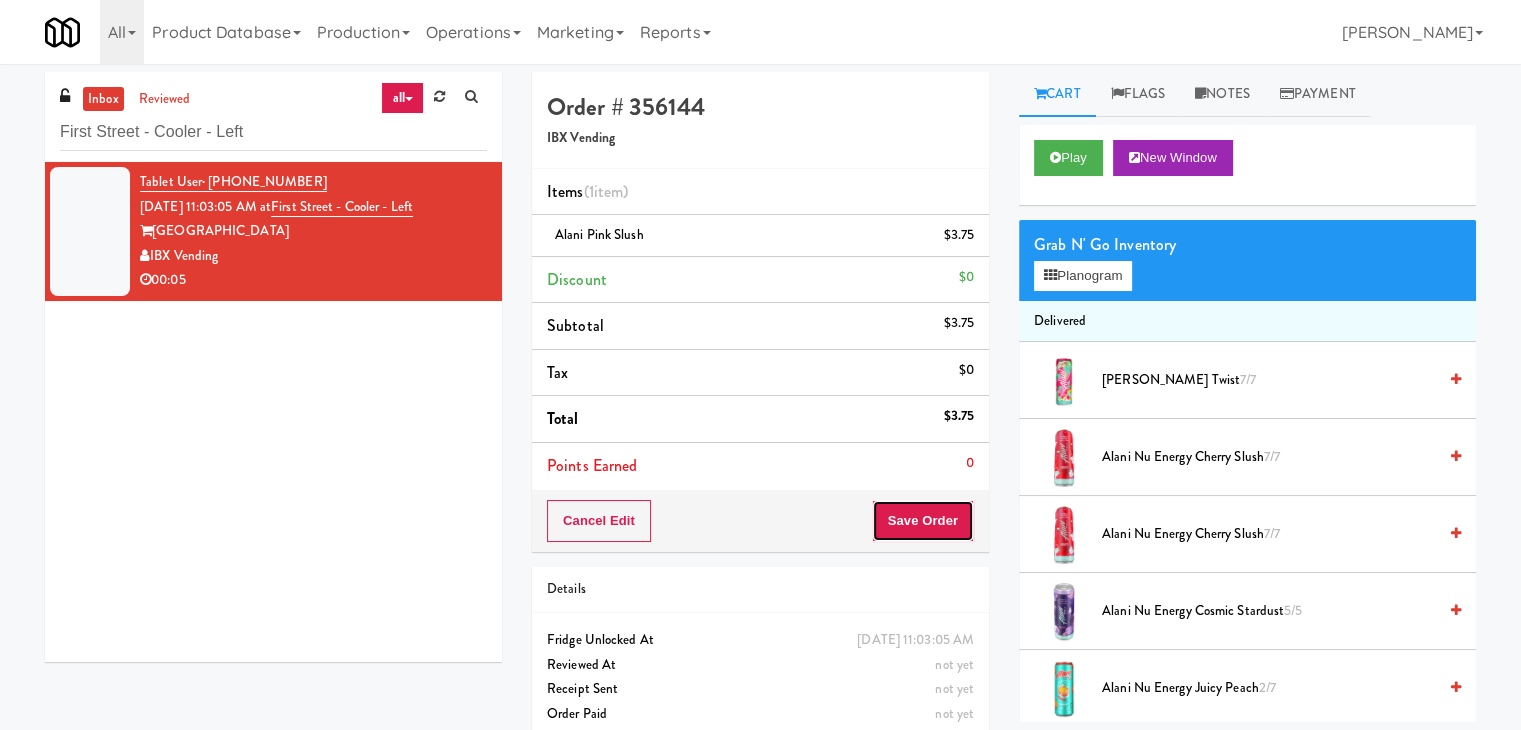 click on "Save Order" at bounding box center (923, 521) 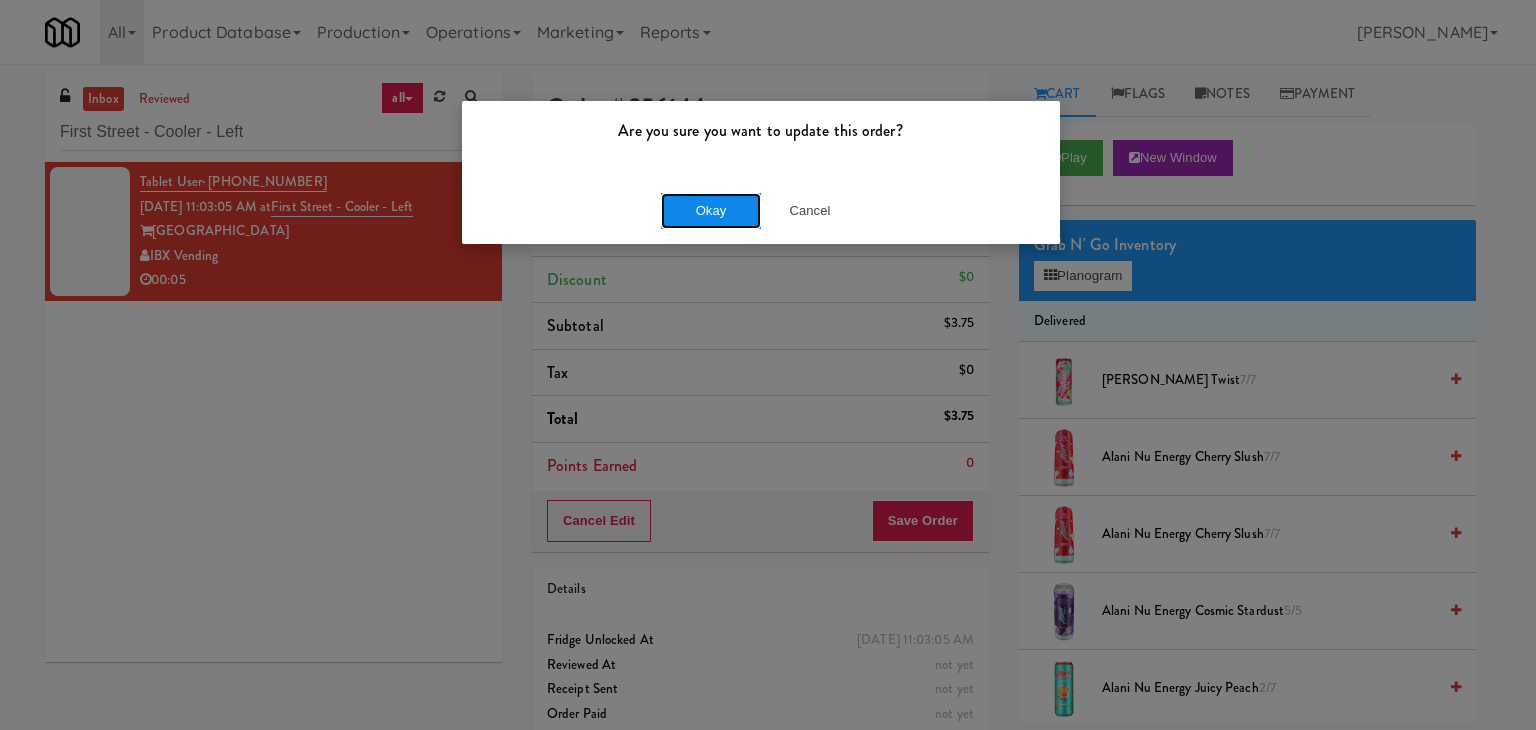 click on "Okay" at bounding box center (711, 211) 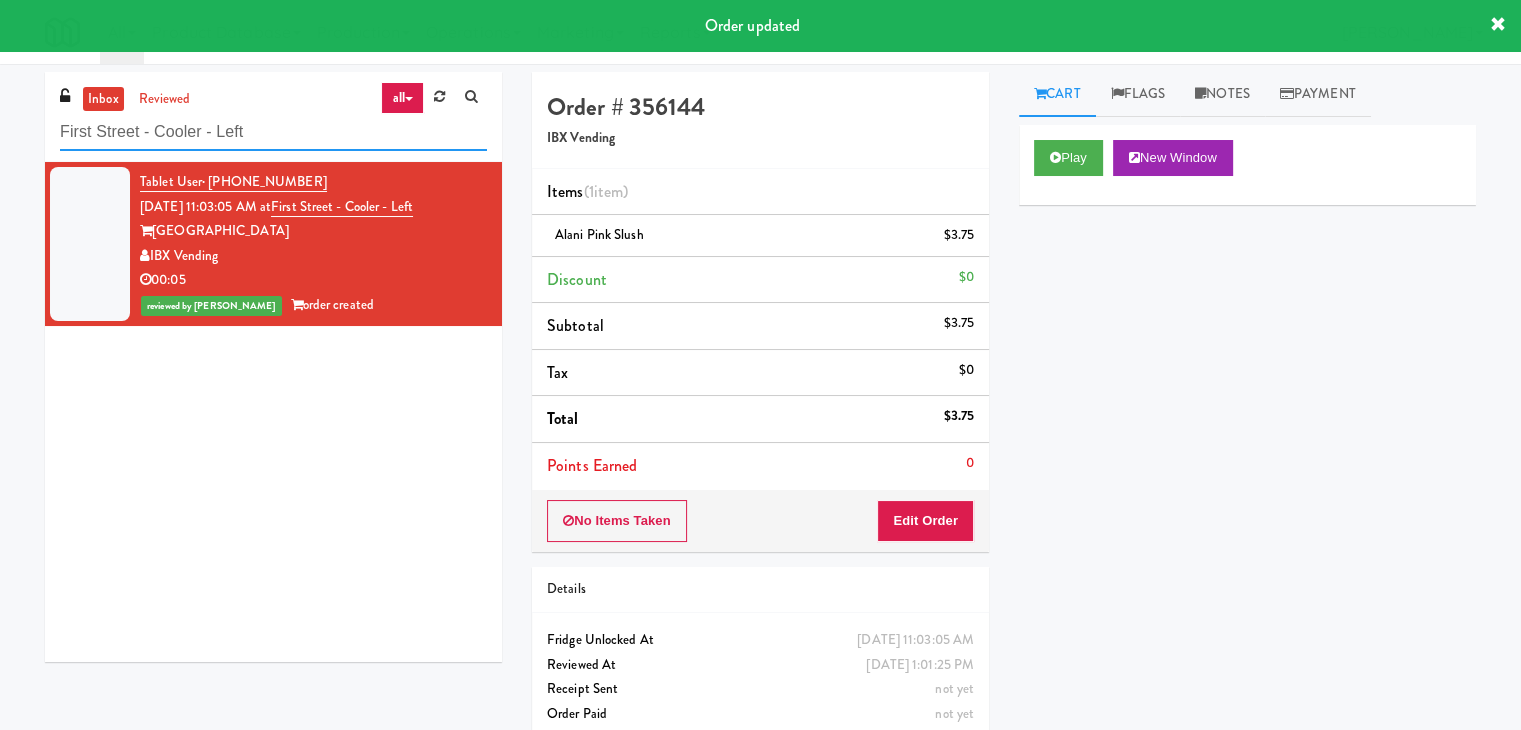 click on "First Street - Cooler - Left" at bounding box center [273, 132] 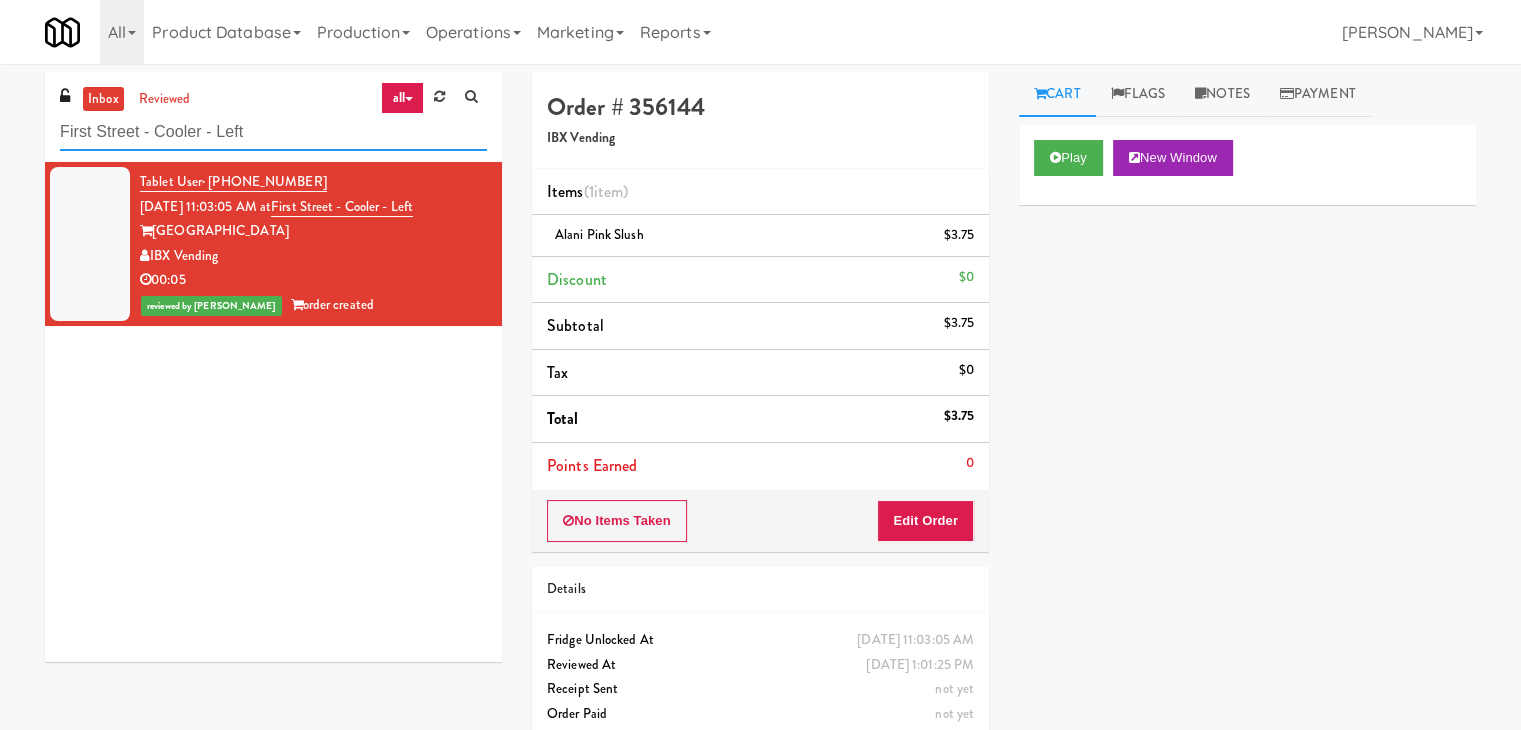 click on "First Street - Cooler - Left" at bounding box center [273, 132] 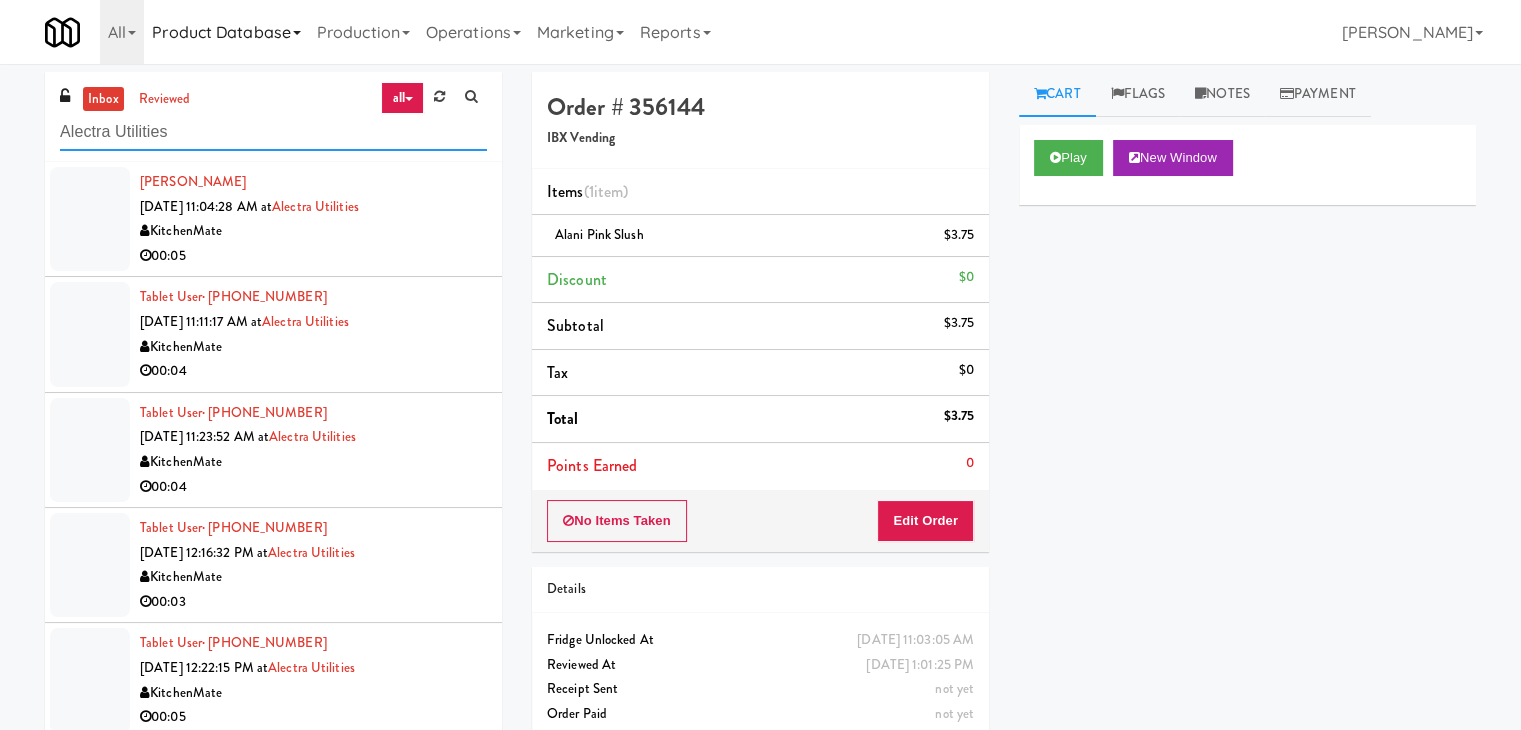 type on "Alectra Utilities" 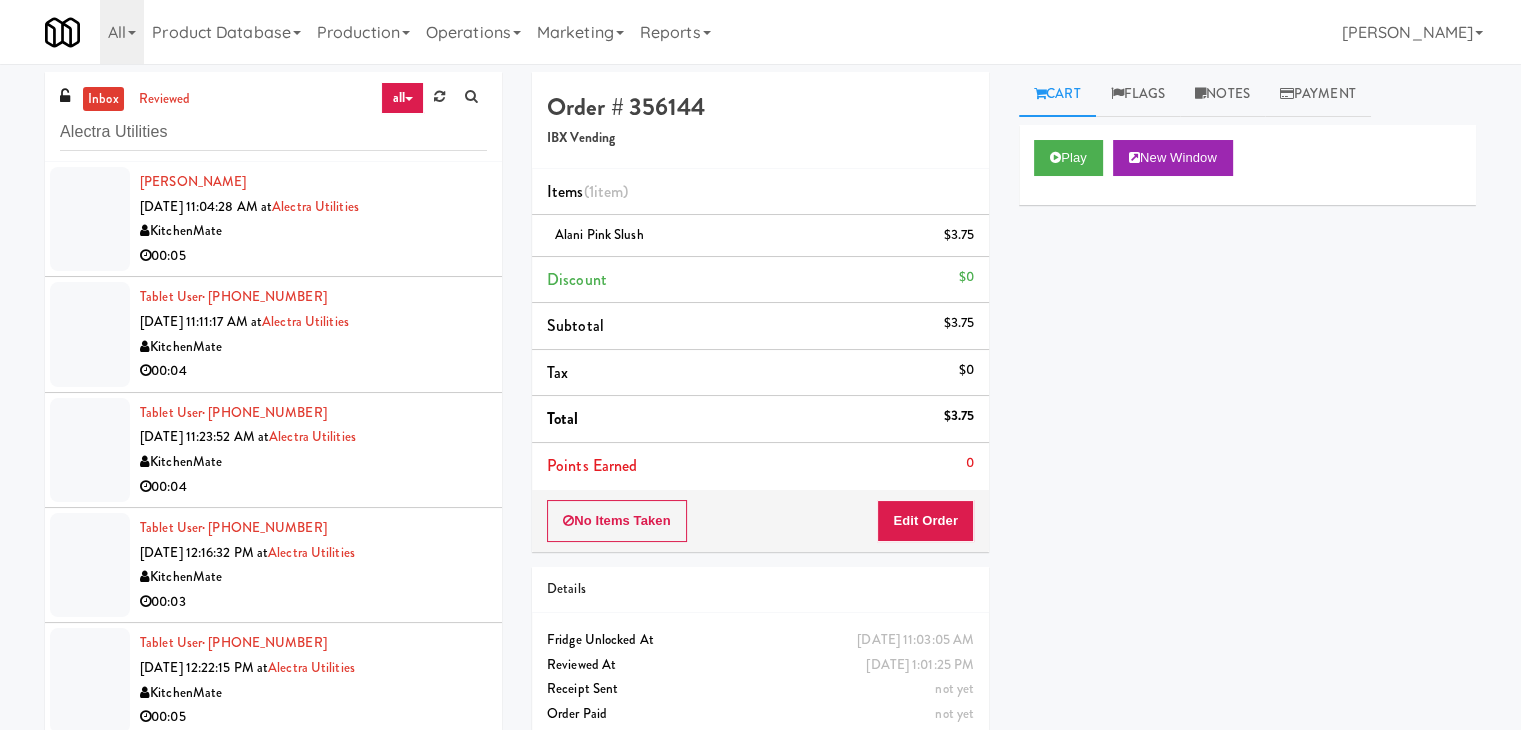 click on "[PERSON_NAME] [DATE] 11:04:28 AM at  Alectra Utilities  KitchenMate  00:05" at bounding box center (273, 219) 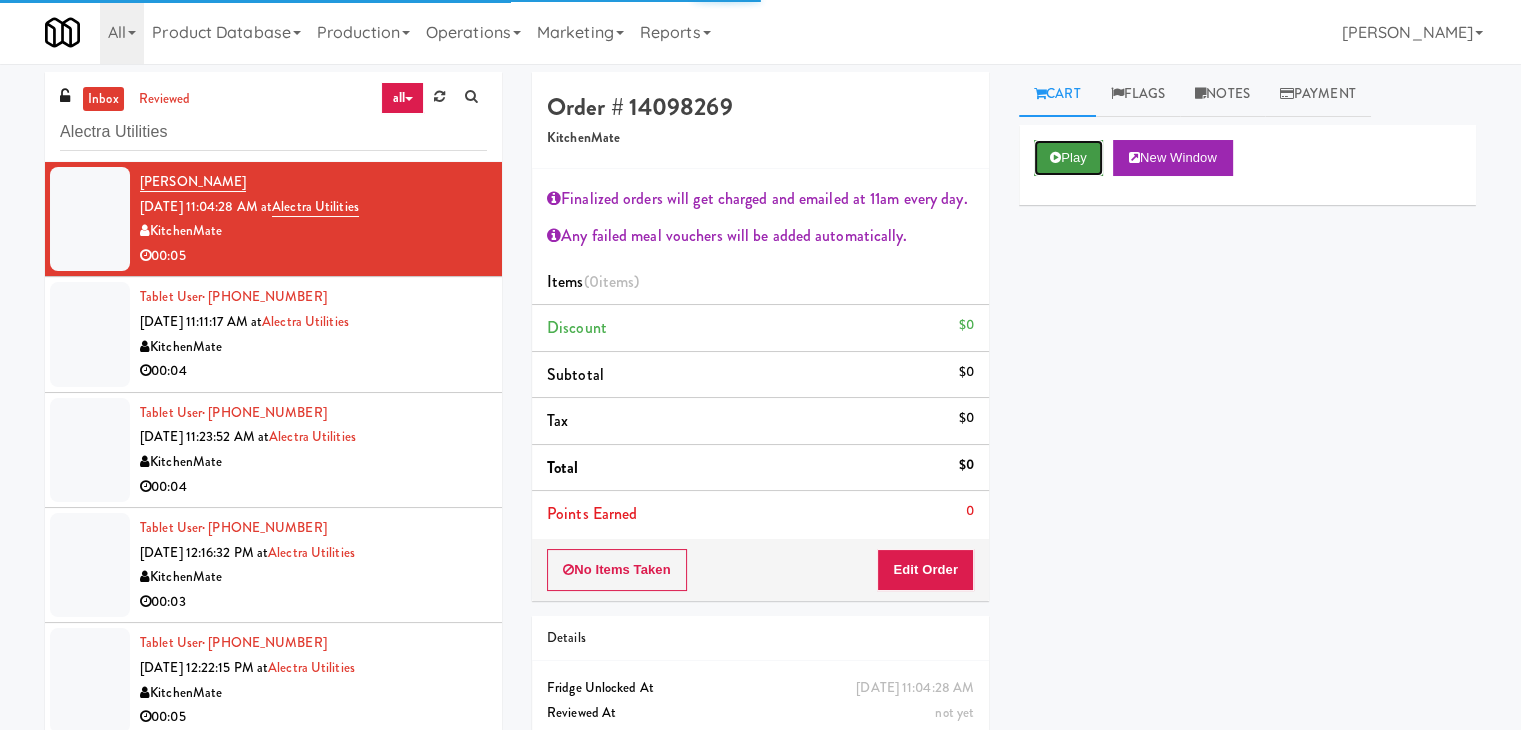 click on "Play" at bounding box center (1068, 158) 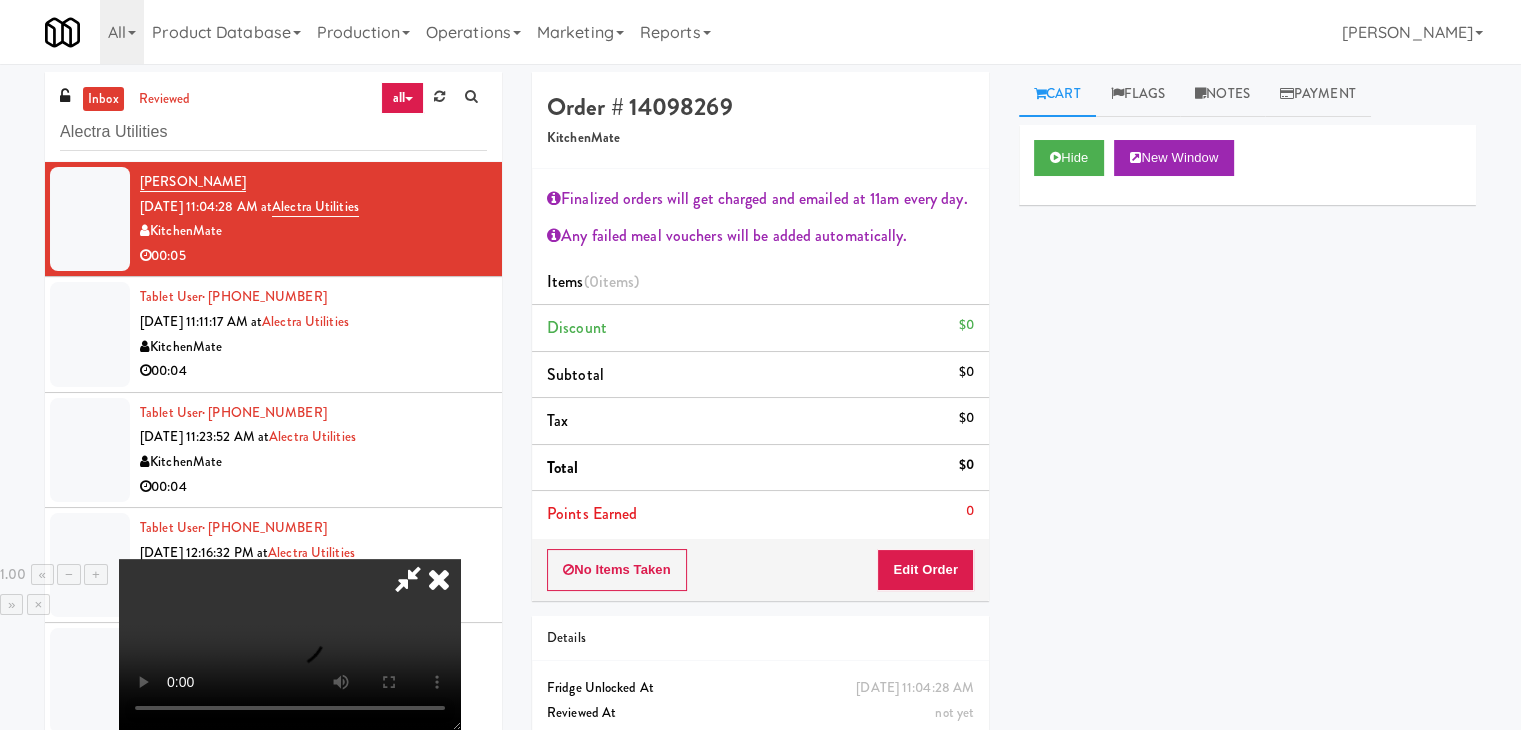 click at bounding box center [290, 644] 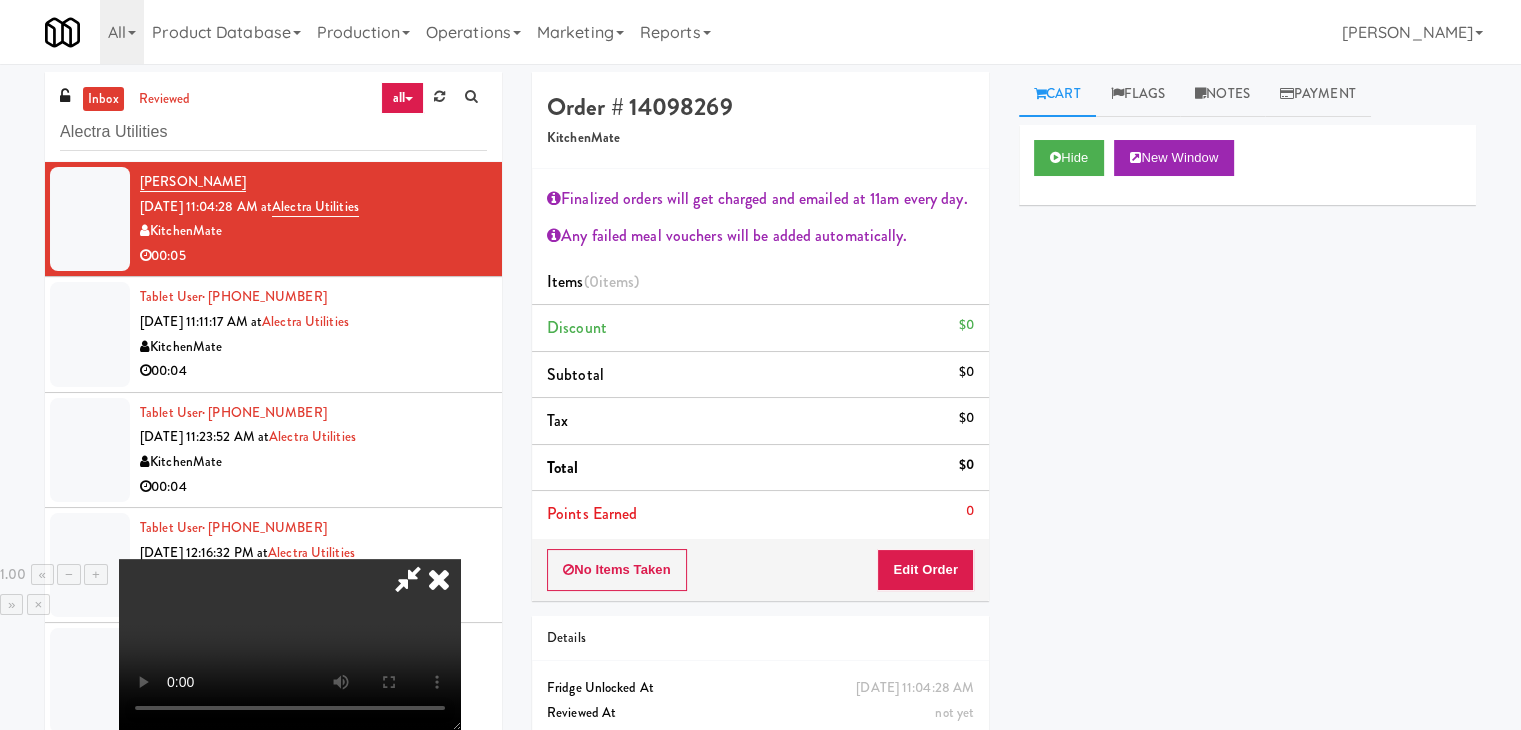scroll, scrollTop: 344, scrollLeft: 0, axis: vertical 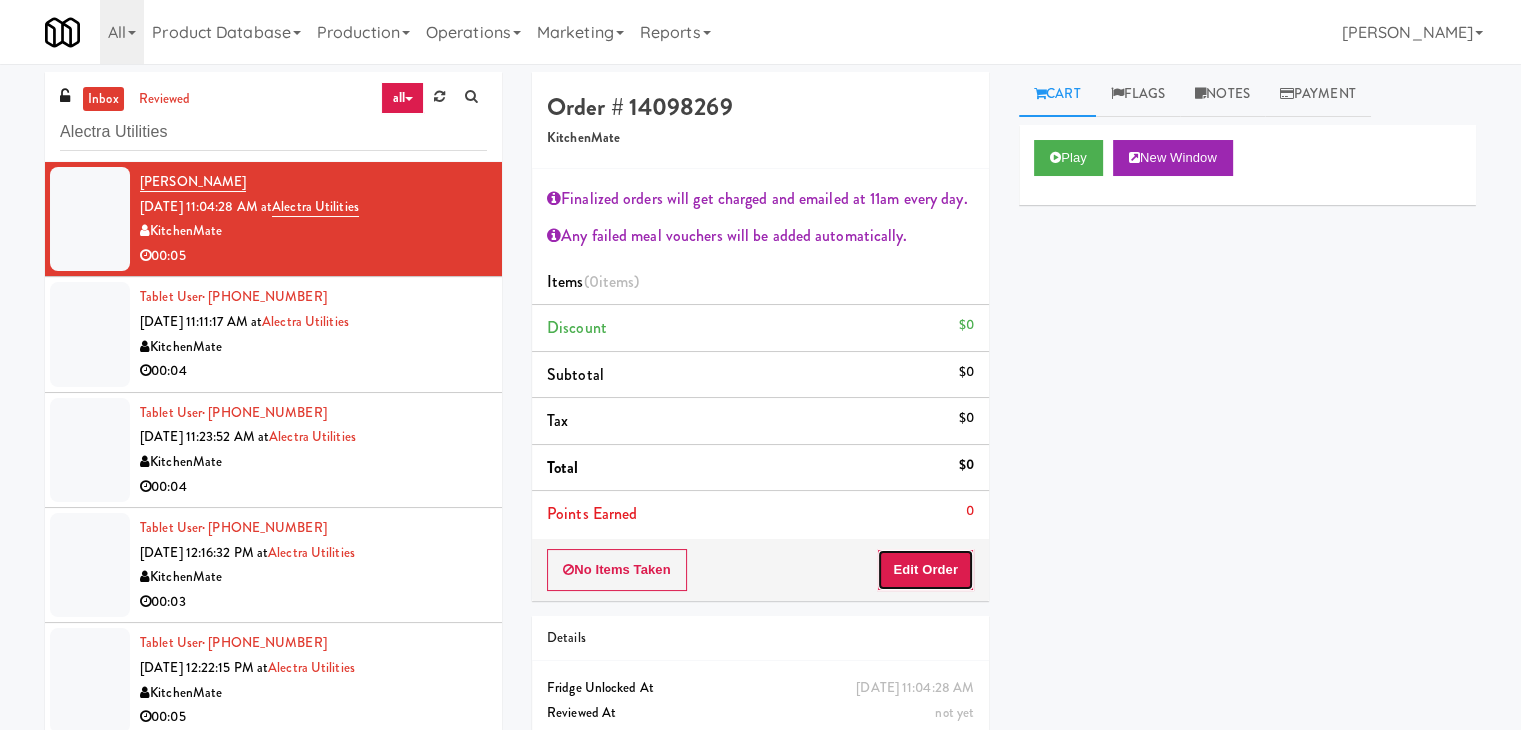click on "Edit Order" at bounding box center (925, 570) 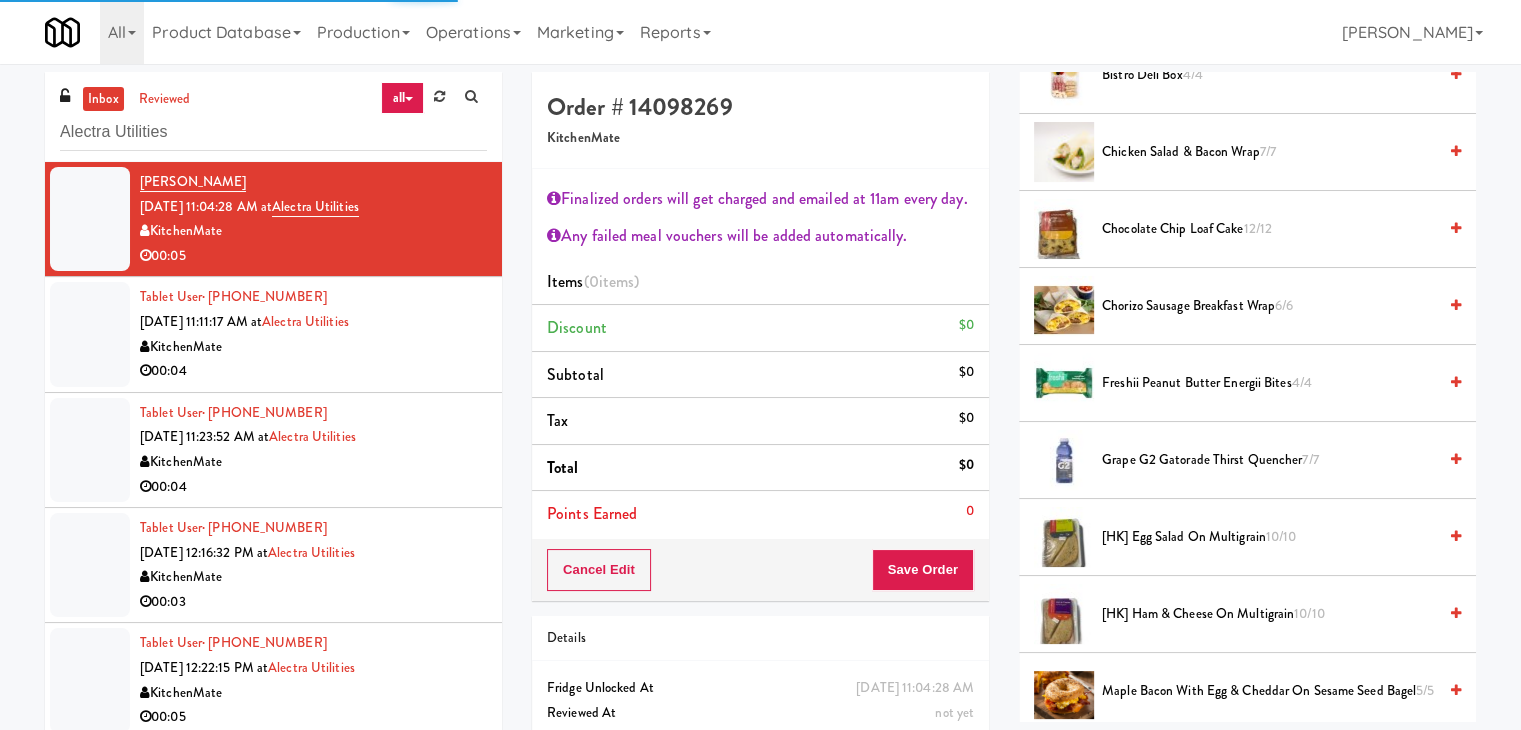 scroll, scrollTop: 500, scrollLeft: 0, axis: vertical 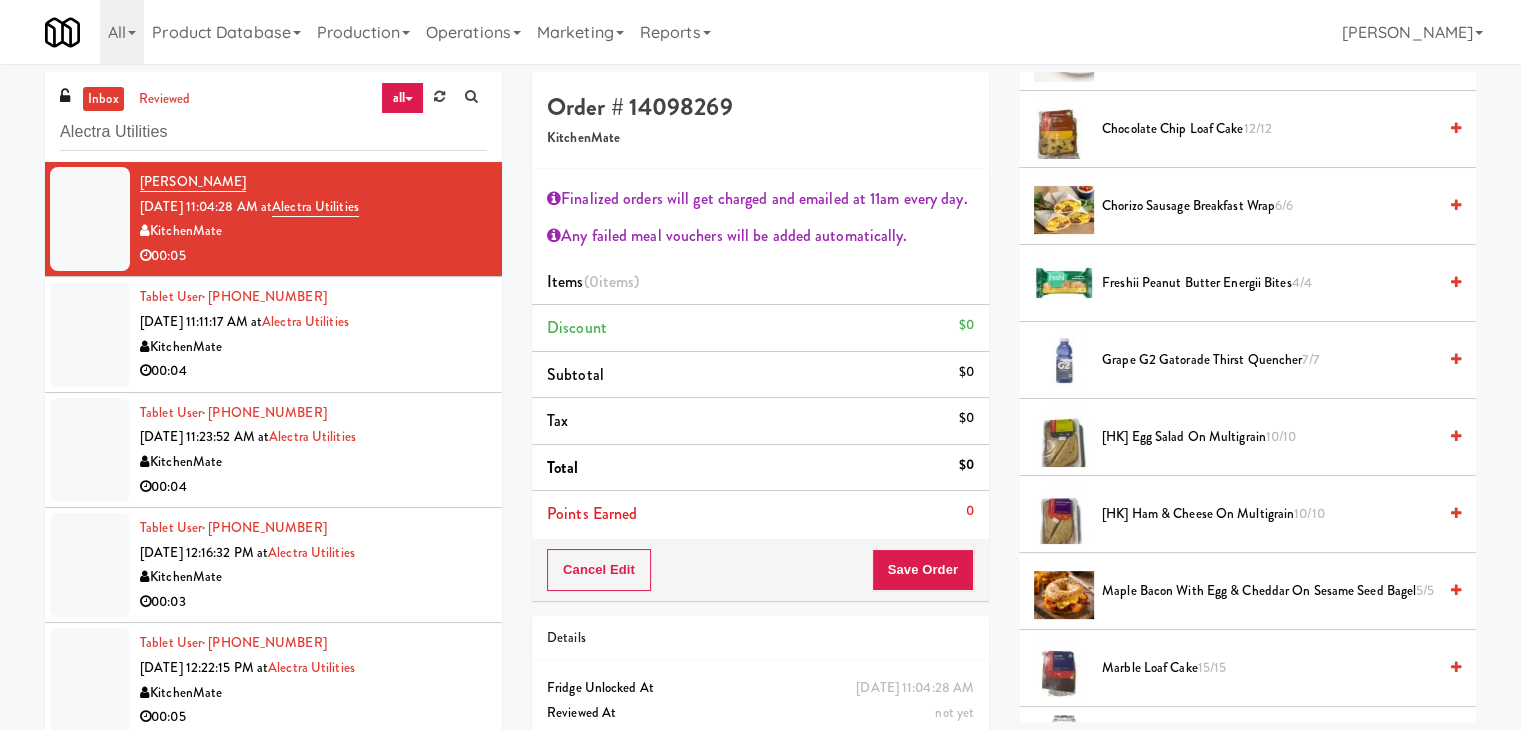 click at bounding box center (1456, 513) 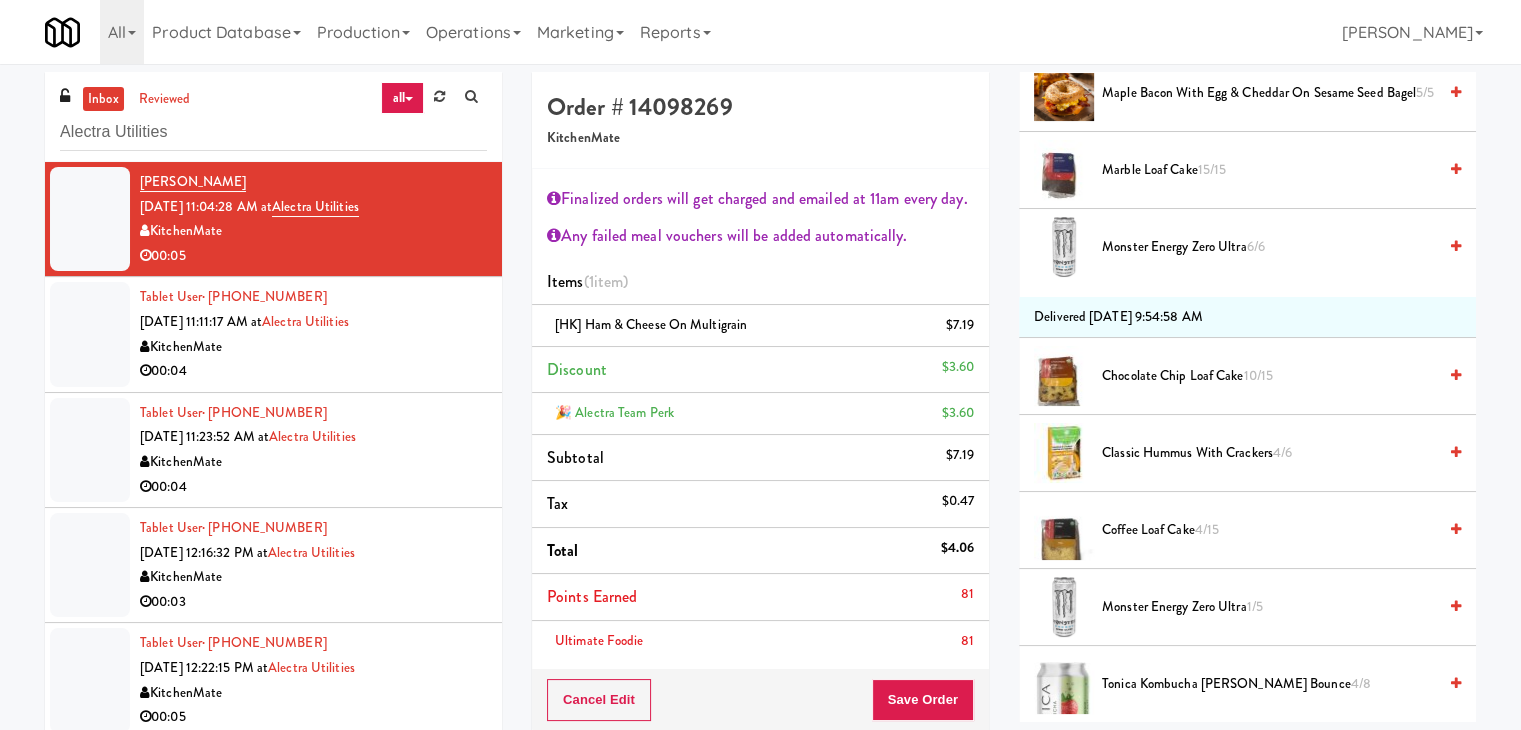scroll, scrollTop: 1000, scrollLeft: 0, axis: vertical 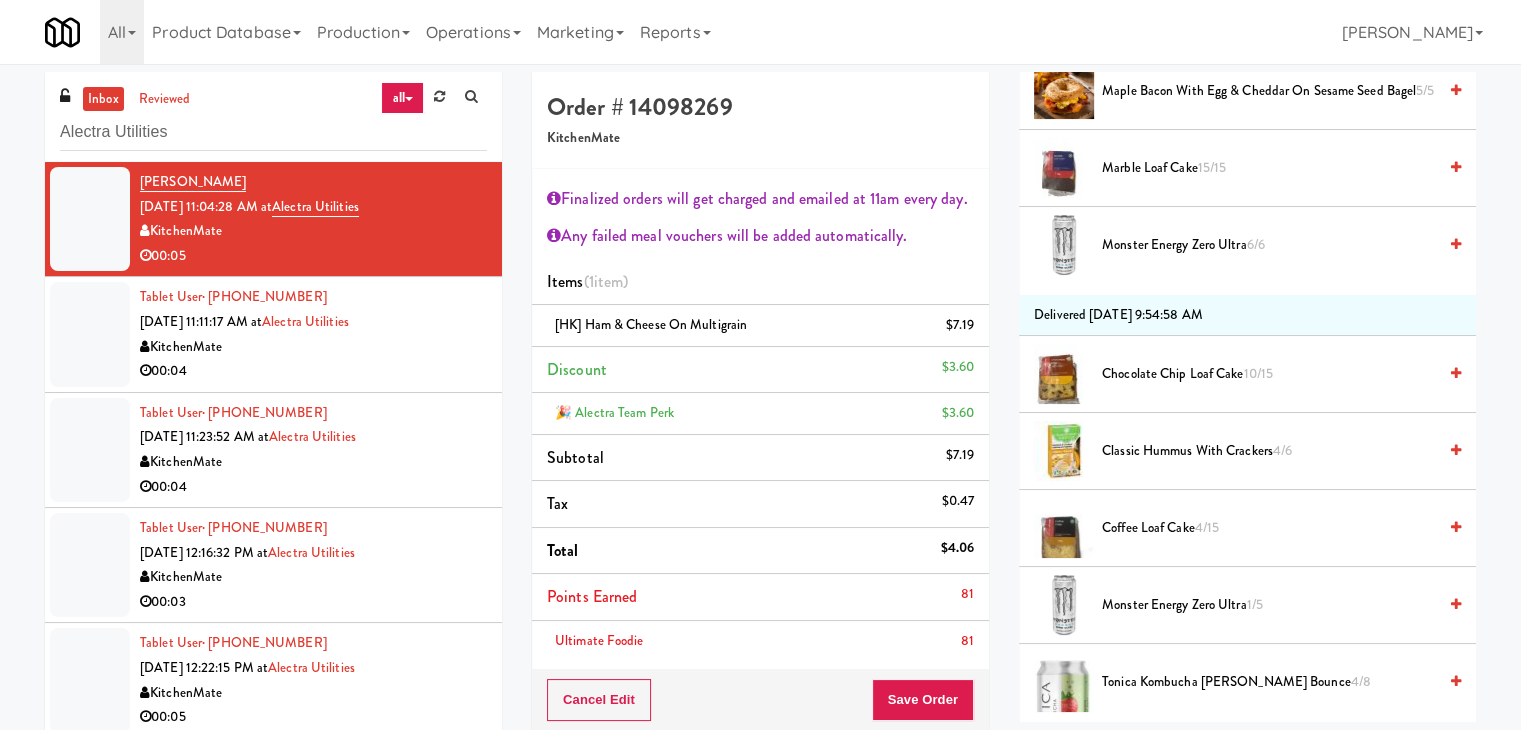 click at bounding box center [1456, 244] 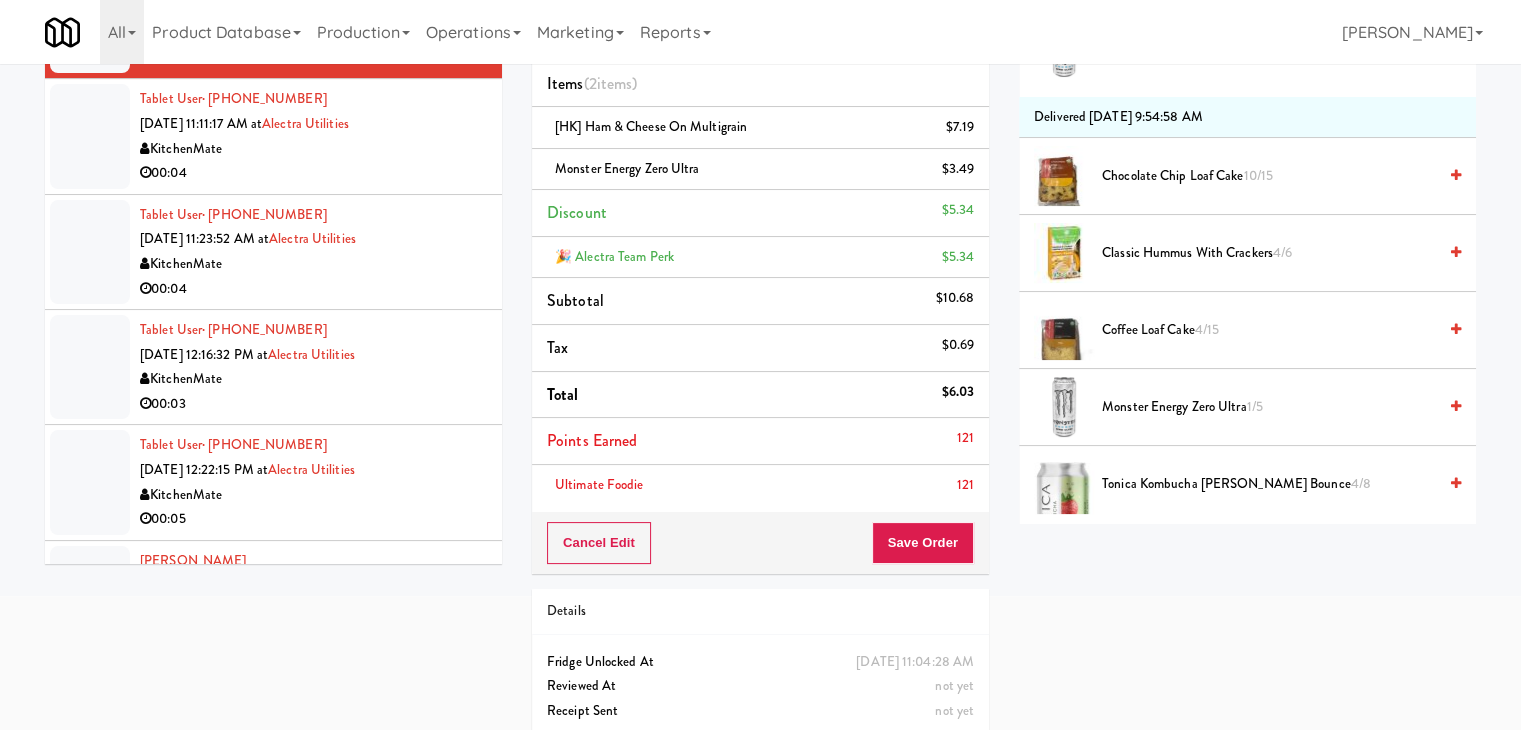 scroll, scrollTop: 200, scrollLeft: 0, axis: vertical 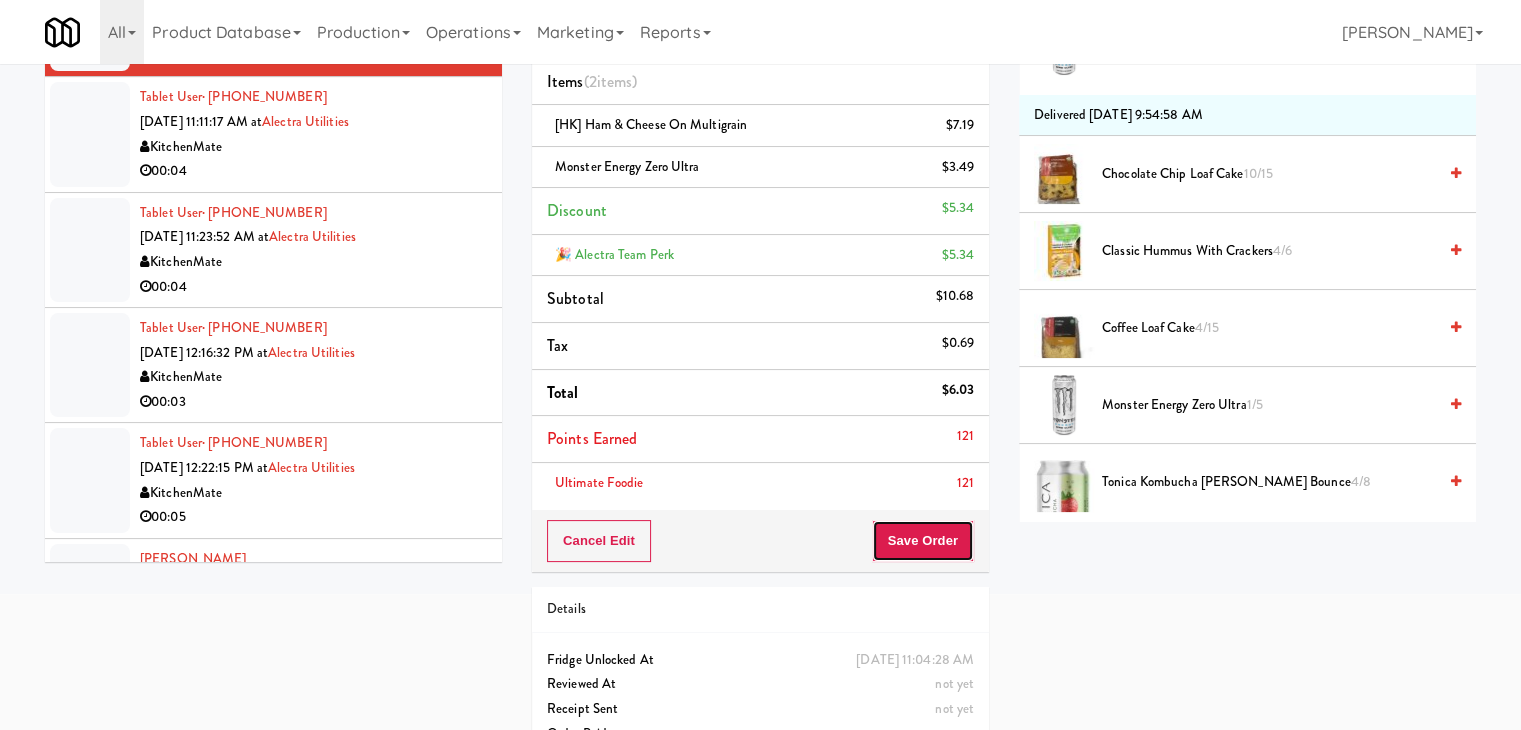 click on "Save Order" at bounding box center [923, 541] 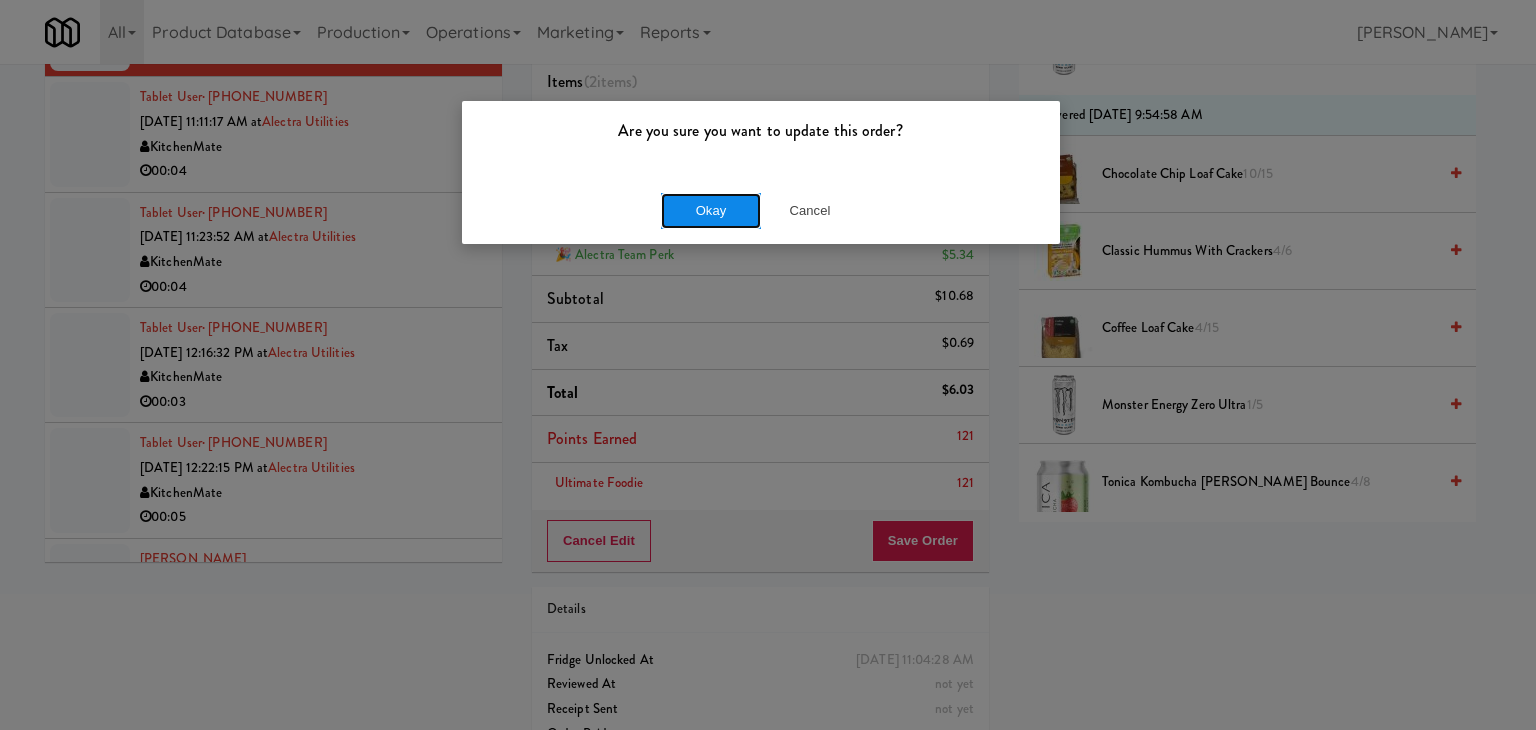 click on "Okay" at bounding box center (711, 211) 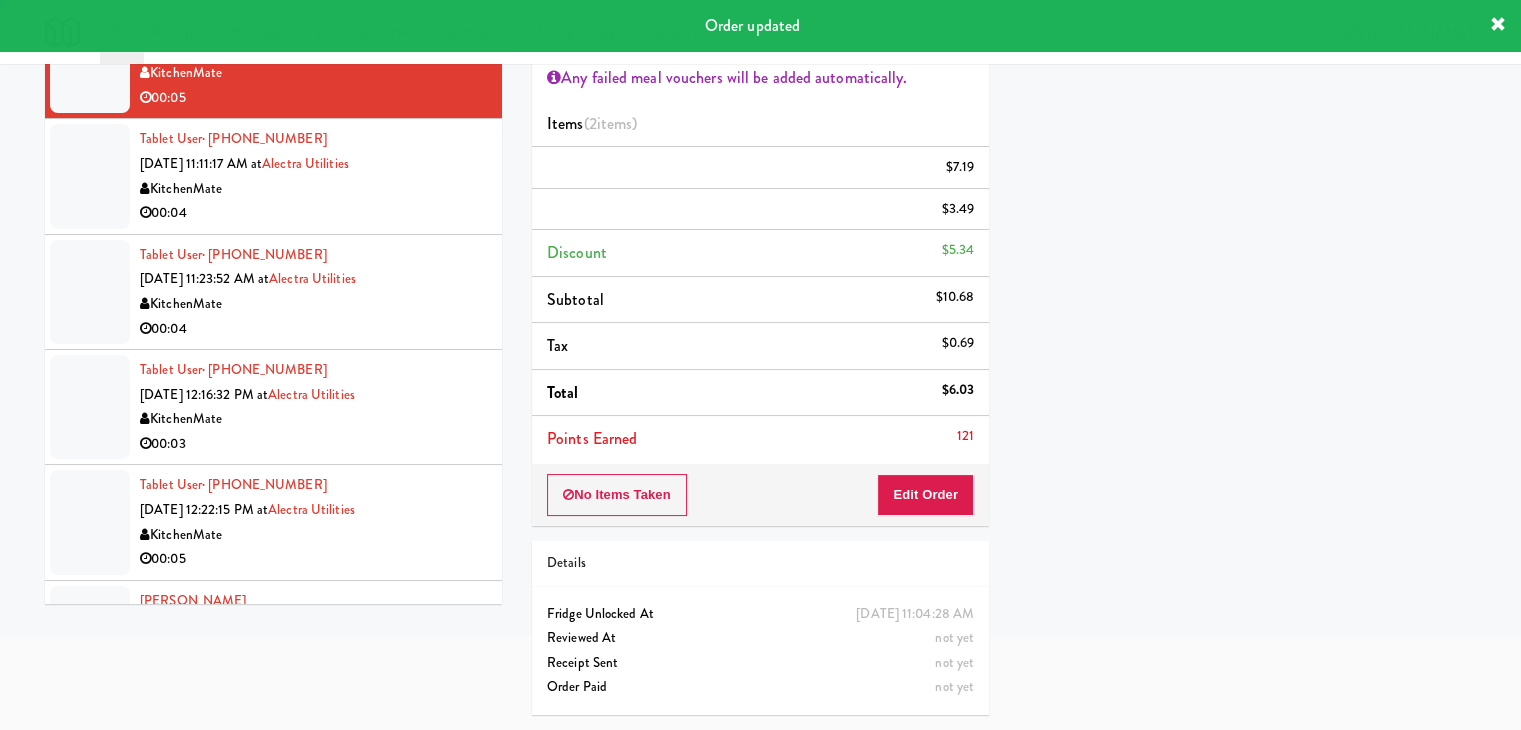 scroll, scrollTop: 156, scrollLeft: 0, axis: vertical 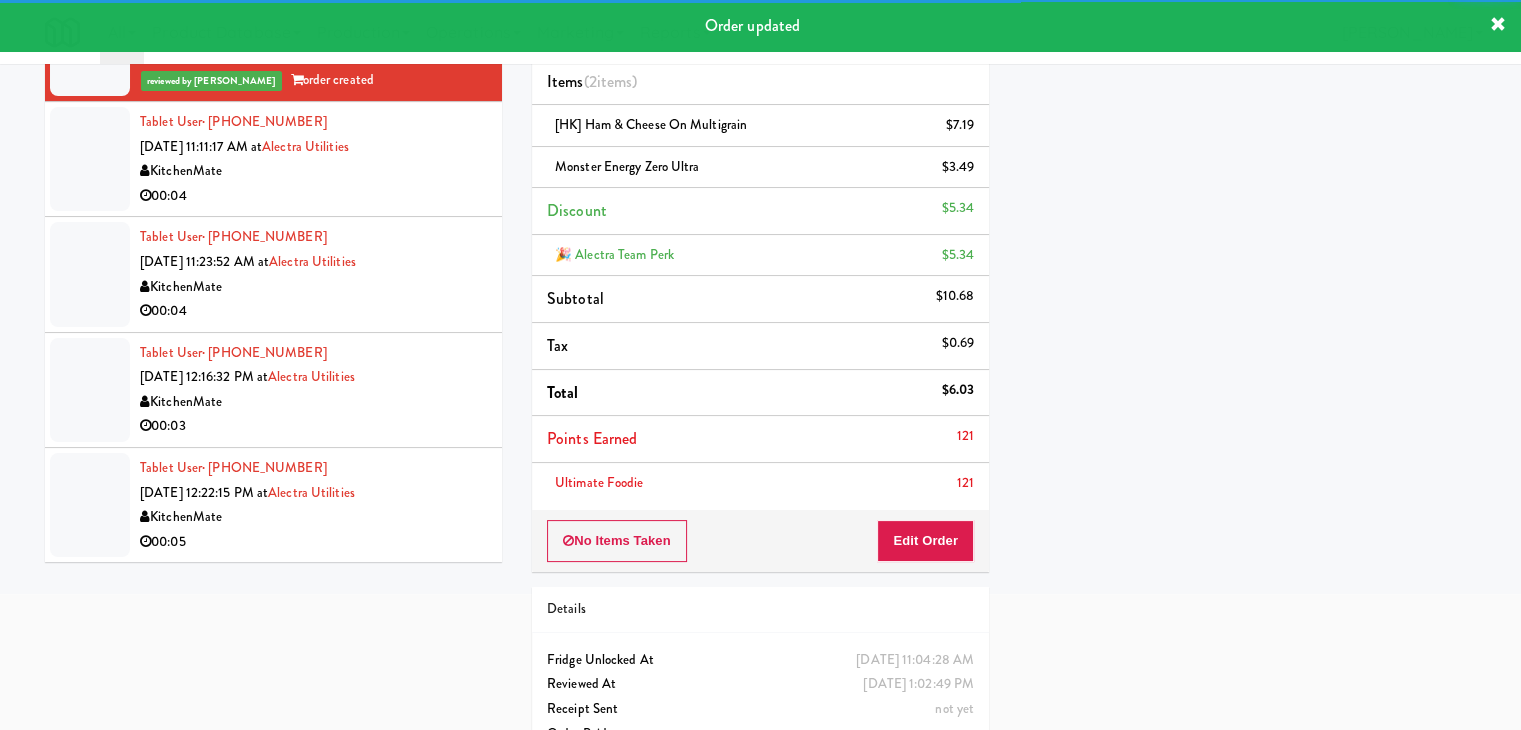 click on "Tablet User  · (437) 332-9493 [DATE] 11:23:52 AM at  Alectra Utilities  KitchenMate  00:04" at bounding box center [273, 274] 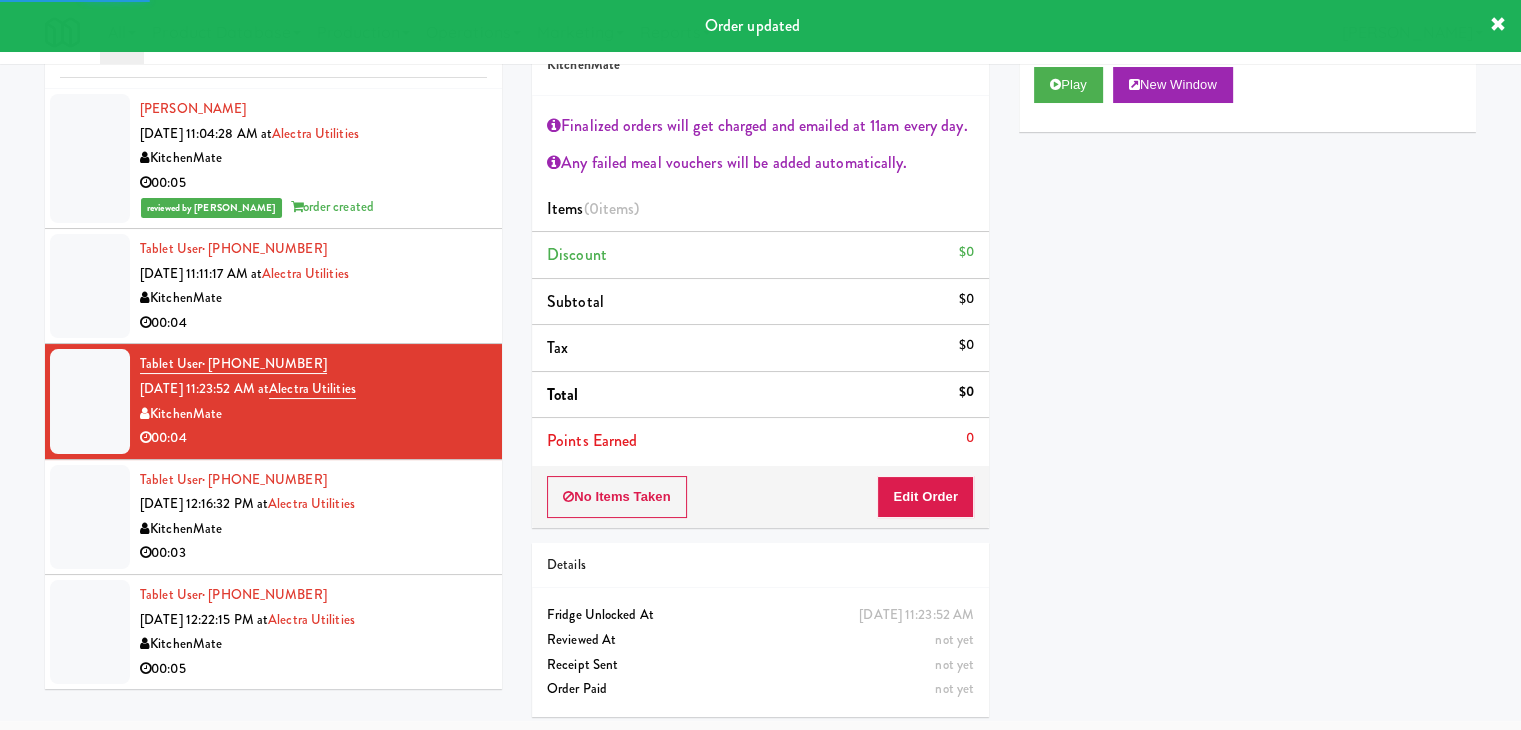 click on "KitchenMate" at bounding box center (313, 298) 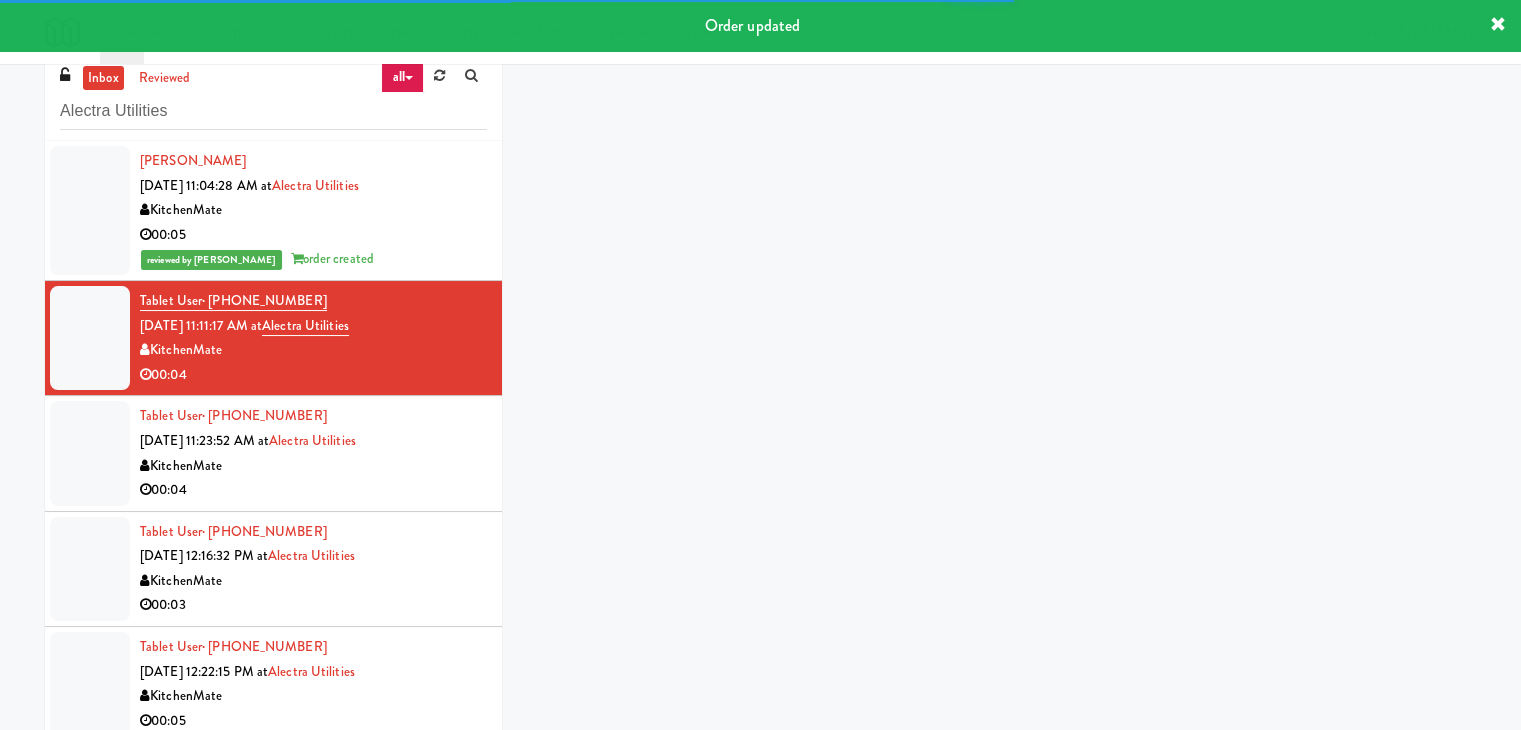 scroll, scrollTop: 0, scrollLeft: 0, axis: both 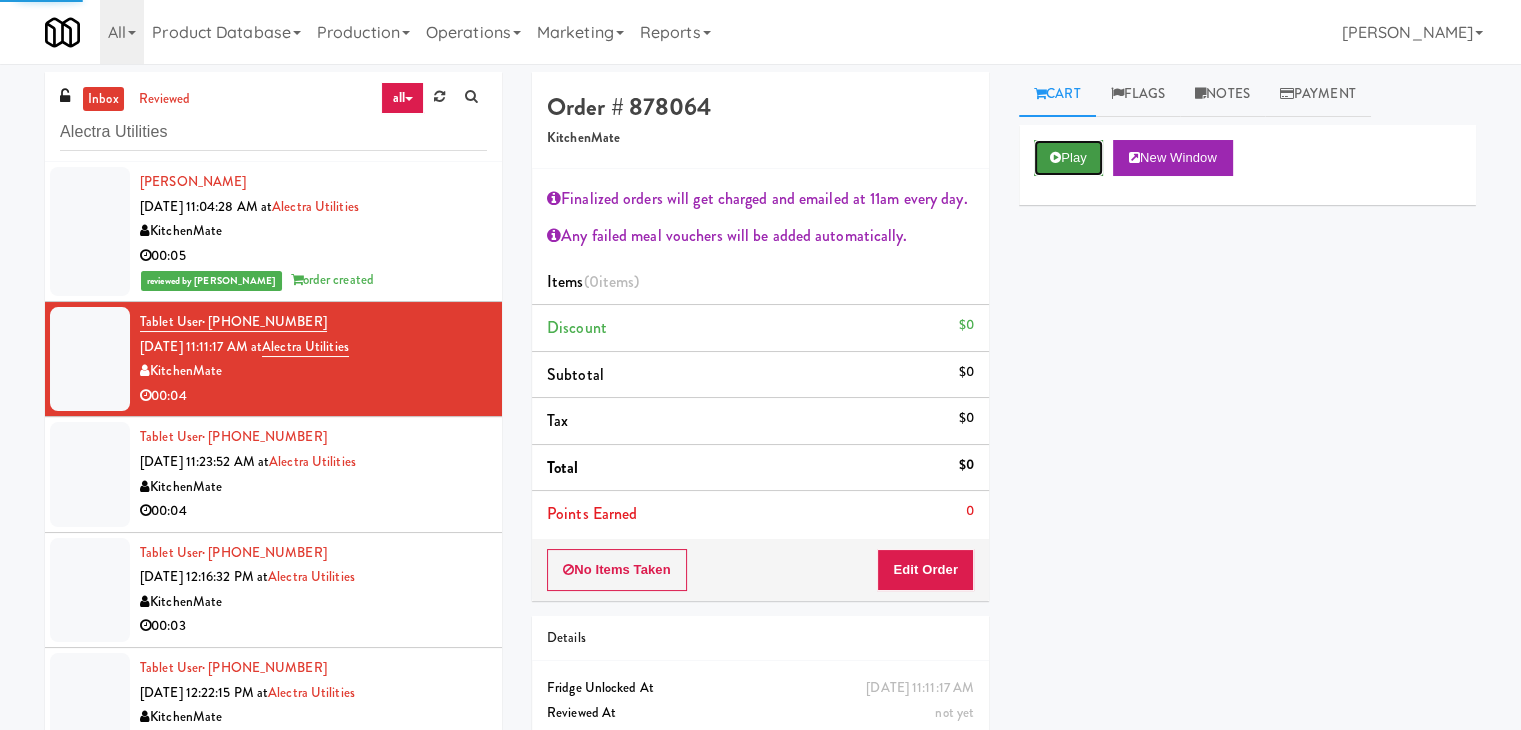 click on "Play" at bounding box center [1068, 158] 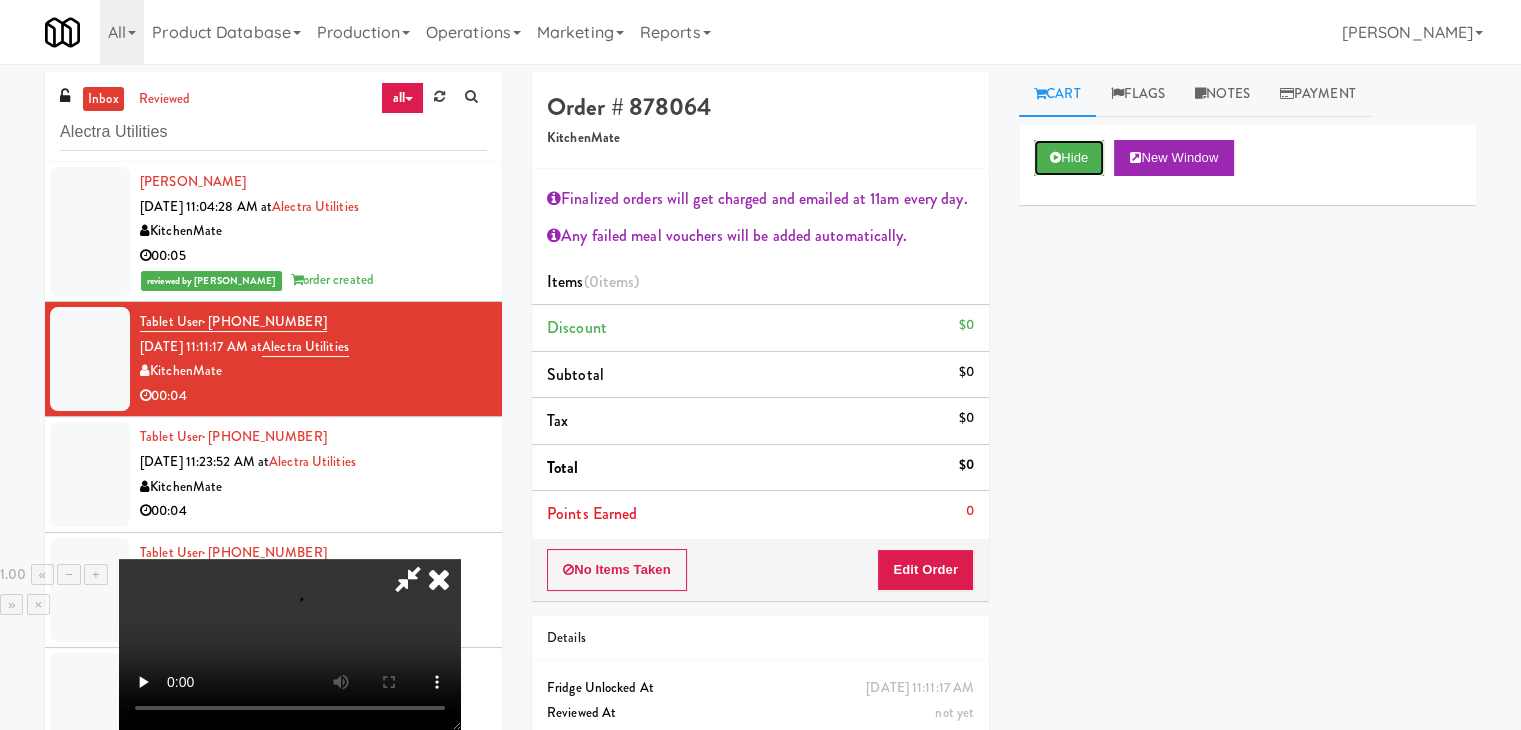 scroll, scrollTop: 0, scrollLeft: 0, axis: both 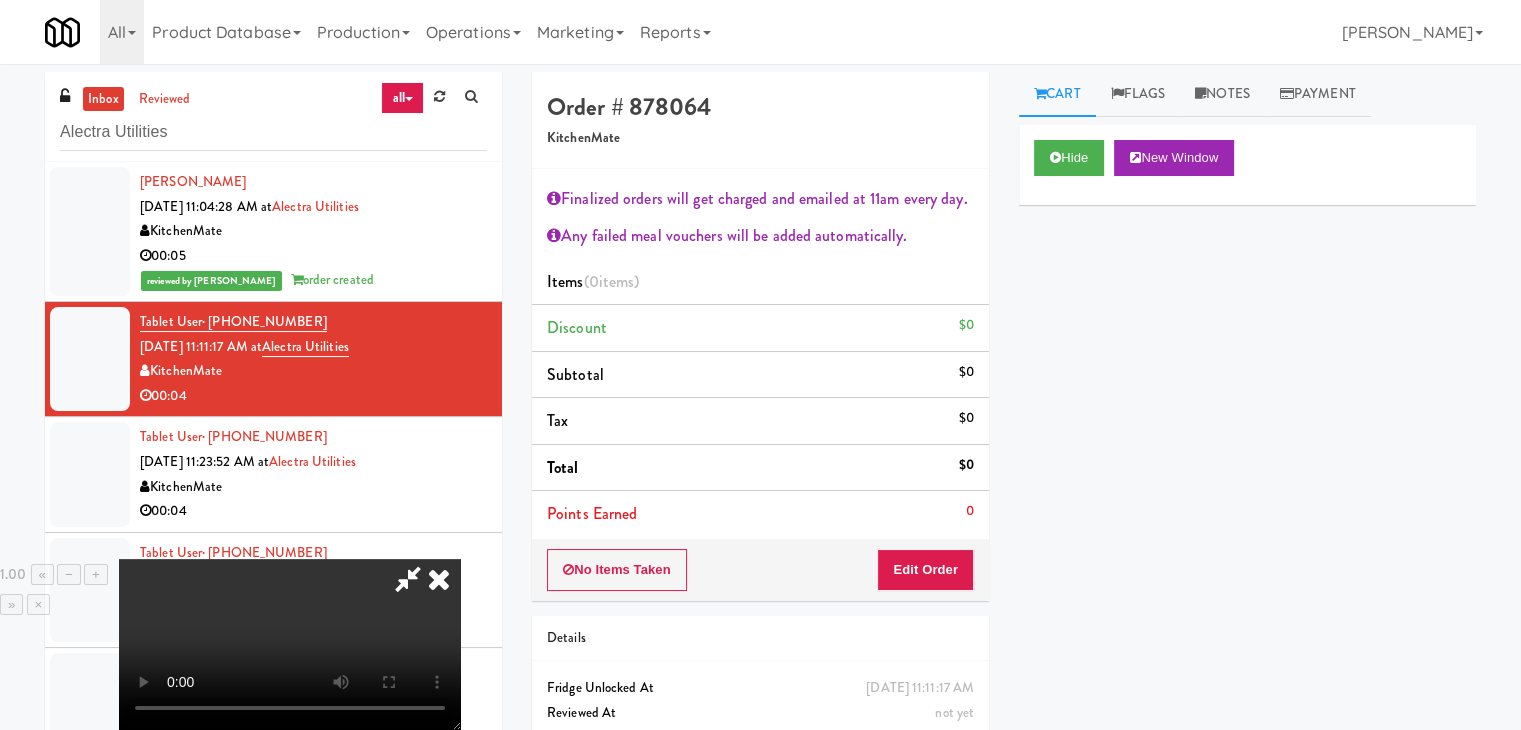click at bounding box center [439, 579] 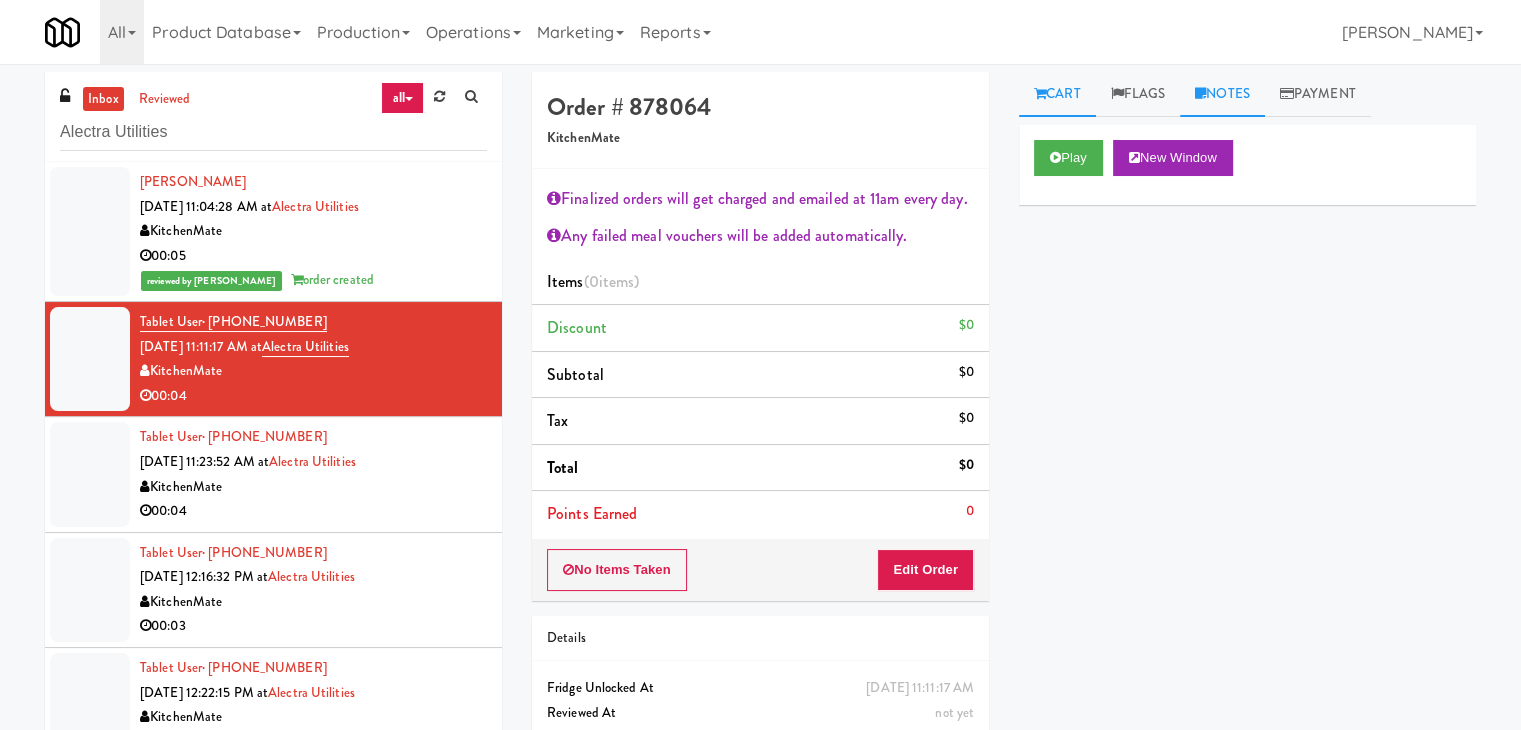 click on "Notes" at bounding box center [1222, 94] 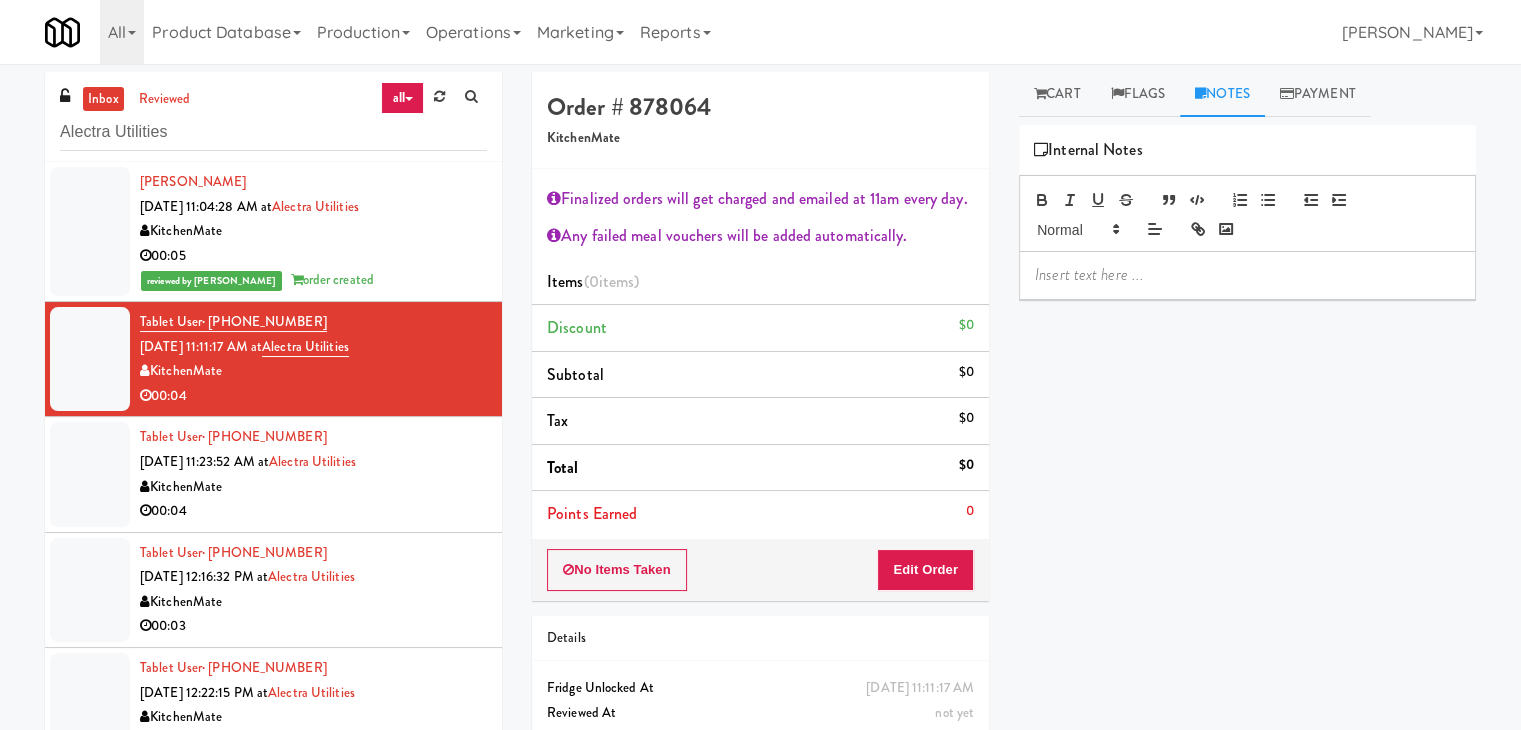 click at bounding box center (1247, 275) 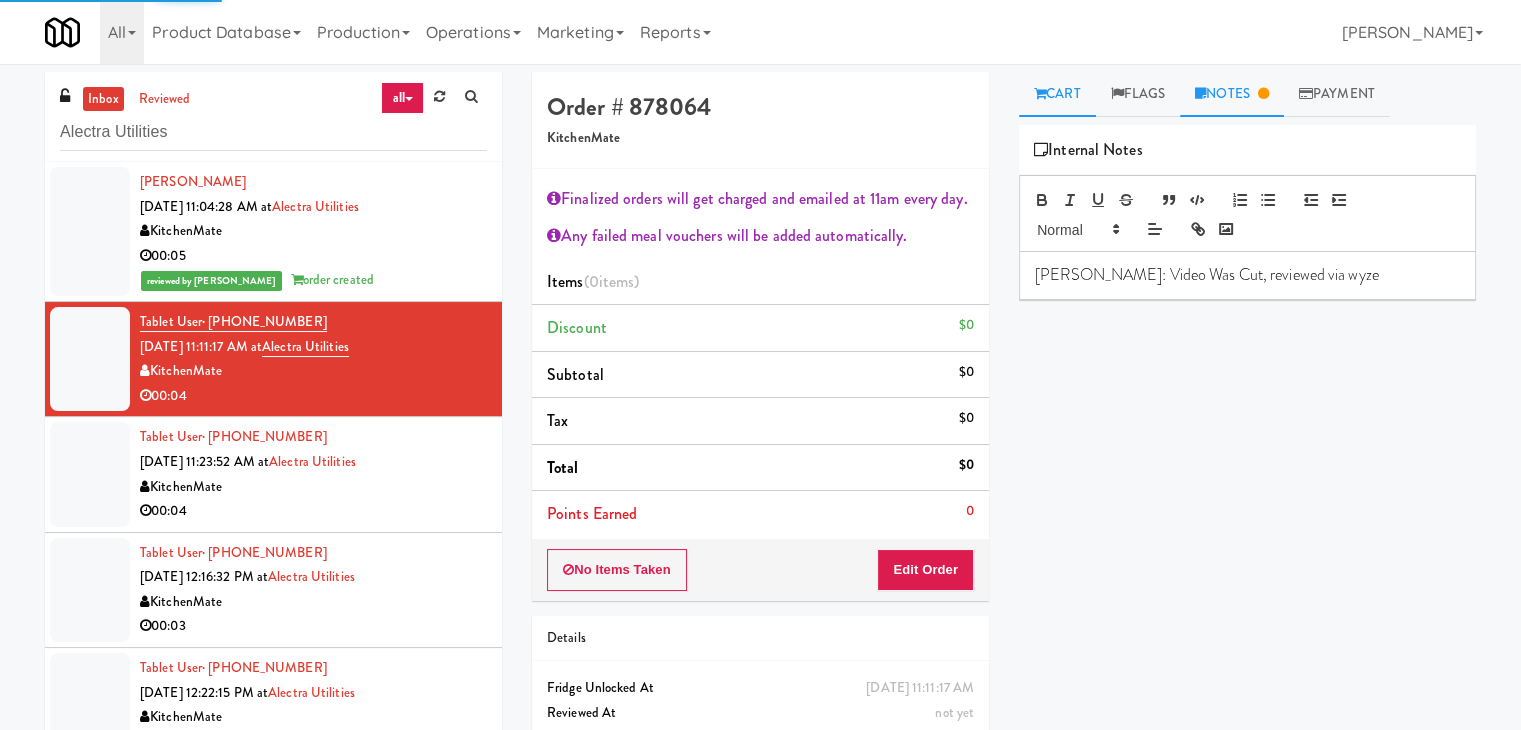 click on "Cart" at bounding box center (1057, 94) 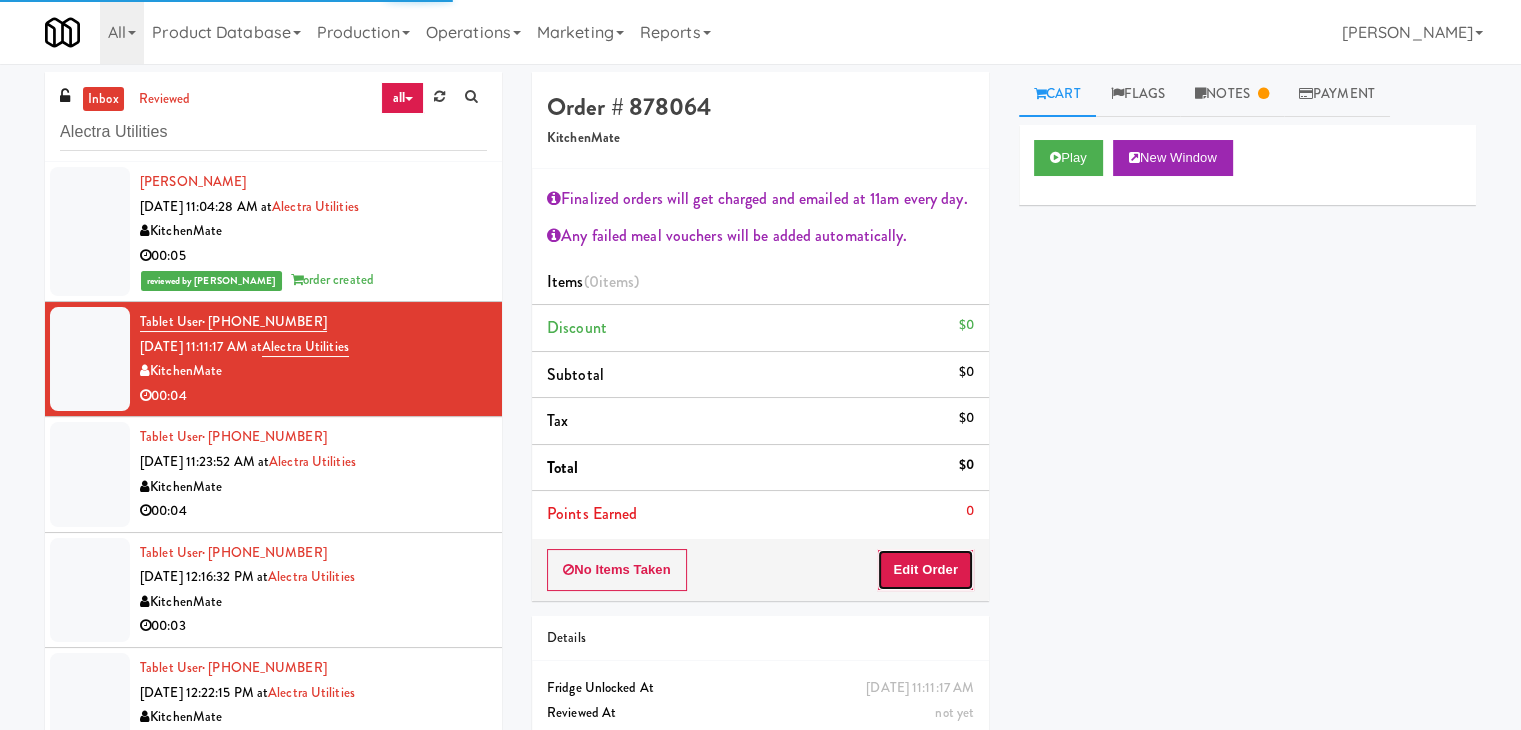 click on "Edit Order" at bounding box center (925, 570) 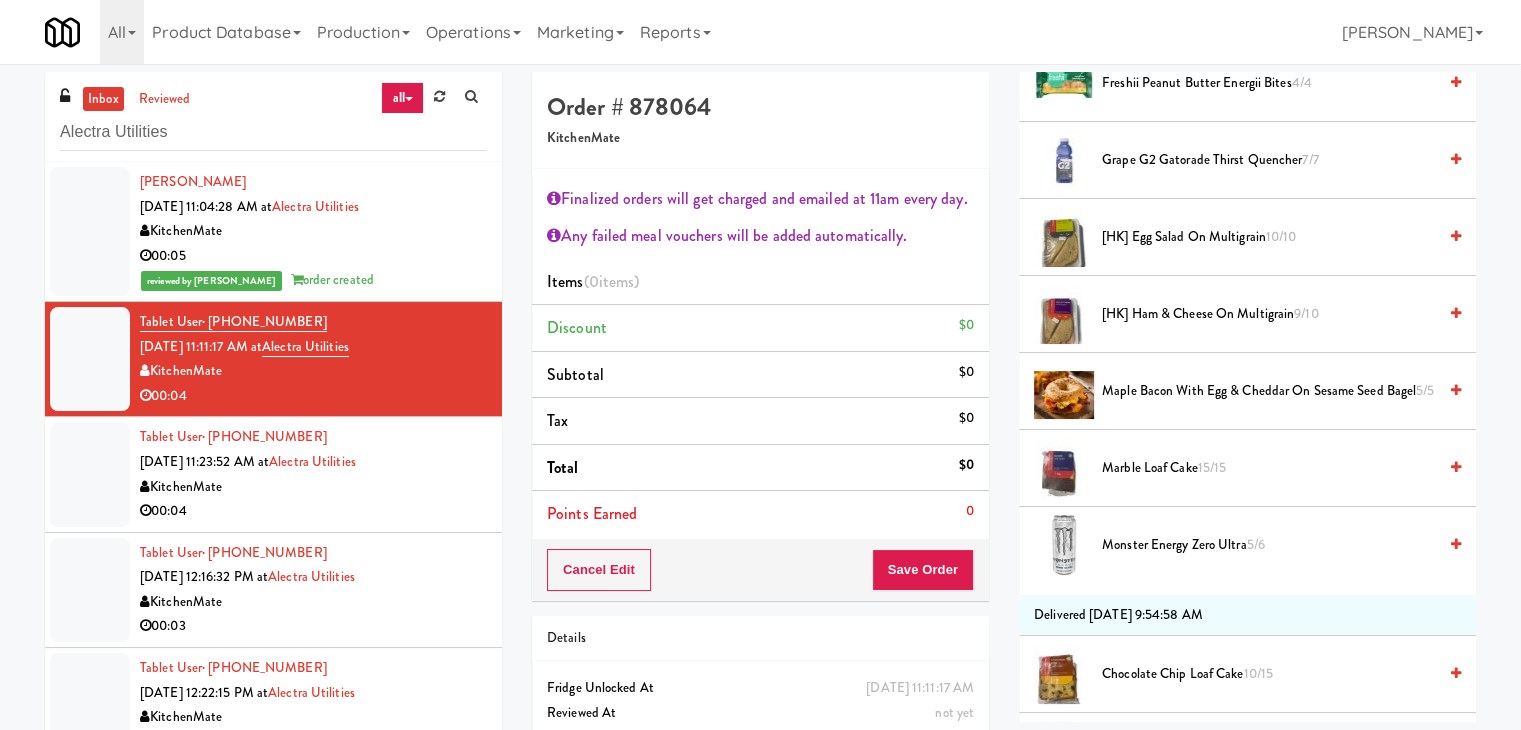 scroll, scrollTop: 500, scrollLeft: 0, axis: vertical 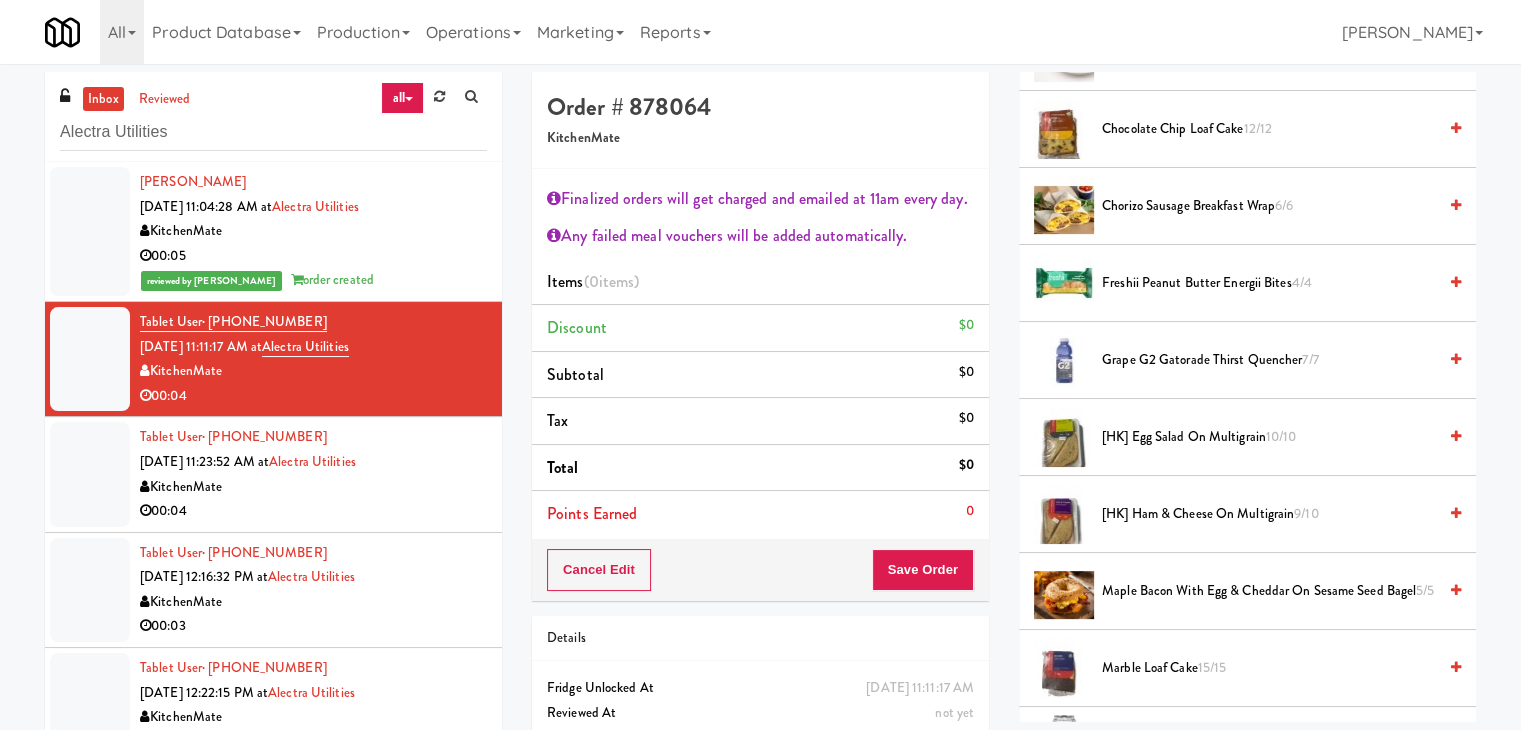 click at bounding box center [1456, 359] 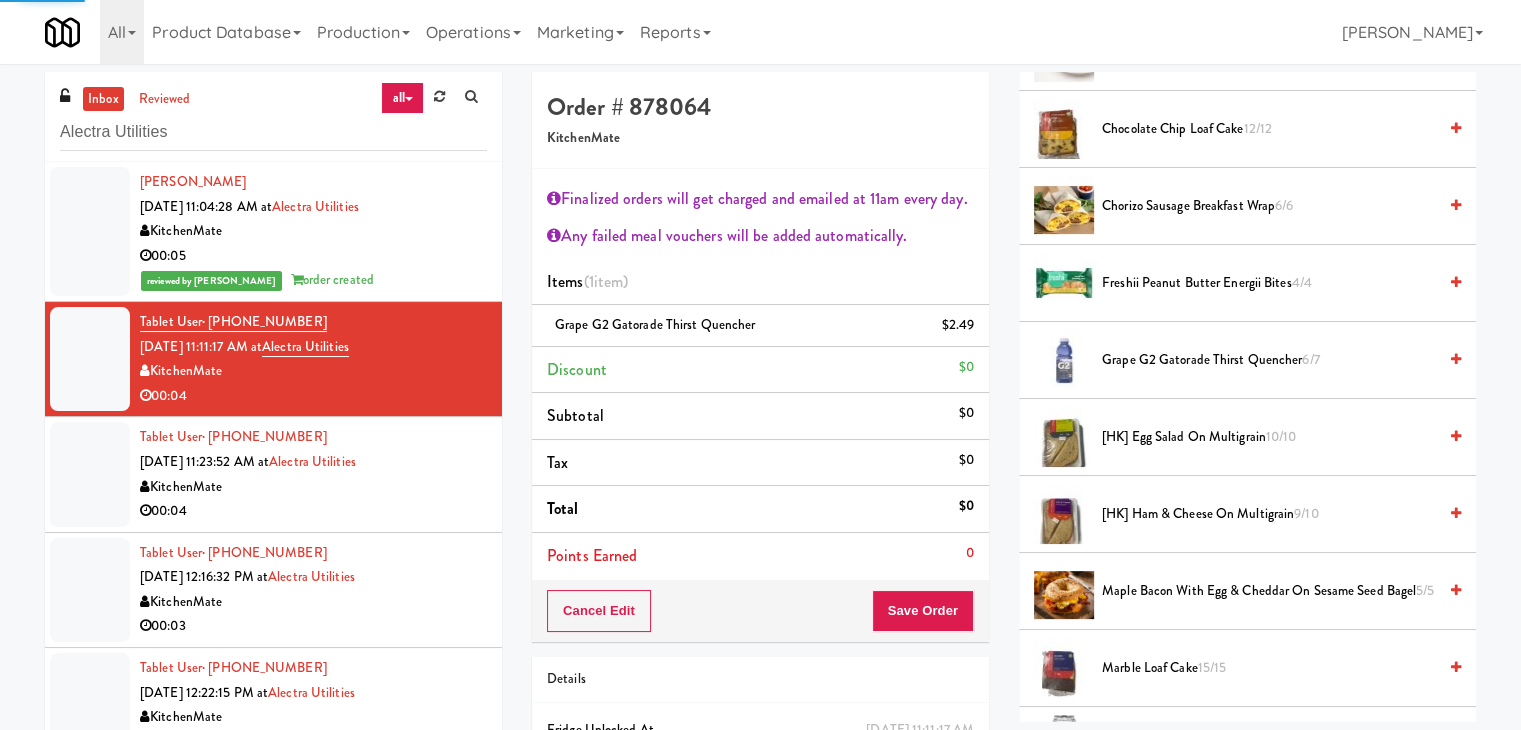 scroll, scrollTop: 700, scrollLeft: 0, axis: vertical 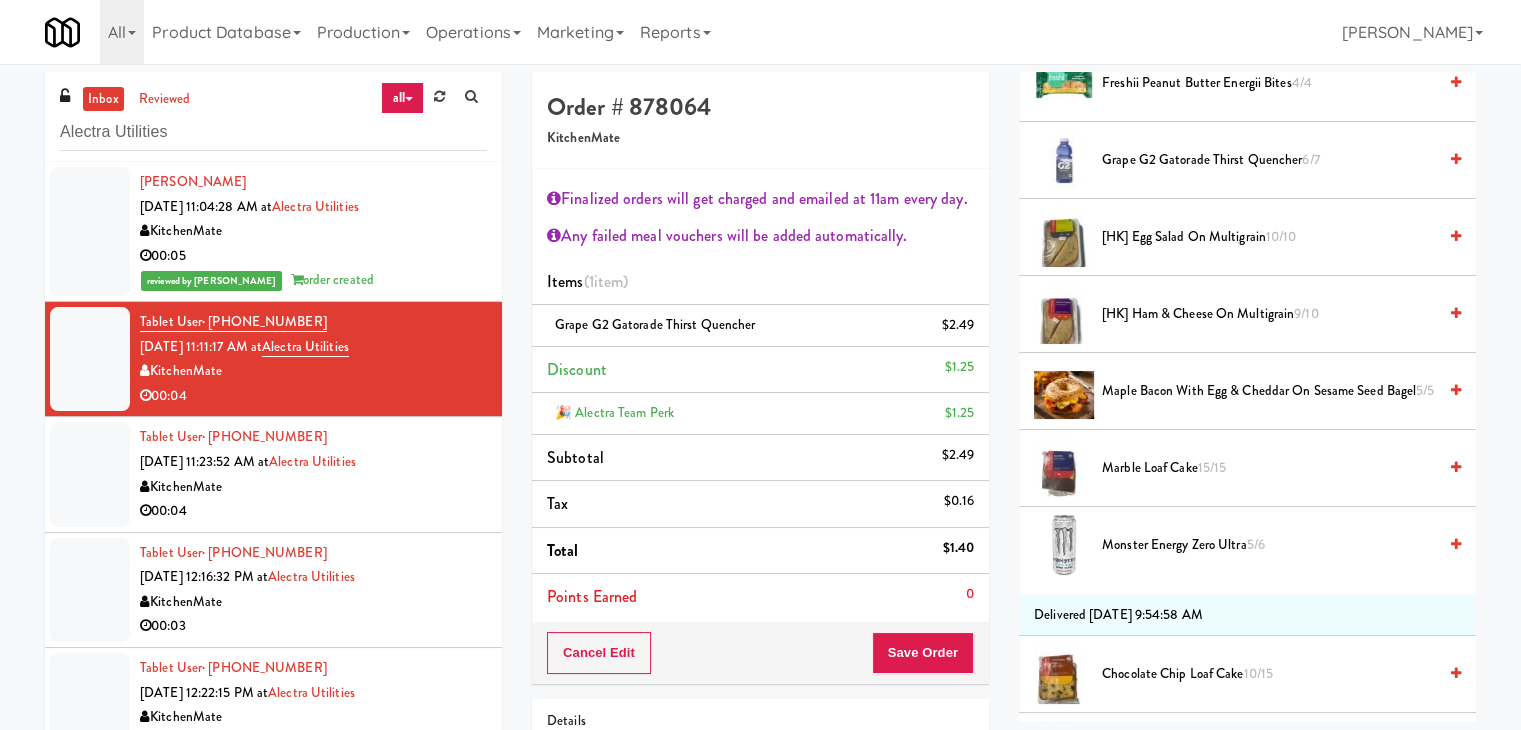click at bounding box center (1456, 544) 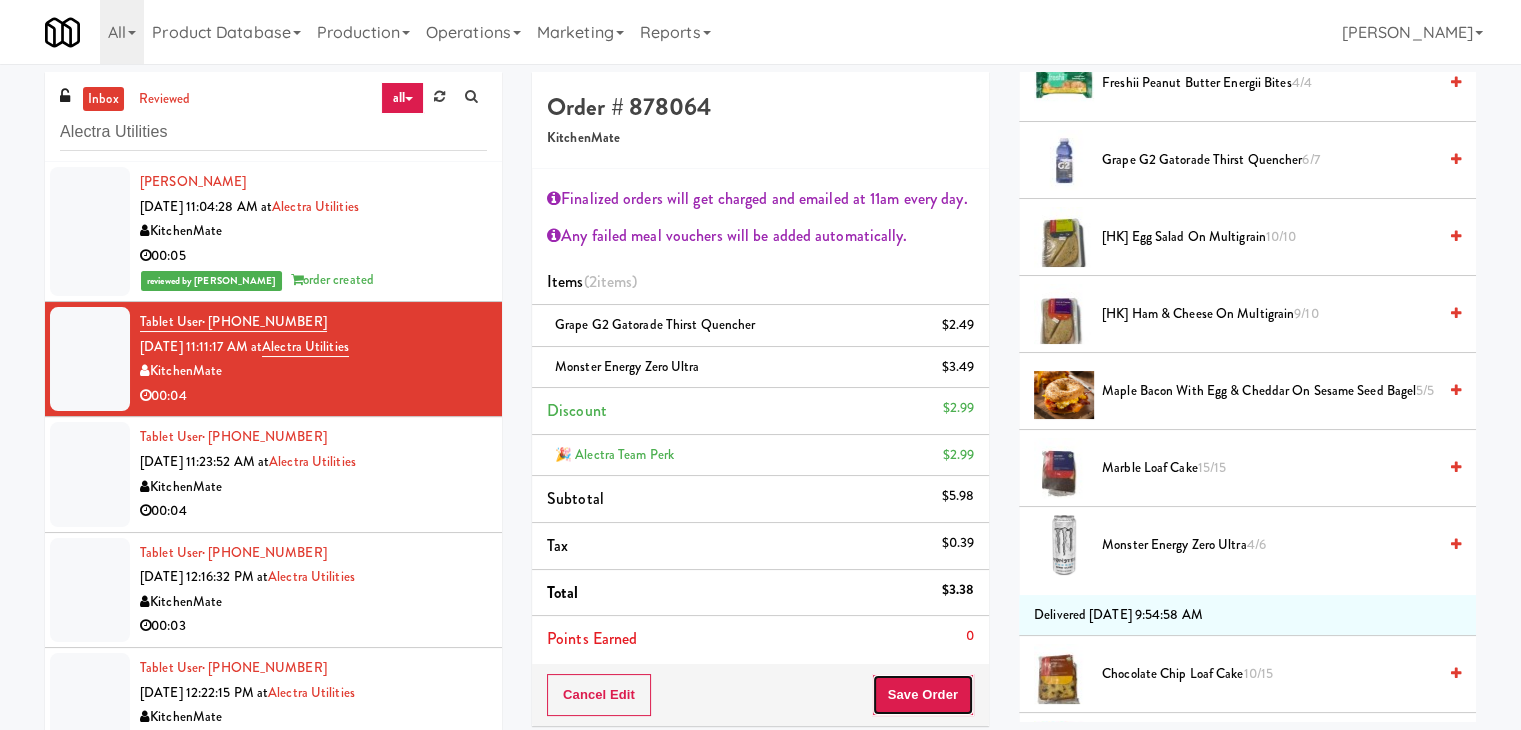 click on "Save Order" at bounding box center [923, 695] 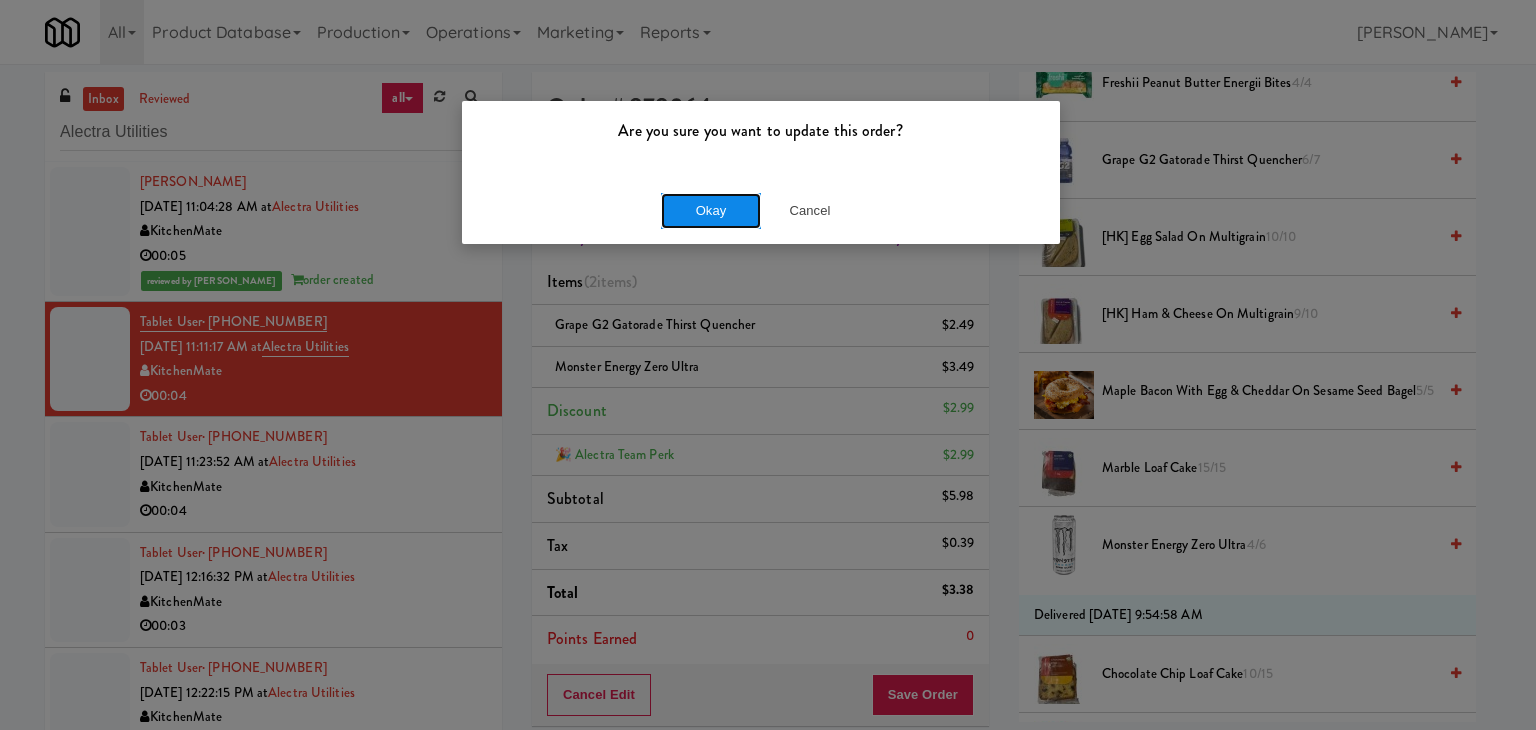 click on "Okay" at bounding box center (711, 211) 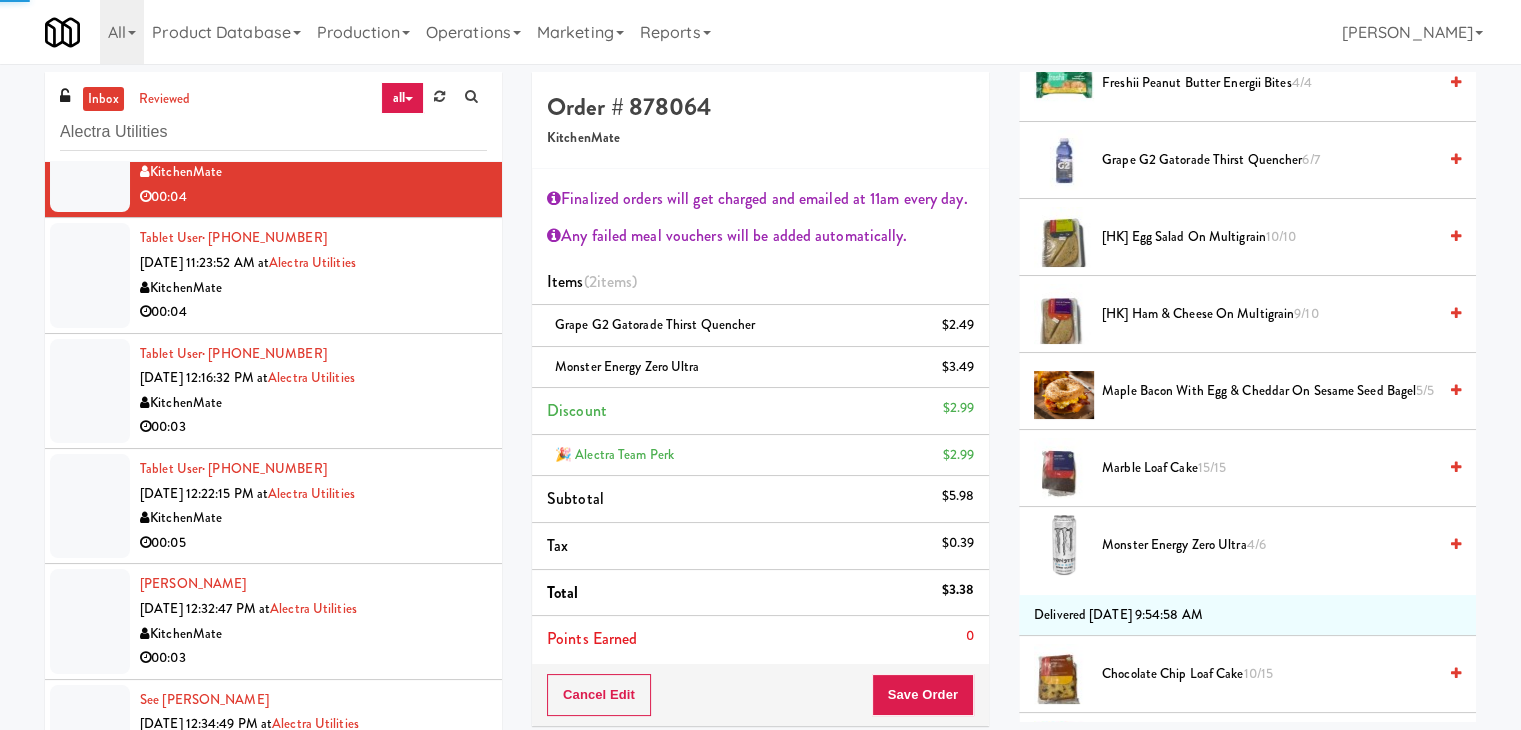scroll, scrollTop: 200, scrollLeft: 0, axis: vertical 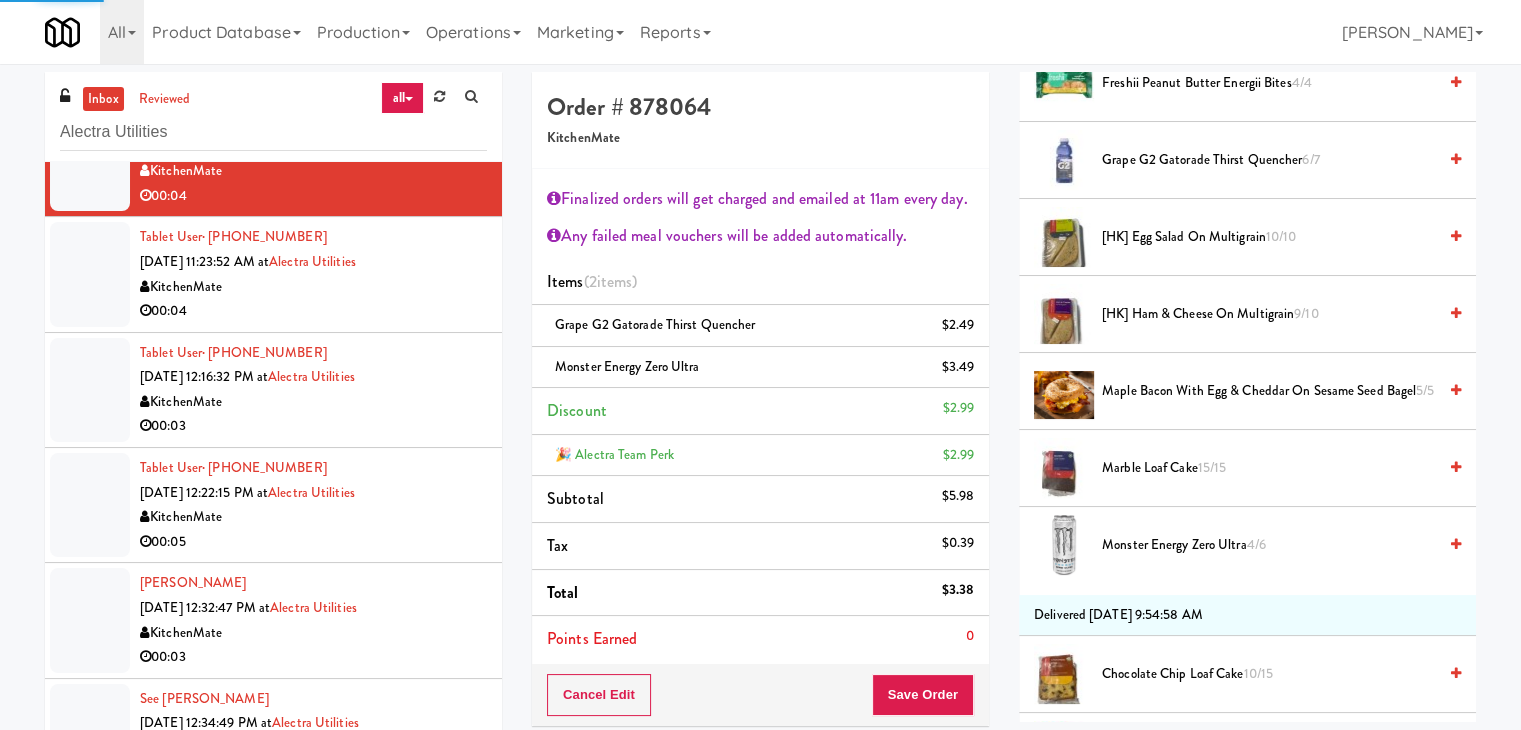 click on "KitchenMate" at bounding box center (313, 287) 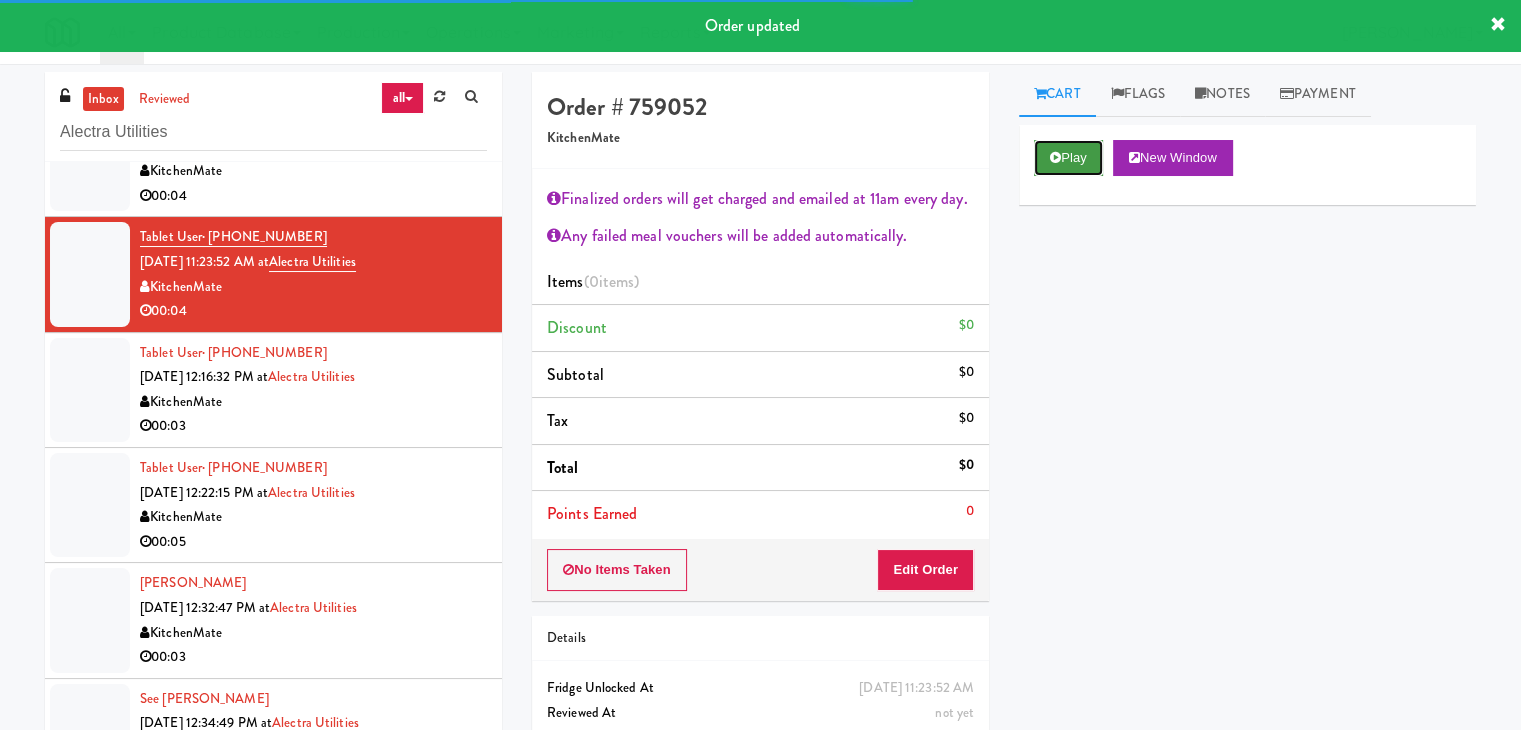 click at bounding box center [1055, 157] 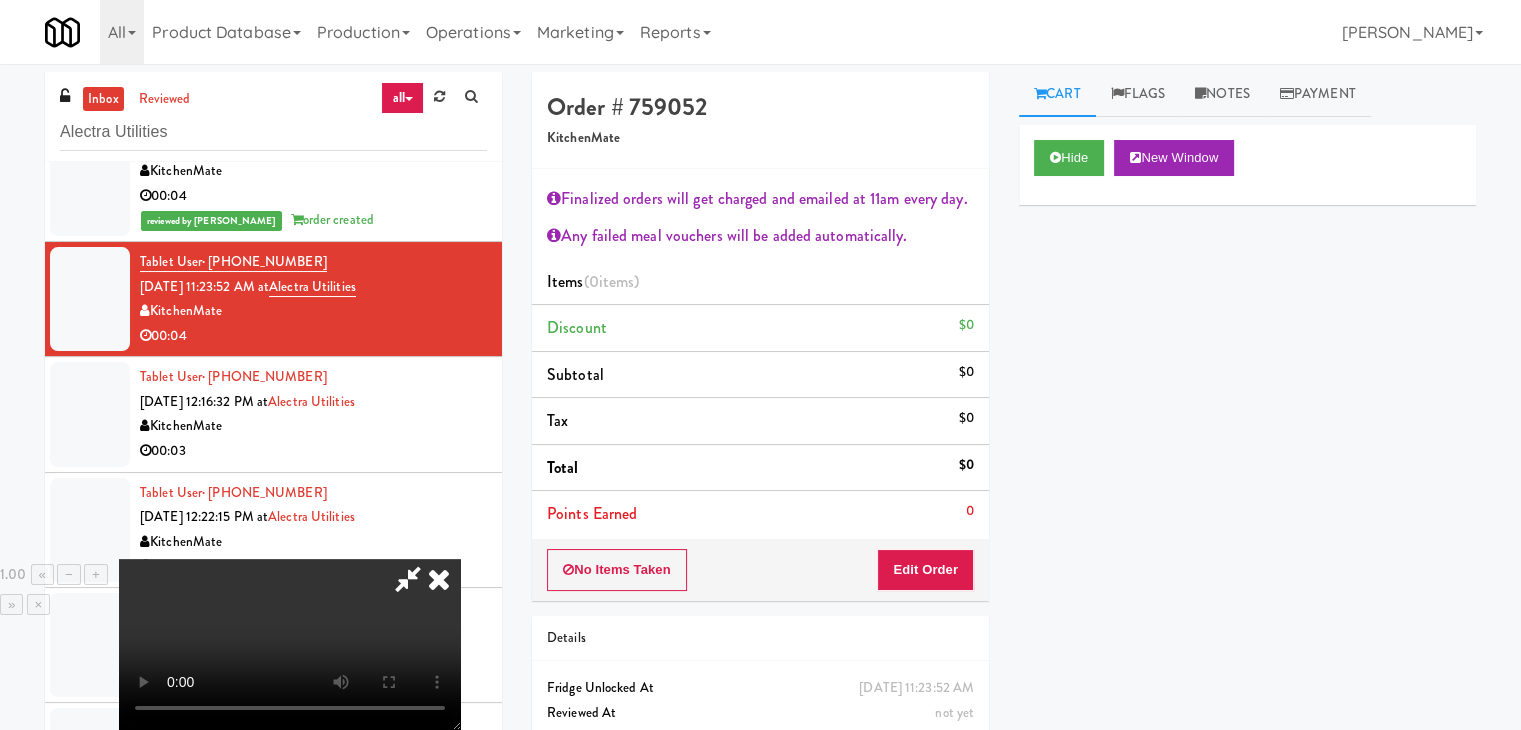 click at bounding box center [290, 644] 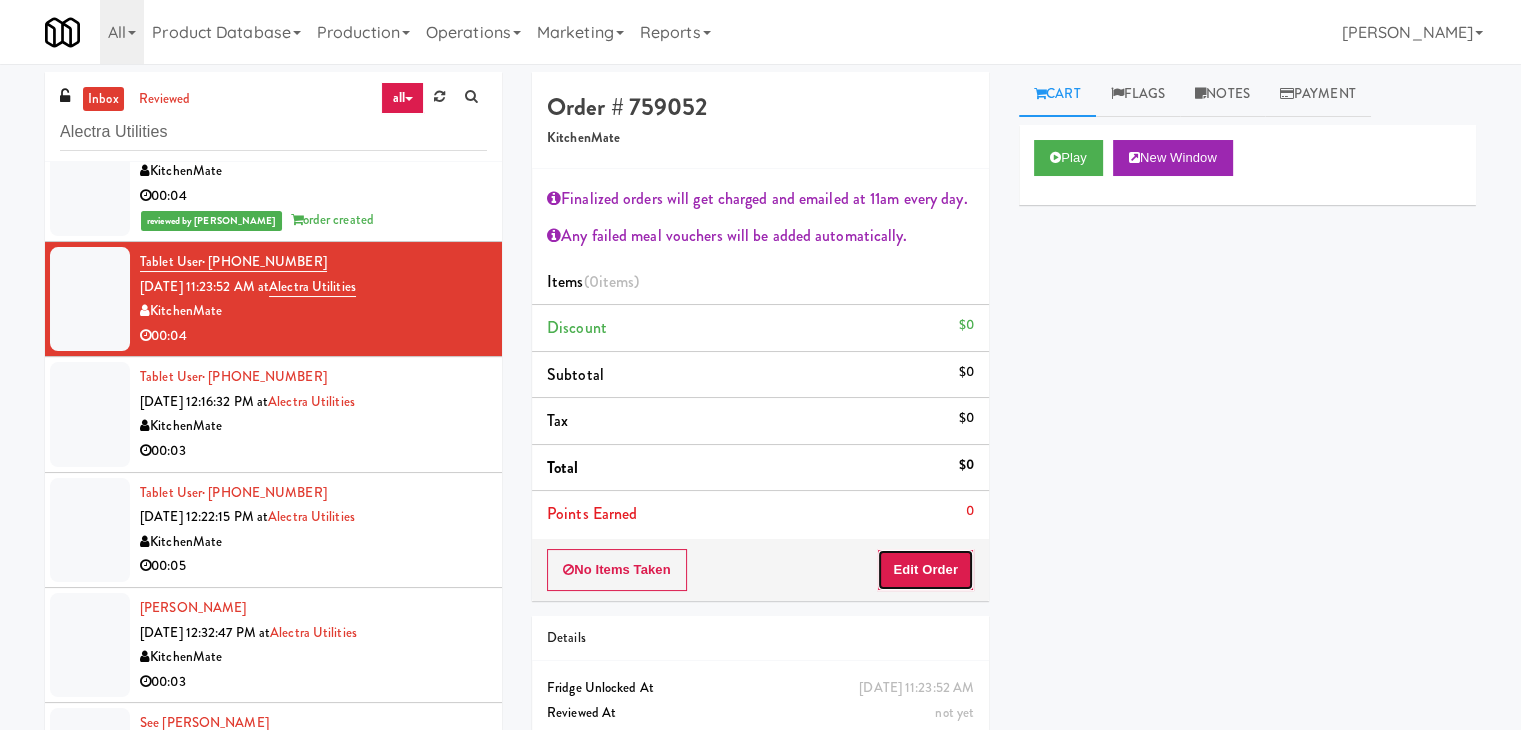click on "Edit Order" at bounding box center (925, 570) 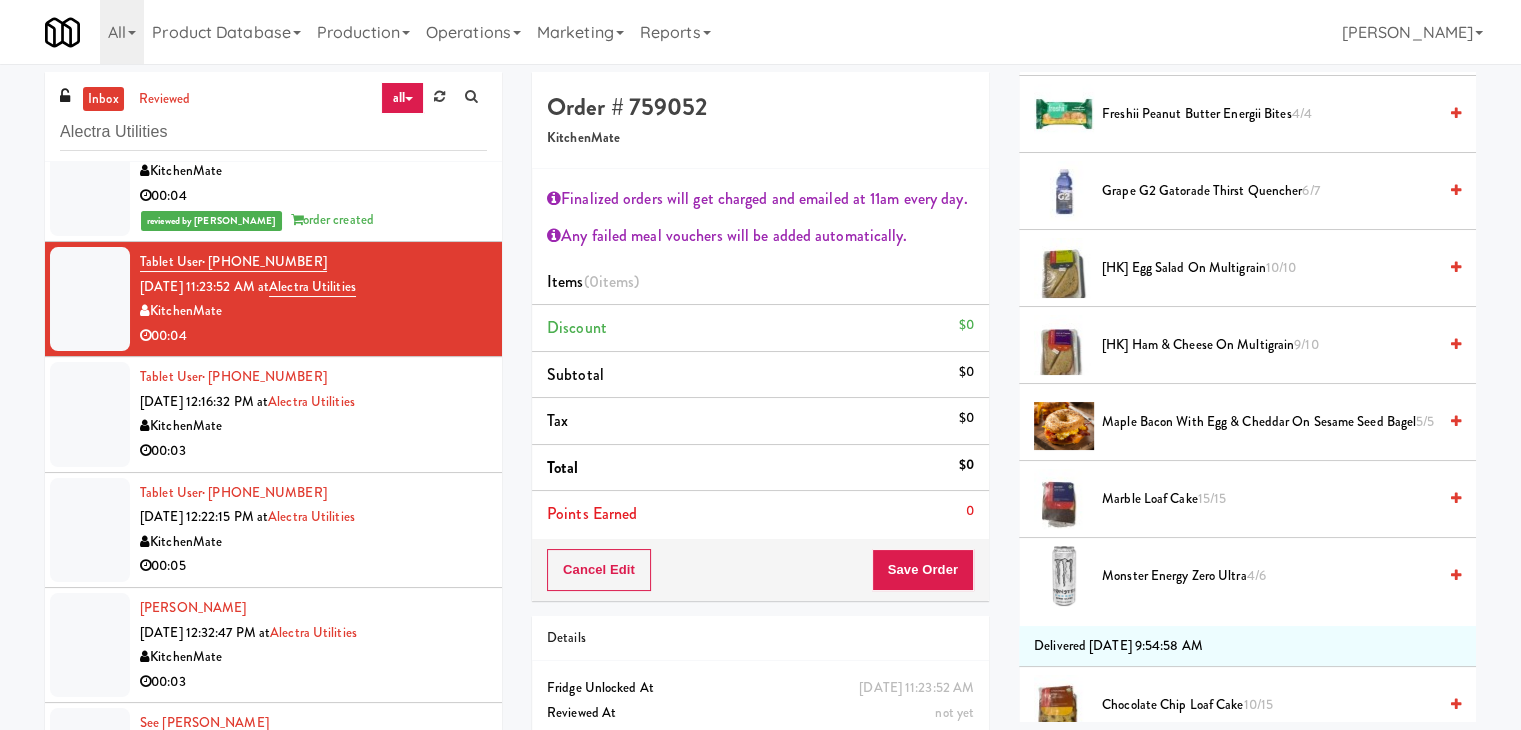 scroll, scrollTop: 700, scrollLeft: 0, axis: vertical 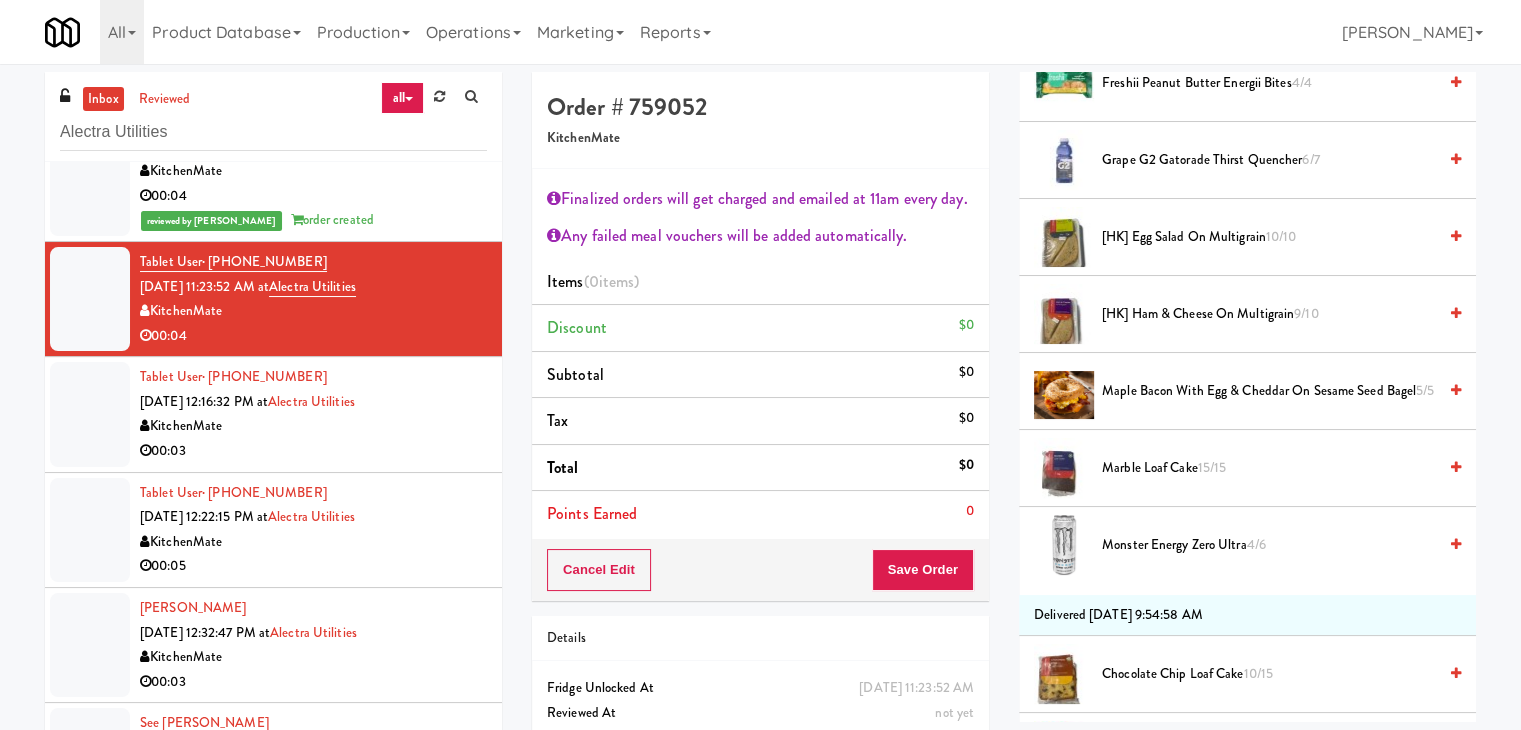 click at bounding box center (1456, 544) 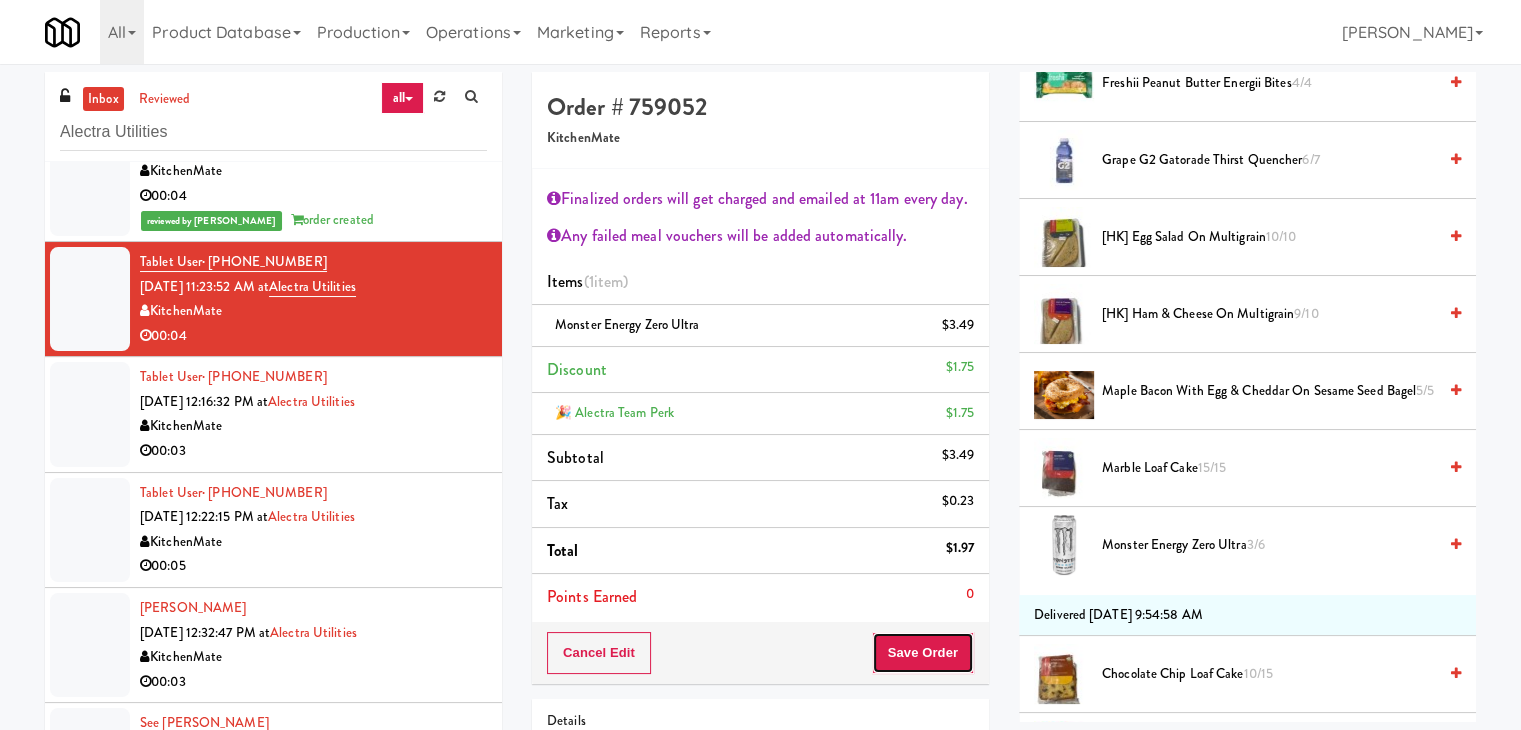 click on "Save Order" at bounding box center [923, 653] 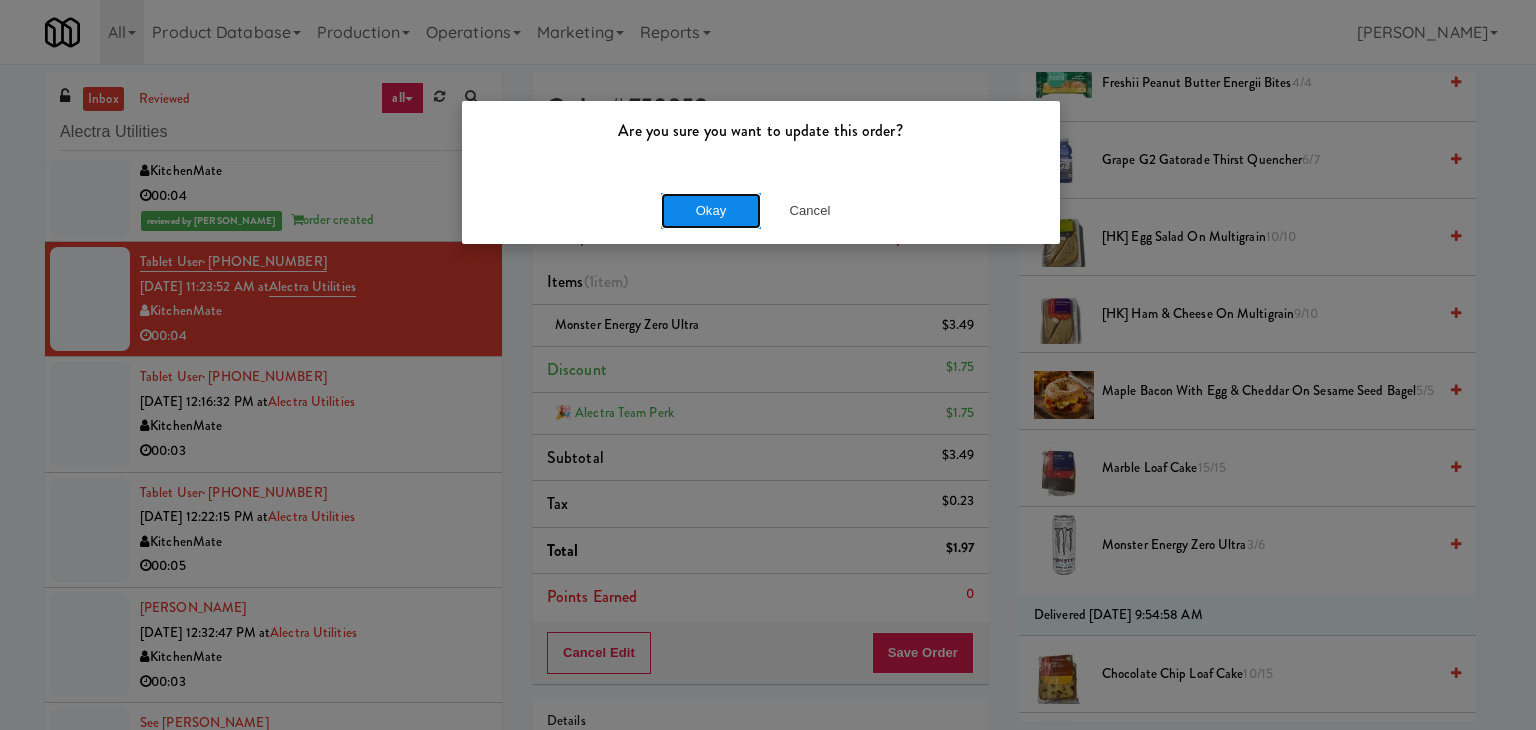 click on "Okay" at bounding box center (711, 211) 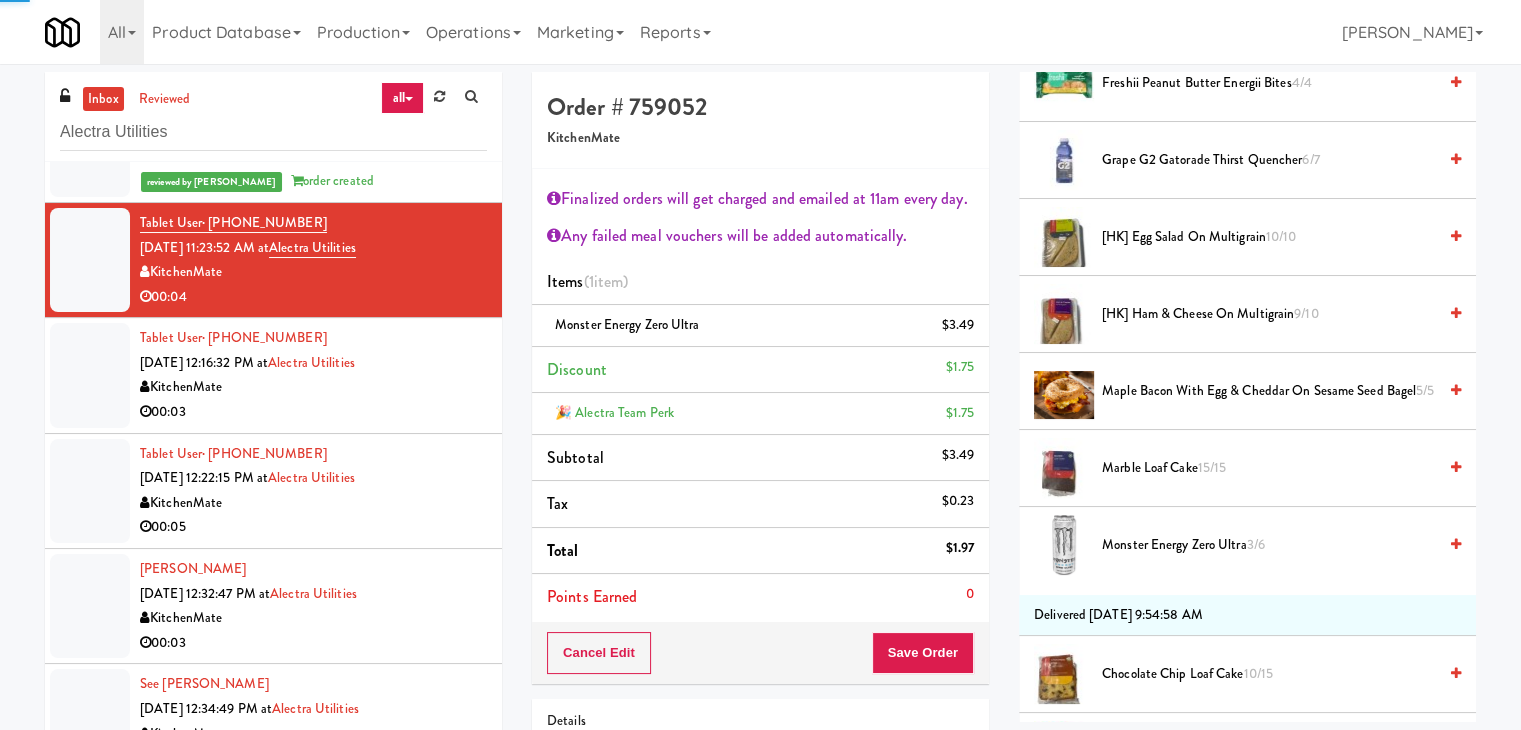 scroll, scrollTop: 400, scrollLeft: 0, axis: vertical 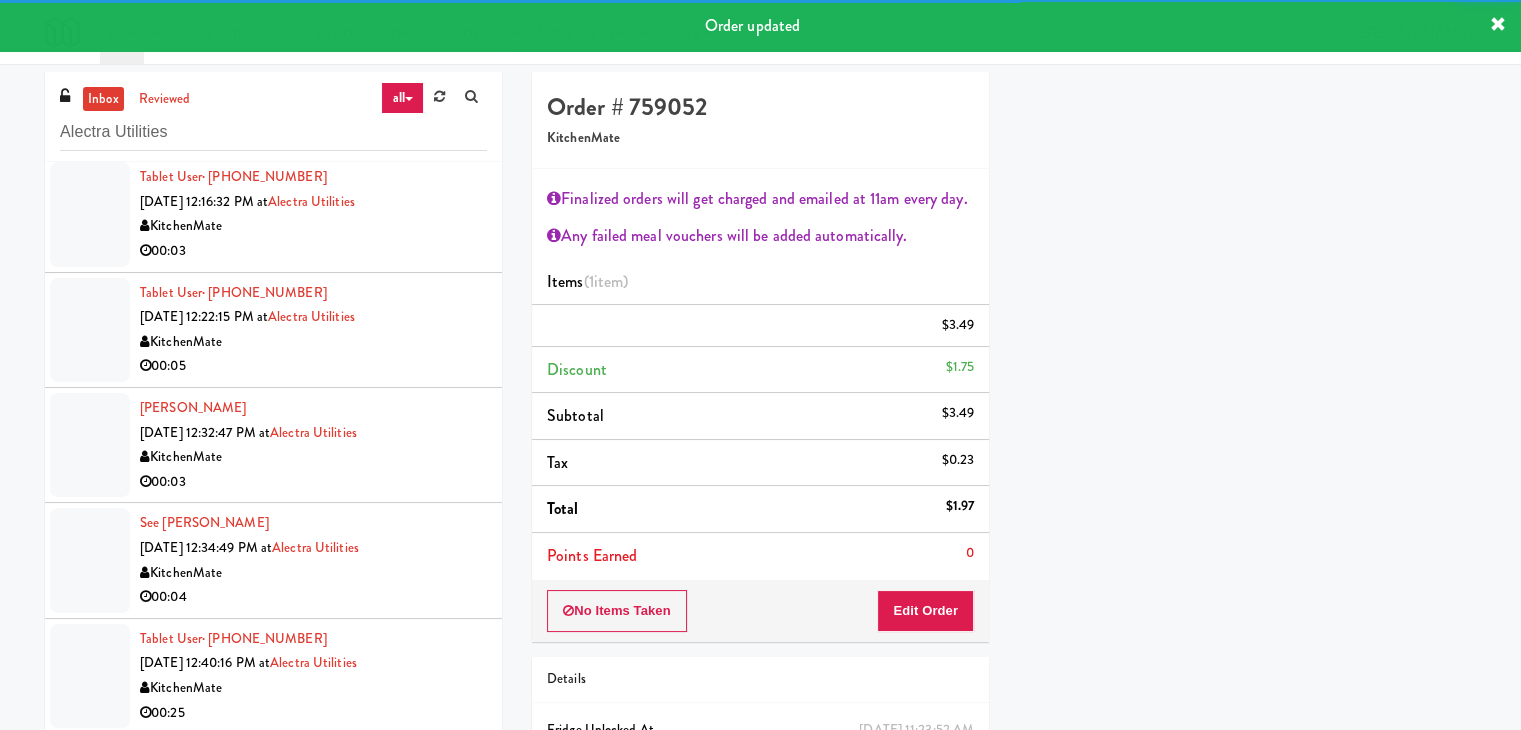 click on "00:03" at bounding box center (313, 251) 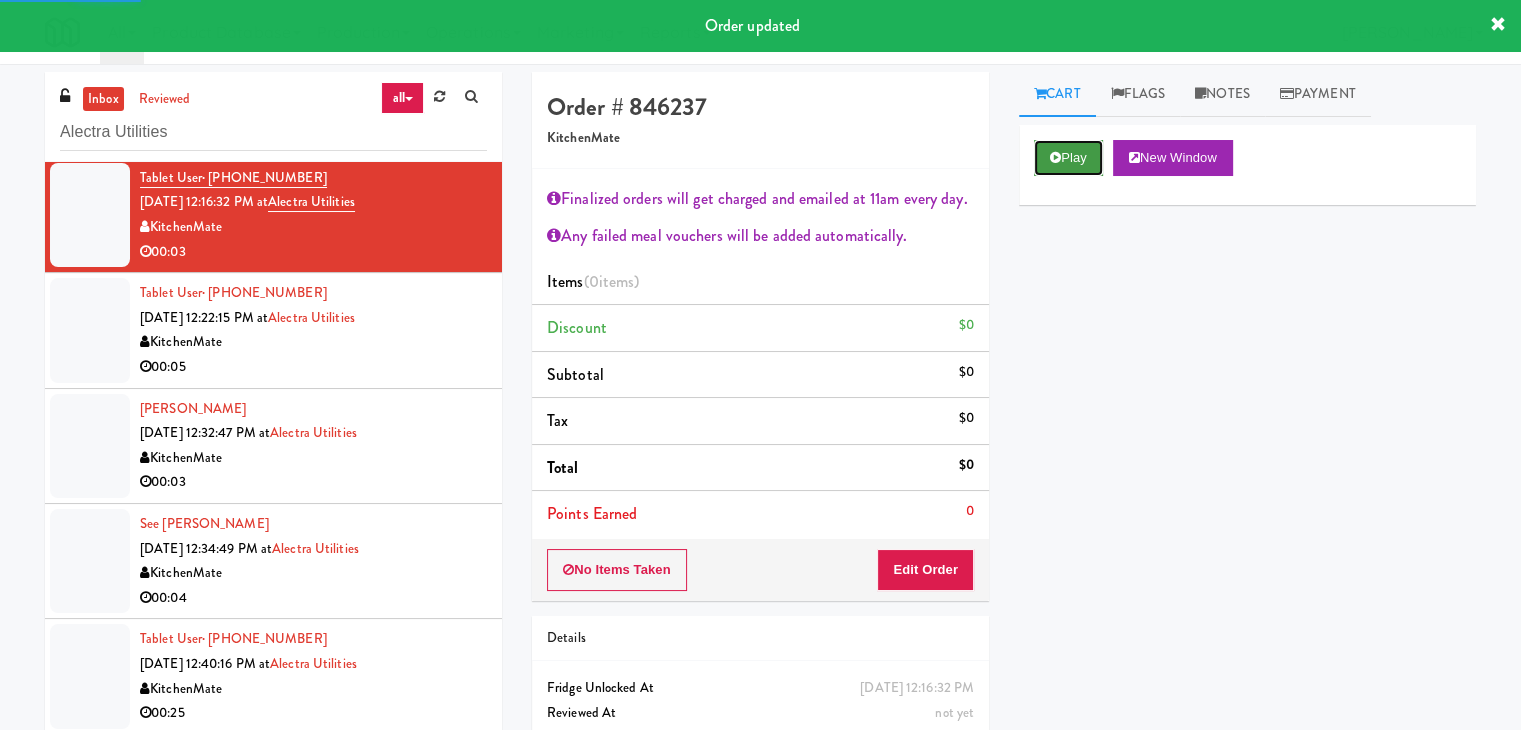 click on "Play" at bounding box center (1068, 158) 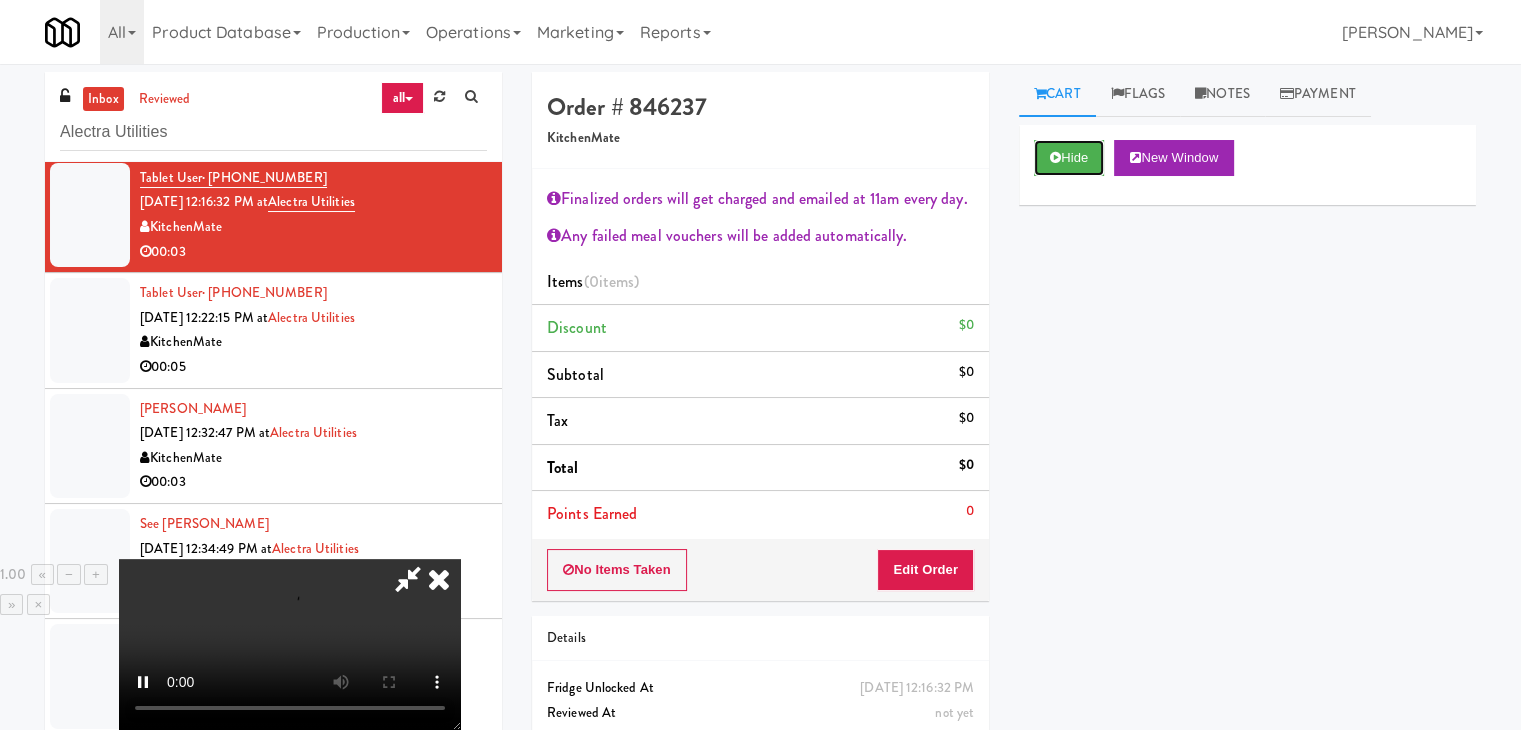scroll, scrollTop: 344, scrollLeft: 0, axis: vertical 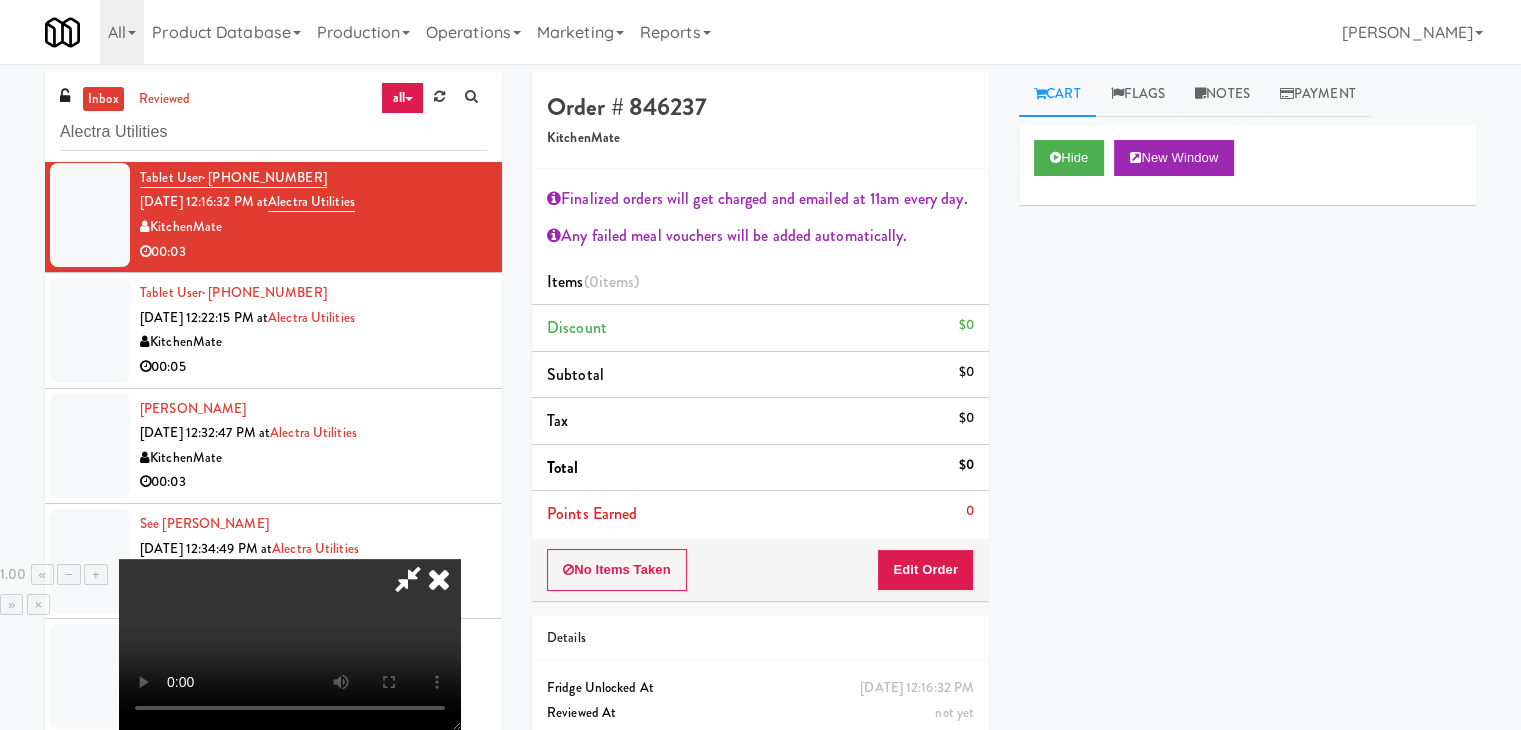 type 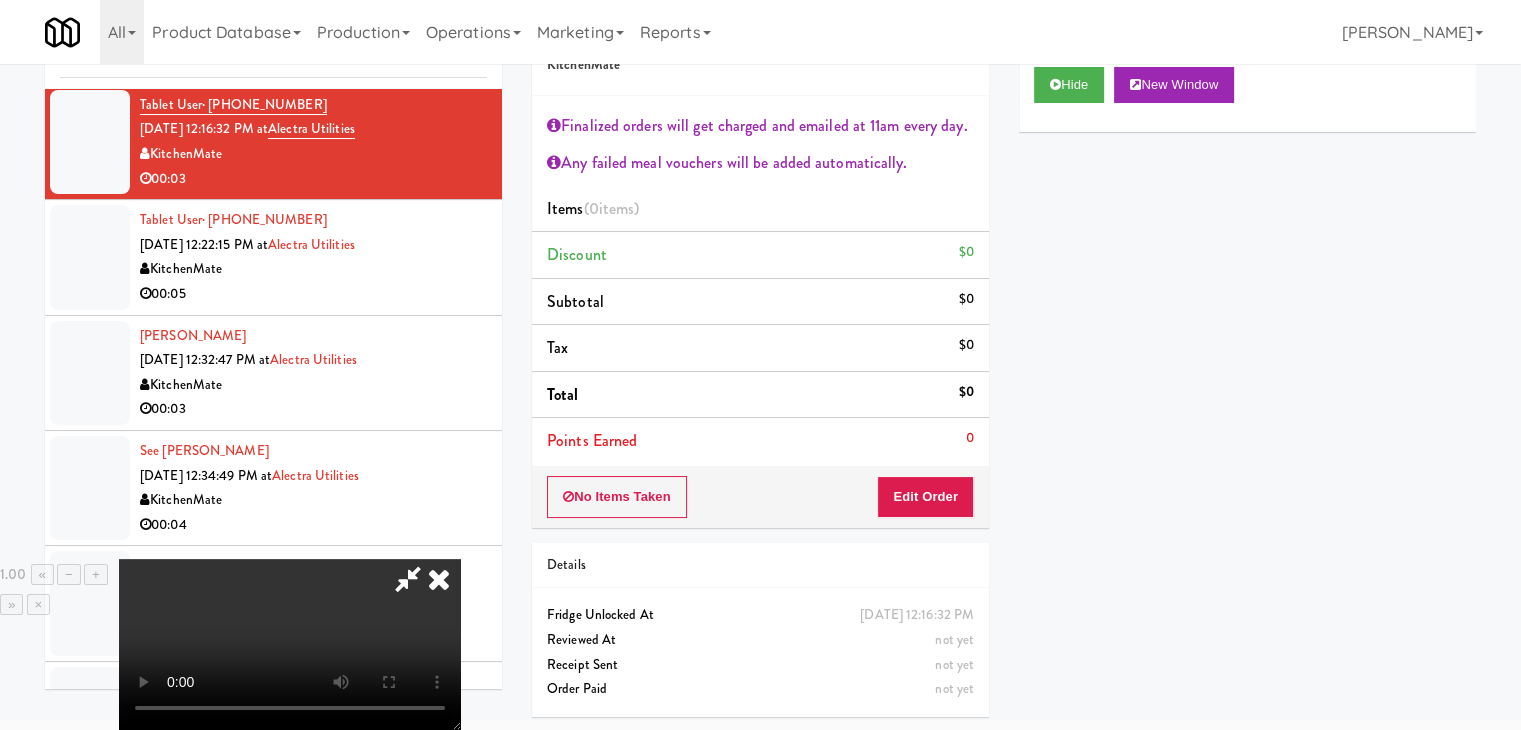 scroll, scrollTop: 0, scrollLeft: 0, axis: both 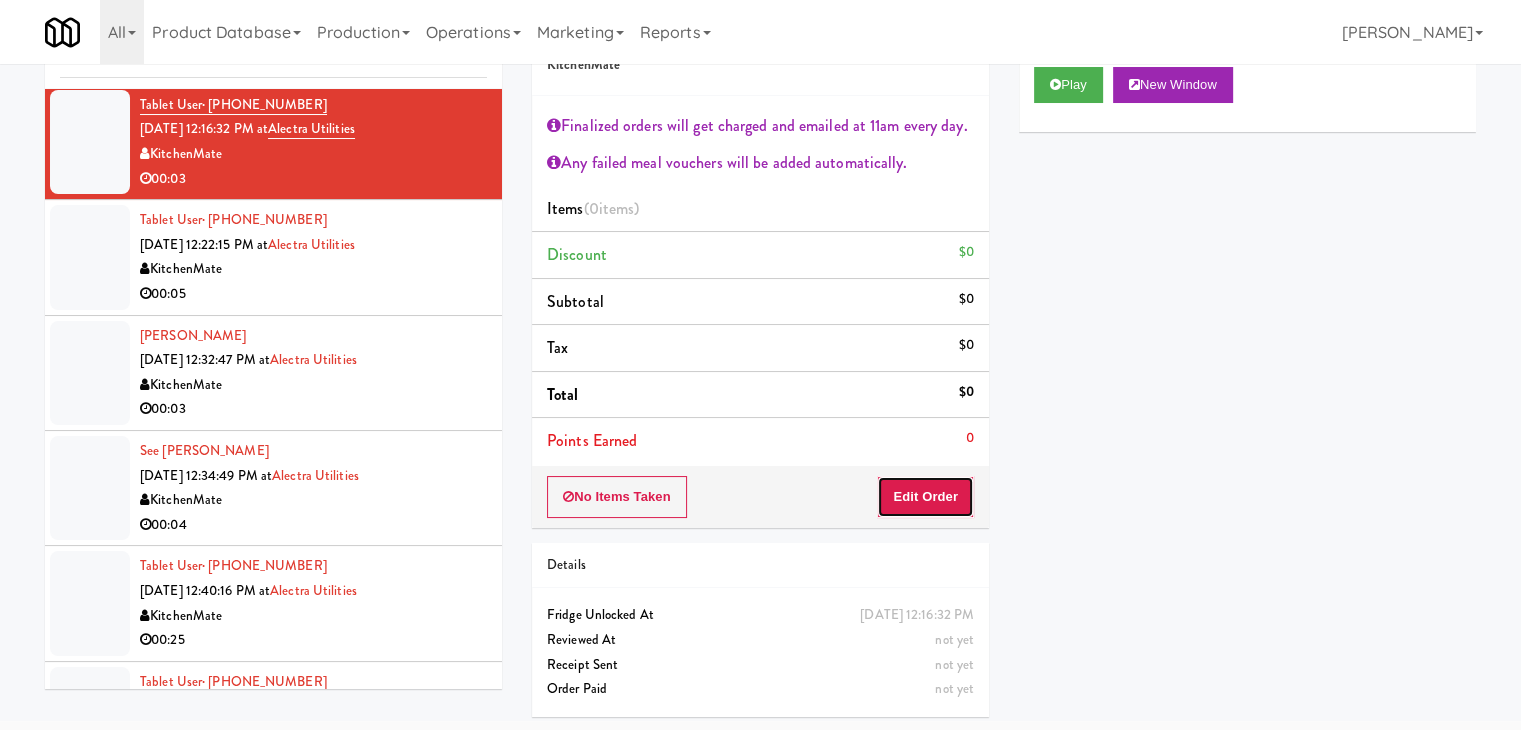 click on "Edit Order" at bounding box center [925, 497] 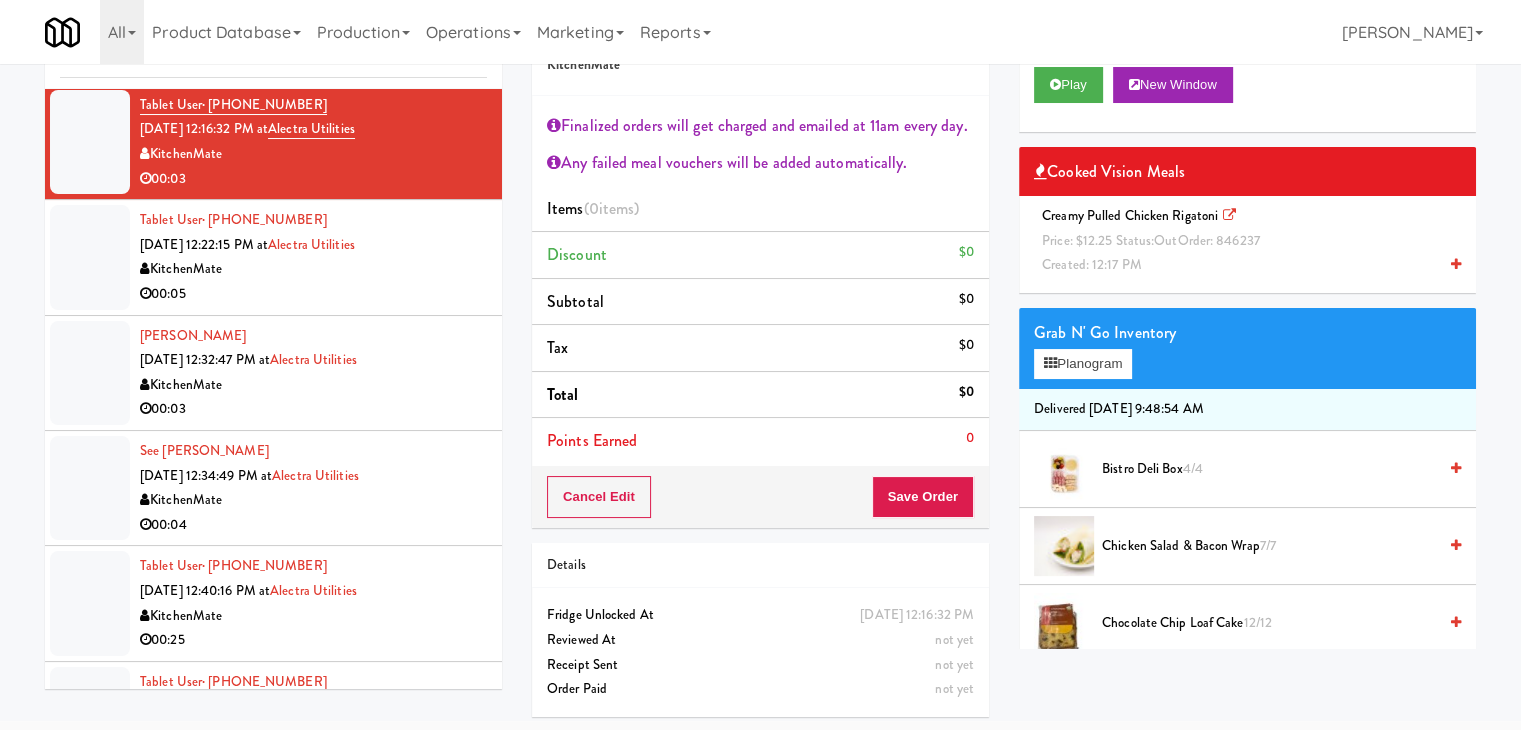 click at bounding box center [1456, 264] 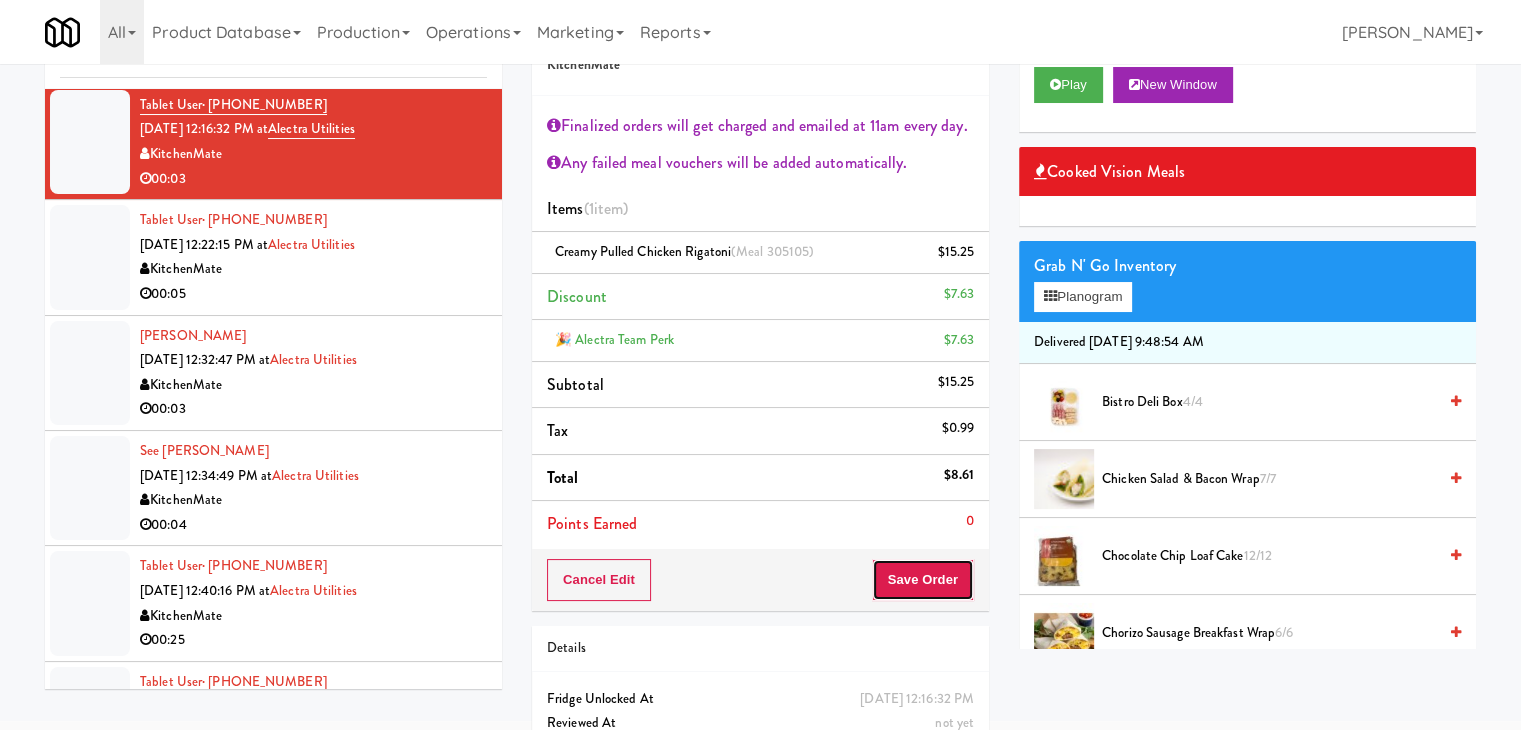 click on "Save Order" at bounding box center [923, 580] 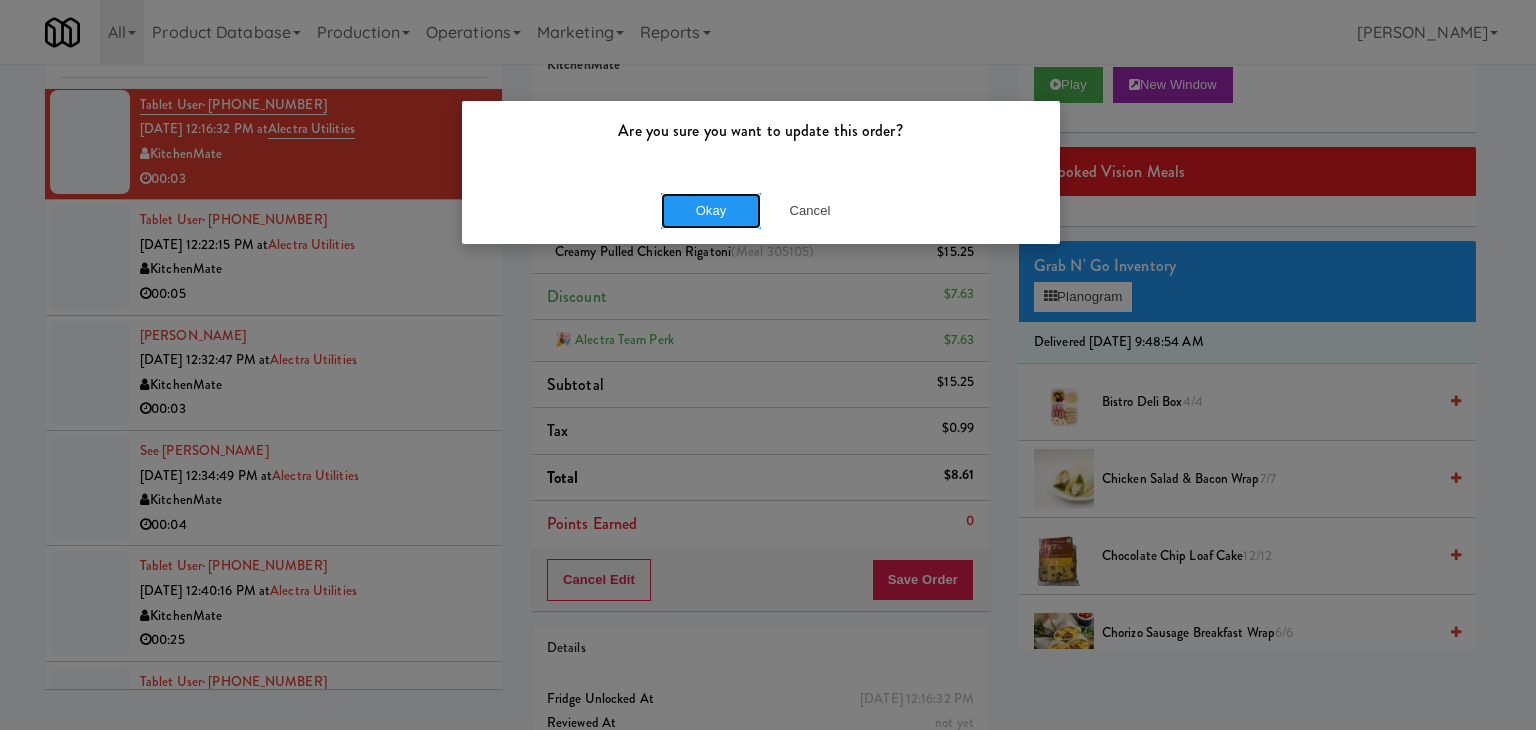 drag, startPoint x: 701, startPoint y: 217, endPoint x: 521, endPoint y: 260, distance: 185.06485 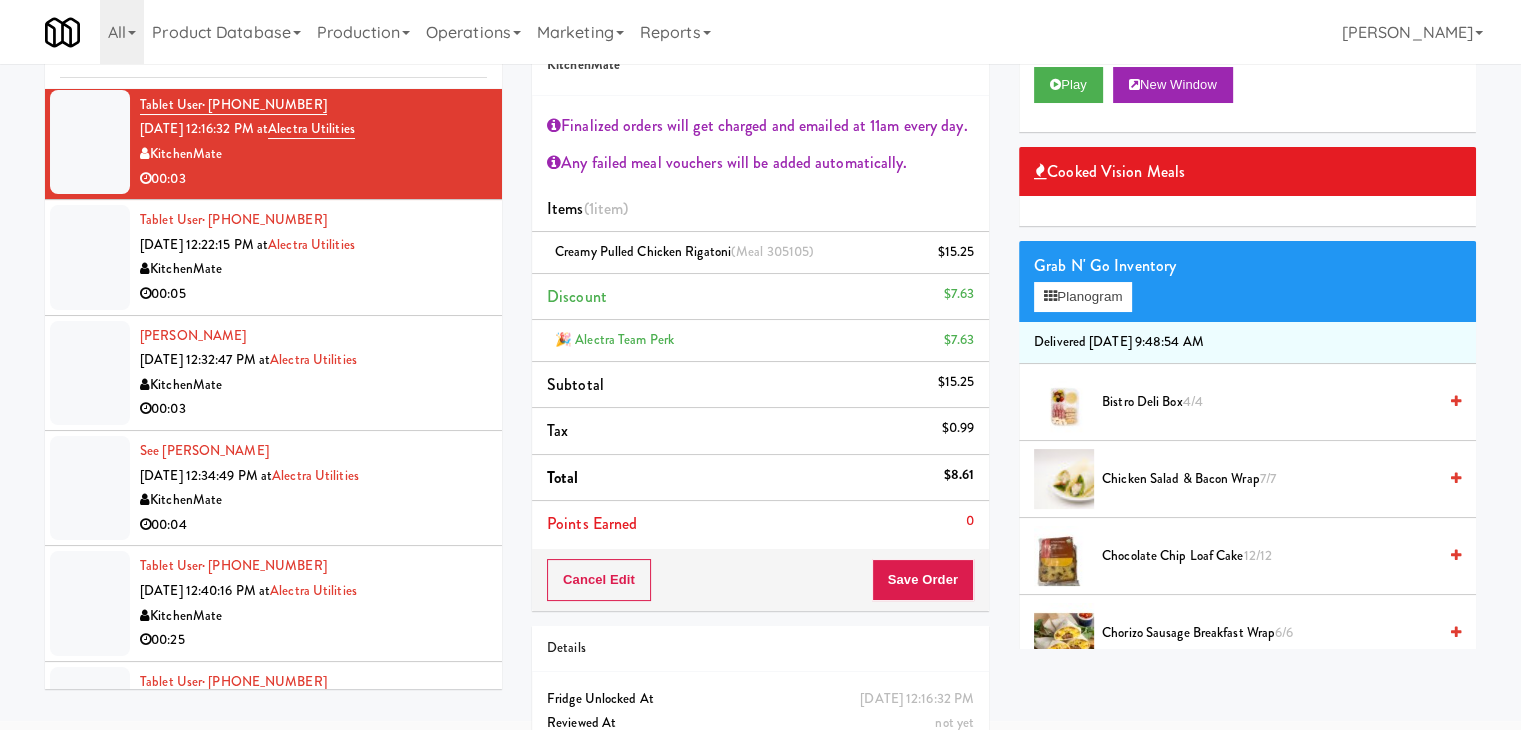 click on "KitchenMate" at bounding box center [313, 269] 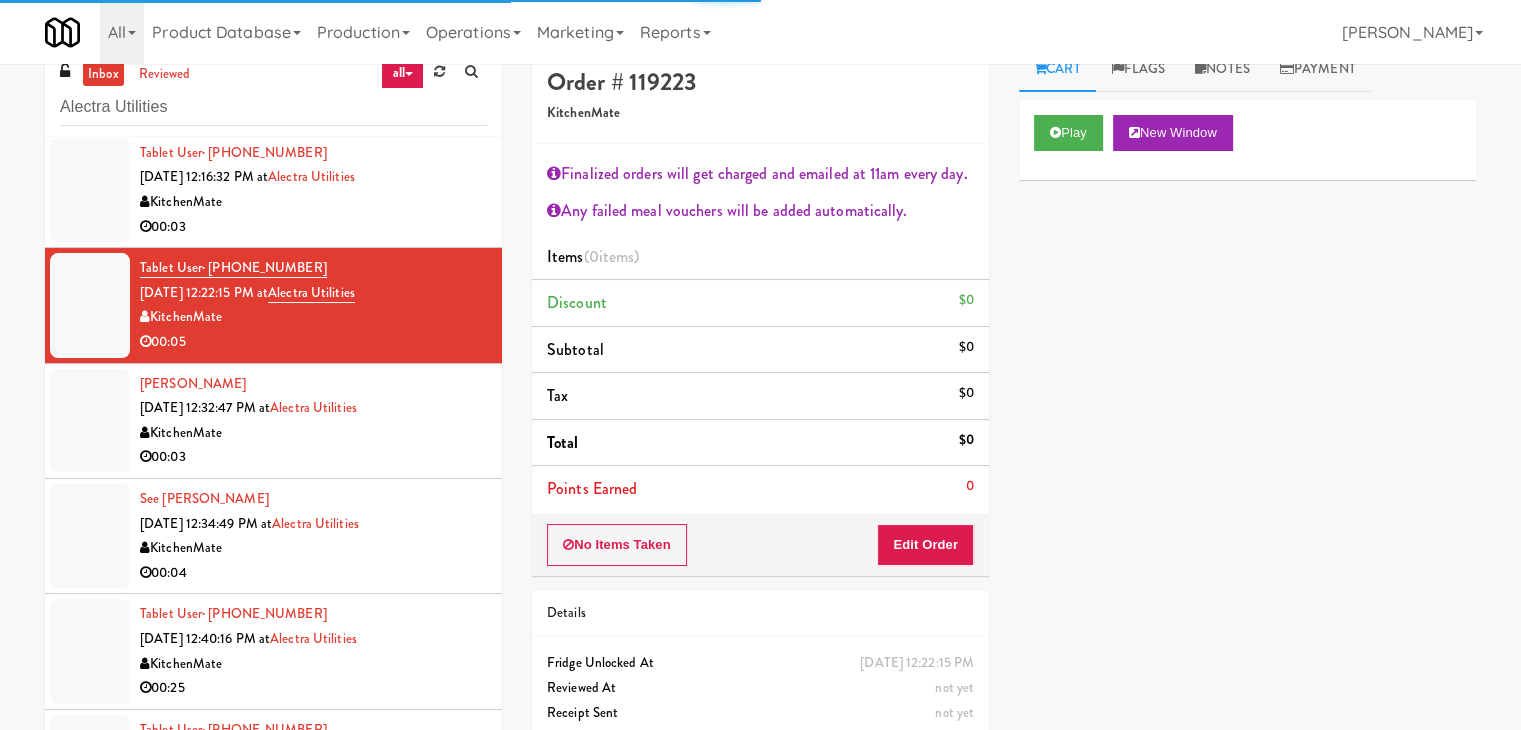 scroll, scrollTop: 0, scrollLeft: 0, axis: both 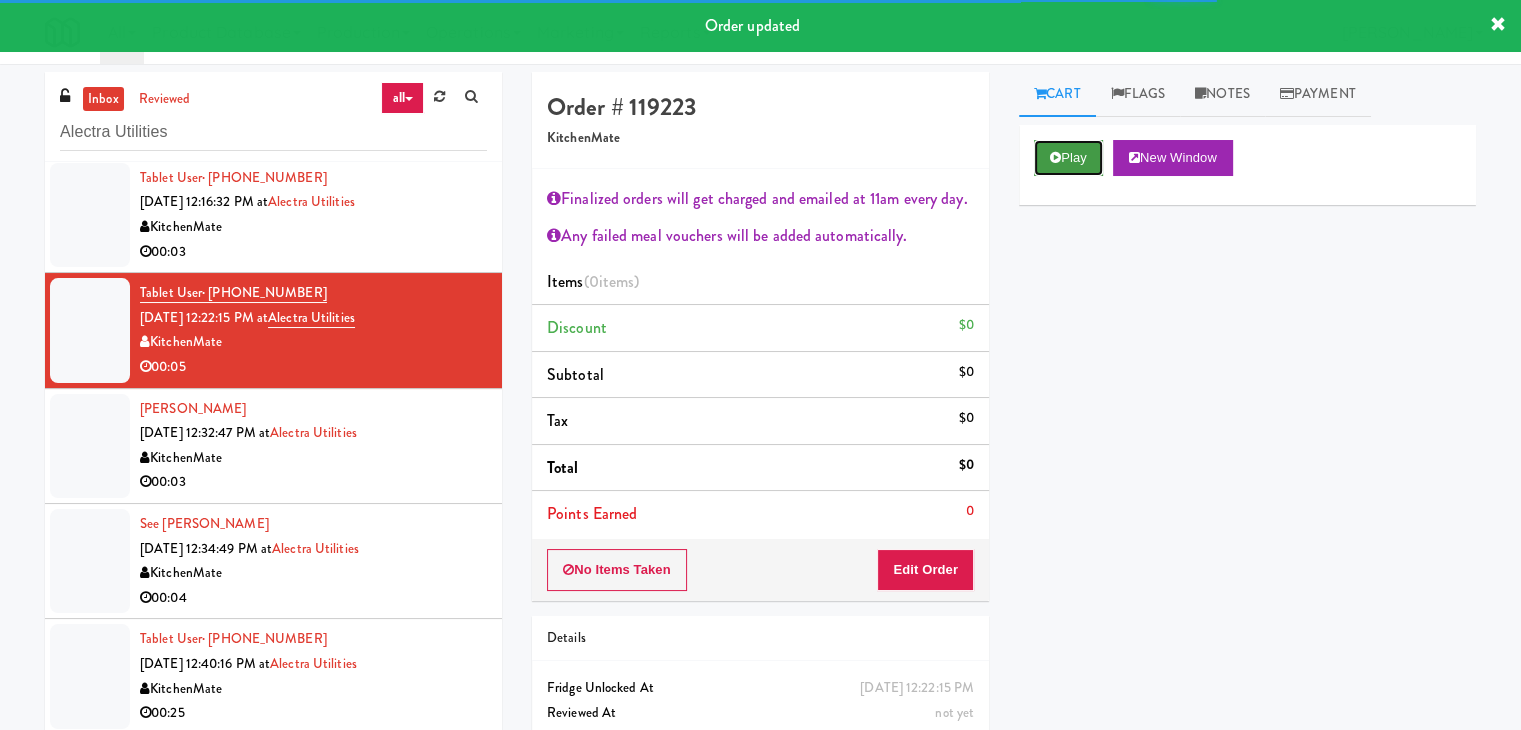click on "Play" at bounding box center [1068, 158] 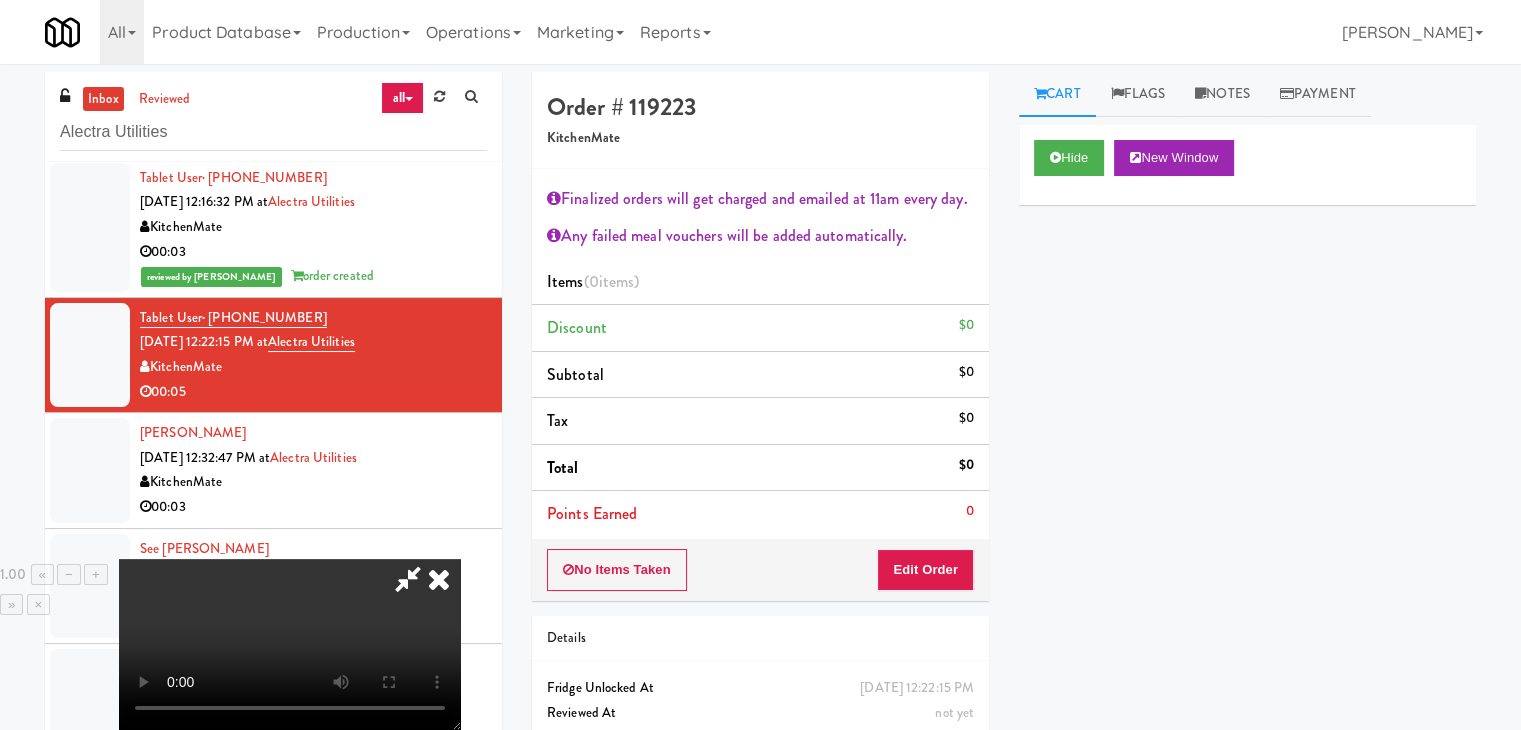 click at bounding box center (290, 644) 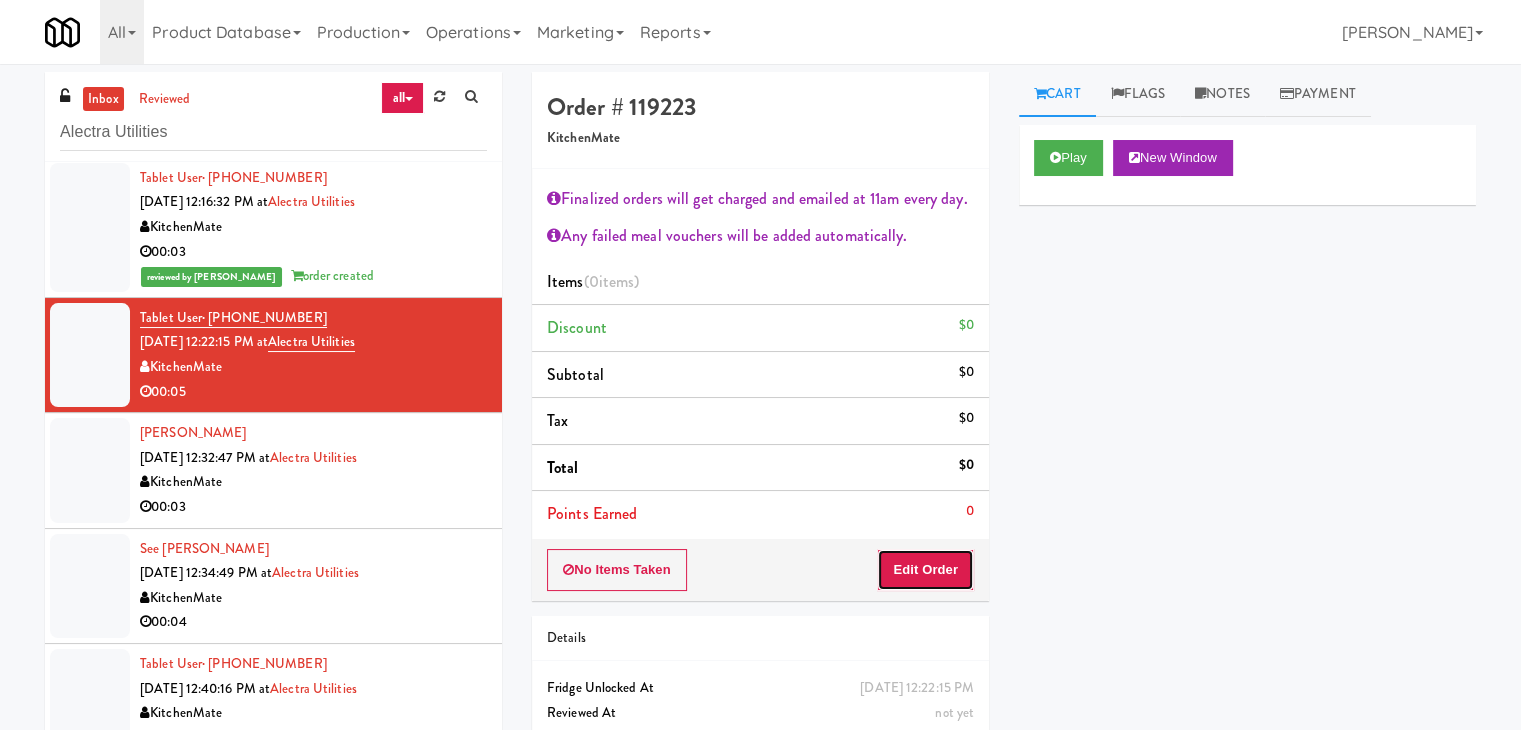 click on "Edit Order" at bounding box center (925, 570) 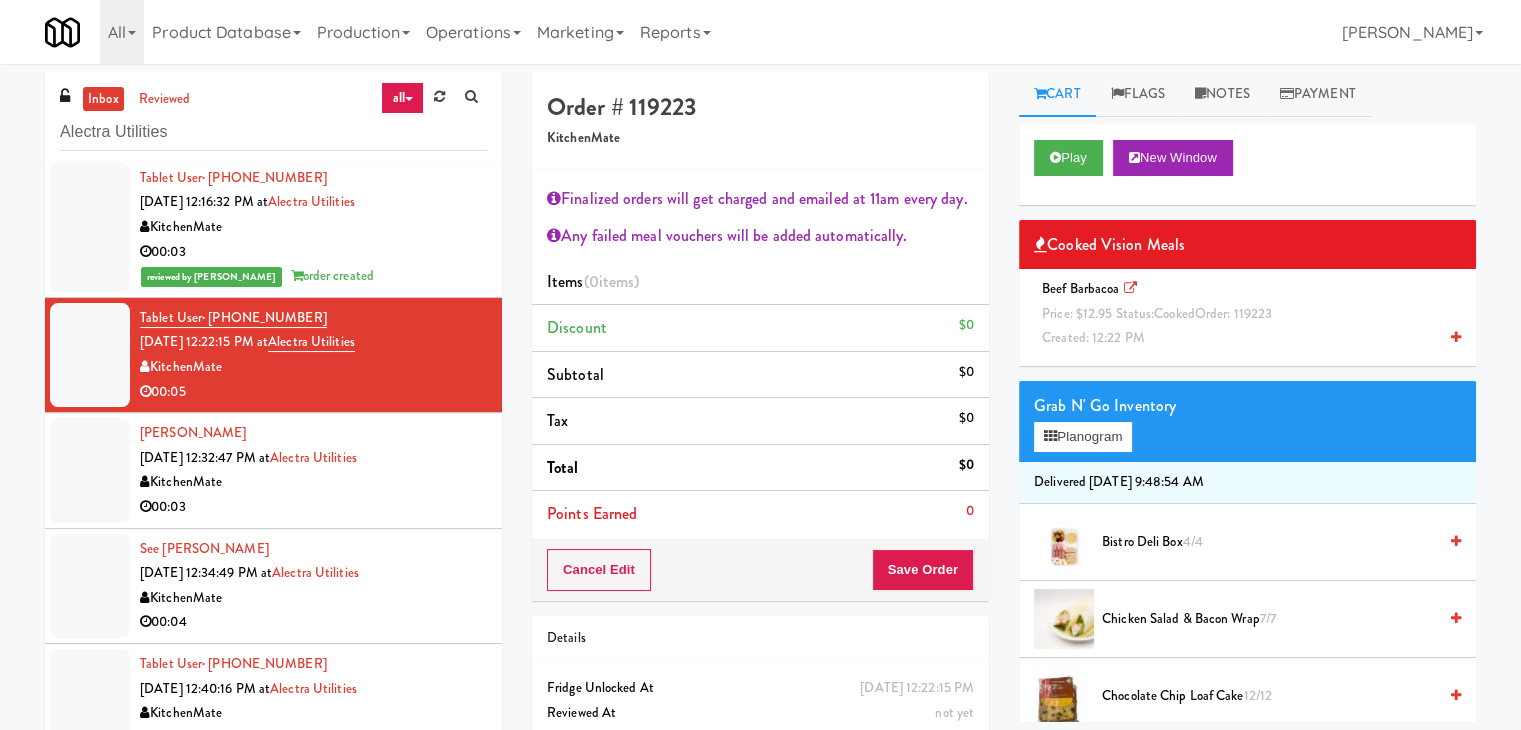 click at bounding box center (1456, 338) 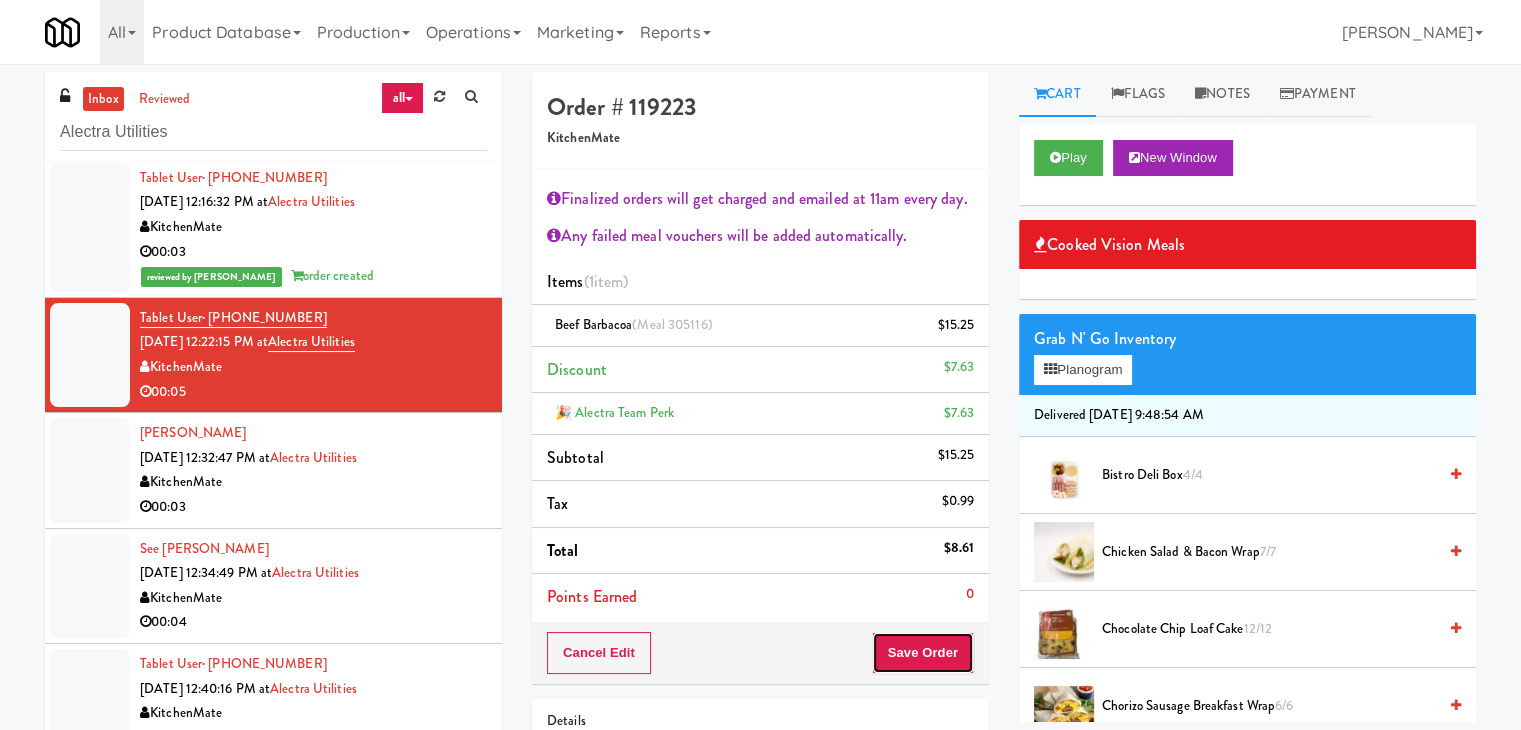click on "Save Order" at bounding box center (923, 653) 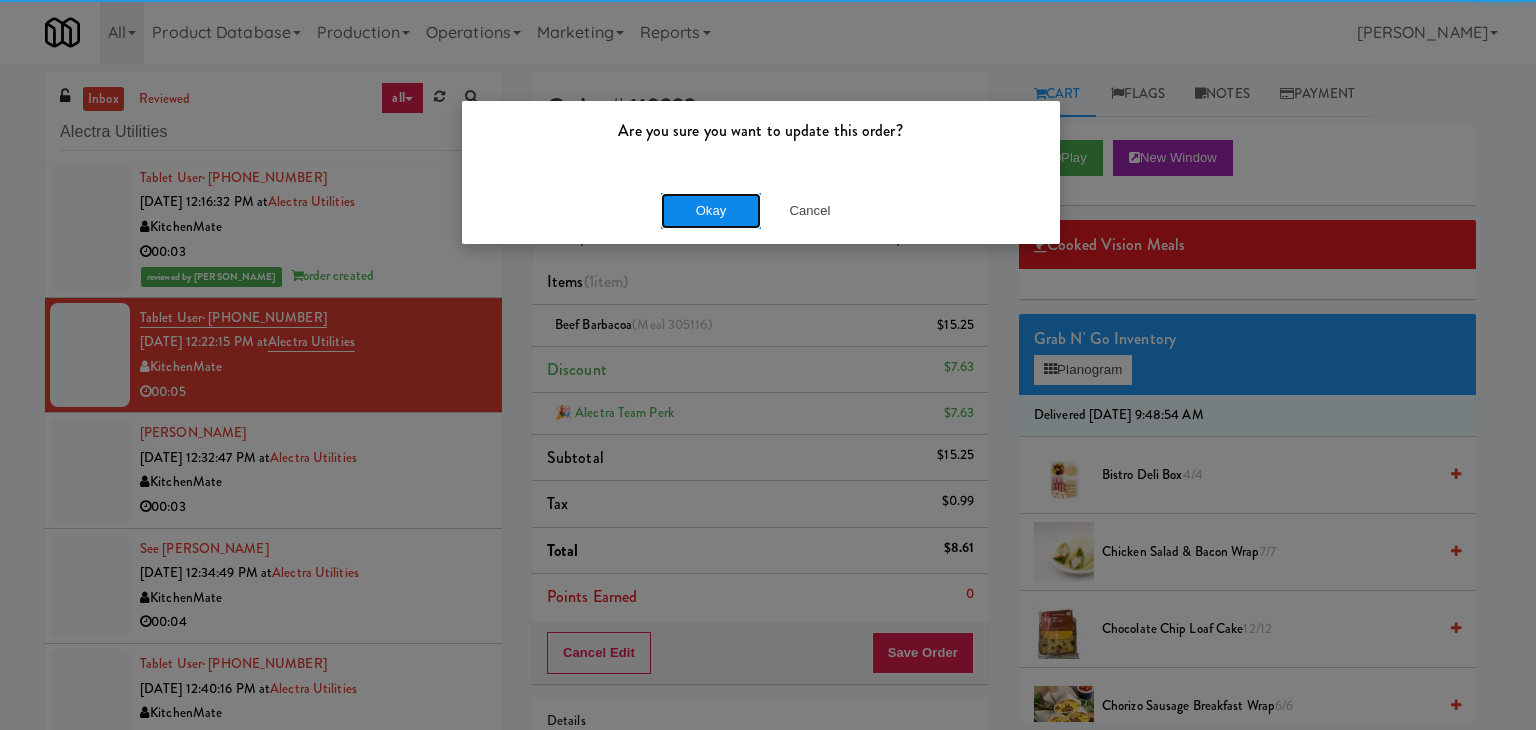 click on "Okay" at bounding box center (711, 211) 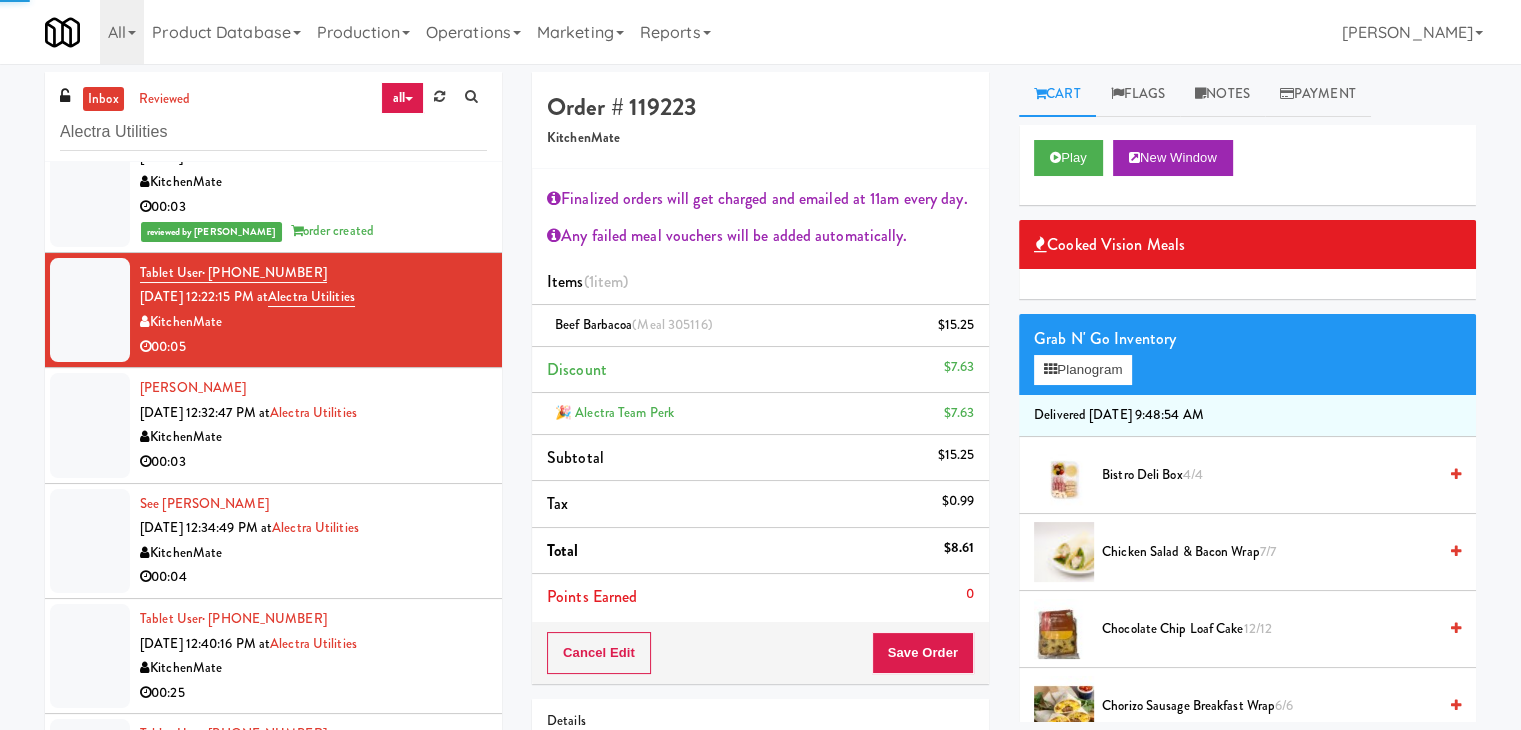 scroll, scrollTop: 534, scrollLeft: 0, axis: vertical 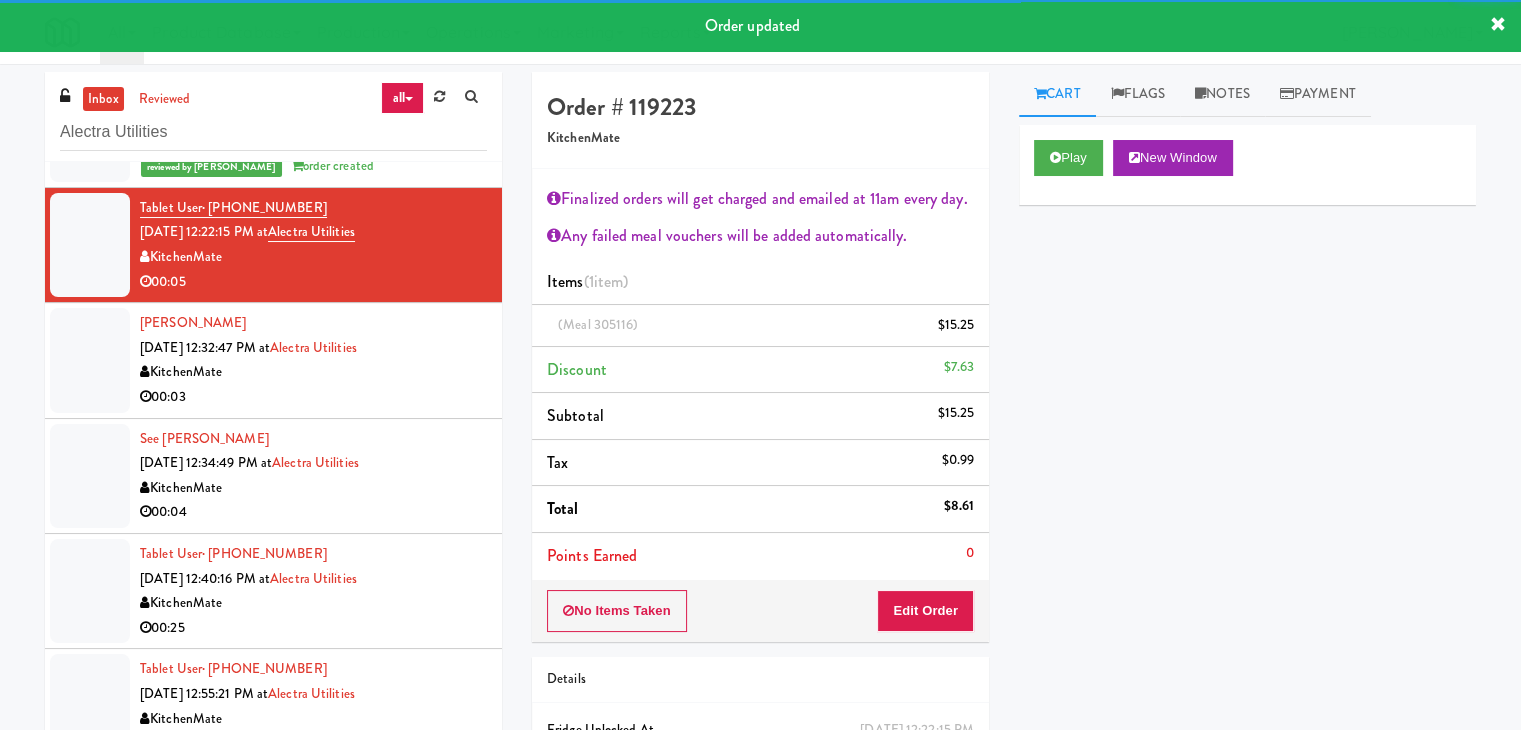 click on "00:03" at bounding box center [313, 397] 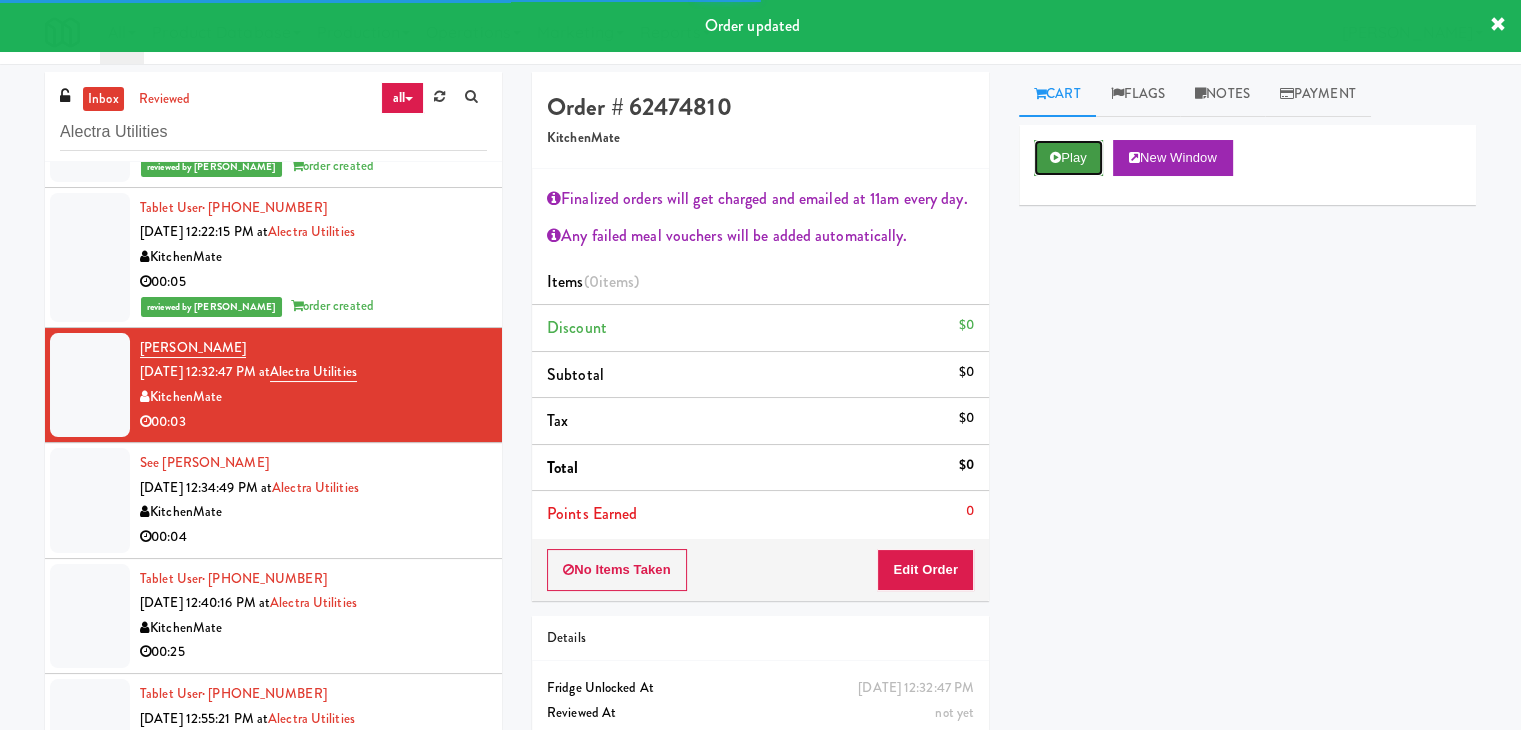 click on "Play" at bounding box center (1068, 158) 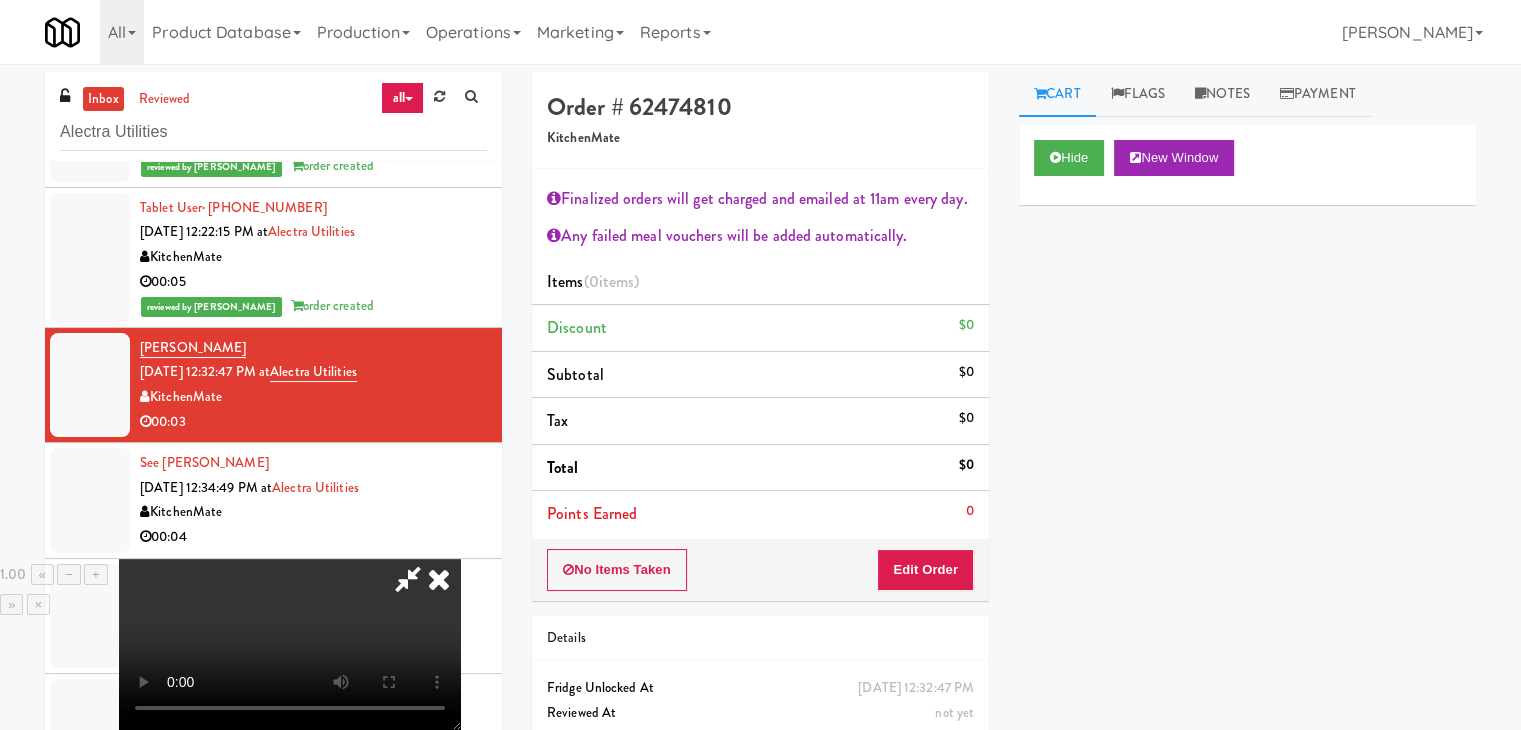 click at bounding box center [290, 644] 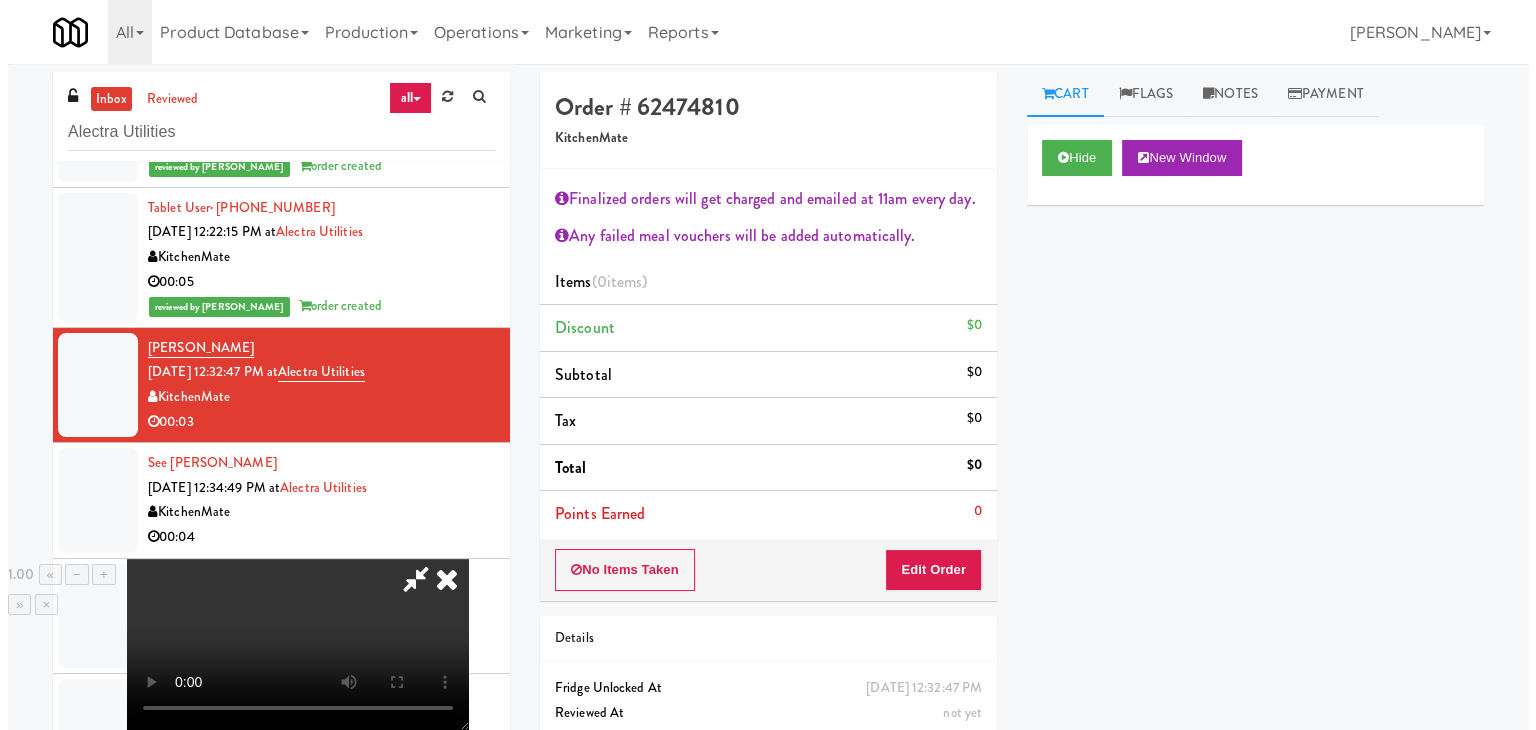 scroll, scrollTop: 0, scrollLeft: 0, axis: both 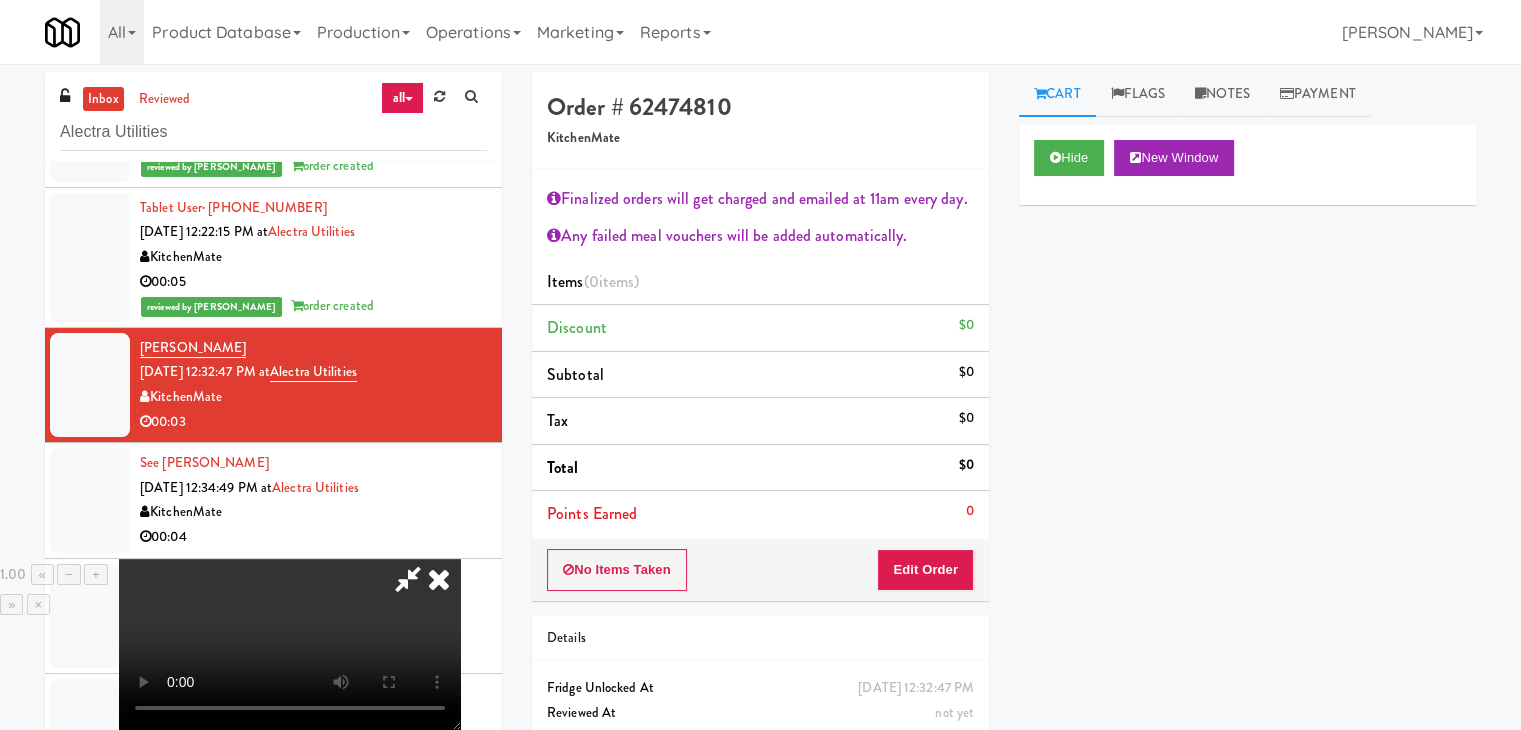 click at bounding box center (290, 644) 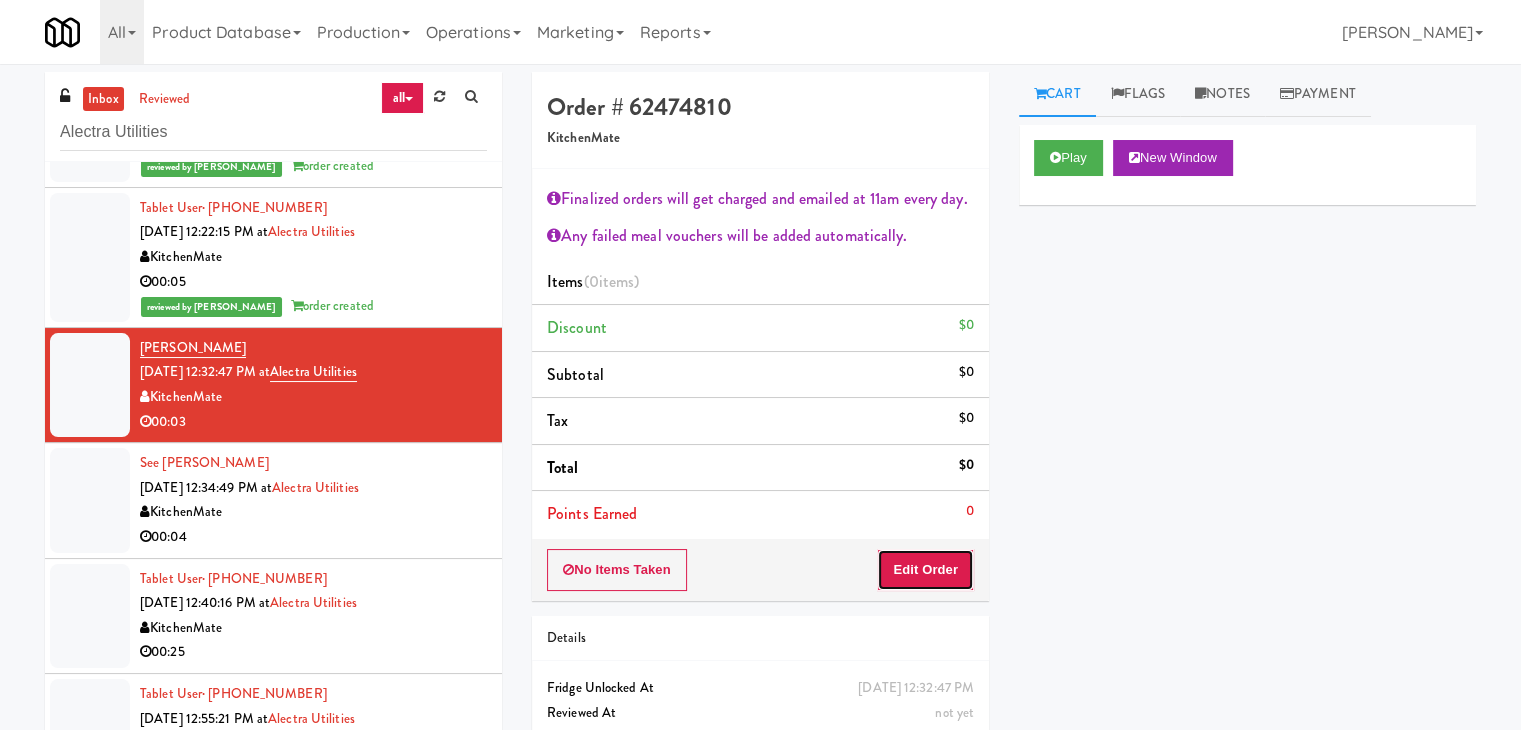 click on "Edit Order" at bounding box center (925, 570) 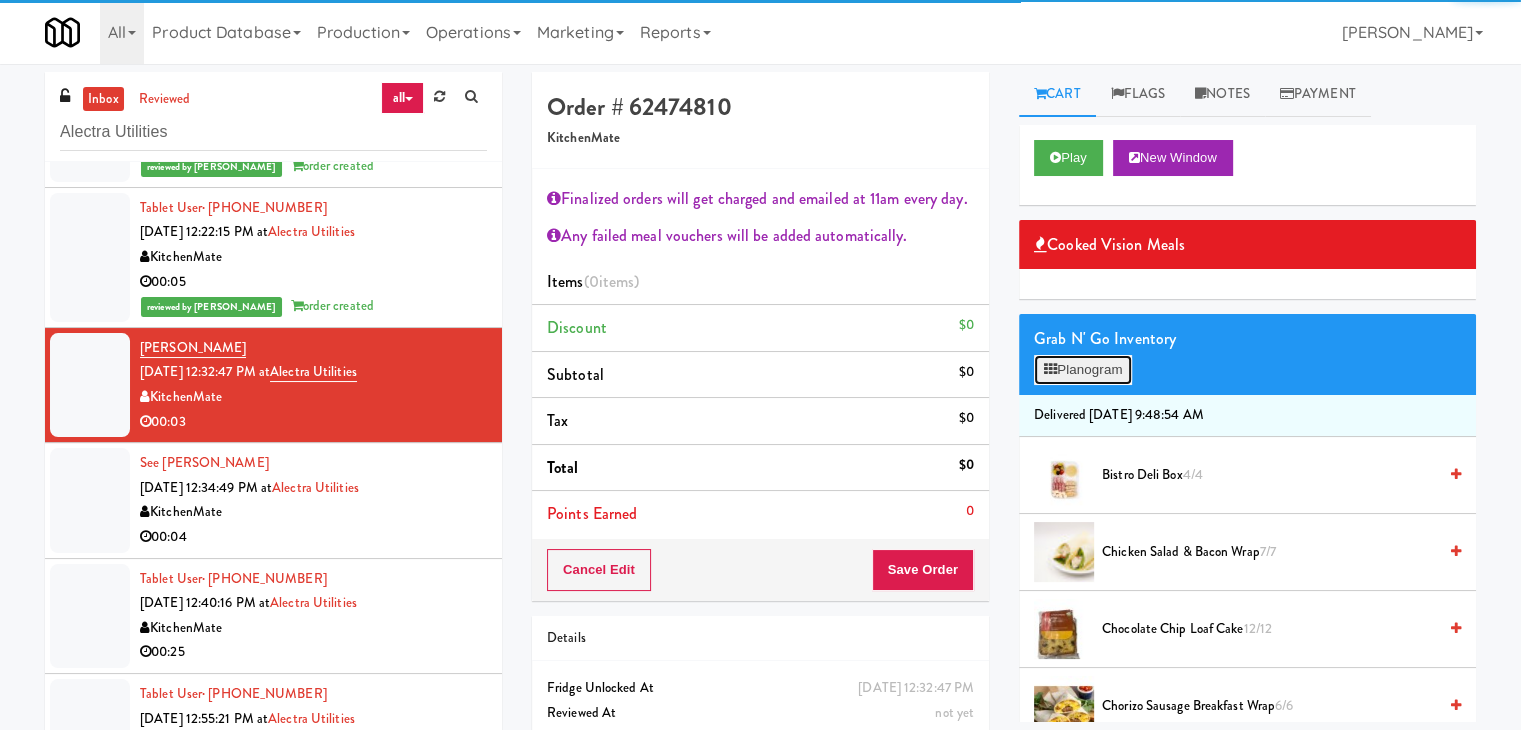 click on "Planogram" at bounding box center [1083, 370] 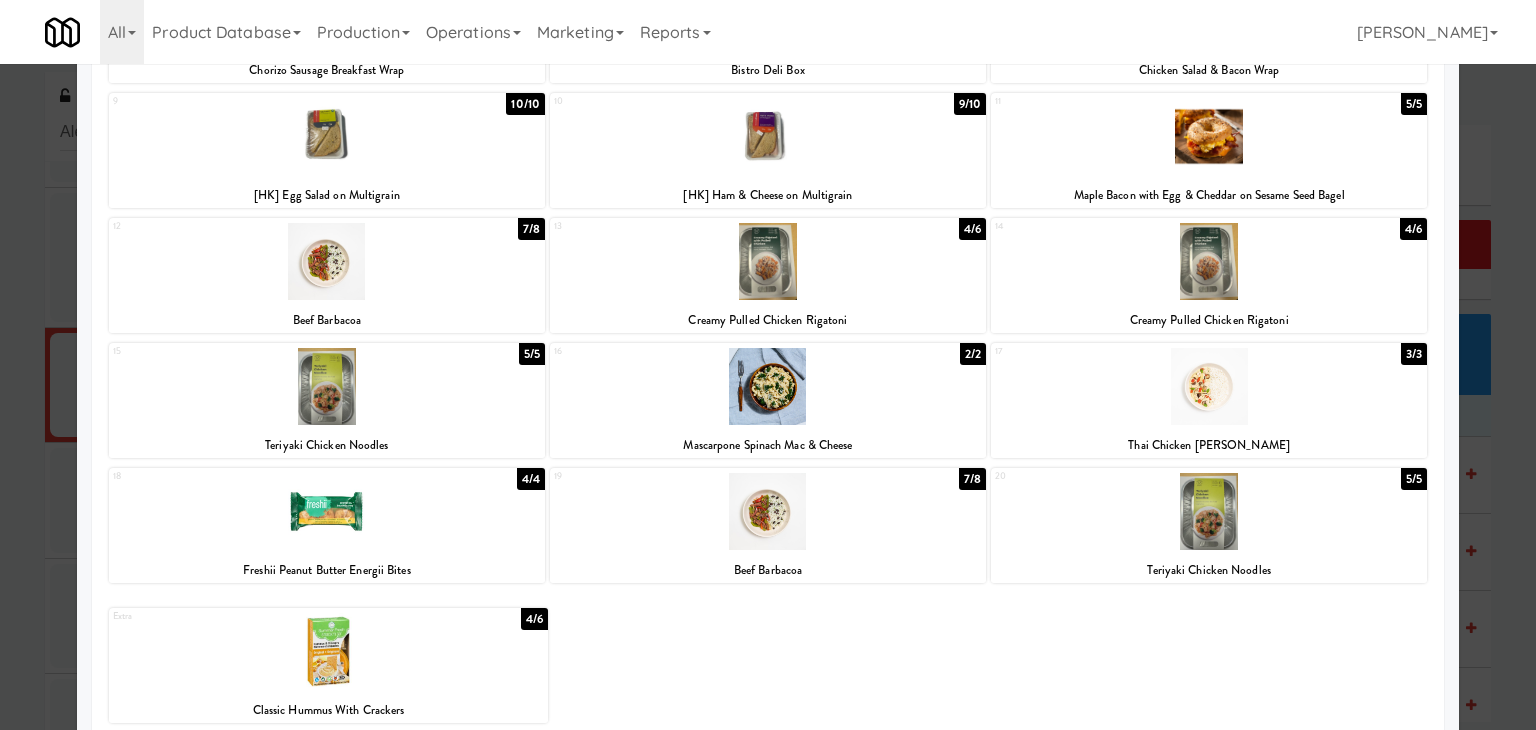 scroll, scrollTop: 377, scrollLeft: 0, axis: vertical 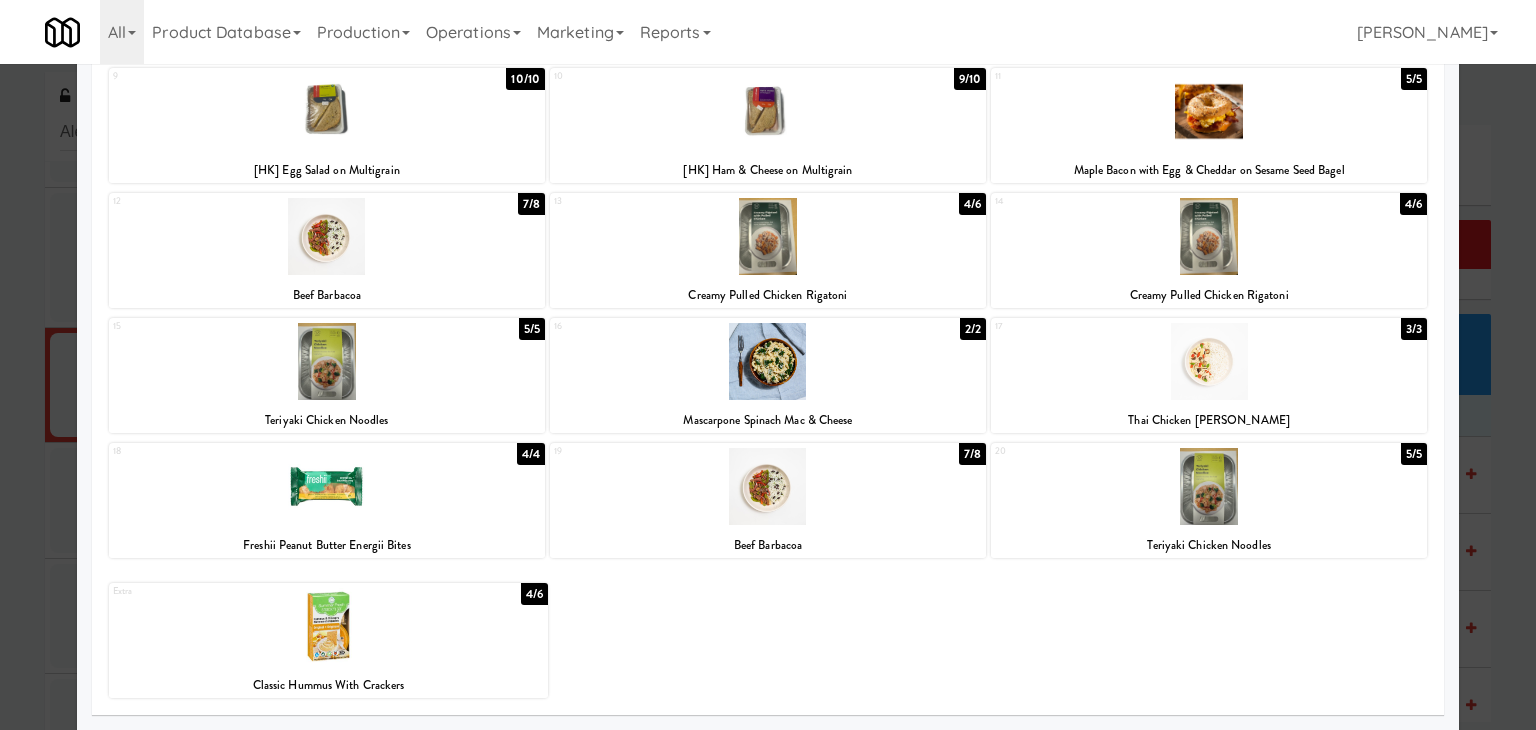 click at bounding box center [327, 486] 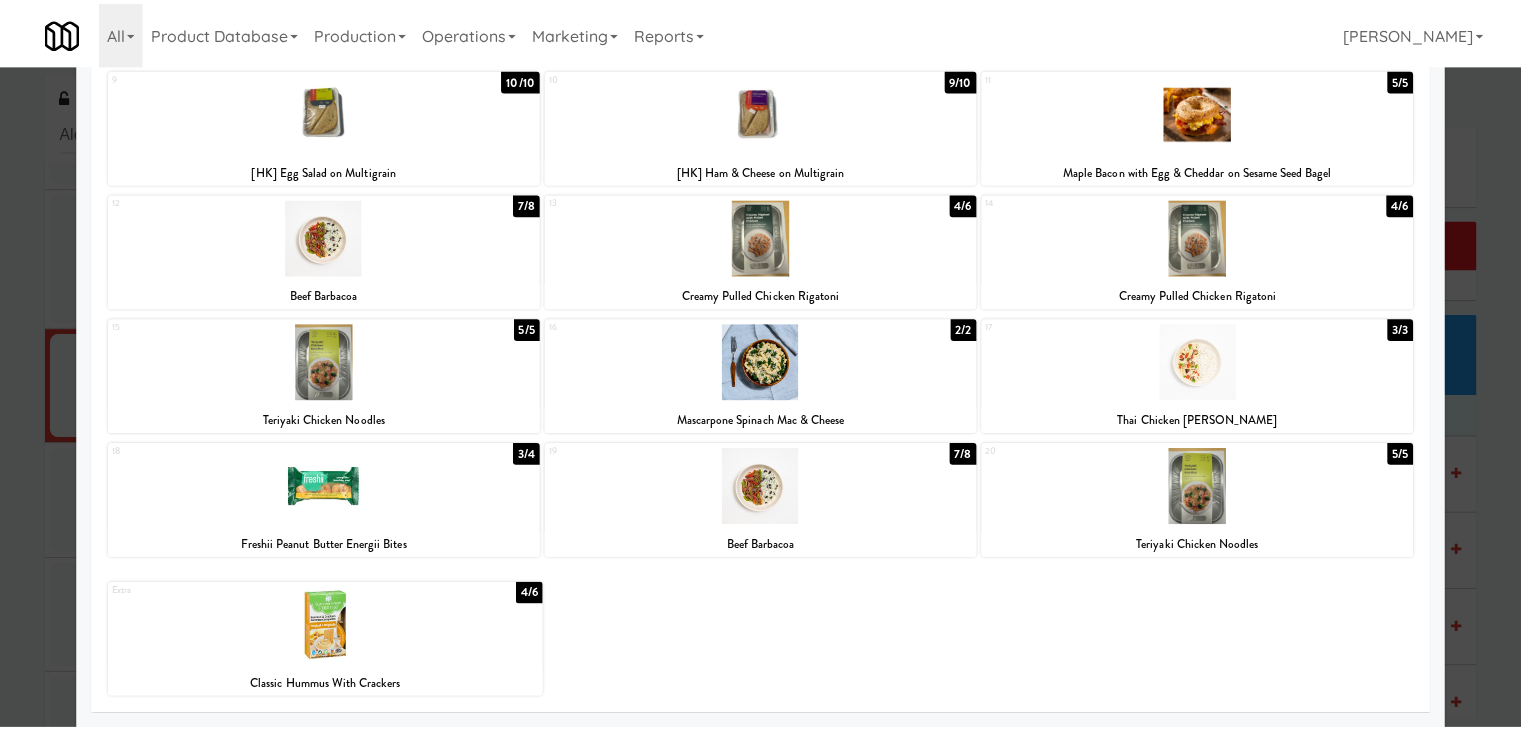 scroll, scrollTop: 0, scrollLeft: 0, axis: both 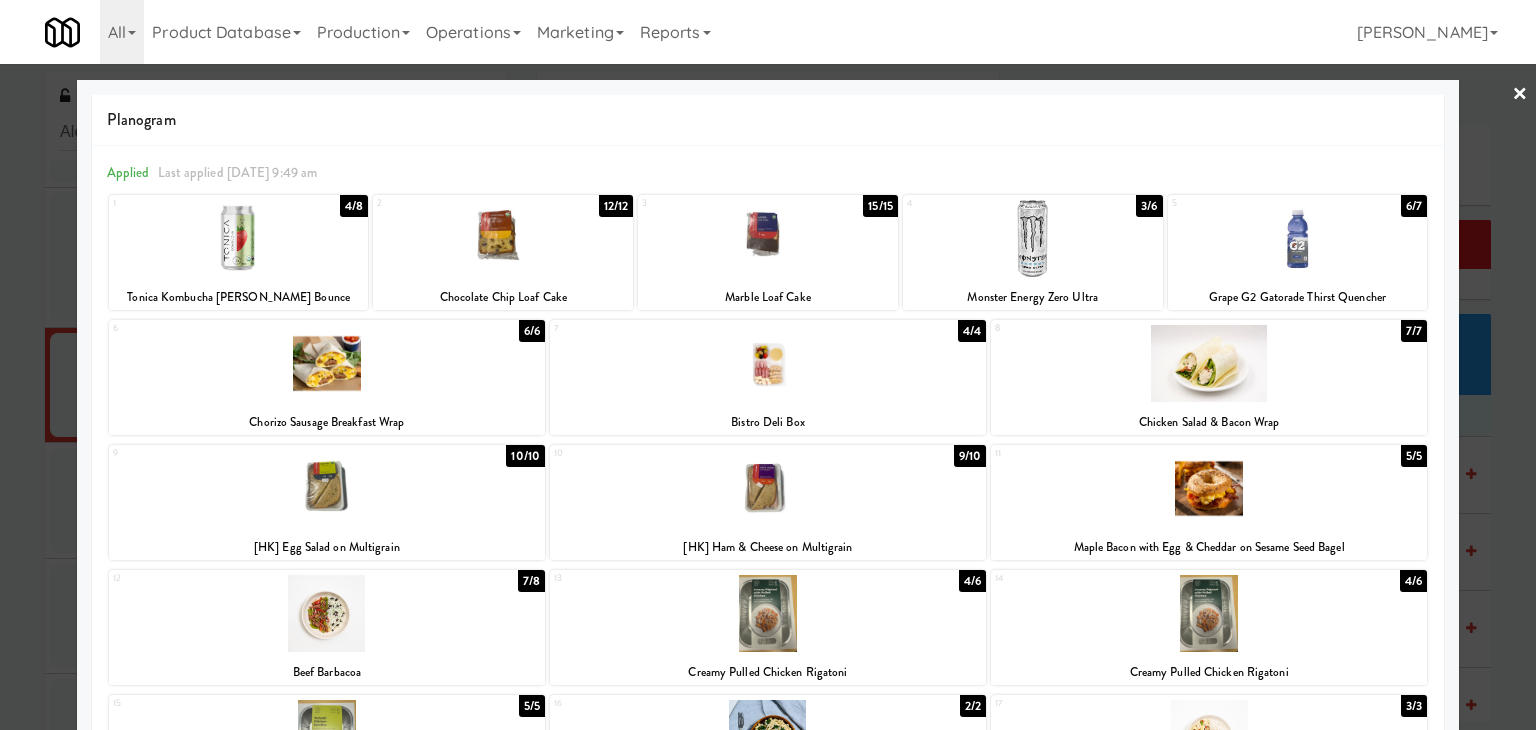 click on "×" at bounding box center [1520, 95] 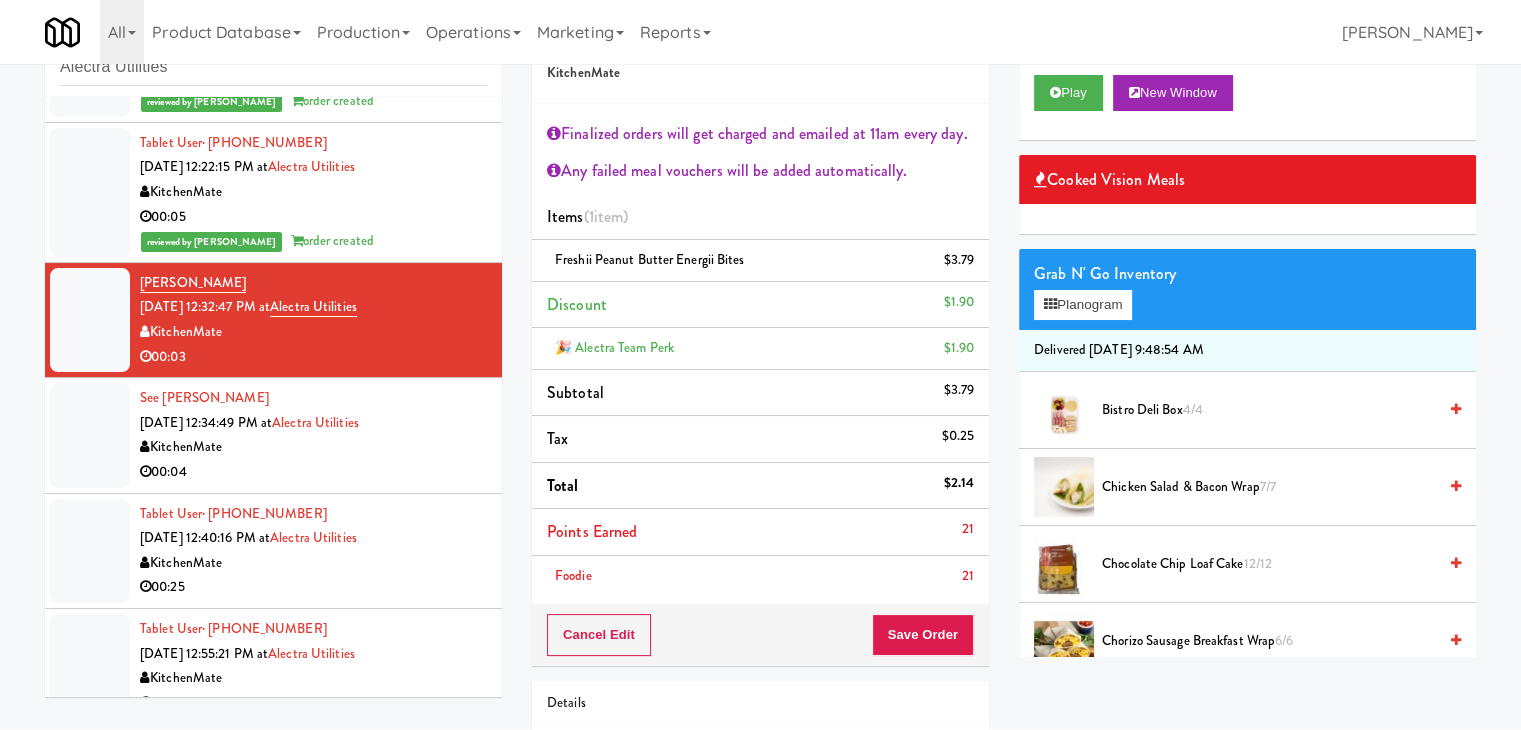 scroll, scrollTop: 100, scrollLeft: 0, axis: vertical 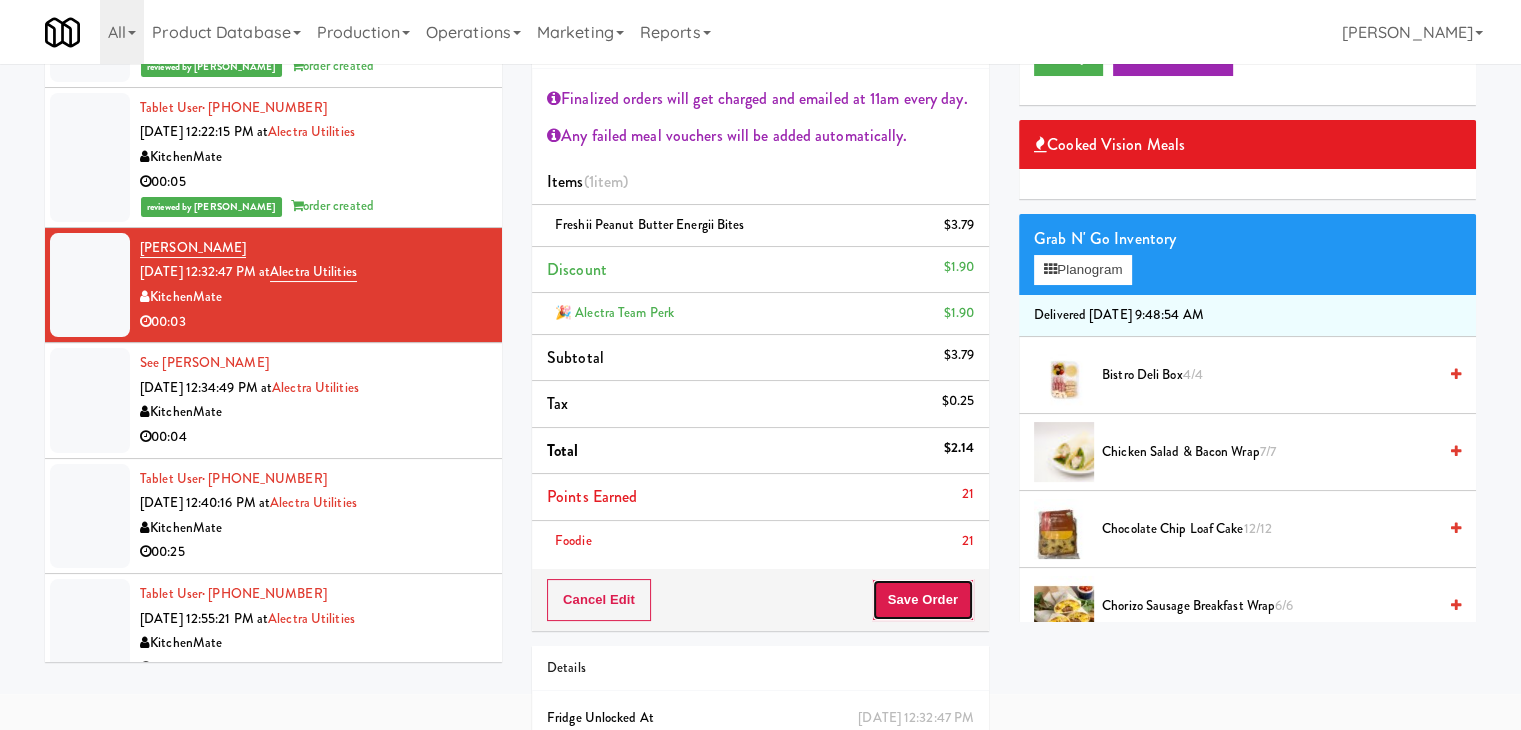 click on "Save Order" at bounding box center (923, 600) 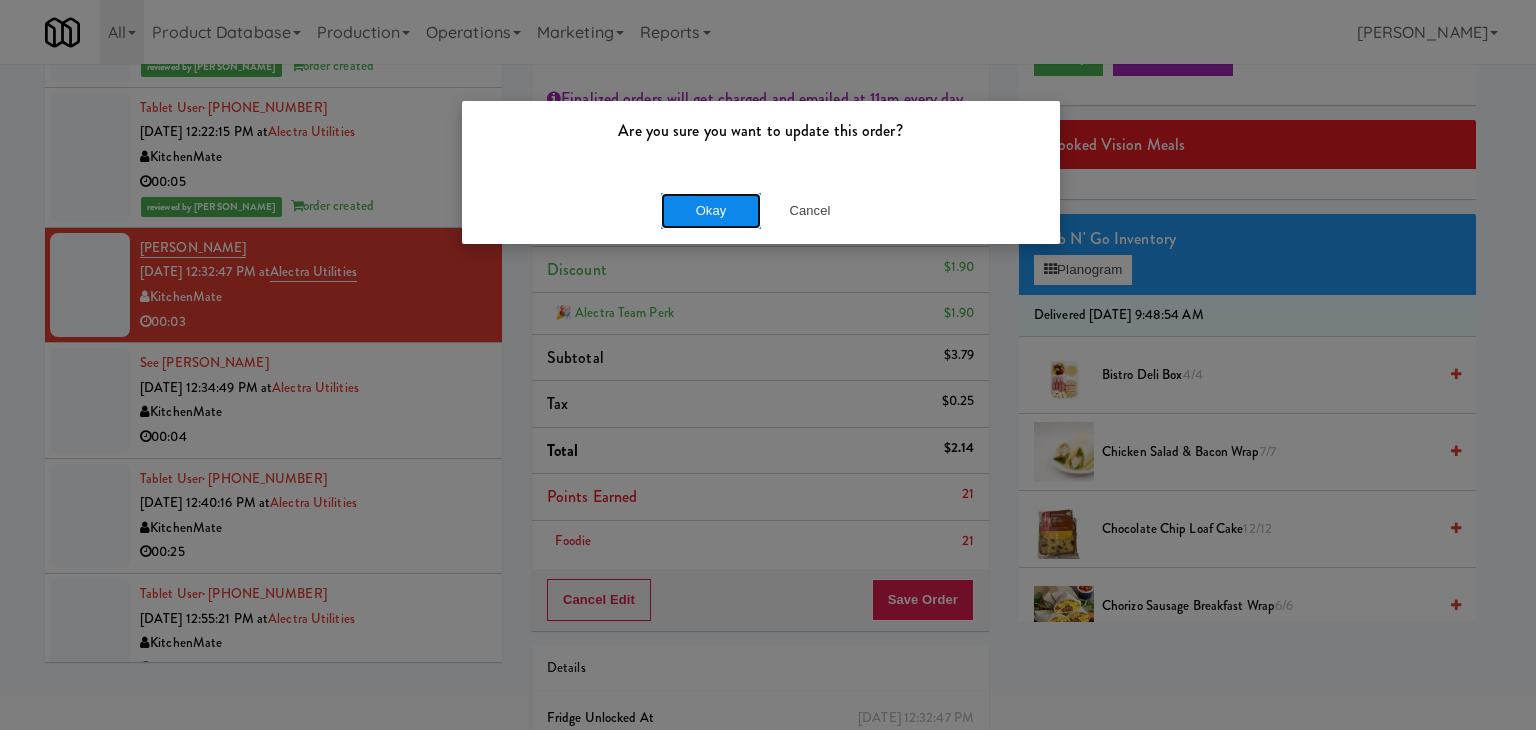 click on "Okay" at bounding box center (711, 211) 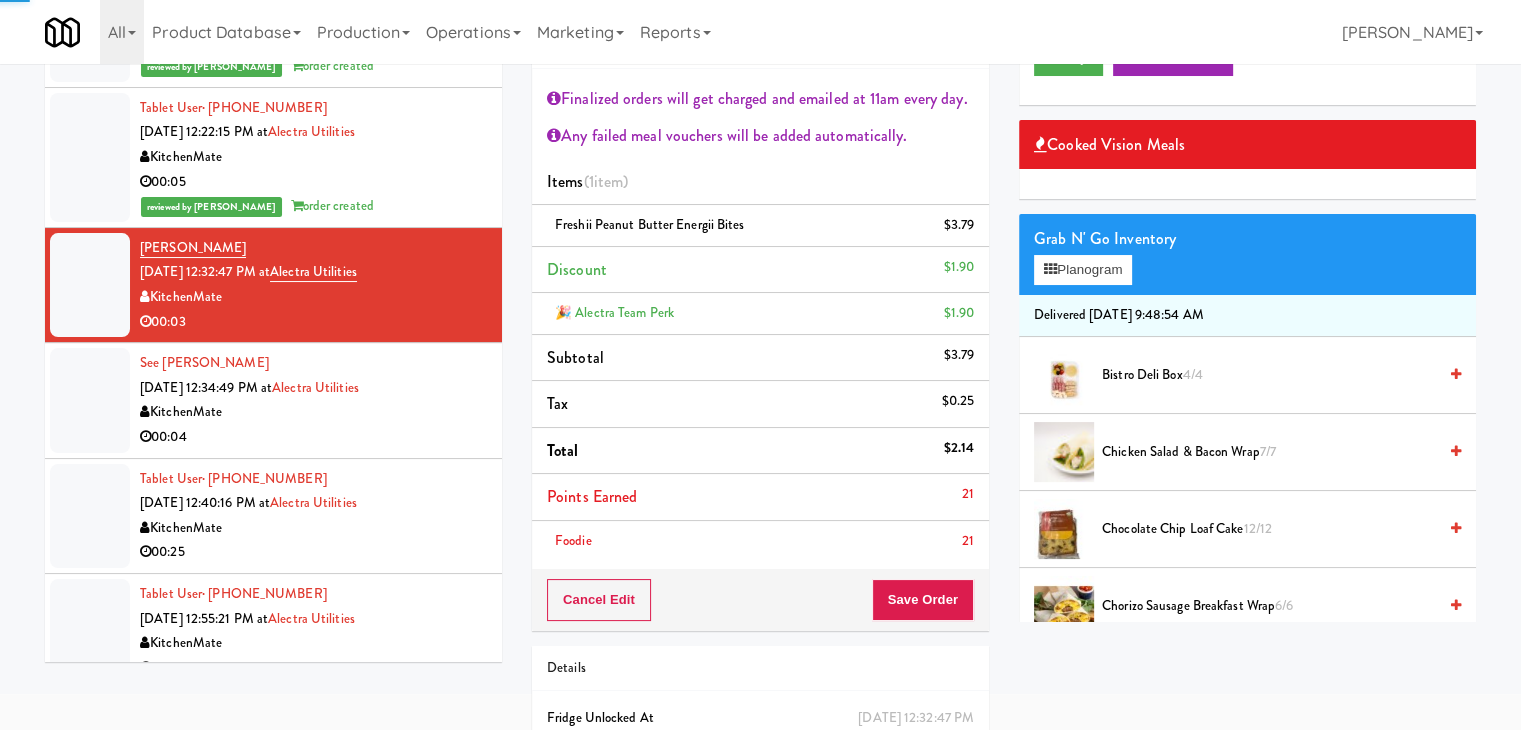click on "00:04" at bounding box center (313, 437) 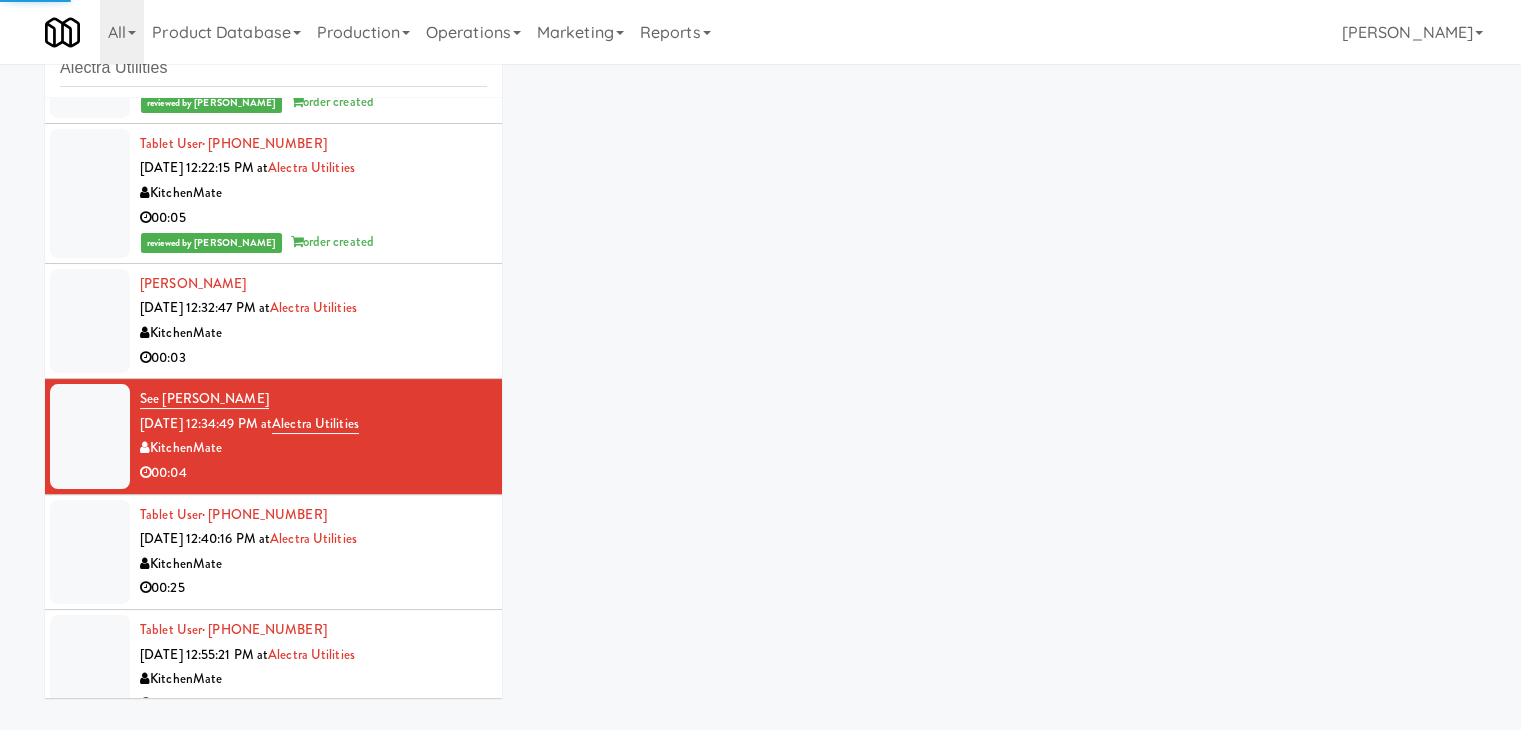 scroll, scrollTop: 73, scrollLeft: 0, axis: vertical 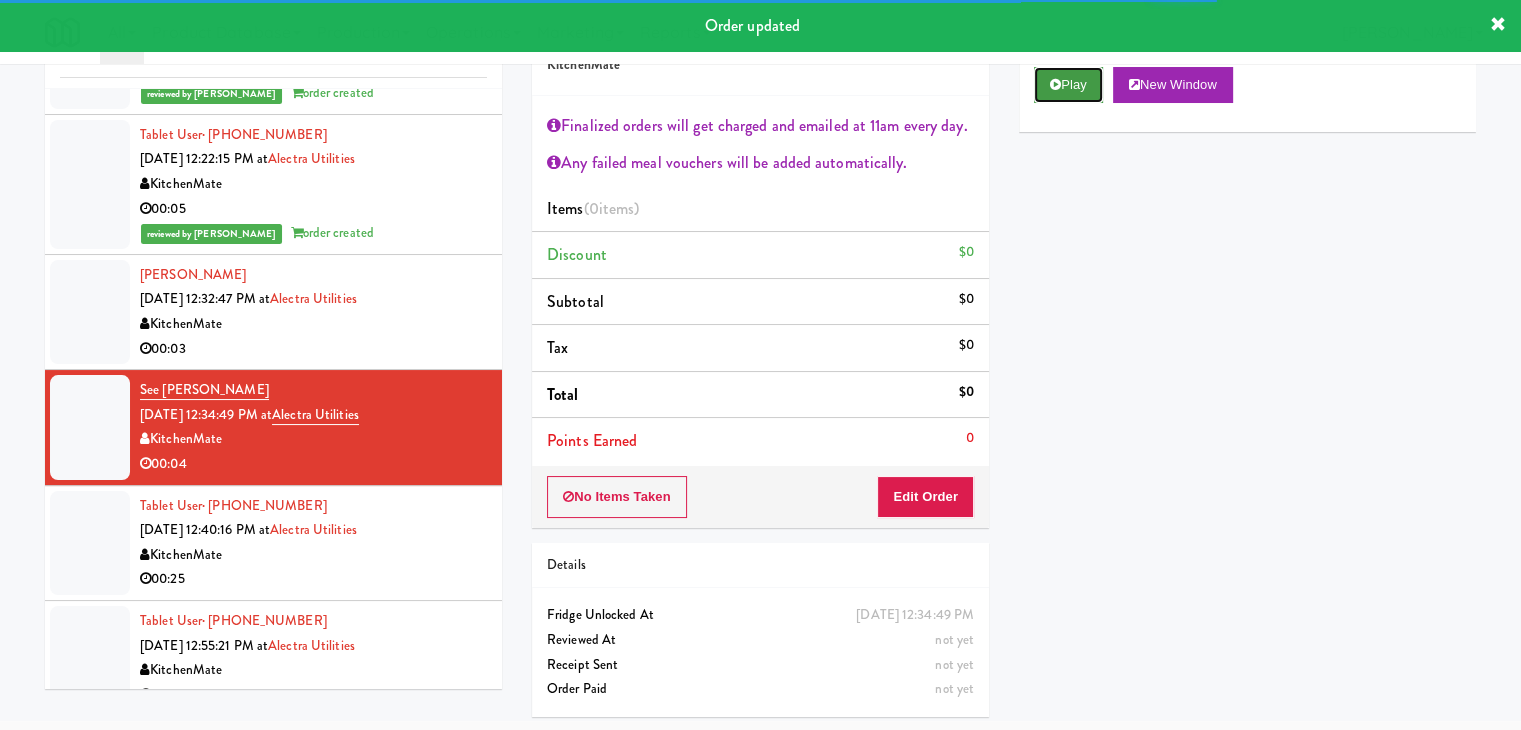 click on "Play" at bounding box center [1068, 85] 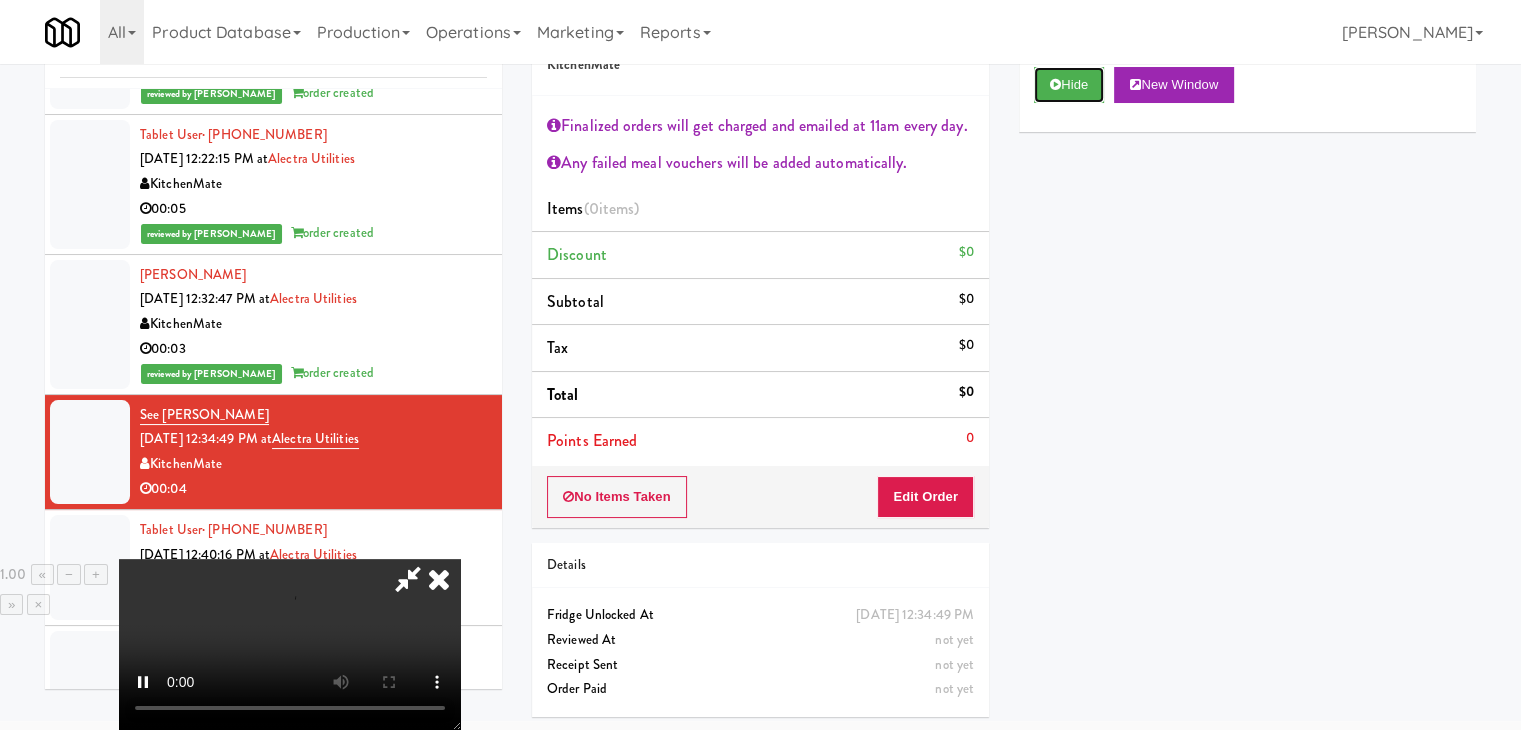 scroll, scrollTop: 344, scrollLeft: 0, axis: vertical 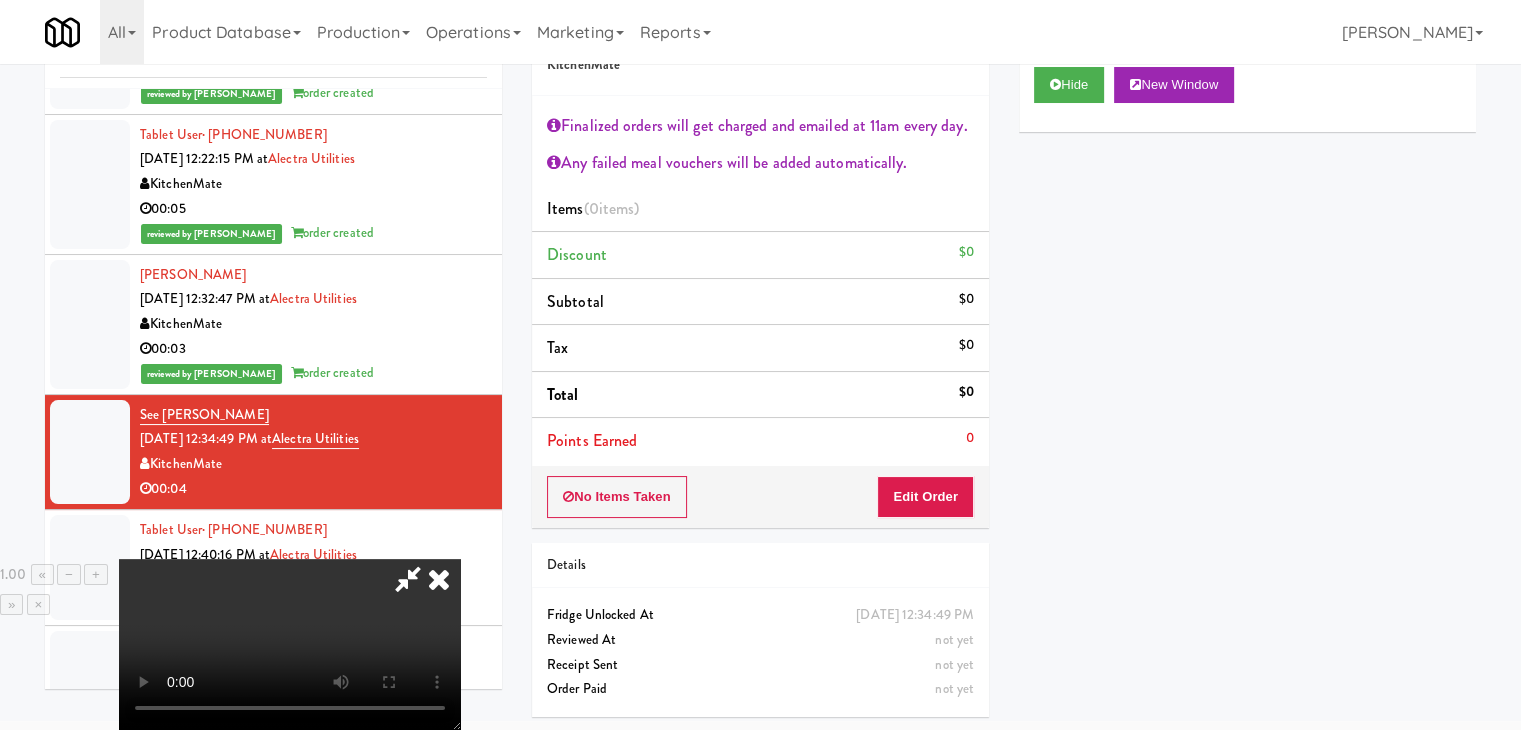 type 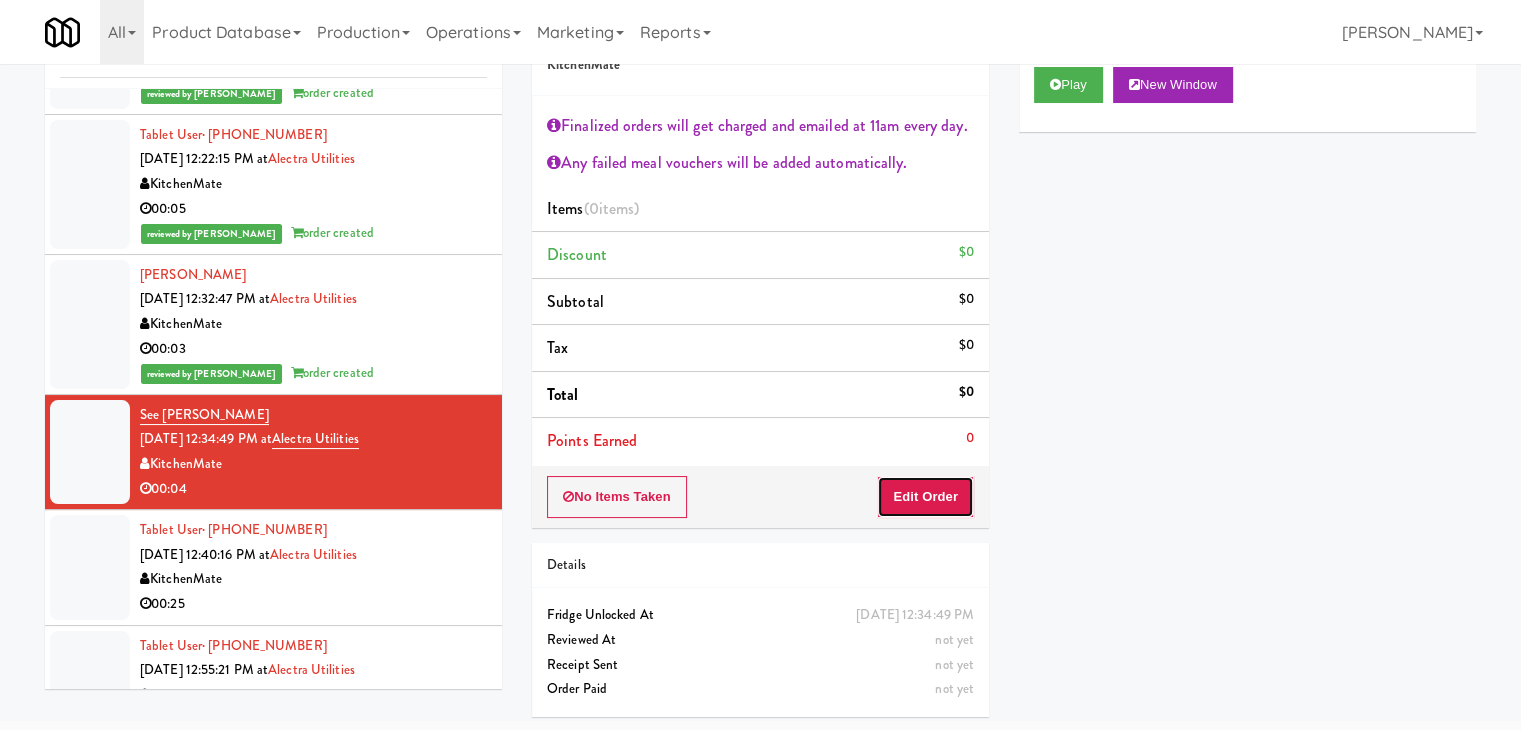 click on "Edit Order" at bounding box center [925, 497] 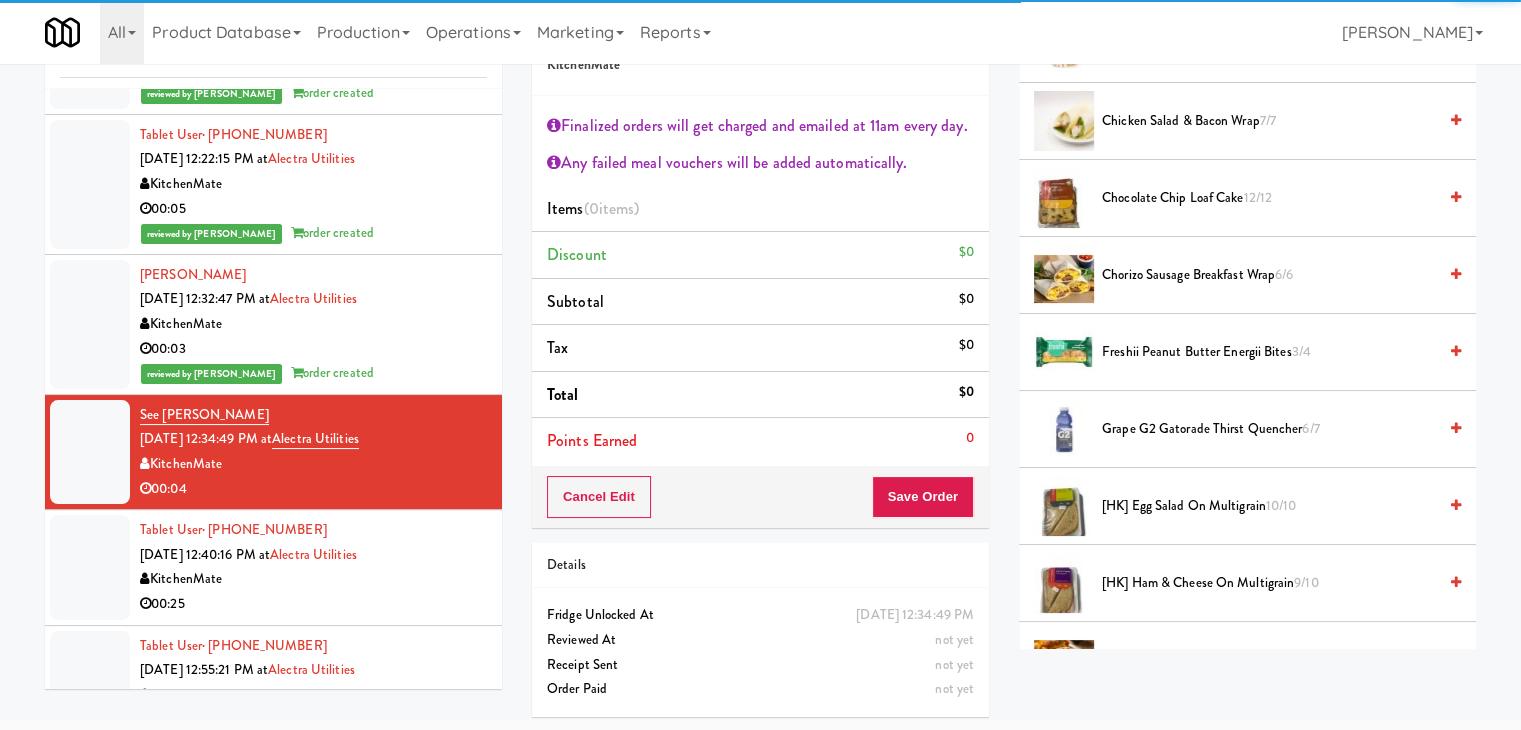 scroll, scrollTop: 400, scrollLeft: 0, axis: vertical 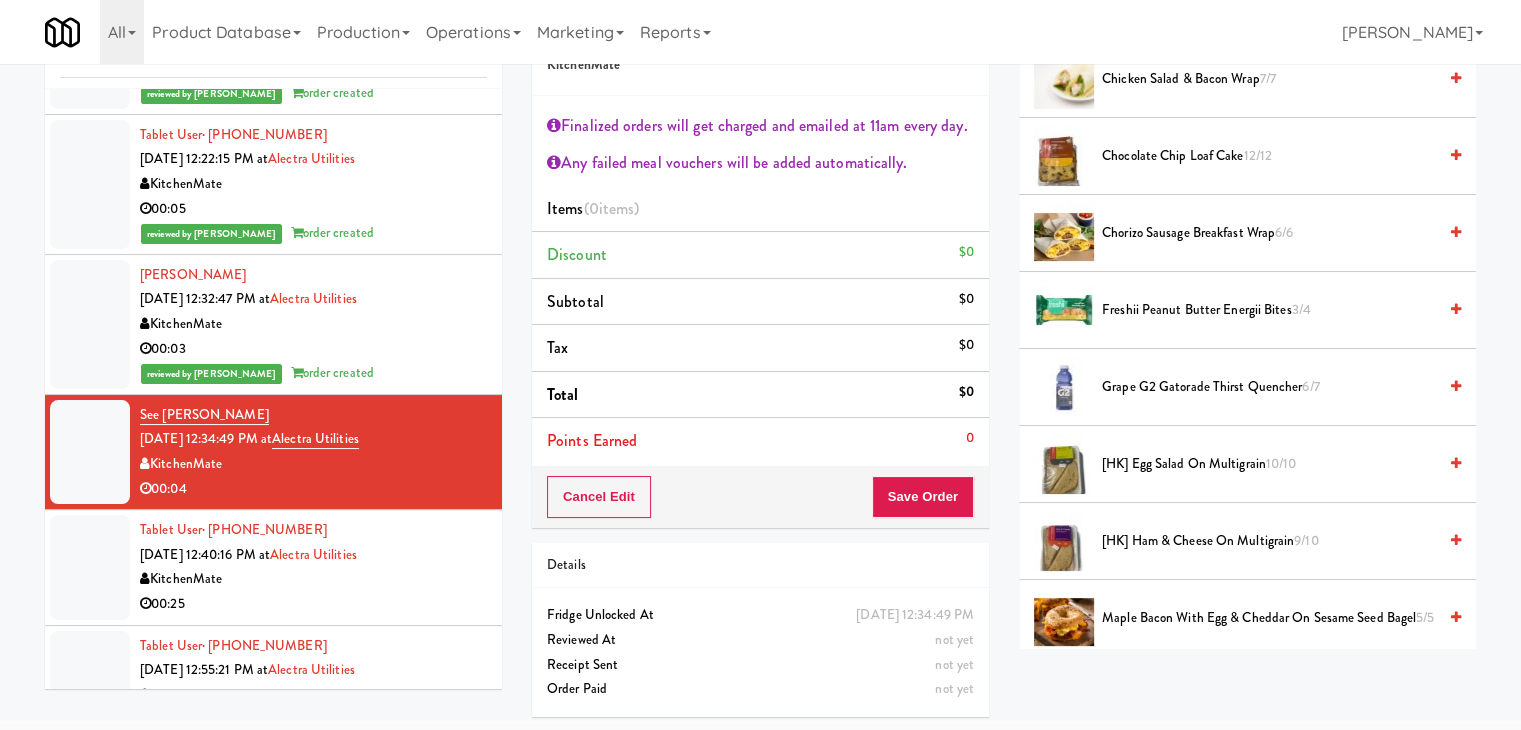 click at bounding box center (1456, 386) 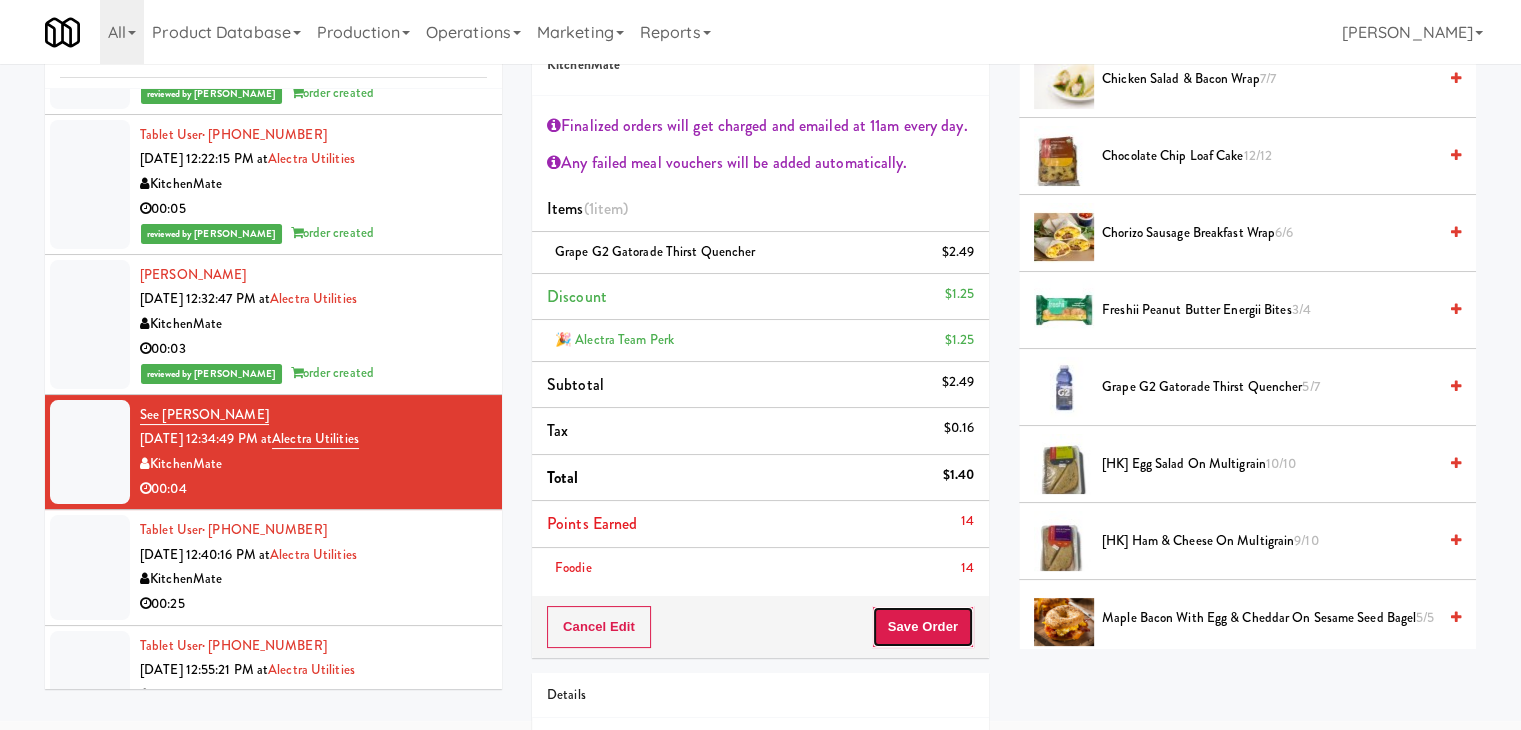 click on "Save Order" at bounding box center [923, 627] 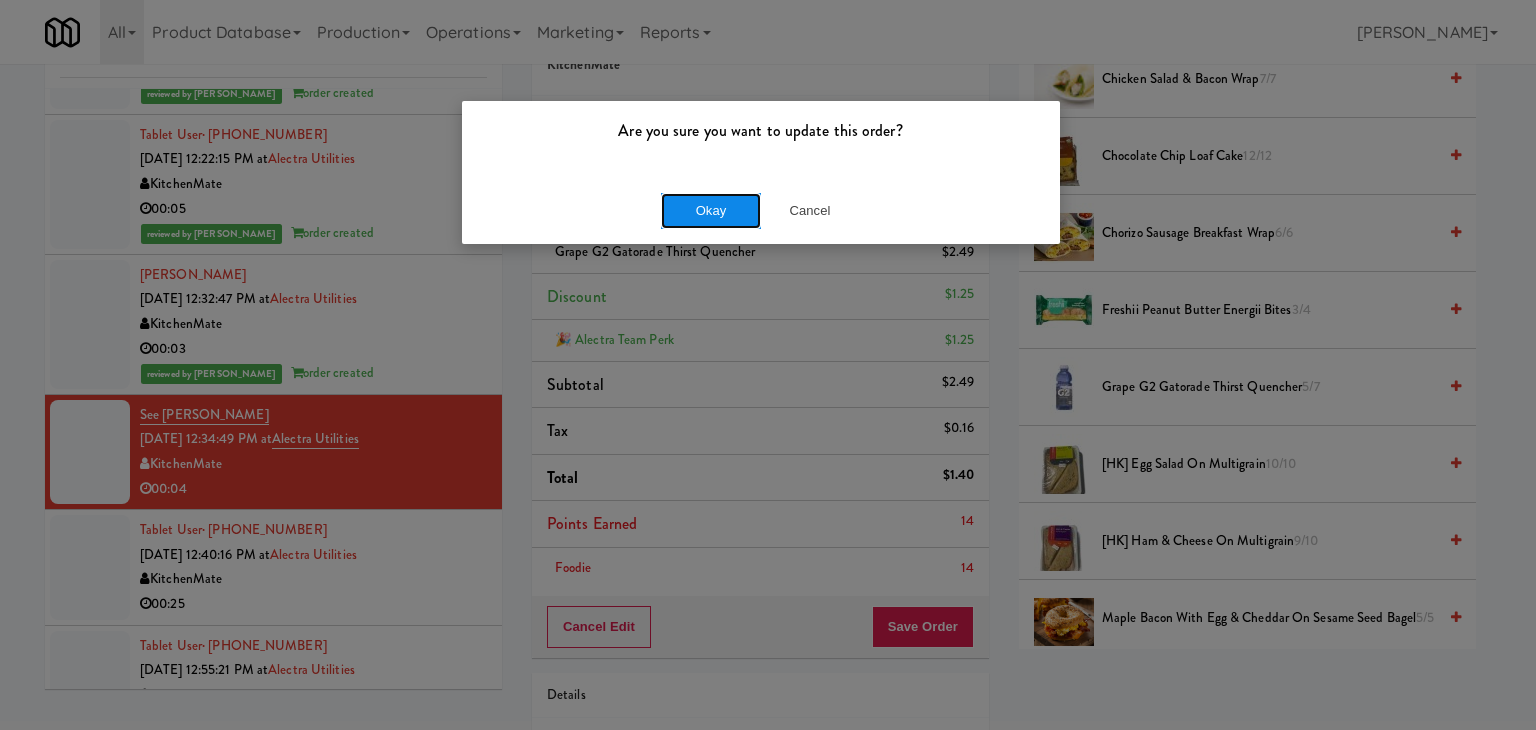 click on "Okay" at bounding box center [711, 211] 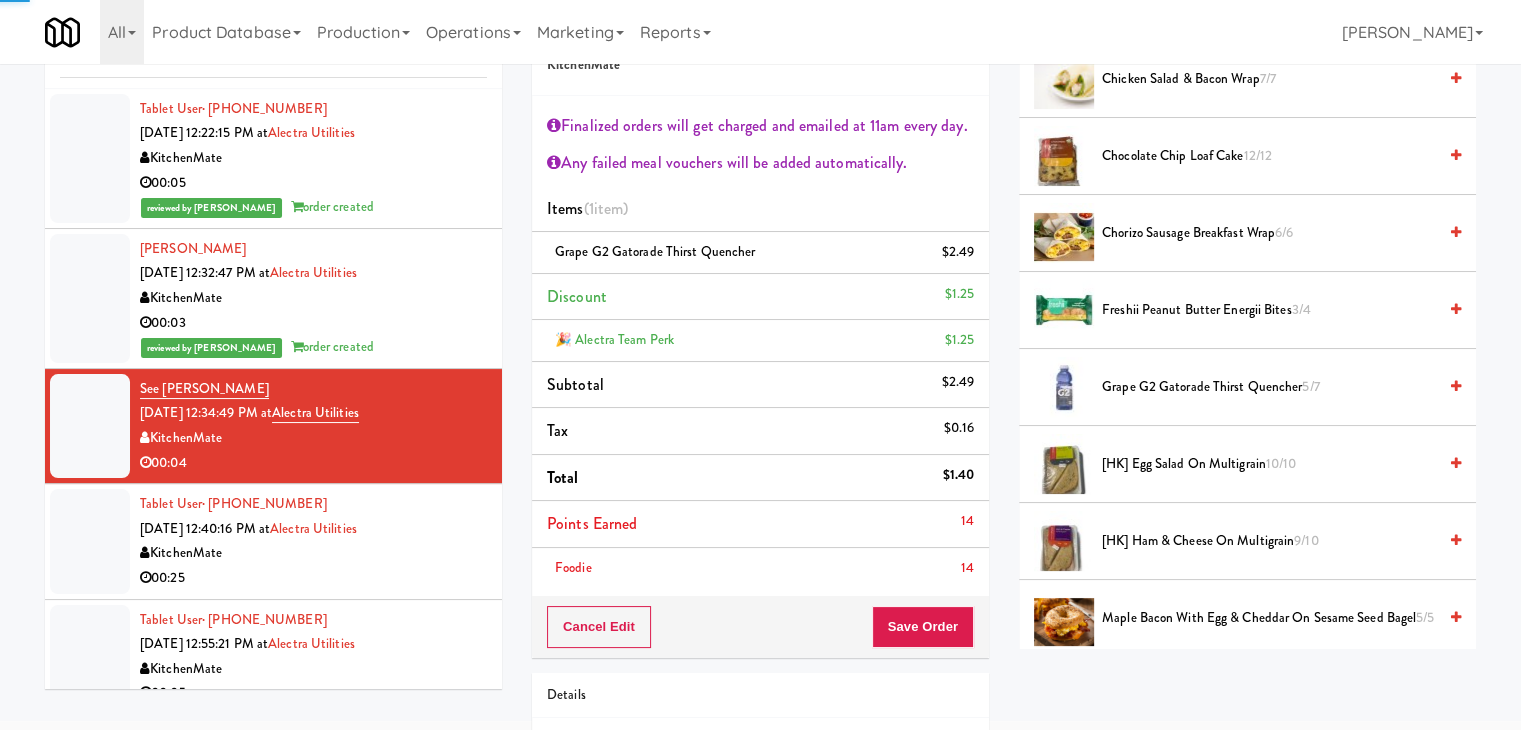 scroll, scrollTop: 584, scrollLeft: 0, axis: vertical 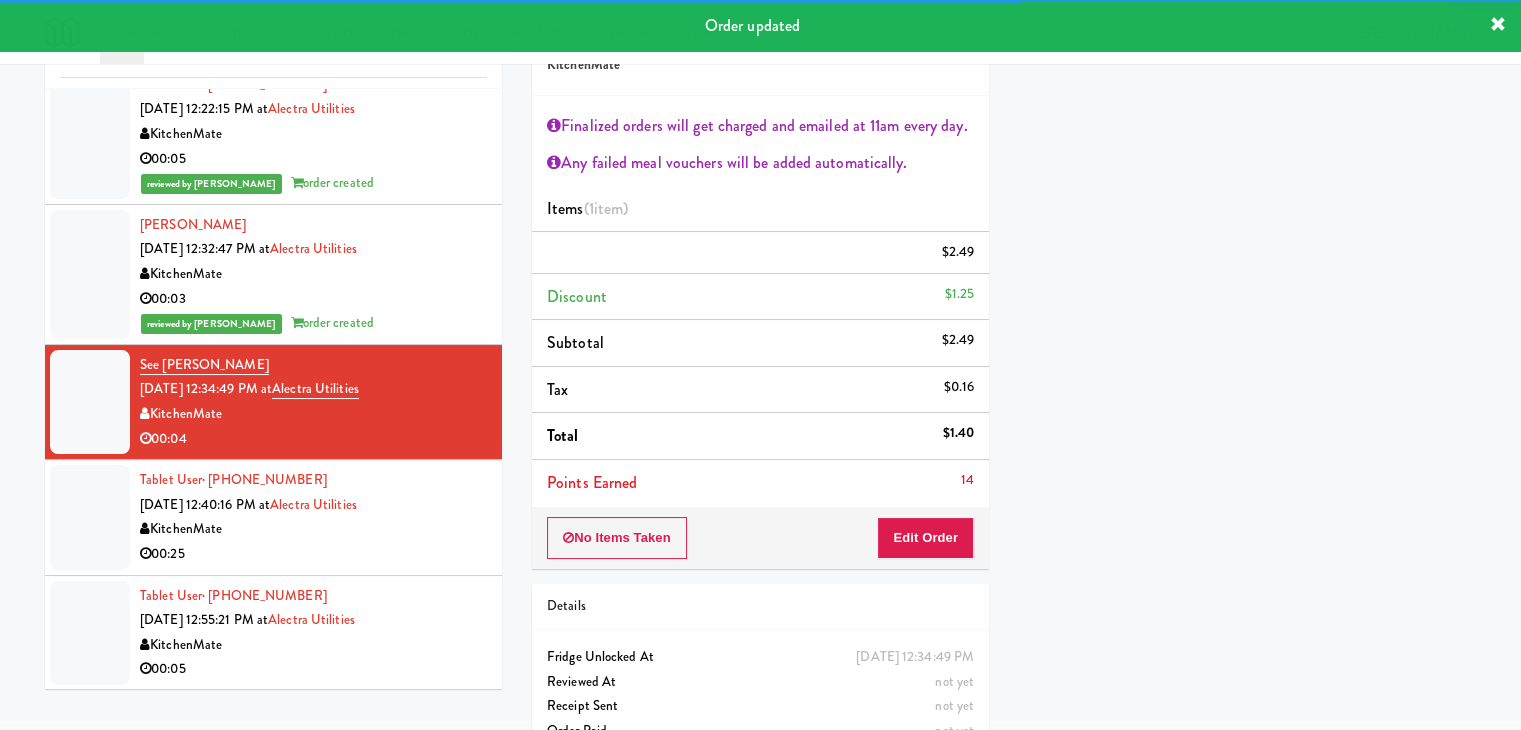 click on "00:25" at bounding box center (313, 554) 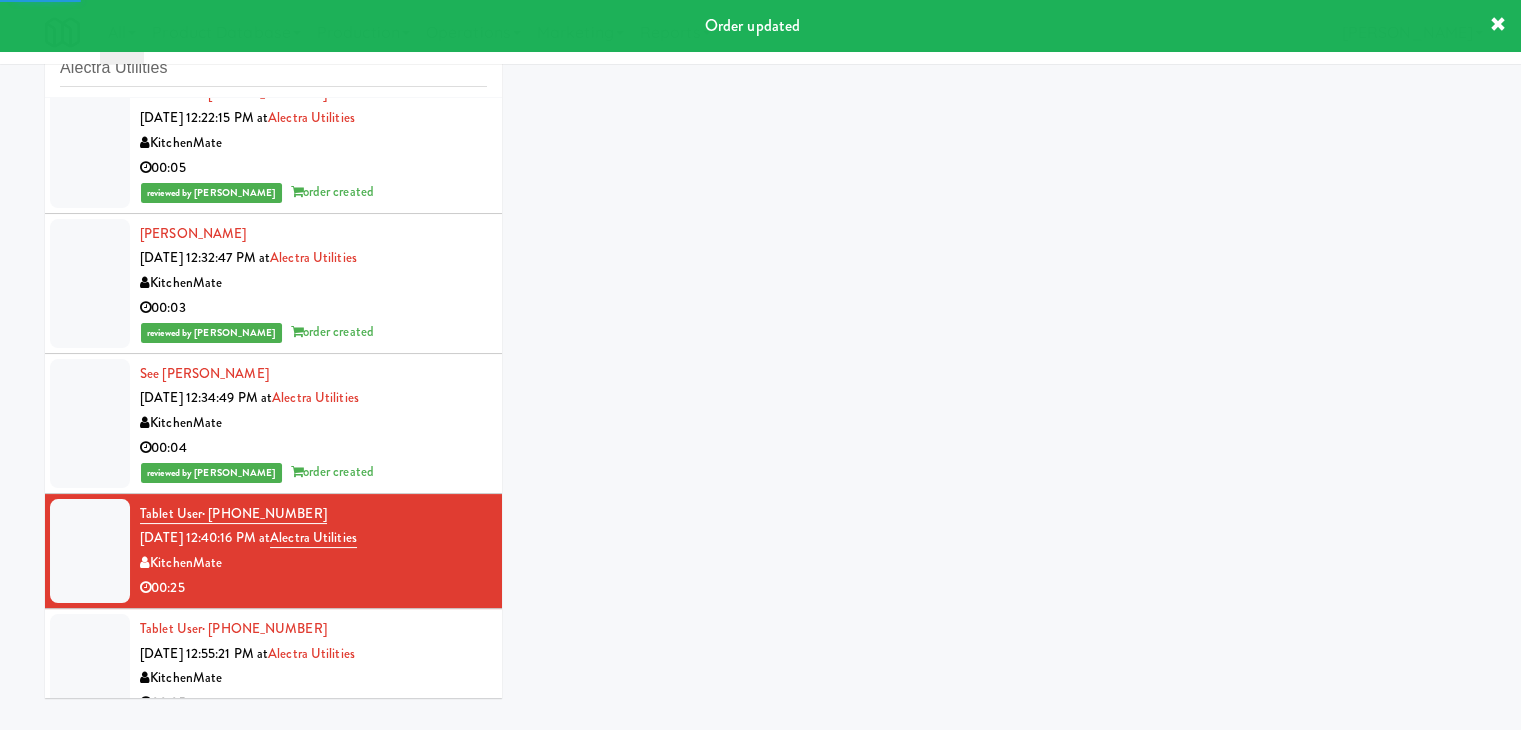 scroll, scrollTop: 73, scrollLeft: 0, axis: vertical 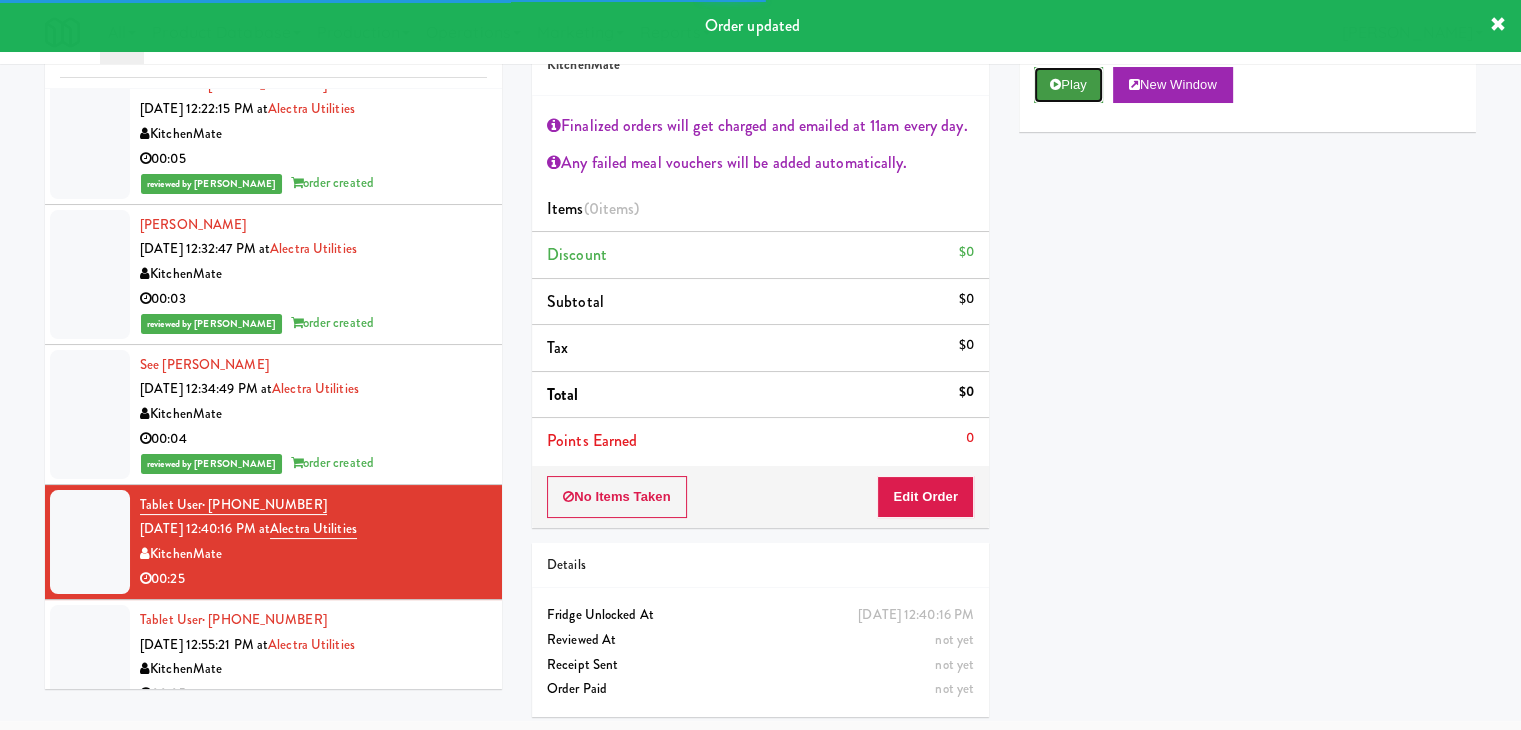 click on "Play" at bounding box center (1068, 85) 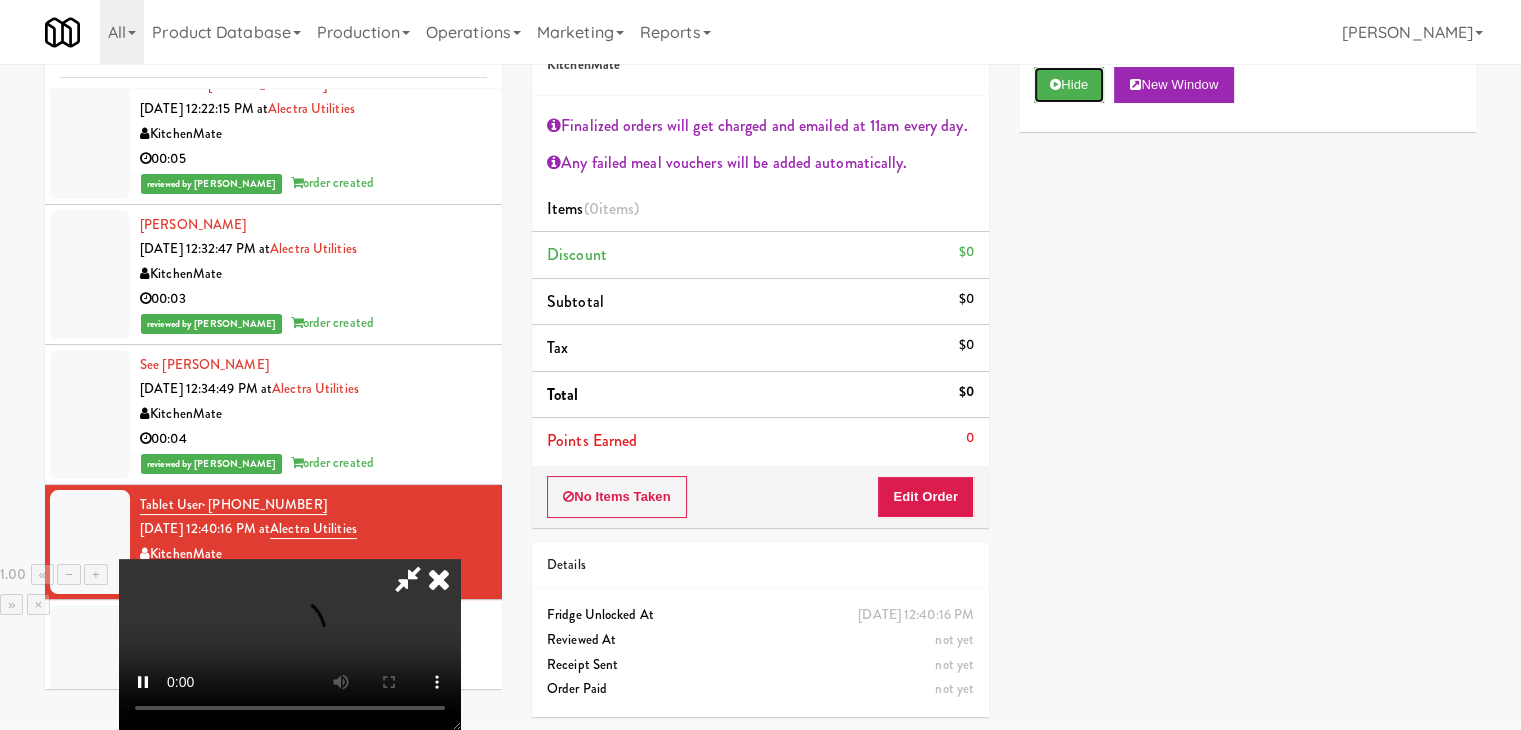 scroll, scrollTop: 344, scrollLeft: 0, axis: vertical 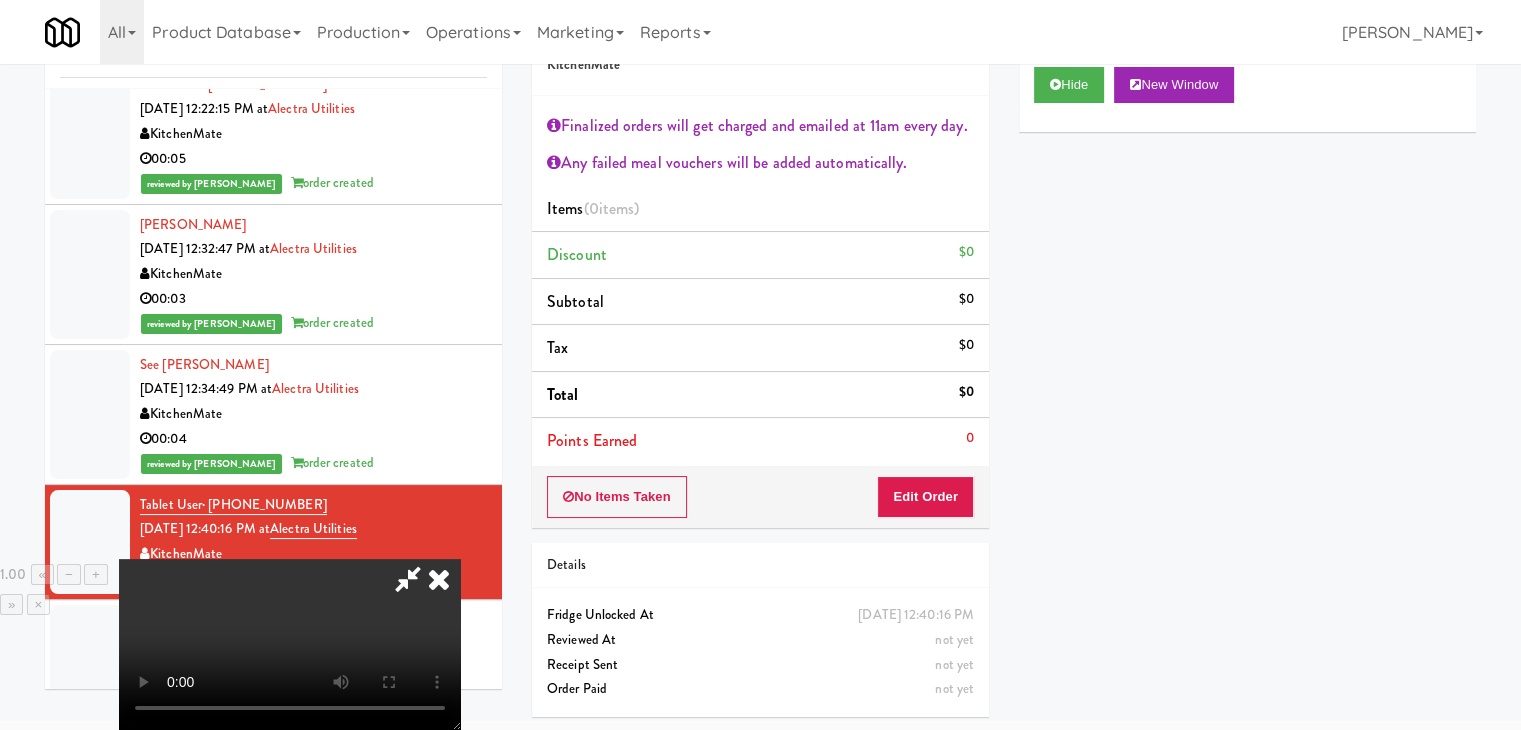 type 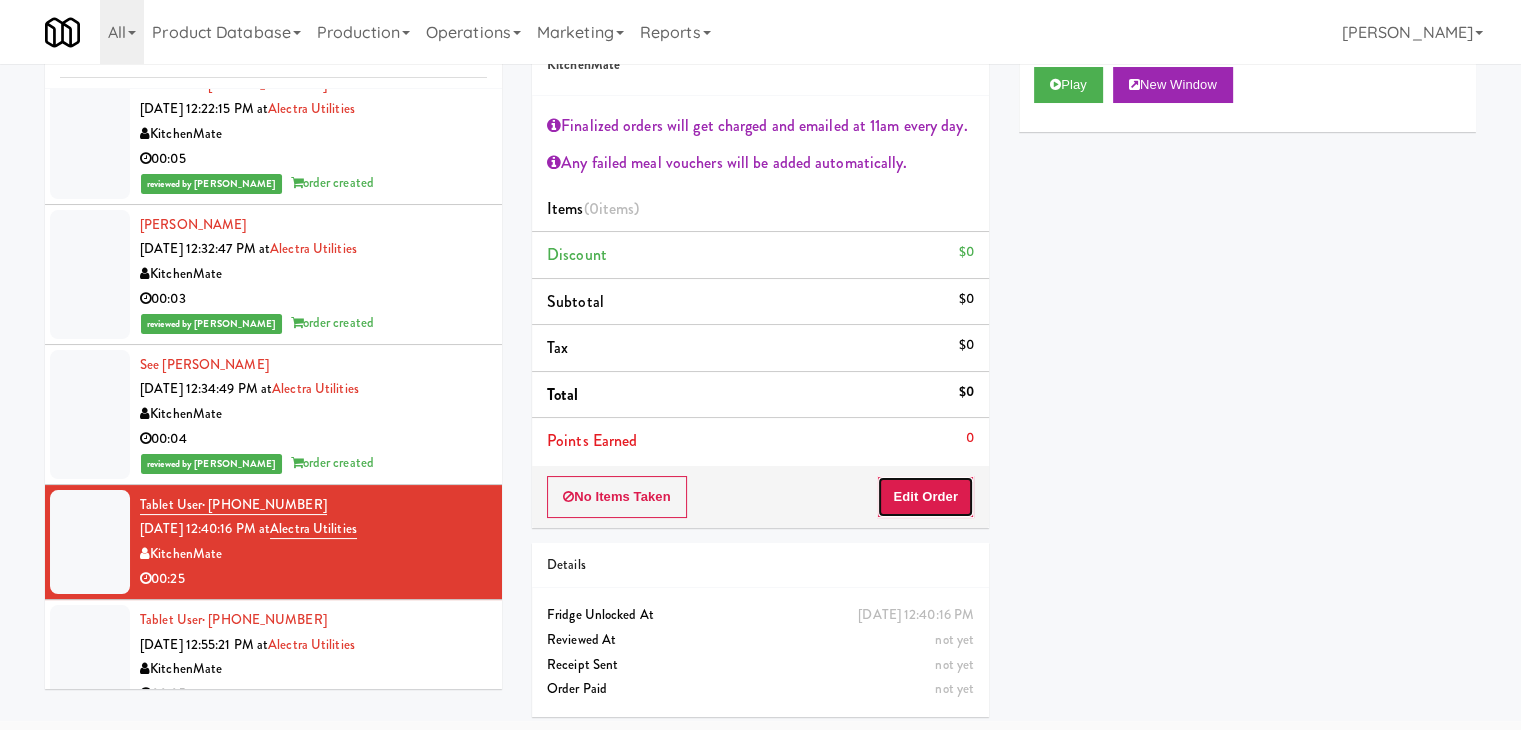 click on "Edit Order" at bounding box center [925, 497] 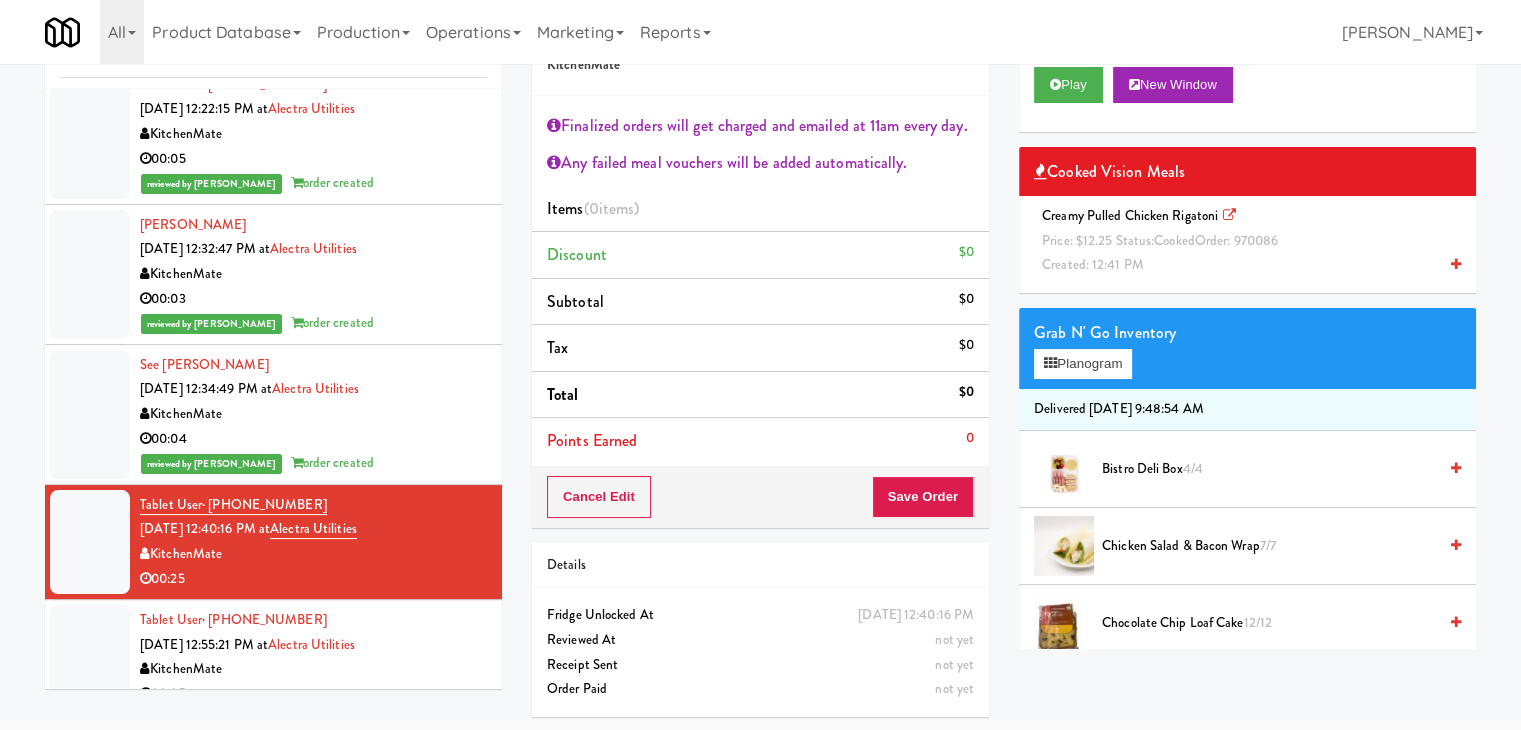 click at bounding box center (1456, 264) 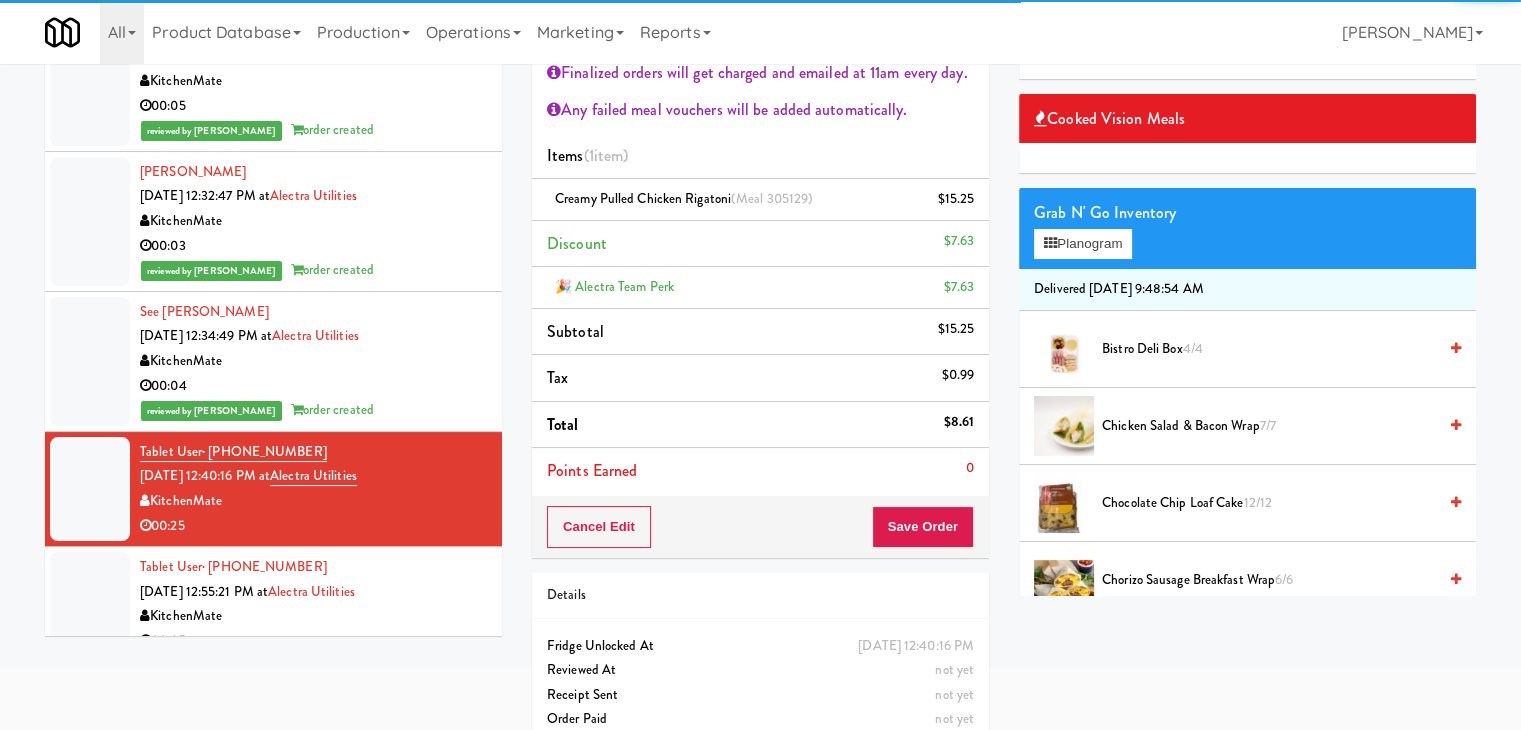 scroll, scrollTop: 156, scrollLeft: 0, axis: vertical 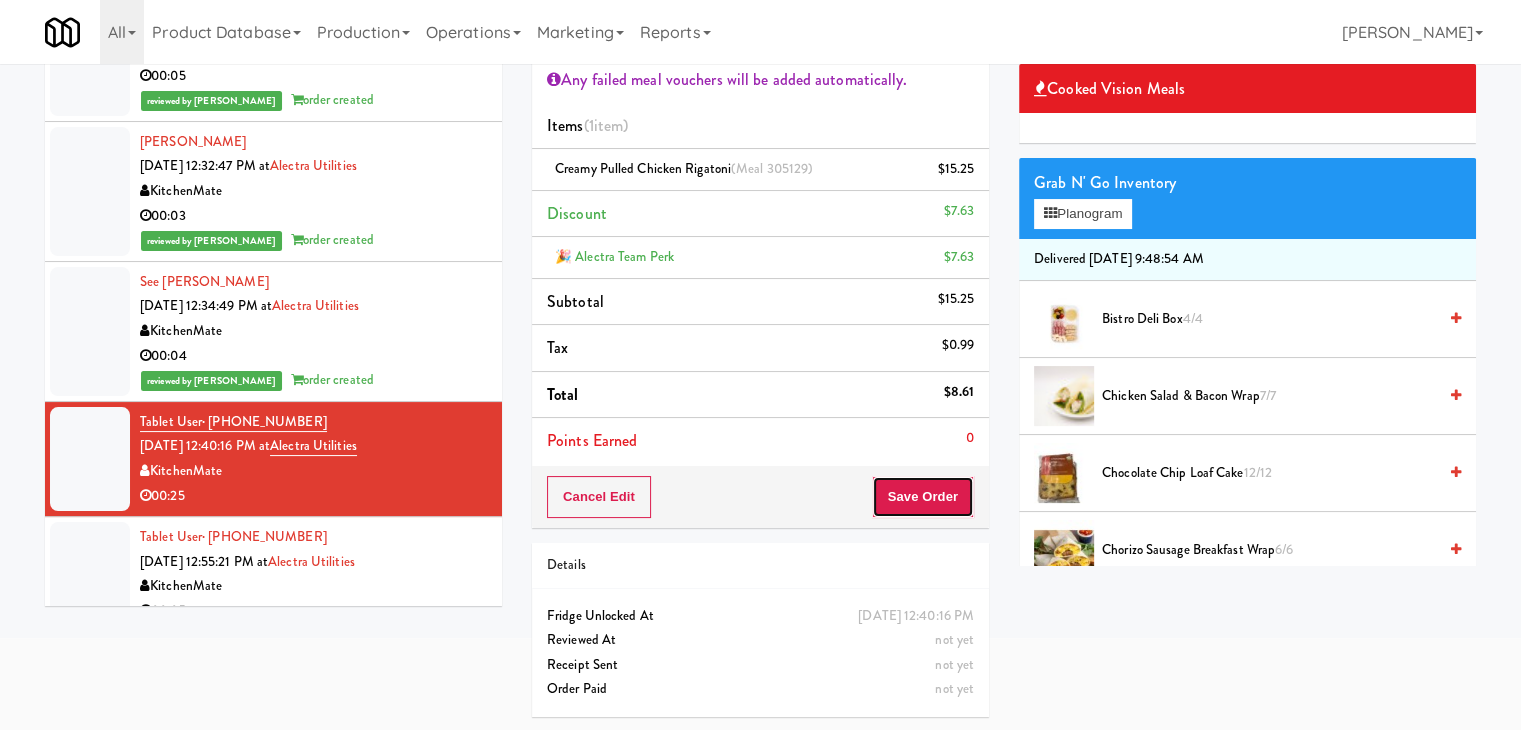 click on "Save Order" at bounding box center [923, 497] 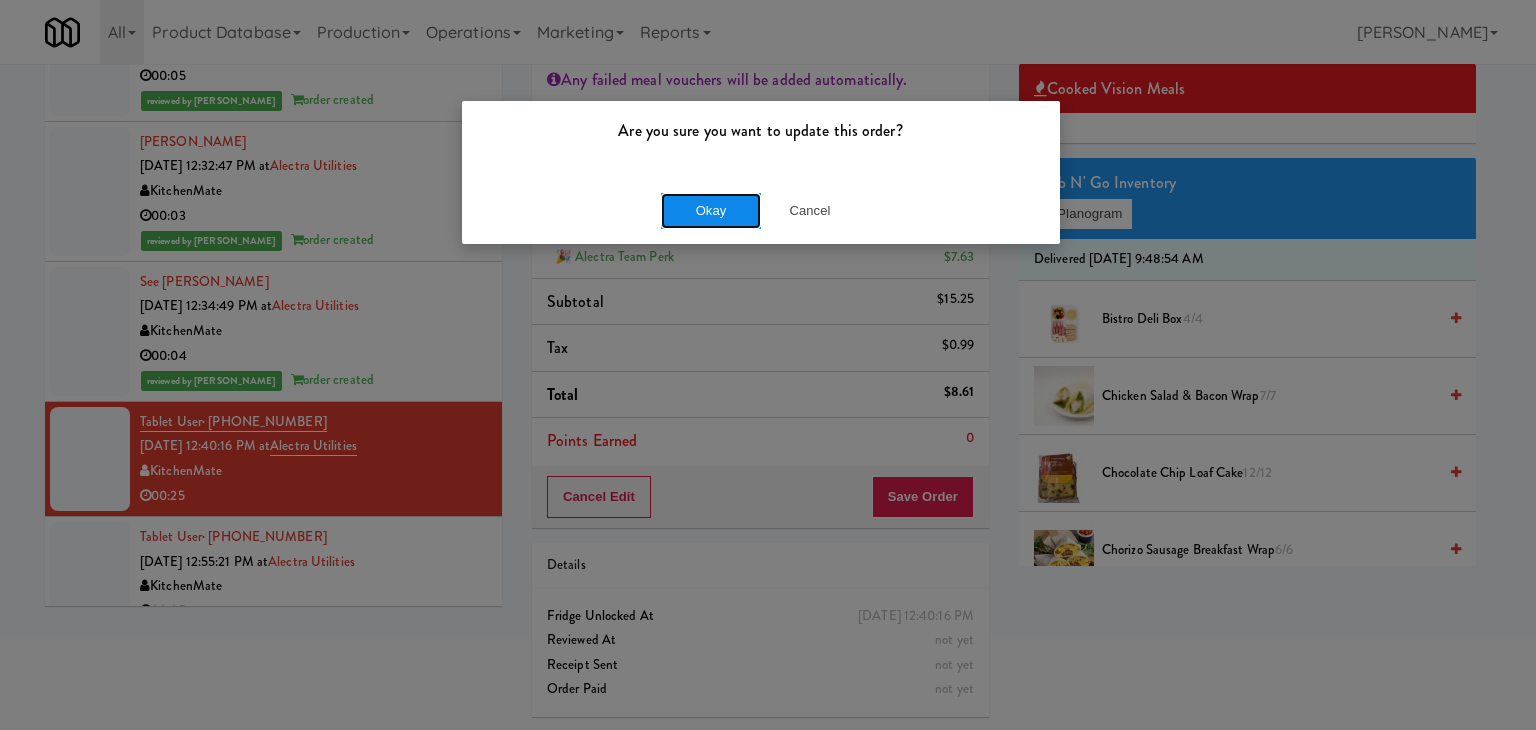 click on "Okay" at bounding box center (711, 211) 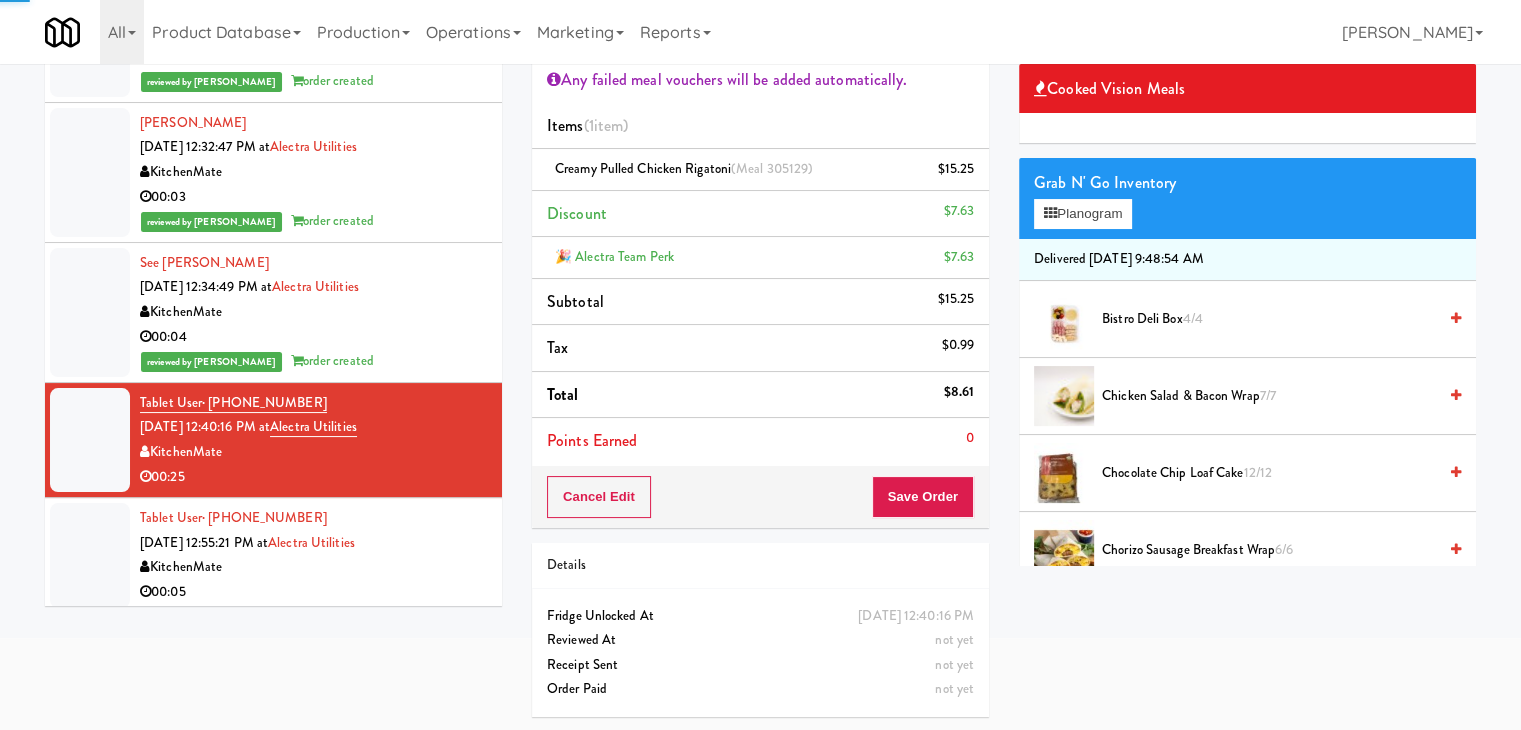 scroll, scrollTop: 608, scrollLeft: 0, axis: vertical 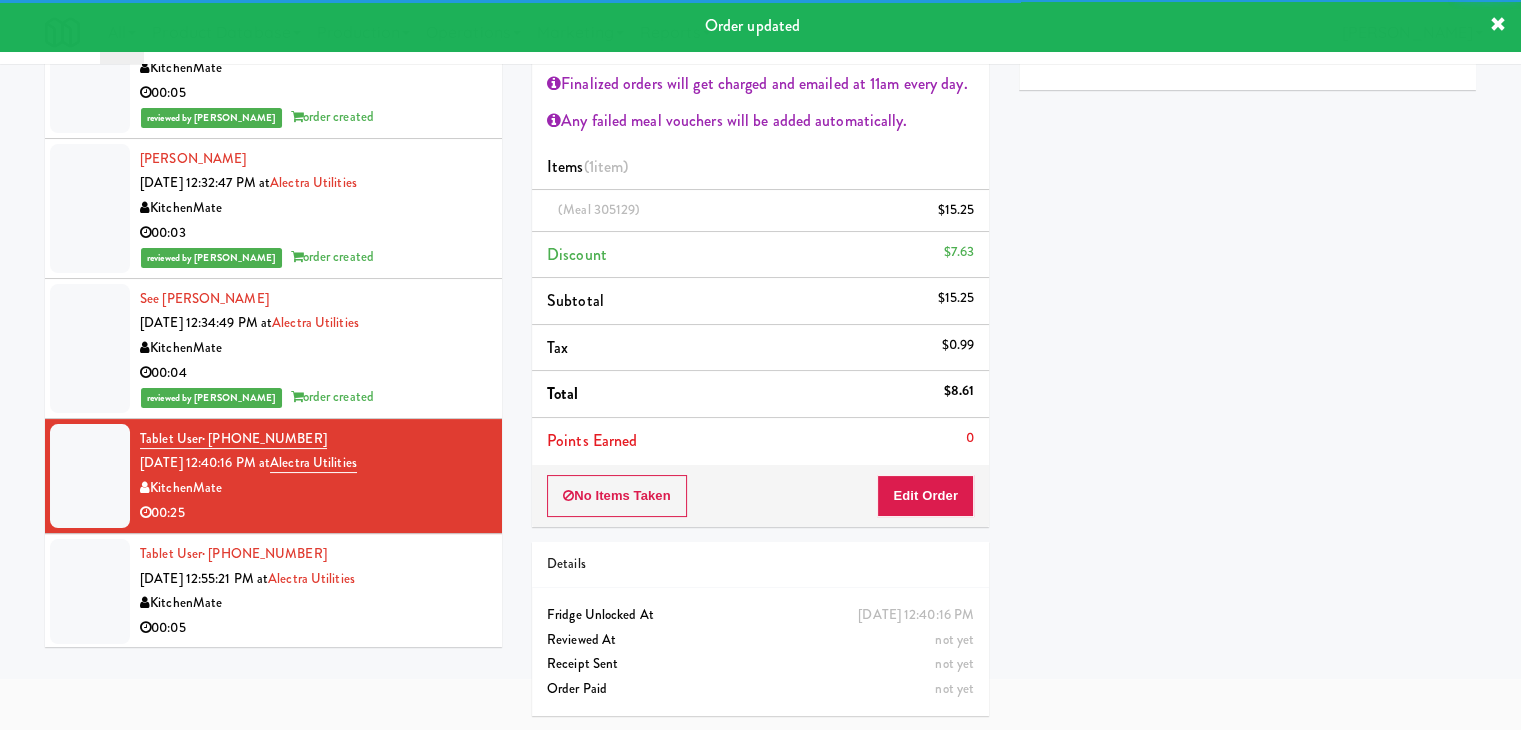 click on "Tablet User  · (647) 620-8090 [DATE] 12:55:21 PM at  Alectra Utilities  KitchenMate  00:05" at bounding box center [313, 591] 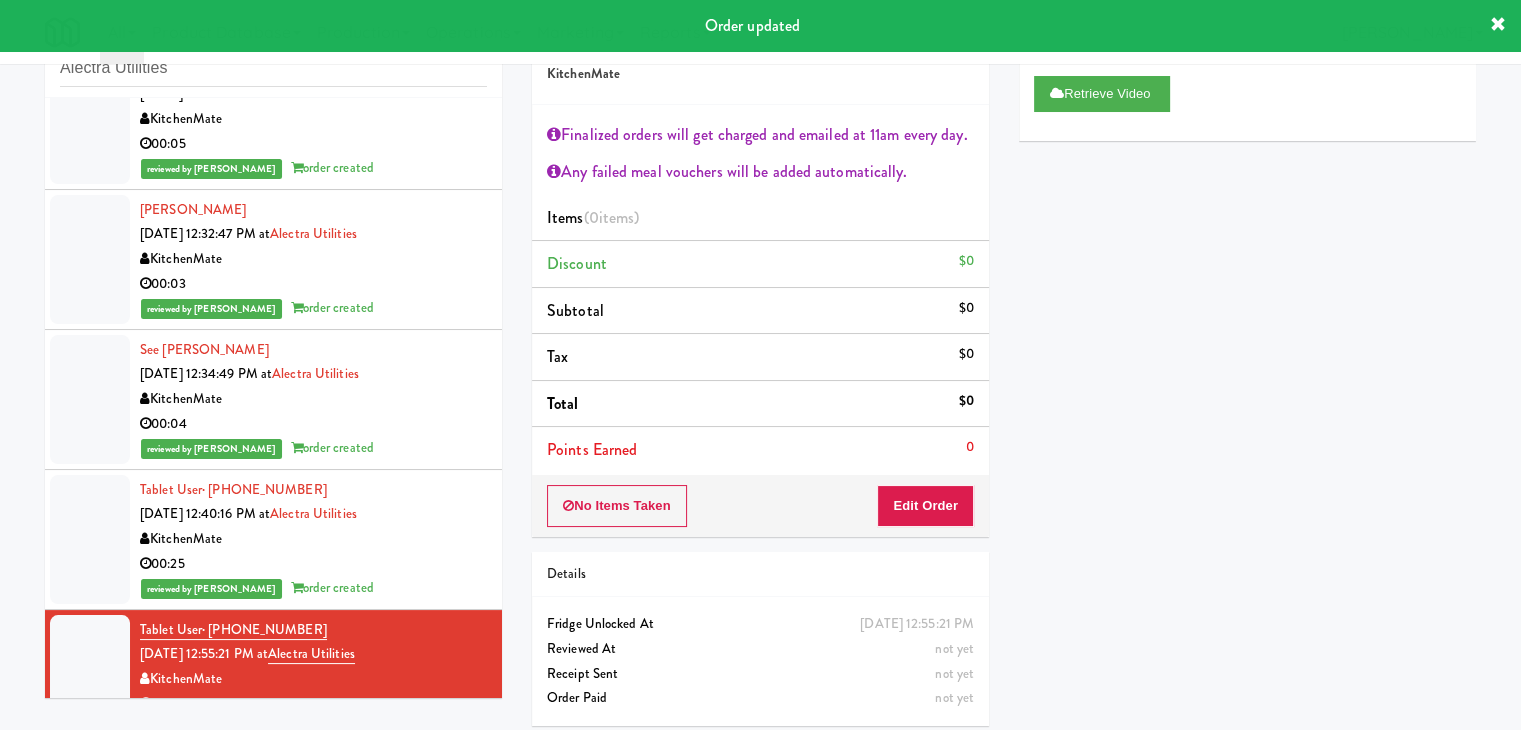 scroll, scrollTop: 0, scrollLeft: 0, axis: both 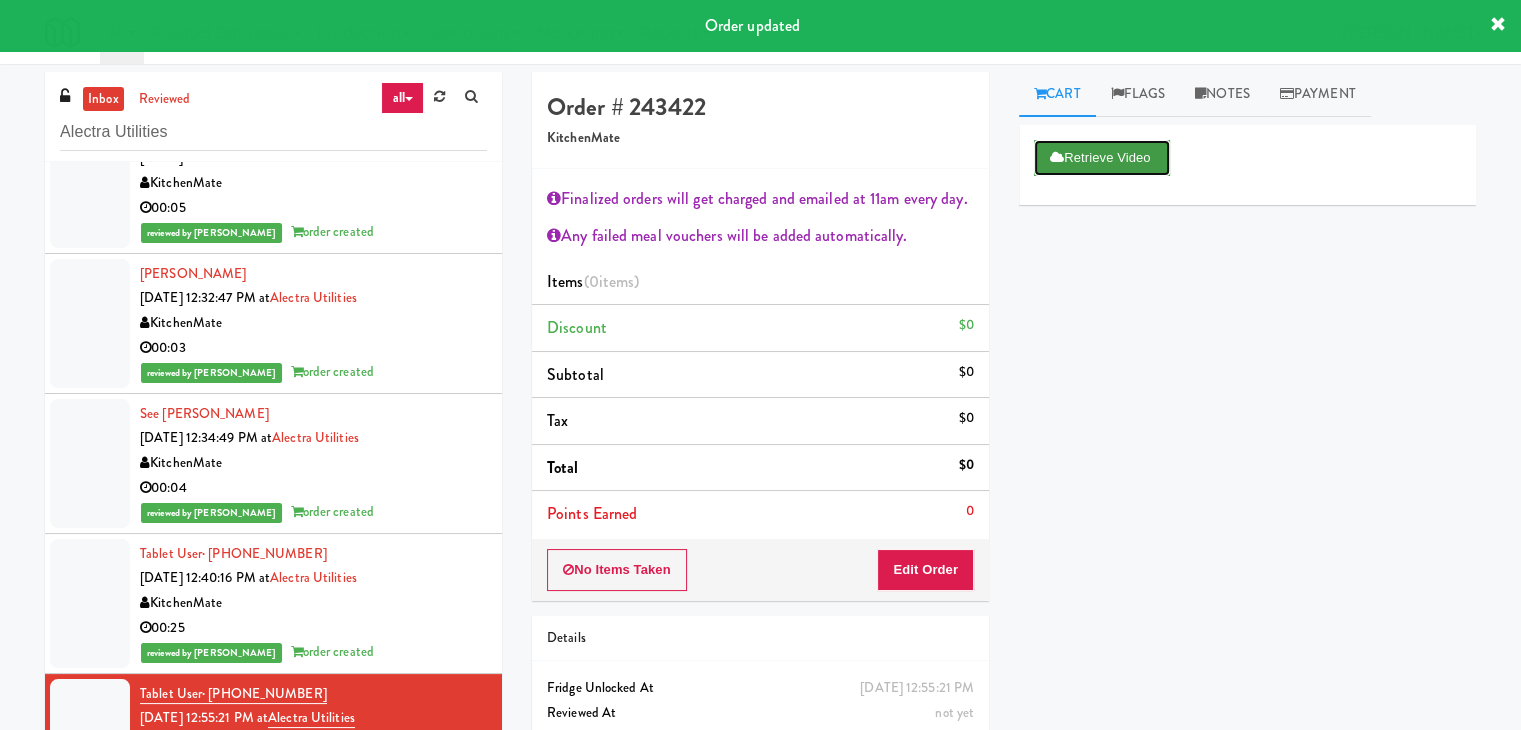 click on "Retrieve Video" at bounding box center (1102, 158) 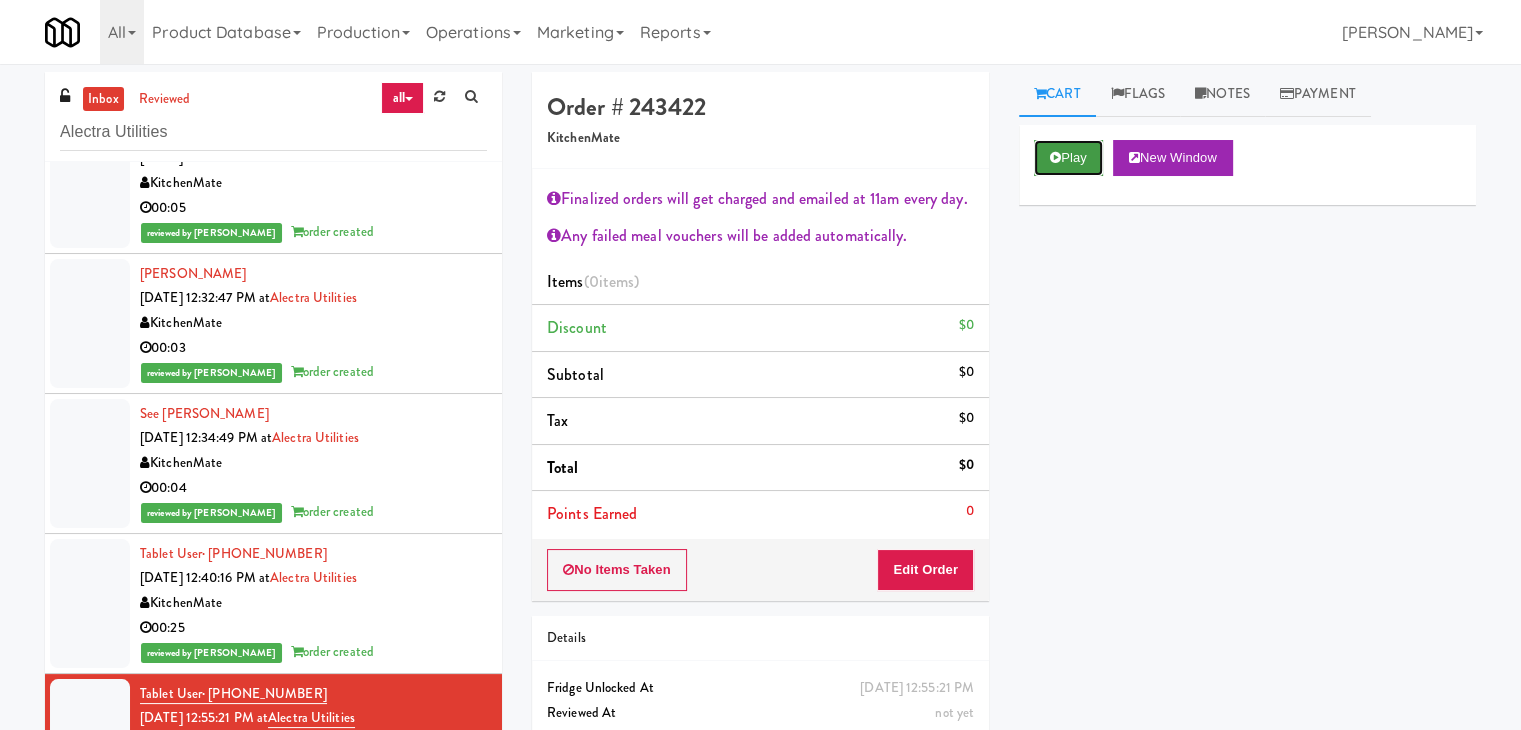 click on "Play" at bounding box center (1068, 158) 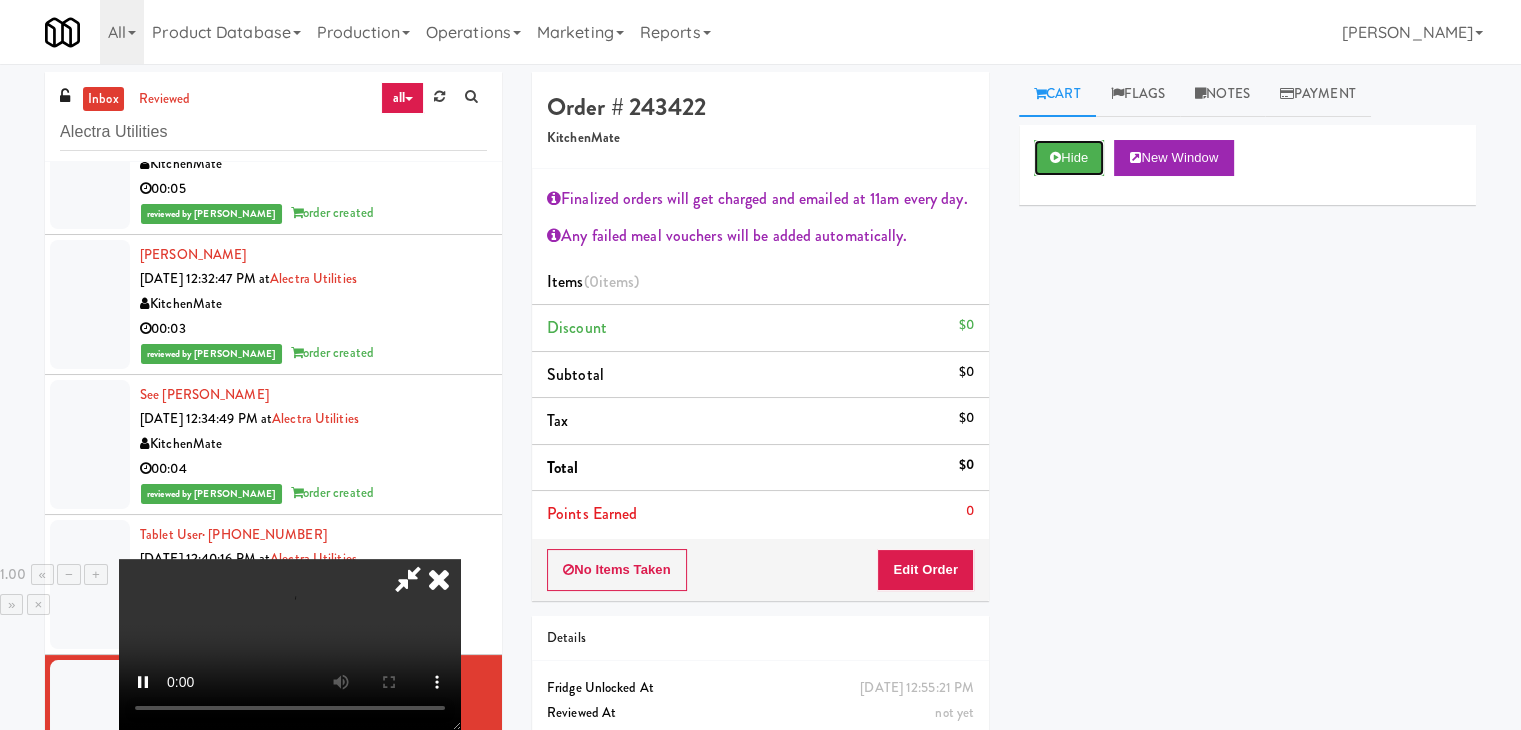 scroll, scrollTop: 632, scrollLeft: 0, axis: vertical 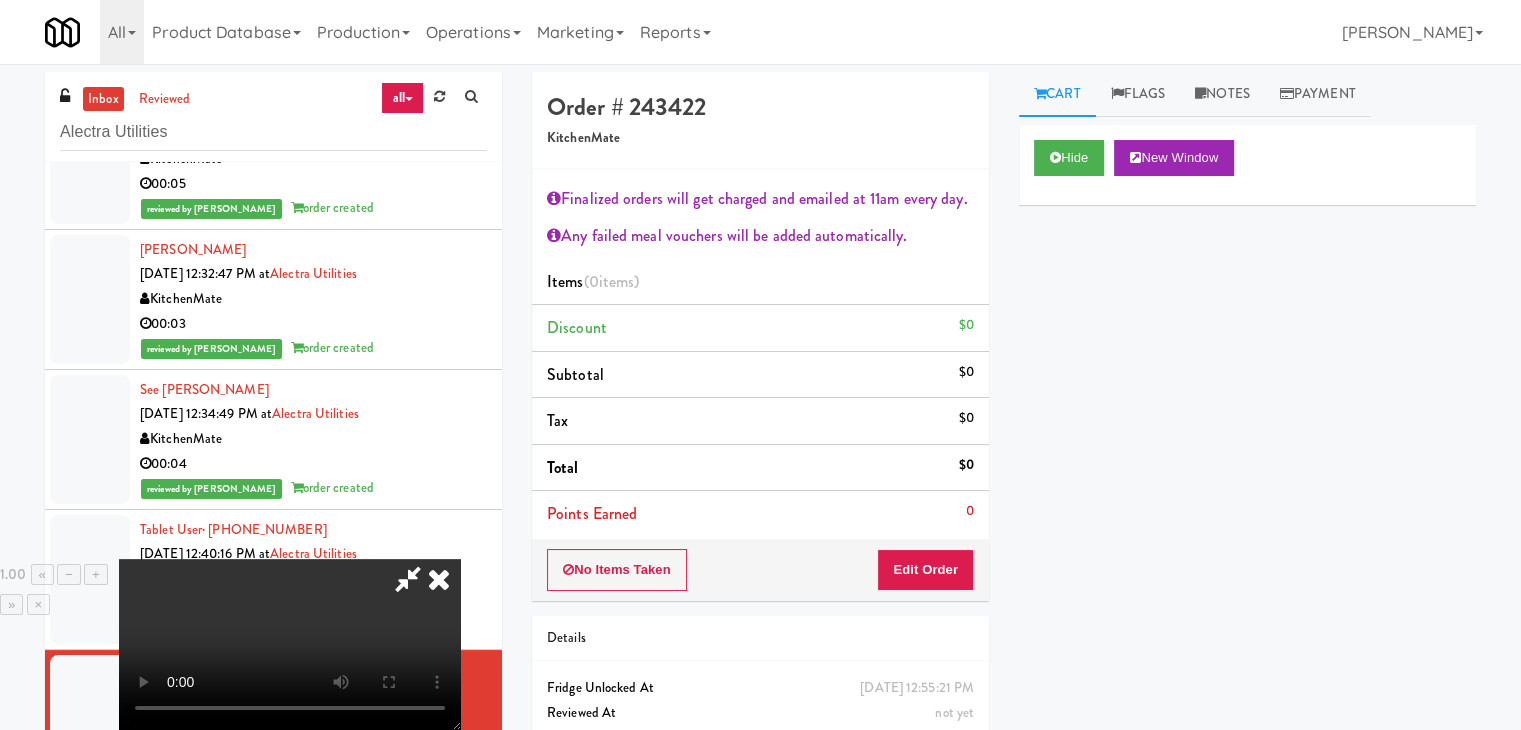 type 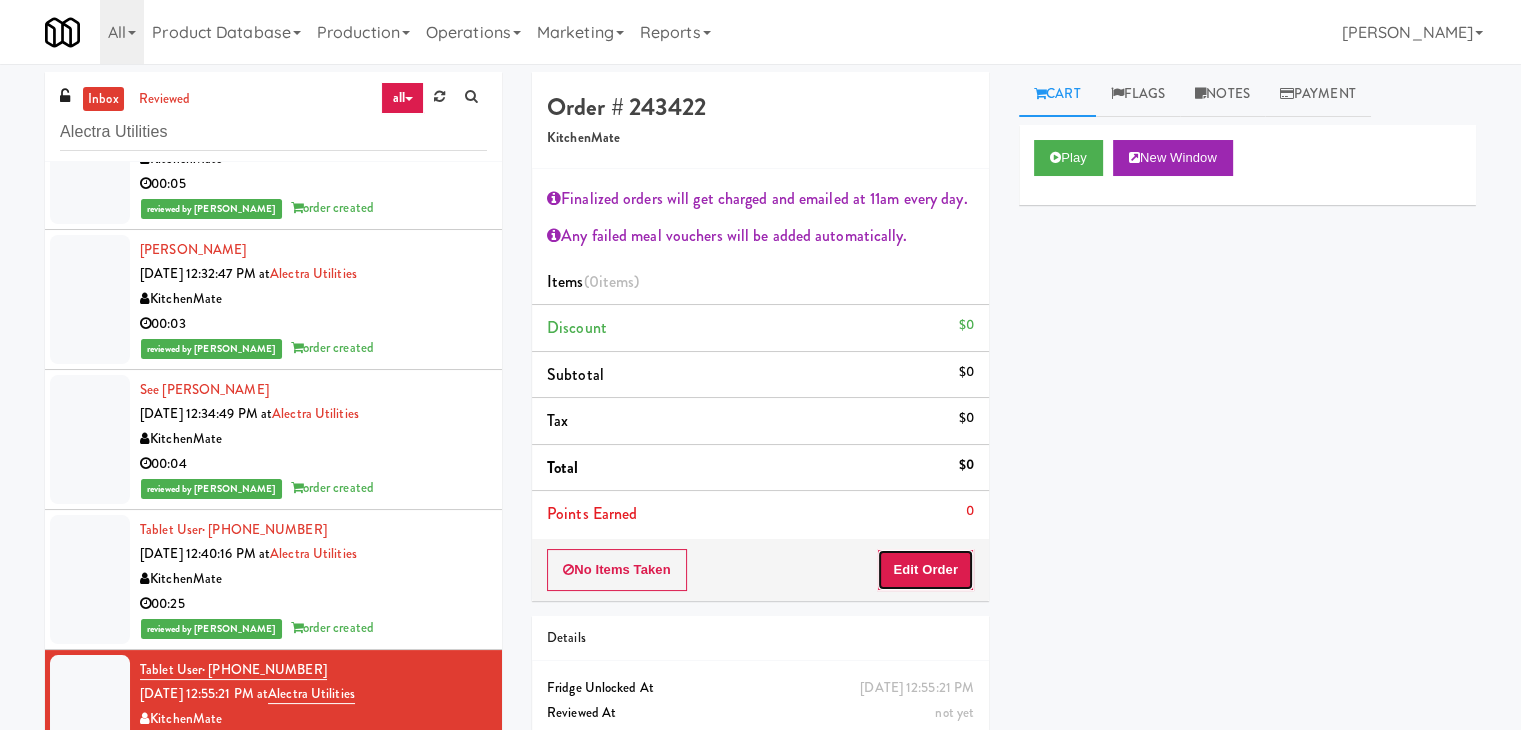 click on "Edit Order" at bounding box center [925, 570] 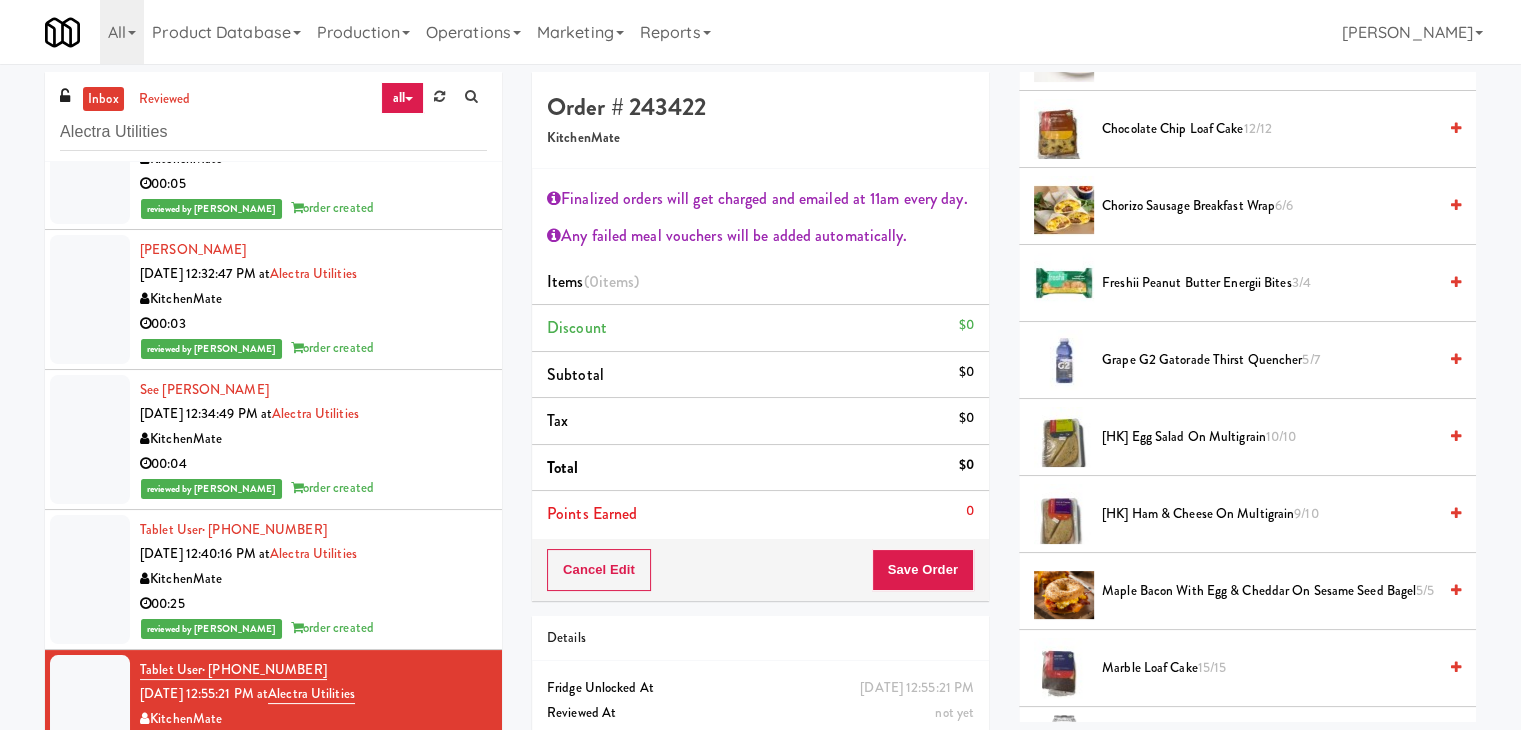 scroll, scrollTop: 600, scrollLeft: 0, axis: vertical 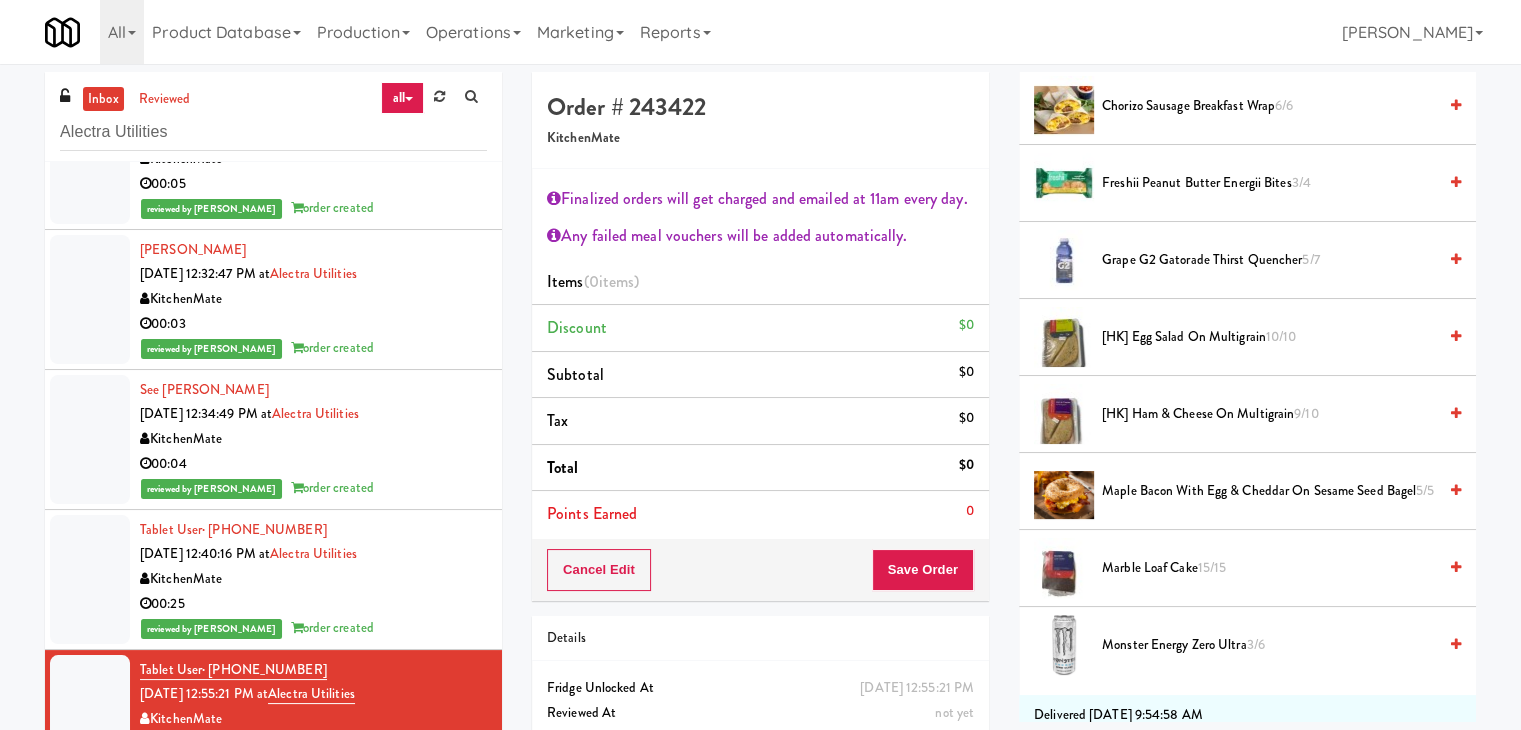 click at bounding box center [1456, 567] 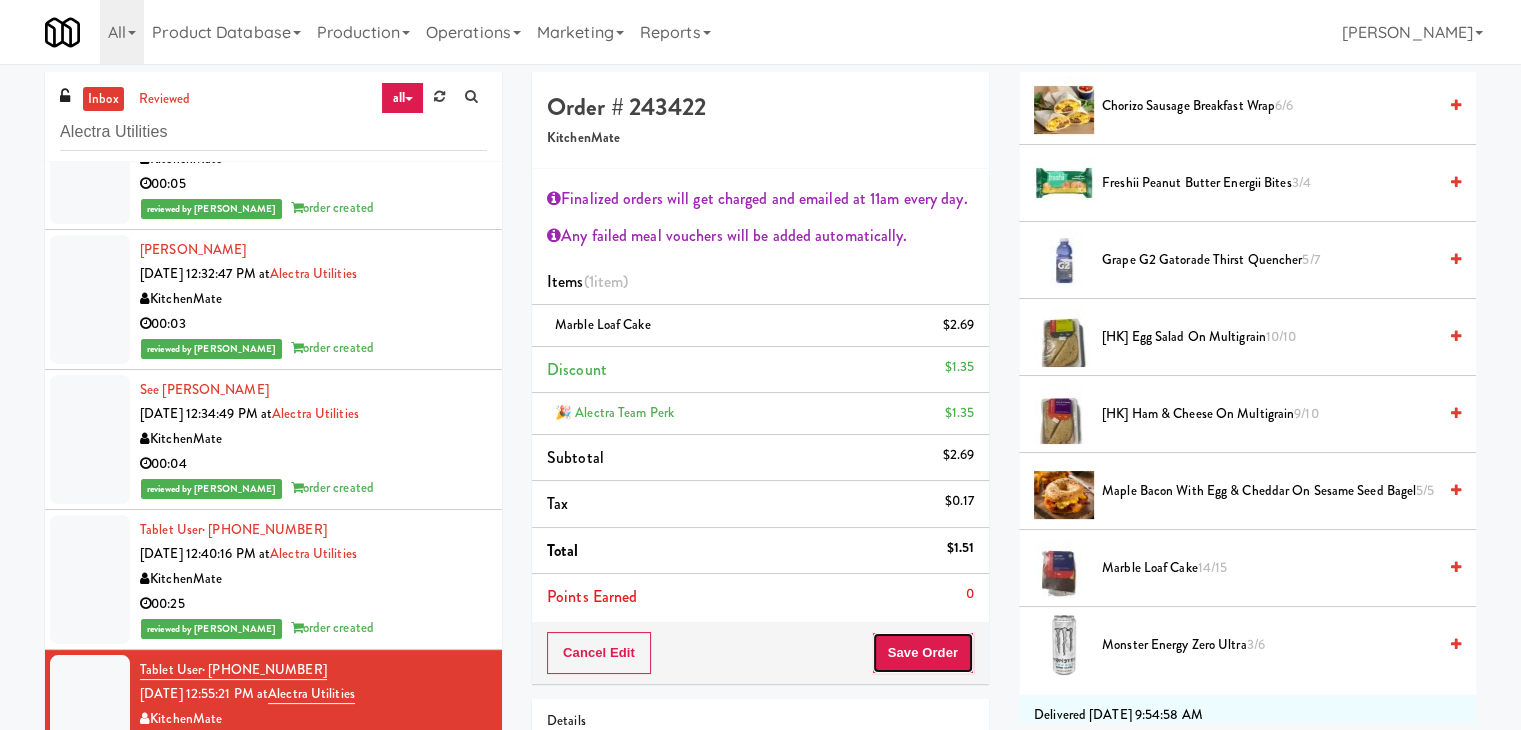 click on "Save Order" at bounding box center (923, 653) 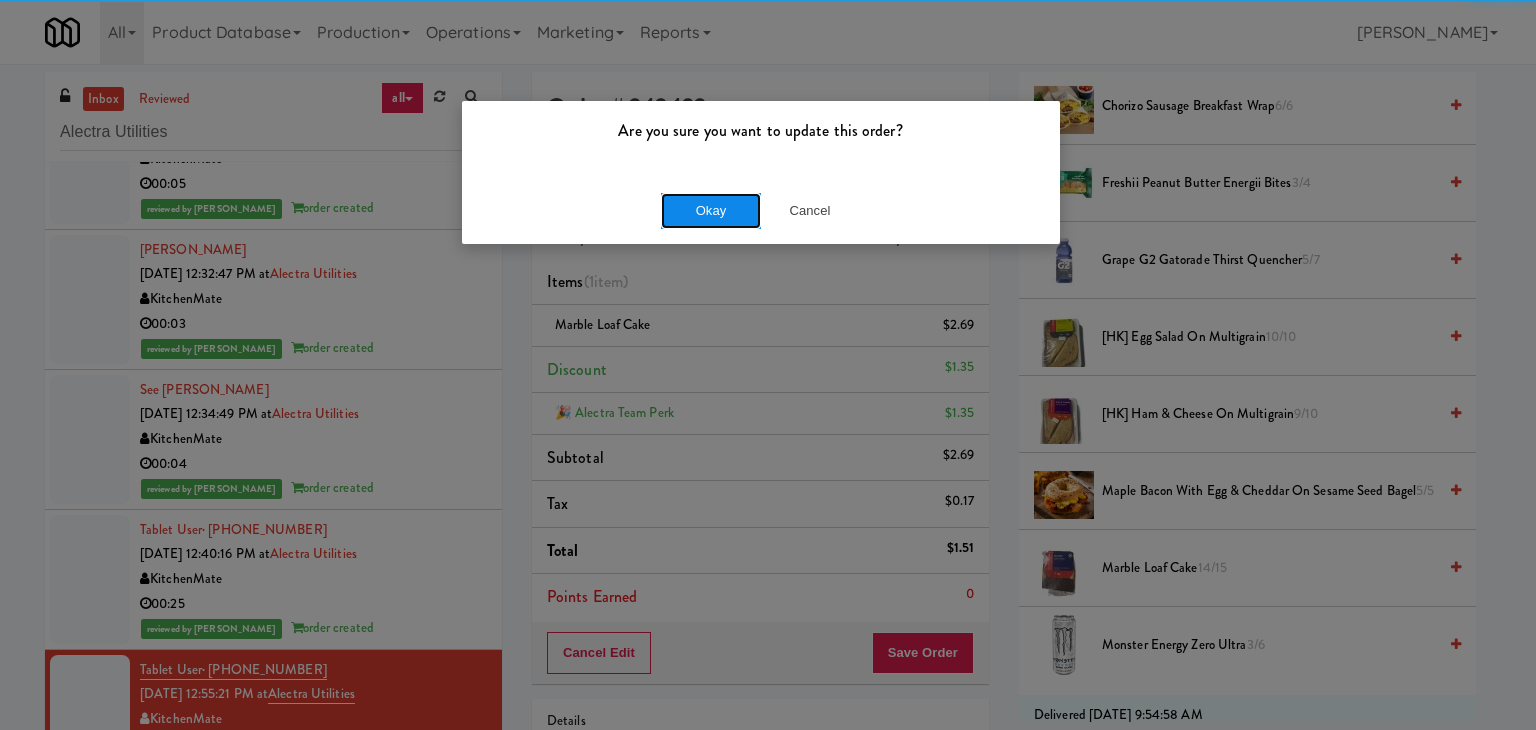 click on "Okay" at bounding box center [711, 211] 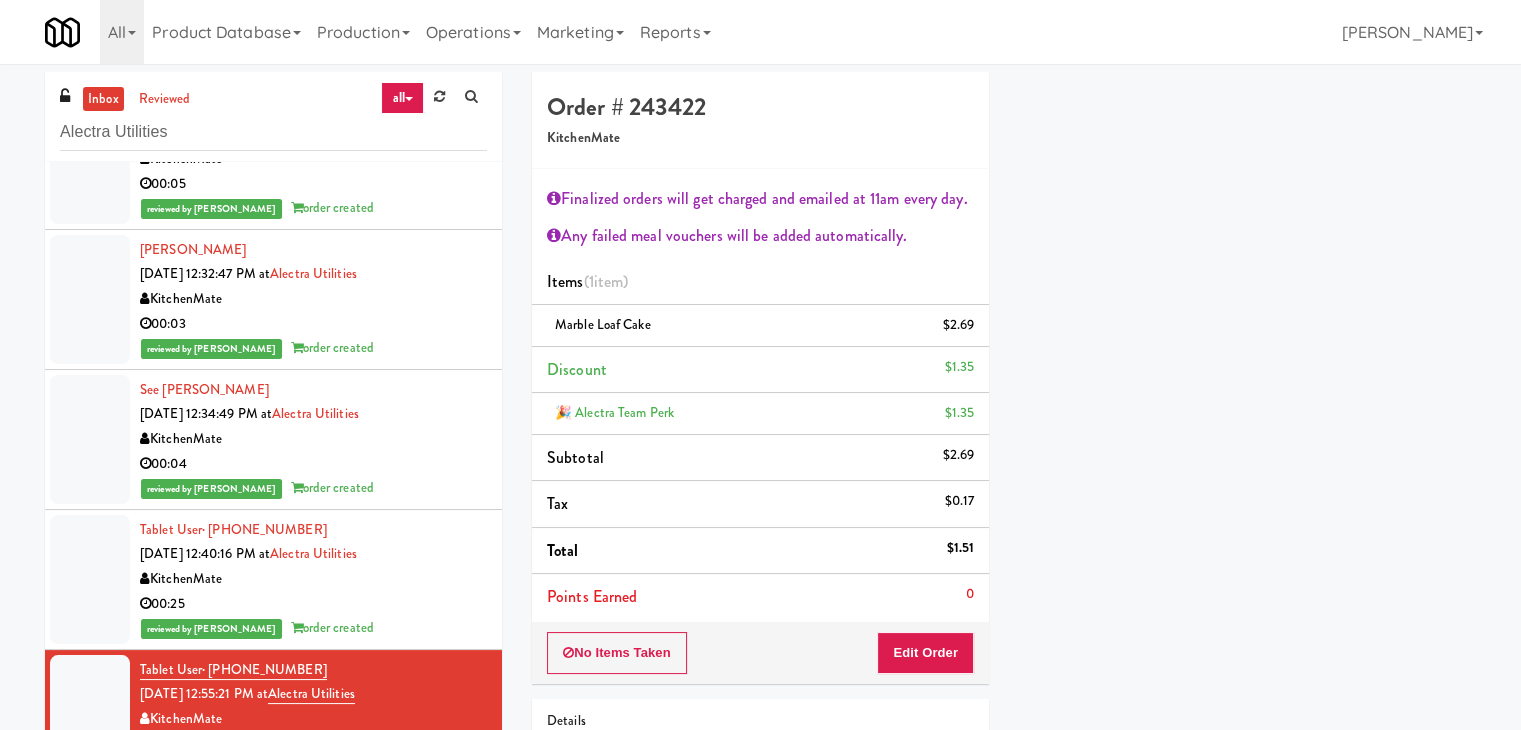 scroll, scrollTop: 152, scrollLeft: 0, axis: vertical 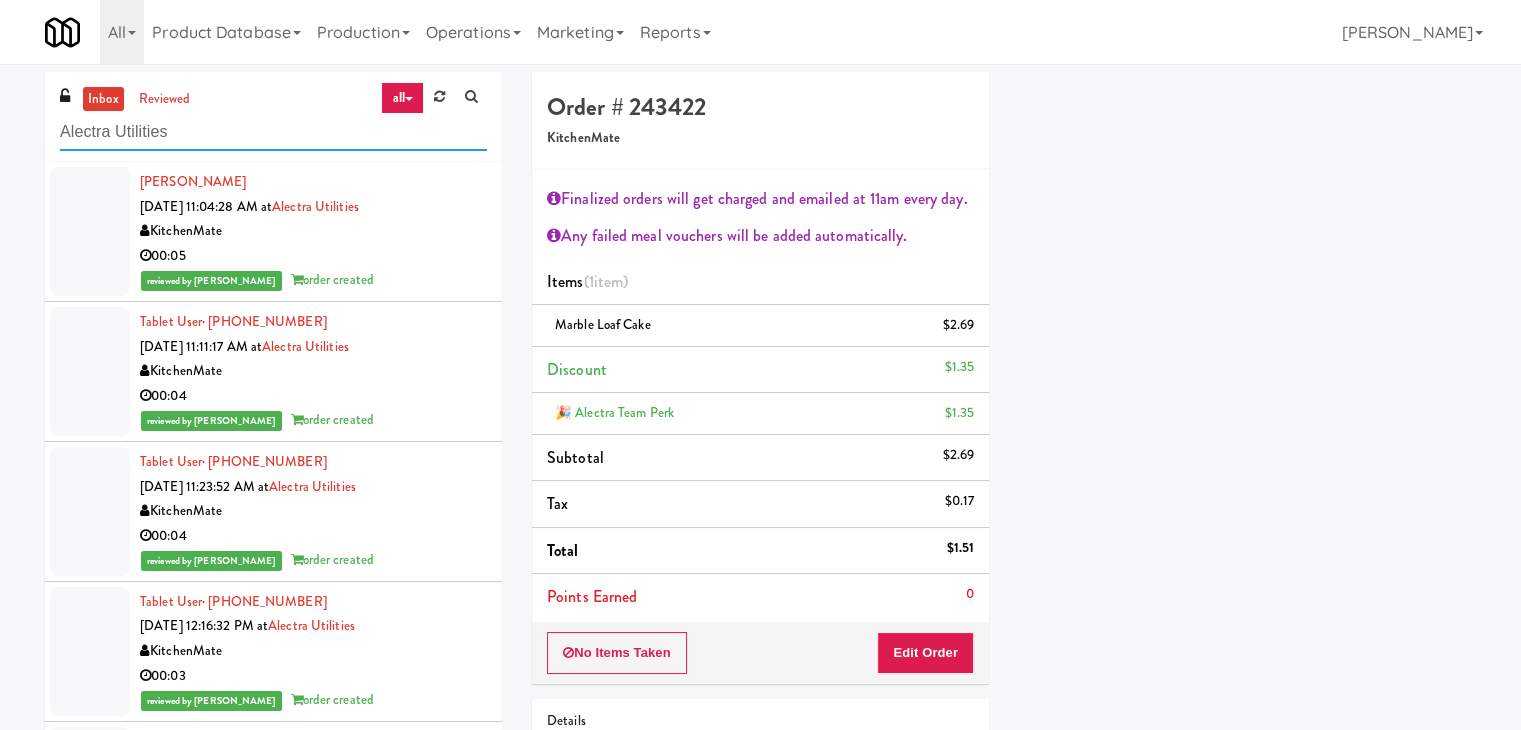 click on "Alectra Utilities" at bounding box center [273, 132] 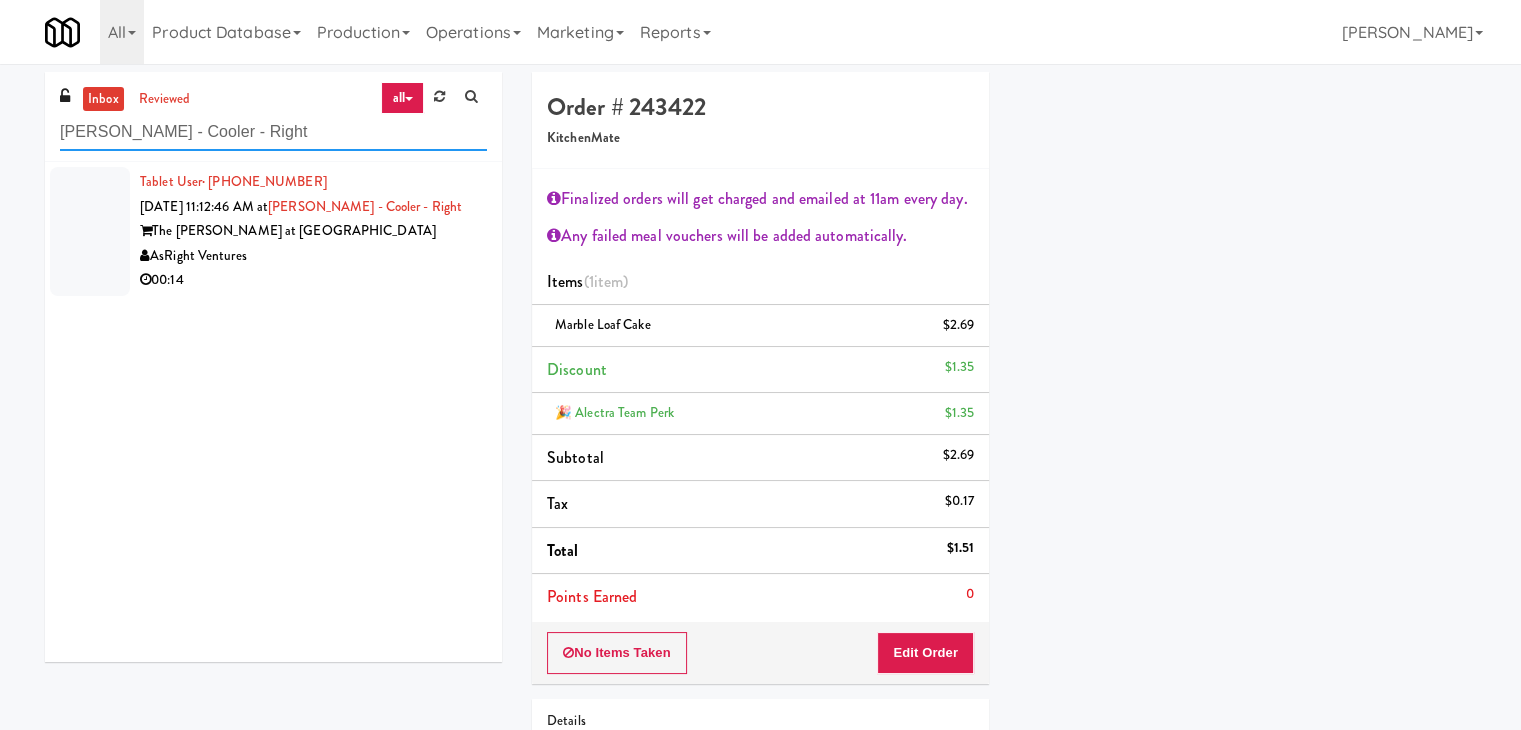 type on "[PERSON_NAME] - Cooler - Right" 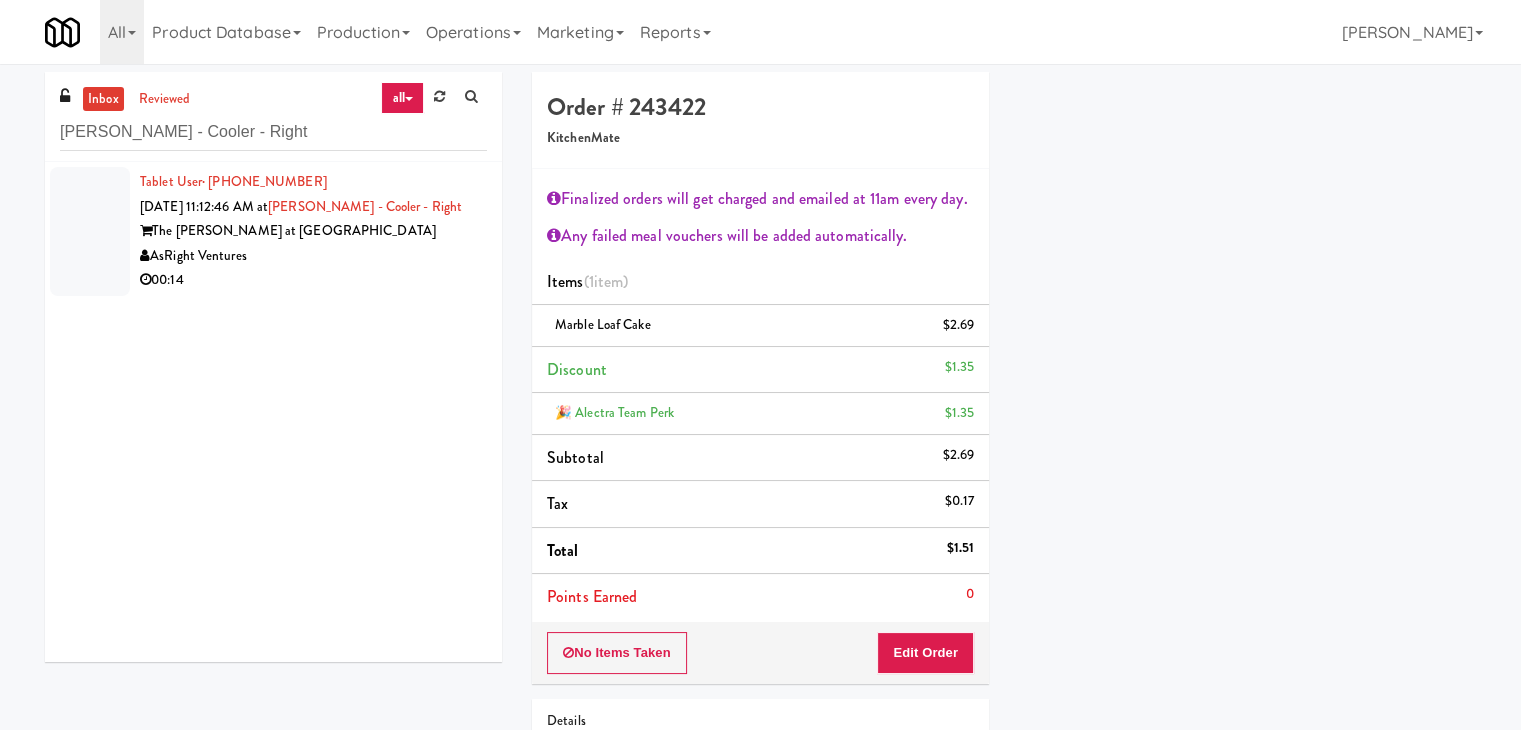 click on "AsRight Ventures" at bounding box center (313, 256) 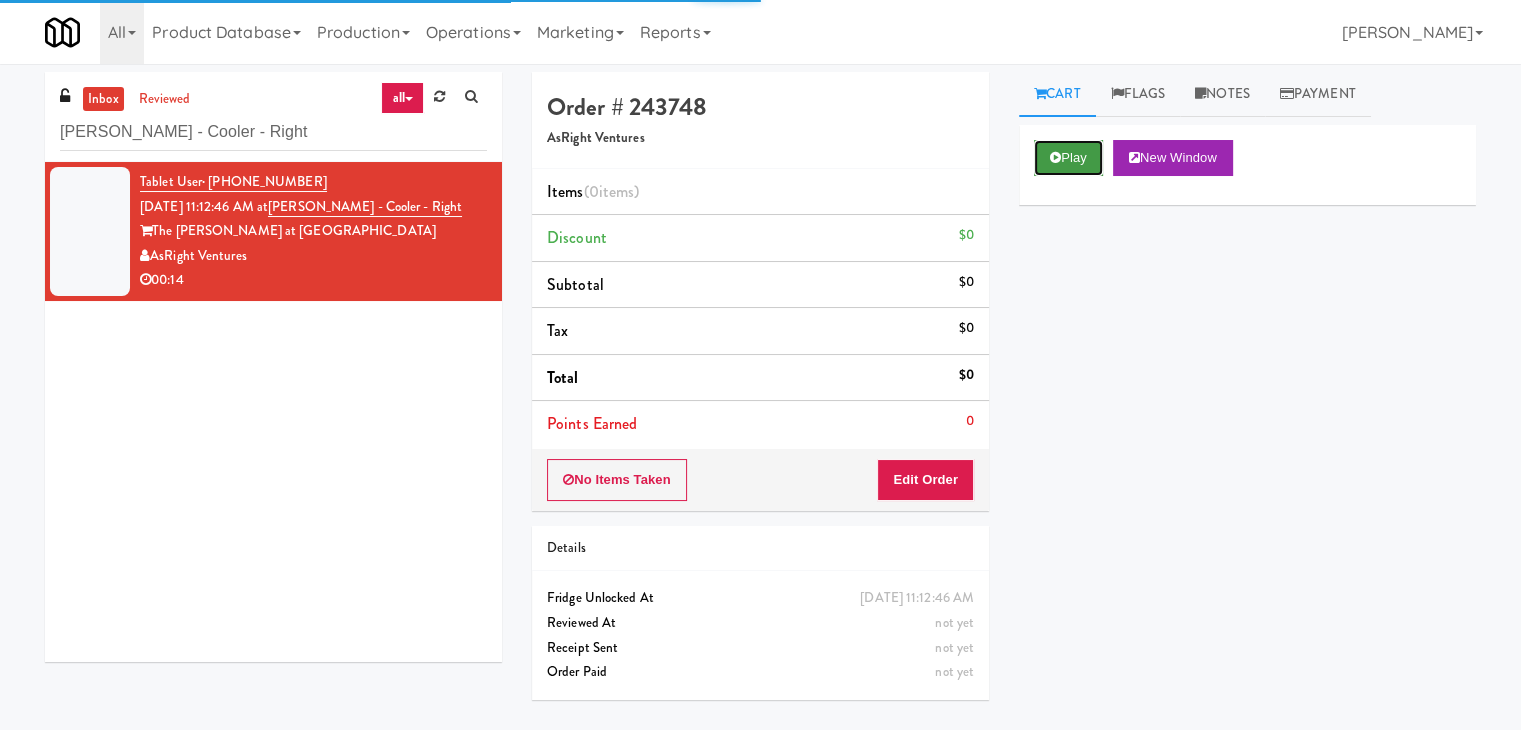 click on "Play" at bounding box center [1068, 158] 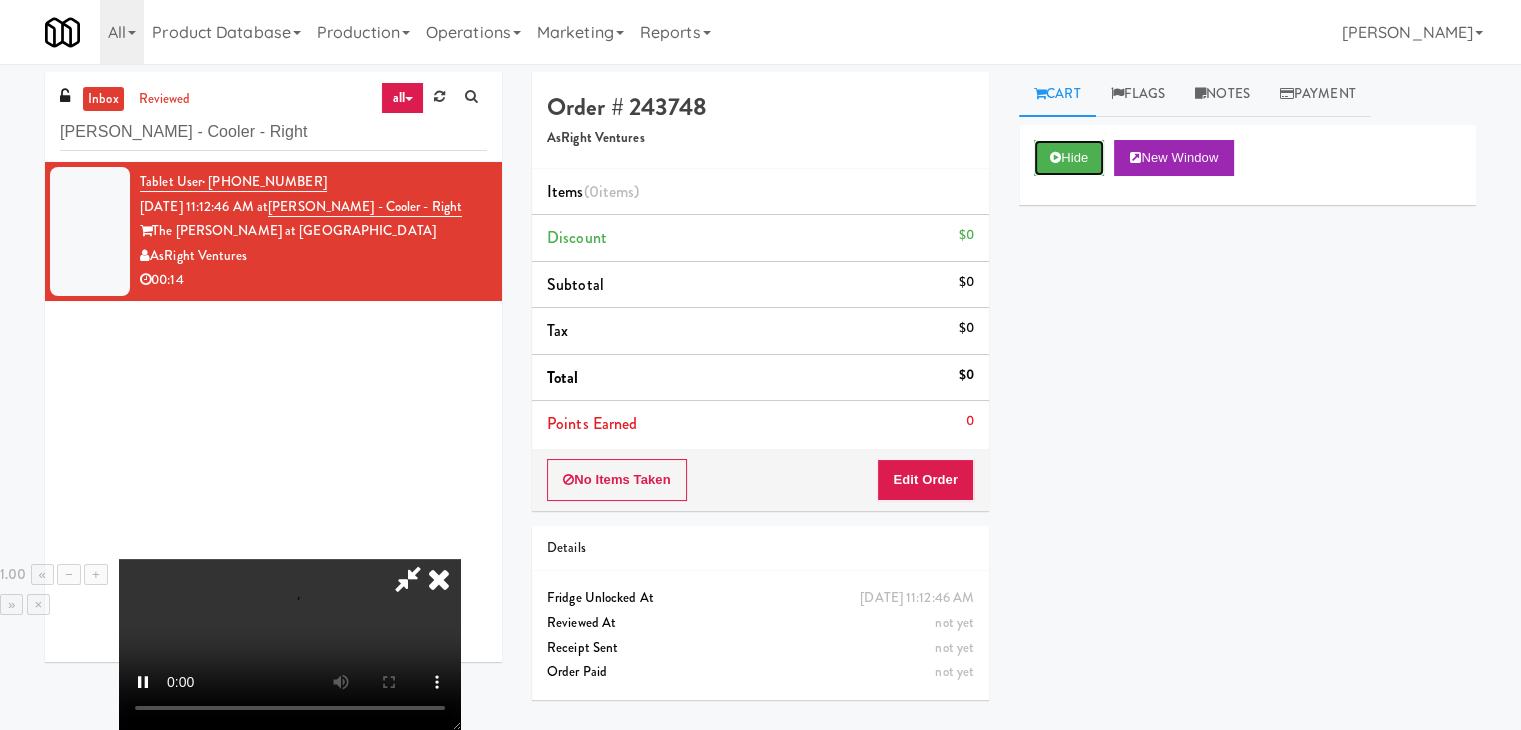 scroll, scrollTop: 0, scrollLeft: 0, axis: both 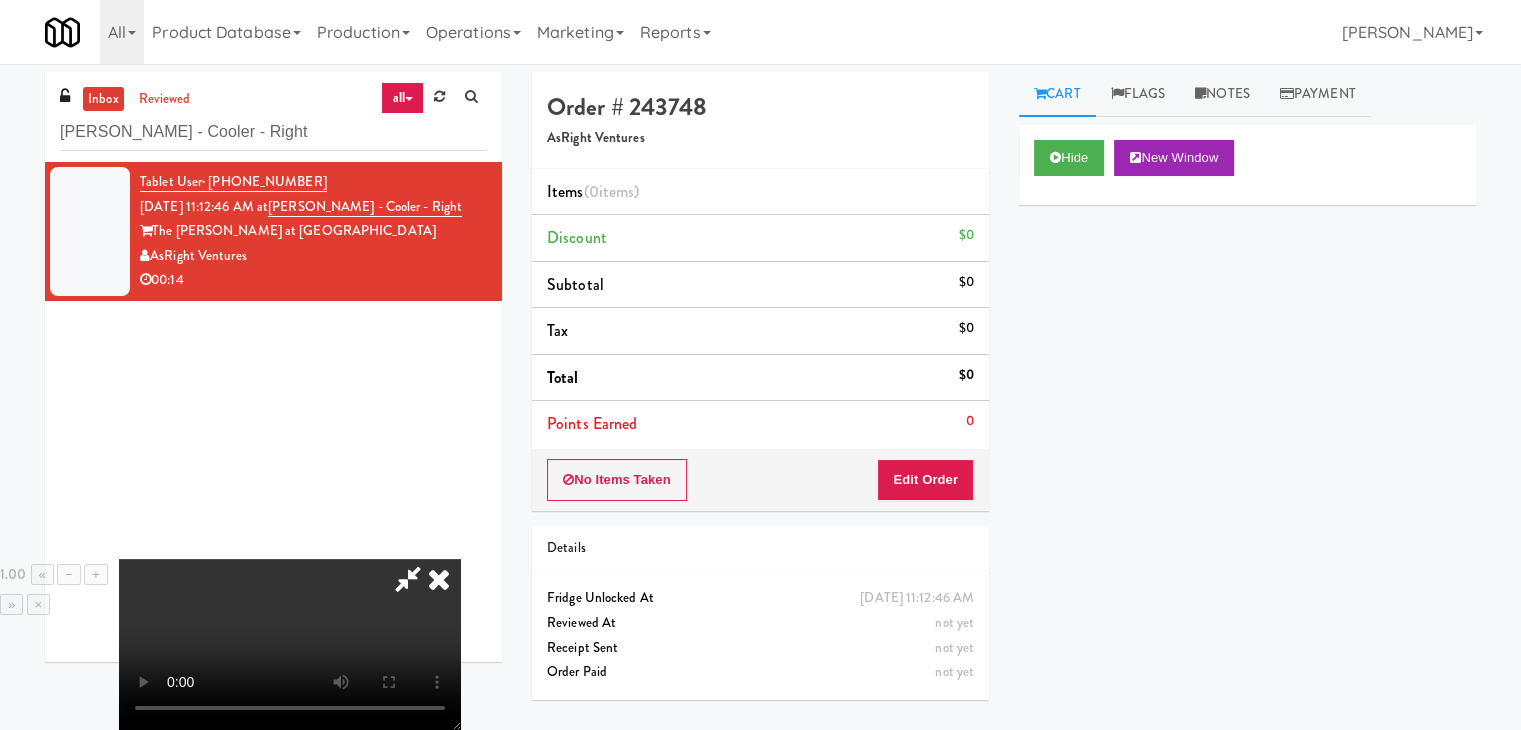 click at bounding box center [290, 644] 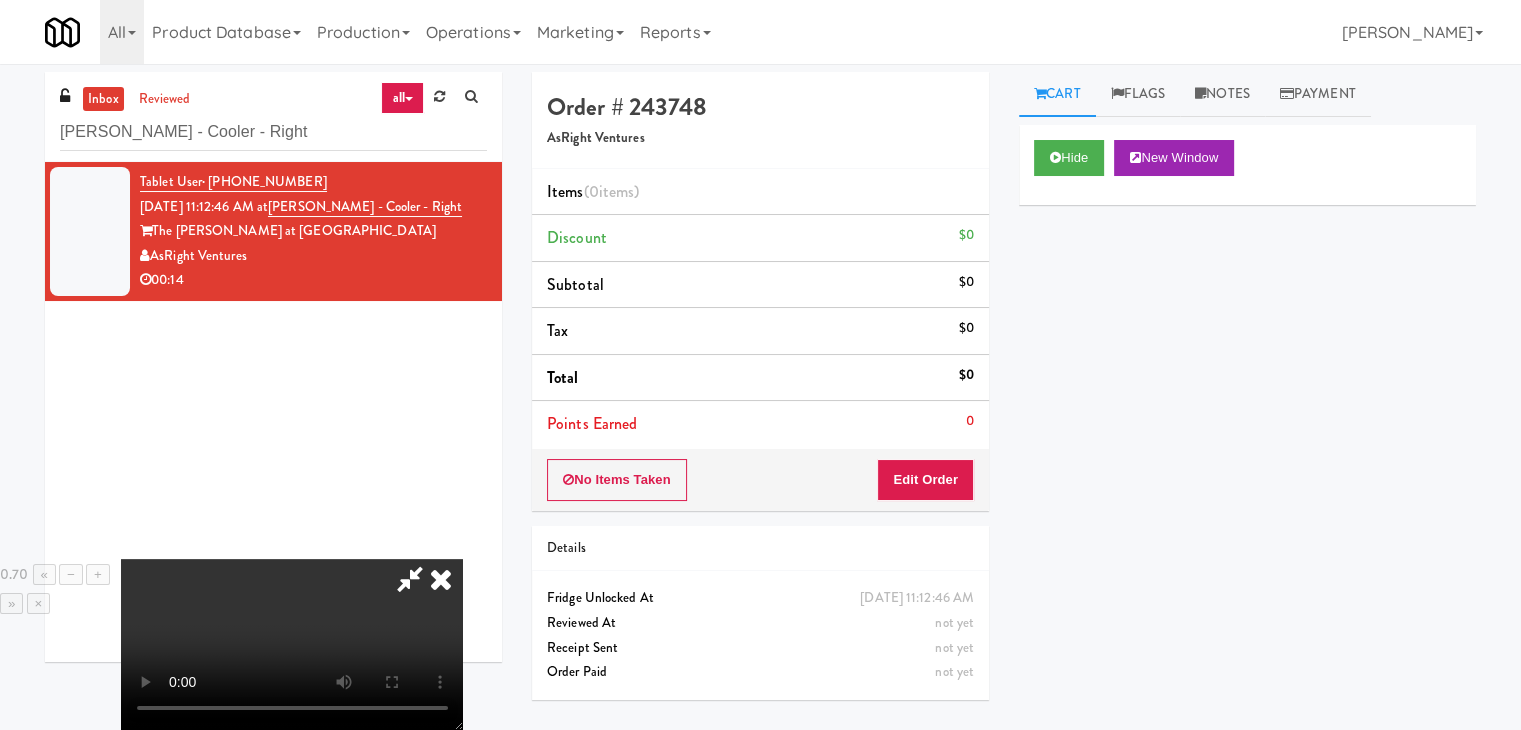 click at bounding box center (292, 644) 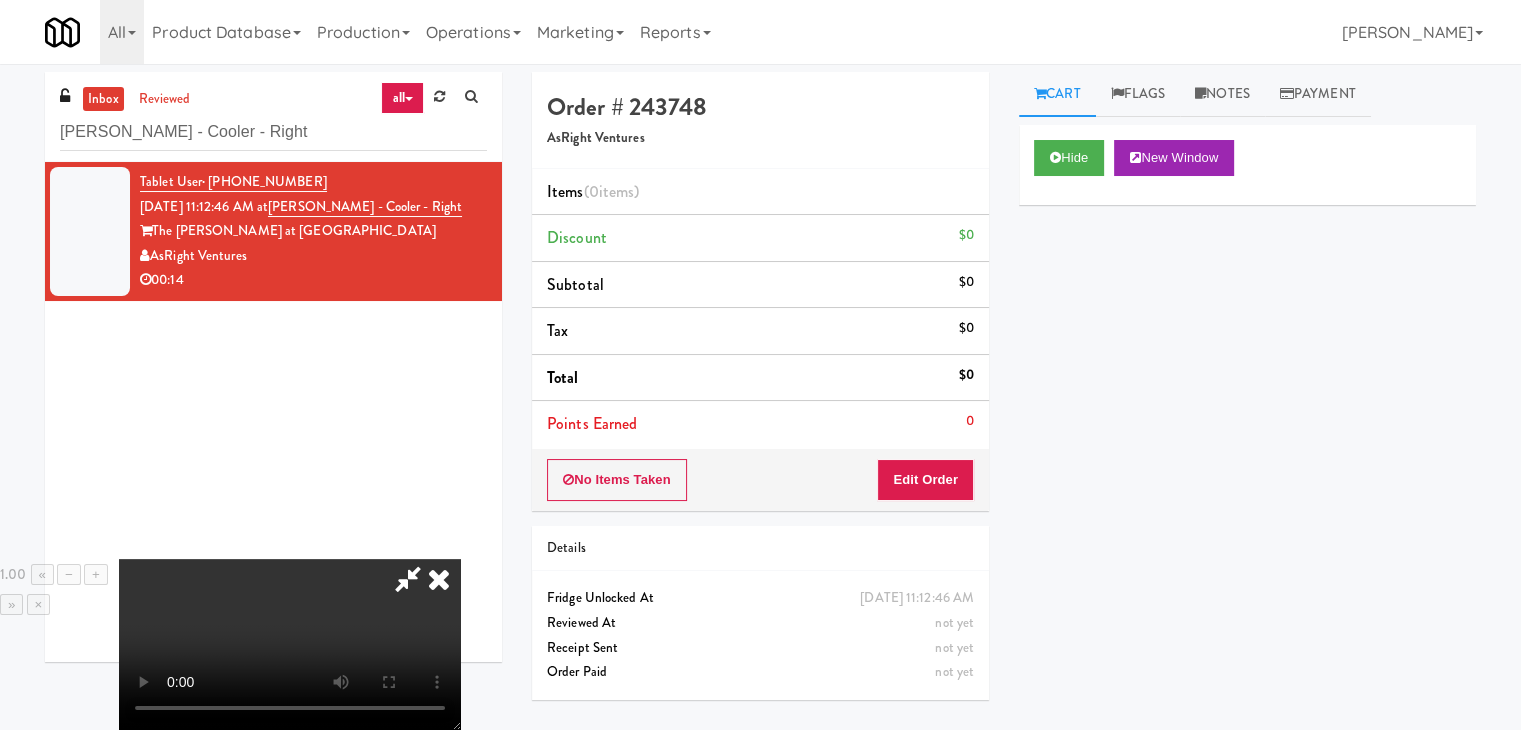click at bounding box center (290, 644) 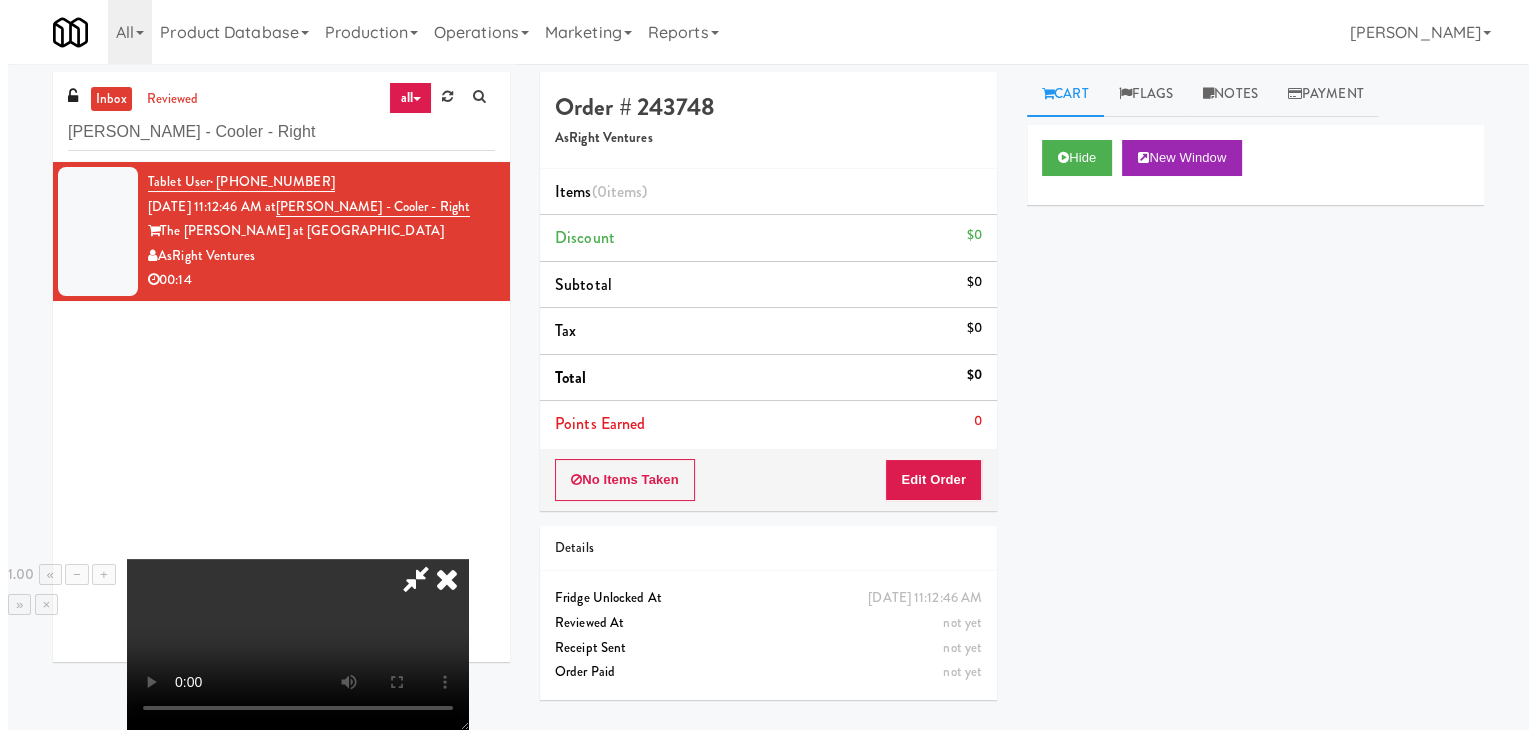 scroll, scrollTop: 0, scrollLeft: 0, axis: both 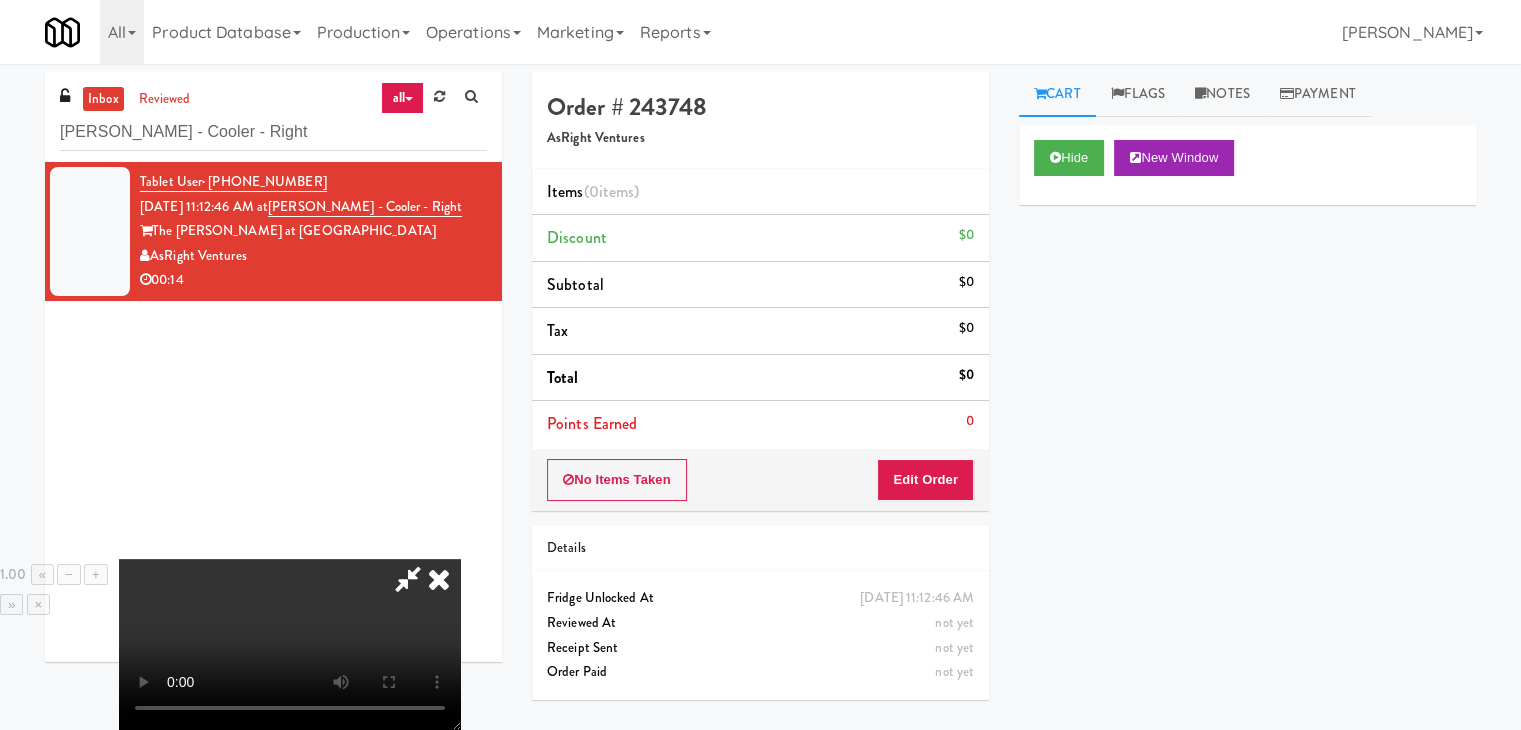 click at bounding box center (439, 579) 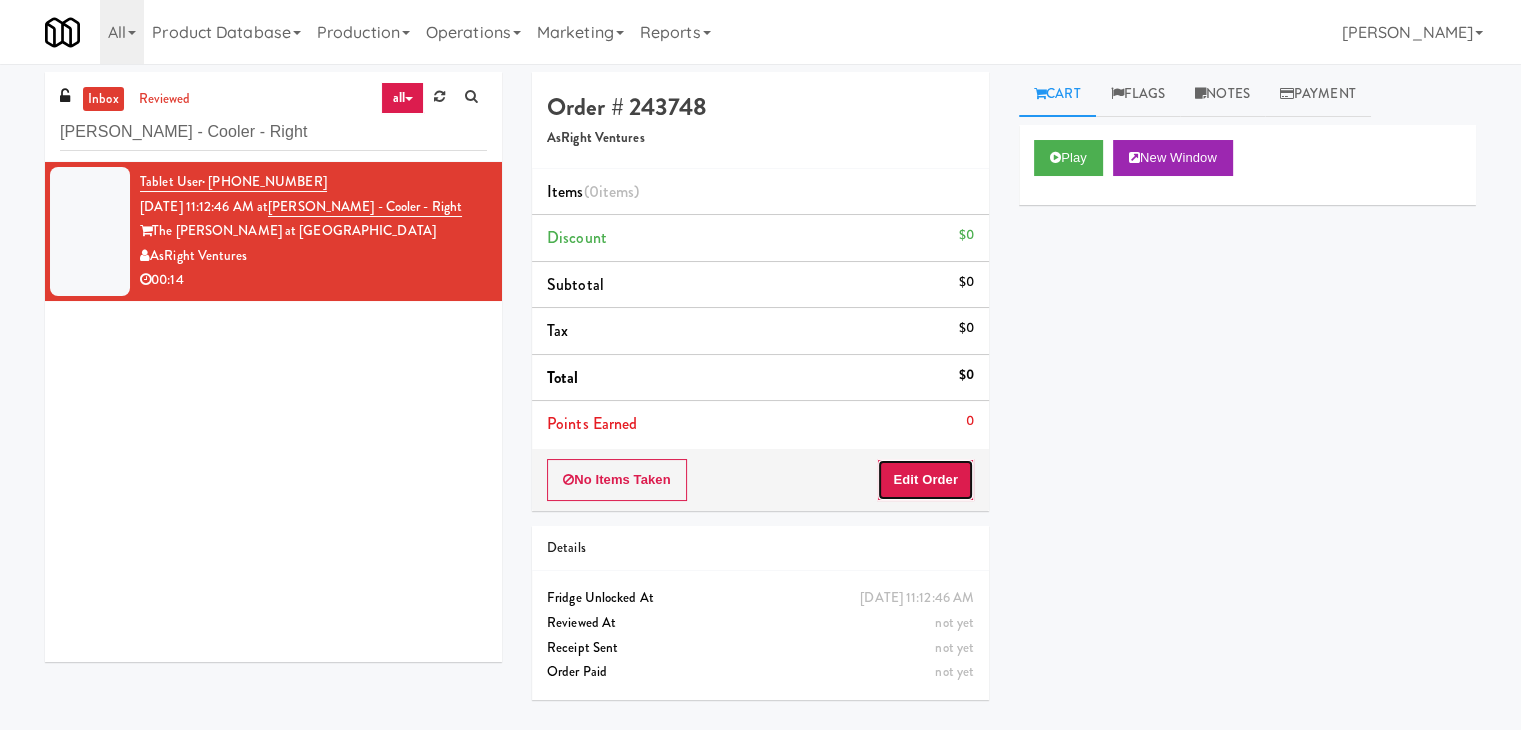 click on "Edit Order" at bounding box center (925, 480) 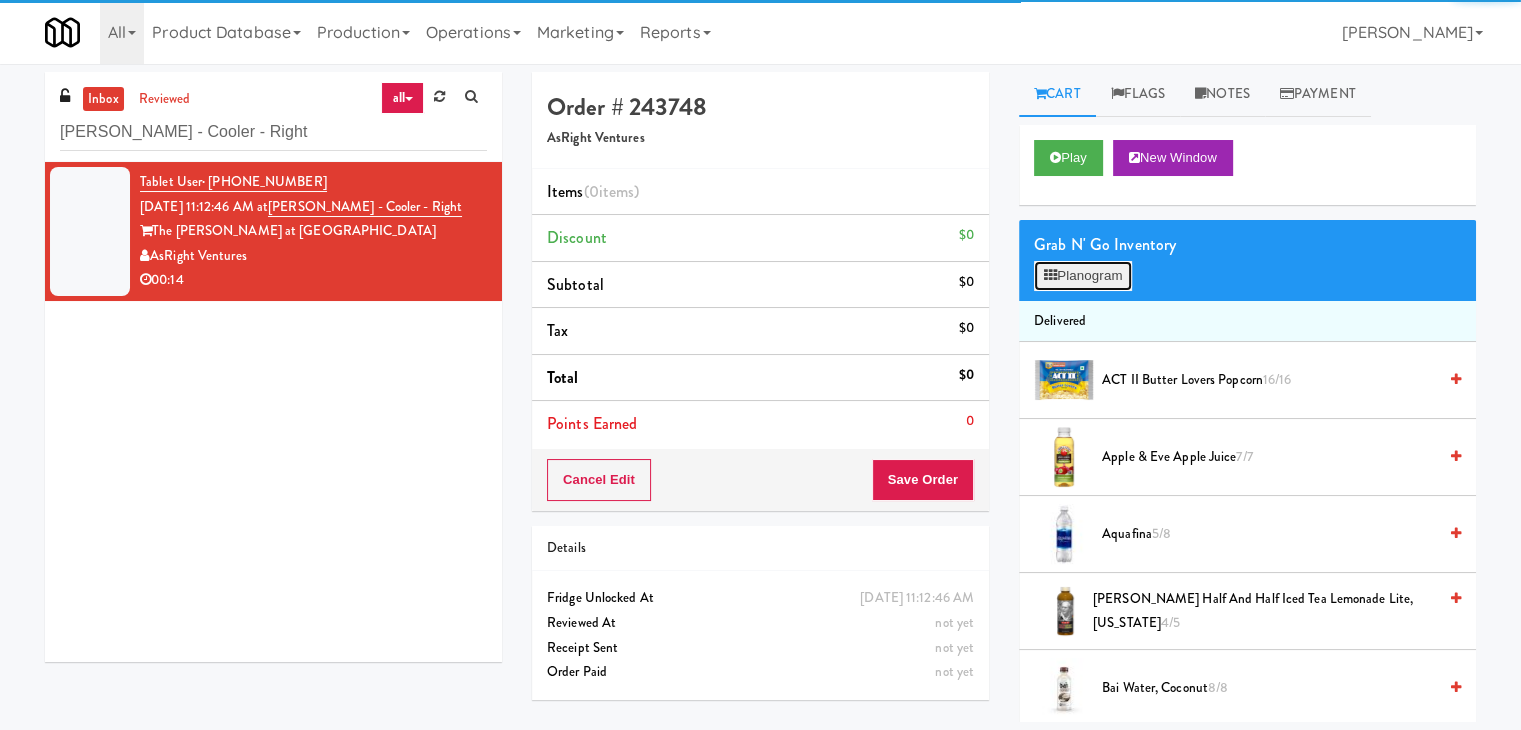 click on "Planogram" at bounding box center (1083, 276) 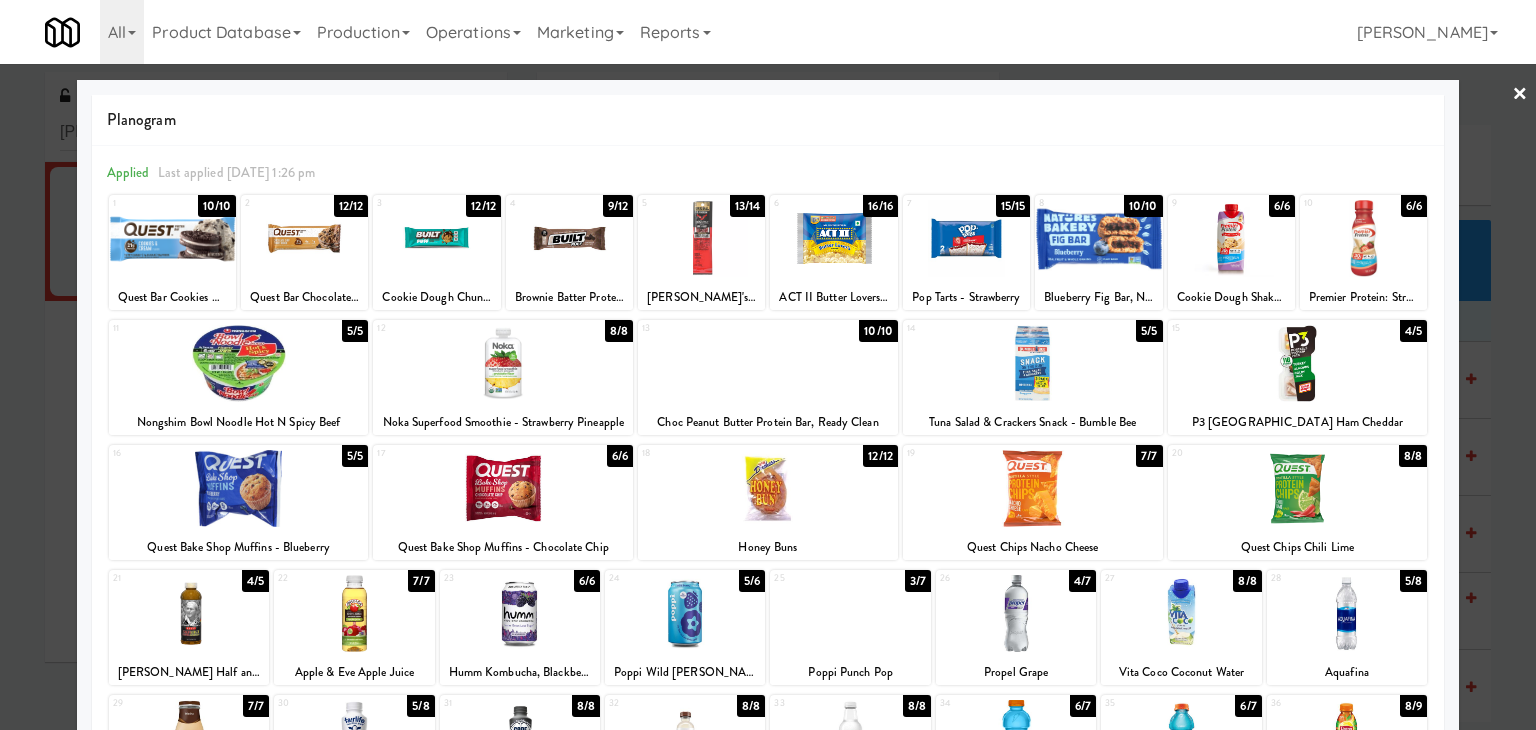 click at bounding box center [569, 238] 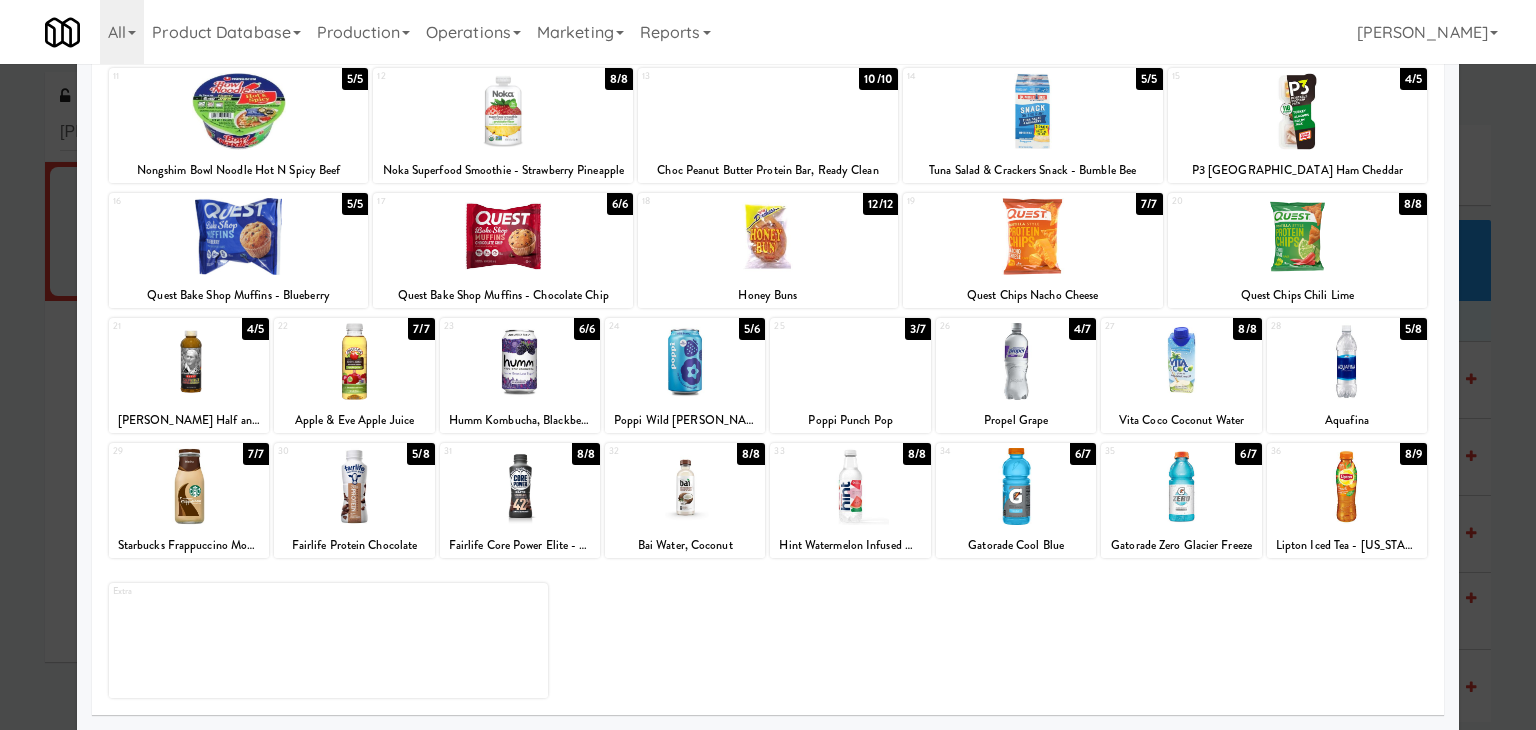 click at bounding box center (520, 361) 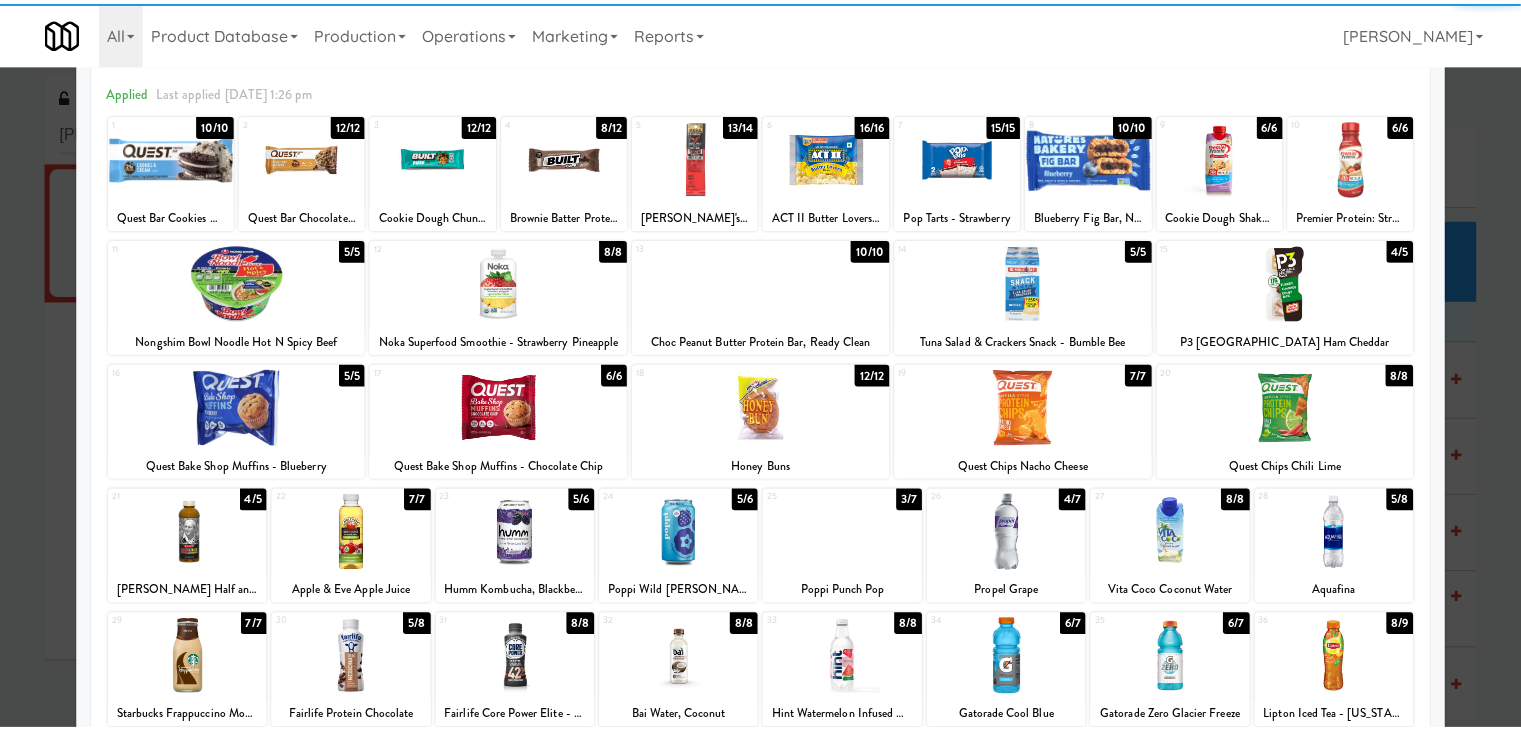 scroll, scrollTop: 0, scrollLeft: 0, axis: both 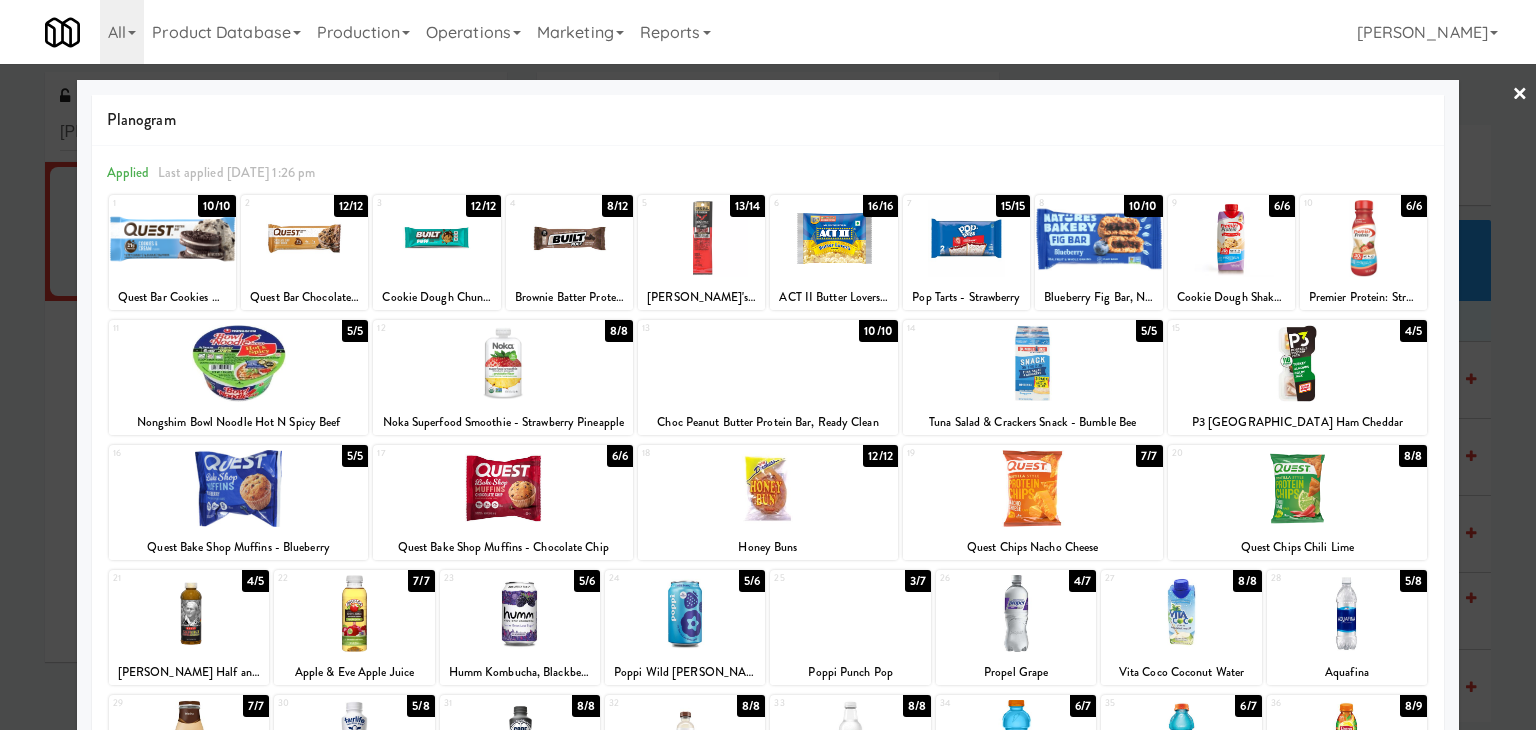 click on "×" at bounding box center [1520, 95] 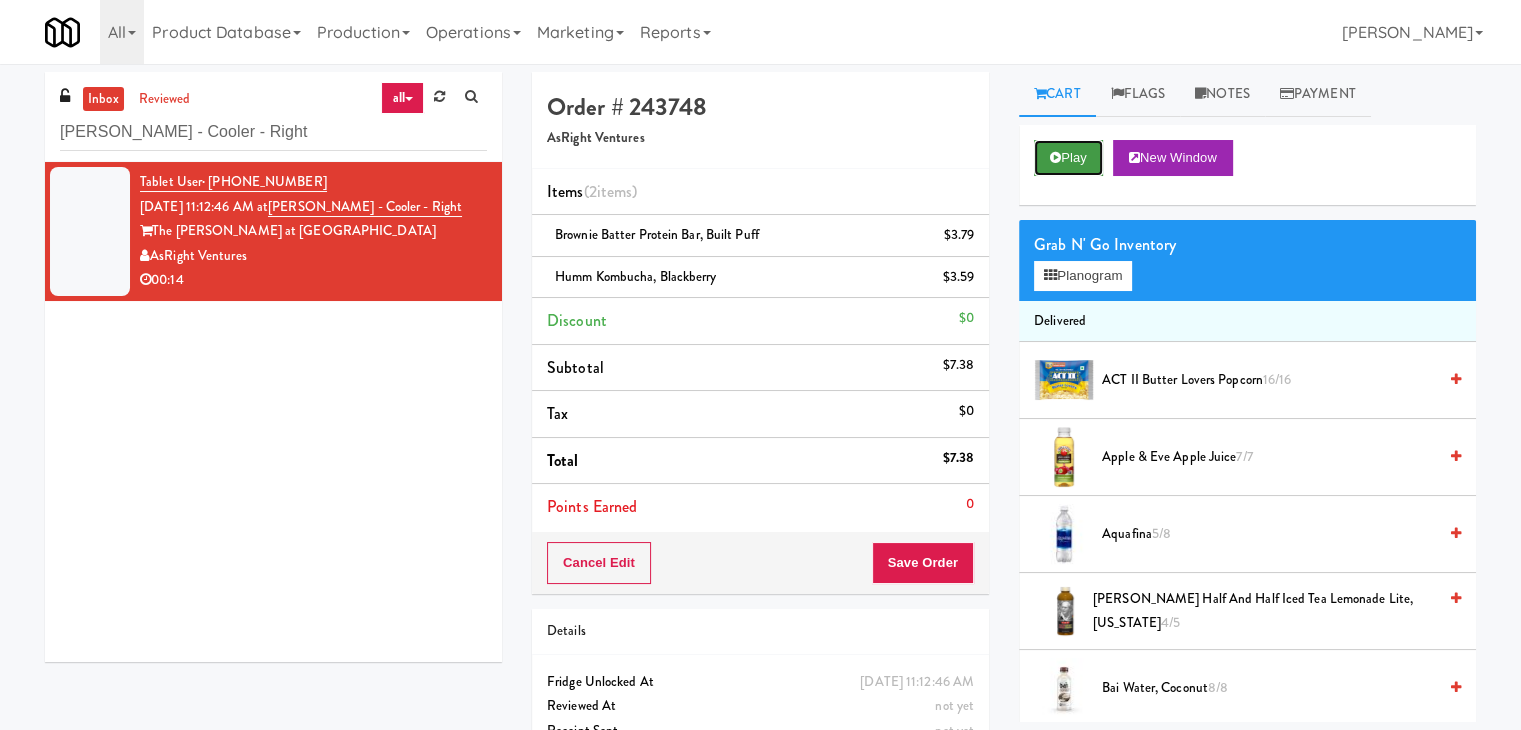 click on "Play" at bounding box center [1068, 158] 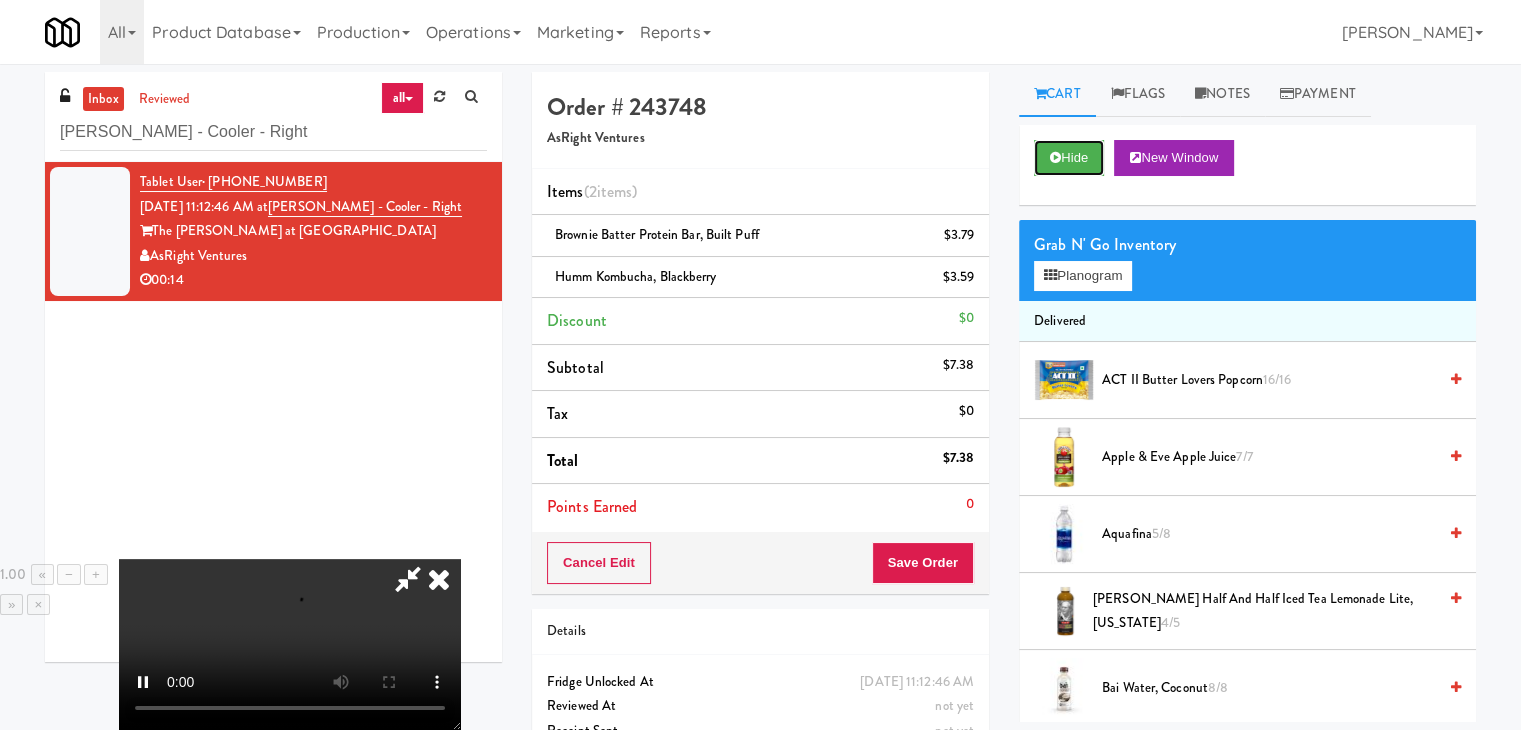 type 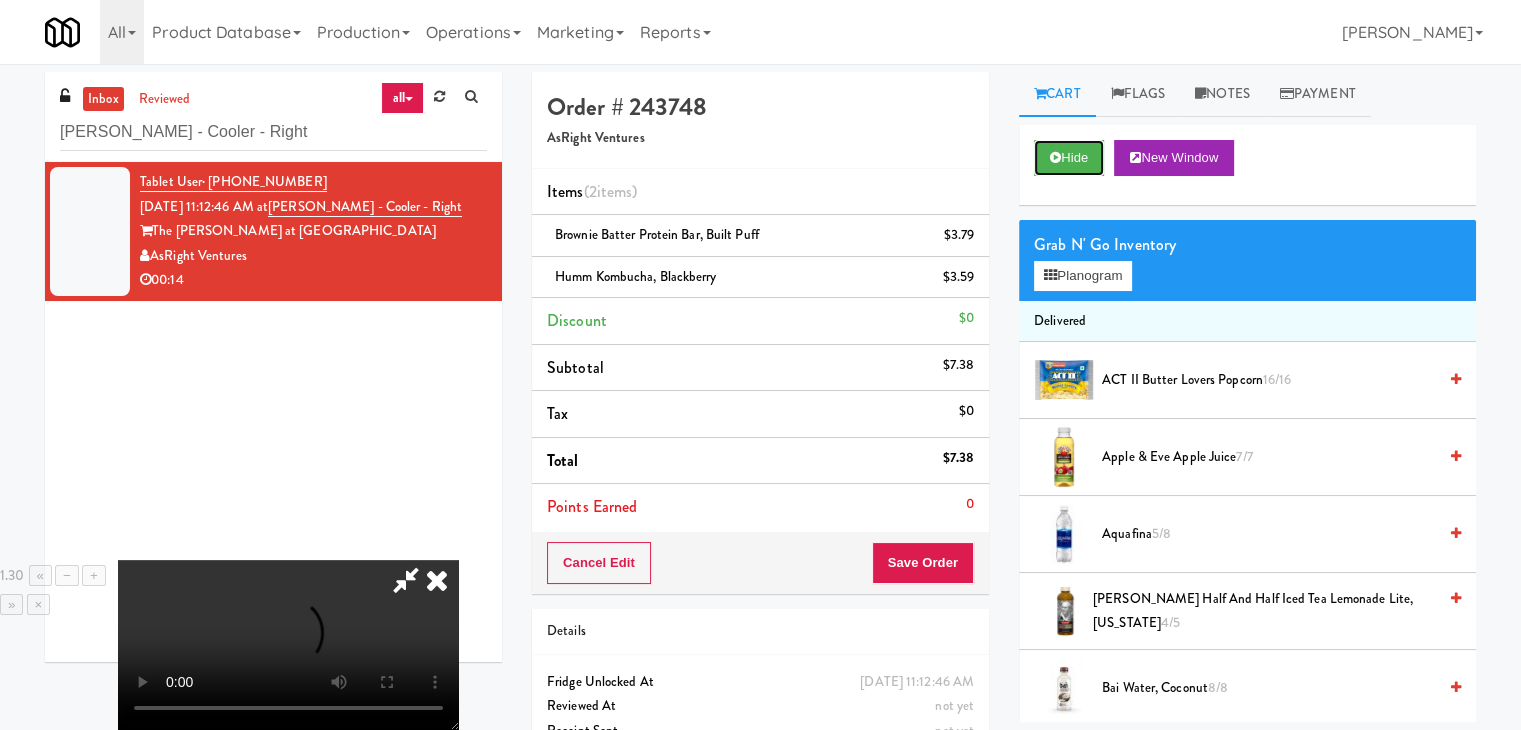 scroll, scrollTop: 0, scrollLeft: 0, axis: both 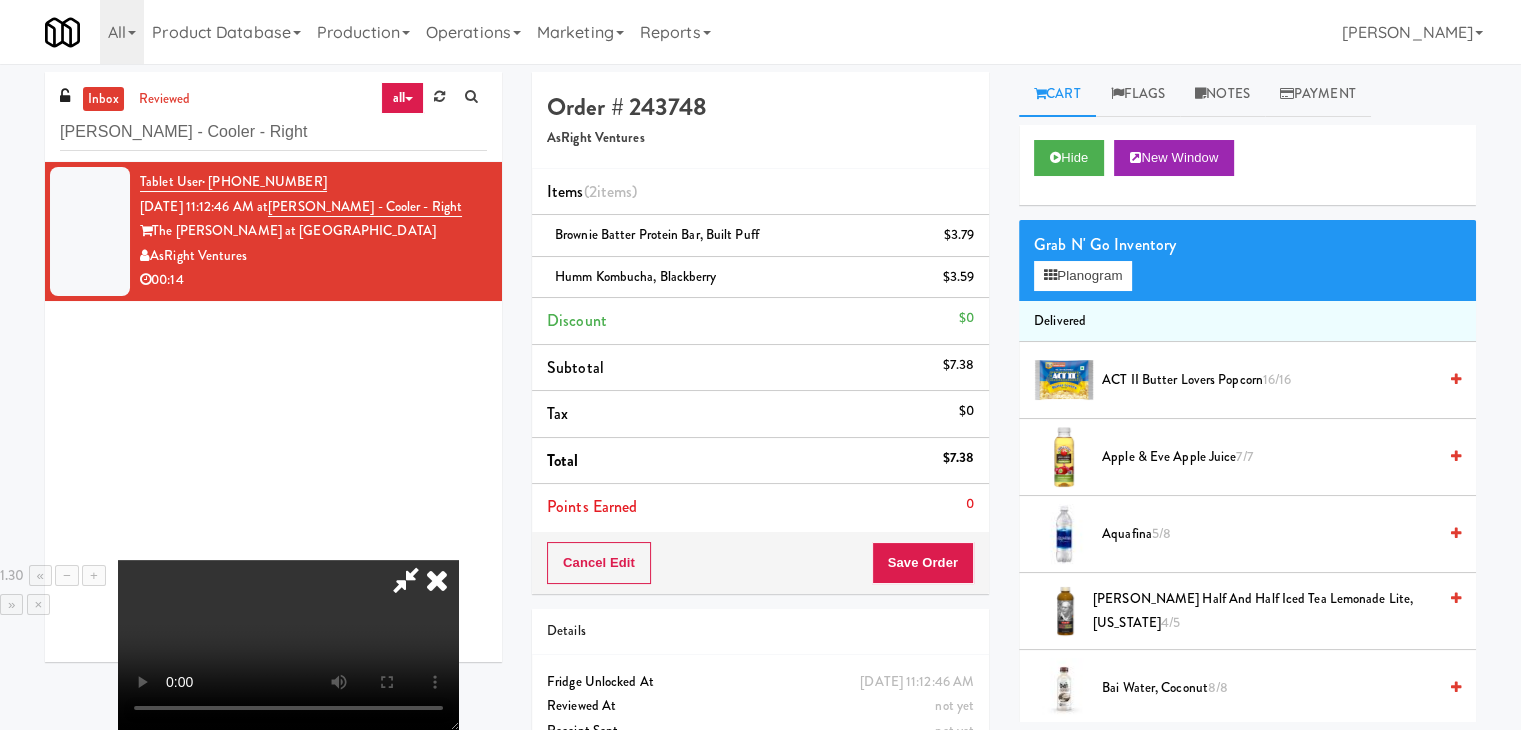 click at bounding box center (437, 580) 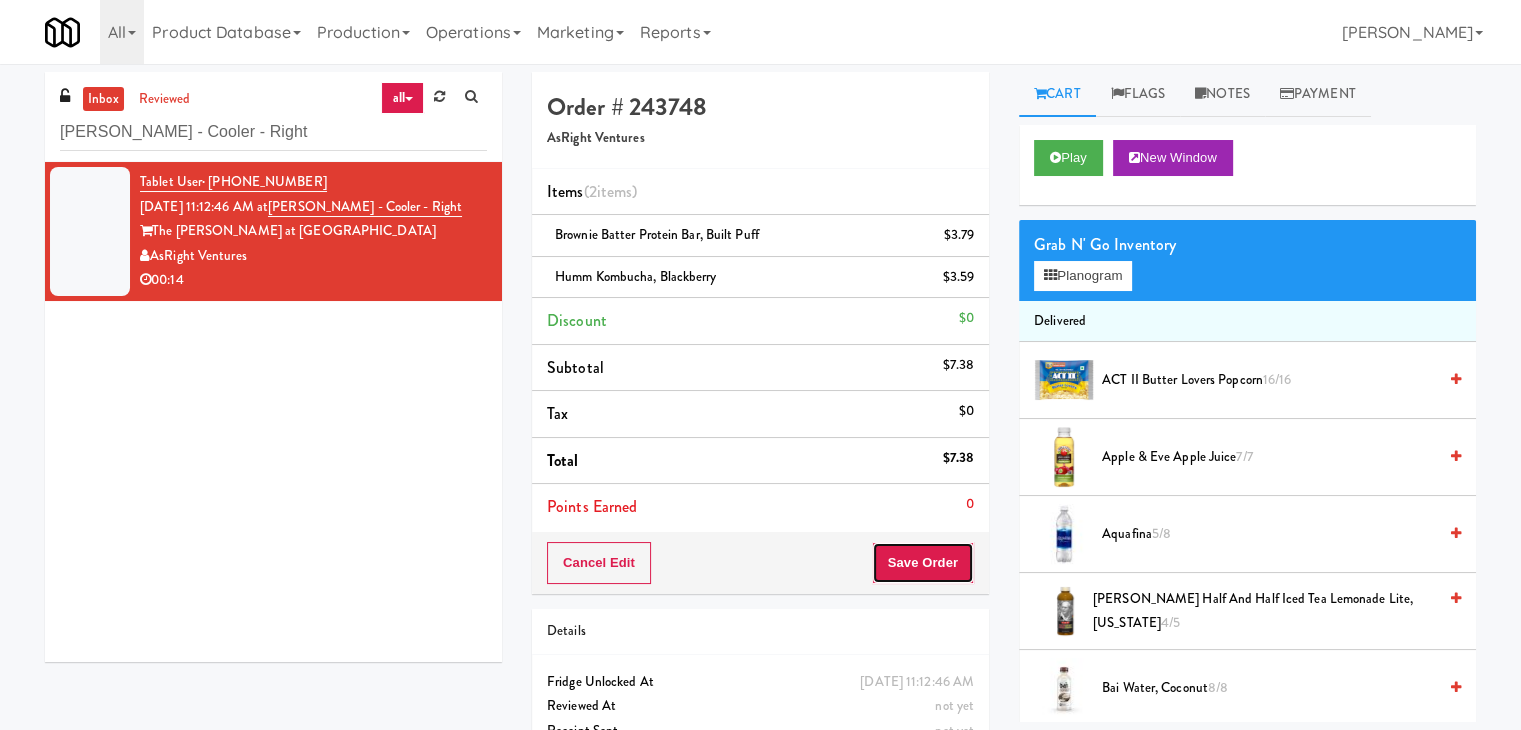 click on "Save Order" at bounding box center [923, 563] 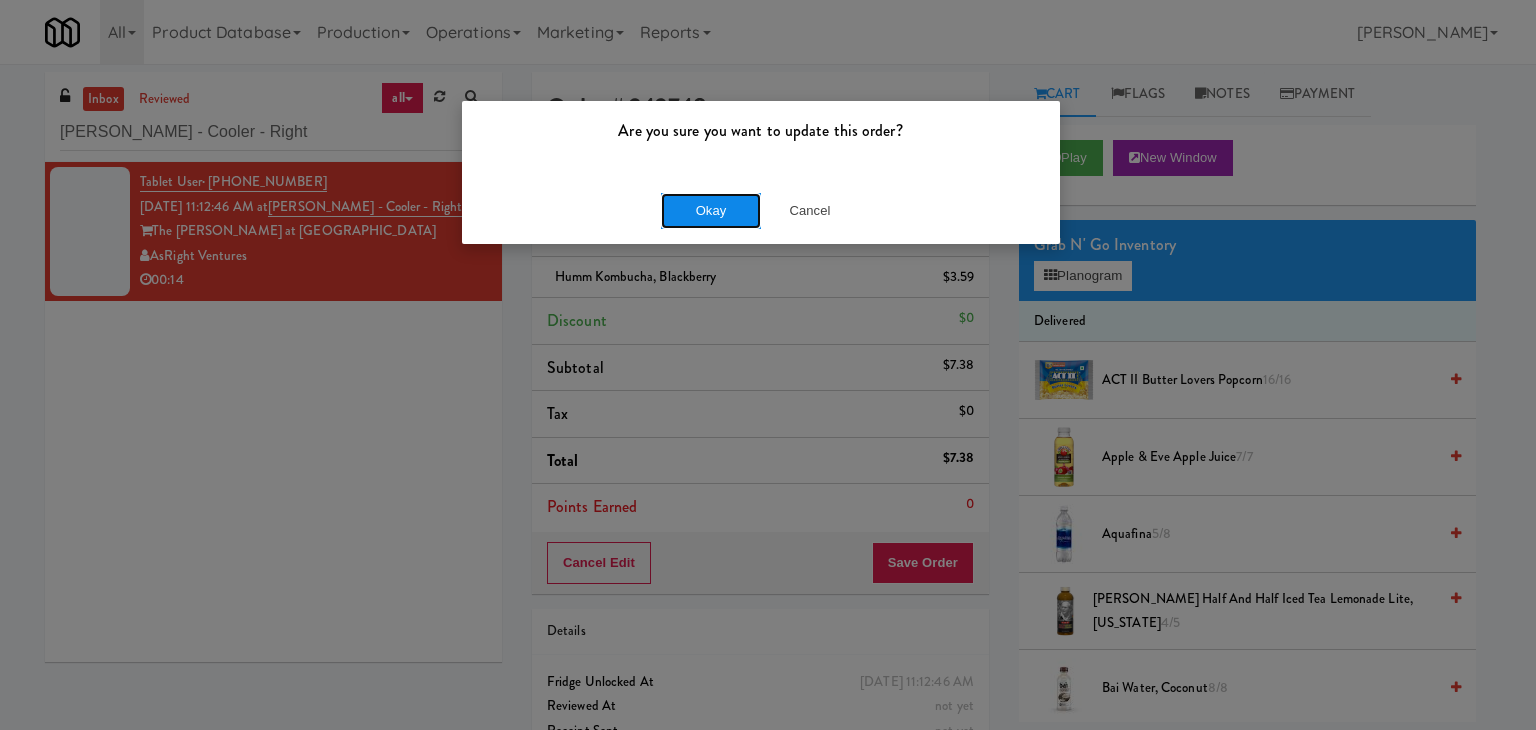 click on "Okay" at bounding box center [711, 211] 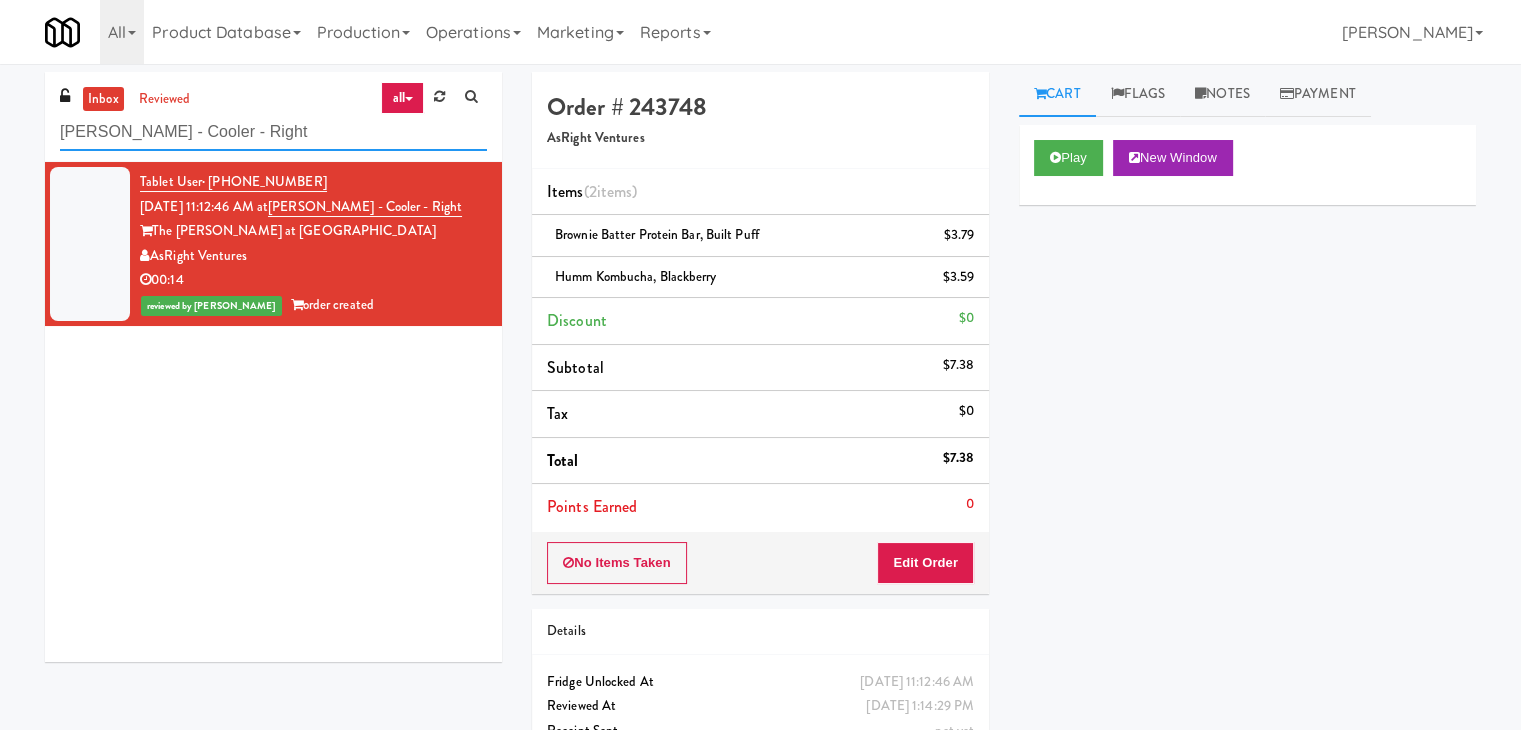 click on "[PERSON_NAME] - Cooler - Right" at bounding box center [273, 132] 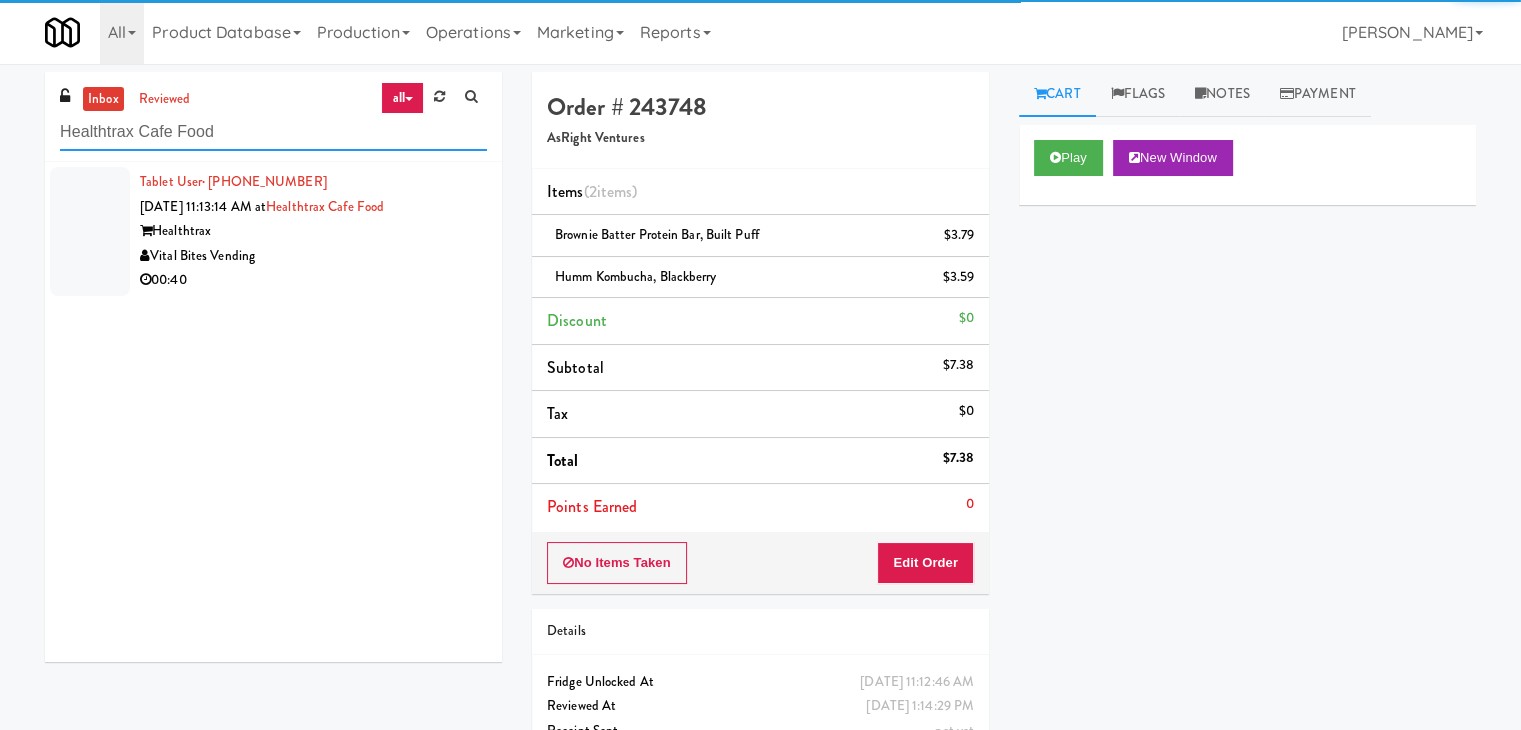 type on "Healthtrax Cafe Food" 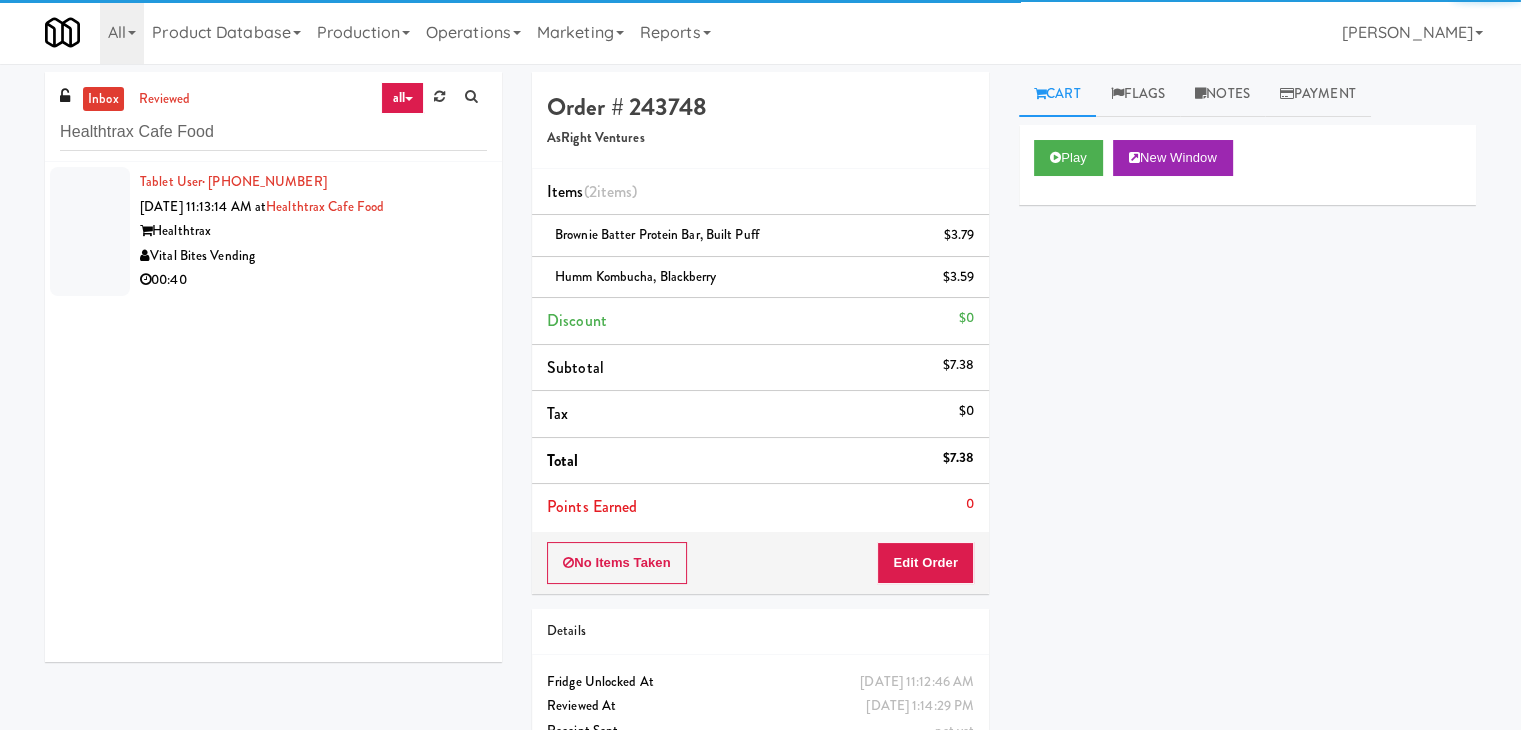 click on "Vital Bites Vending" at bounding box center [313, 256] 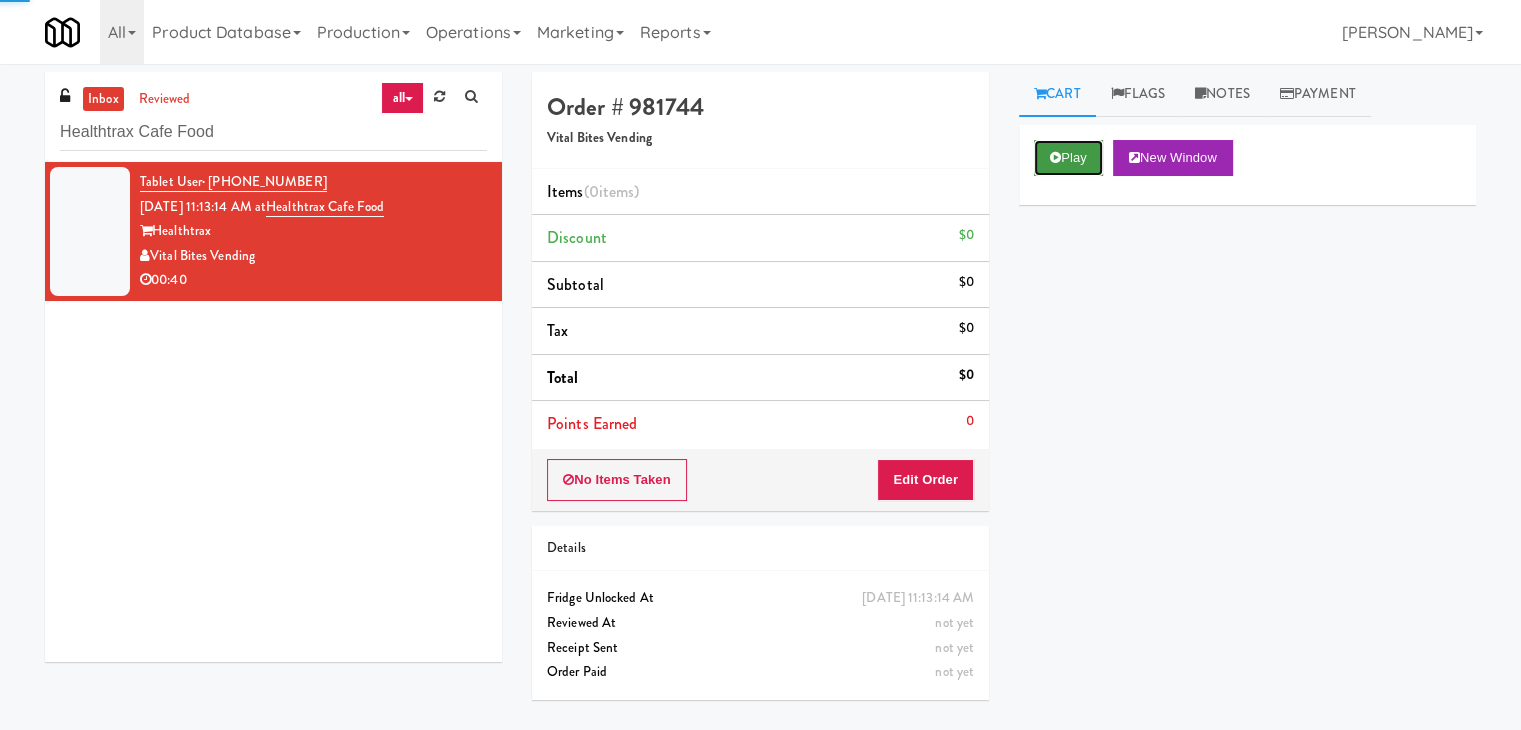 click on "Play" at bounding box center (1068, 158) 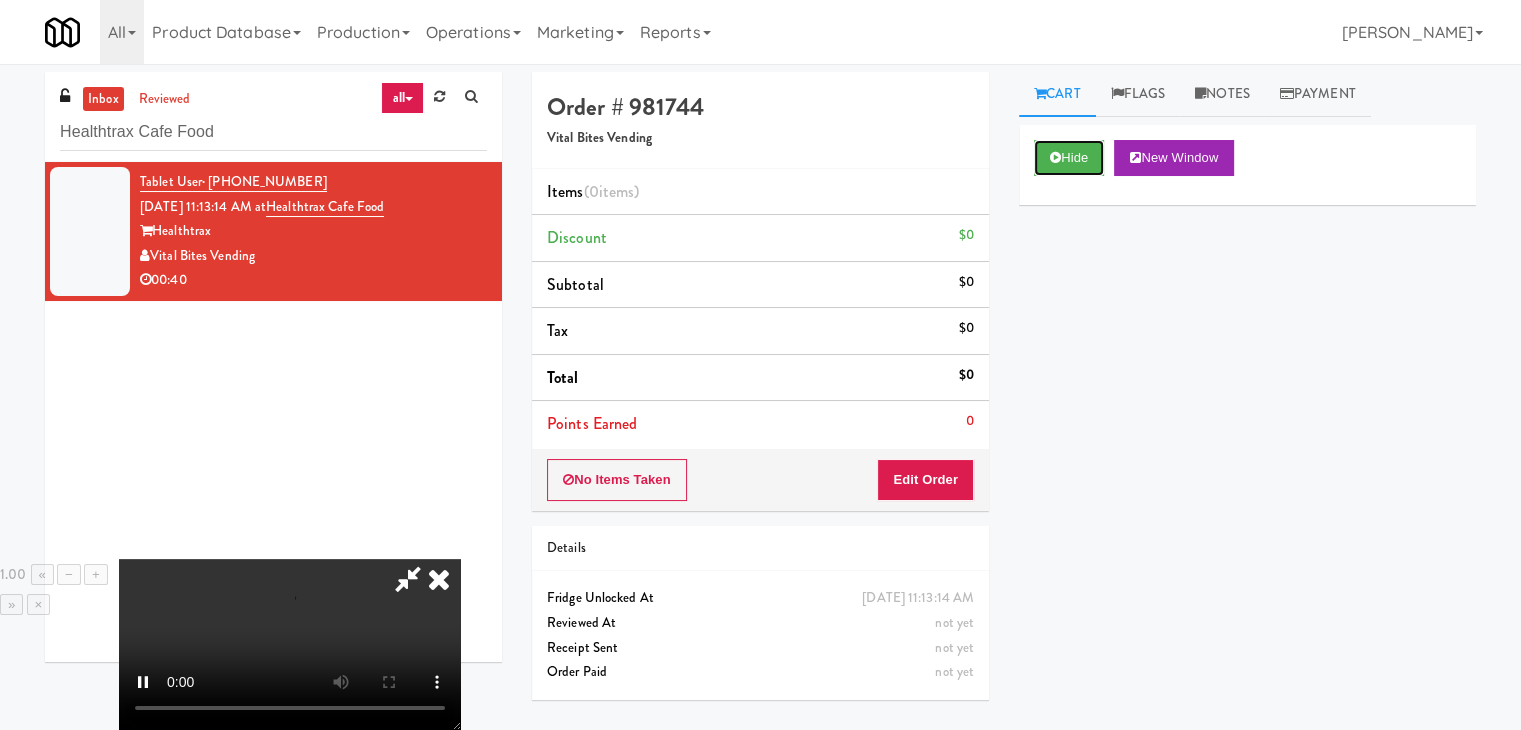 scroll, scrollTop: 281, scrollLeft: 0, axis: vertical 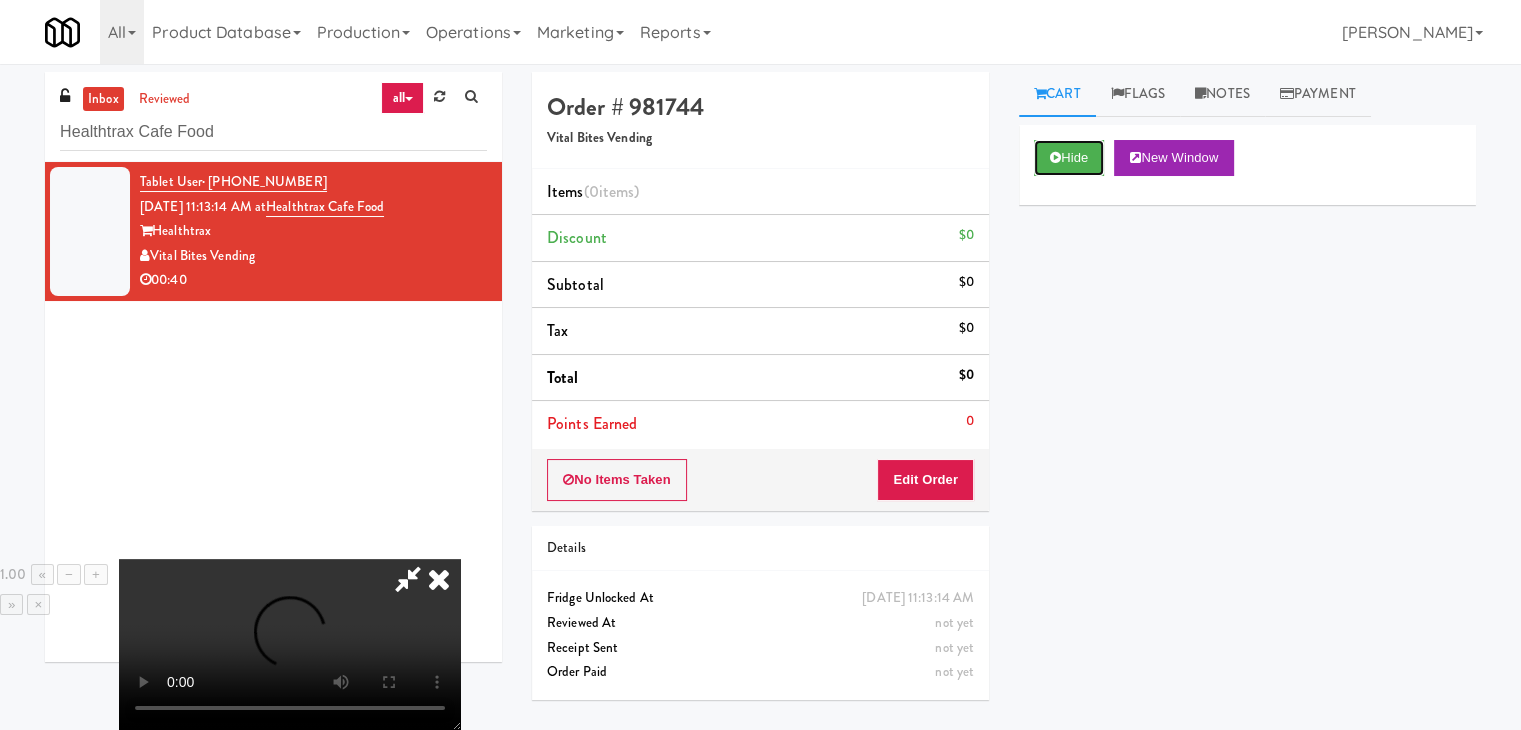 type 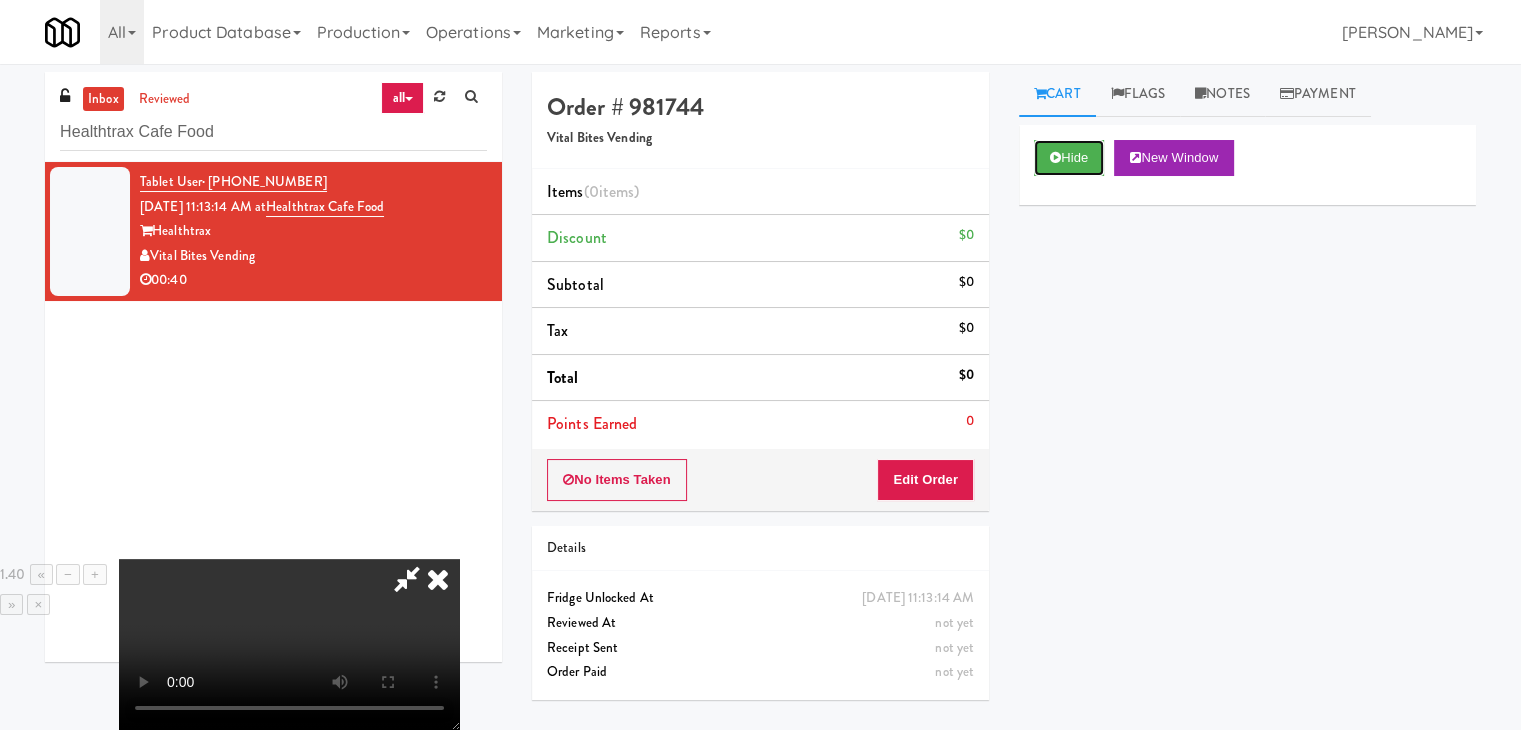 scroll, scrollTop: 0, scrollLeft: 0, axis: both 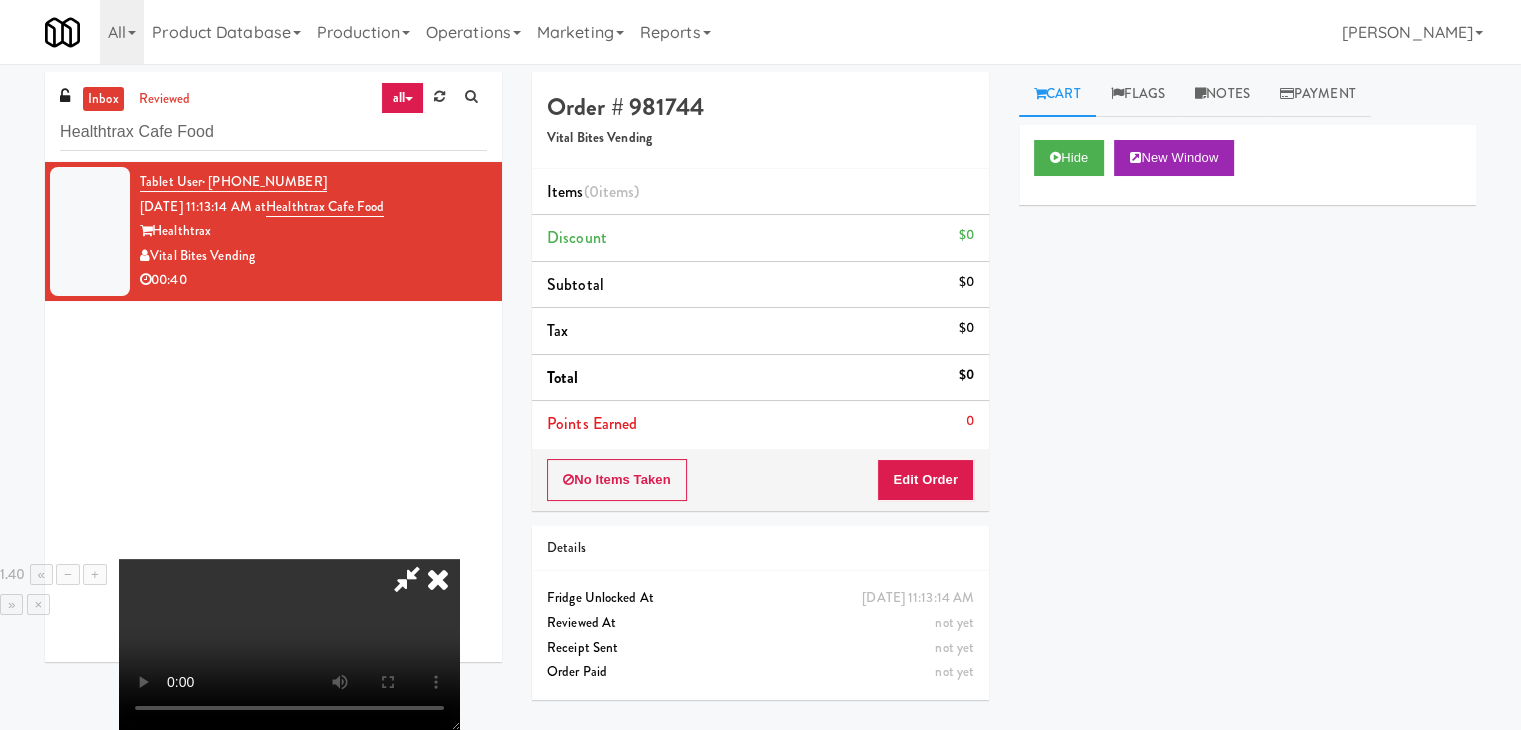 click at bounding box center (289, 644) 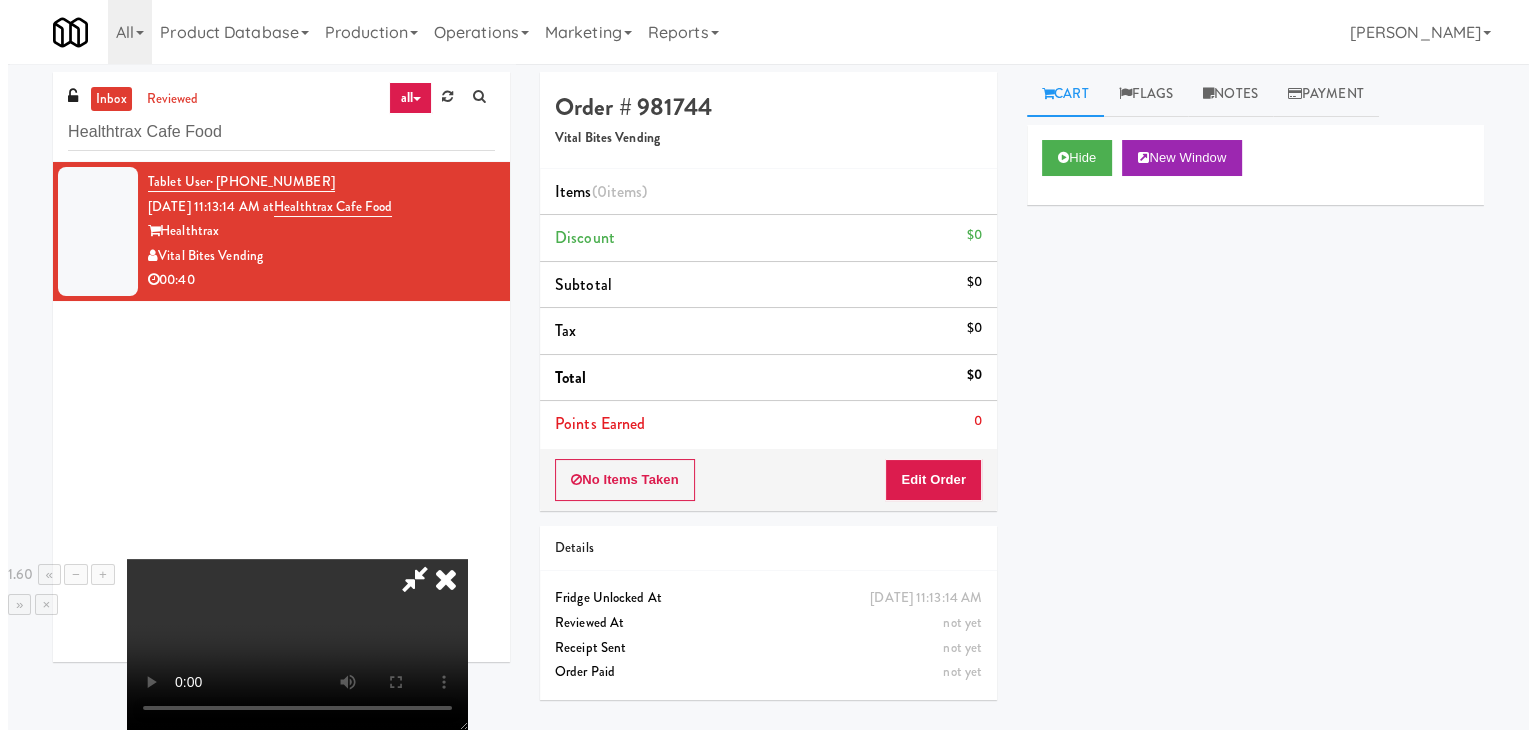 scroll, scrollTop: 0, scrollLeft: 0, axis: both 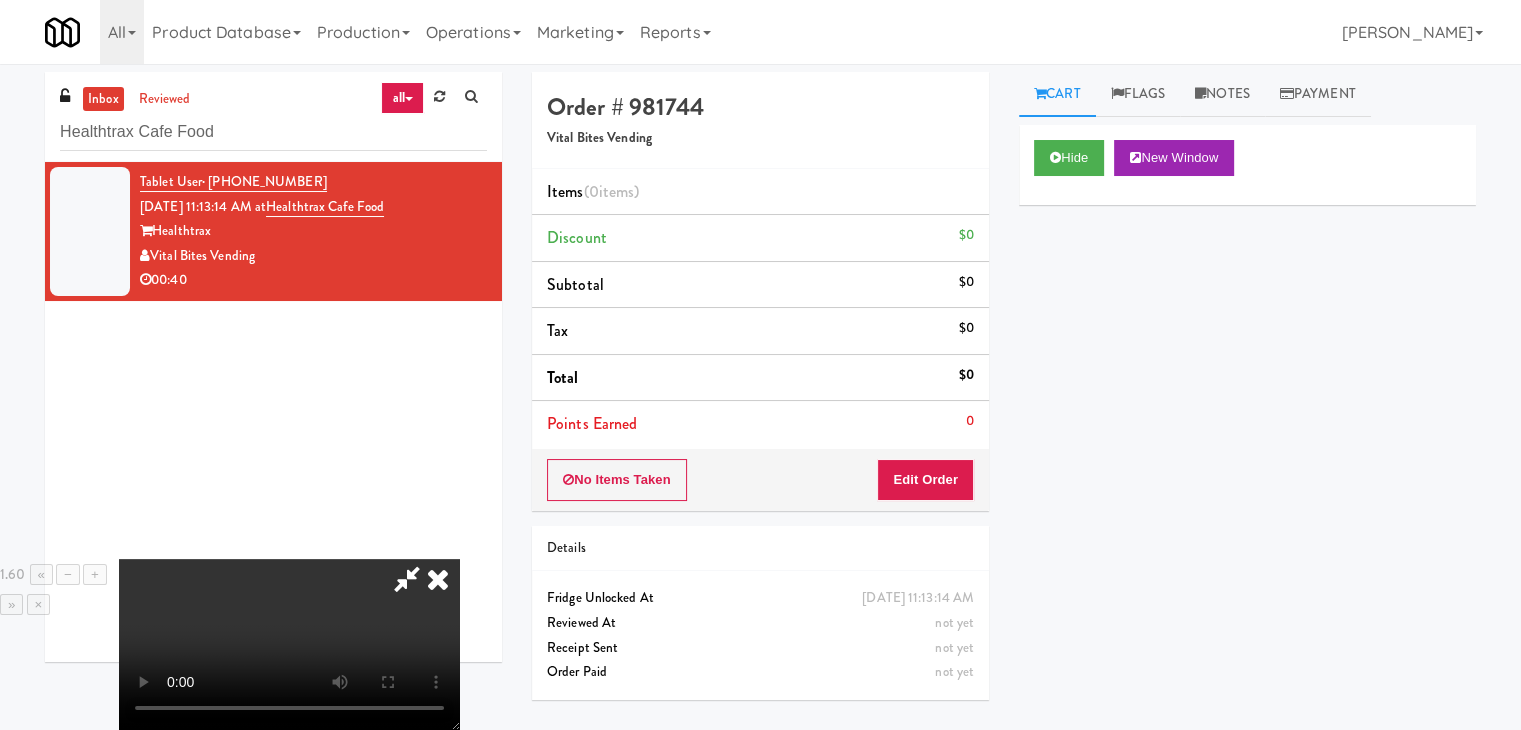 click at bounding box center [407, 579] 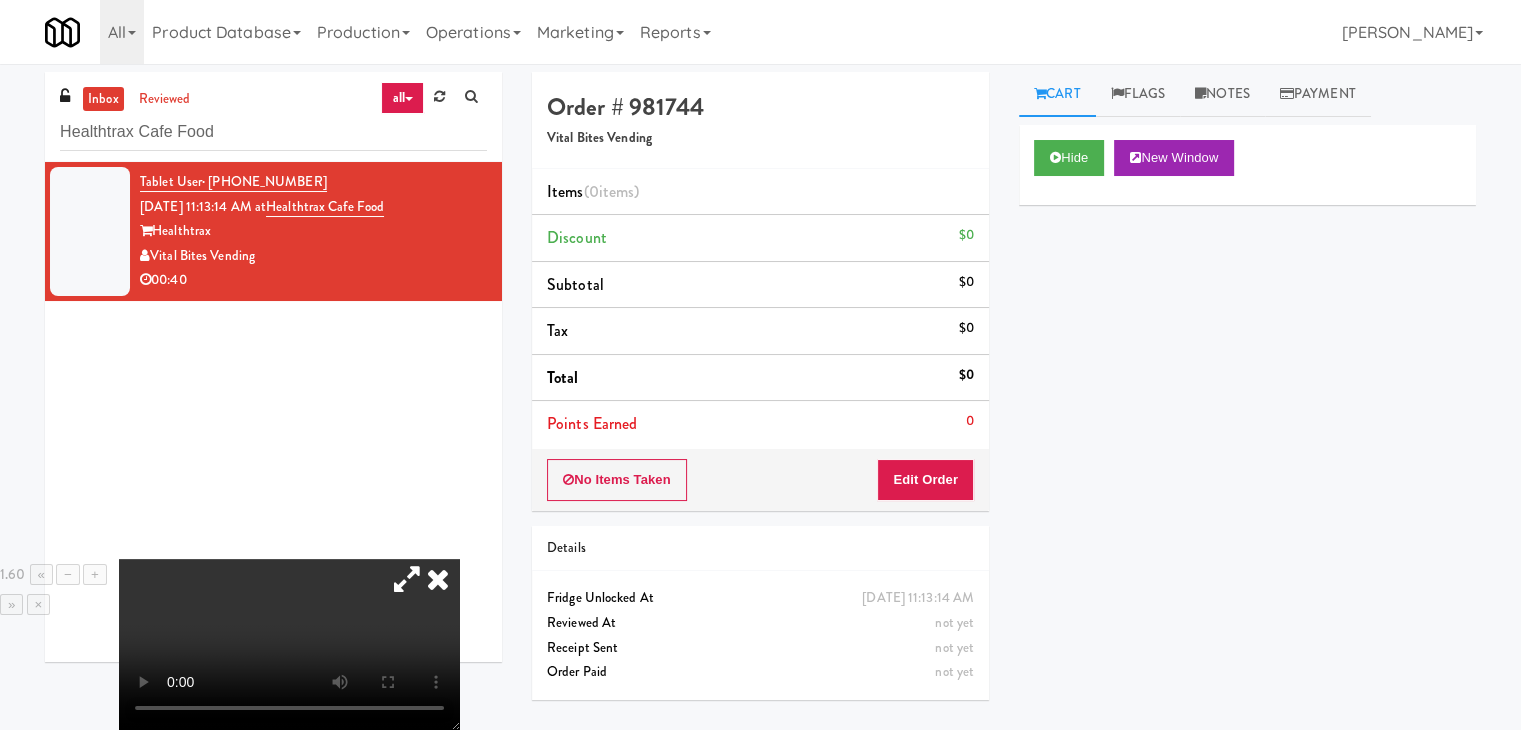click at bounding box center (438, 579) 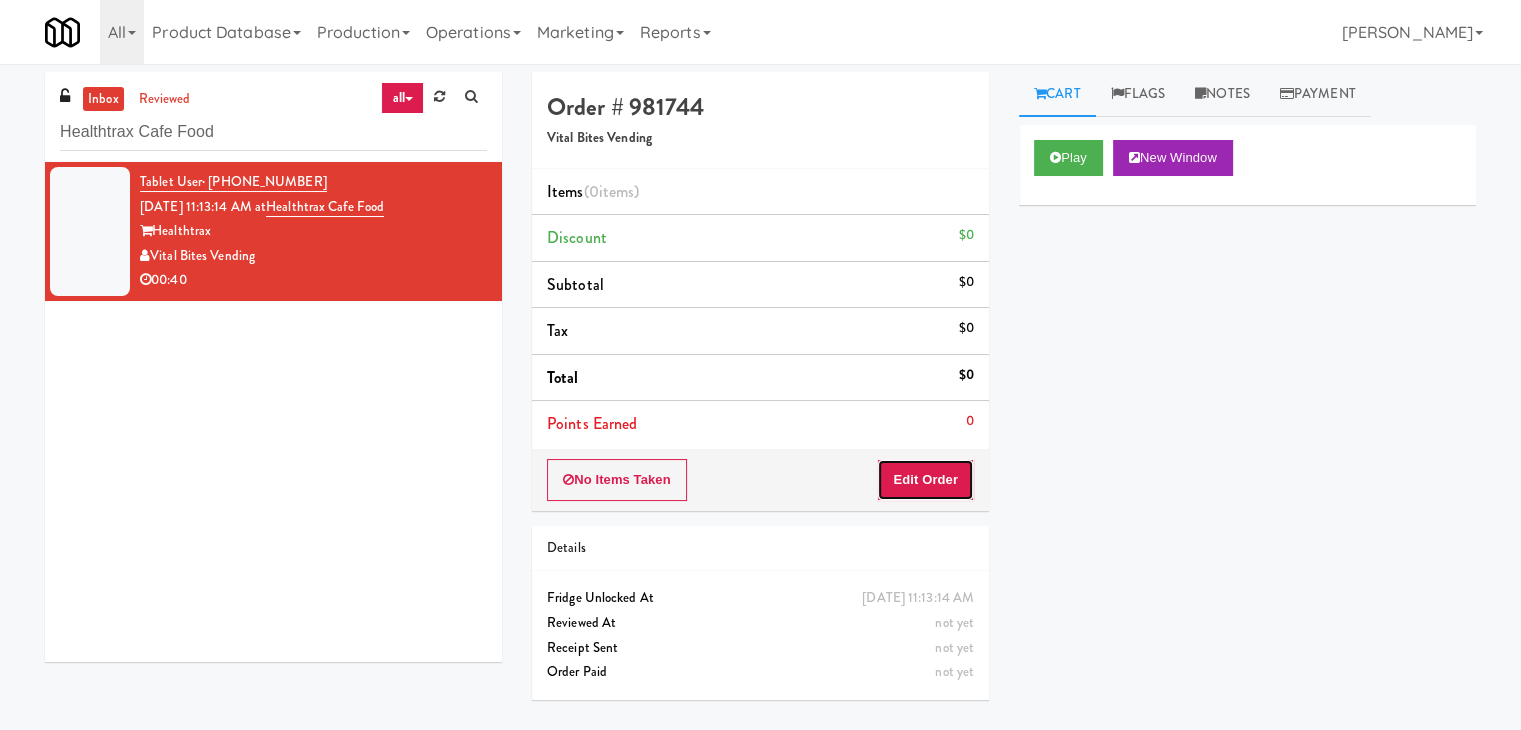 click on "Edit Order" at bounding box center [925, 480] 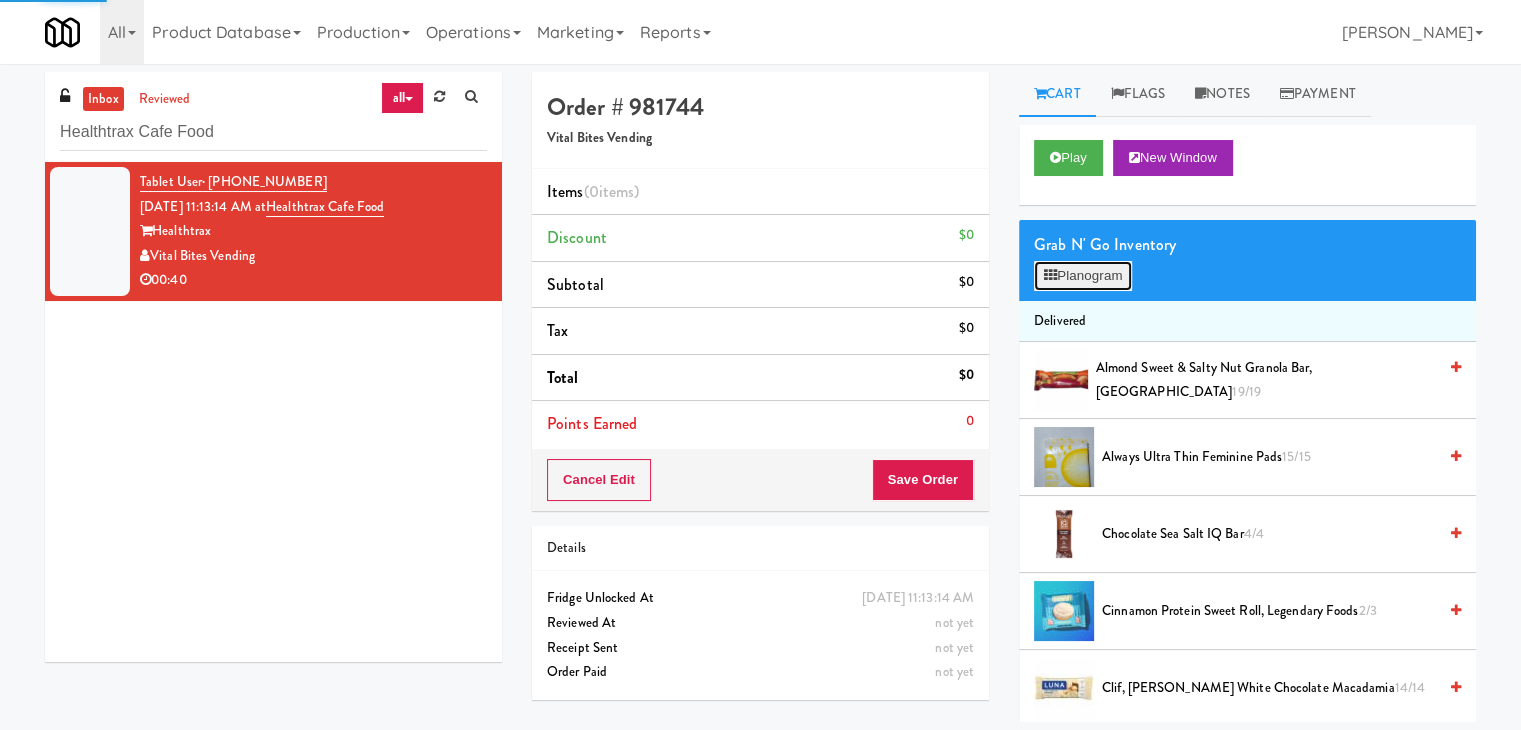 click on "Planogram" at bounding box center (1083, 276) 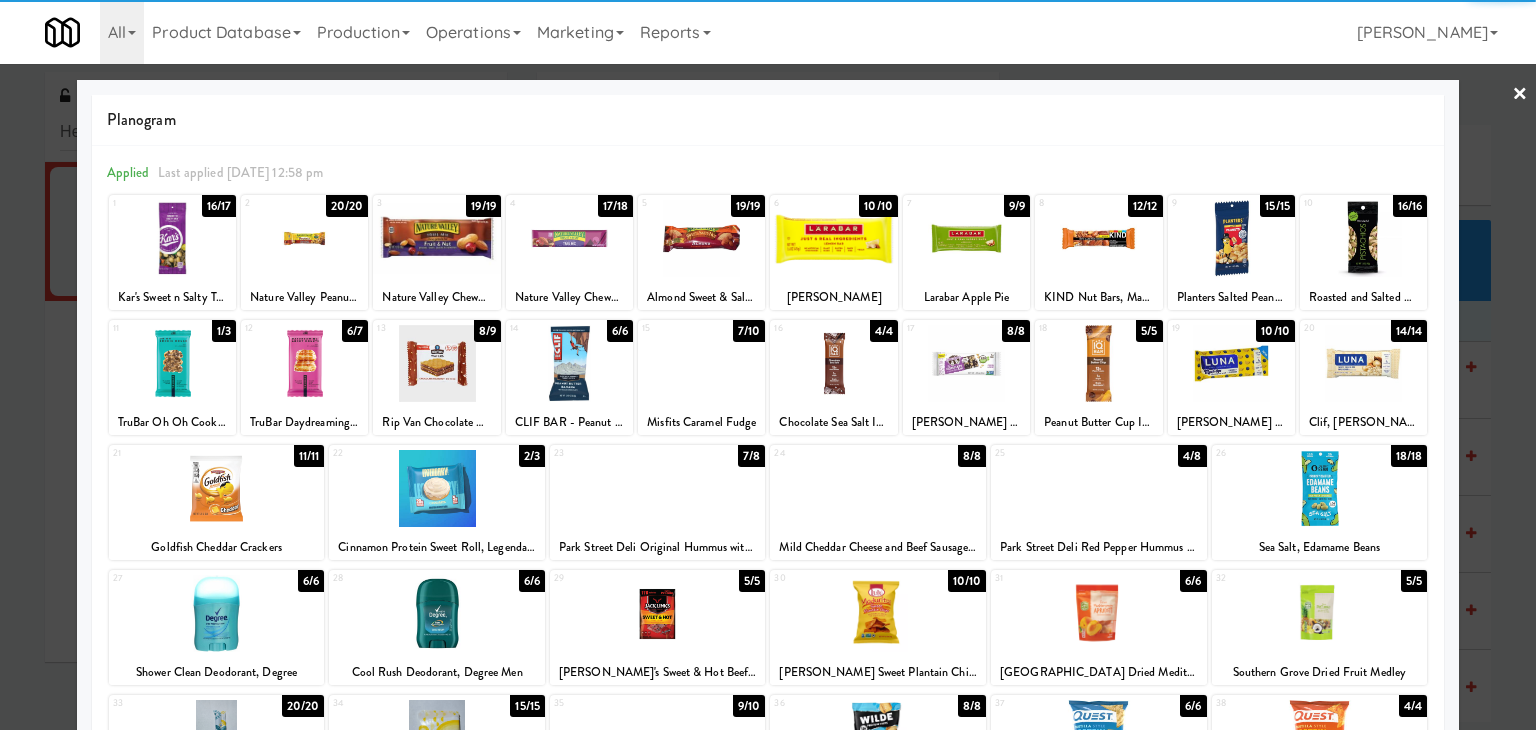 click at bounding box center [304, 238] 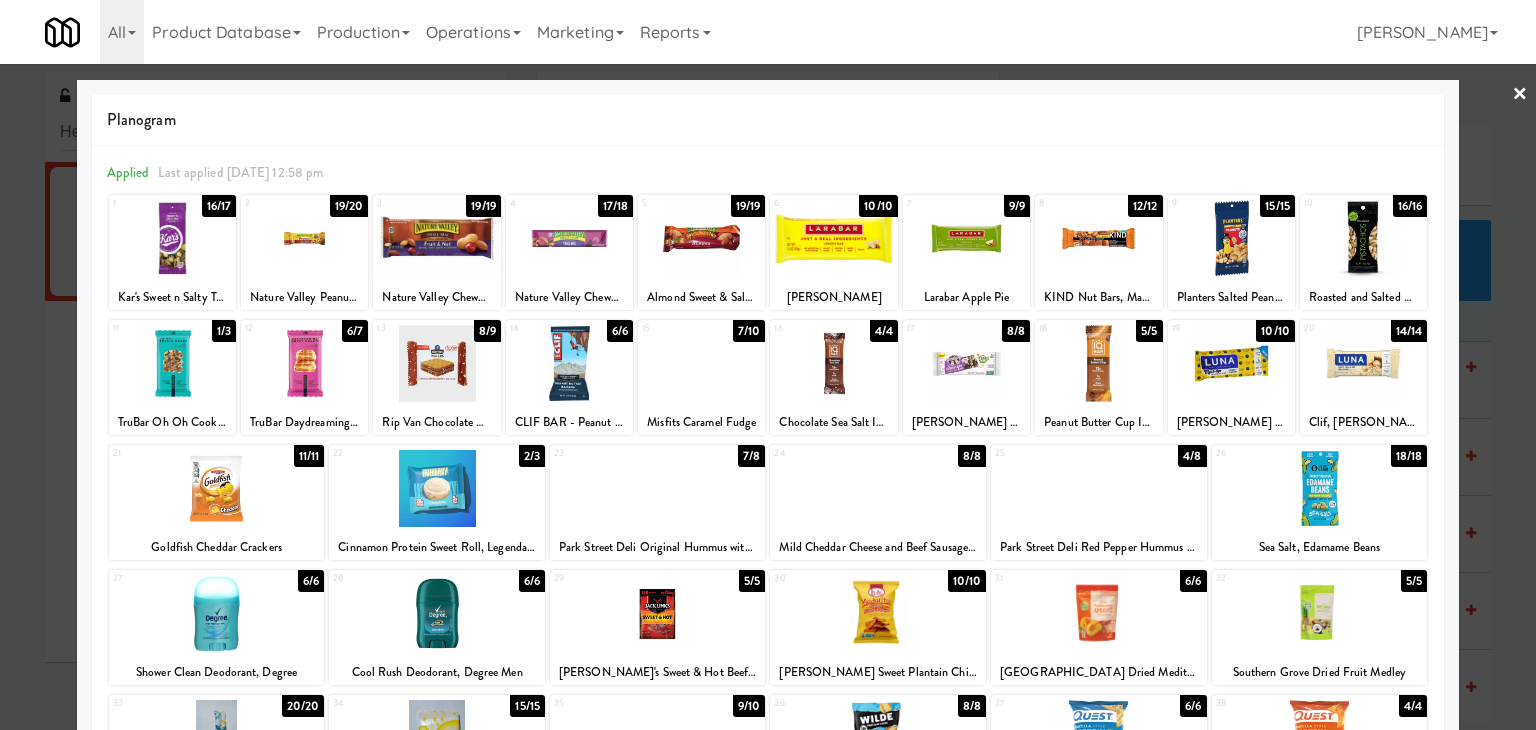 scroll, scrollTop: 100, scrollLeft: 0, axis: vertical 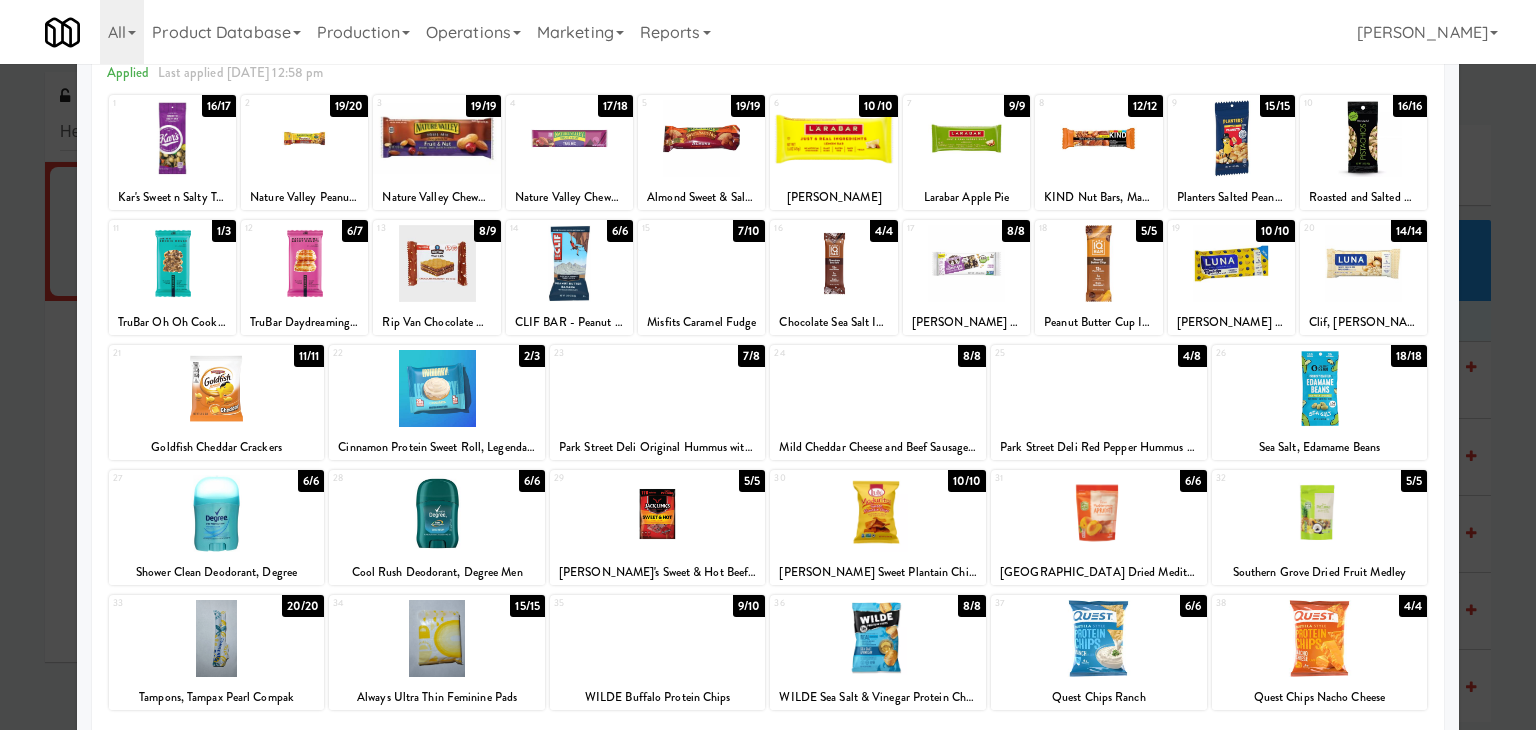 click at bounding box center (217, 388) 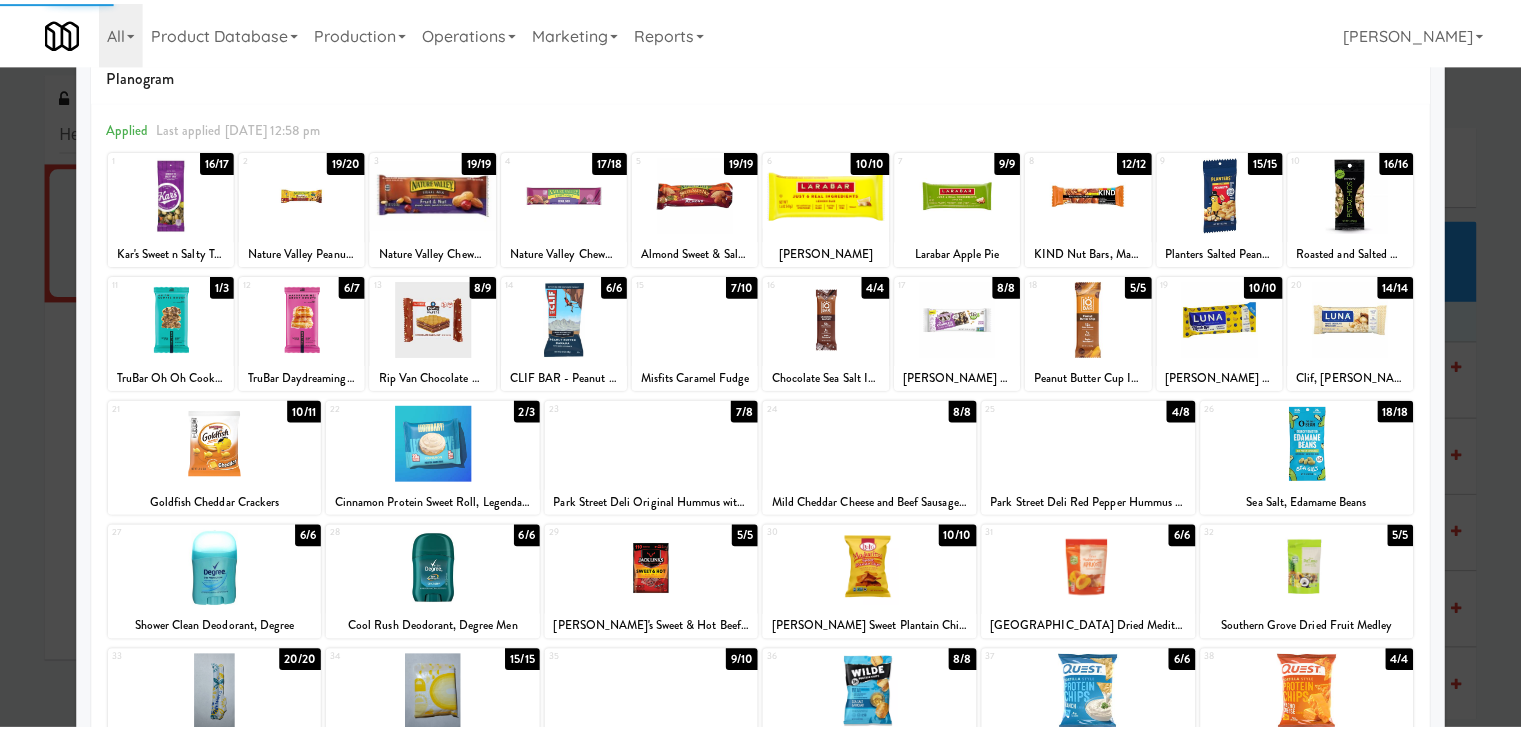scroll, scrollTop: 0, scrollLeft: 0, axis: both 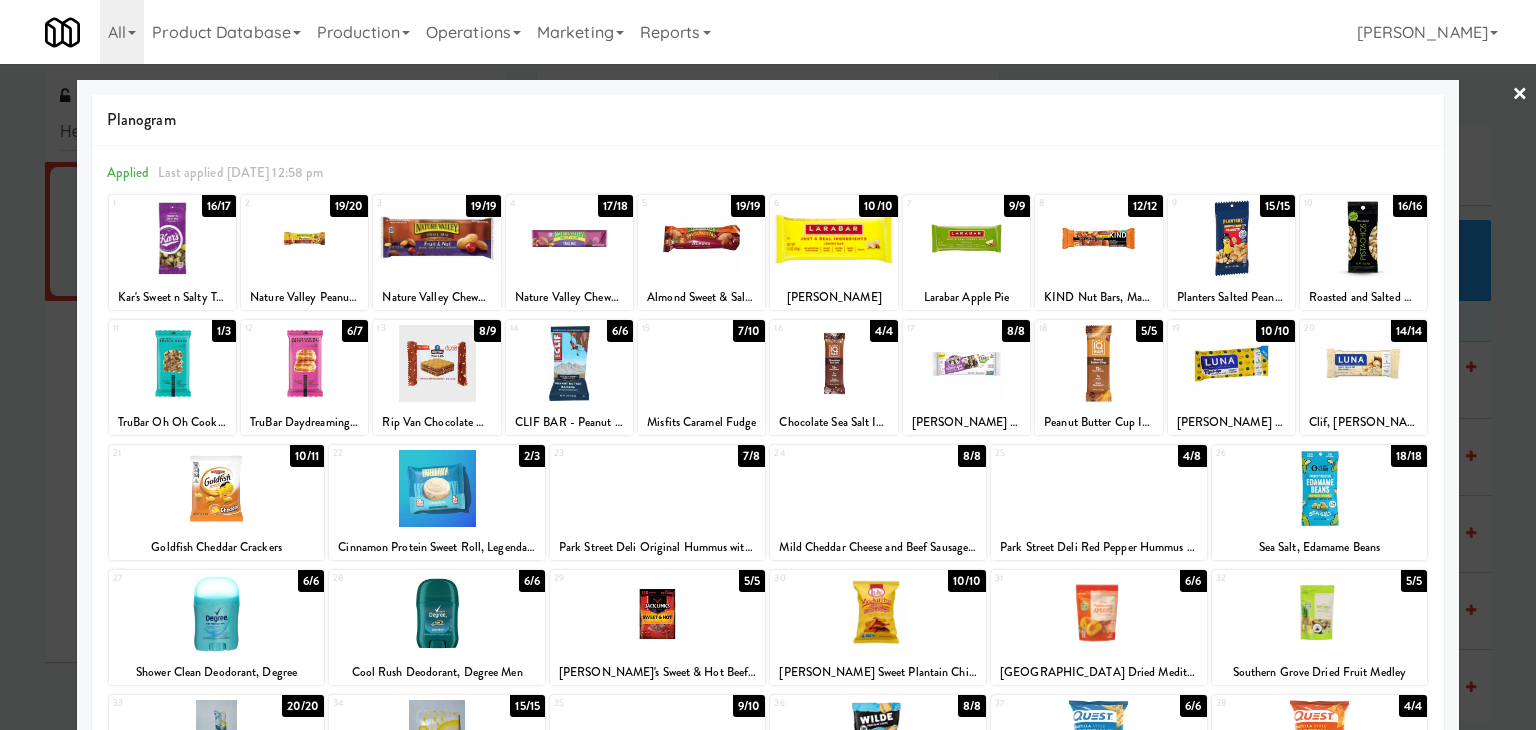 click on "×" at bounding box center (1520, 95) 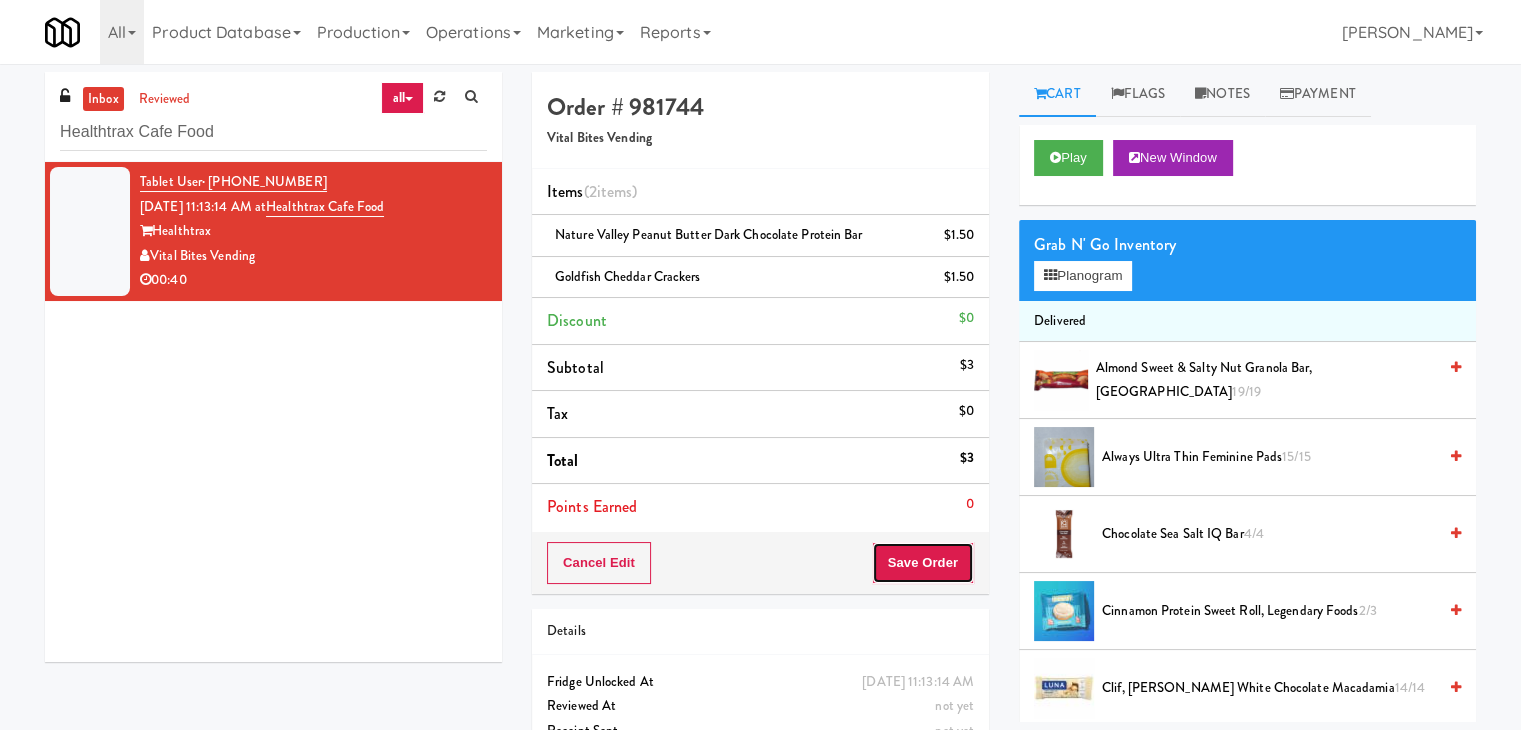 click on "Save Order" at bounding box center [923, 563] 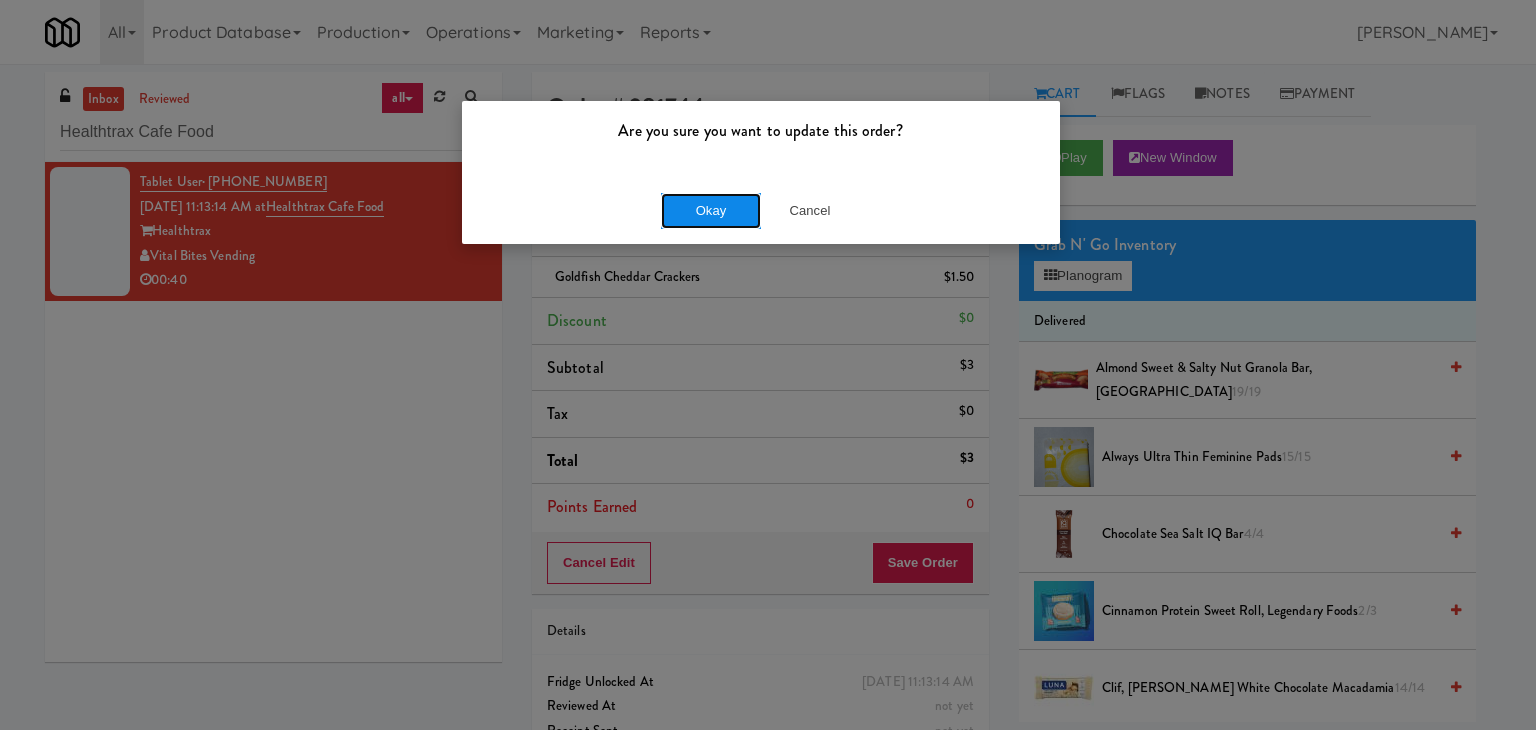 drag, startPoint x: 720, startPoint y: 213, endPoint x: 685, endPoint y: 203, distance: 36.40055 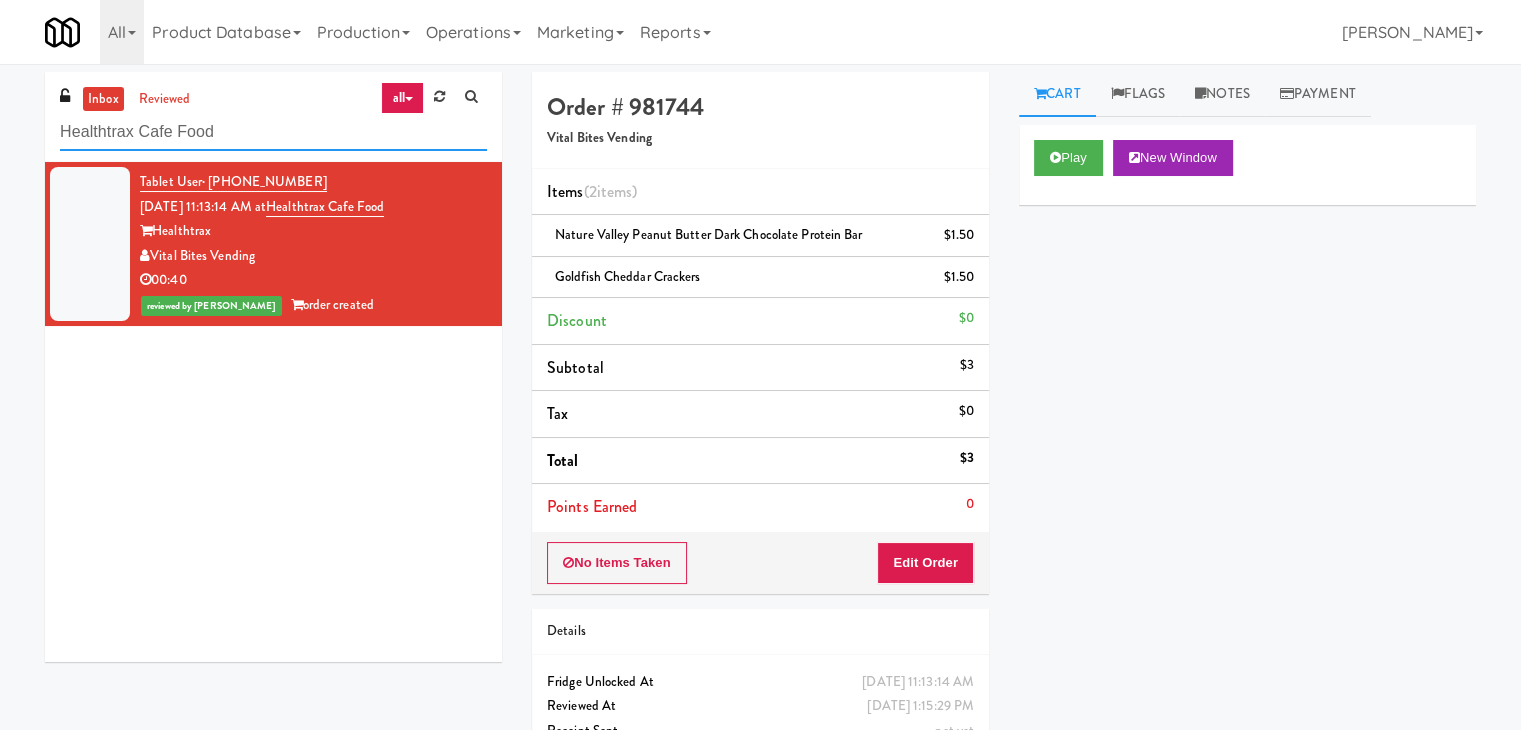 click on "Healthtrax Cafe Food" at bounding box center (273, 132) 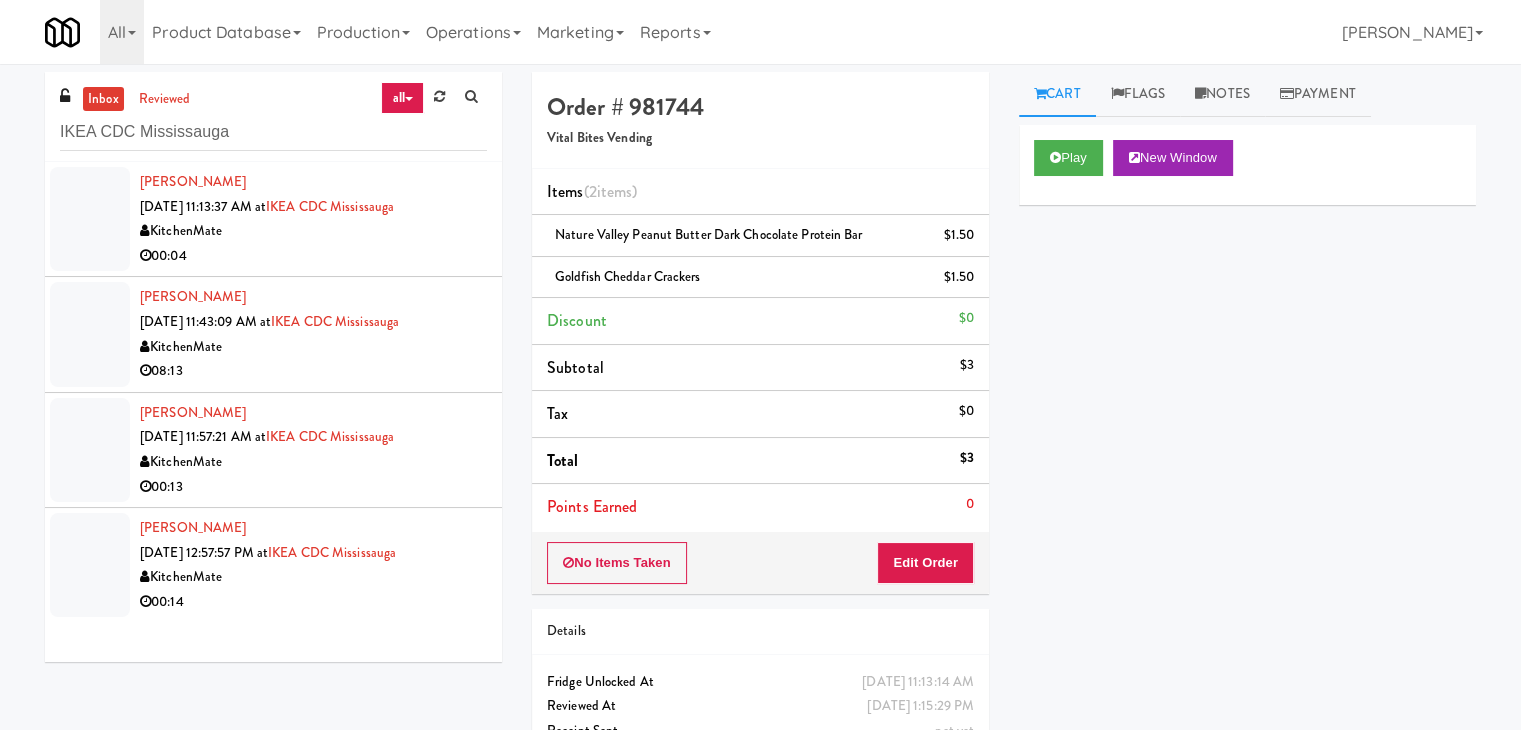 click on "00:04" at bounding box center (313, 256) 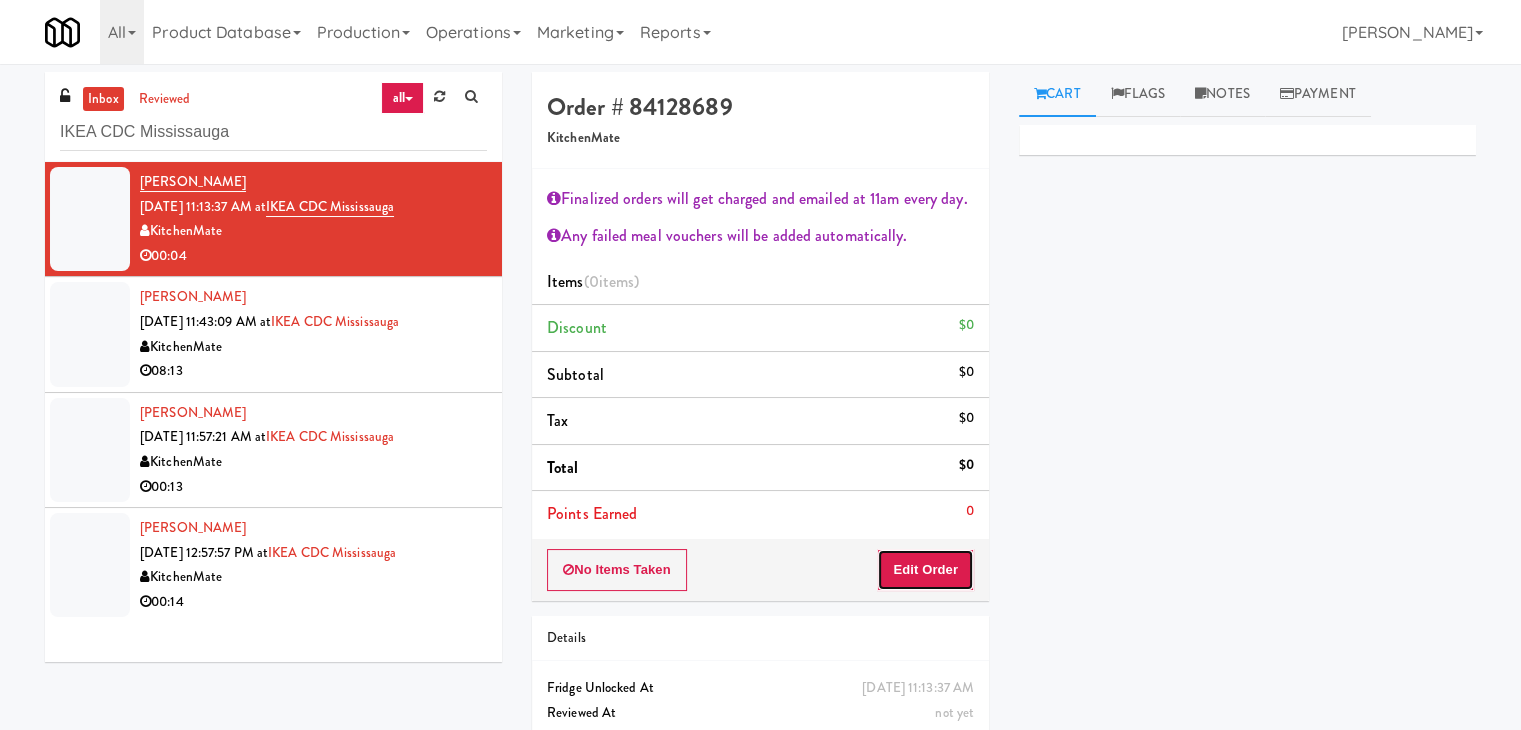 drag, startPoint x: 949, startPoint y: 561, endPoint x: 1006, endPoint y: 518, distance: 71.40028 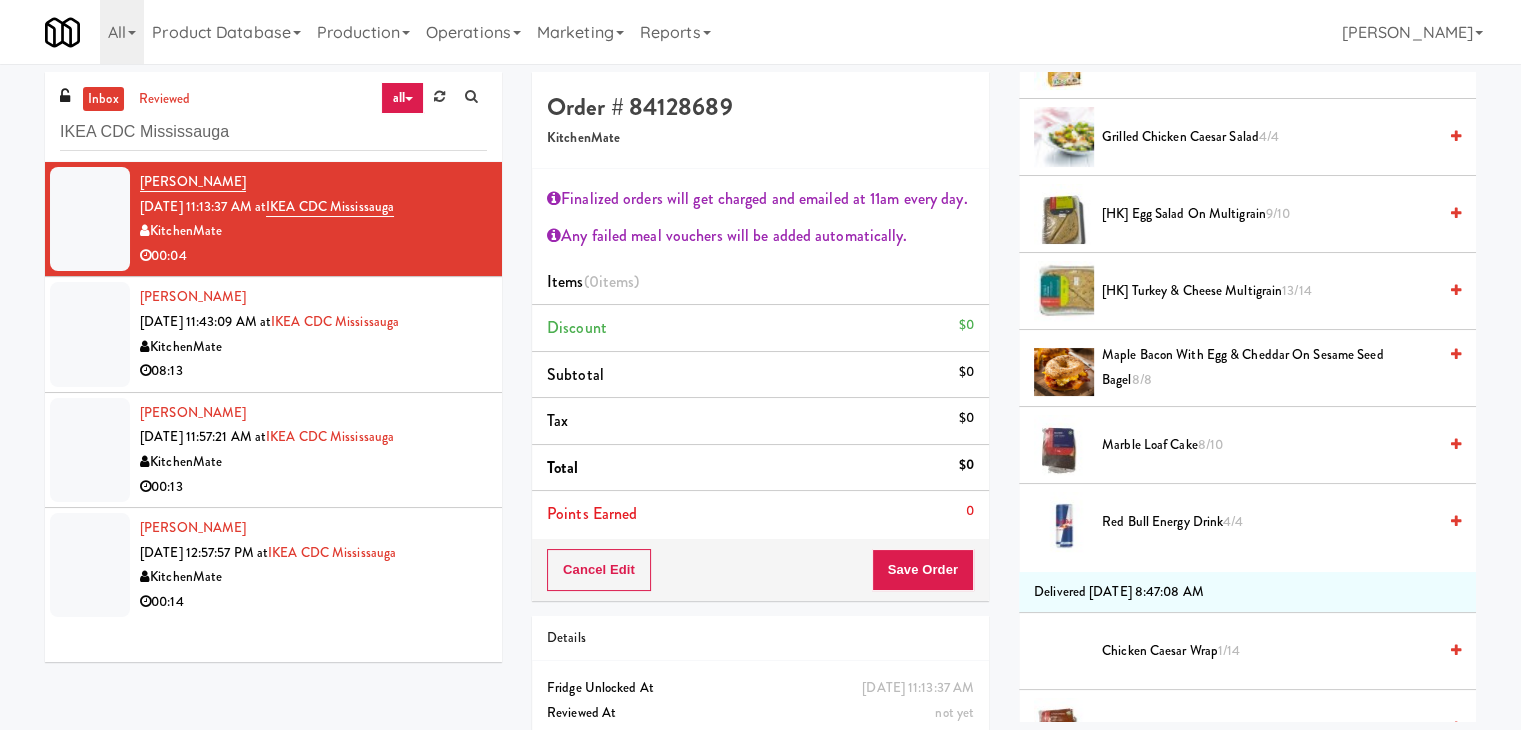 scroll, scrollTop: 600, scrollLeft: 0, axis: vertical 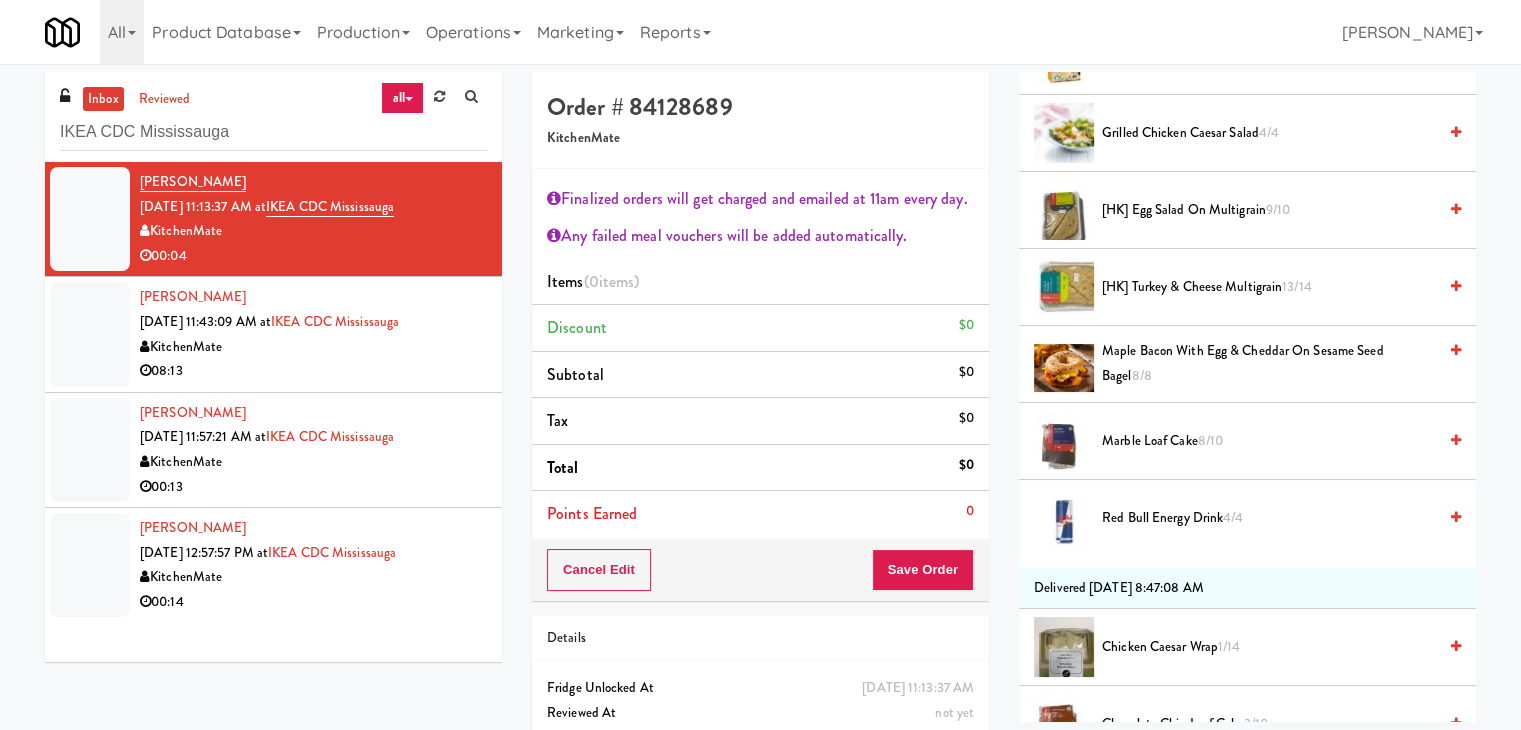 click at bounding box center (1456, 440) 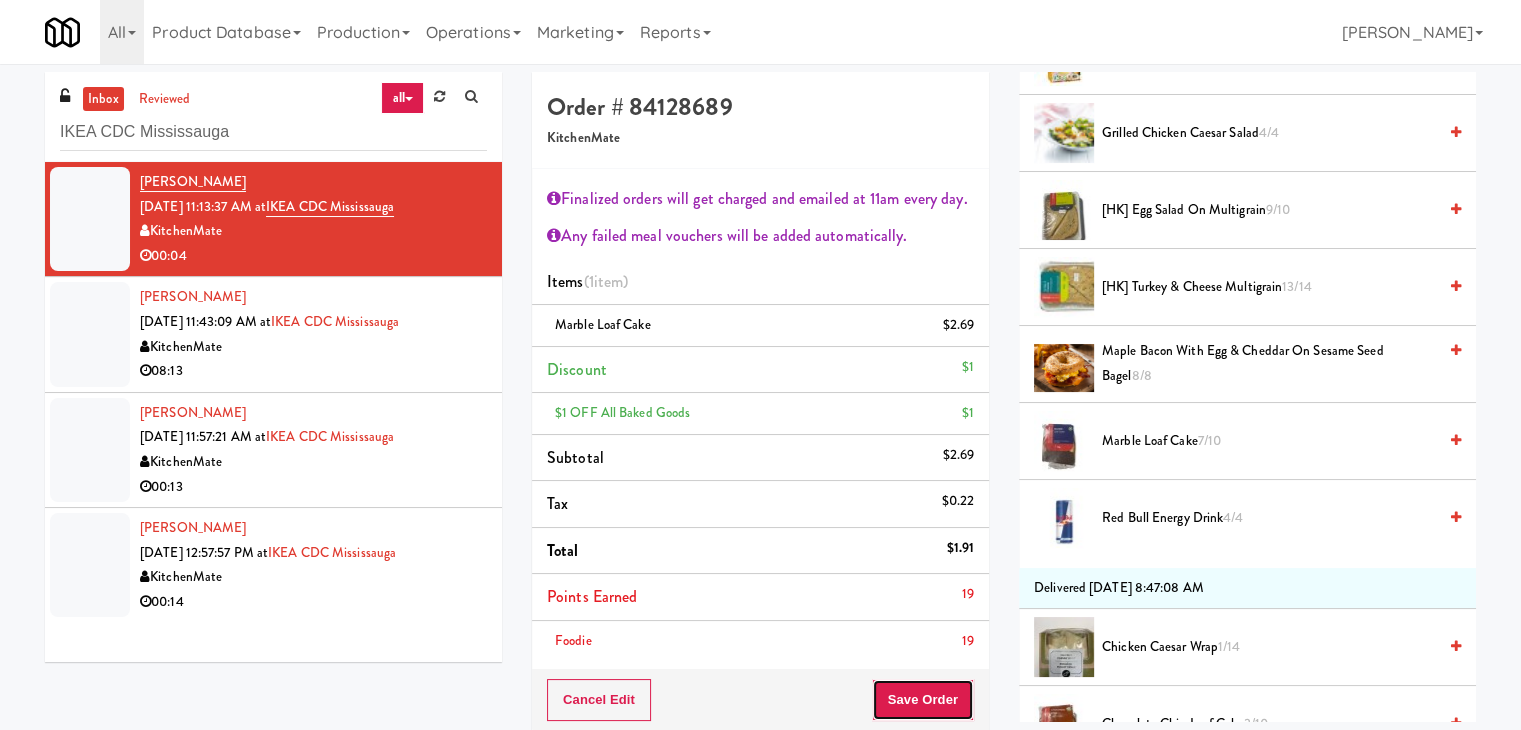 click on "Save Order" at bounding box center [923, 700] 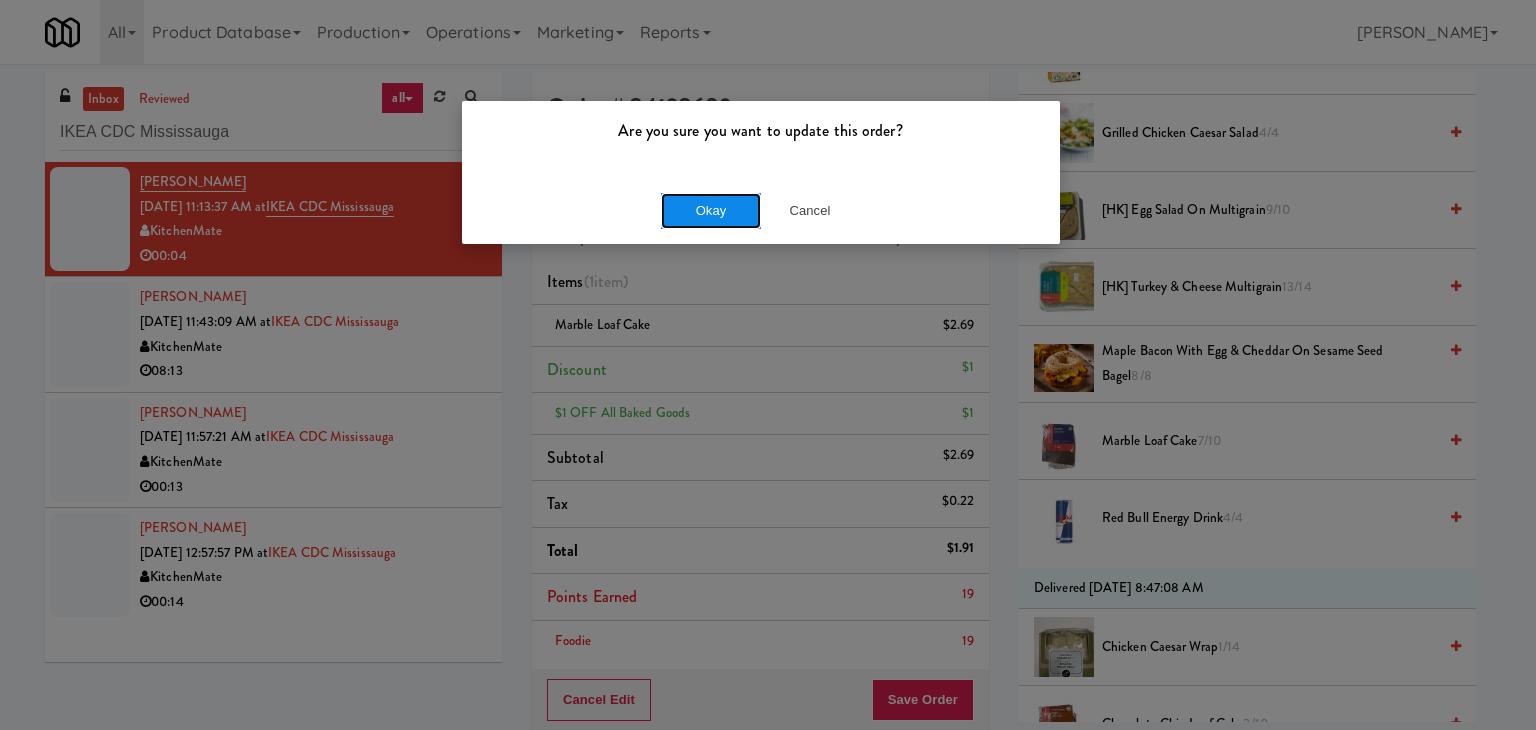 drag, startPoint x: 701, startPoint y: 213, endPoint x: 576, endPoint y: 268, distance: 136.565 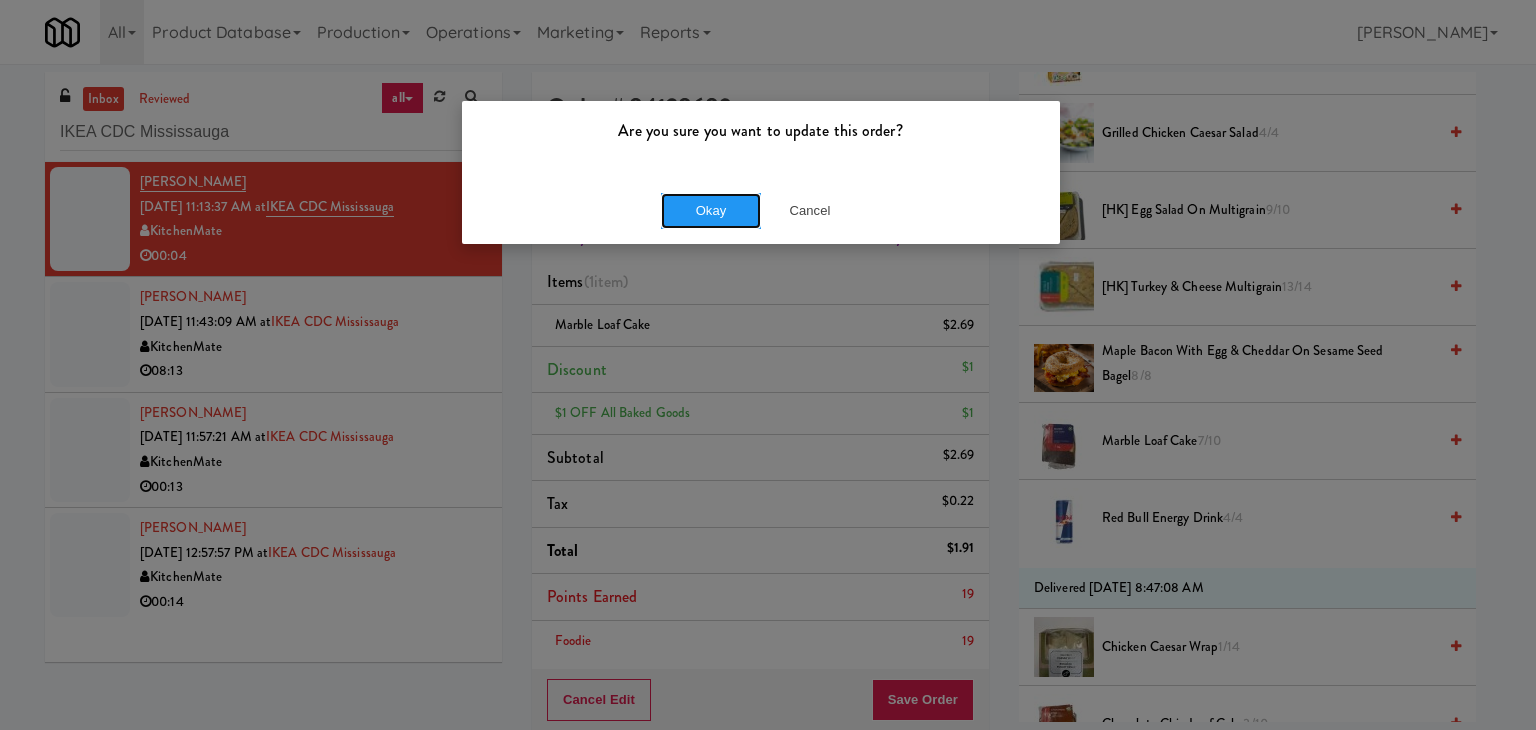 click on "Okay" at bounding box center [711, 211] 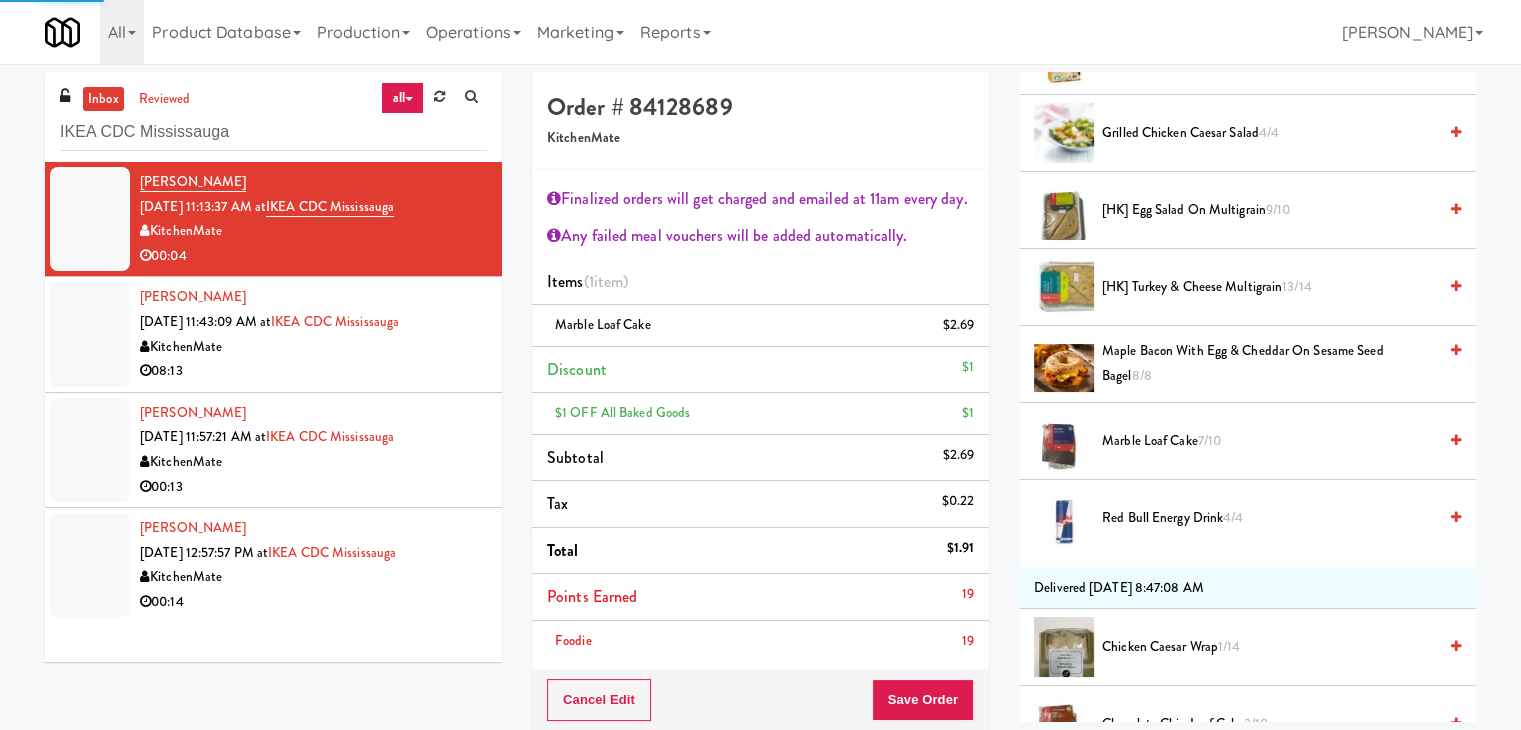 click on "08:13" at bounding box center [313, 371] 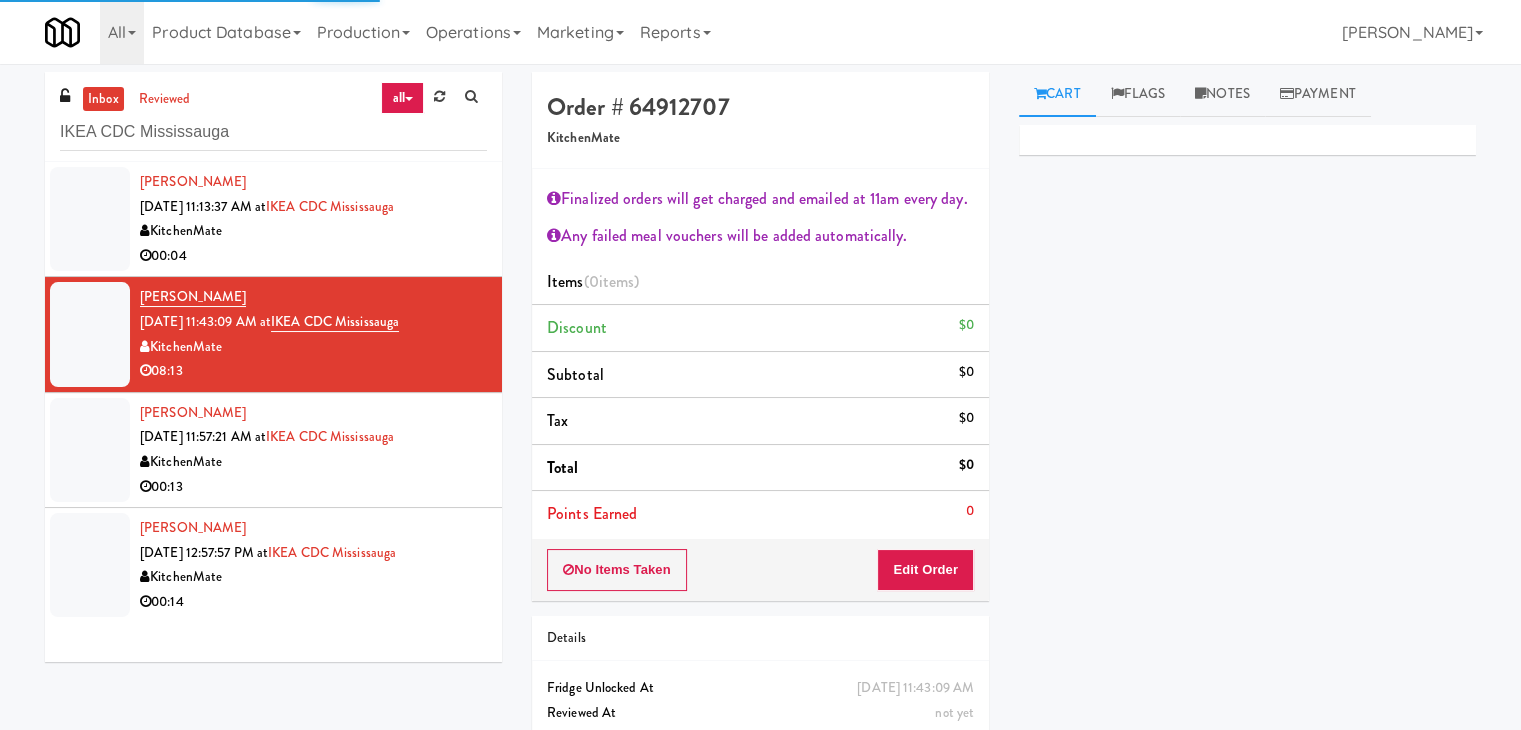 click on "00:13" at bounding box center (313, 487) 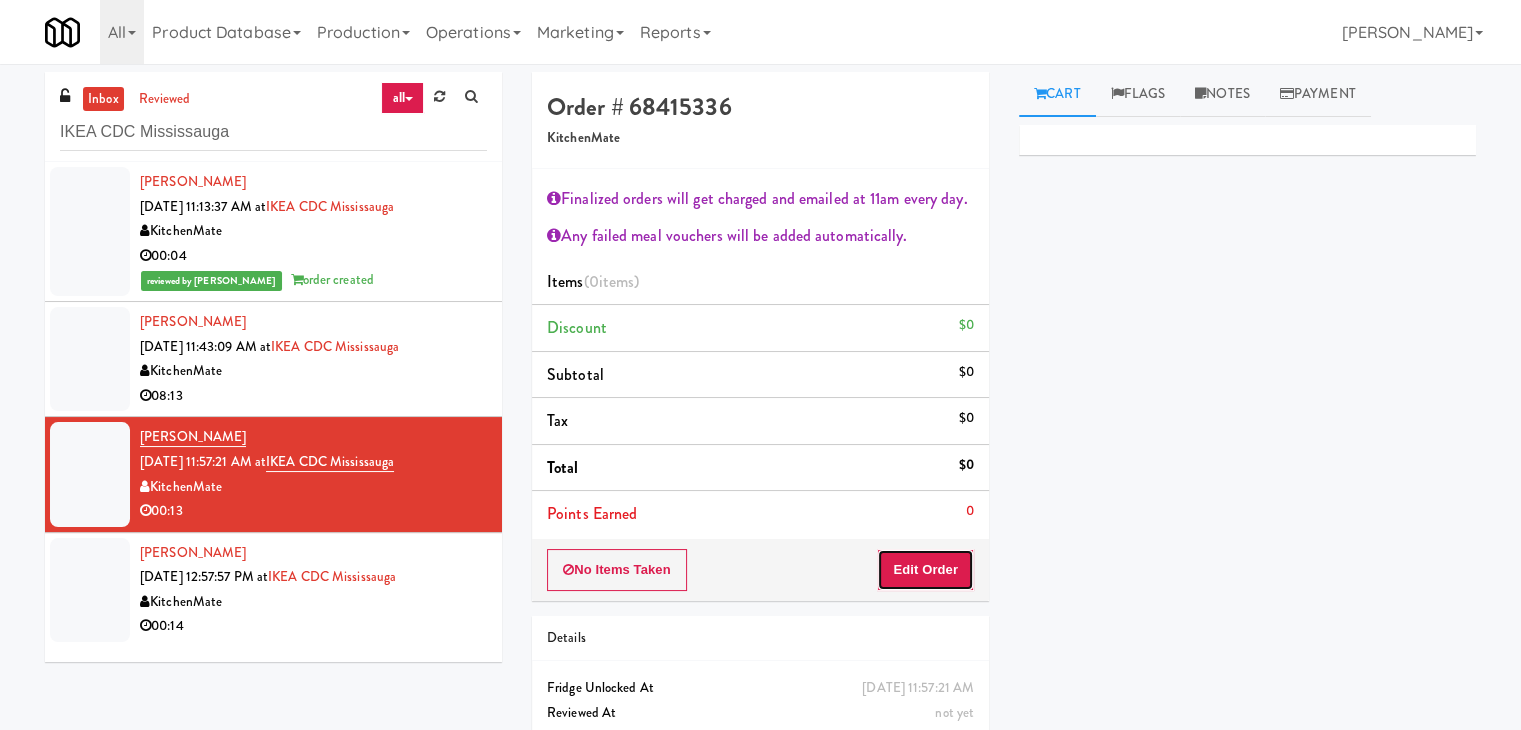 click on "Edit Order" at bounding box center (925, 570) 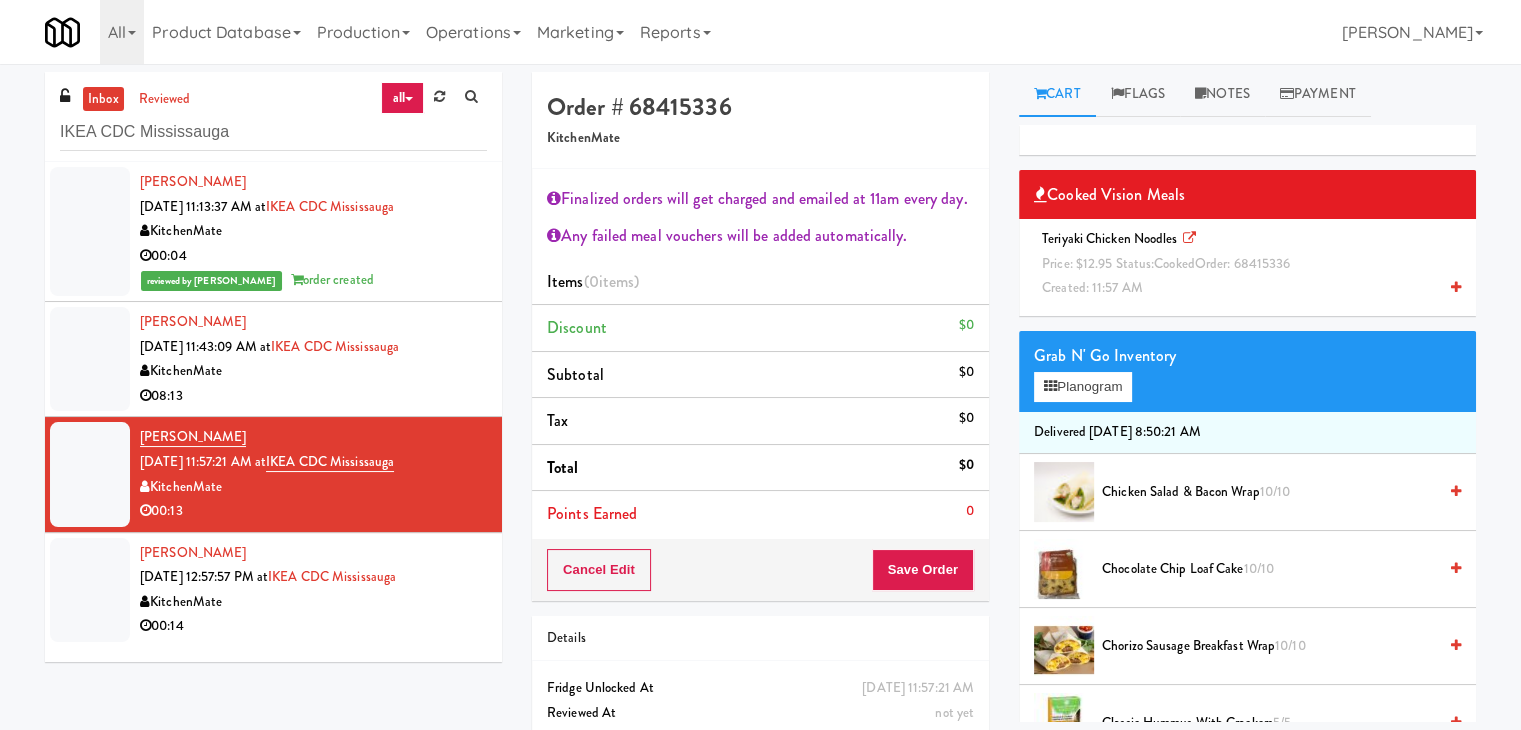click at bounding box center (1456, 287) 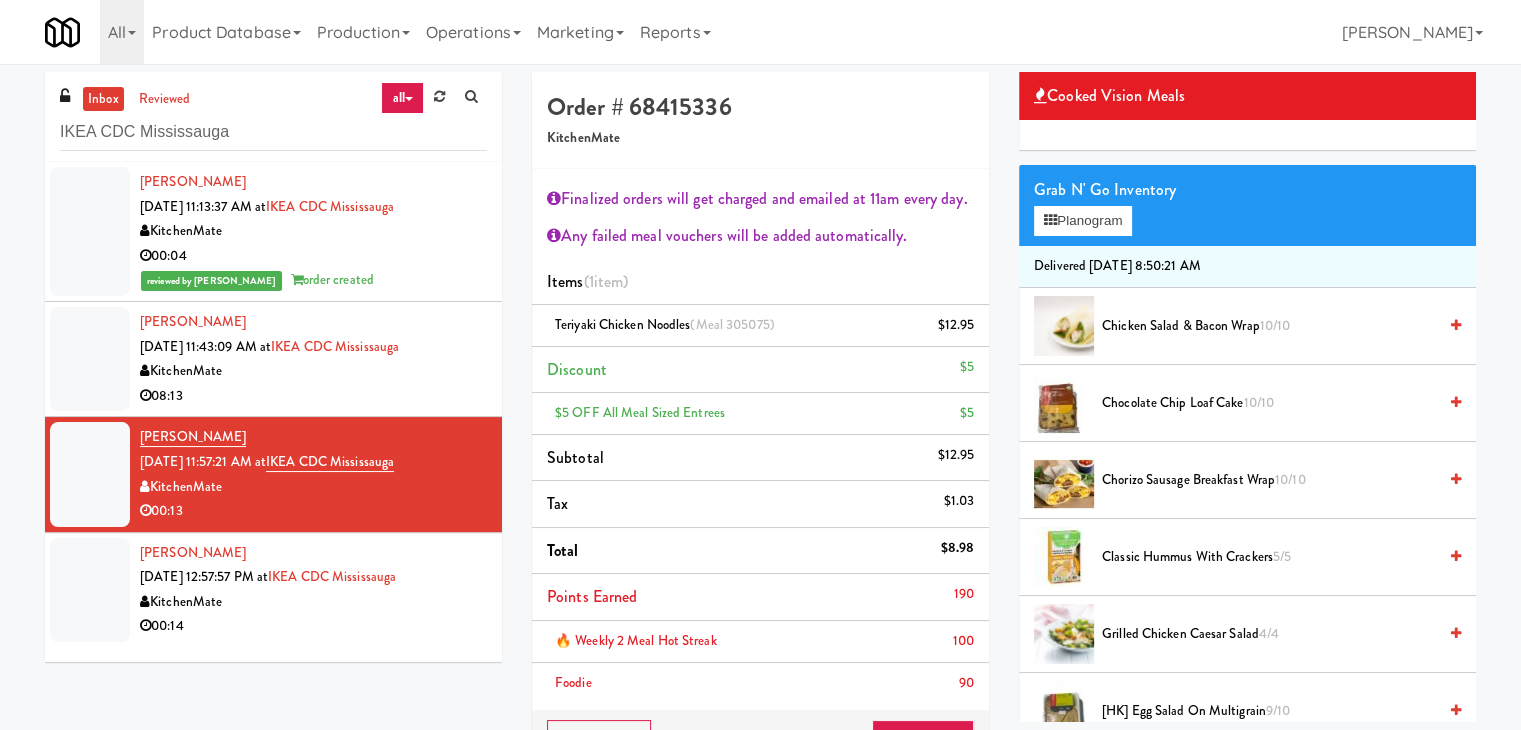 scroll, scrollTop: 100, scrollLeft: 0, axis: vertical 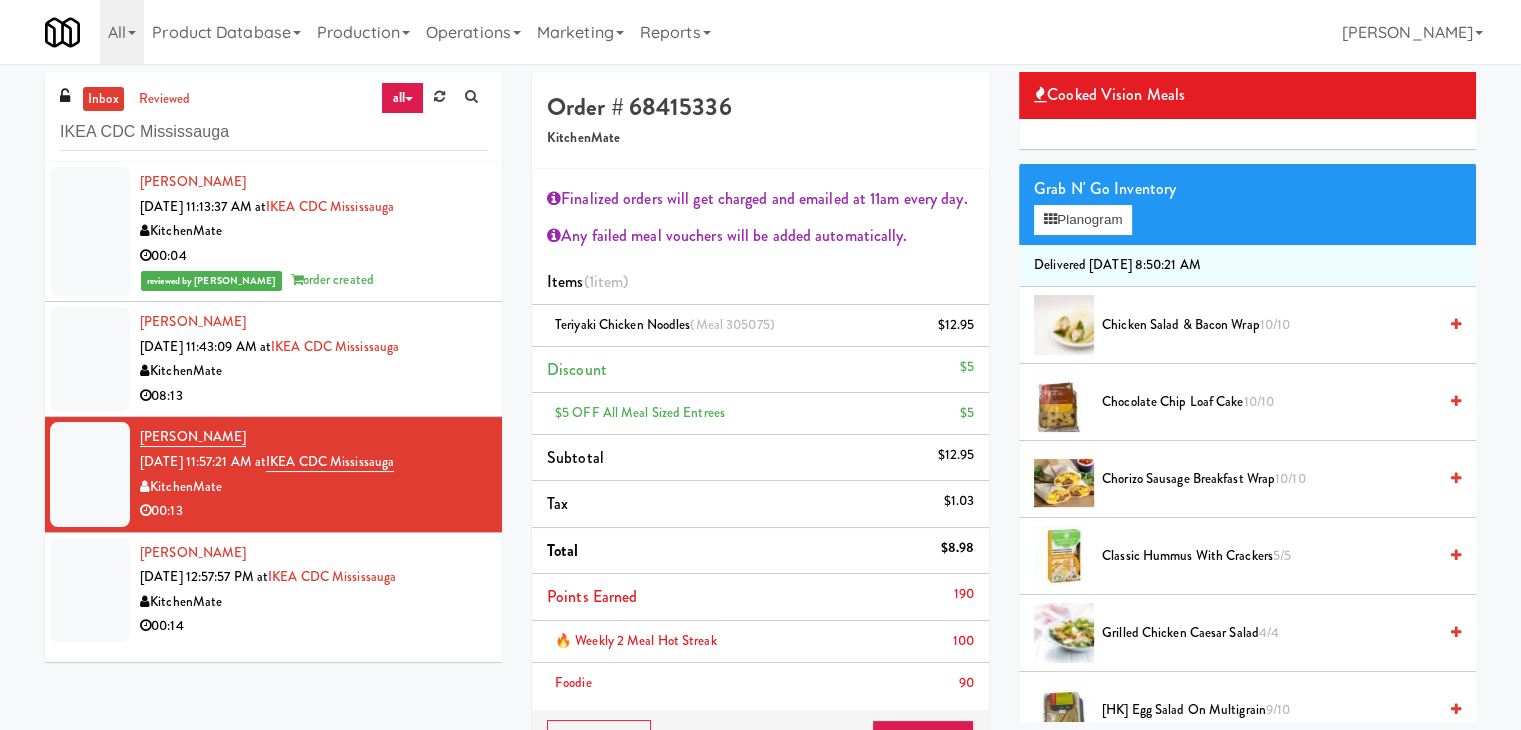 click at bounding box center (1456, 401) 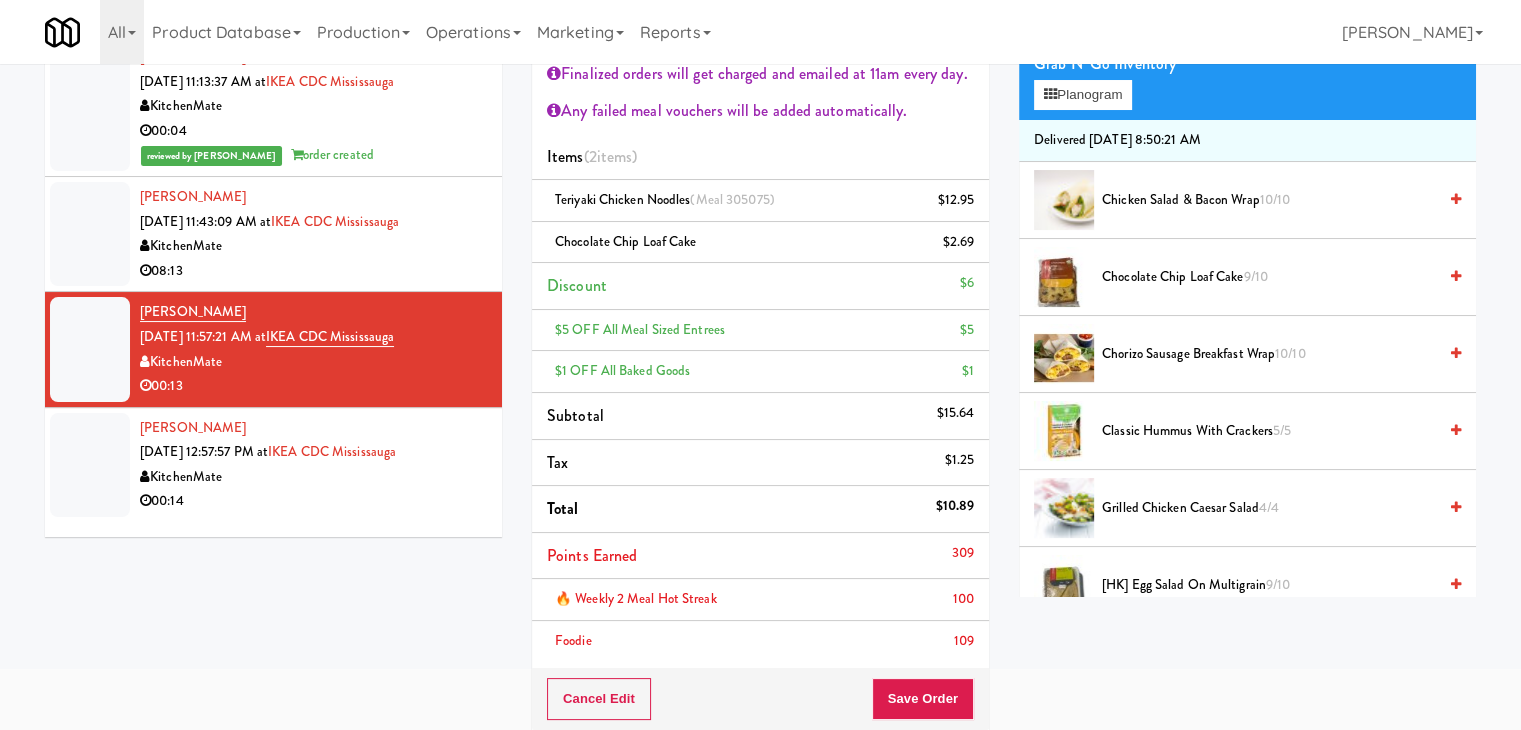 scroll, scrollTop: 327, scrollLeft: 0, axis: vertical 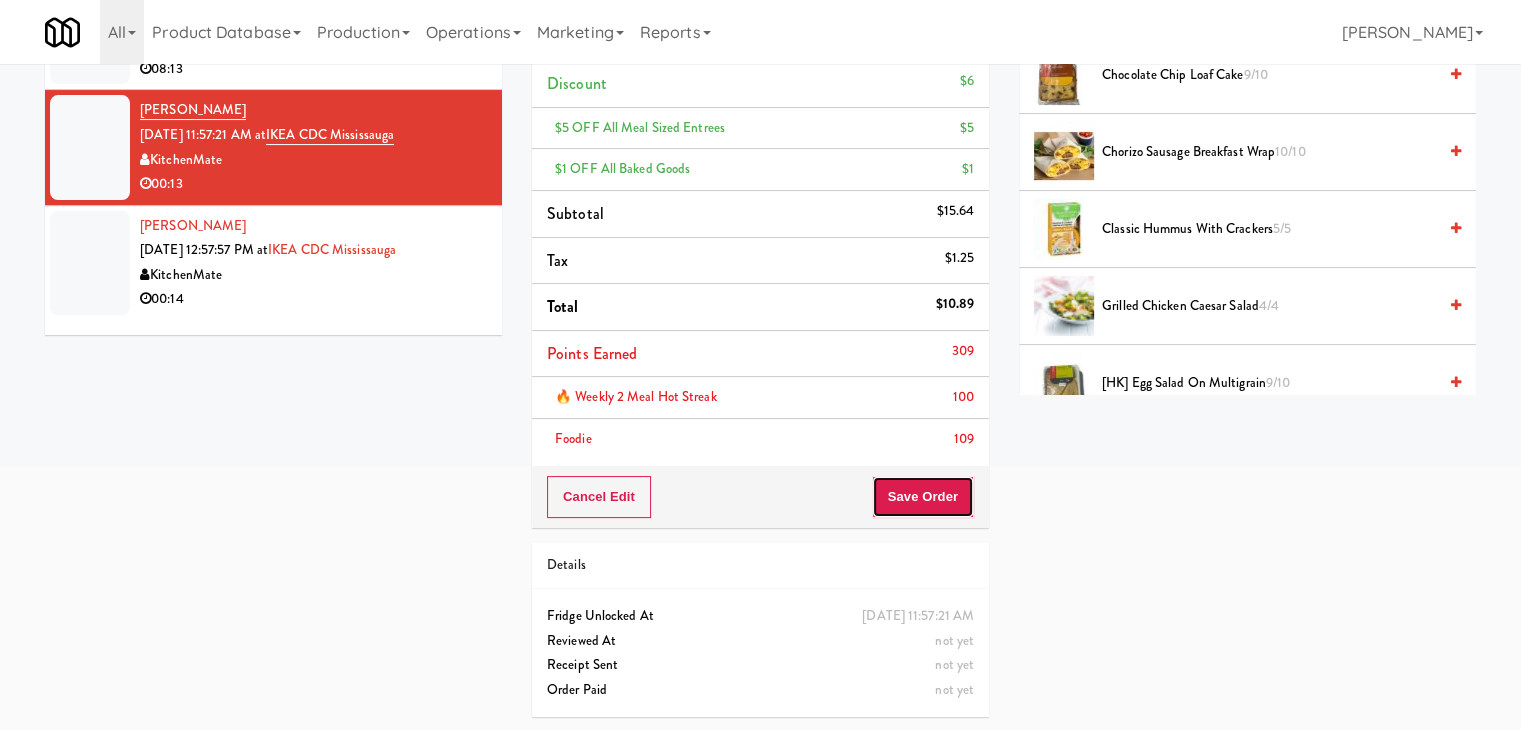 click on "Save Order" at bounding box center (923, 497) 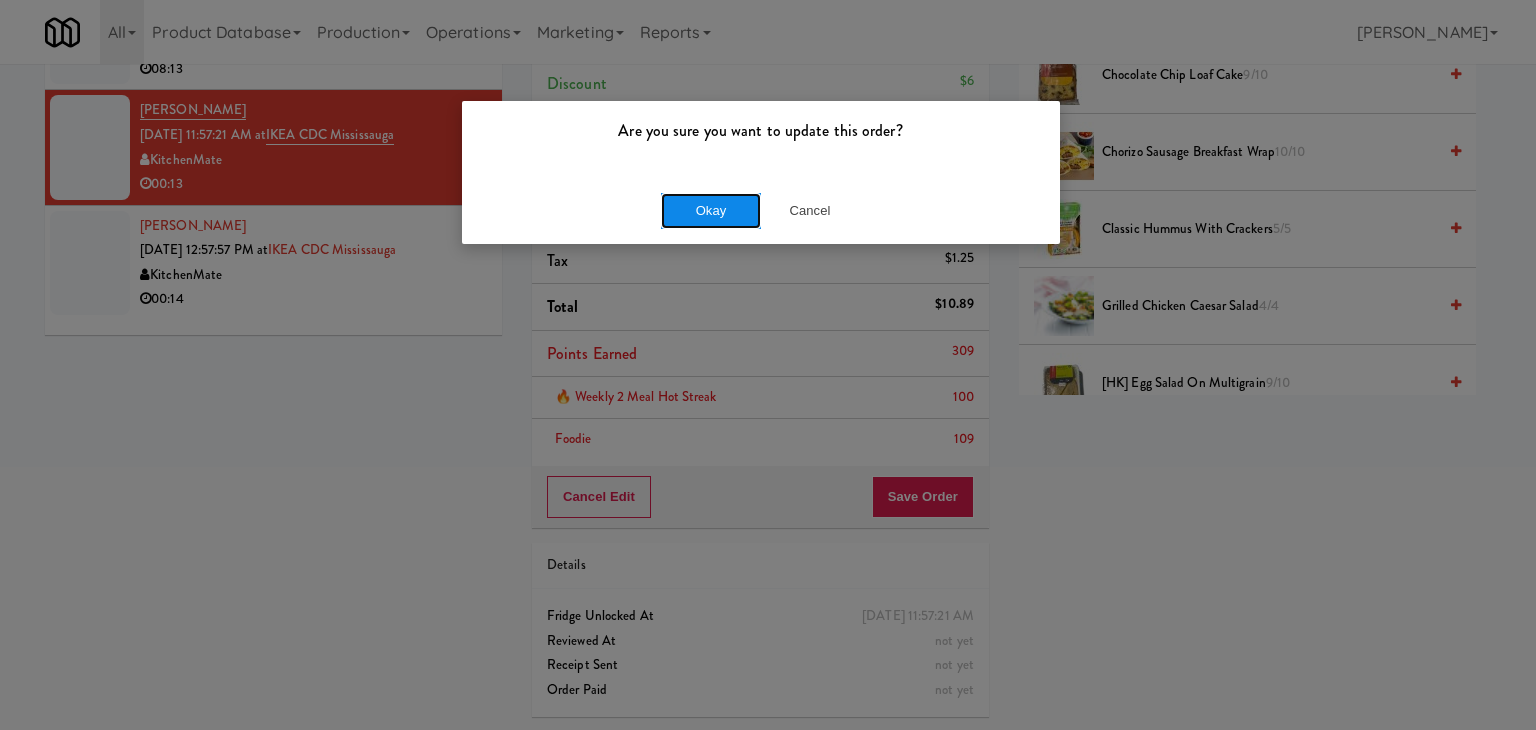 click on "Okay" at bounding box center (711, 211) 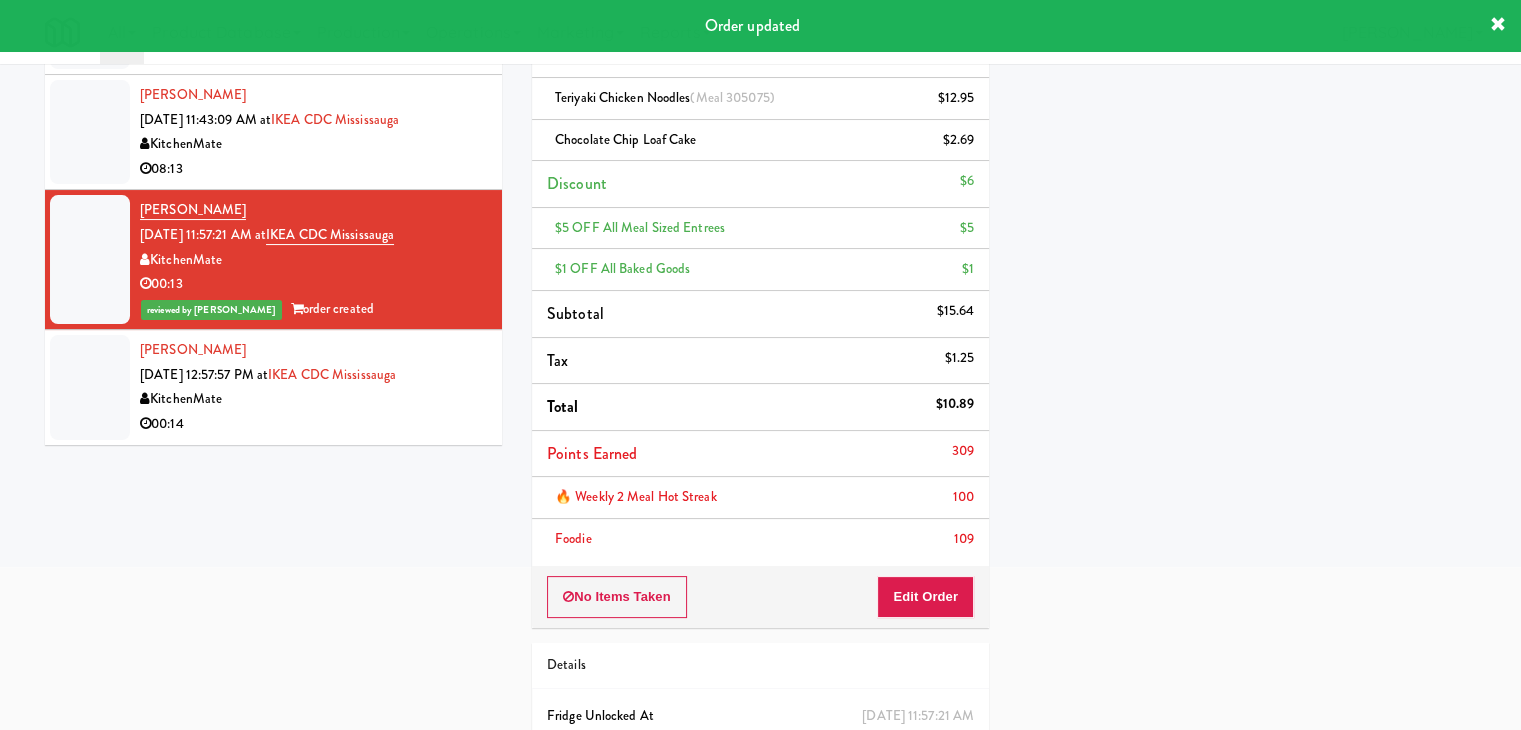 scroll, scrollTop: 127, scrollLeft: 0, axis: vertical 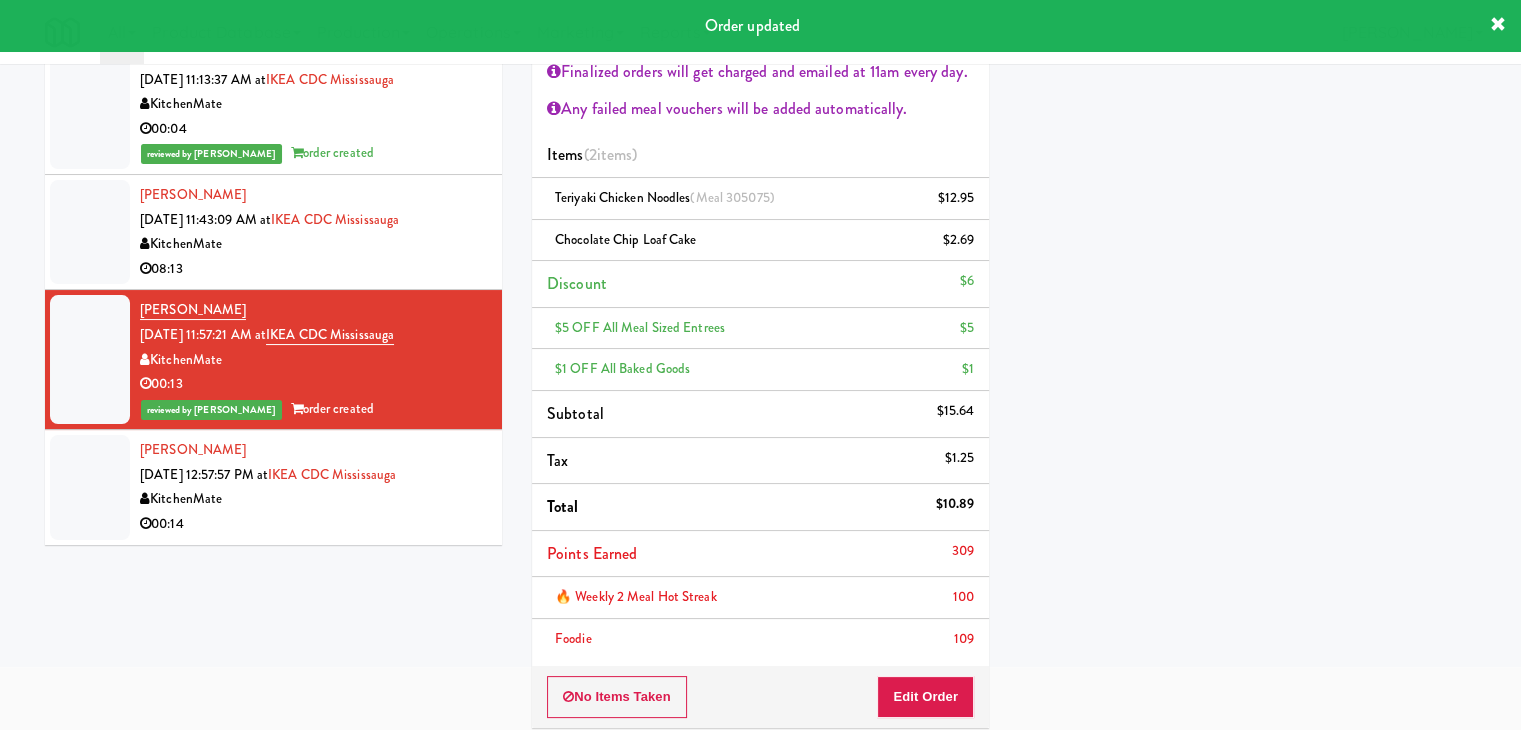 click on "00:14" at bounding box center [313, 524] 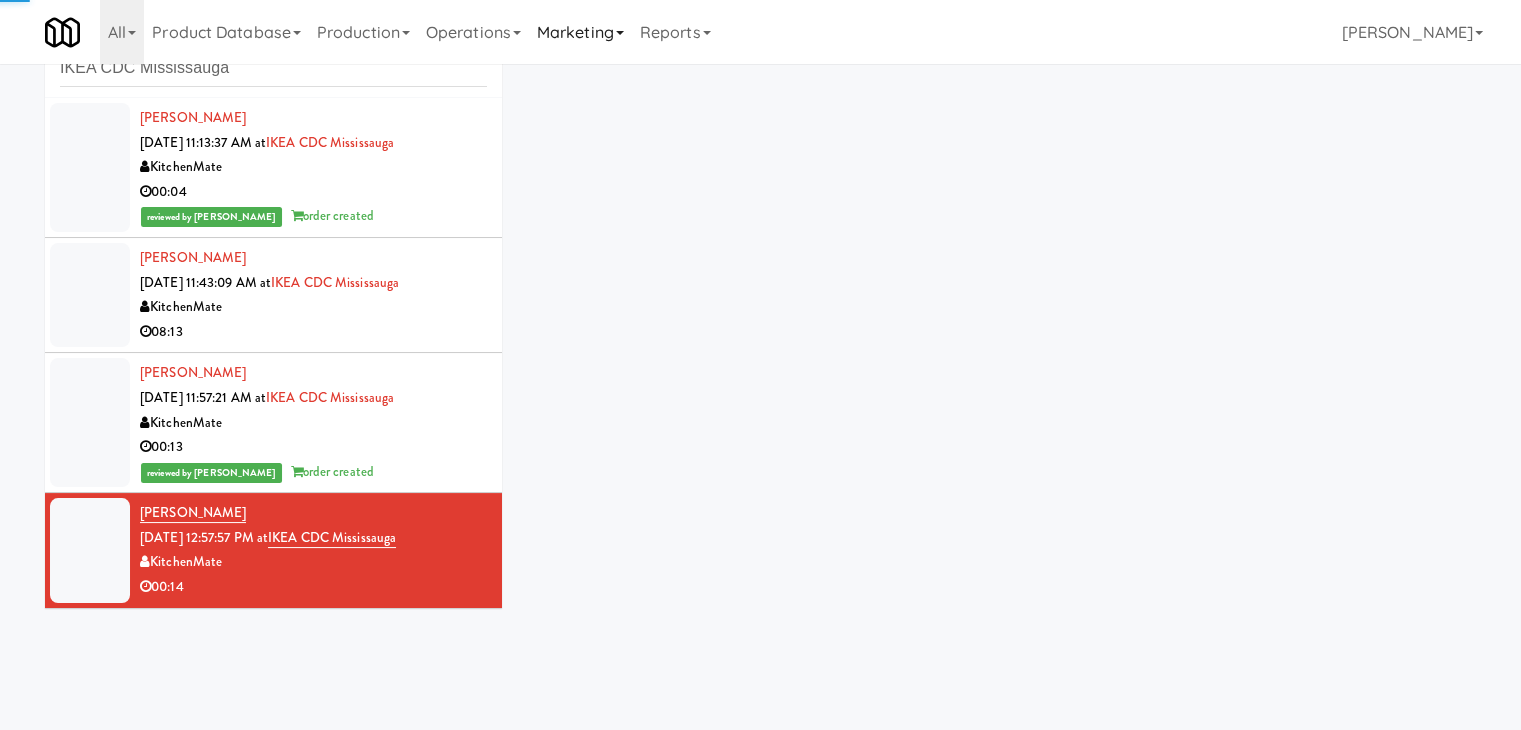 scroll, scrollTop: 73, scrollLeft: 0, axis: vertical 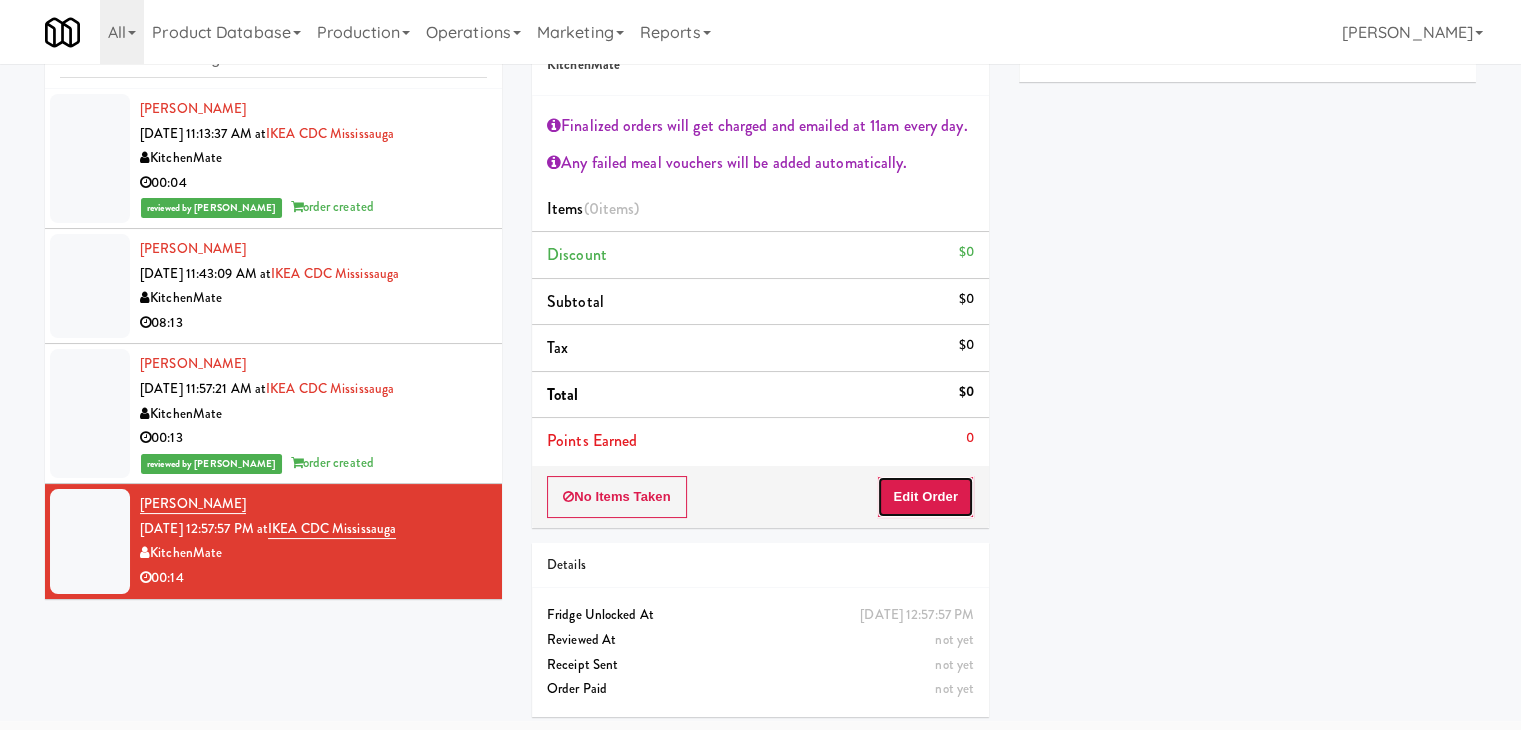 click on "Edit Order" at bounding box center (925, 497) 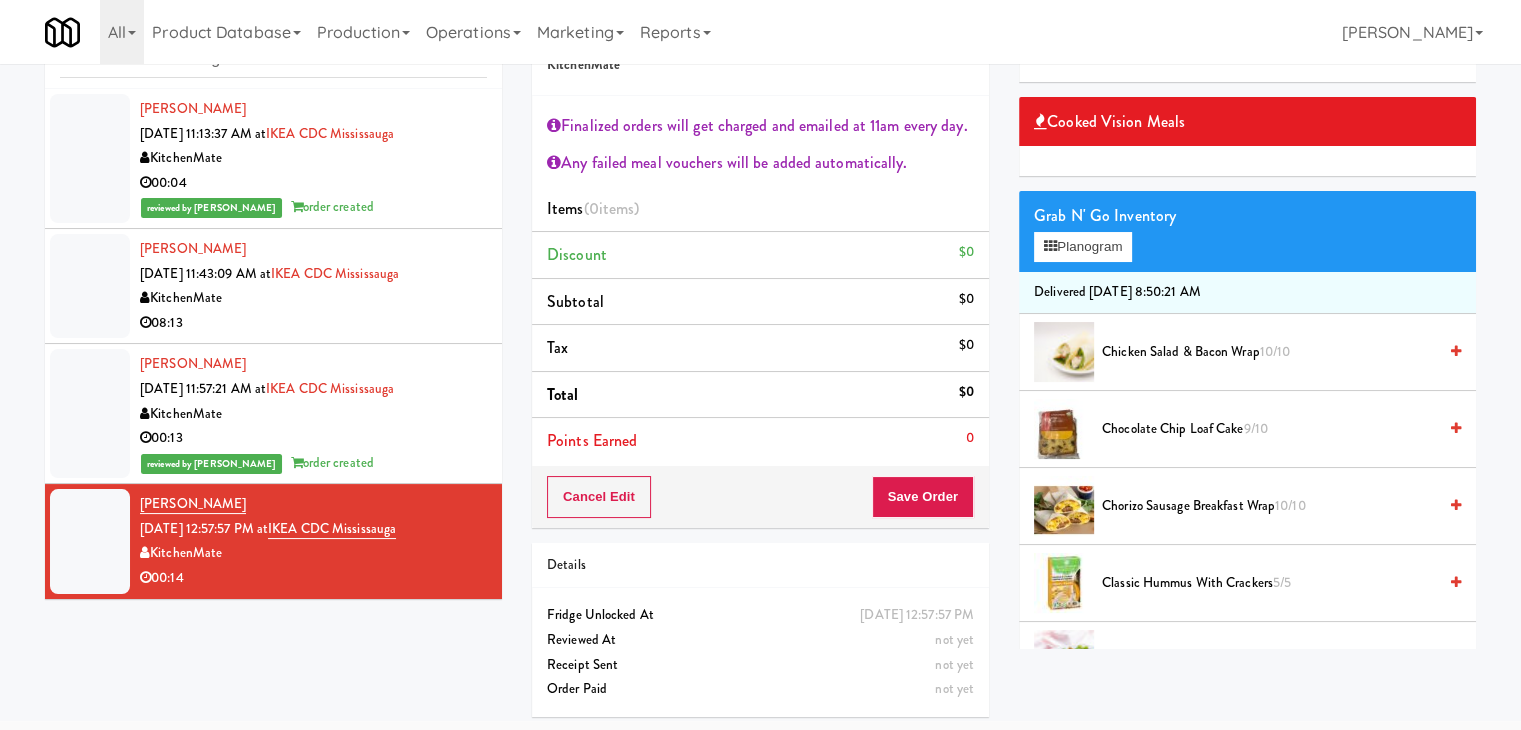 scroll, scrollTop: 0, scrollLeft: 0, axis: both 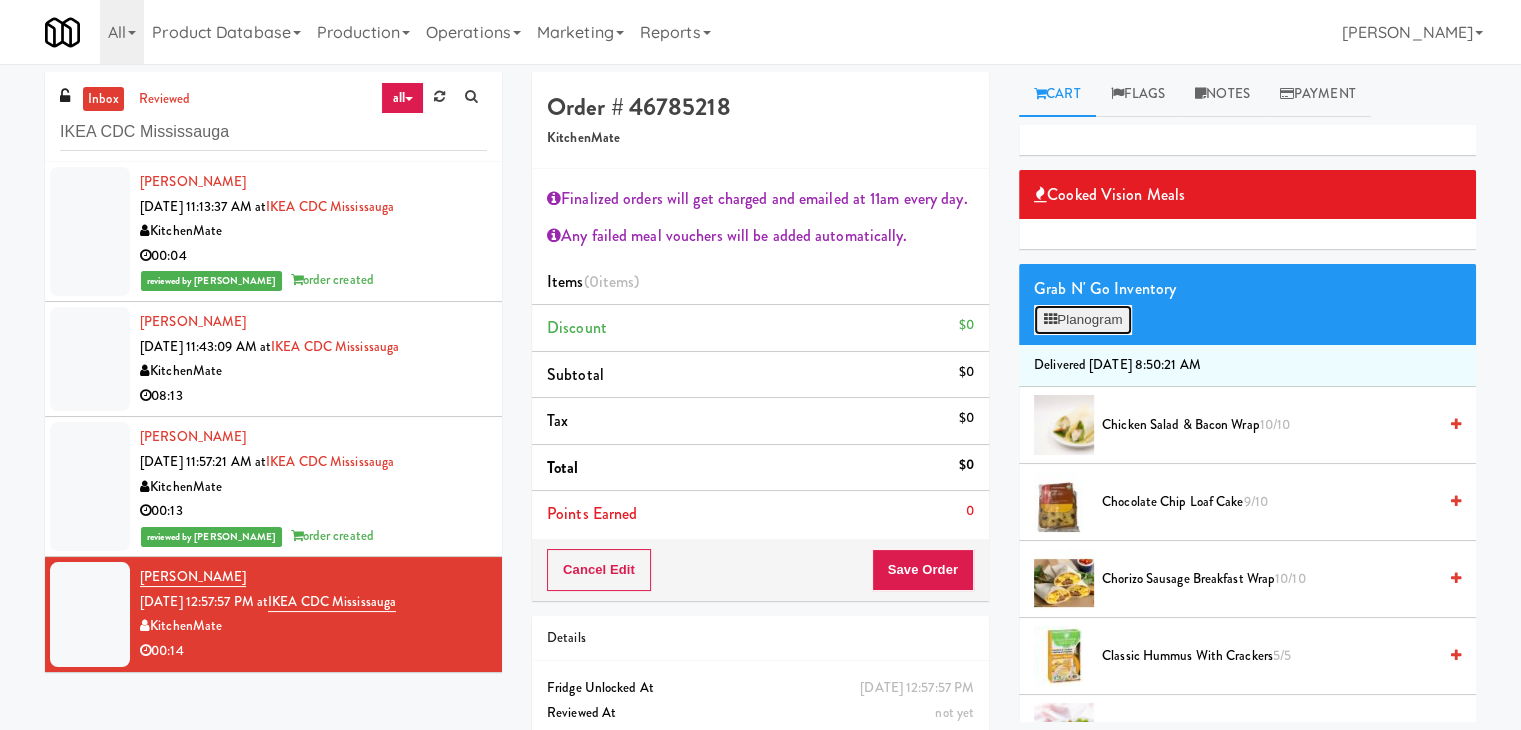 click on "Planogram" at bounding box center (1083, 320) 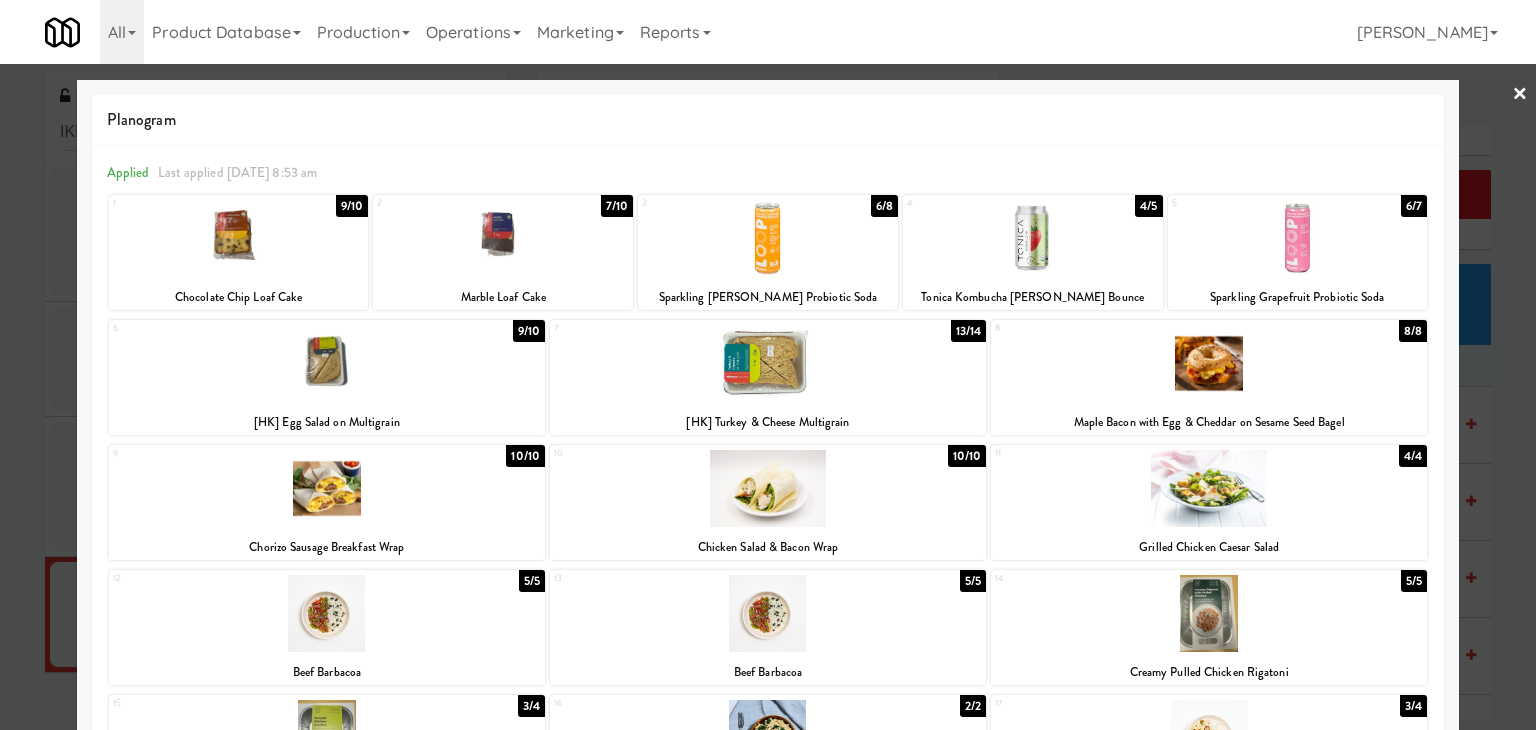 click at bounding box center [768, 363] 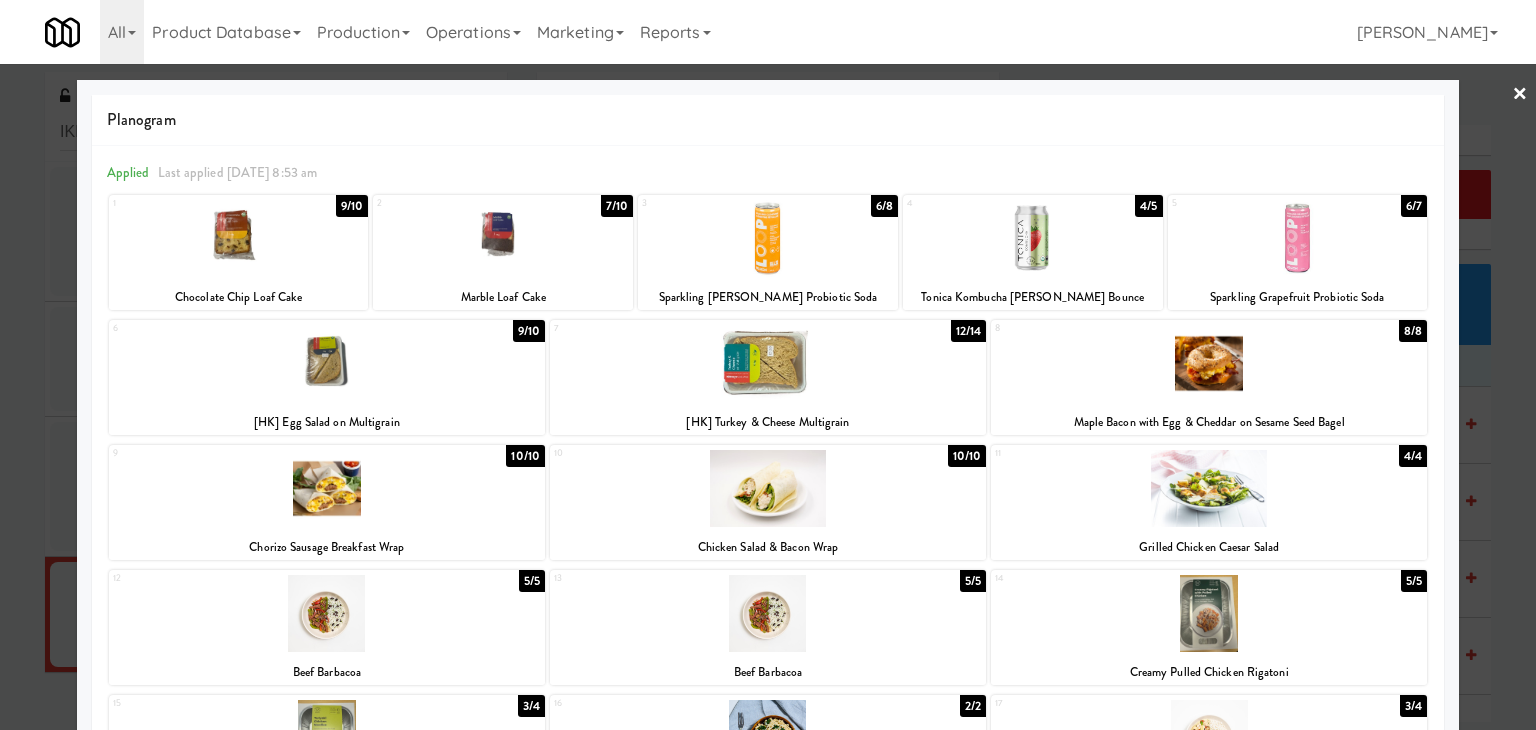 click on "6 9/10 [HK] Egg Salad on Multigrain" at bounding box center [327, 377] 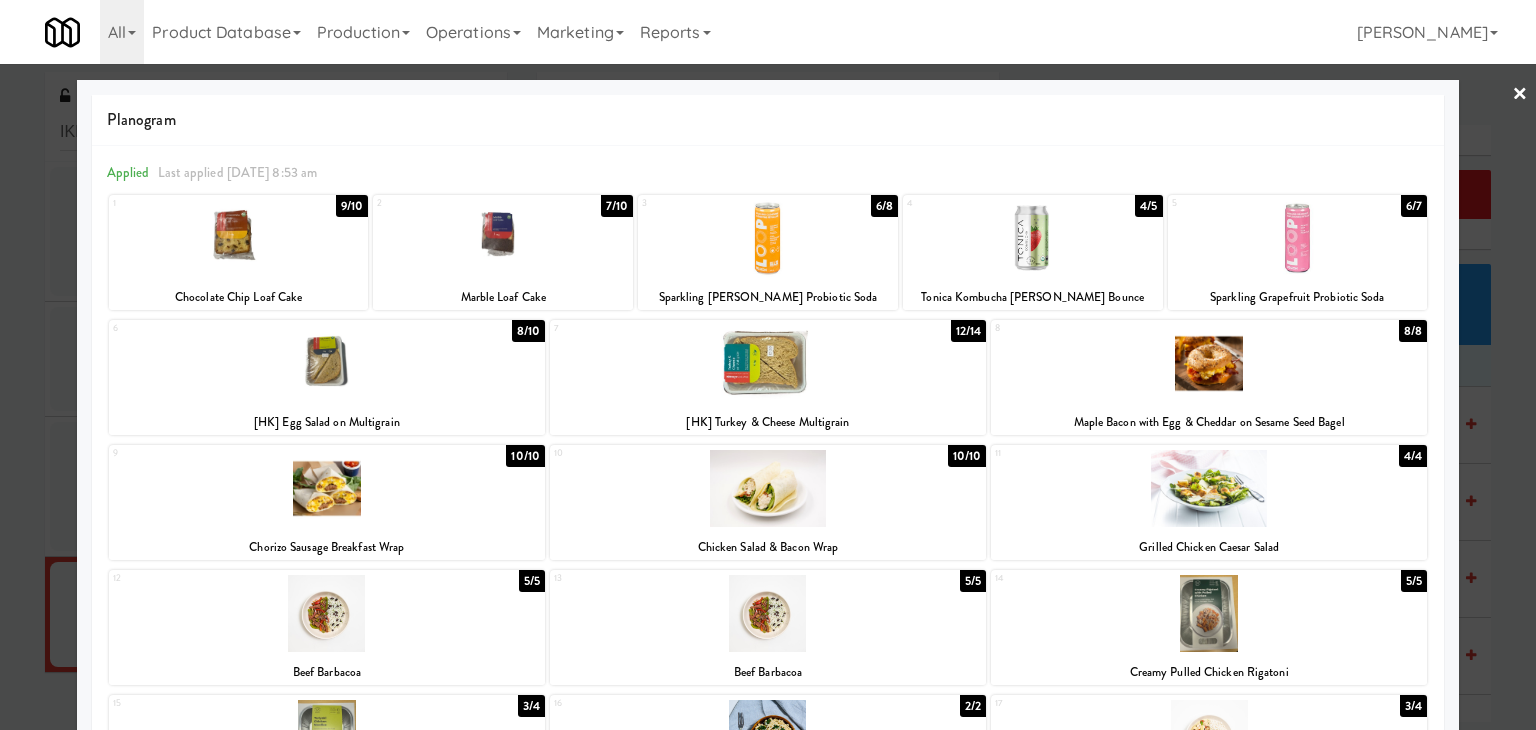 click on "×" at bounding box center [1520, 95] 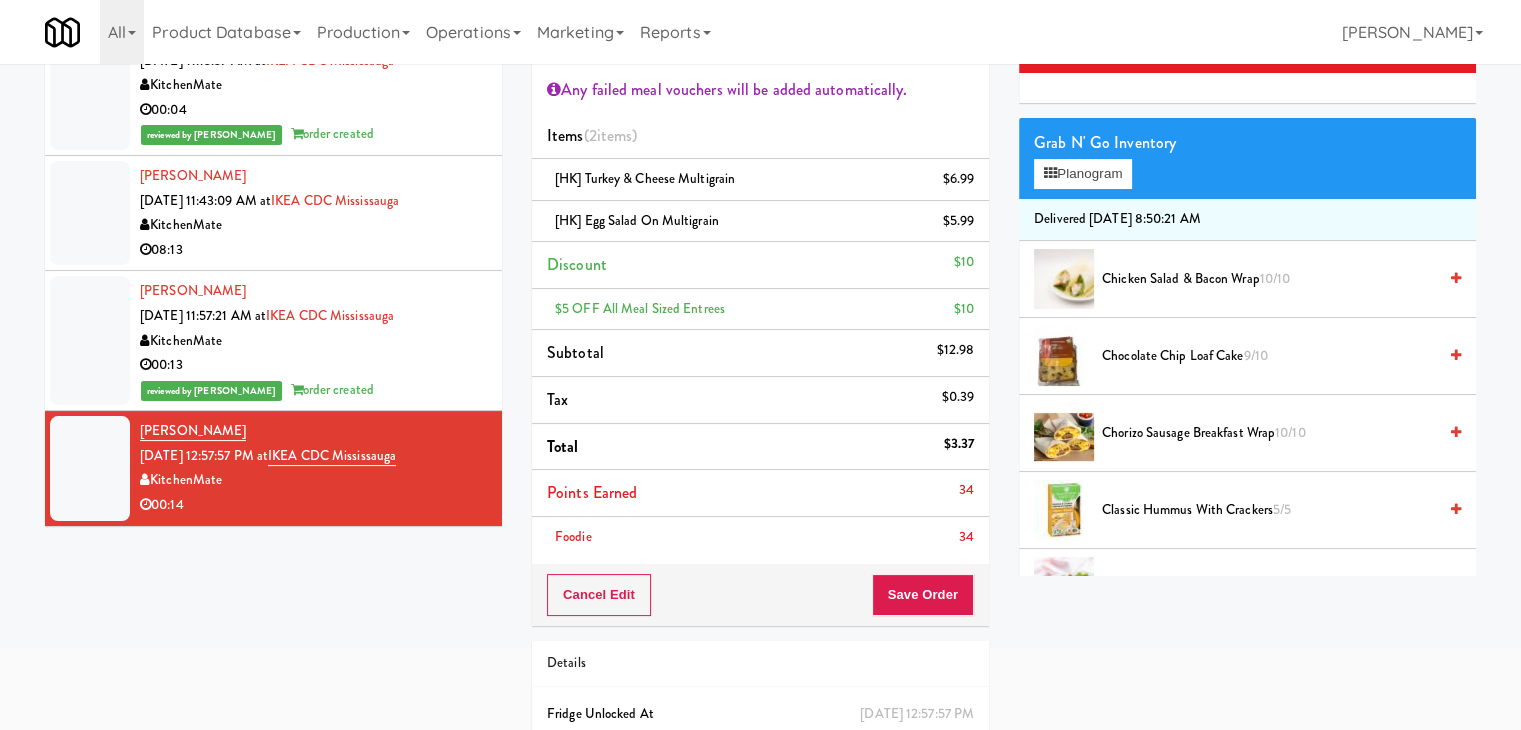 scroll, scrollTop: 244, scrollLeft: 0, axis: vertical 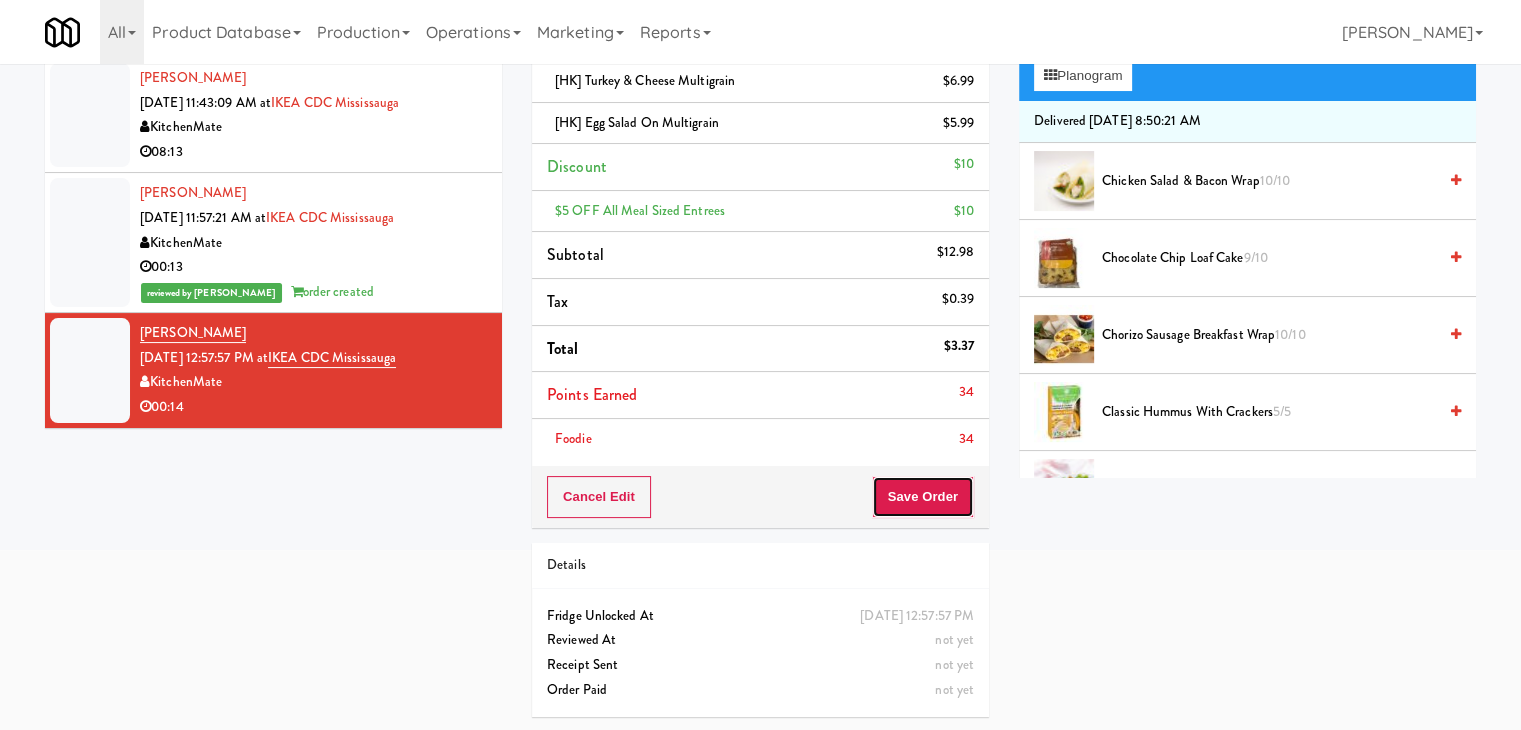 click on "Save Order" at bounding box center (923, 497) 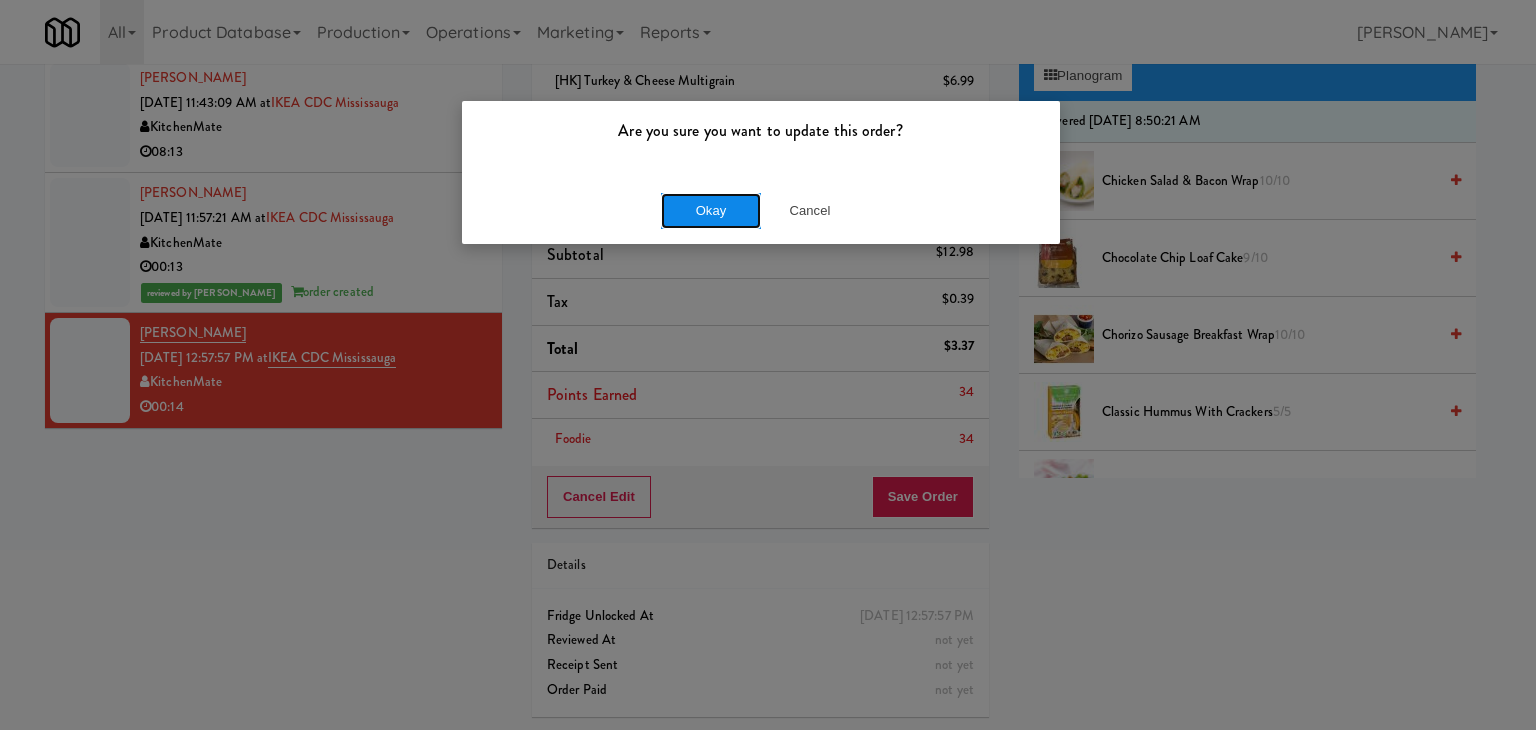 click on "Okay" at bounding box center (711, 211) 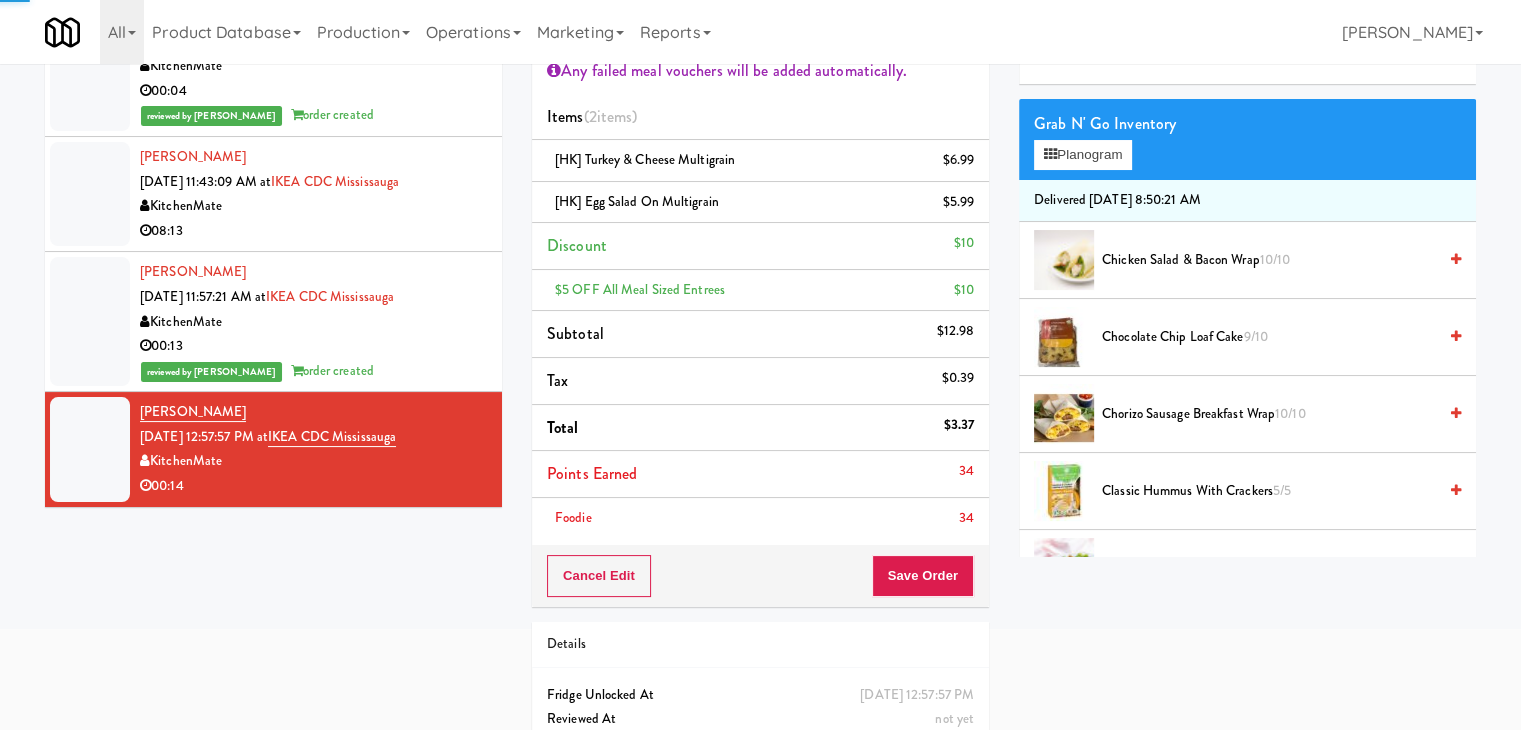 scroll, scrollTop: 44, scrollLeft: 0, axis: vertical 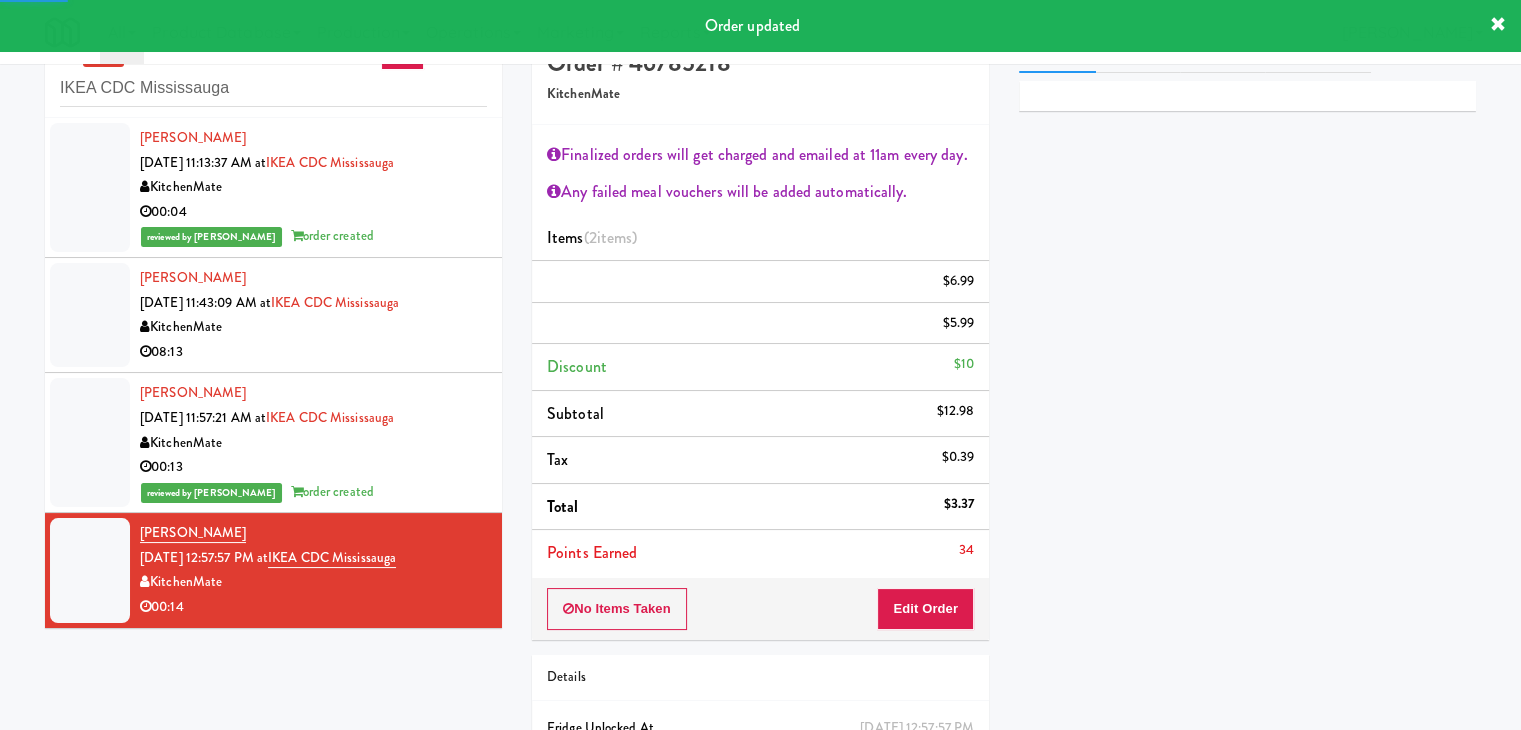 click on "08:13" at bounding box center (313, 352) 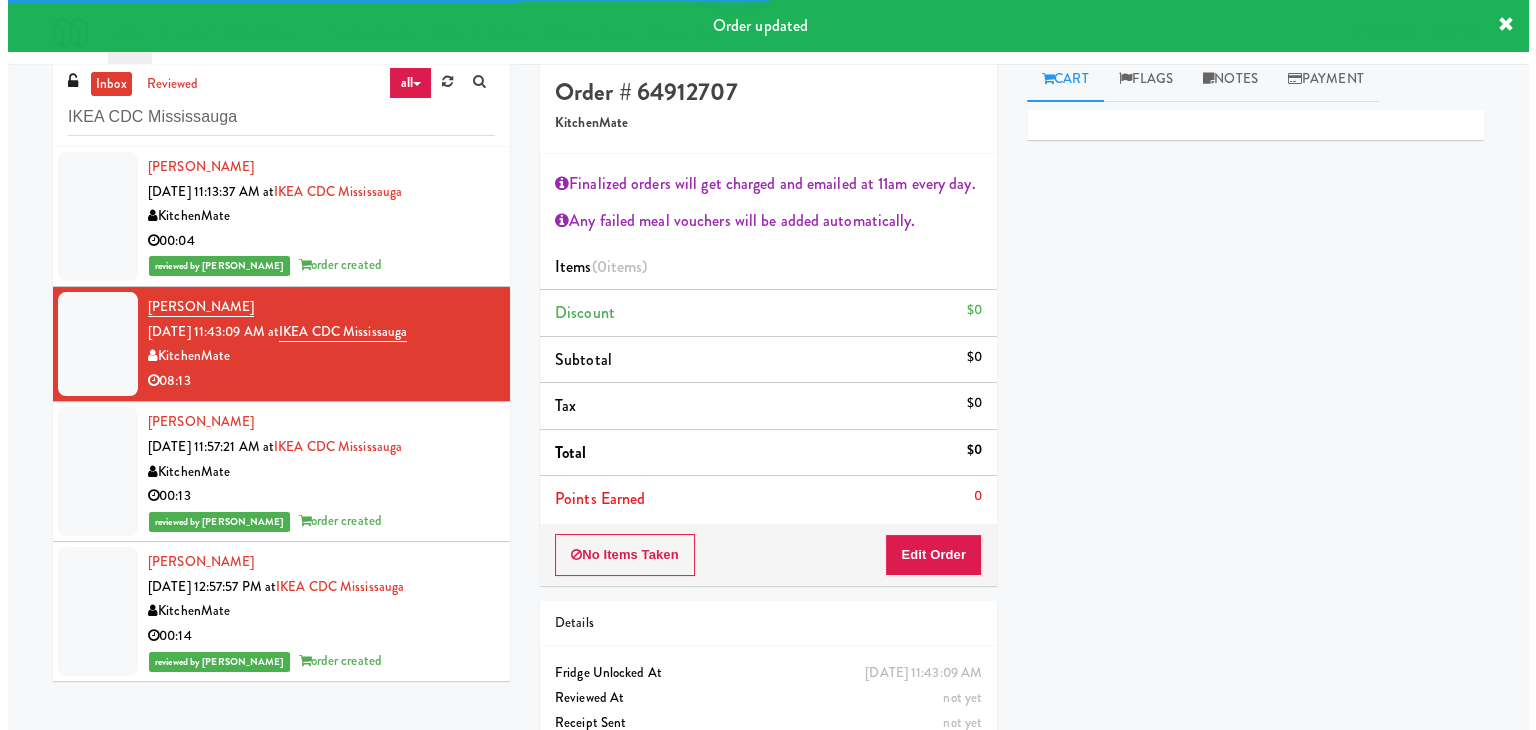 scroll, scrollTop: 0, scrollLeft: 0, axis: both 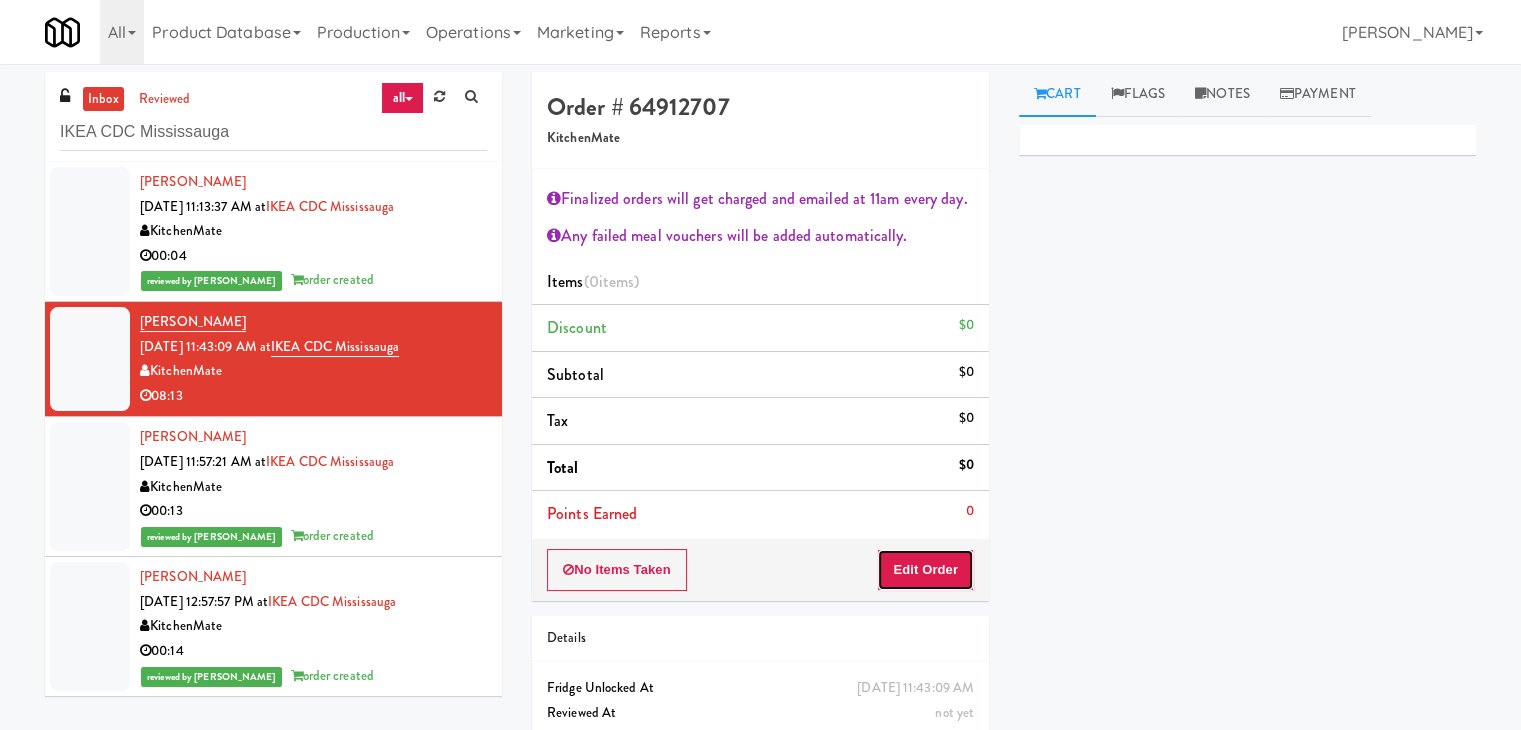 click on "Edit Order" at bounding box center (925, 570) 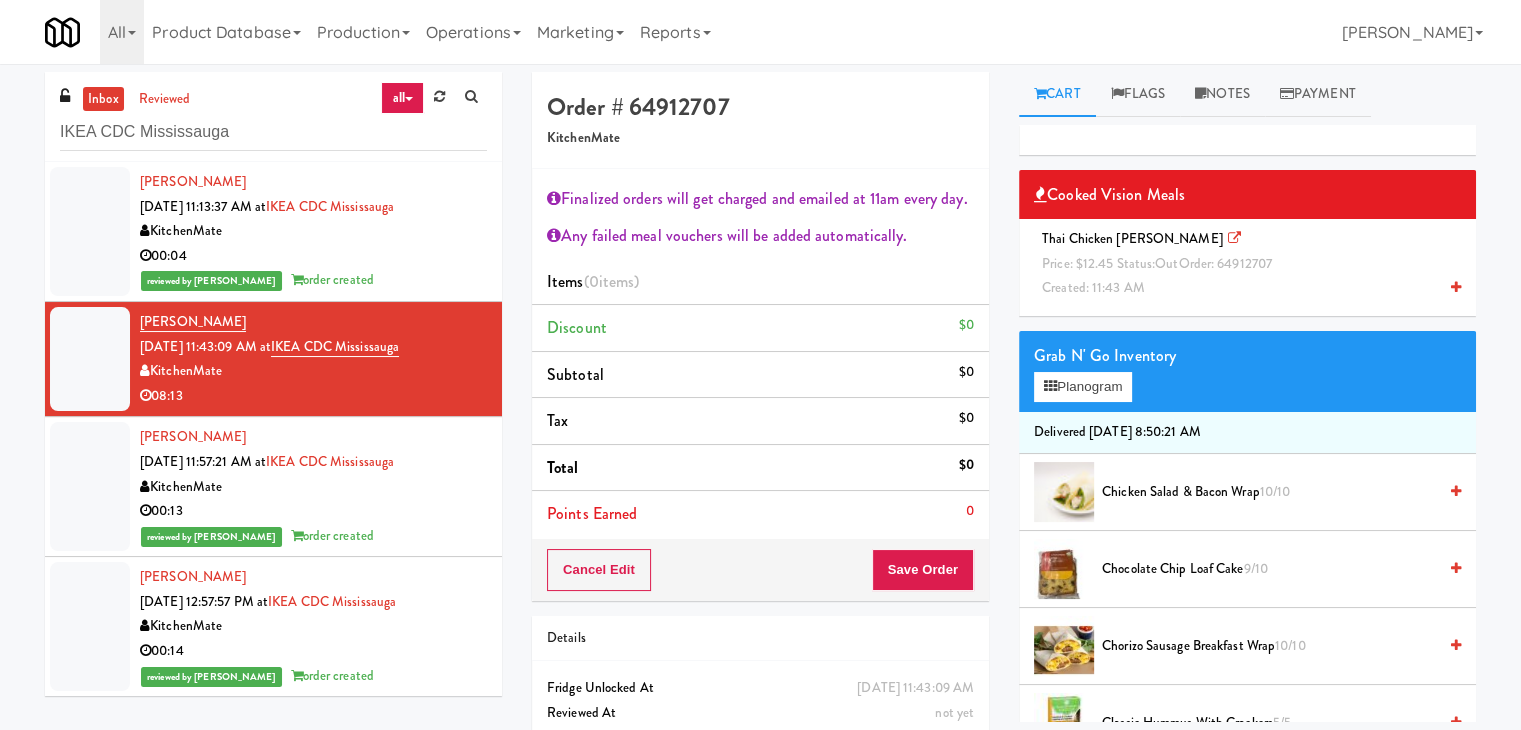 click at bounding box center [1456, 287] 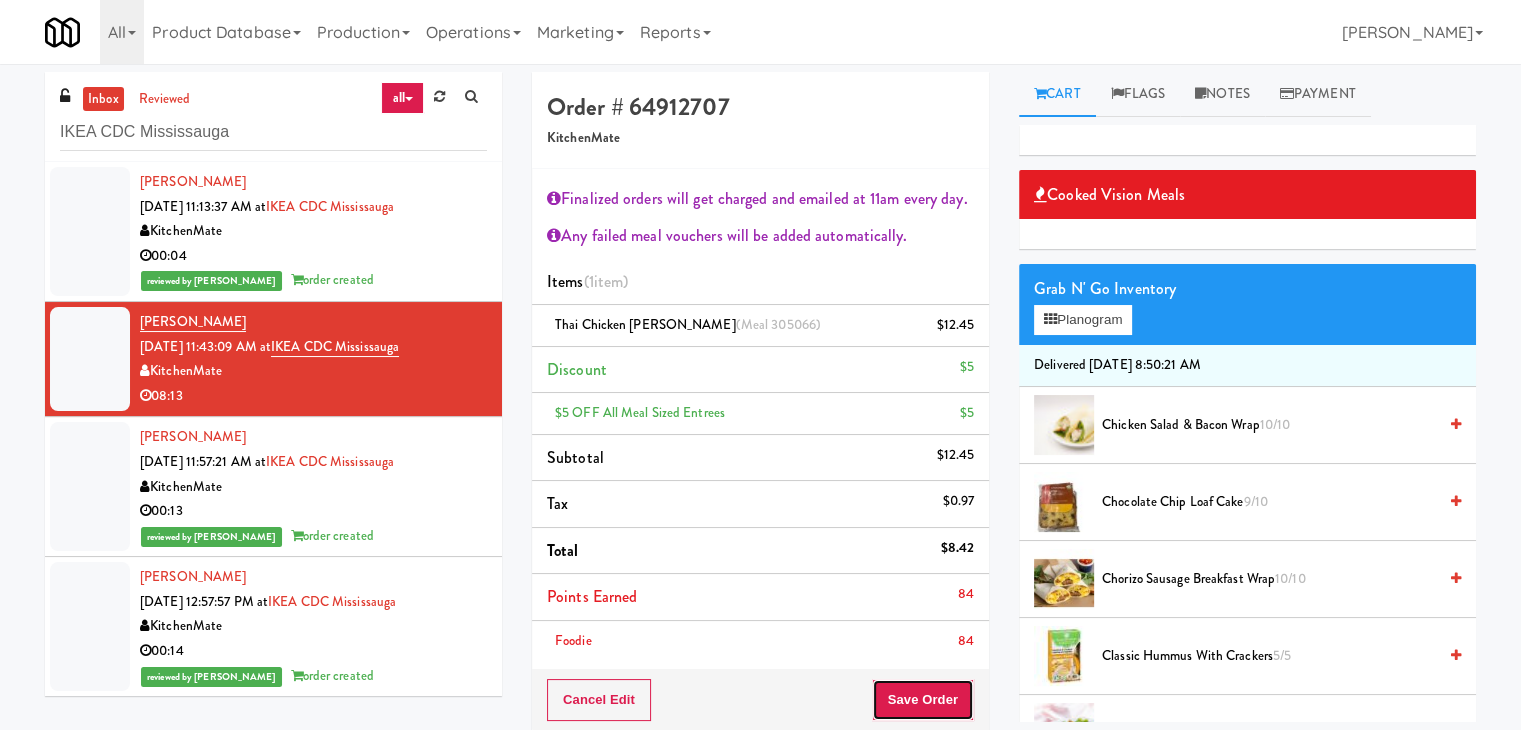 click on "Save Order" at bounding box center [923, 700] 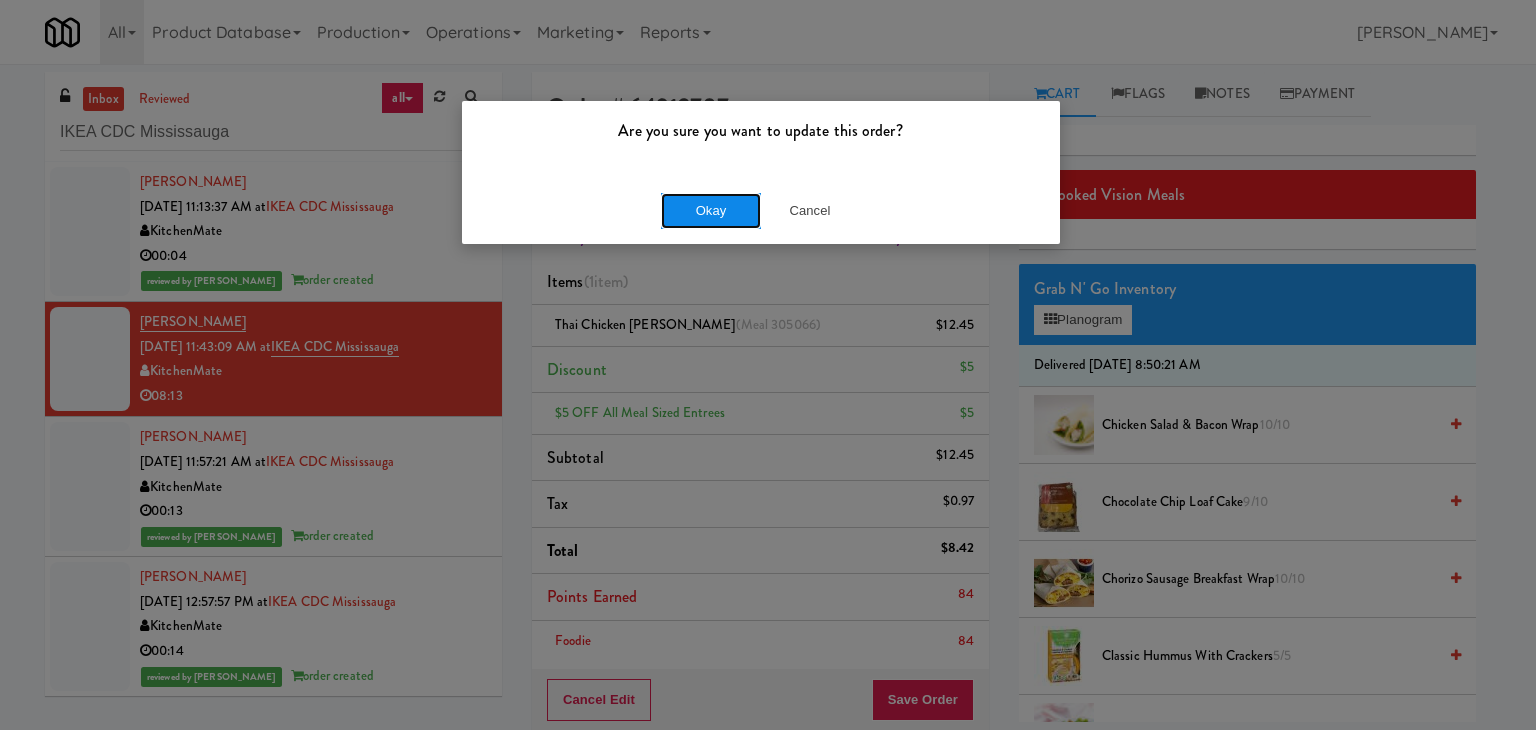 click on "Okay" at bounding box center [711, 211] 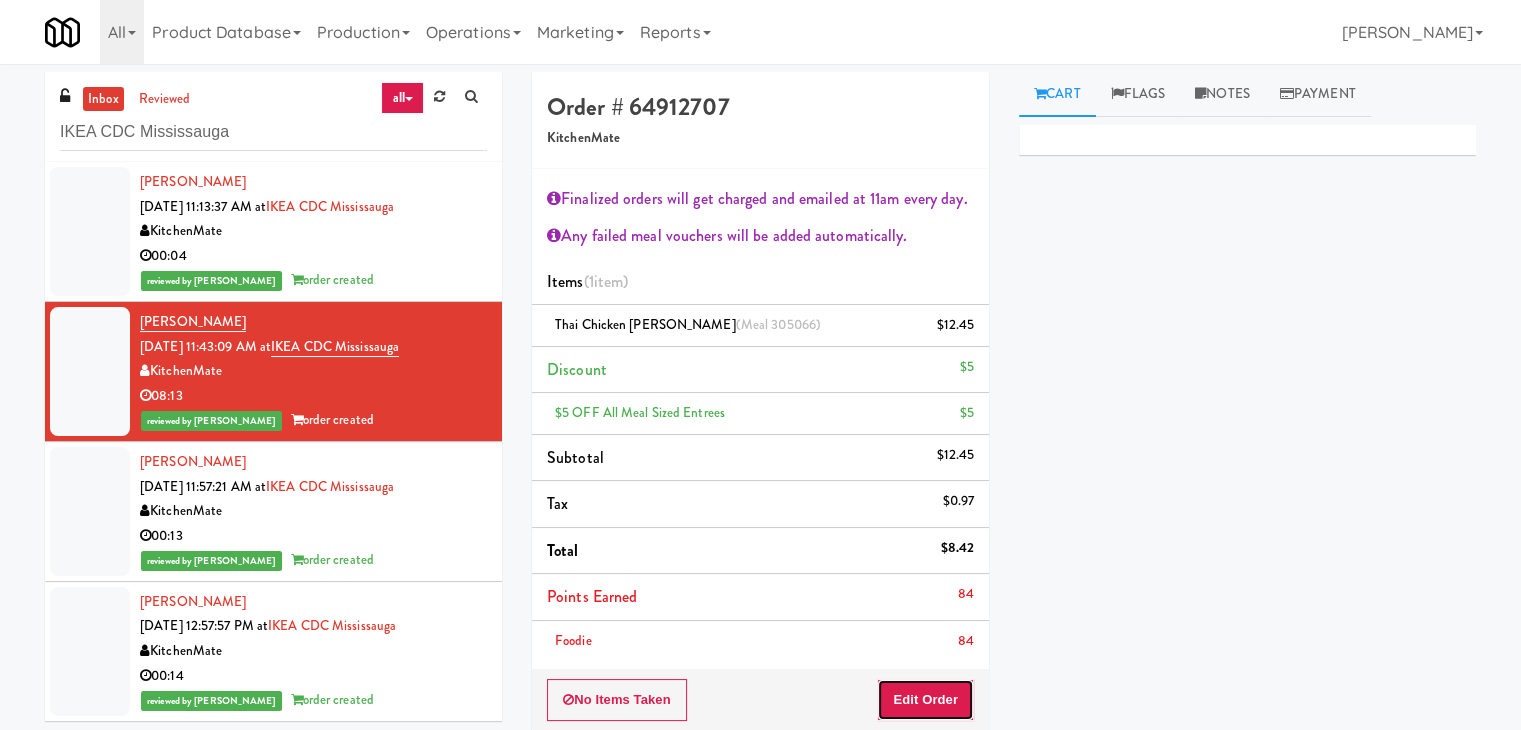 drag, startPoint x: 903, startPoint y: 701, endPoint x: 884, endPoint y: 664, distance: 41.59327 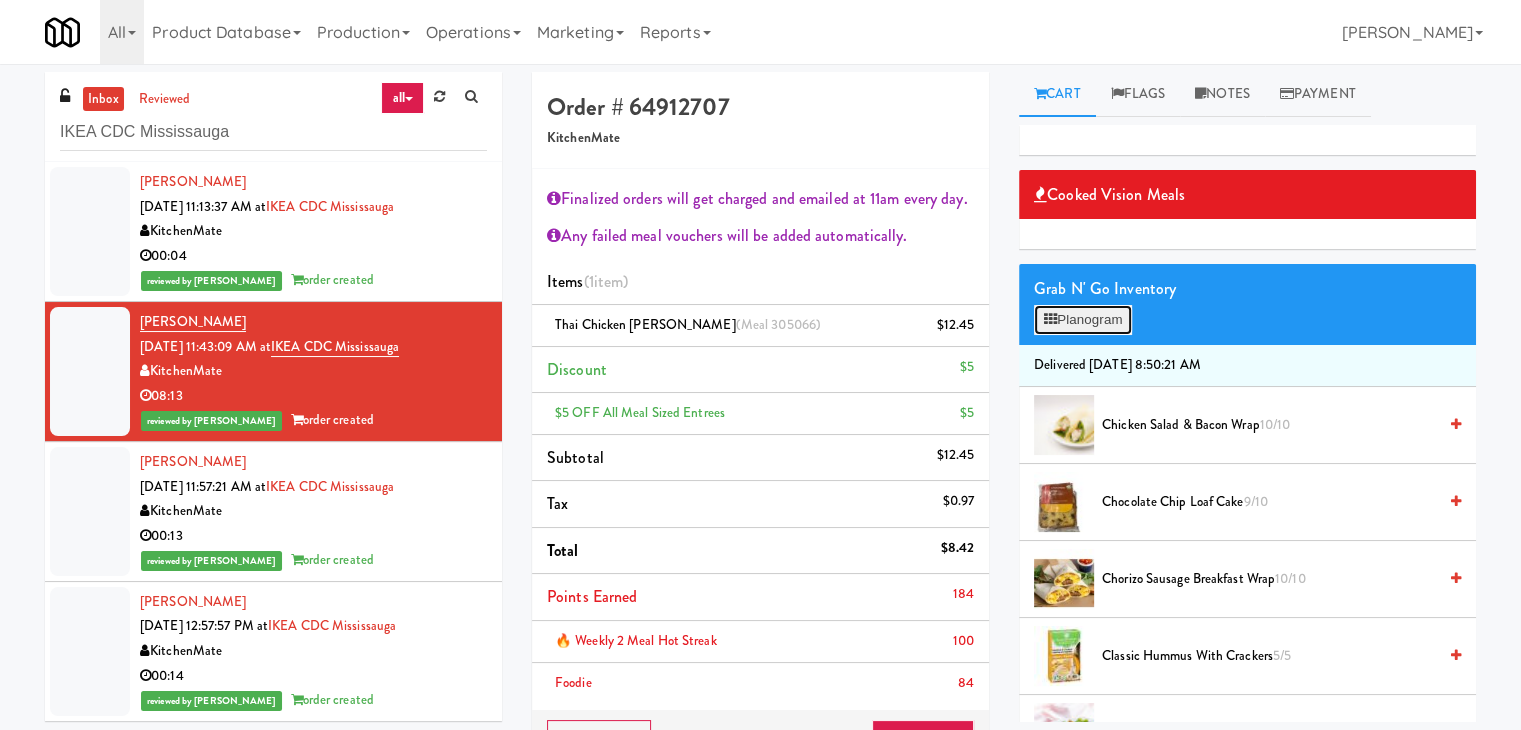 click on "Planogram" at bounding box center [1083, 320] 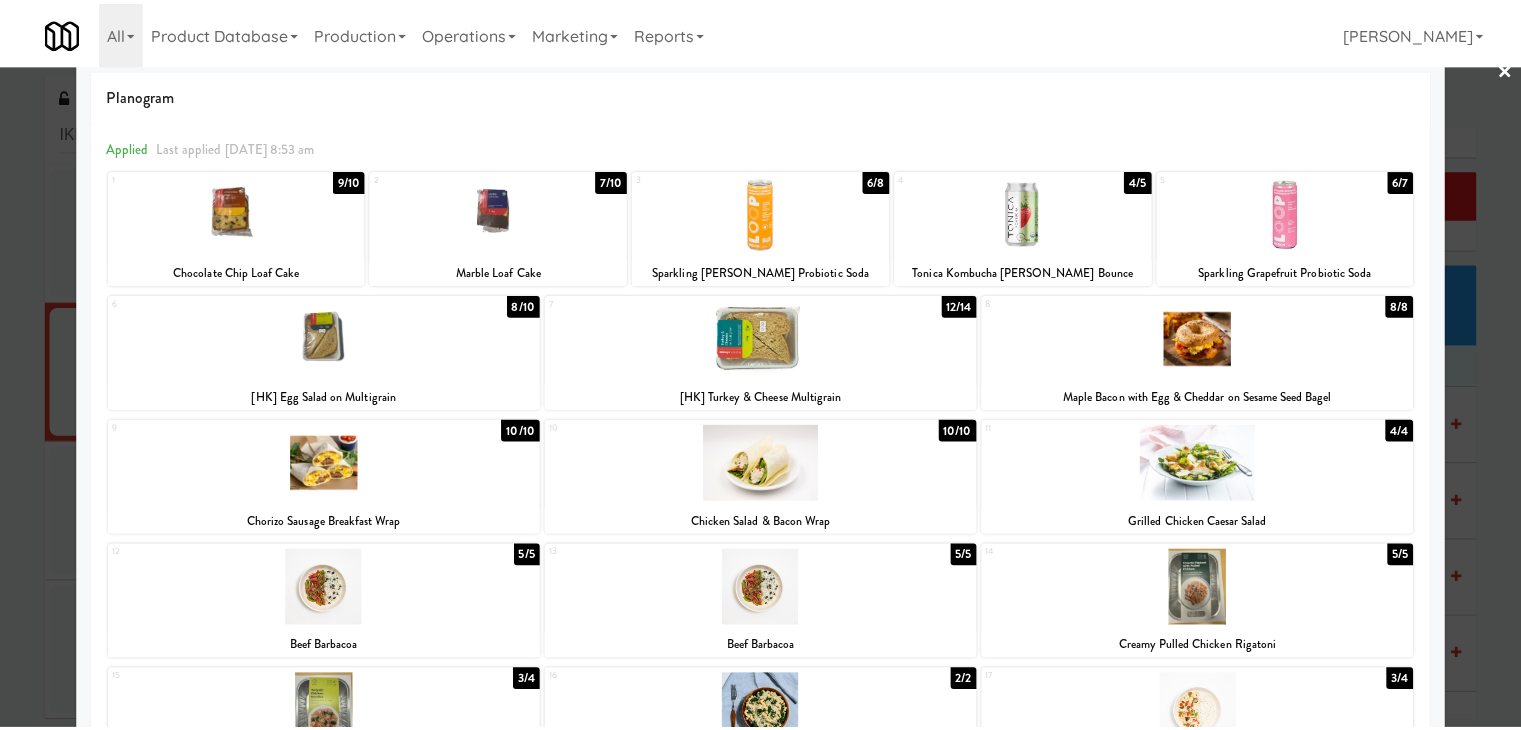 scroll, scrollTop: 0, scrollLeft: 0, axis: both 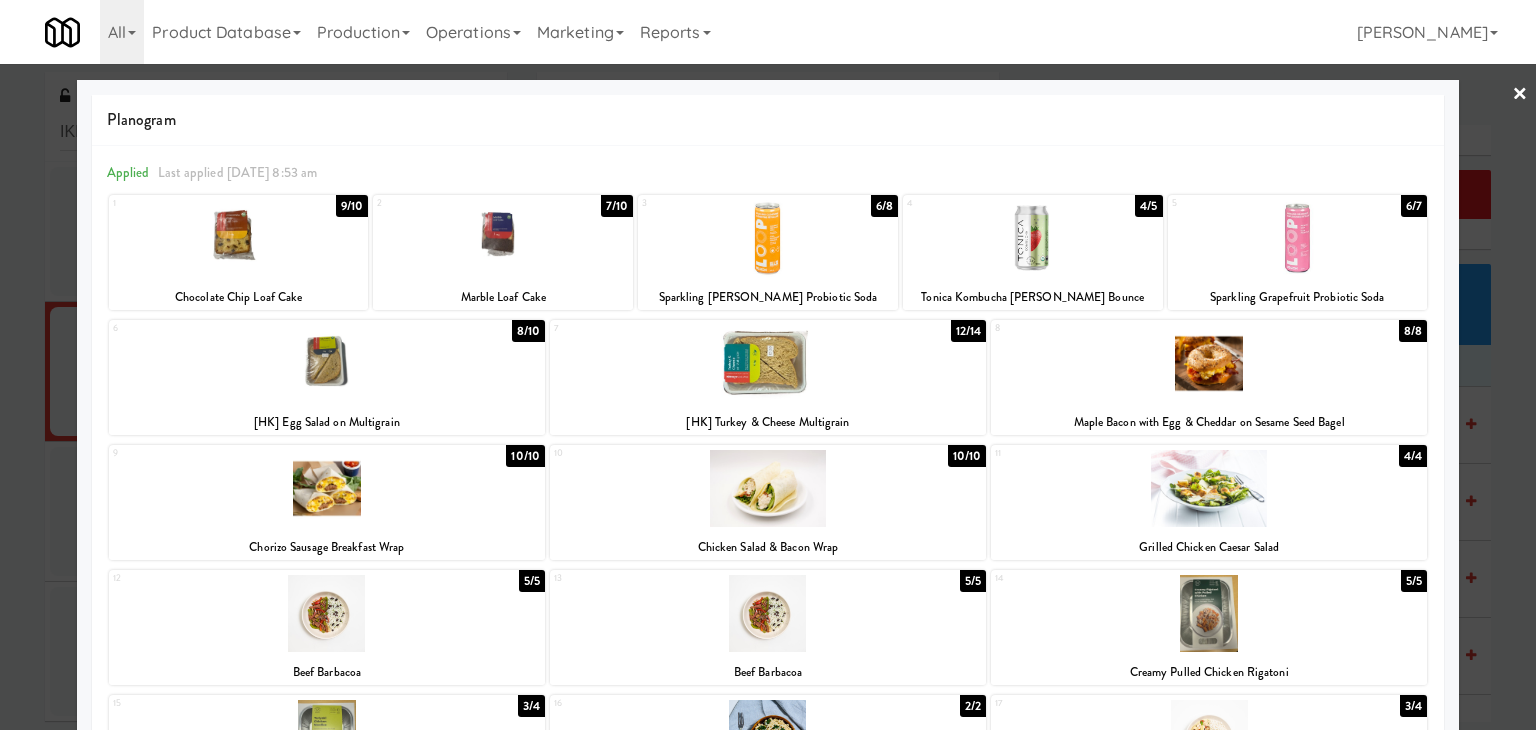 click on "×" at bounding box center (1520, 95) 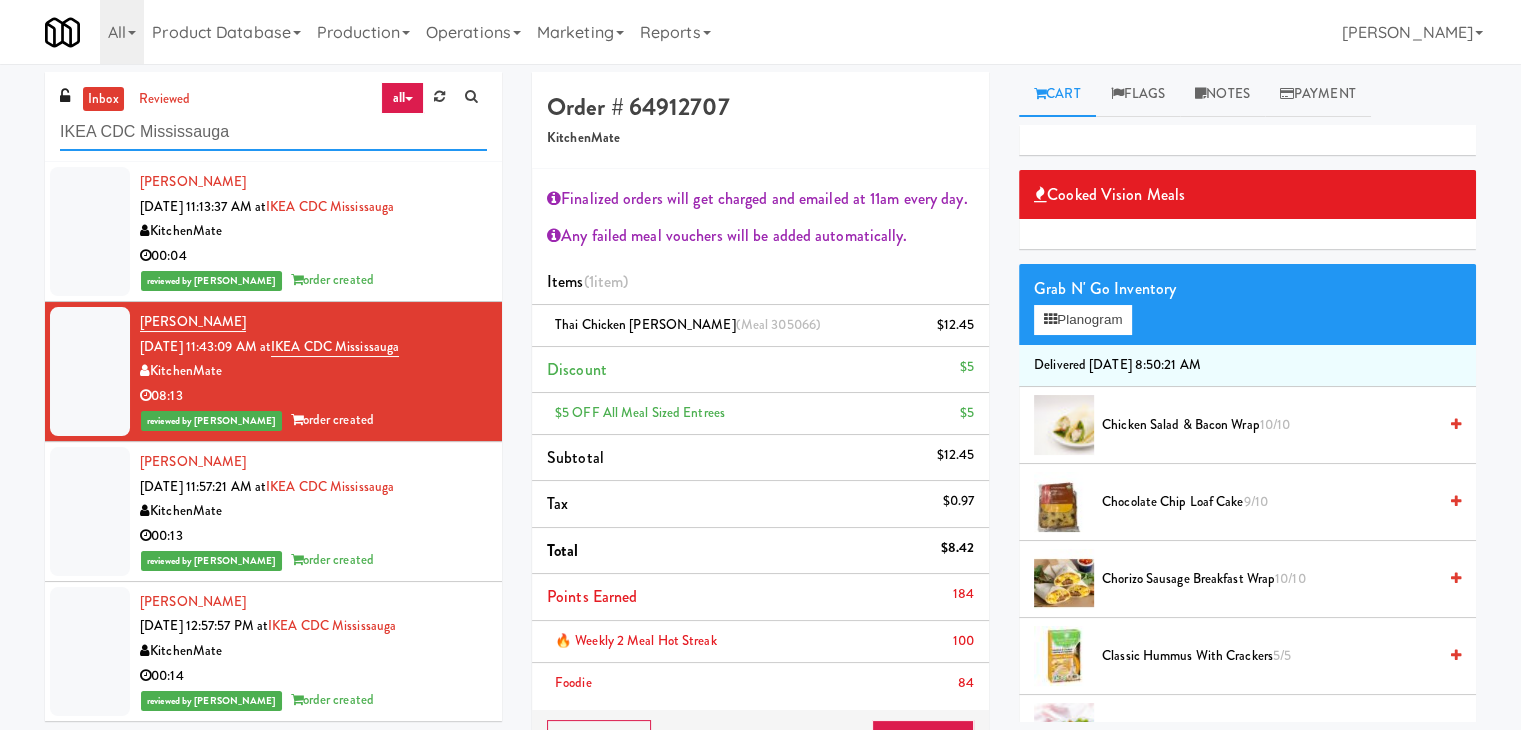 click on "IKEA CDC Mississauga" at bounding box center [273, 132] 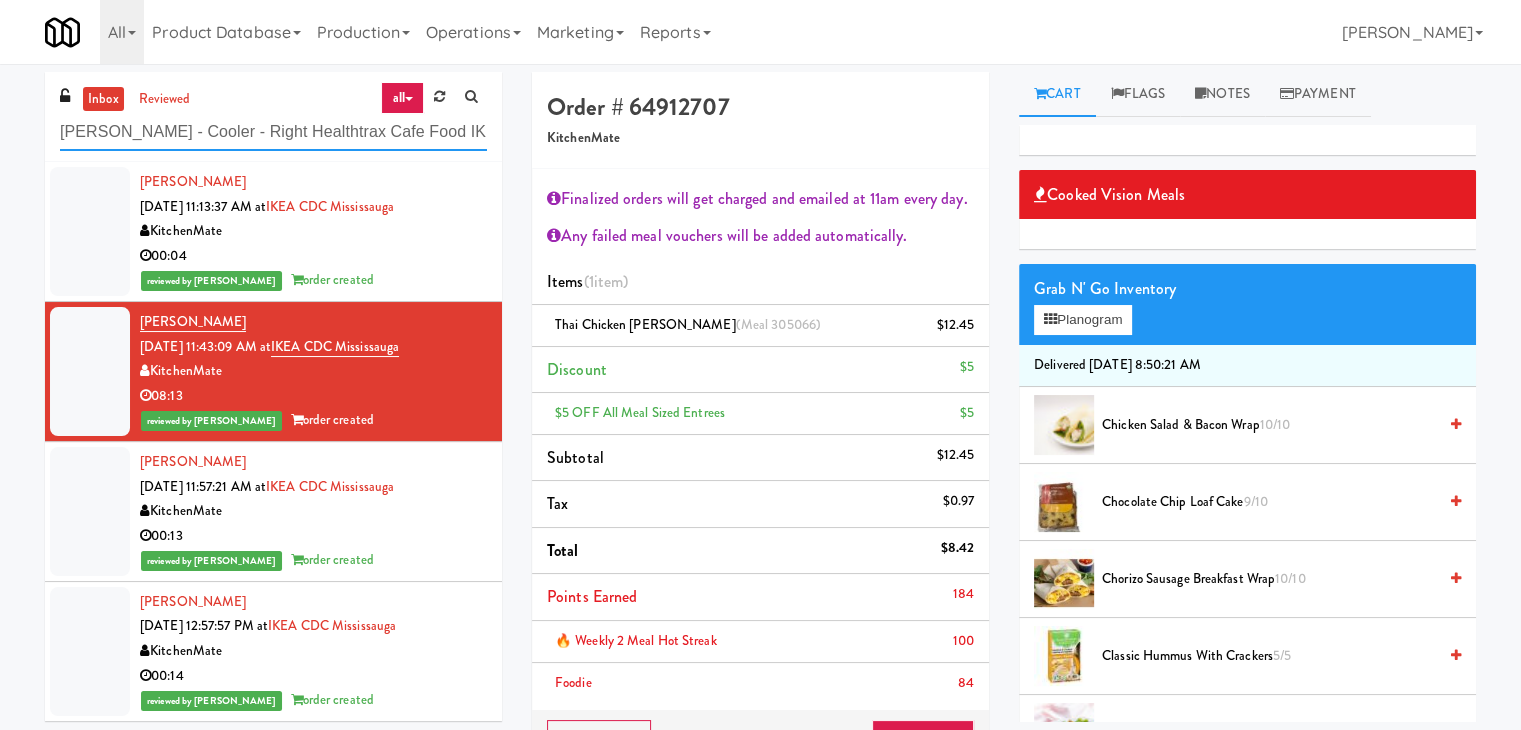 scroll, scrollTop: 0, scrollLeft: 169, axis: horizontal 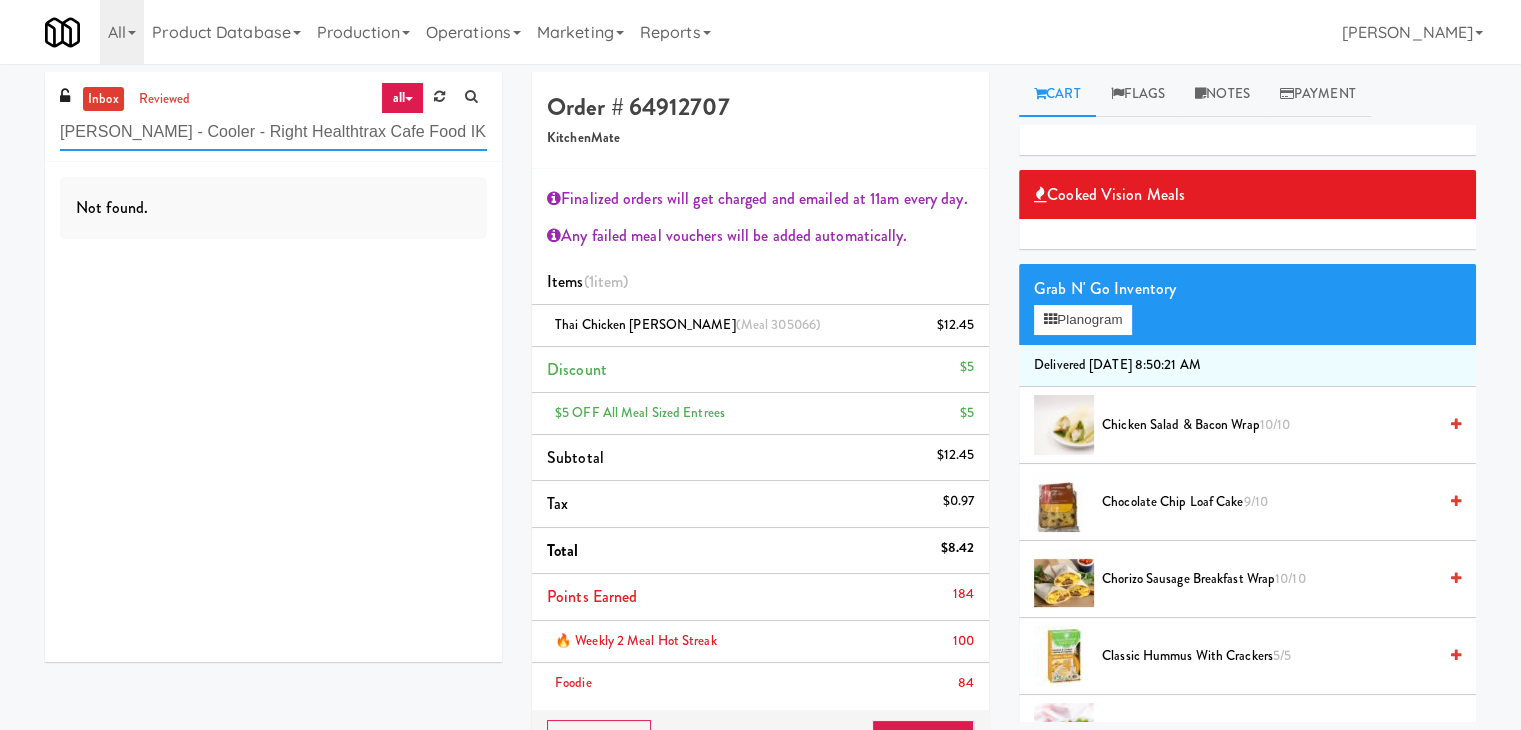 click on "[PERSON_NAME] - Cooler - Right Healthtrax Cafe Food IKEA CDC Mississauga [GEOGRAPHIC_DATA]" at bounding box center (273, 132) 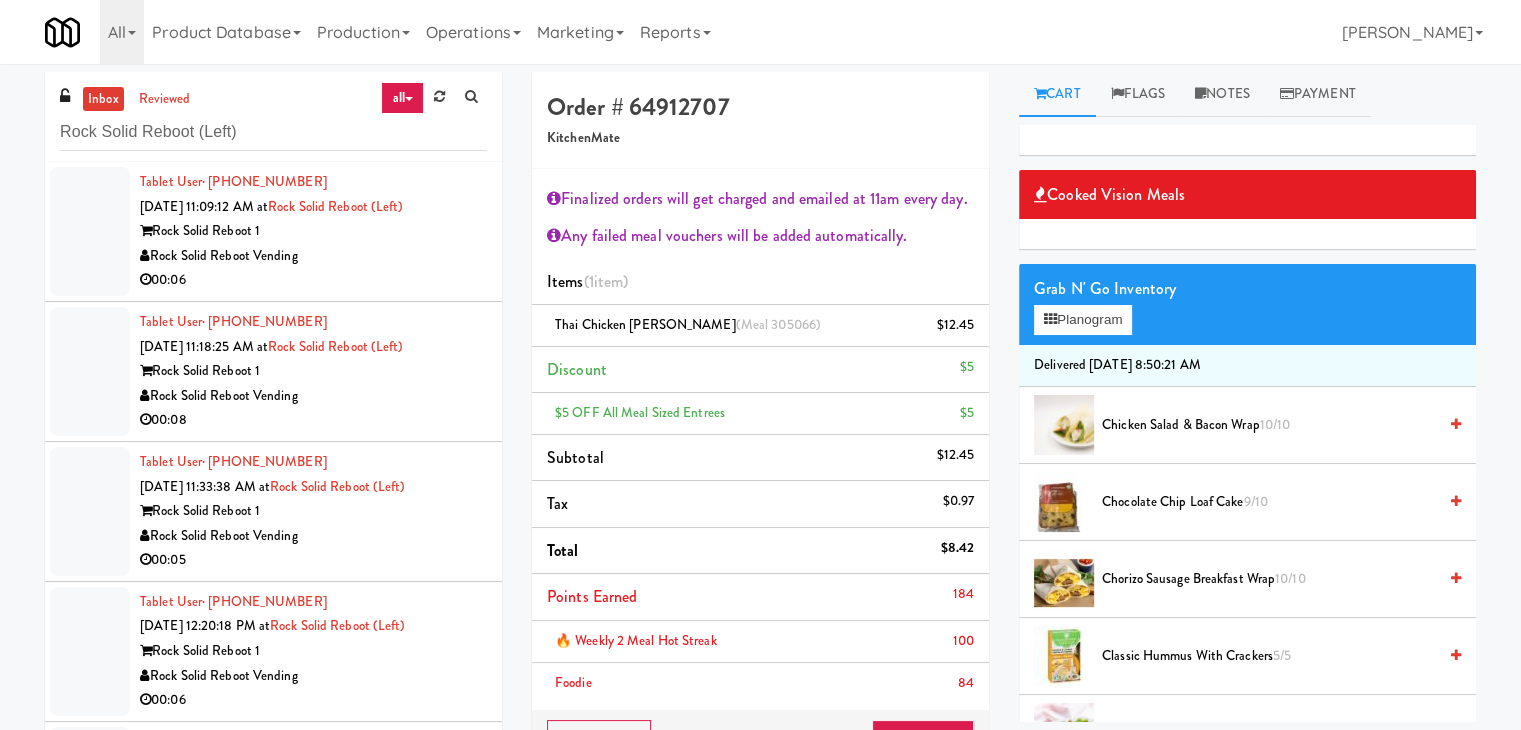 click on "00:06" at bounding box center (313, 280) 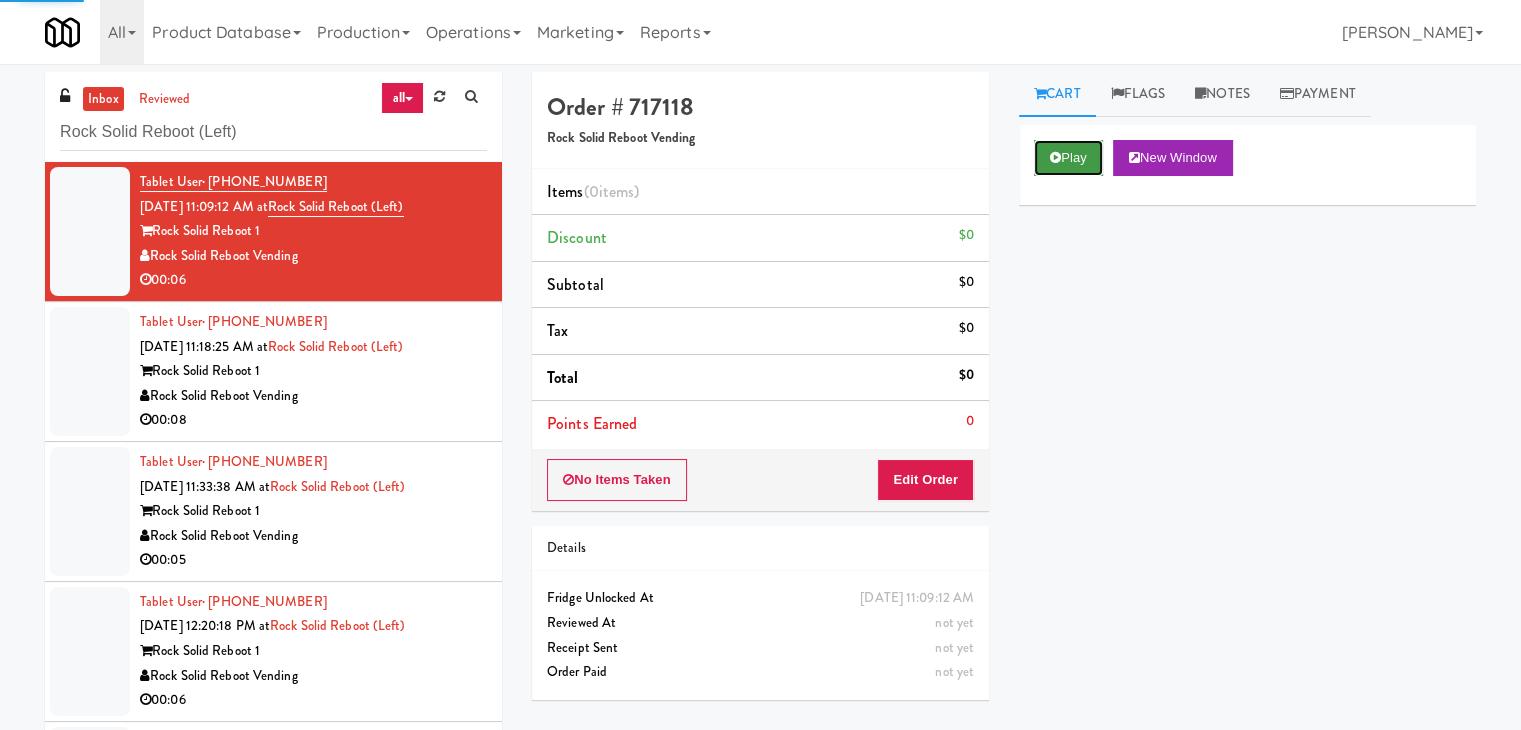 click on "Play" at bounding box center (1068, 158) 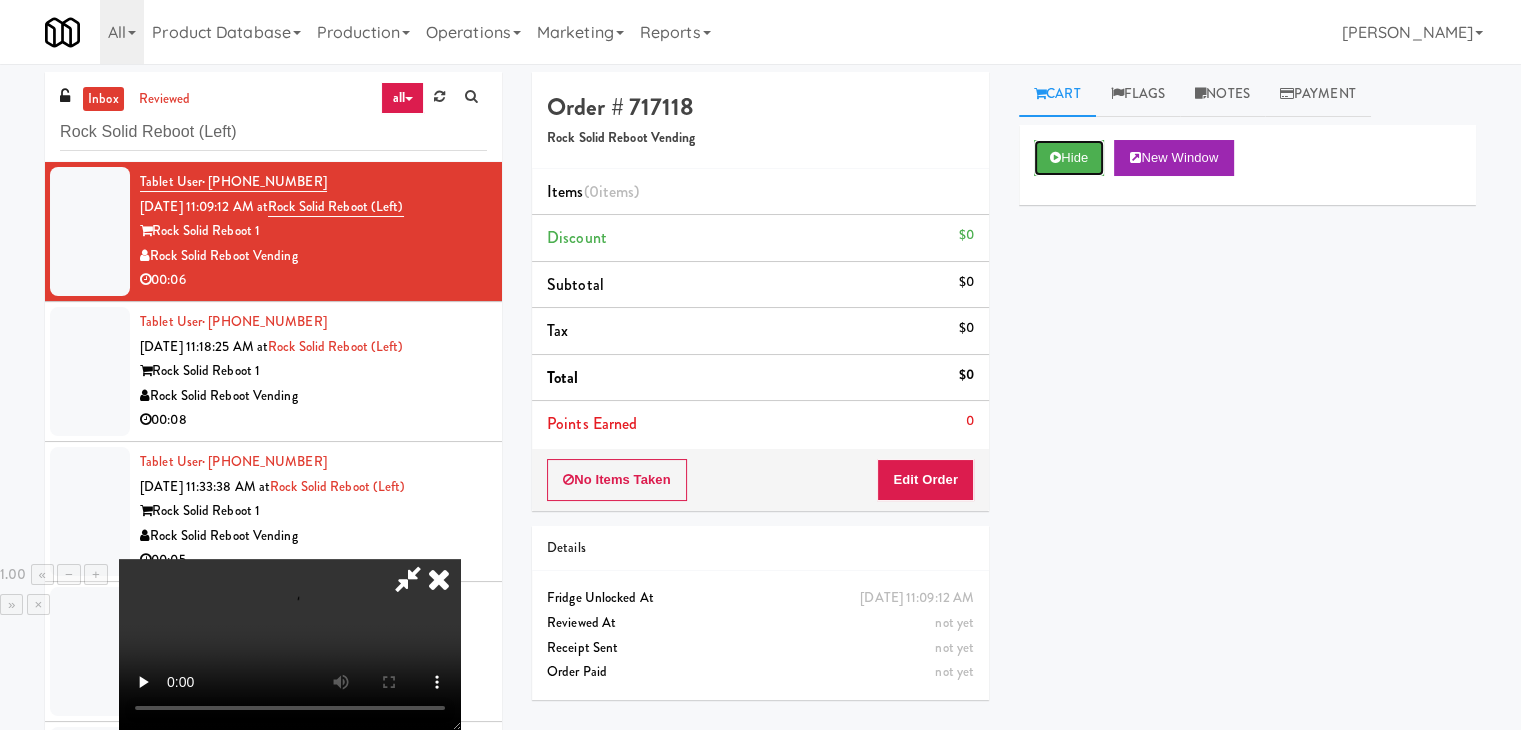 scroll, scrollTop: 0, scrollLeft: 0, axis: both 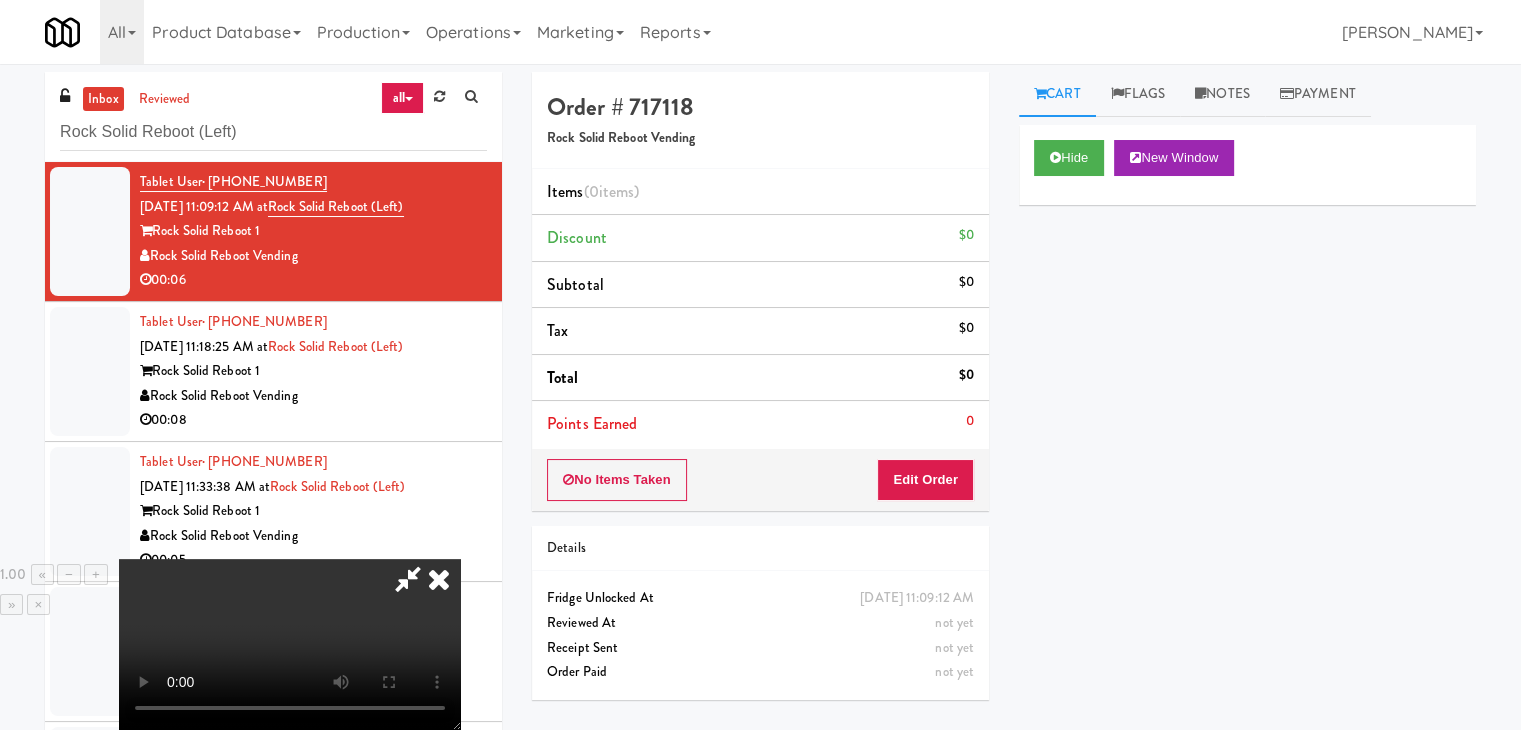 click at bounding box center (439, 579) 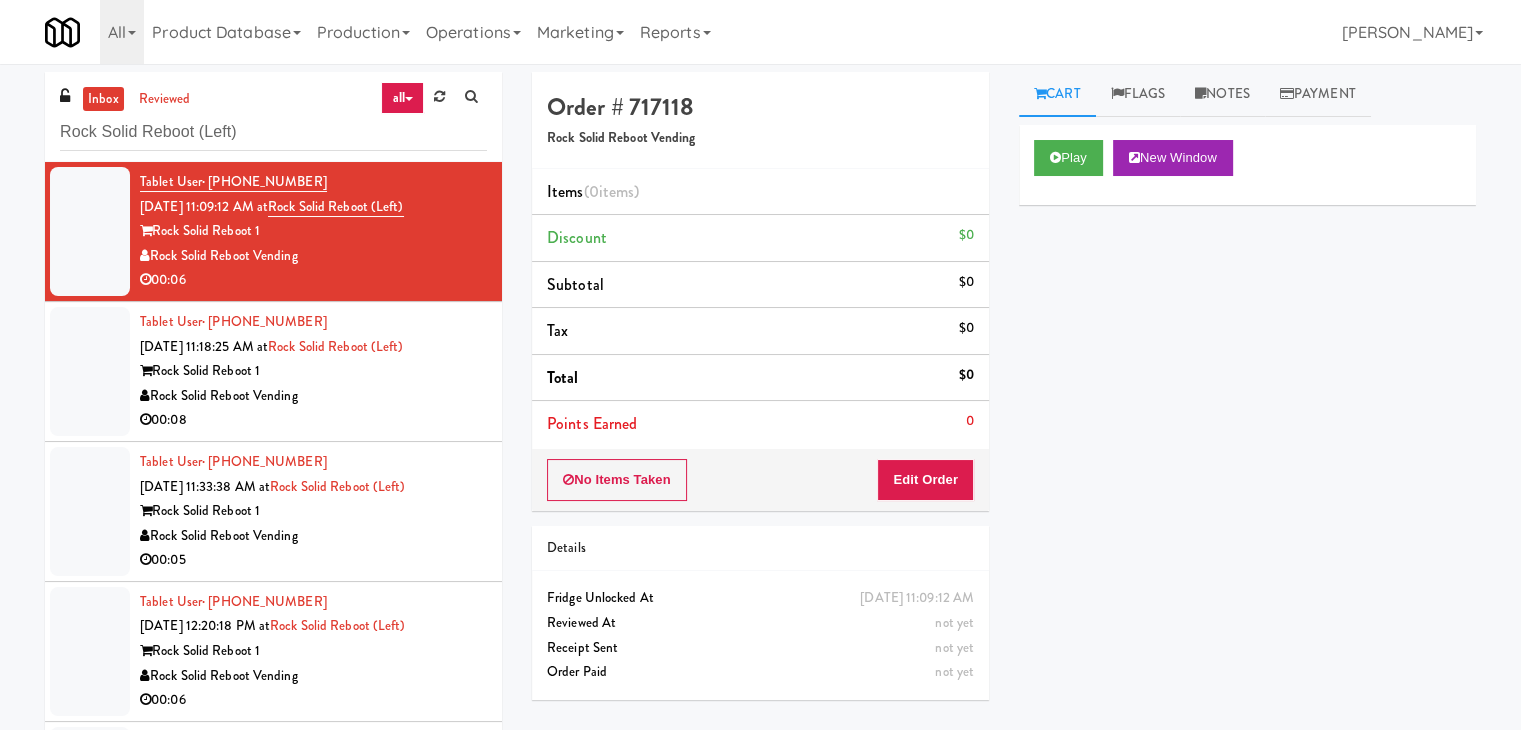 click on "No Items Taken Edit Order" at bounding box center [760, 480] 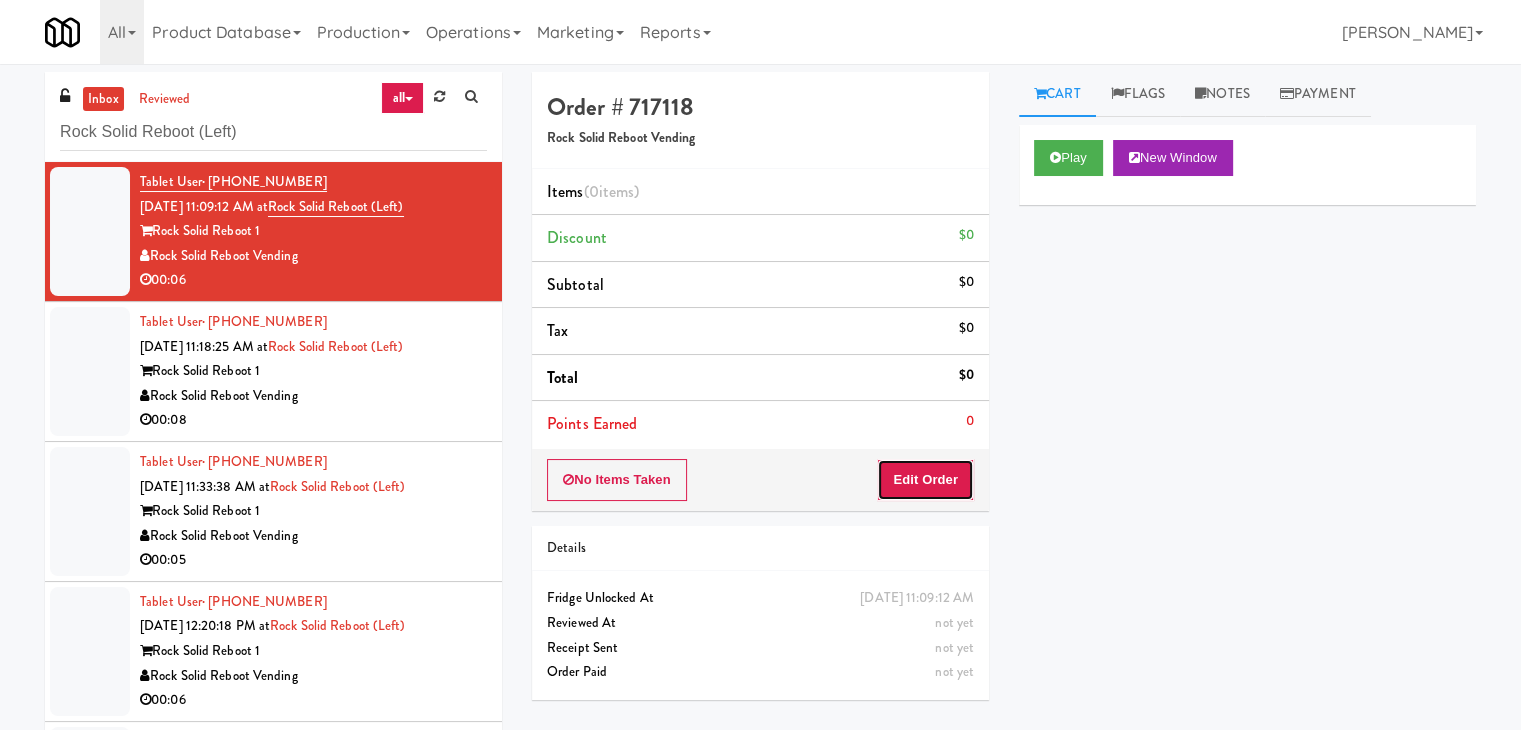 click on "Edit Order" at bounding box center [925, 480] 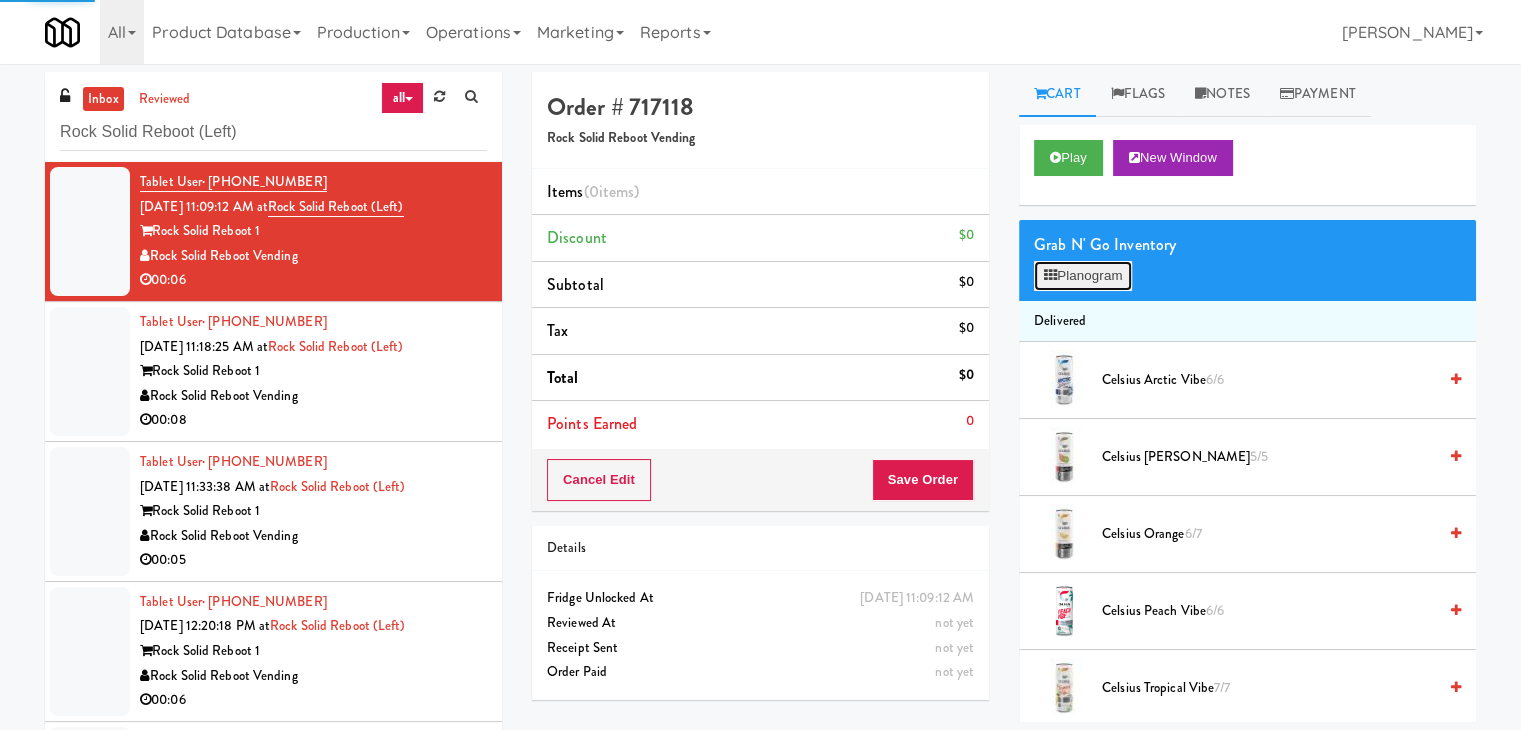 click on "Planogram" at bounding box center [1083, 276] 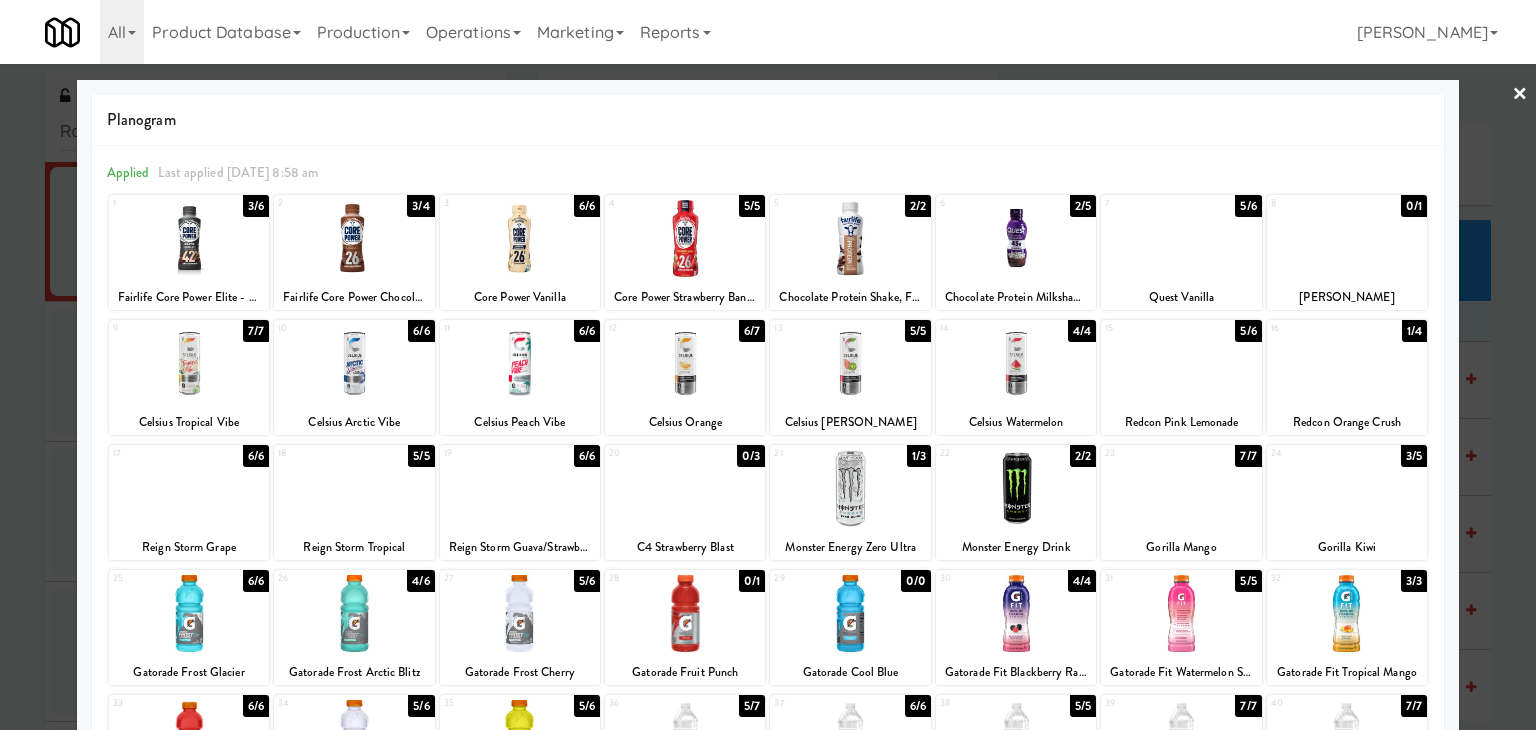 click at bounding box center [1016, 238] 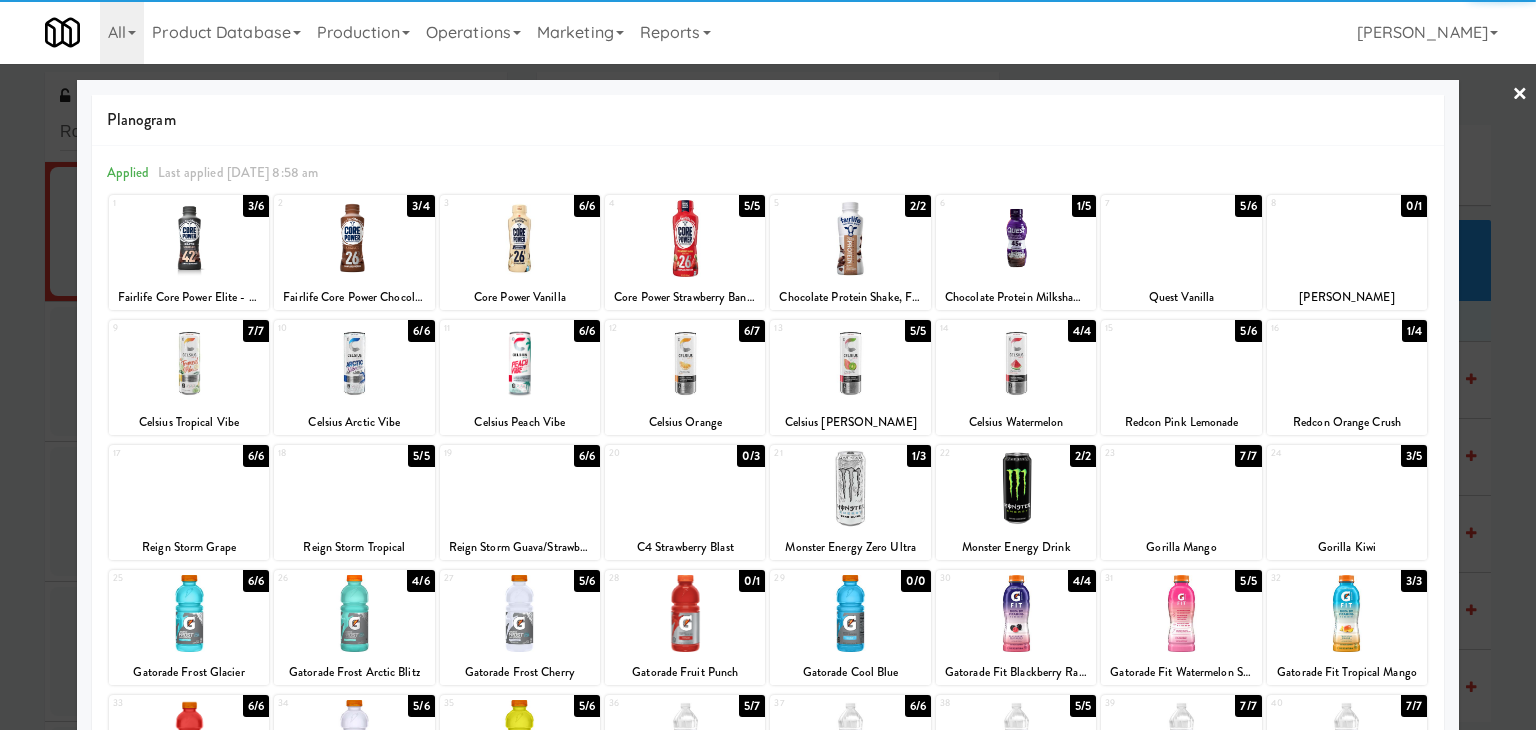 click on "×" at bounding box center (1520, 95) 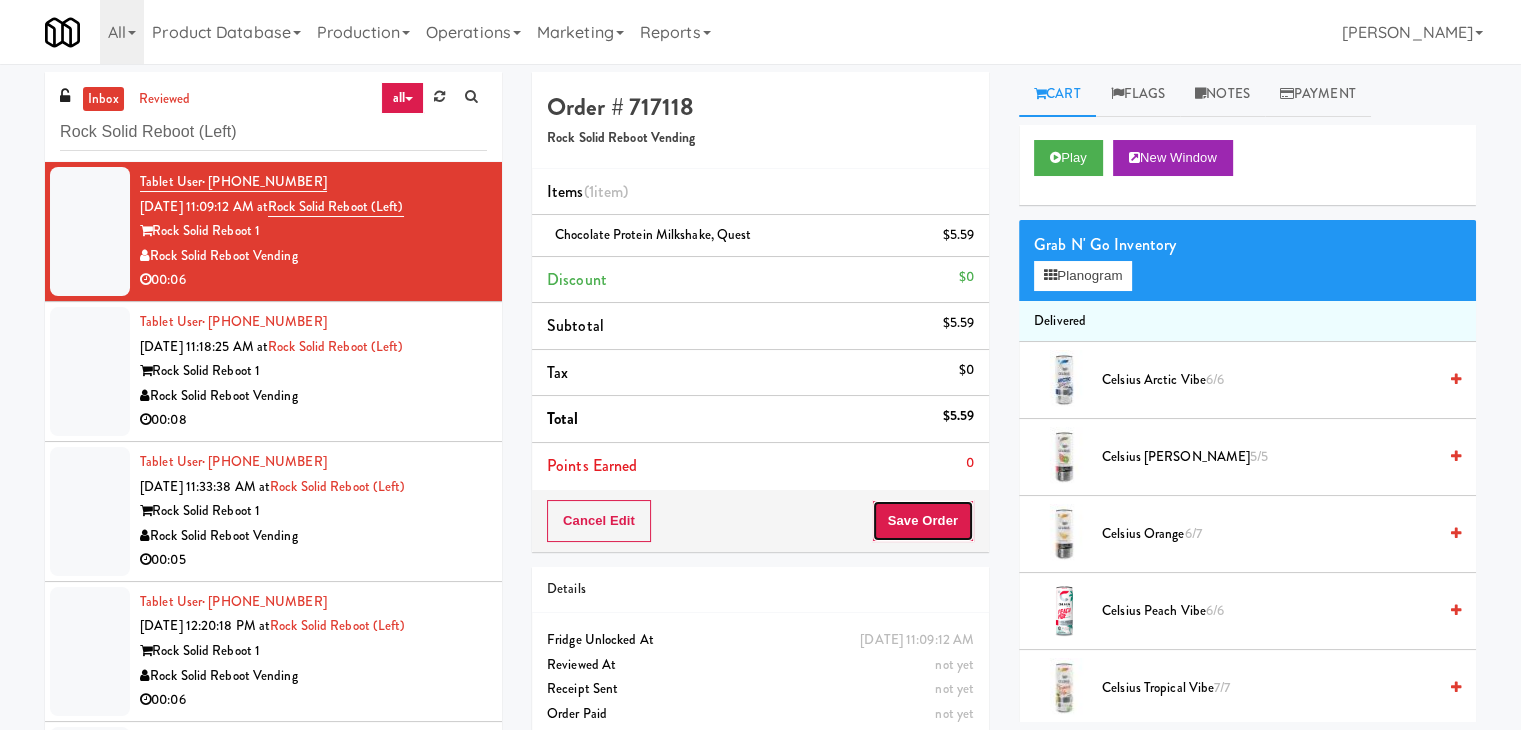 click on "Save Order" at bounding box center (923, 521) 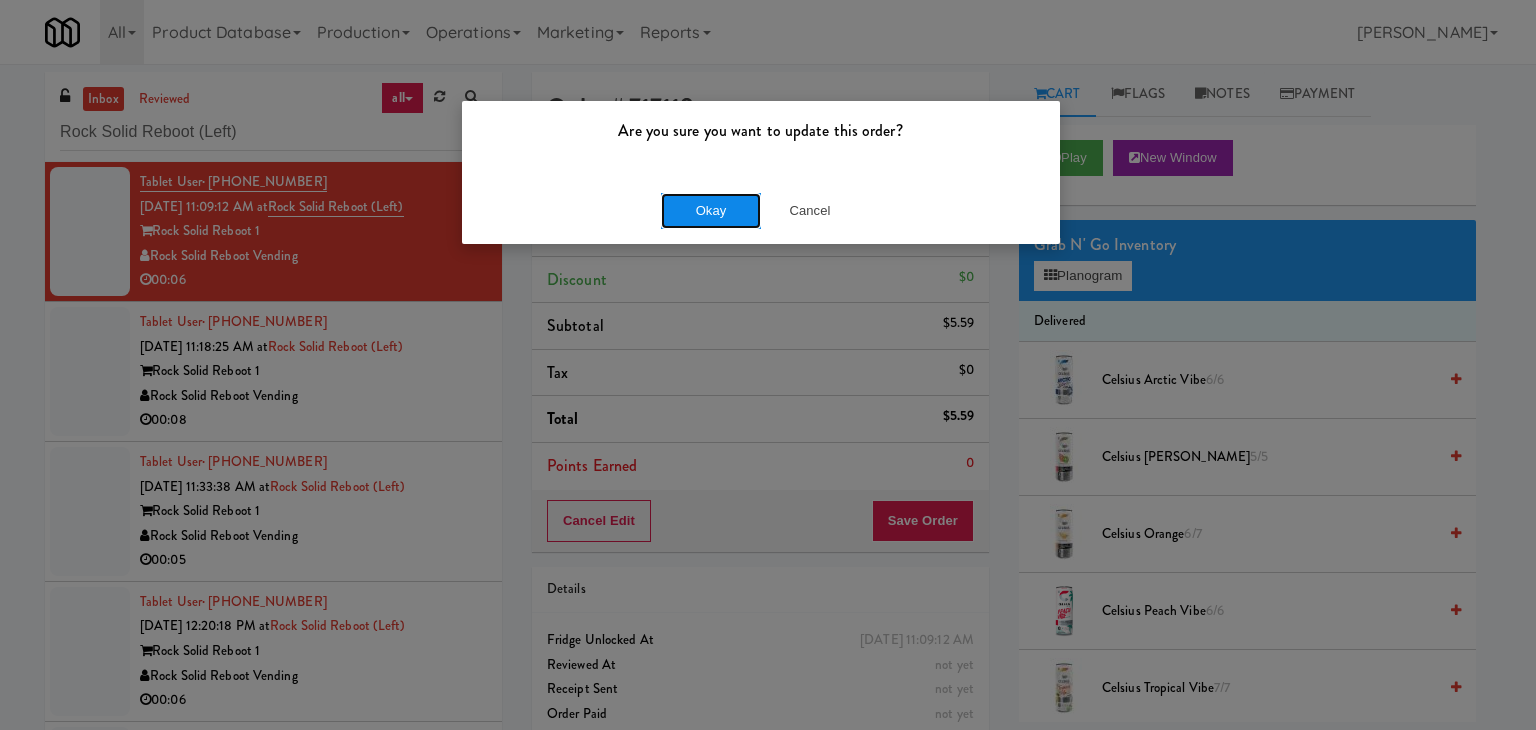 click on "Okay" at bounding box center (711, 211) 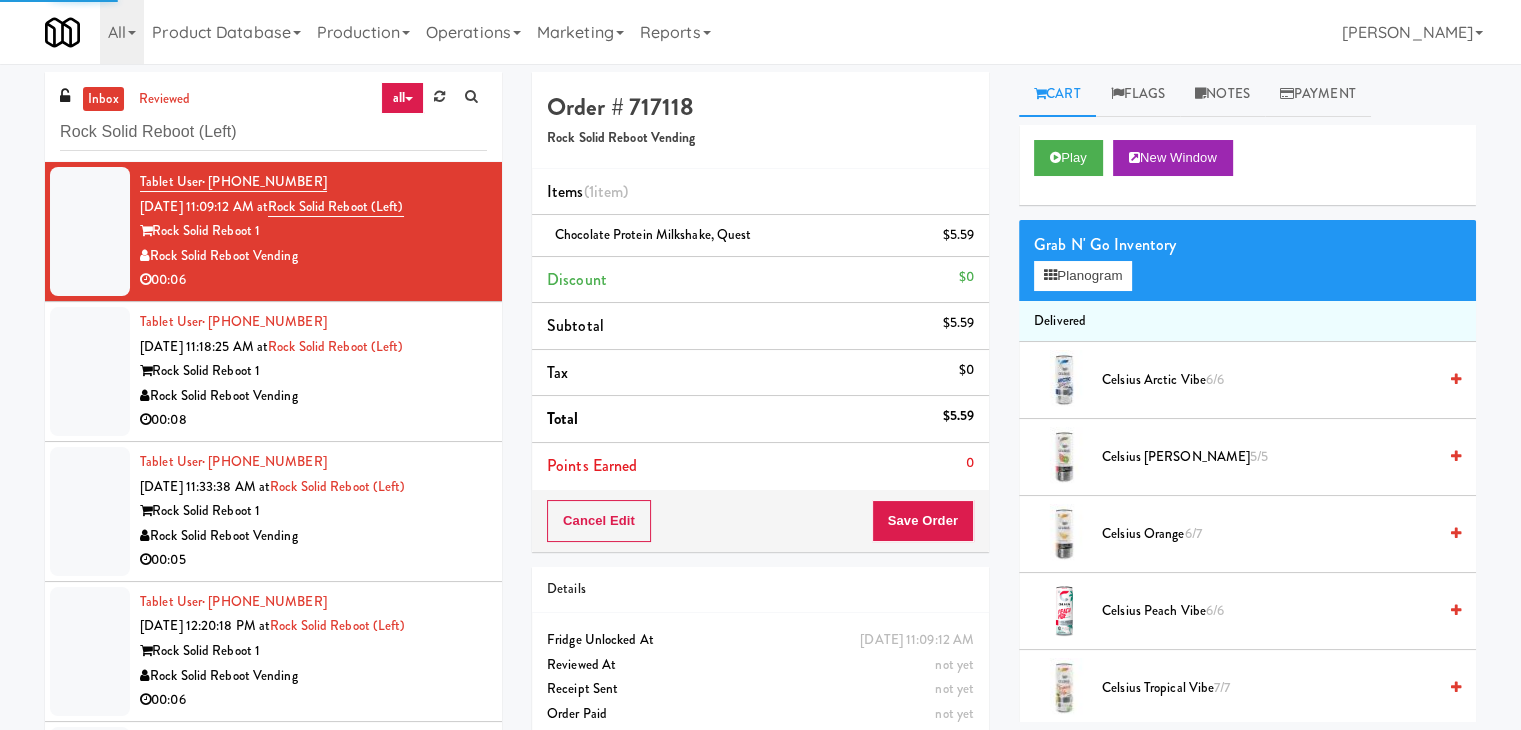 click on "00:08" at bounding box center (313, 420) 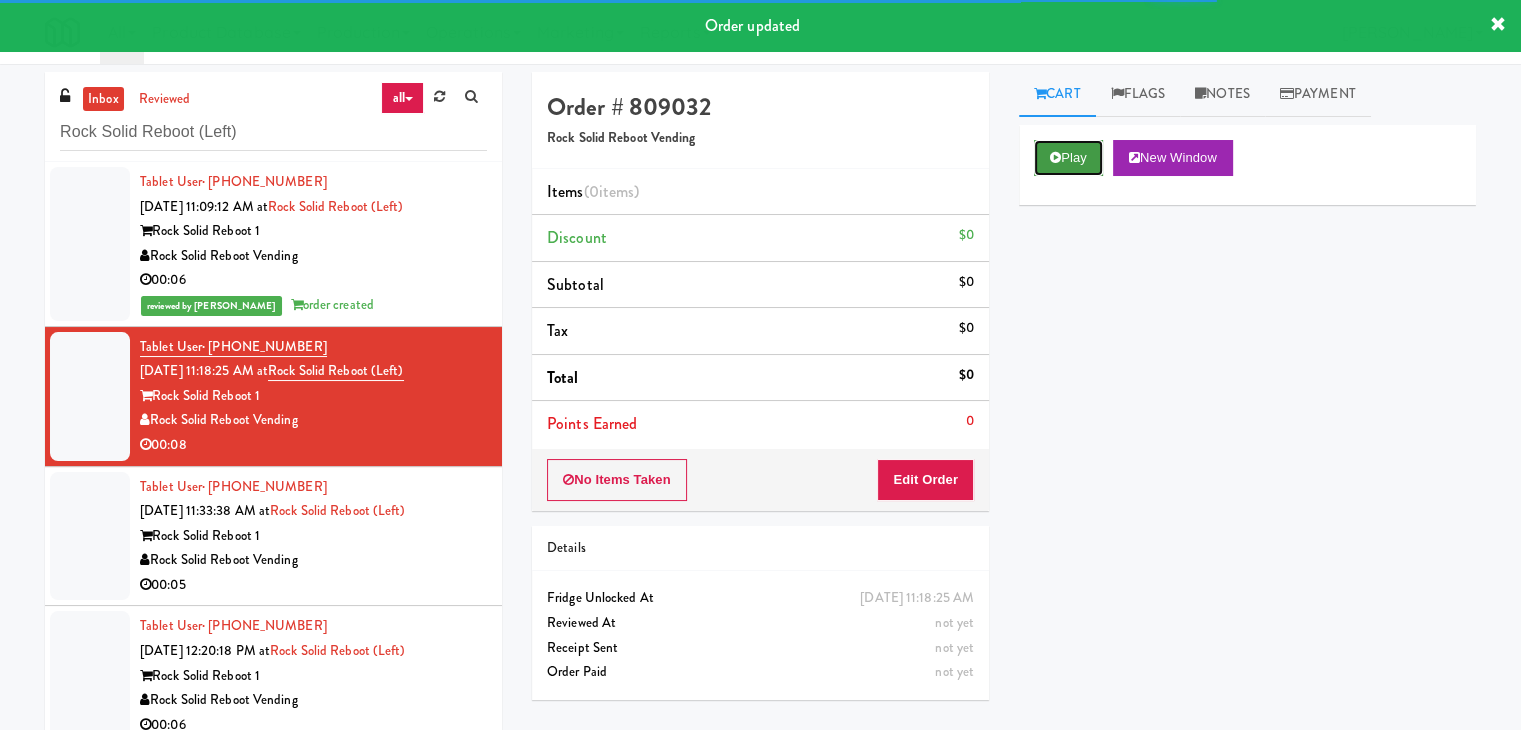 click on "Play" at bounding box center [1068, 158] 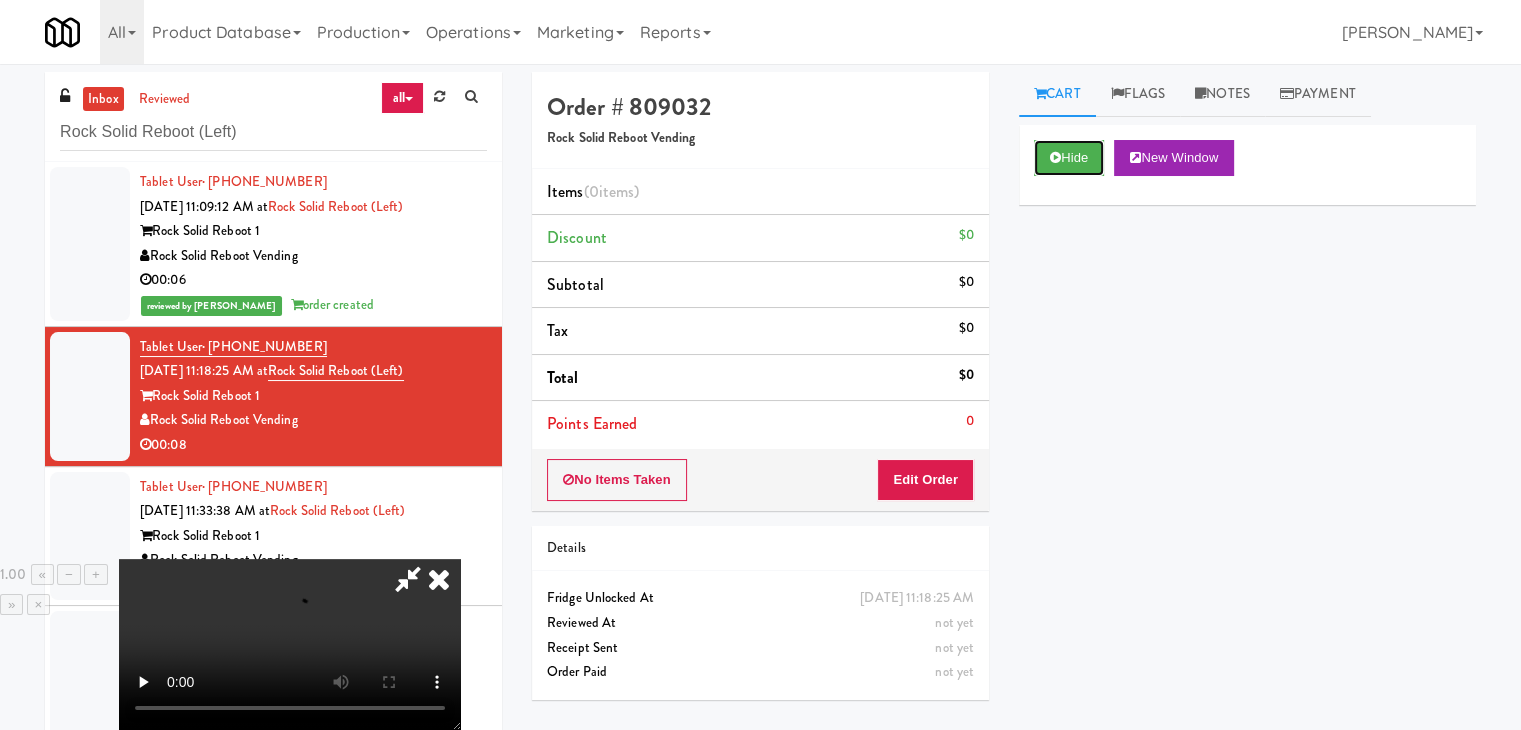 scroll, scrollTop: 0, scrollLeft: 0, axis: both 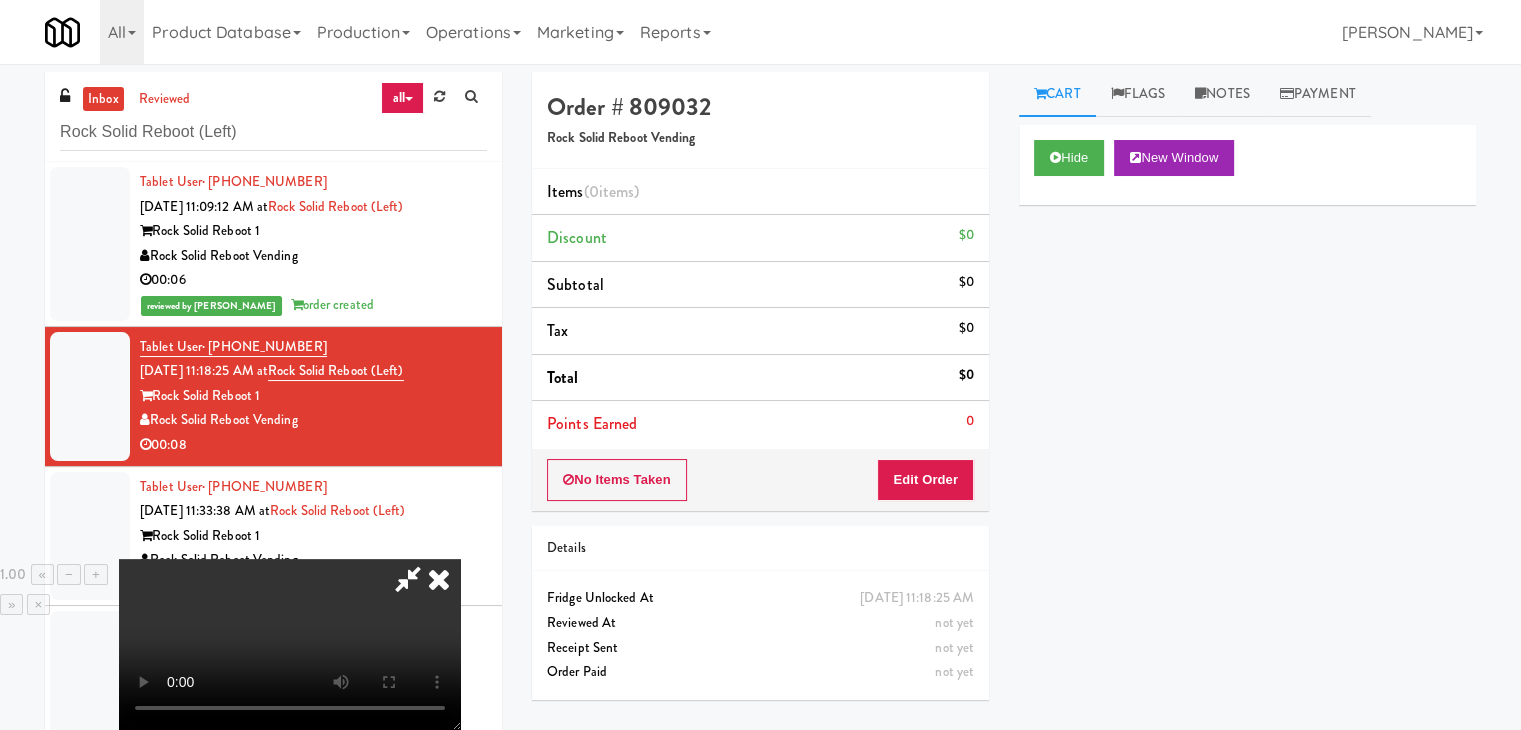 click at bounding box center (439, 579) 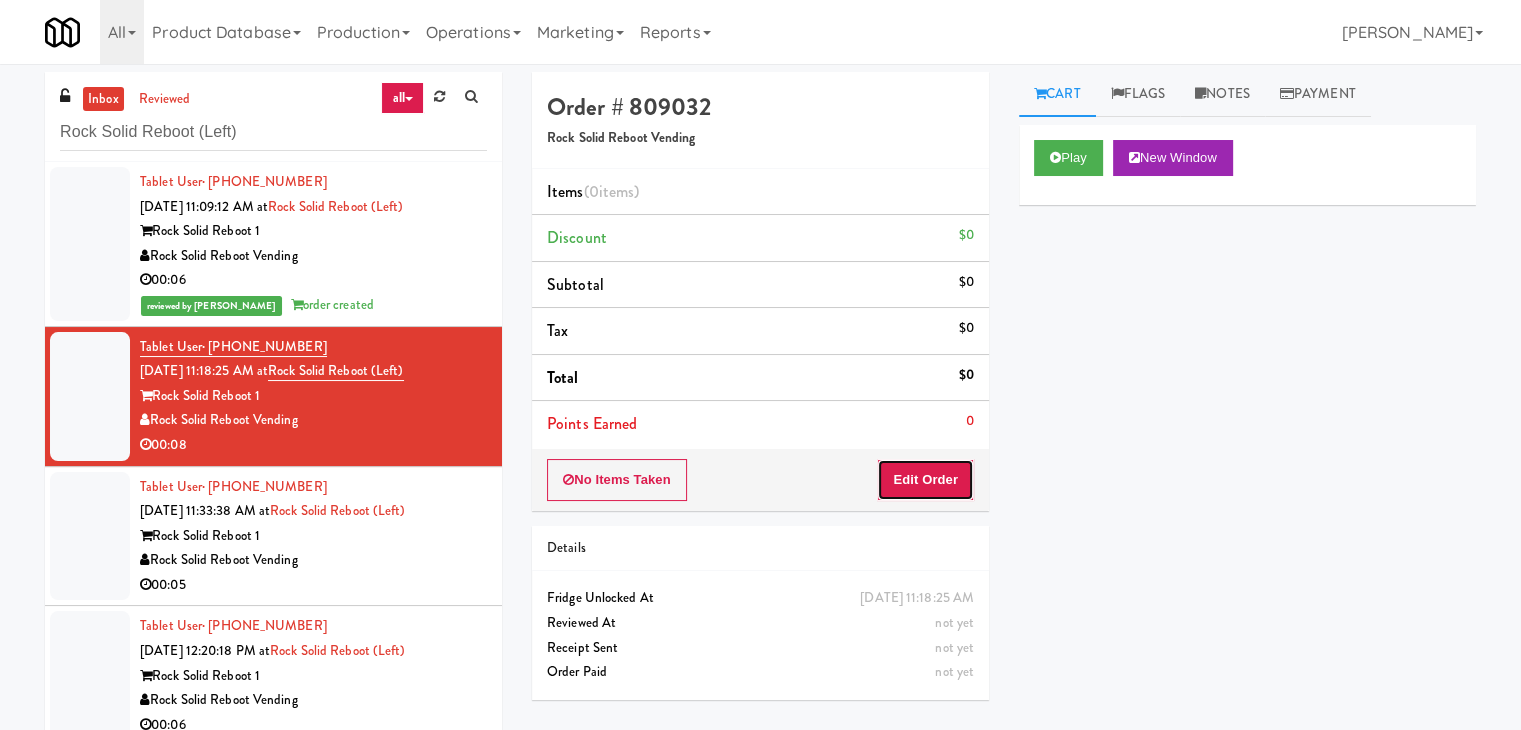 click on "Edit Order" at bounding box center (925, 480) 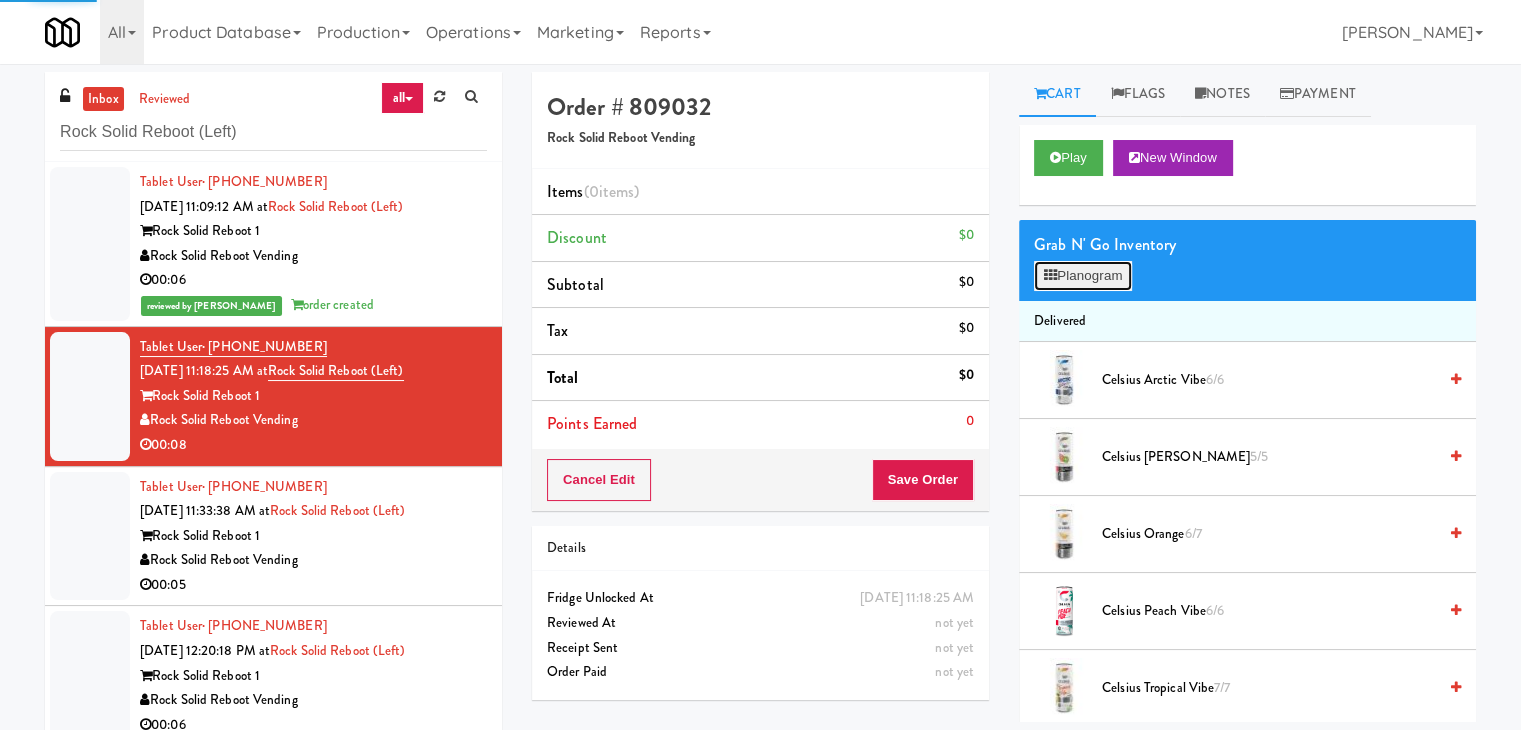 click on "Planogram" at bounding box center (1083, 276) 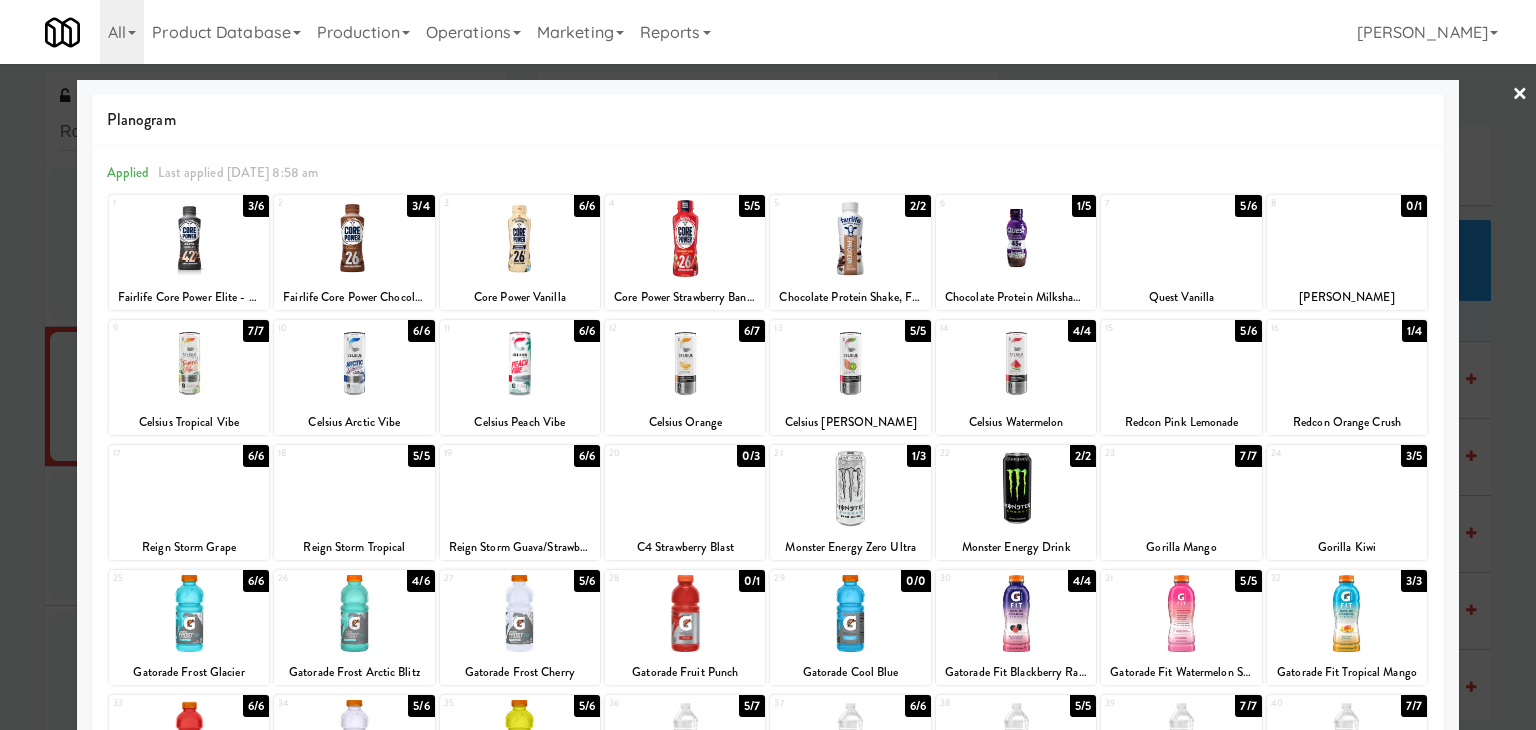 click at bounding box center [189, 238] 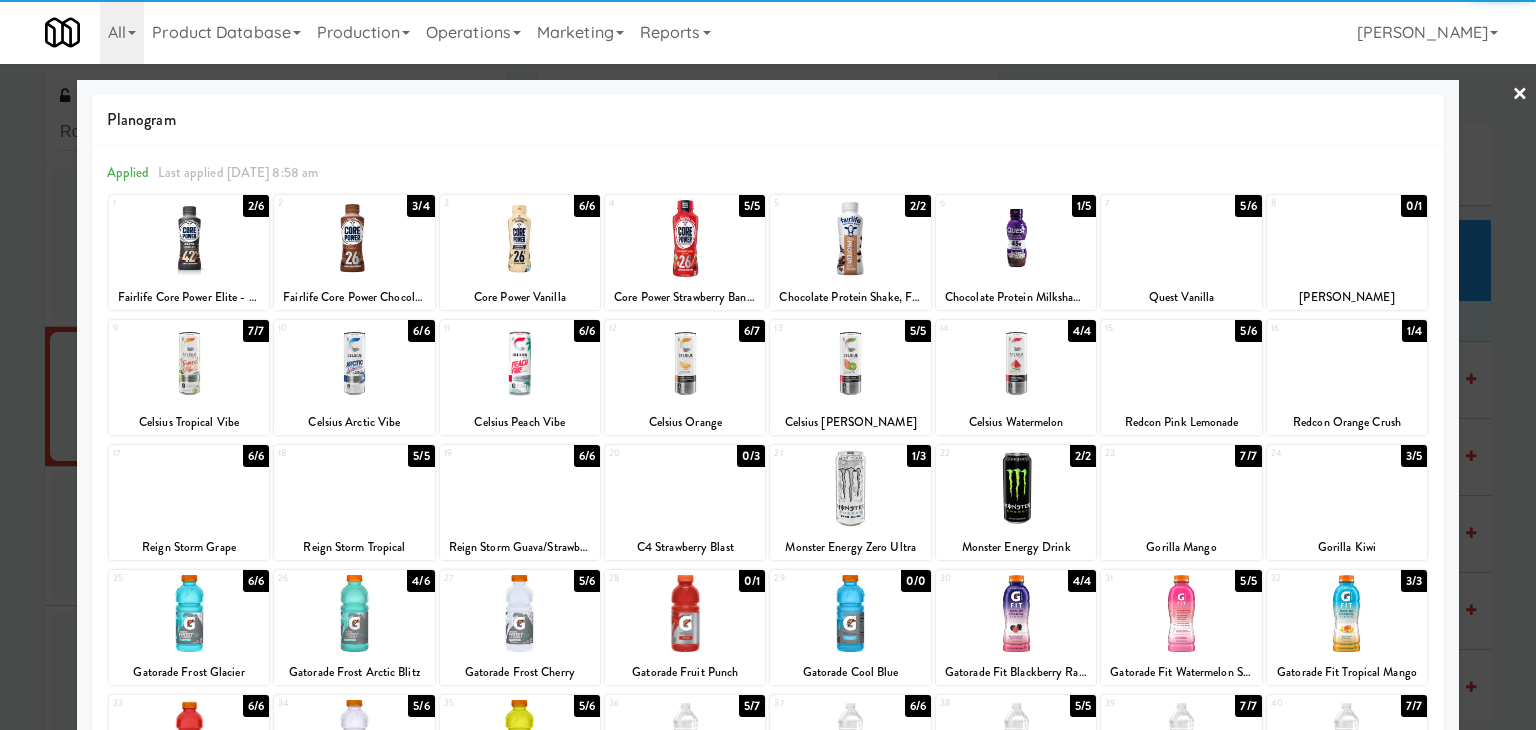 click at bounding box center (189, 238) 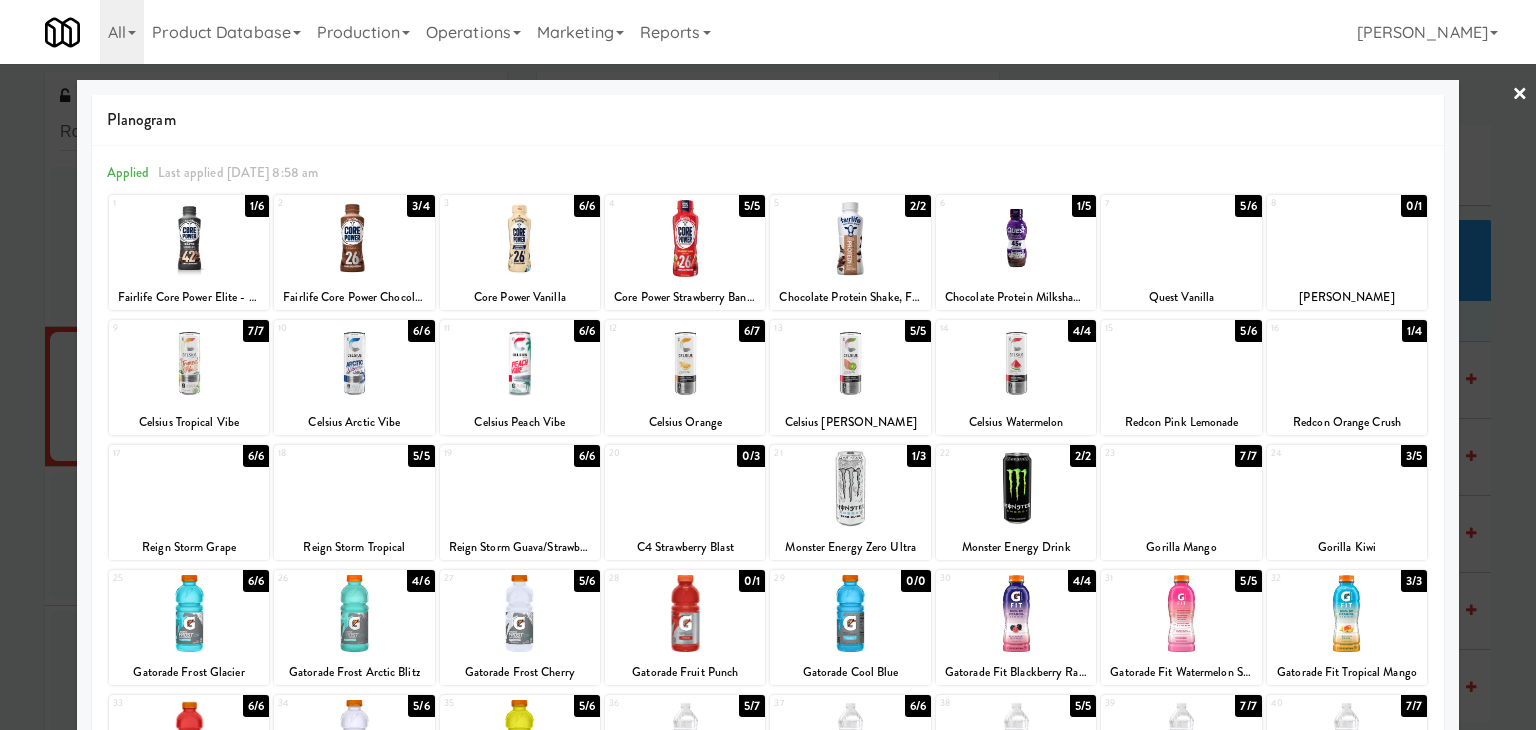 click on "×" at bounding box center [1520, 95] 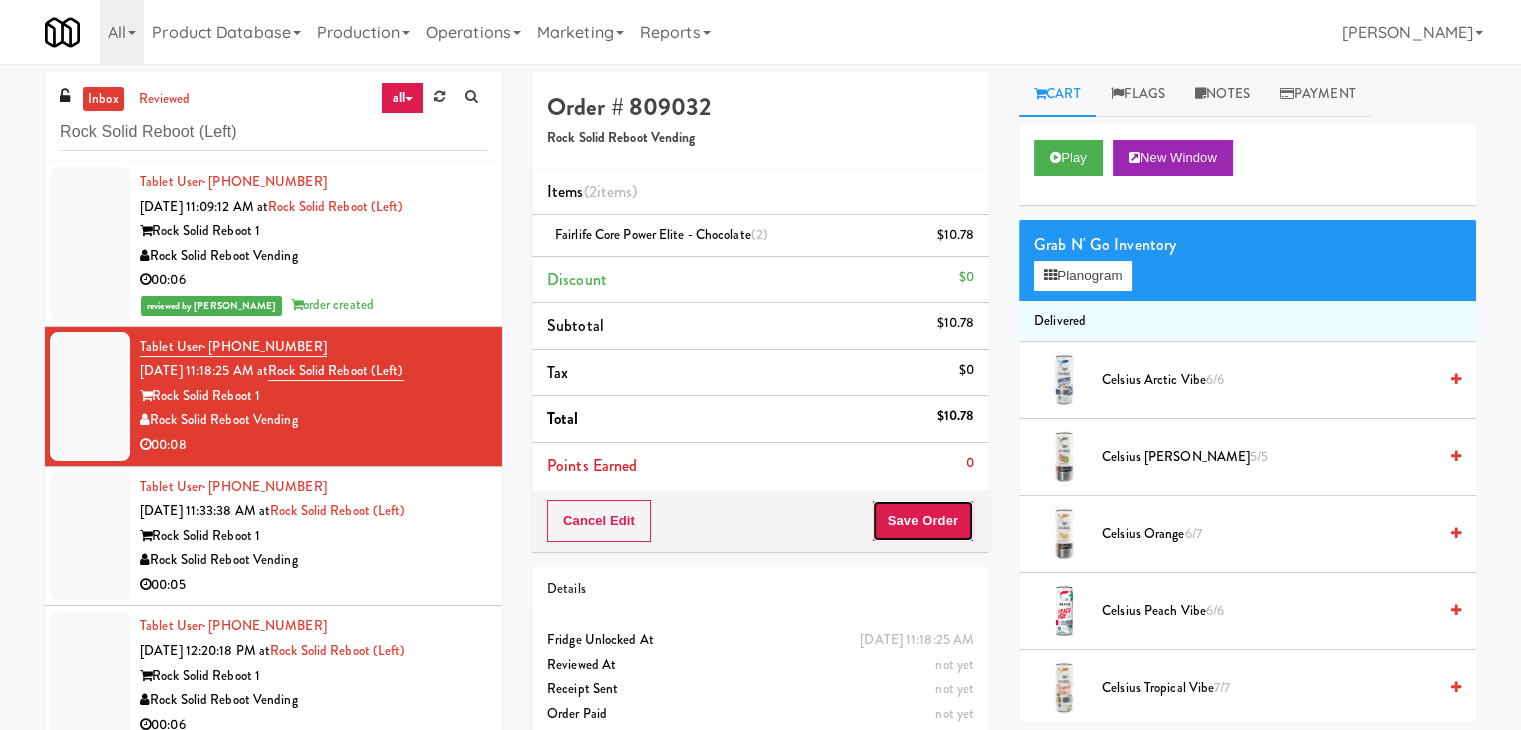 click on "Save Order" at bounding box center (923, 521) 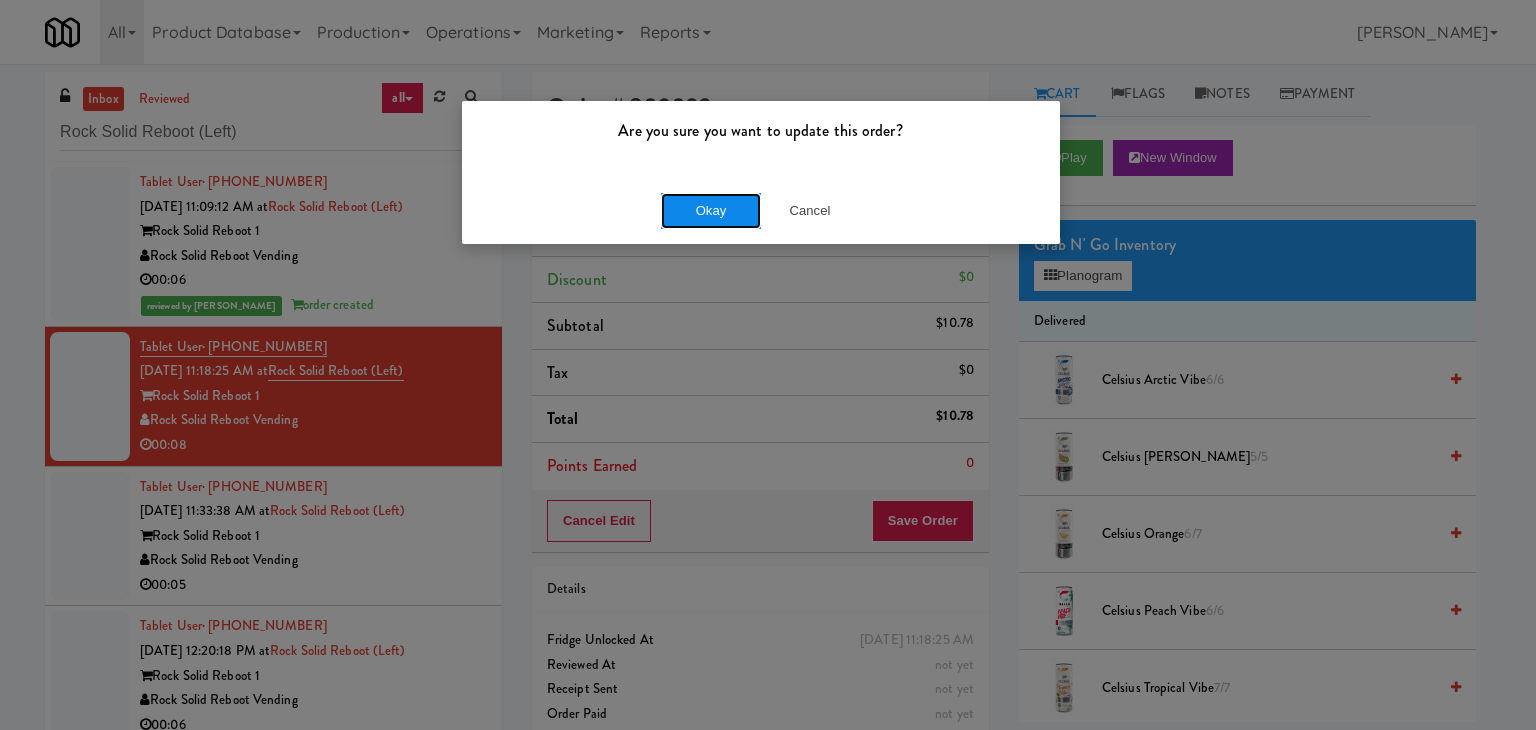 click on "Okay" at bounding box center (711, 211) 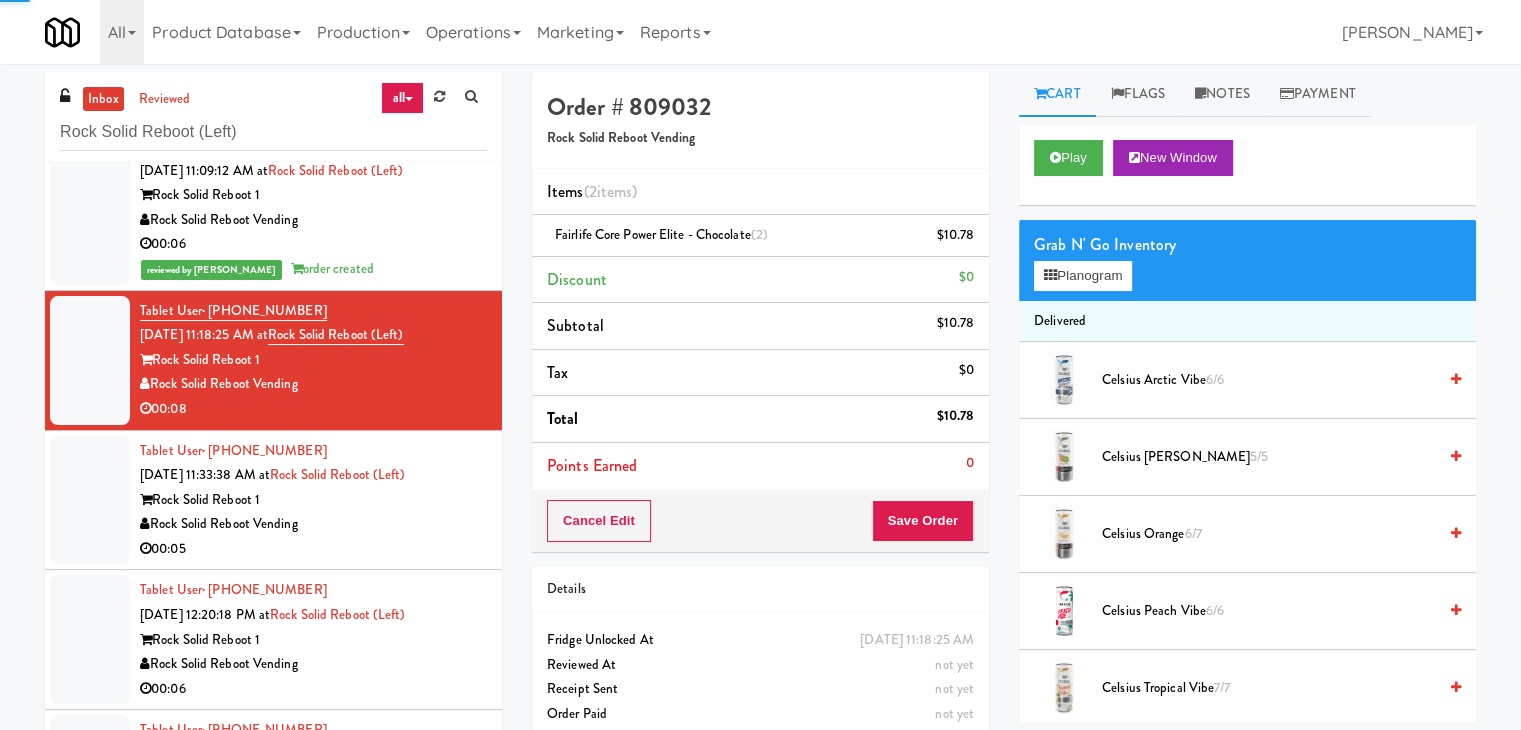 scroll, scrollTop: 100, scrollLeft: 0, axis: vertical 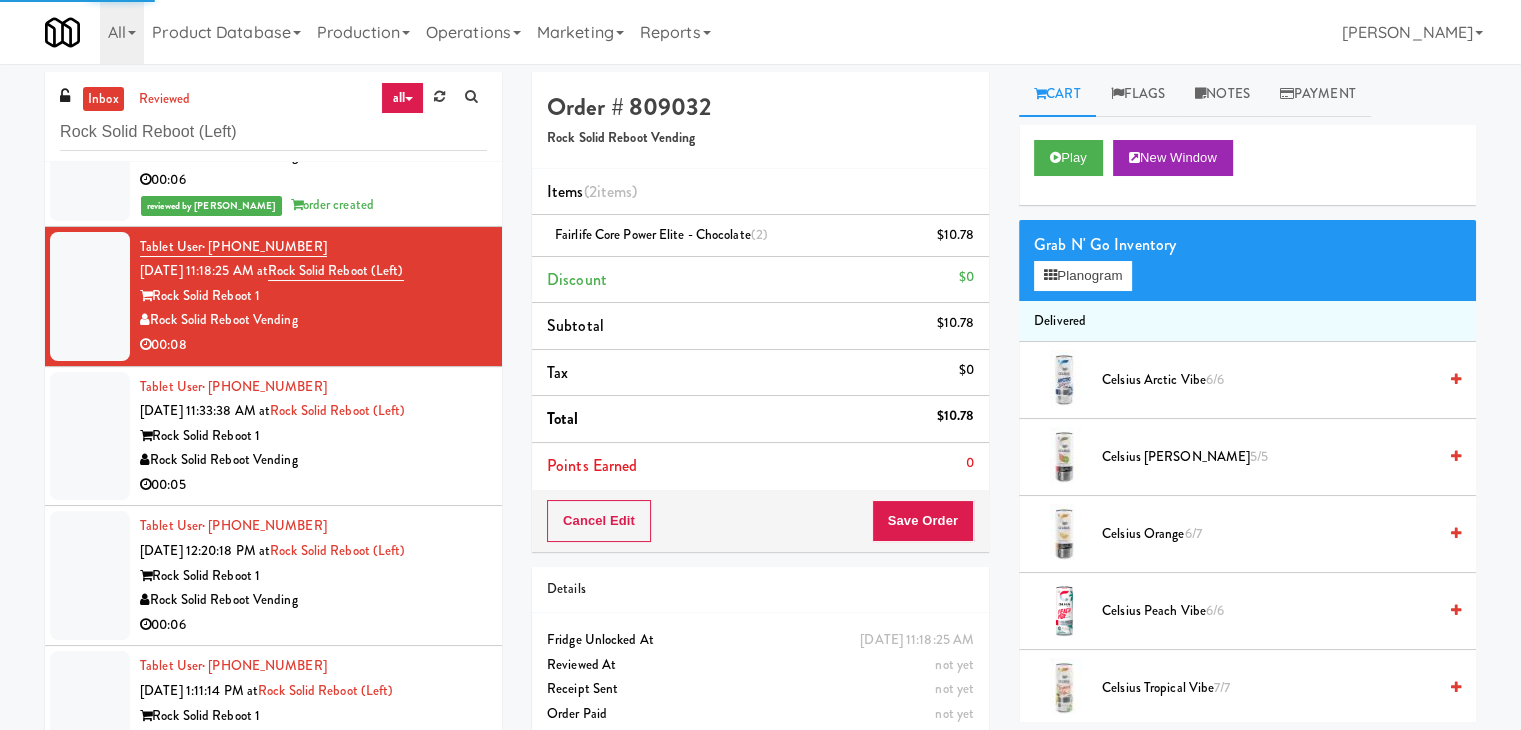 click on "00:05" at bounding box center (313, 485) 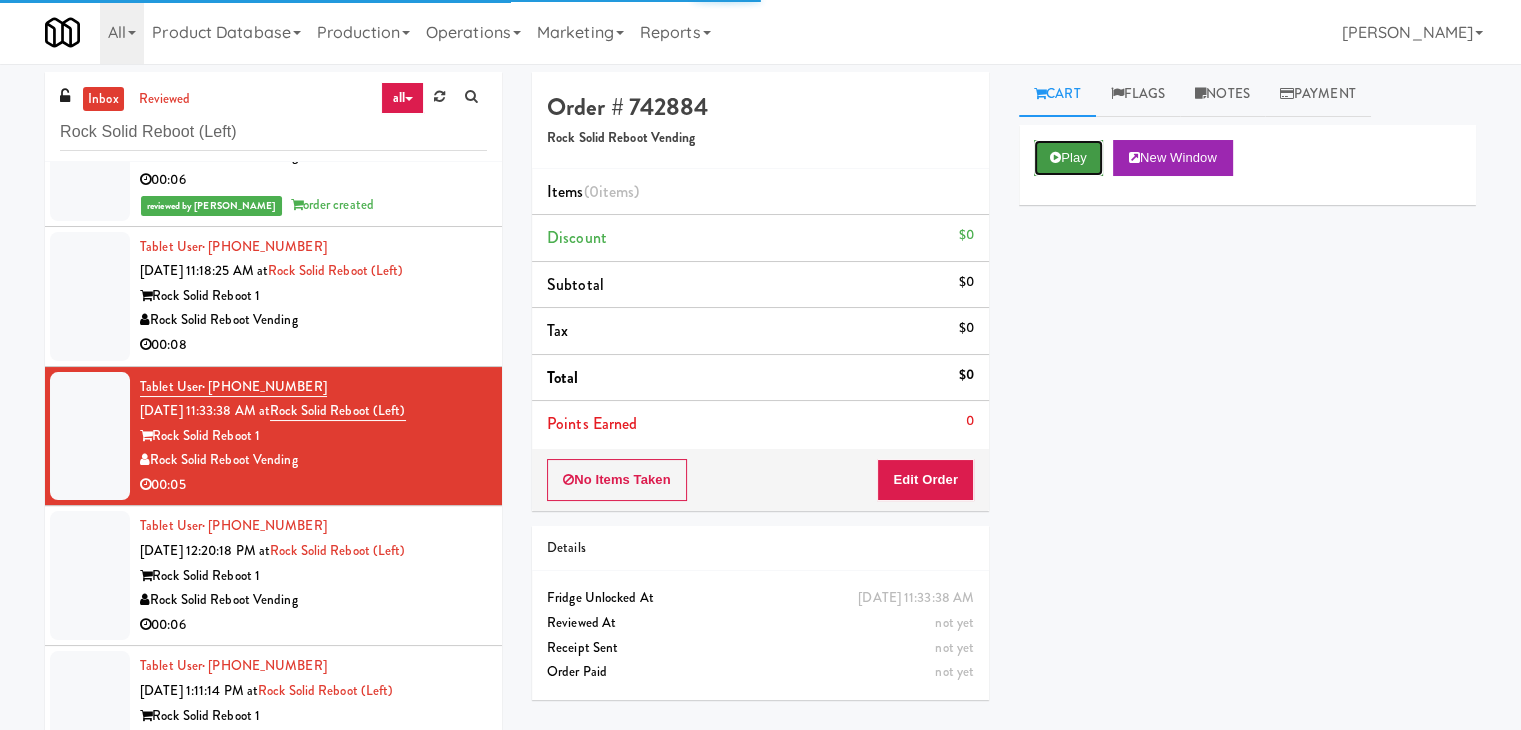 click on "Play" at bounding box center (1068, 158) 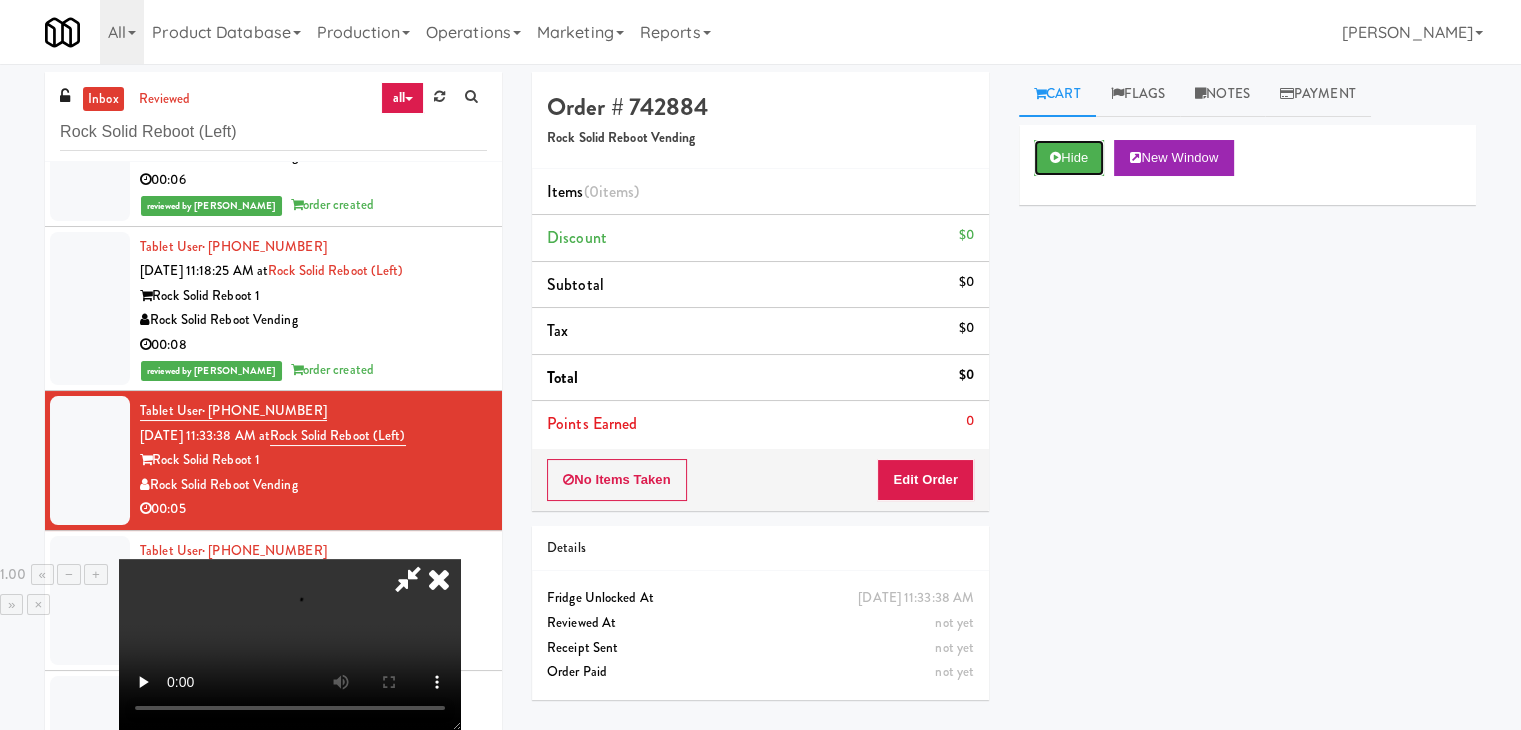 scroll, scrollTop: 0, scrollLeft: 0, axis: both 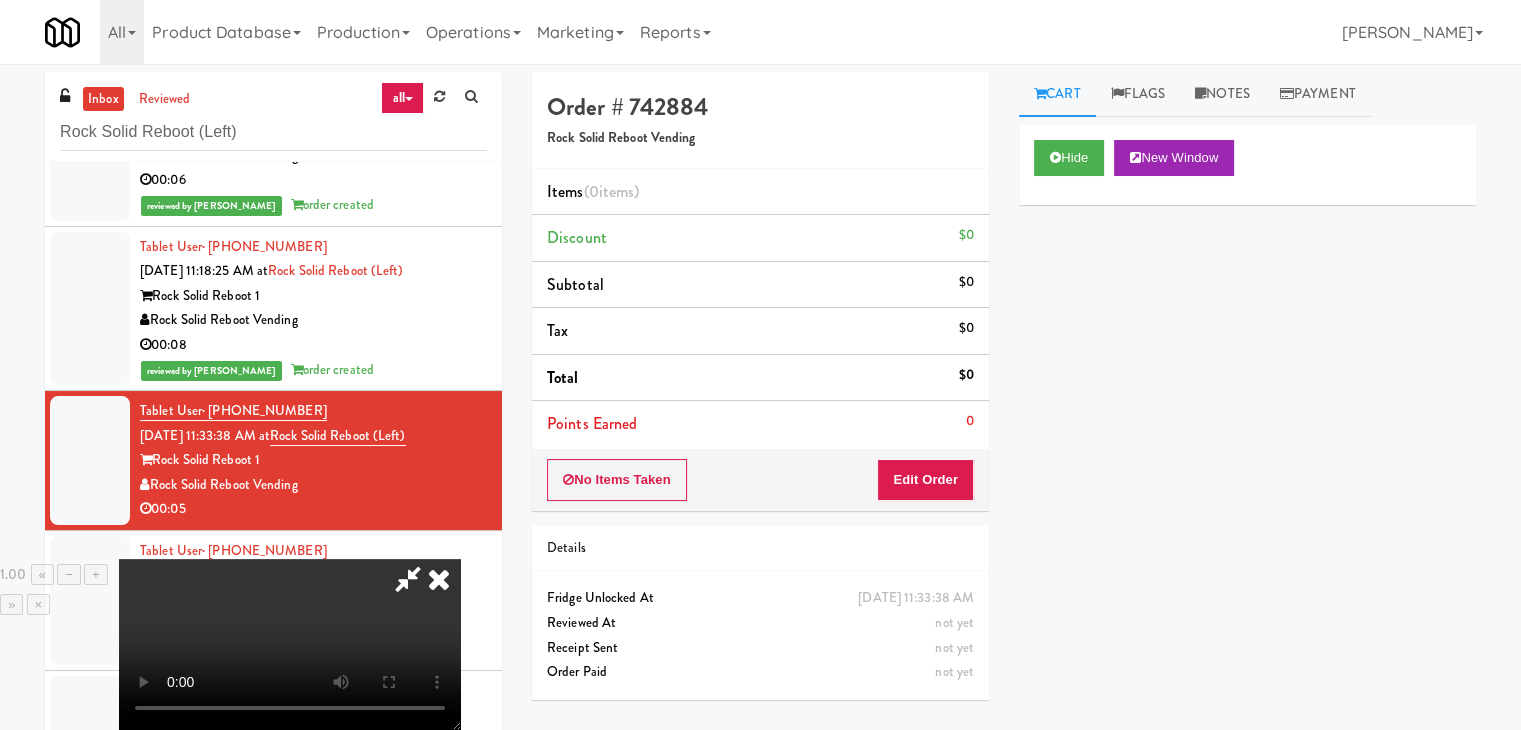 click at bounding box center (439, 579) 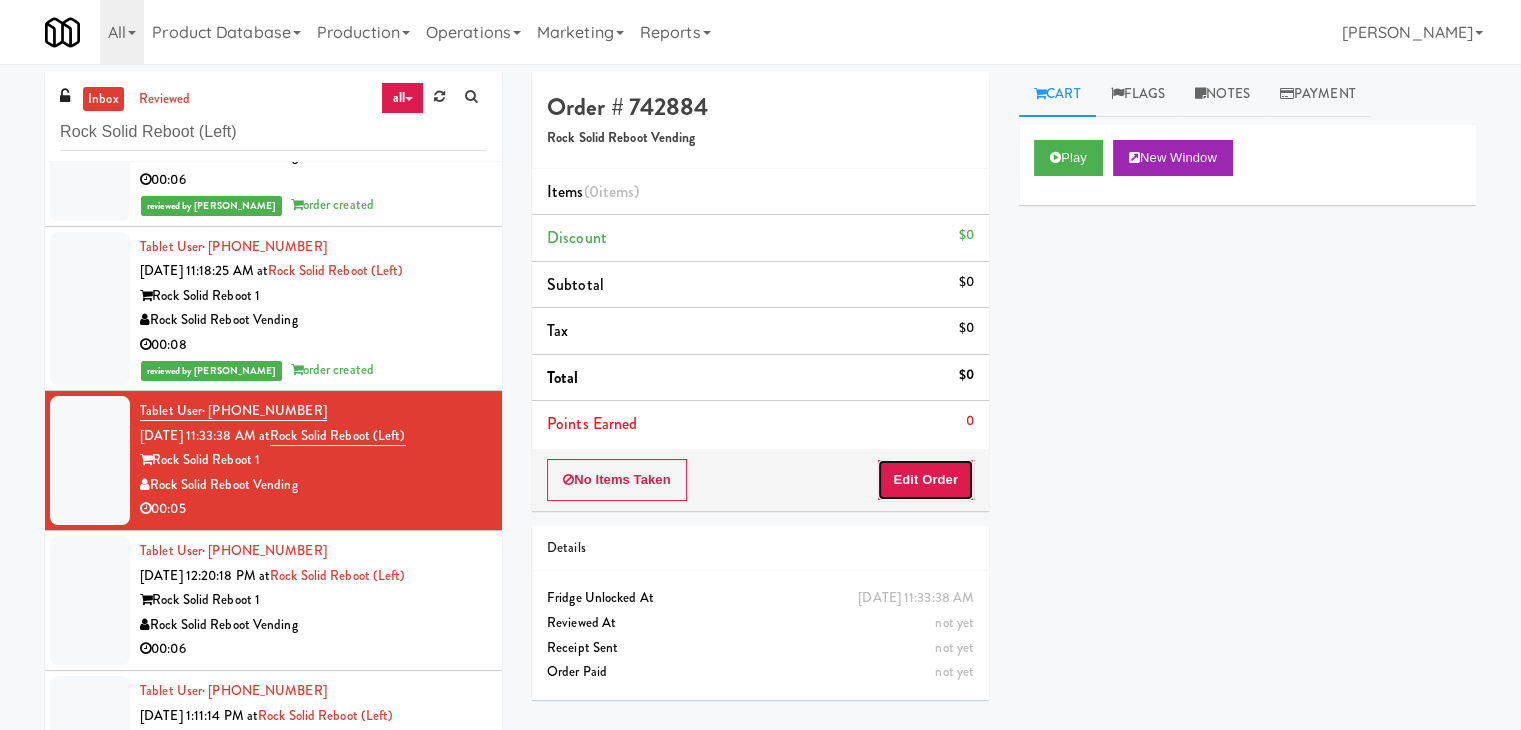 click on "Edit Order" at bounding box center [925, 480] 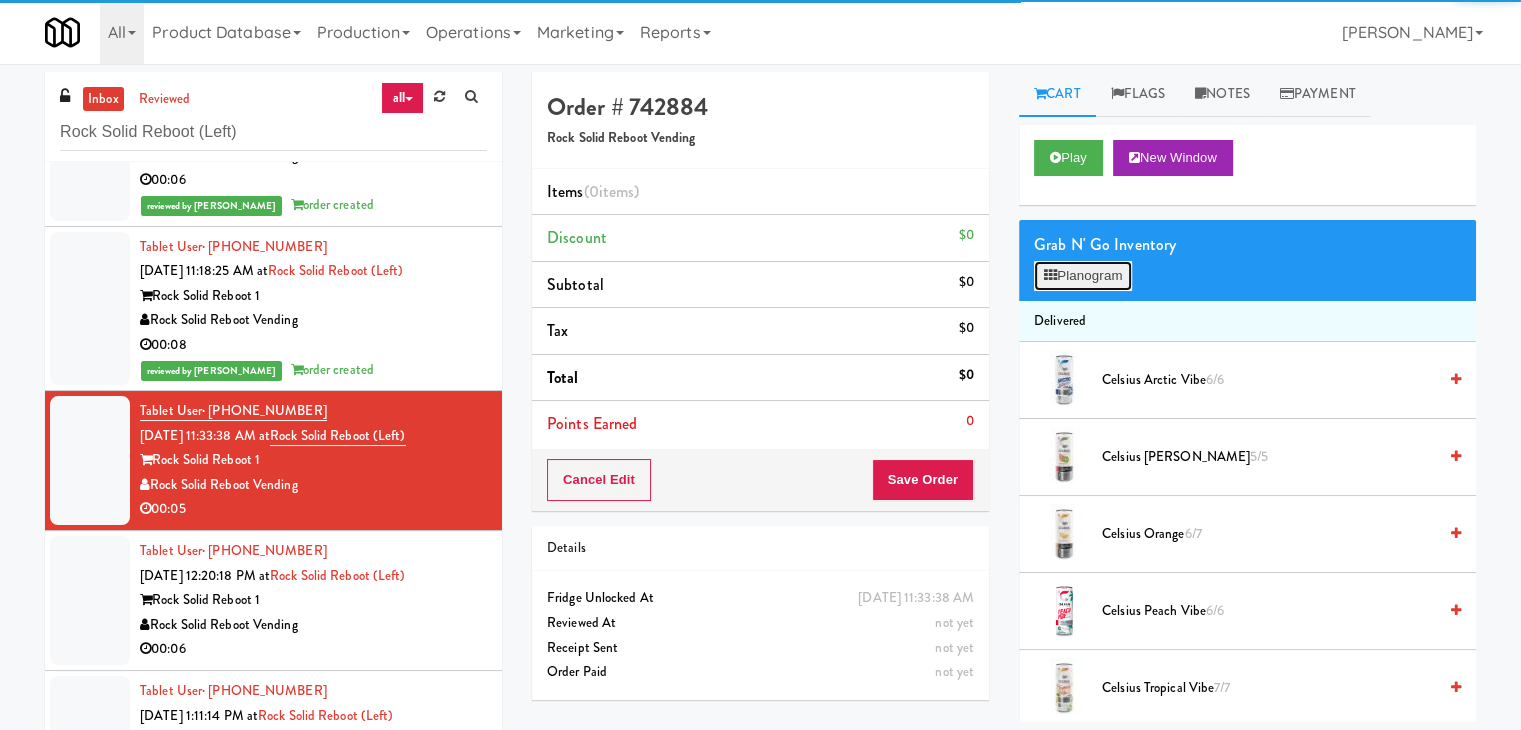 click on "Planogram" at bounding box center [1083, 276] 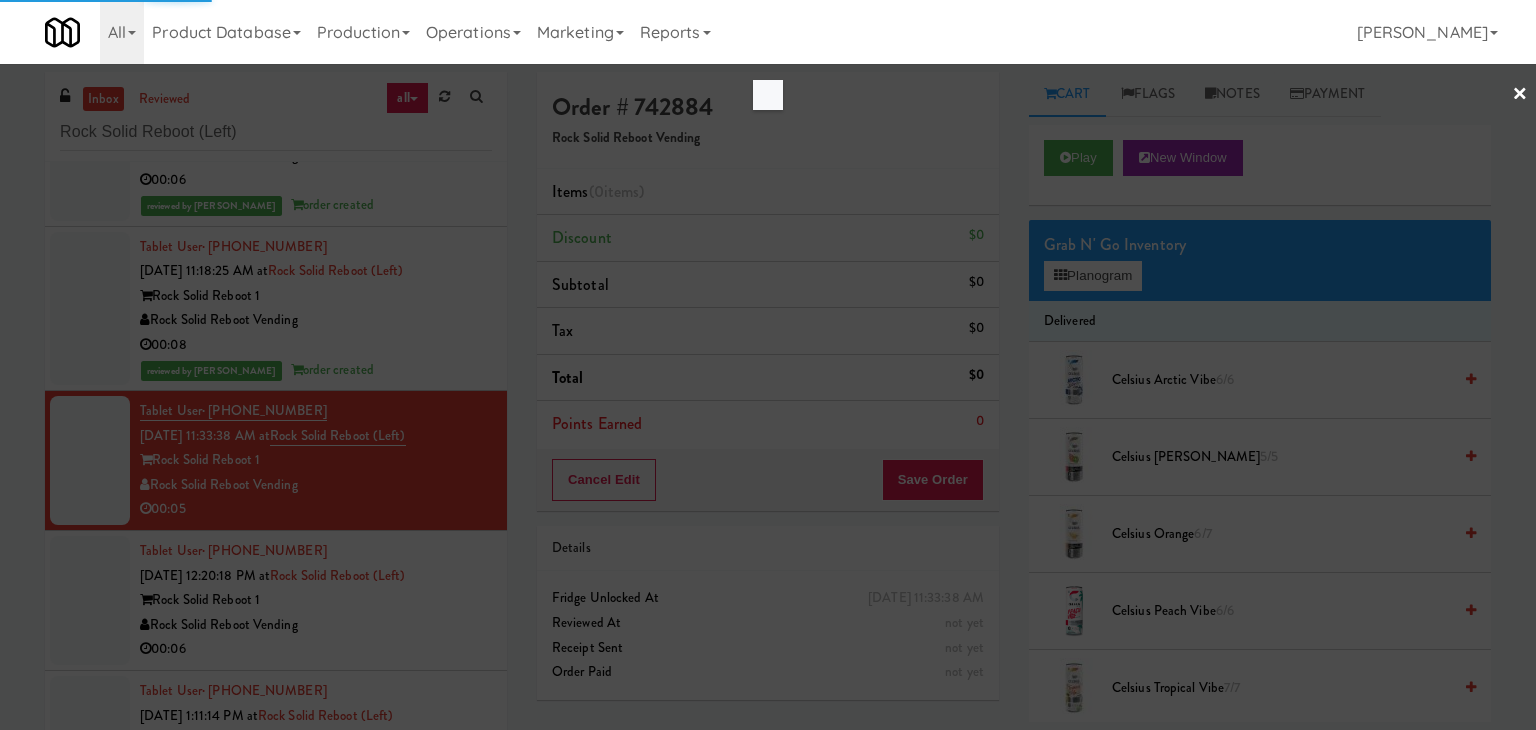 click at bounding box center (768, 365) 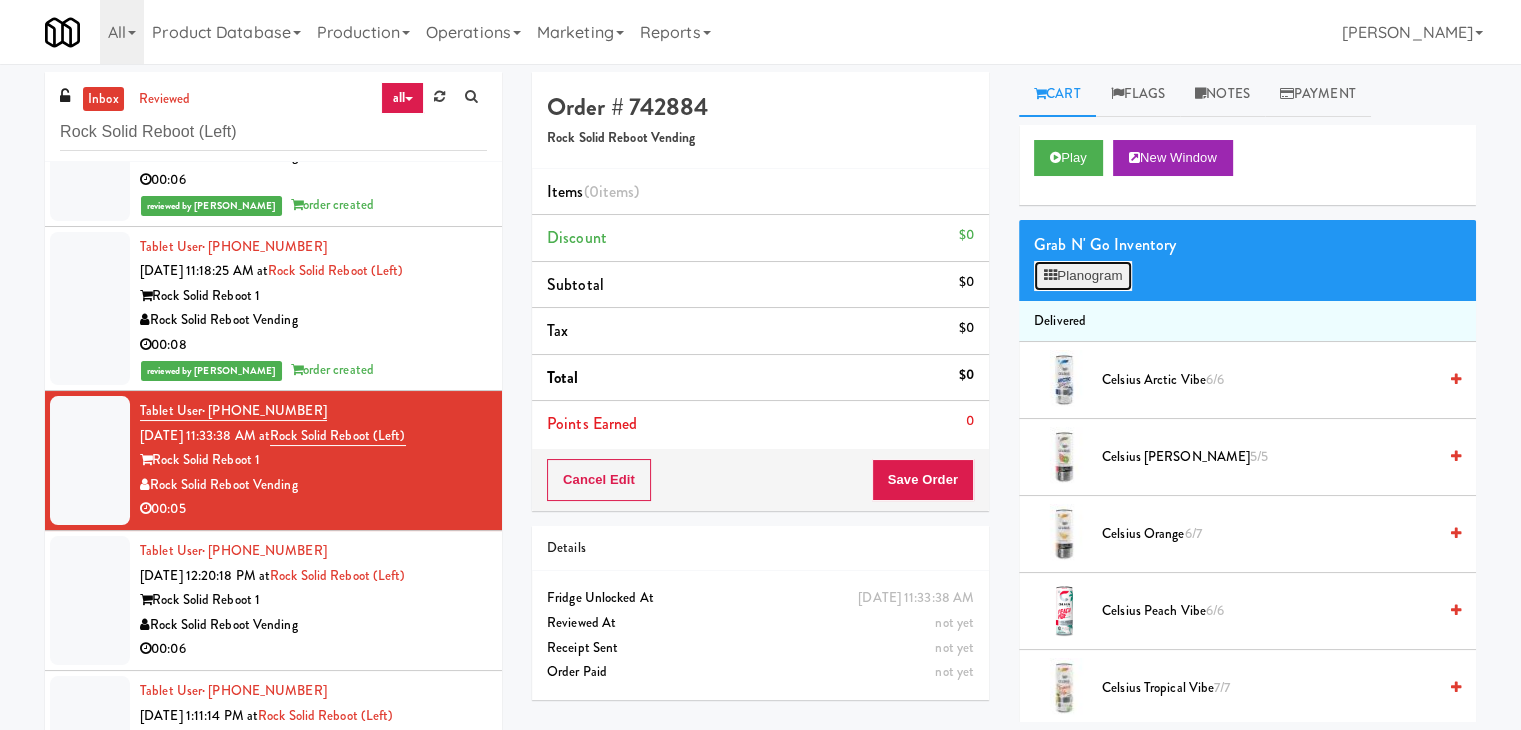 click on "Planogram" at bounding box center [1083, 276] 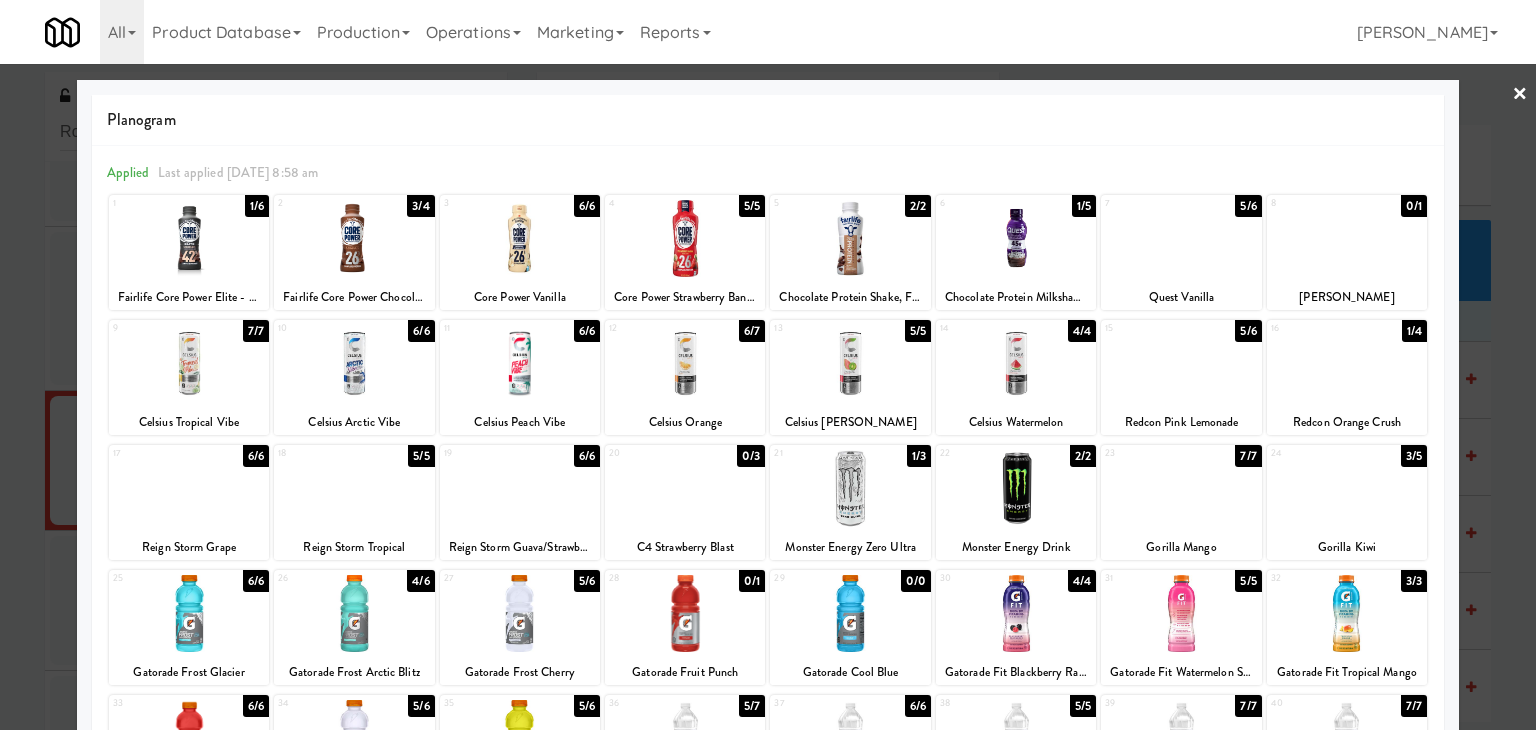 click at bounding box center [354, 238] 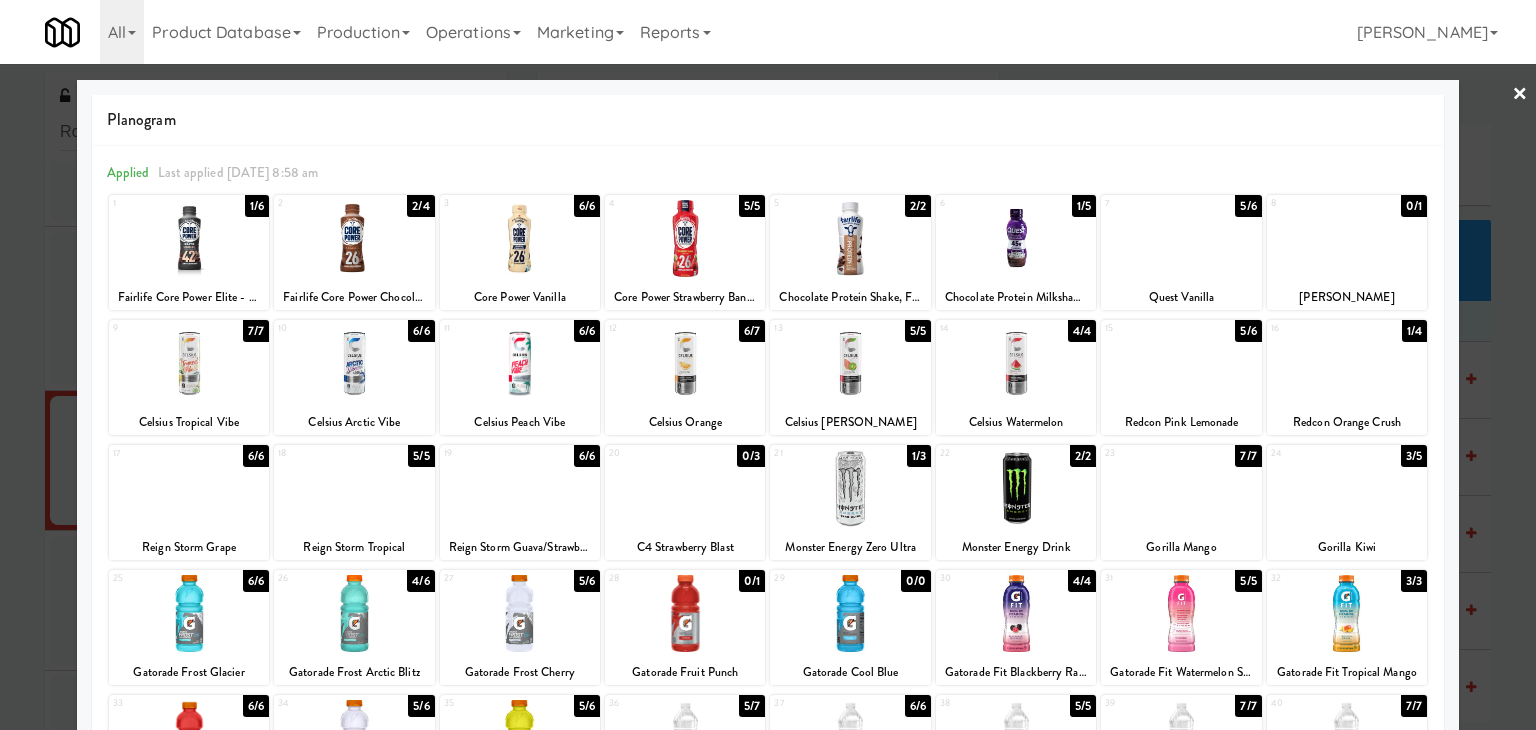 click on "×" at bounding box center (1520, 95) 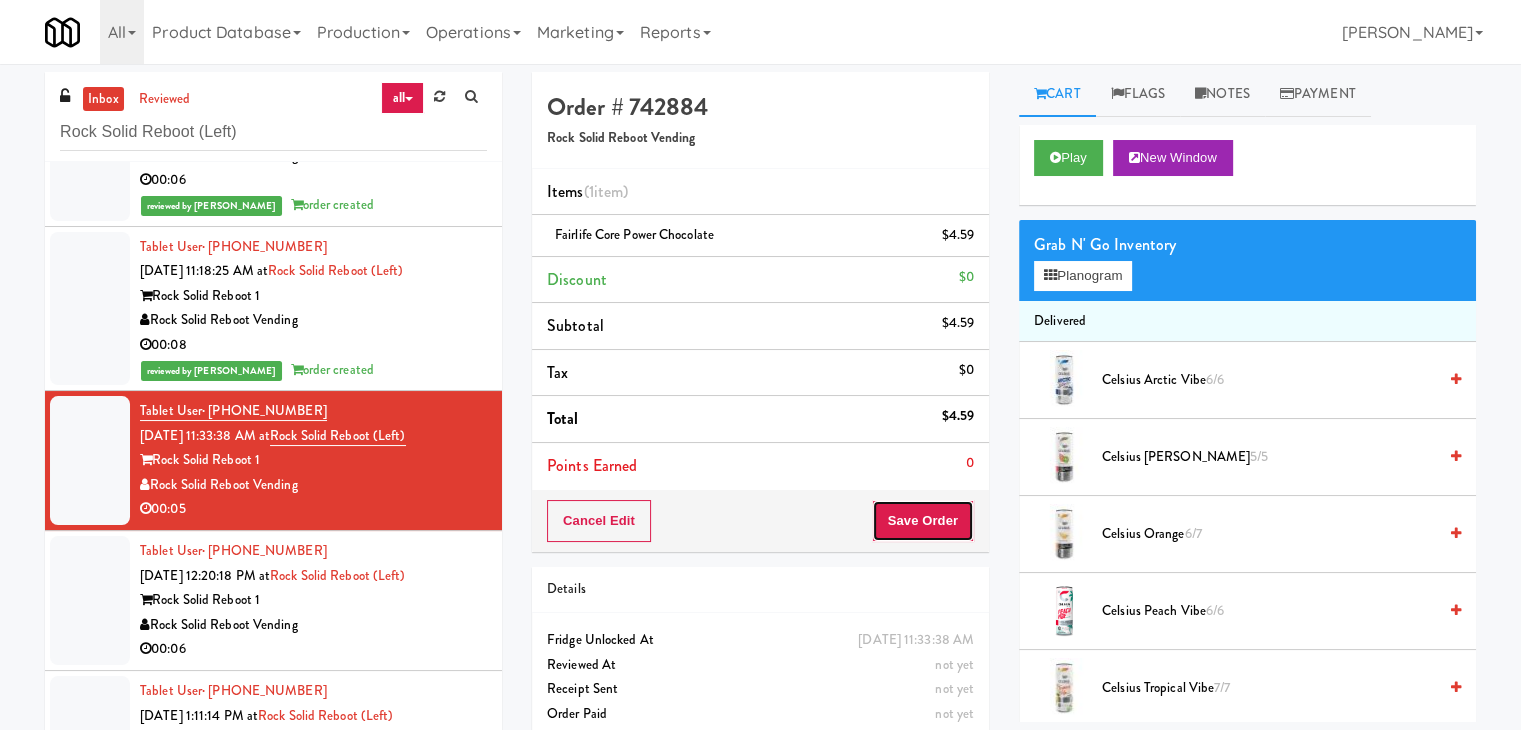 click on "Save Order" at bounding box center [923, 521] 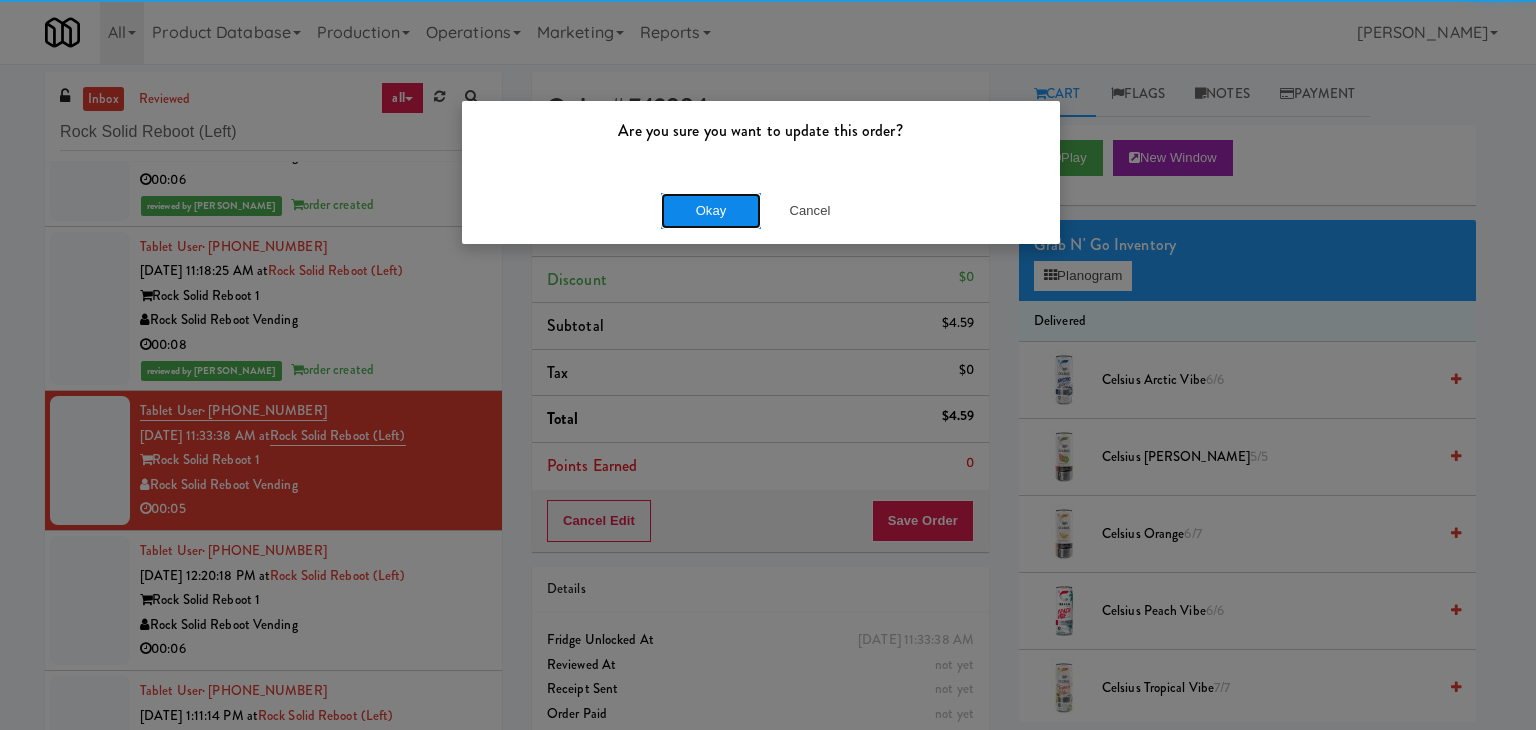 click on "Okay" at bounding box center [711, 211] 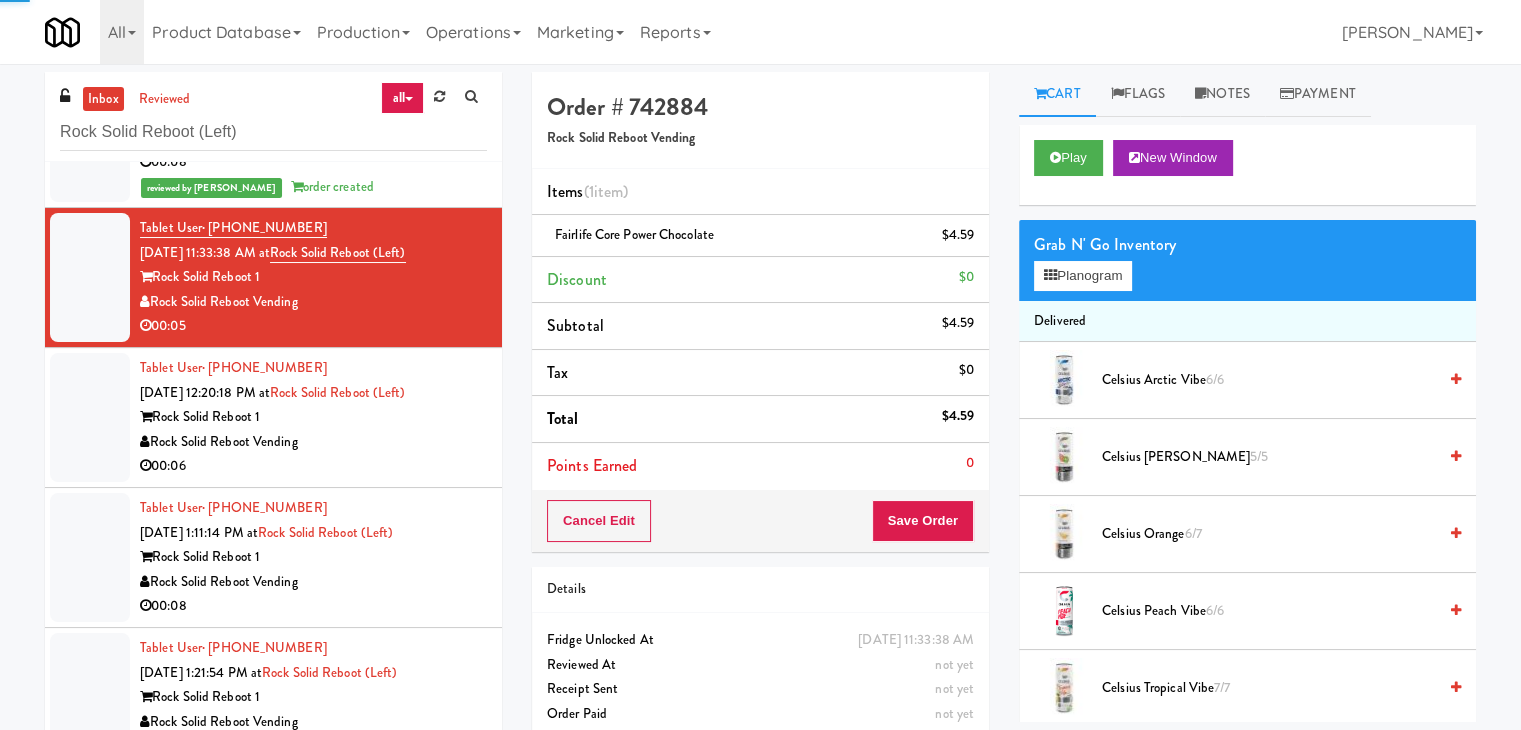 scroll, scrollTop: 287, scrollLeft: 0, axis: vertical 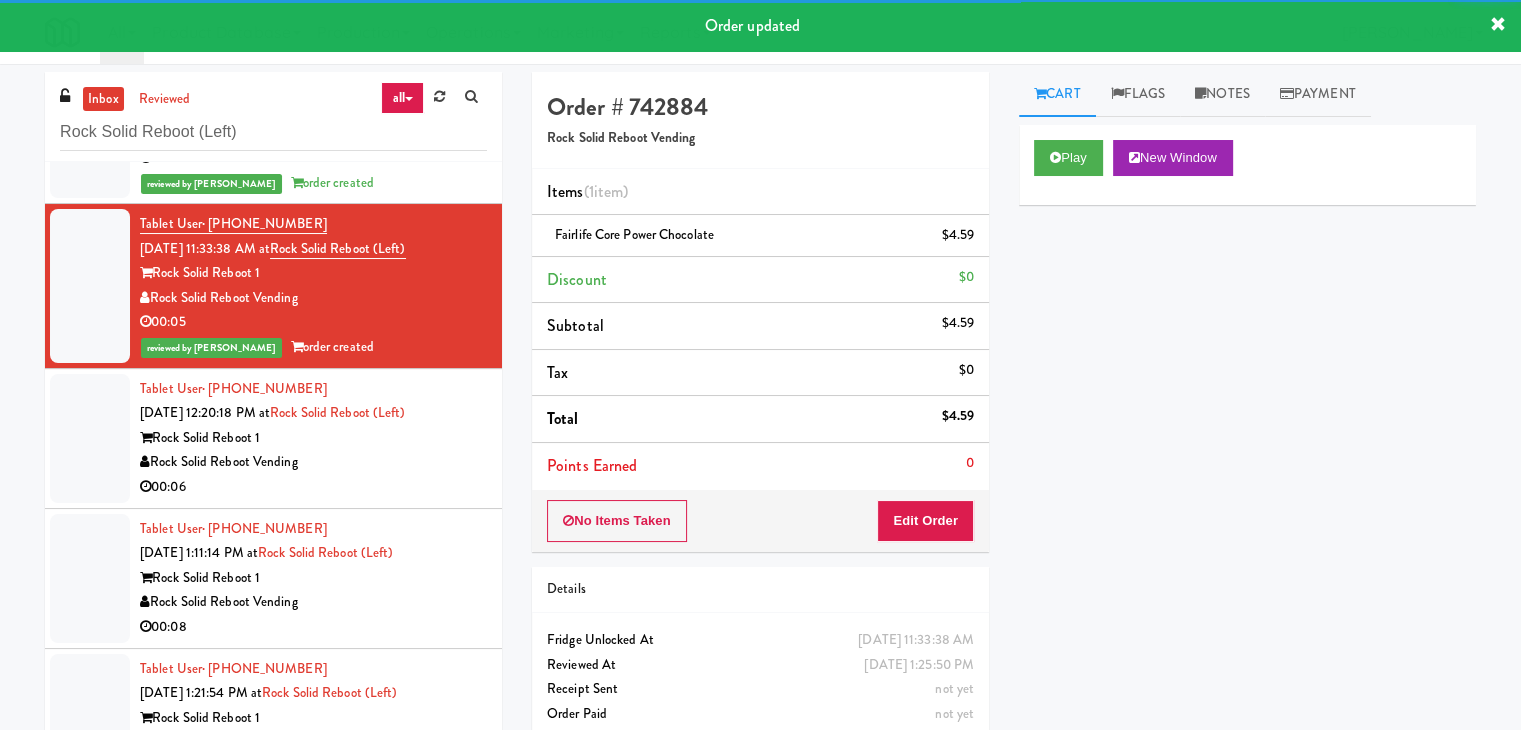 click on "Rock Solid Reboot Vending" at bounding box center [313, 462] 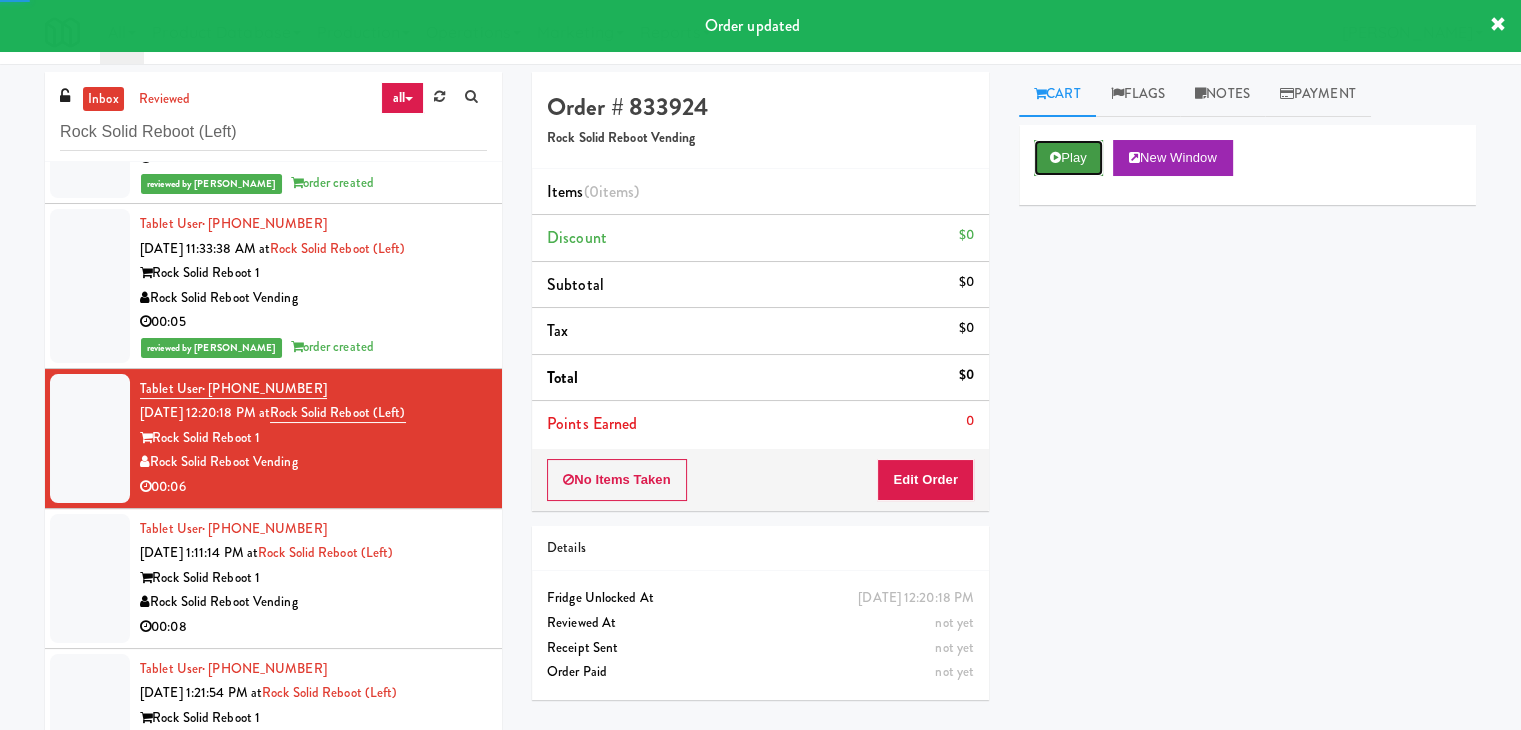 click on "Play" at bounding box center (1068, 158) 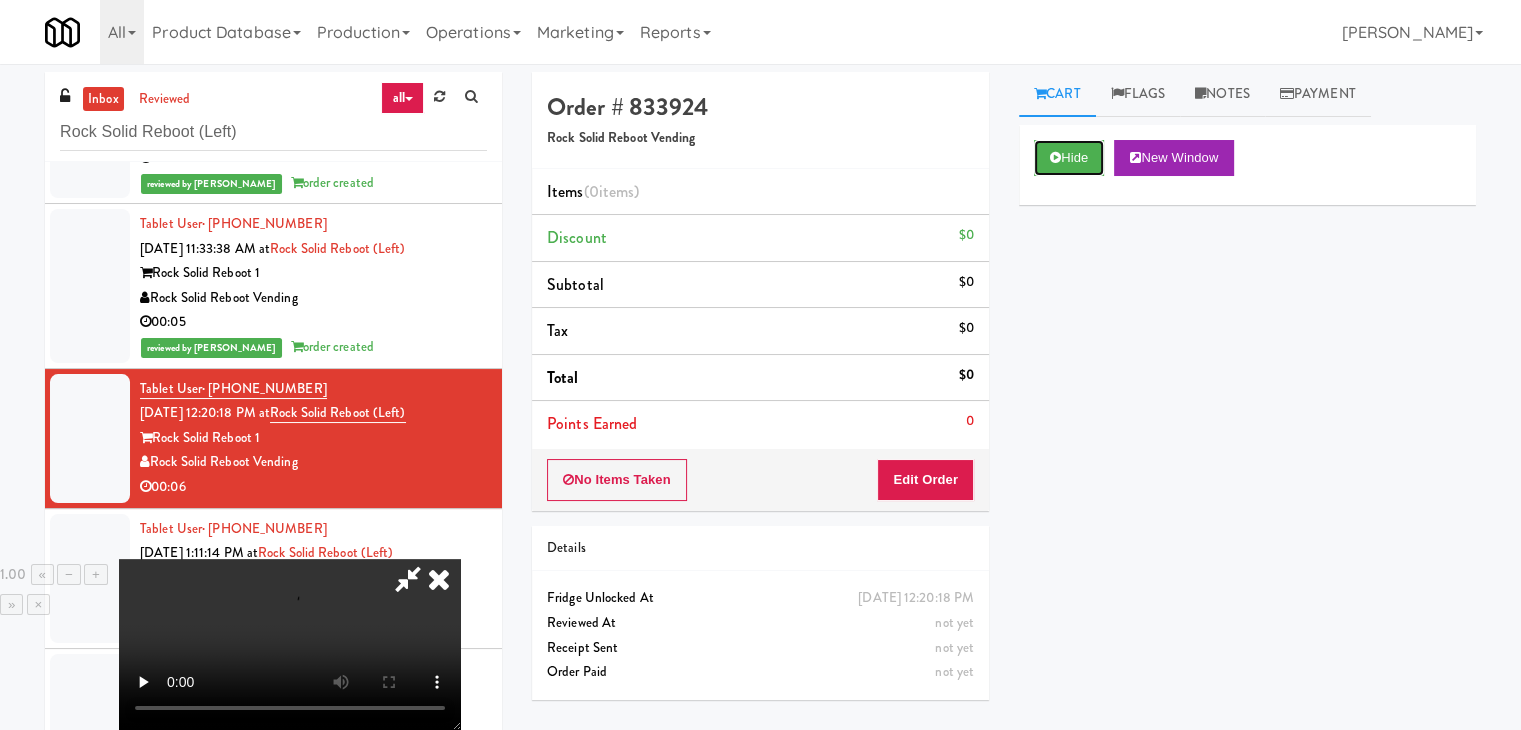 scroll, scrollTop: 0, scrollLeft: 0, axis: both 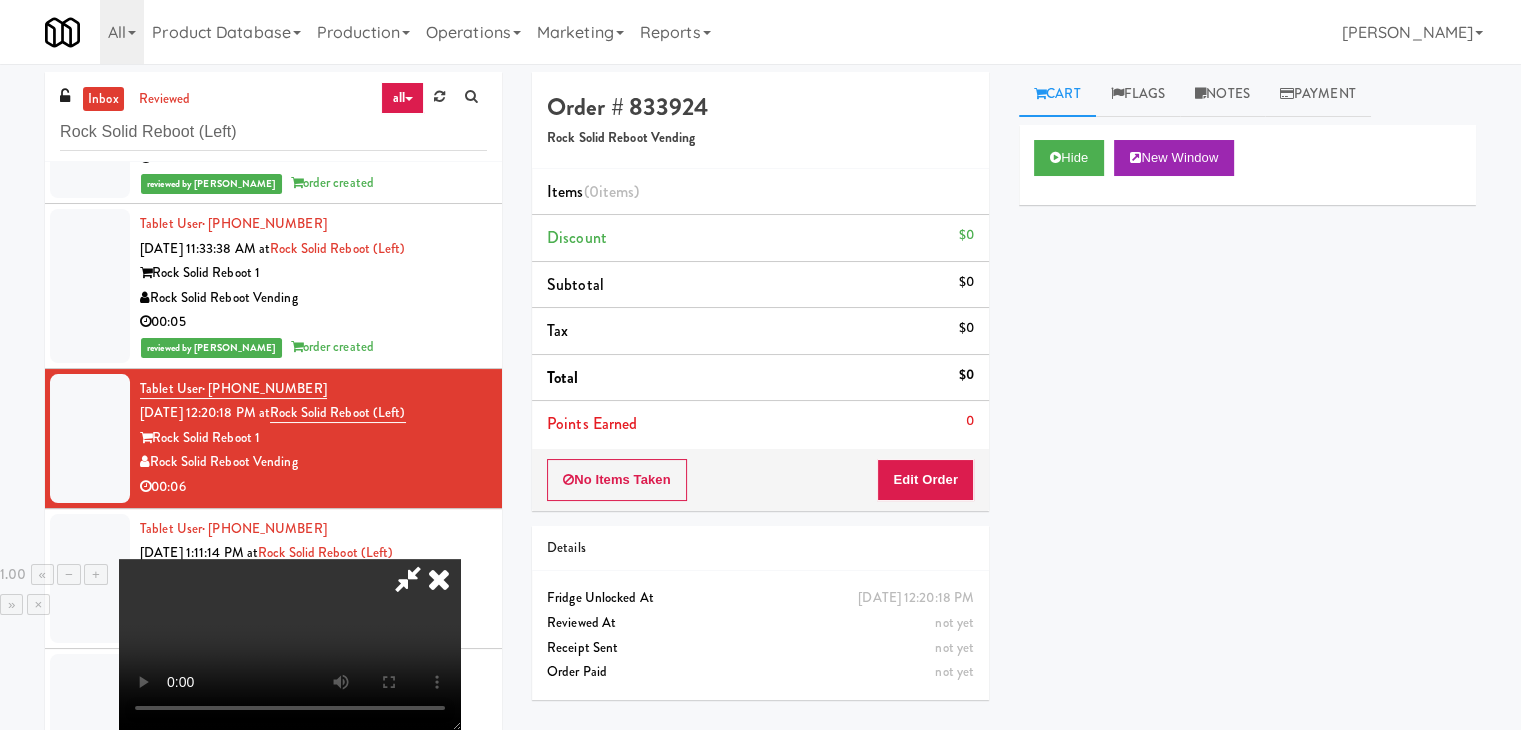 click at bounding box center [439, 579] 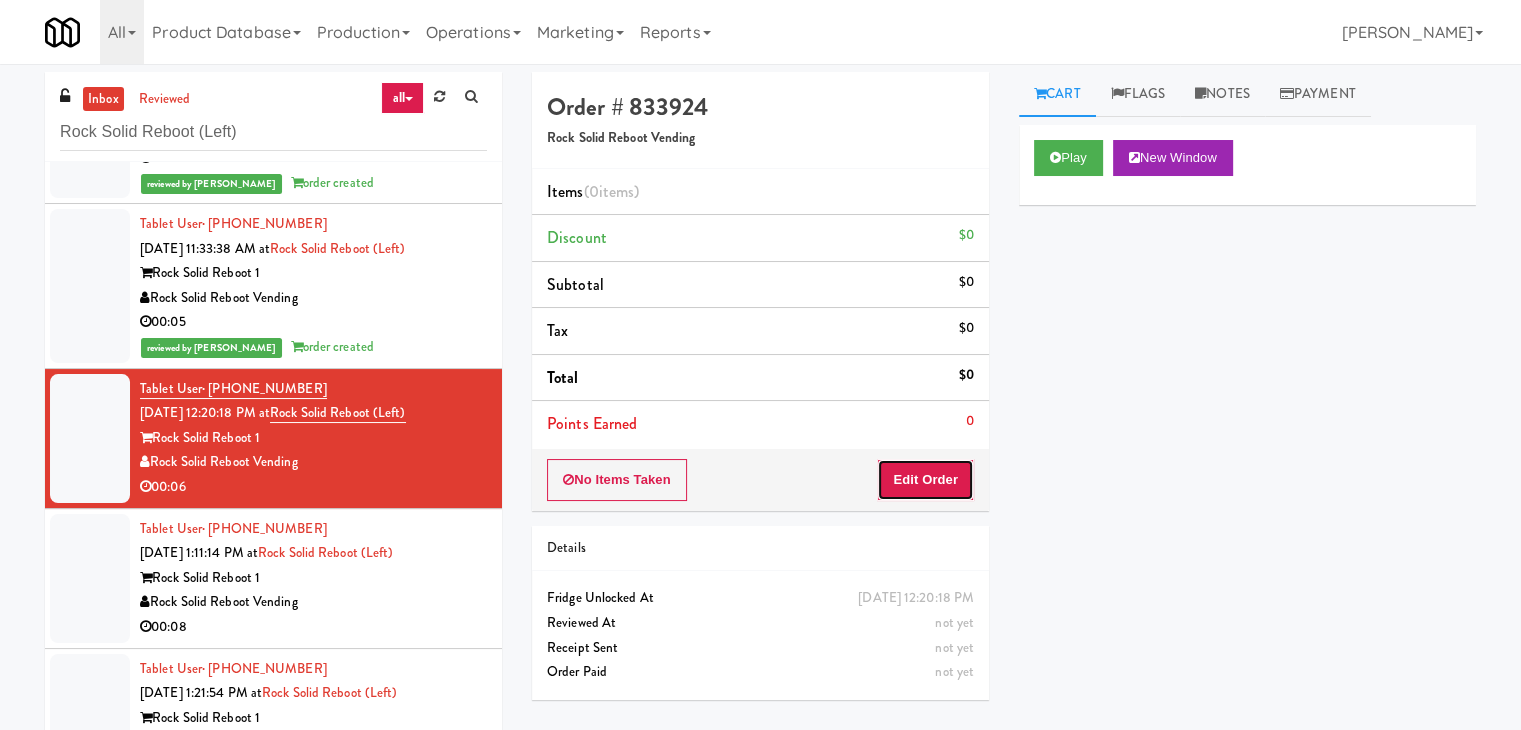 click on "Edit Order" at bounding box center [925, 480] 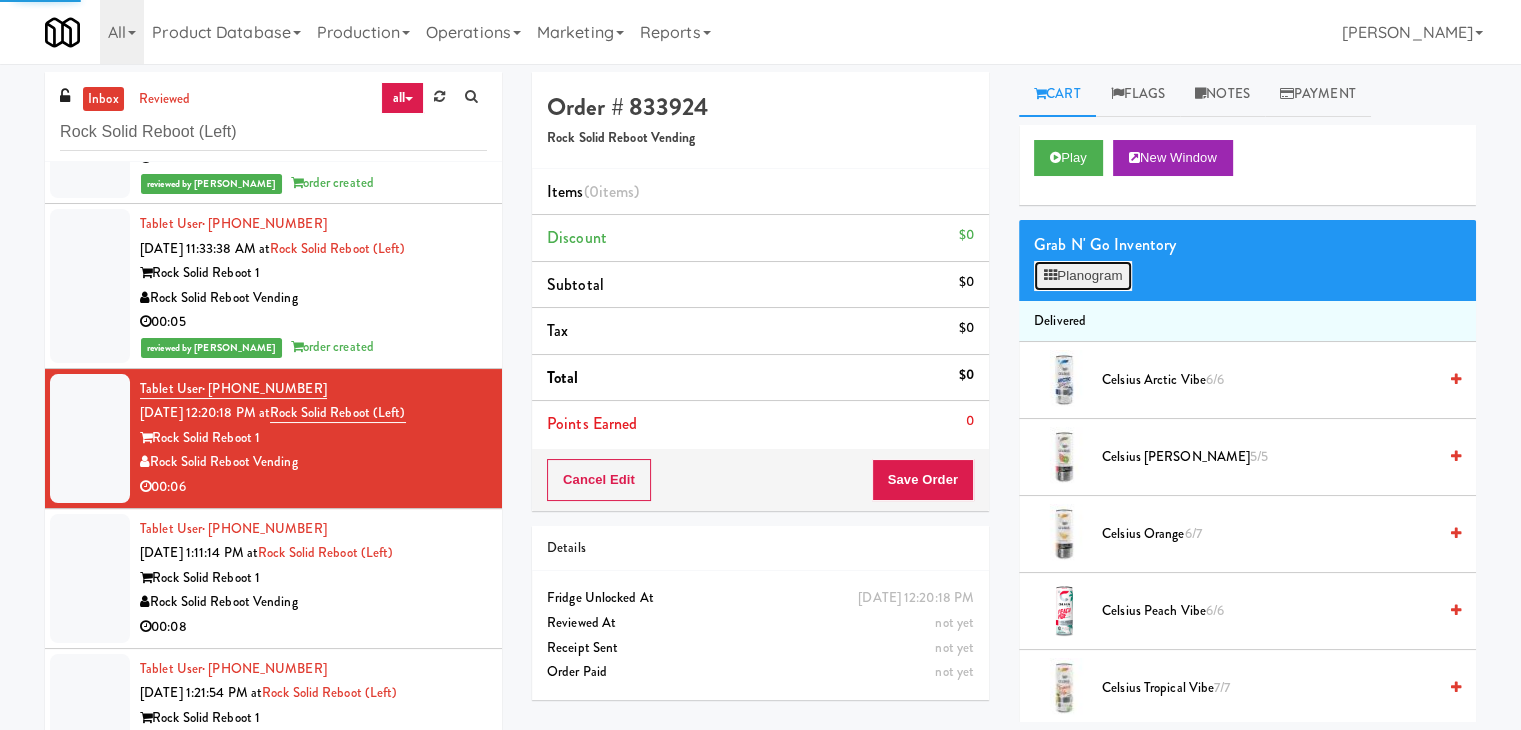 click on "Planogram" at bounding box center (1083, 276) 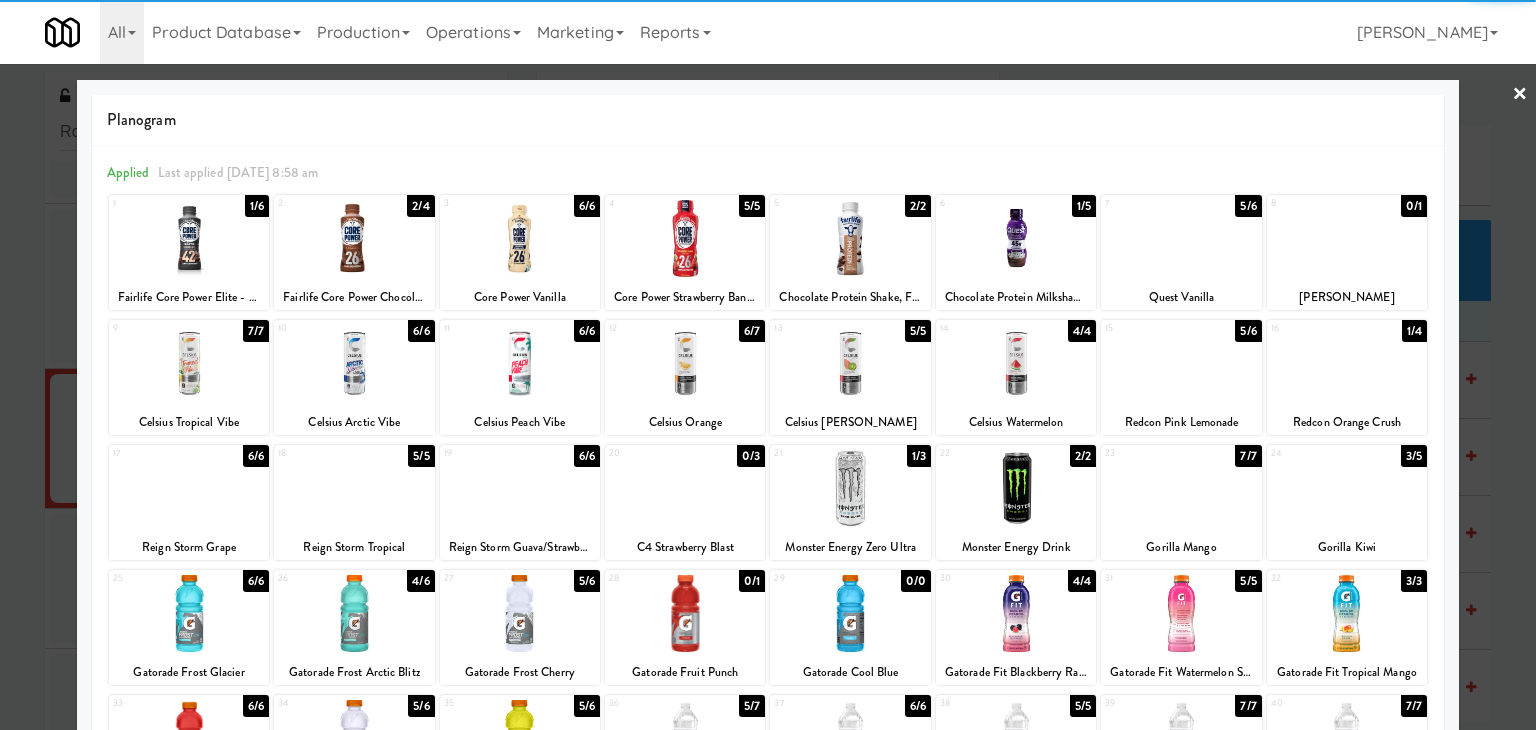 click at bounding box center [1181, 363] 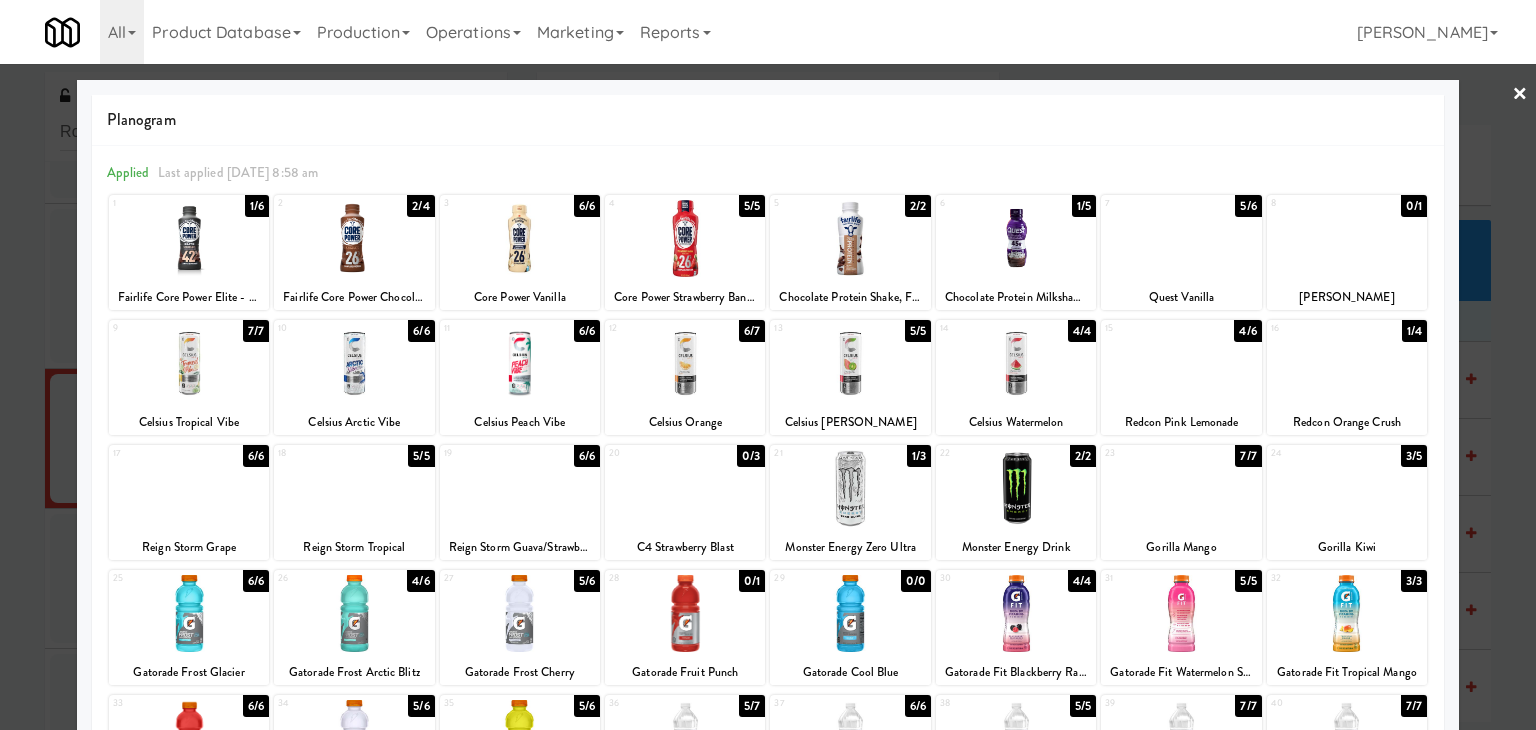 click on "×" at bounding box center [1520, 95] 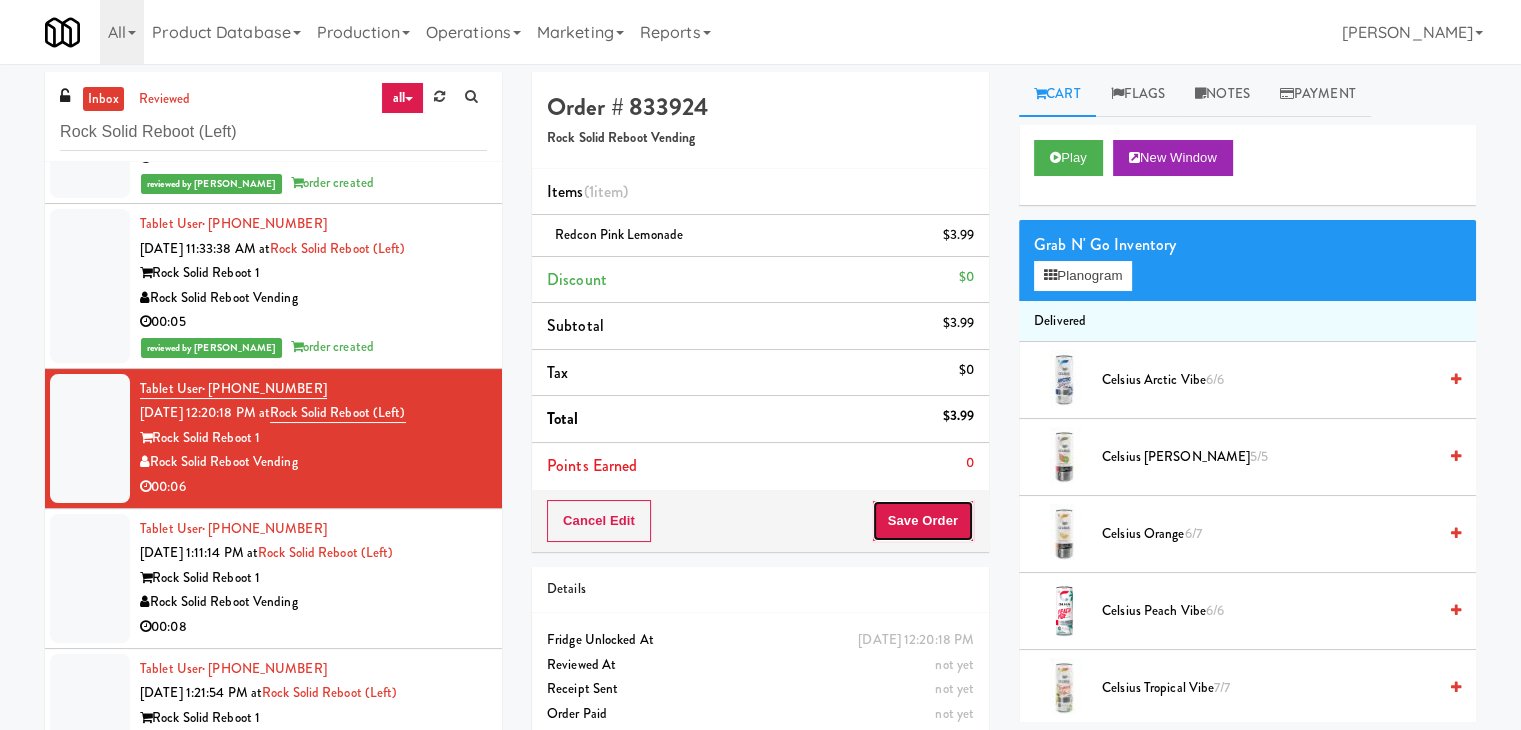 click on "Save Order" at bounding box center [923, 521] 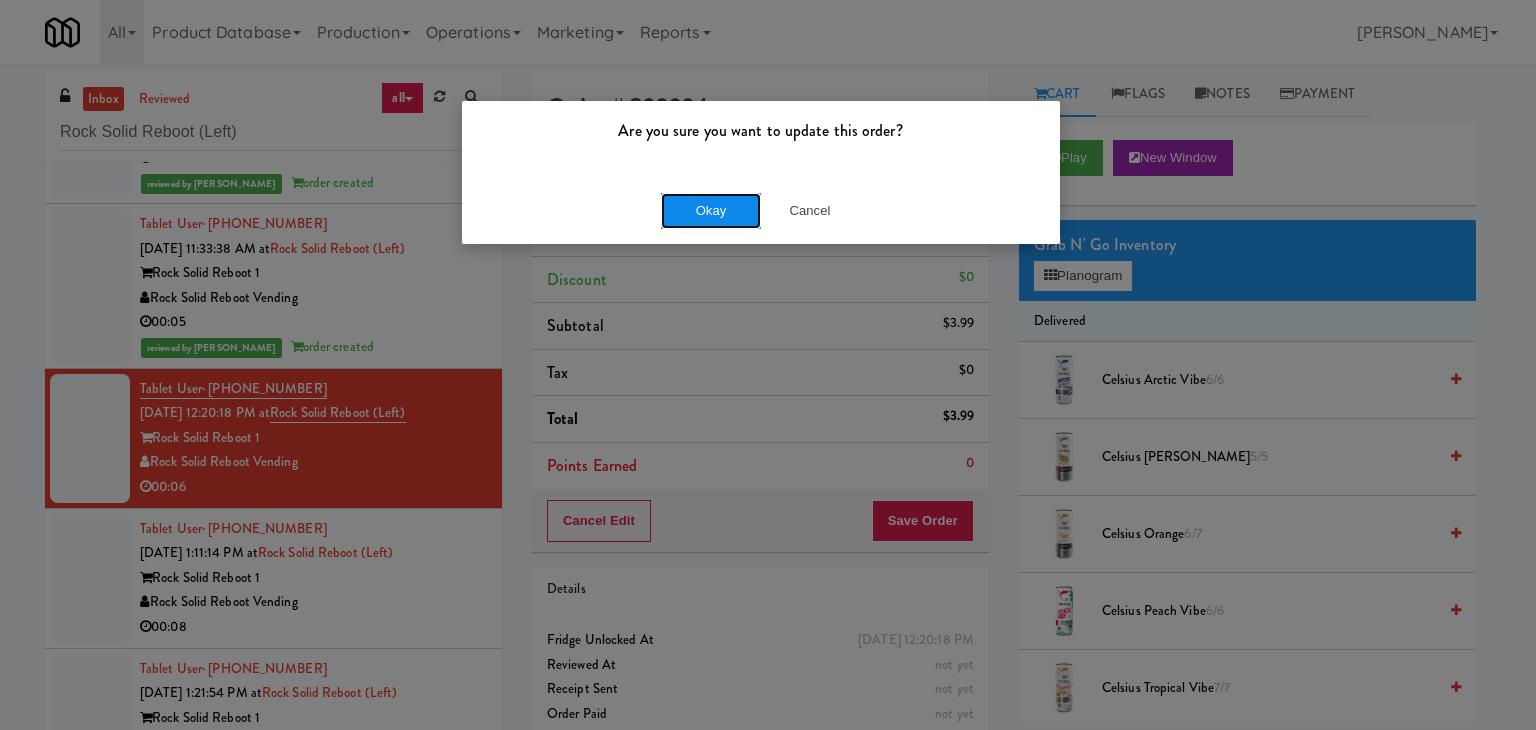 click on "Okay" at bounding box center [711, 211] 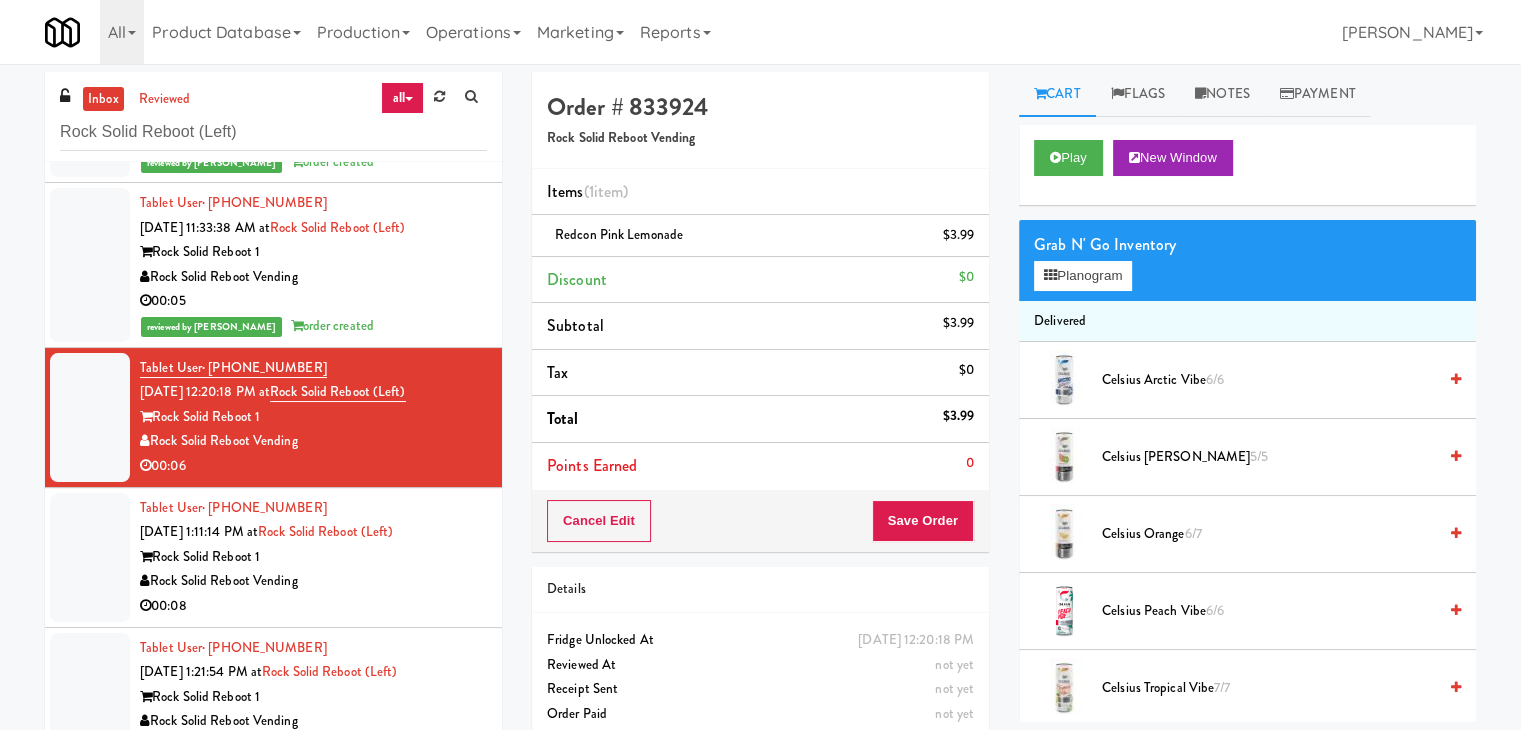 scroll, scrollTop: 312, scrollLeft: 0, axis: vertical 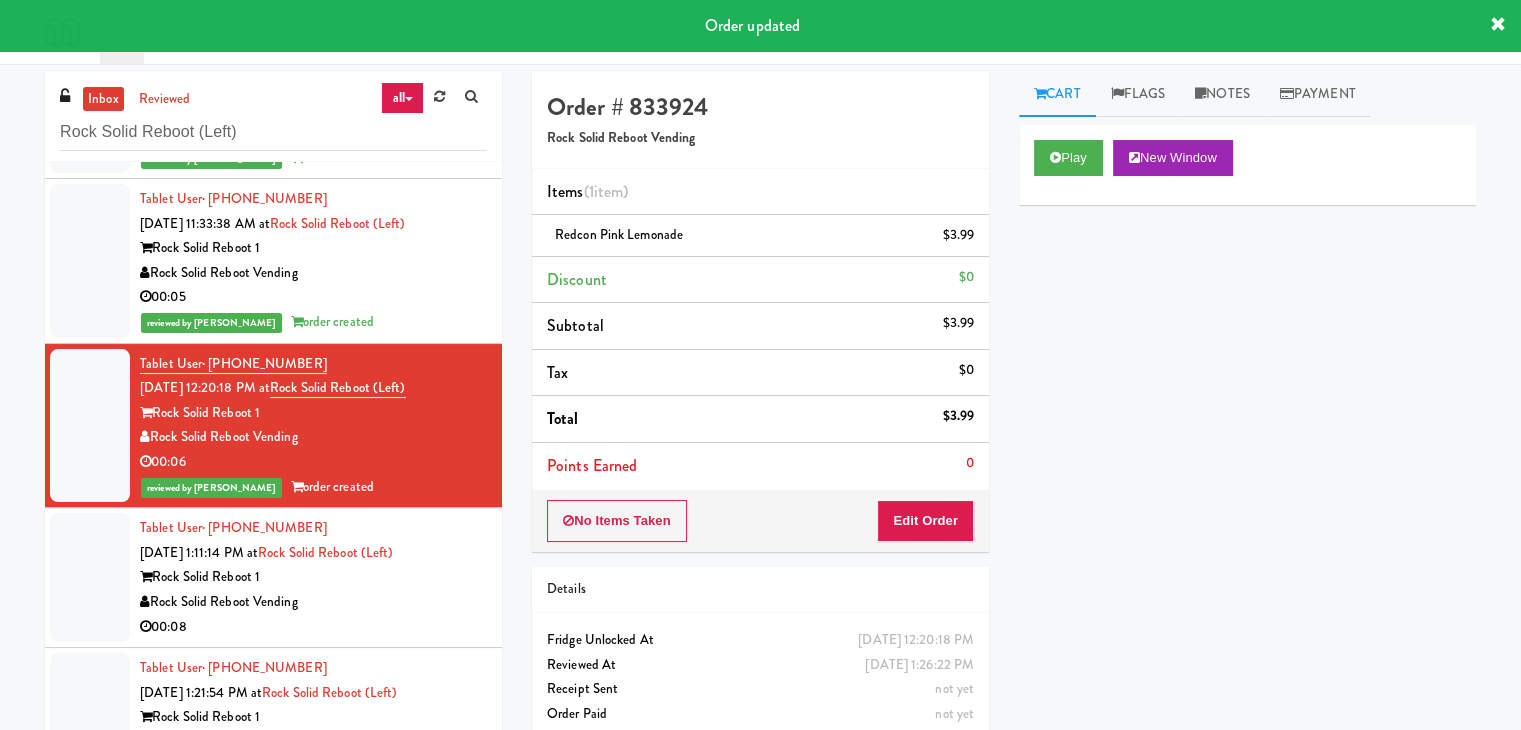 click on "Redcon Pink Lemonade" at bounding box center (619, 234) 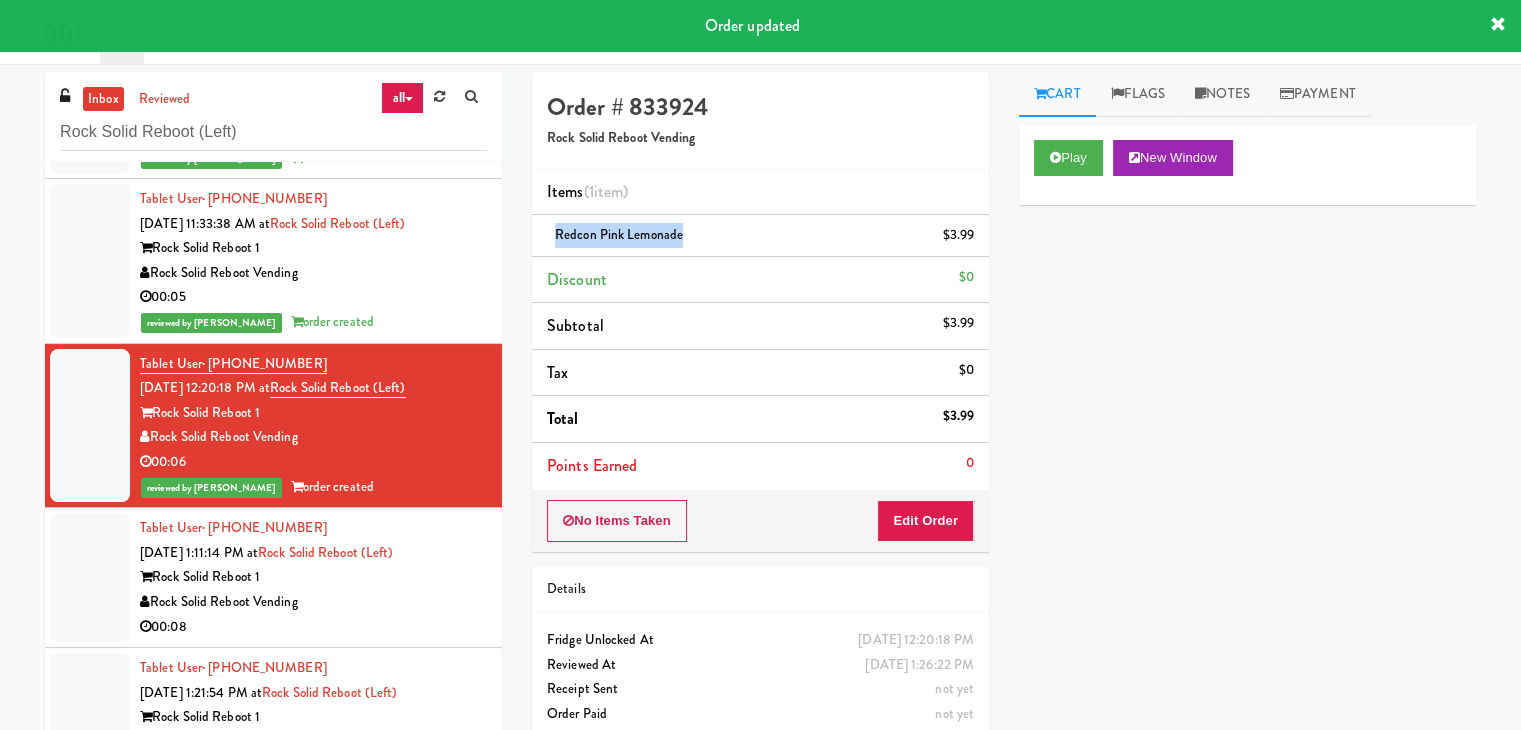 click on "Redcon Pink Lemonade" at bounding box center [619, 234] 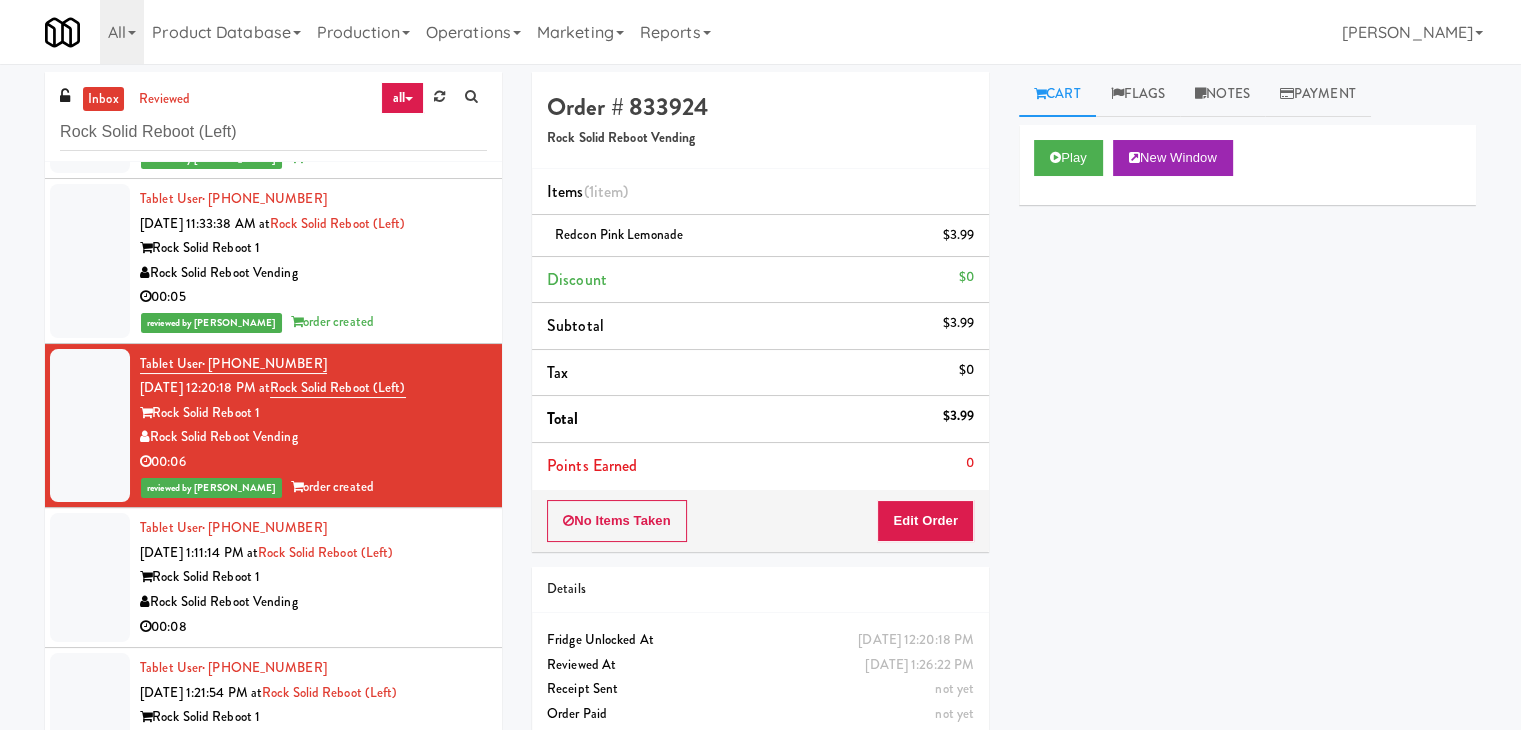 click on "Rock Solid Reboot 1" at bounding box center (313, 577) 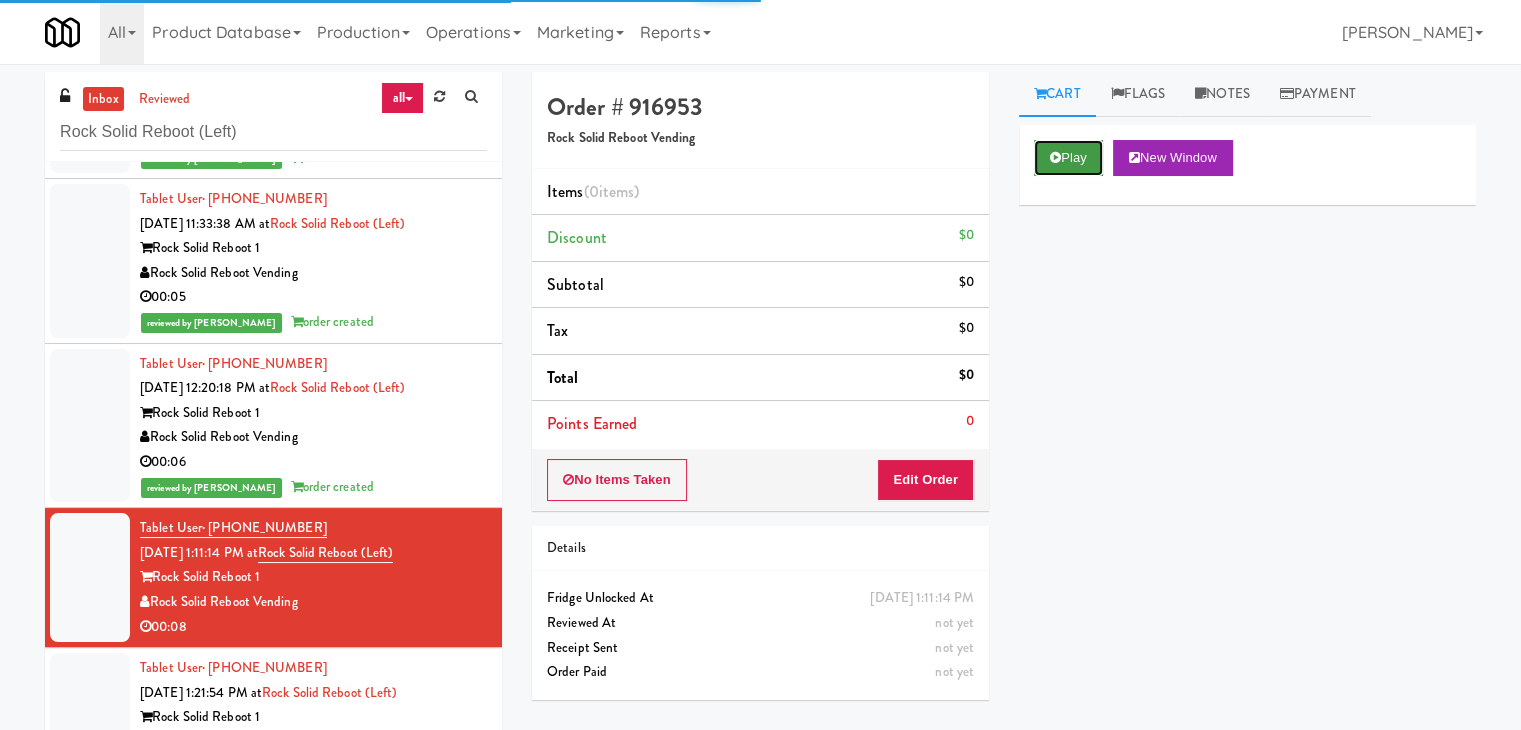 click on "Play" at bounding box center (1068, 158) 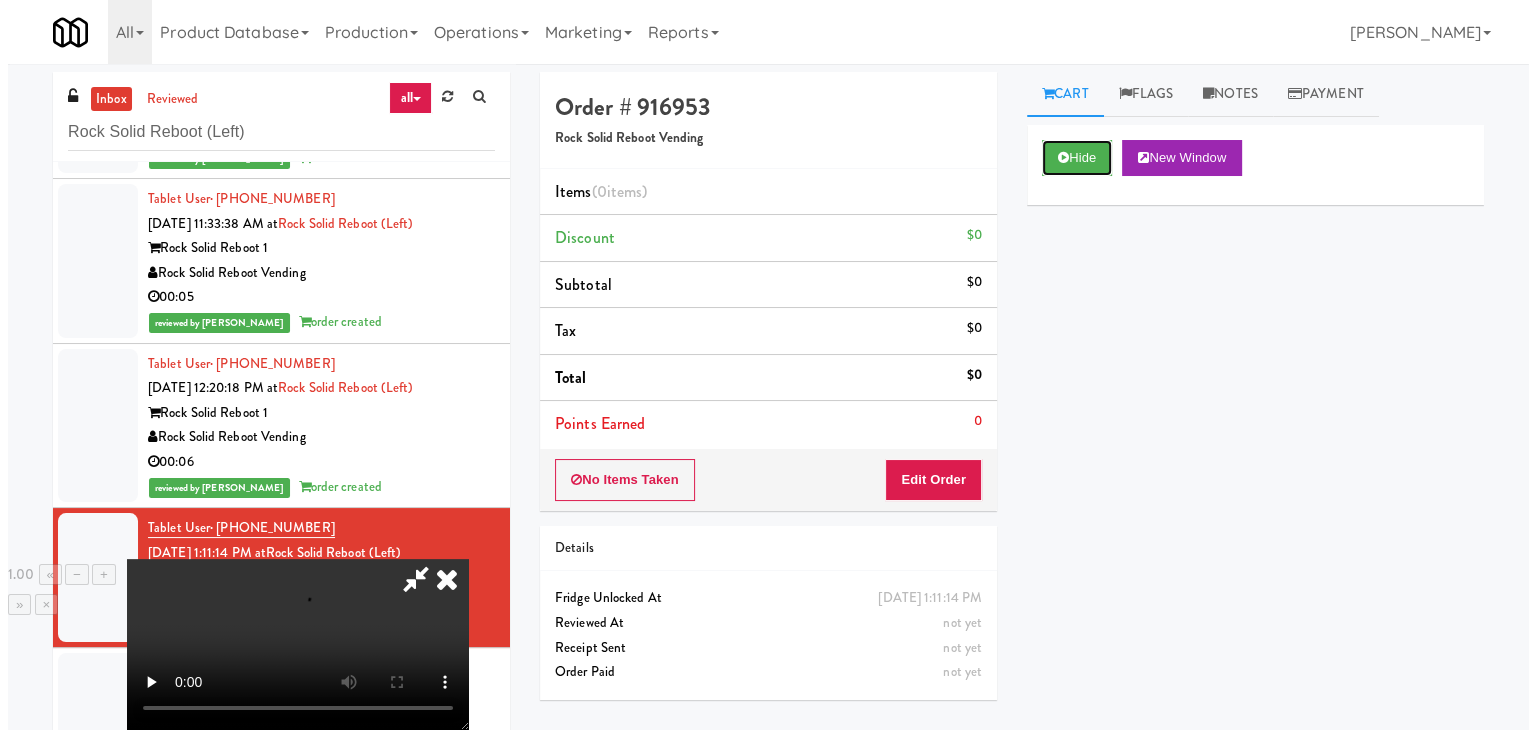 scroll, scrollTop: 0, scrollLeft: 0, axis: both 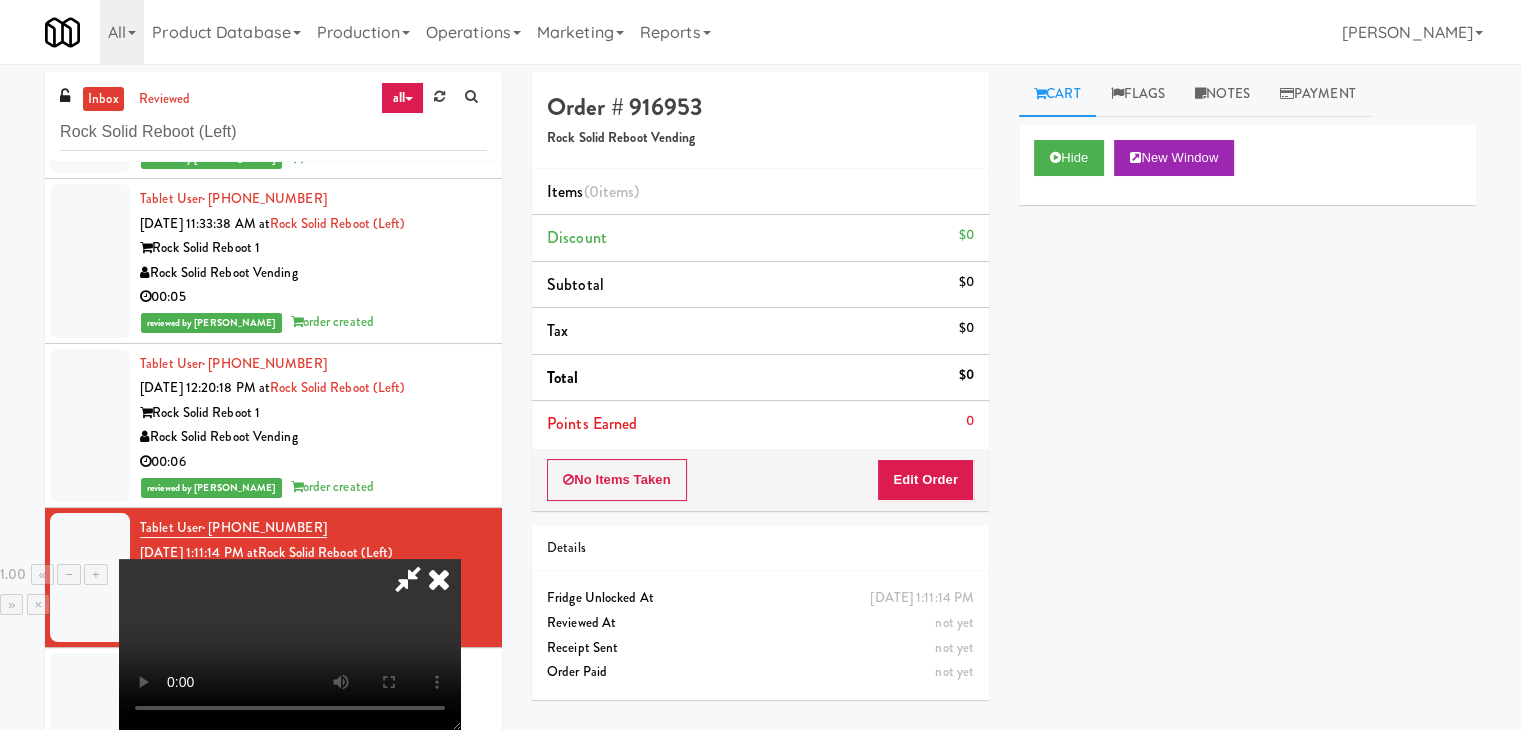click at bounding box center (439, 579) 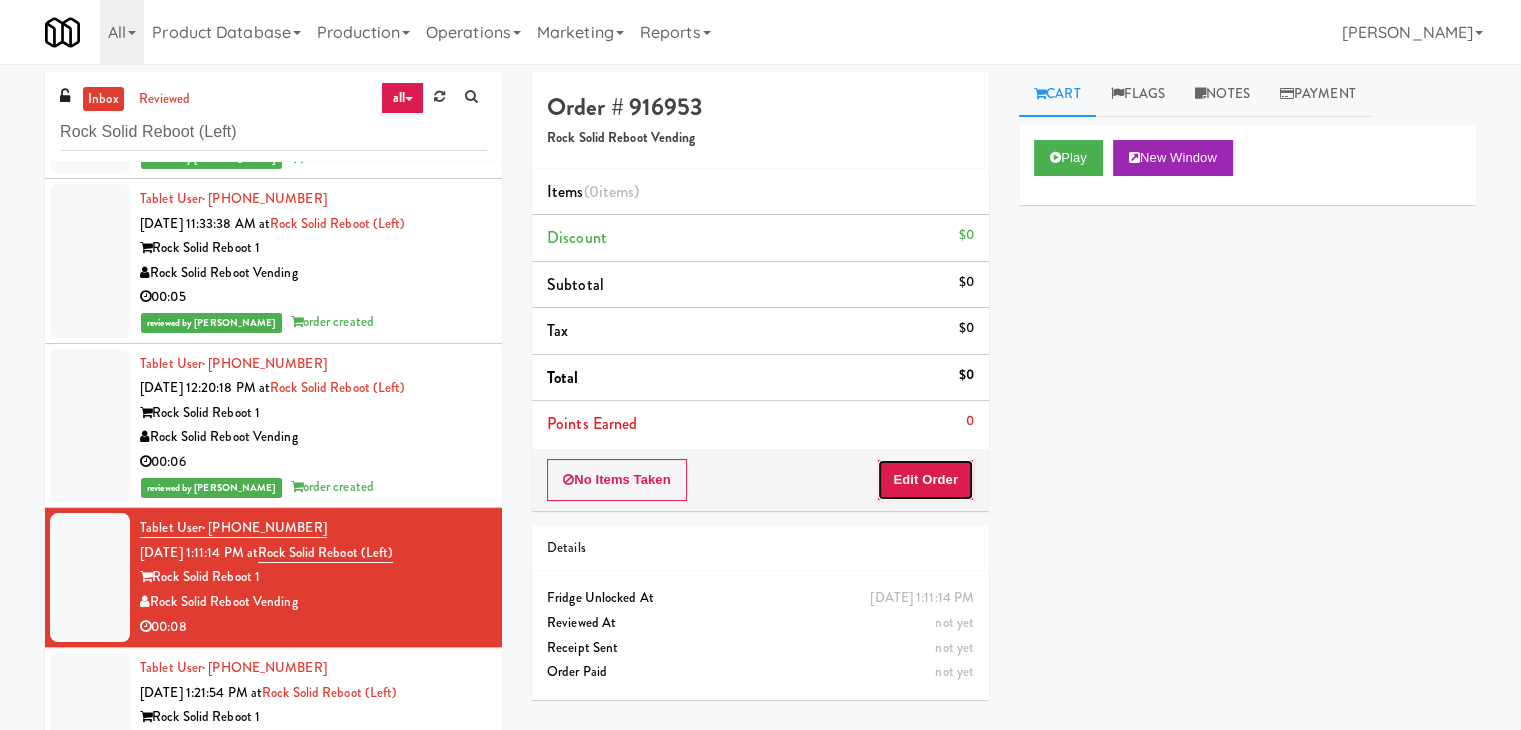 click on "Edit Order" at bounding box center [925, 480] 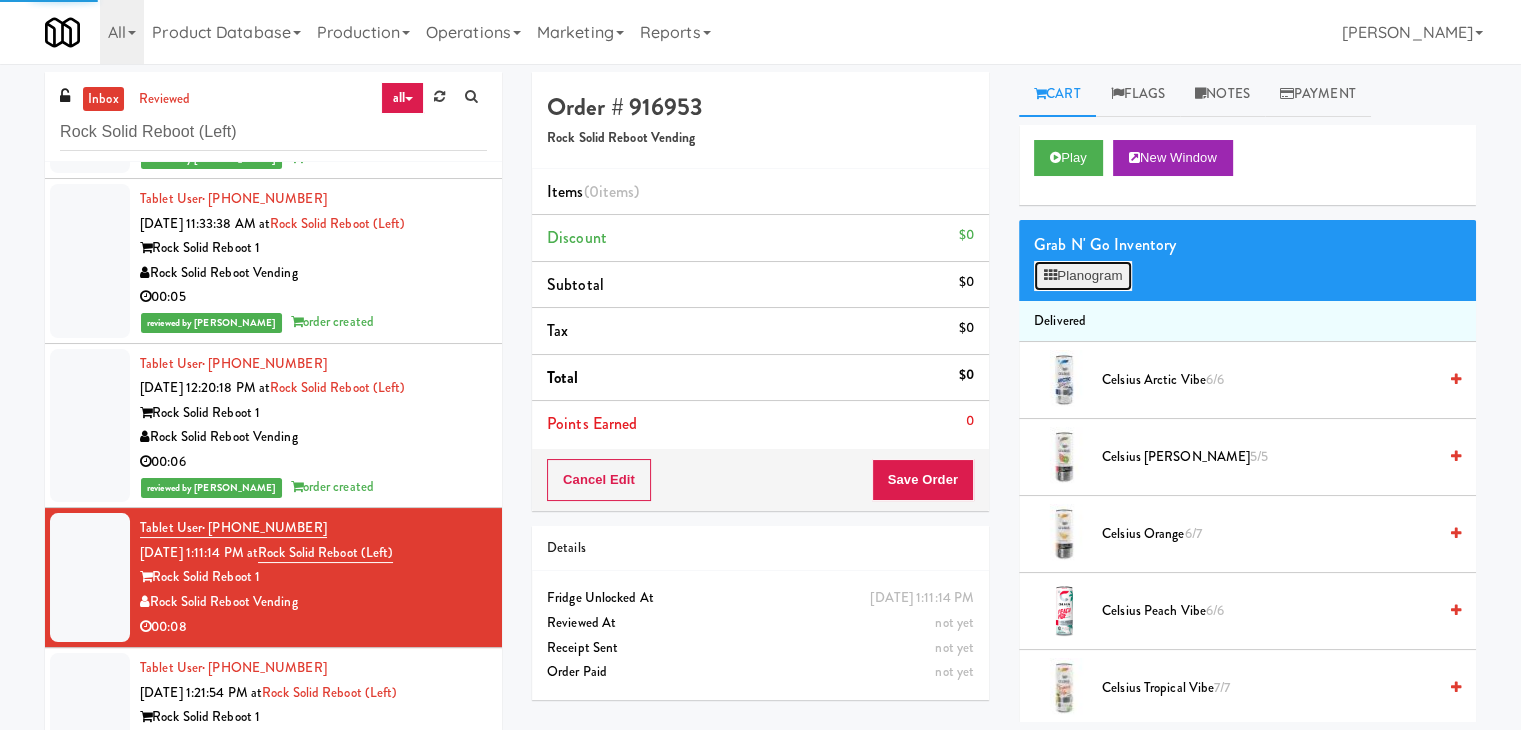click on "Planogram" at bounding box center [1083, 276] 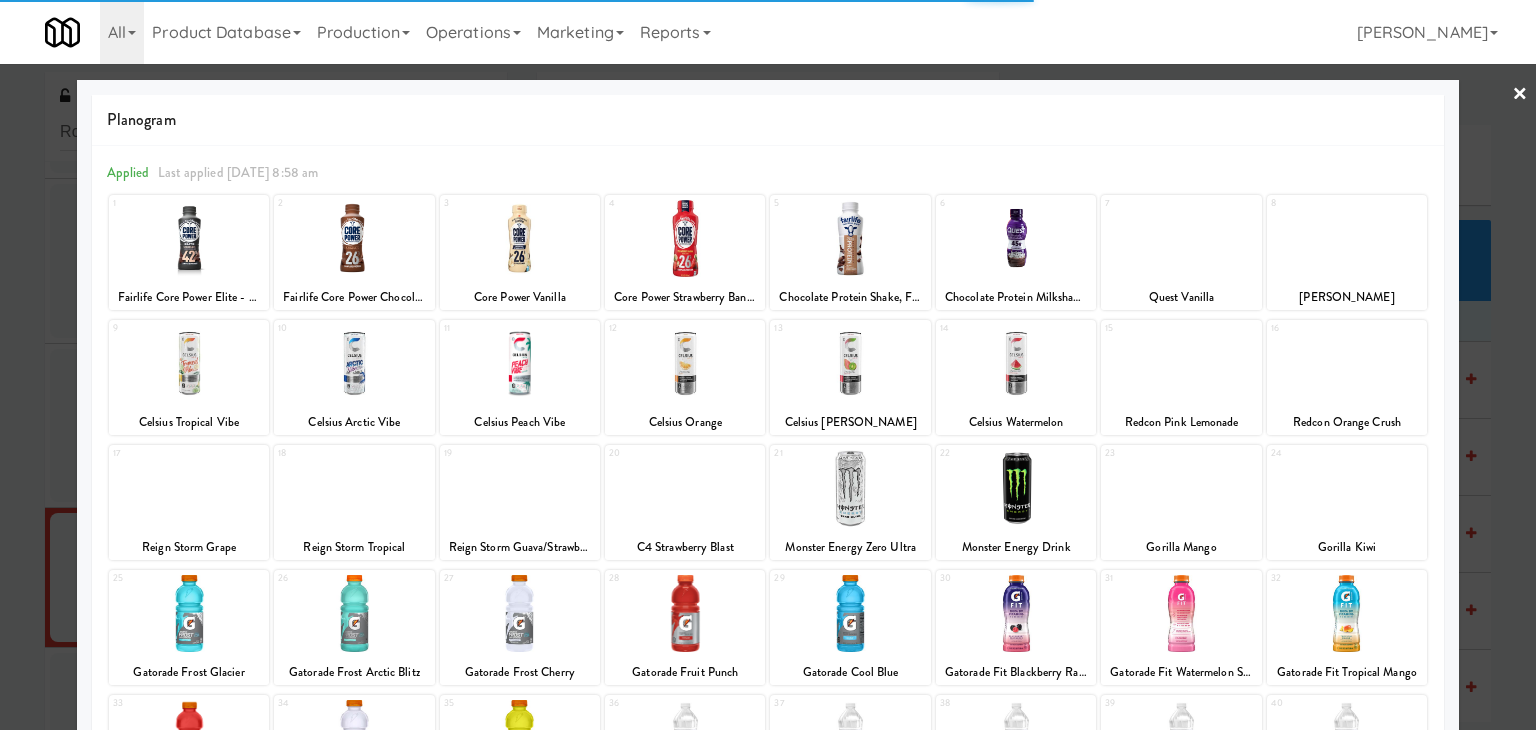 scroll, scrollTop: 100, scrollLeft: 0, axis: vertical 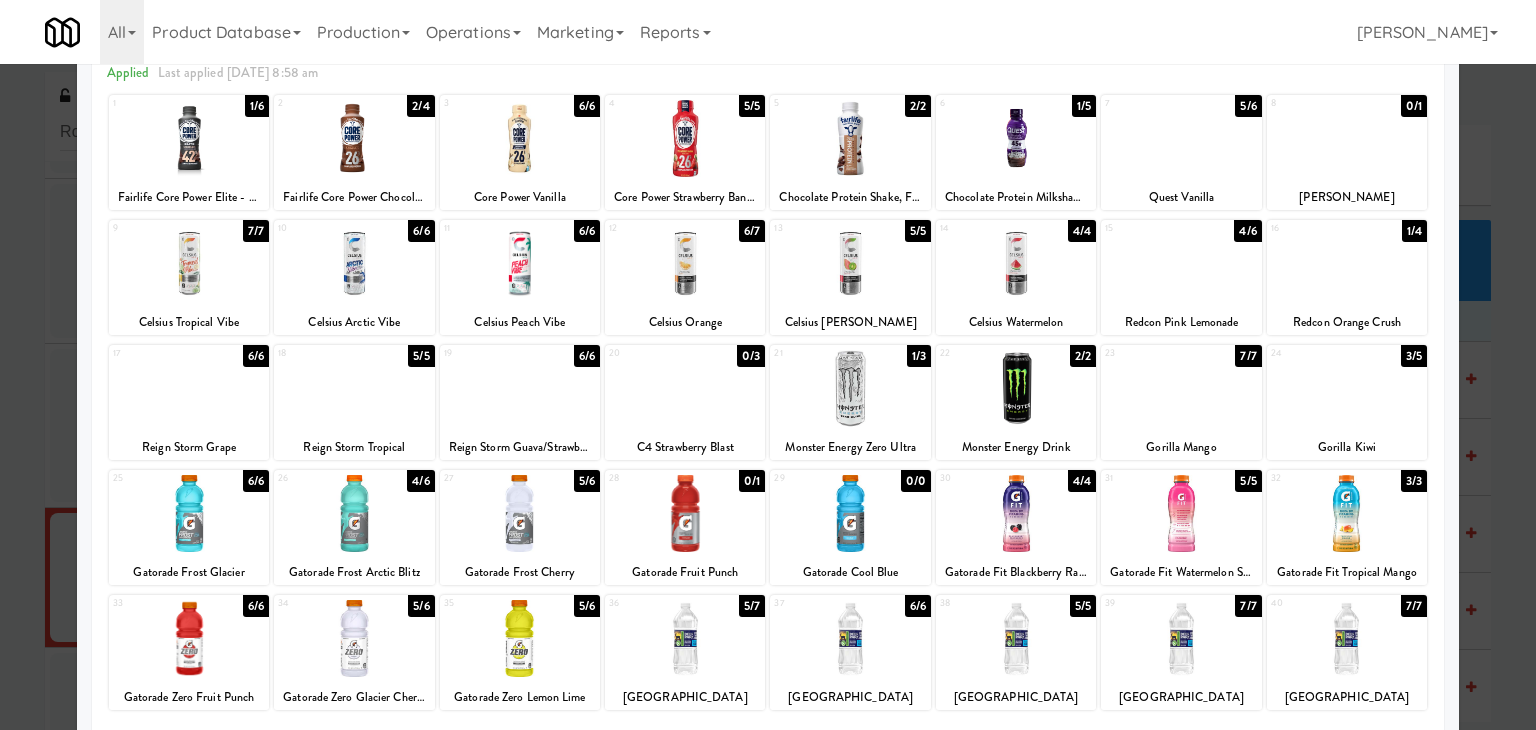 click at bounding box center (354, 263) 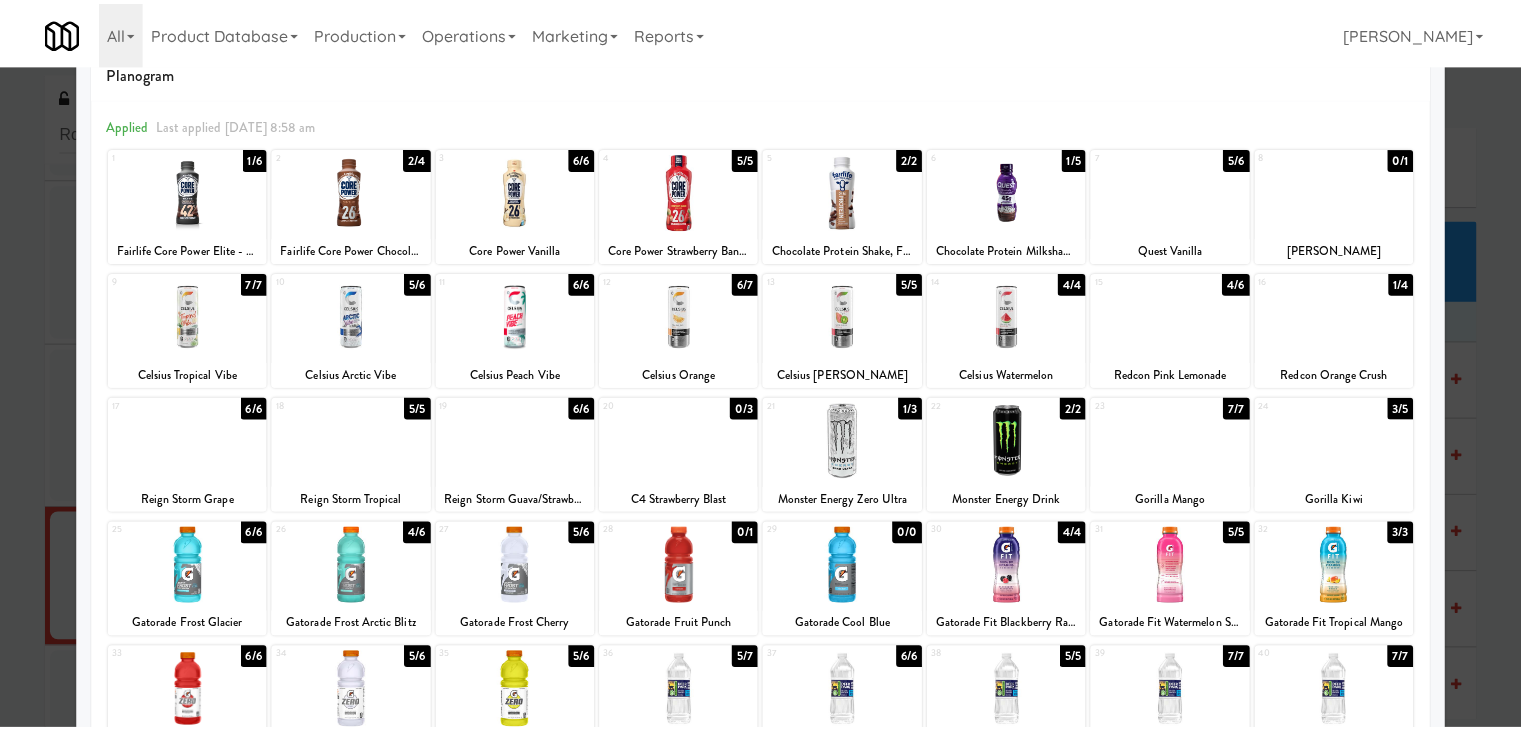 scroll, scrollTop: 0, scrollLeft: 0, axis: both 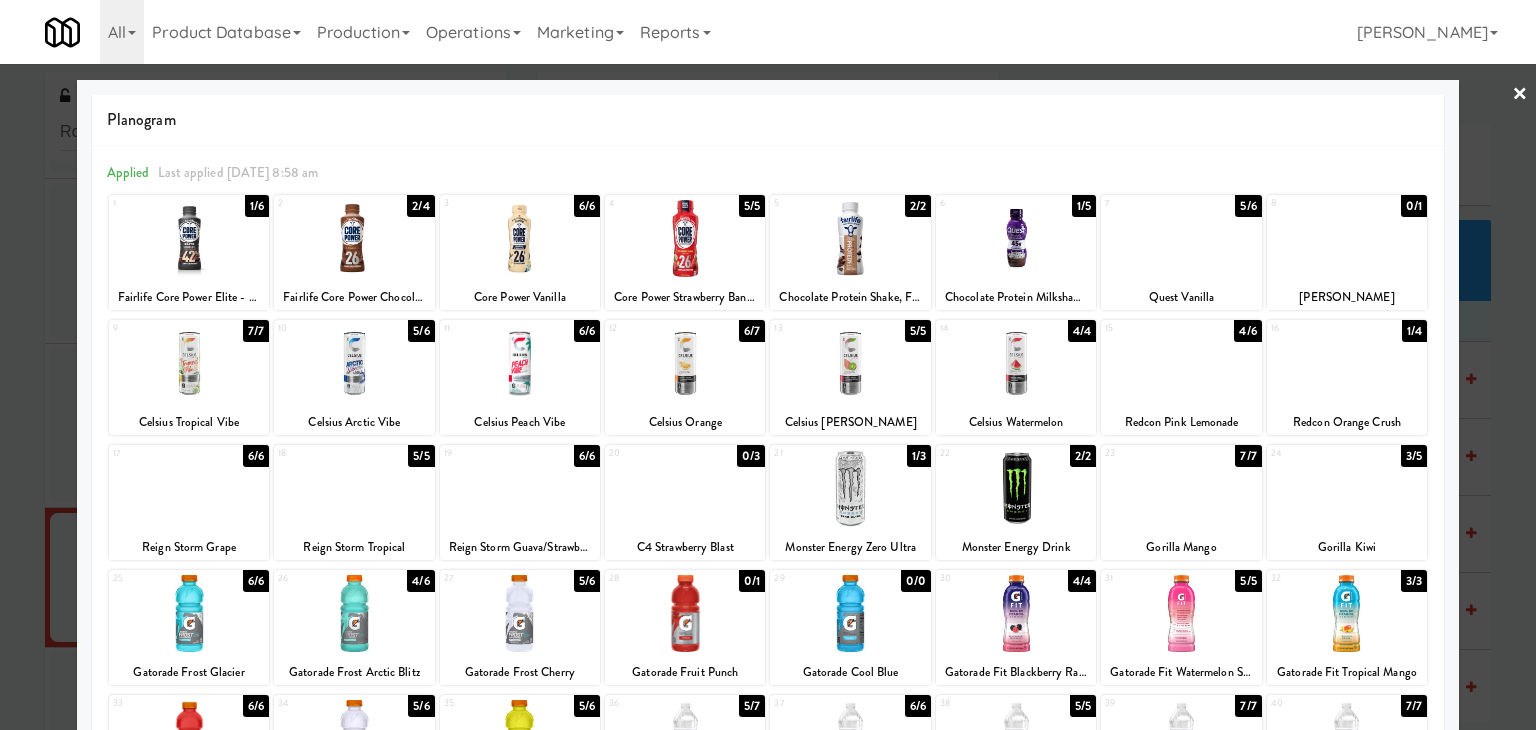click on "×" at bounding box center (1520, 95) 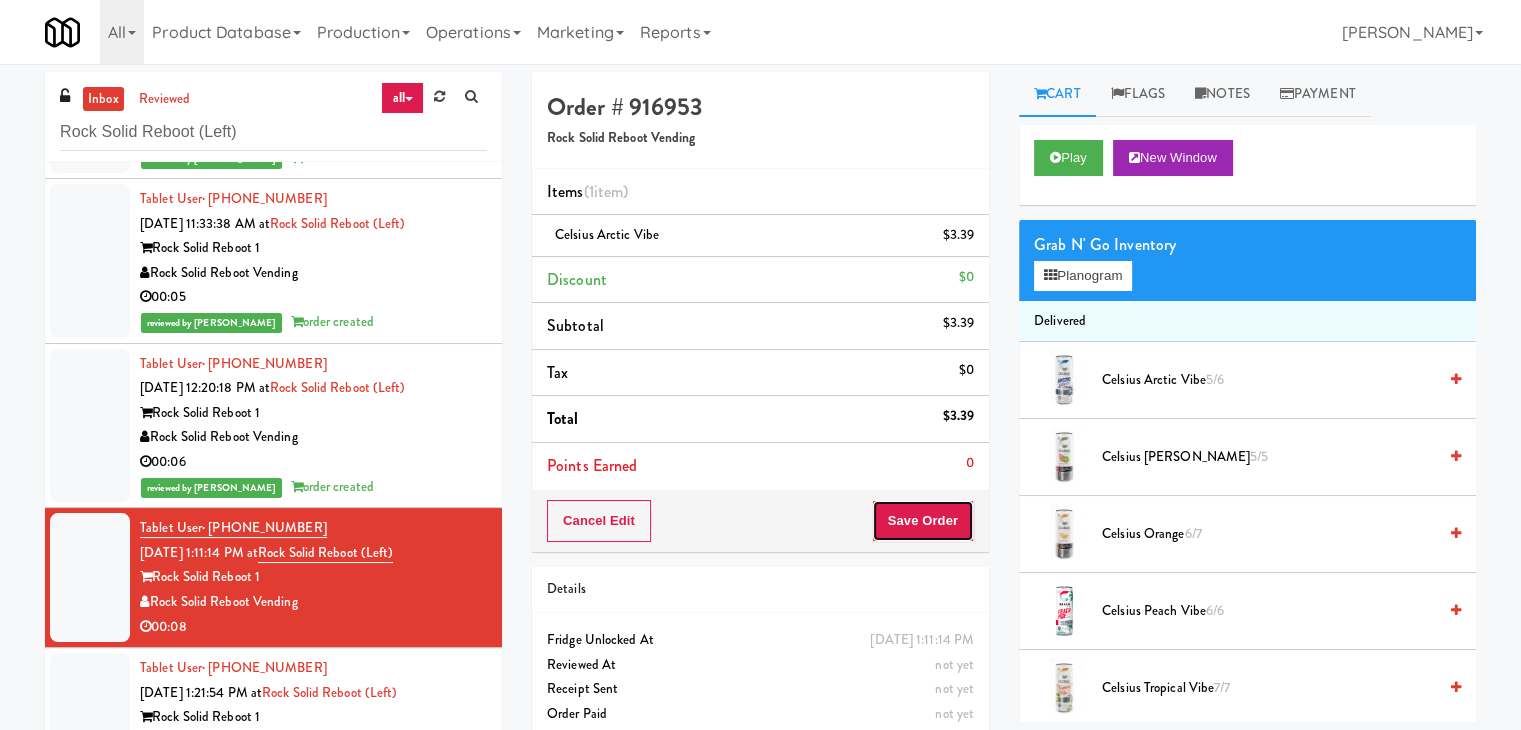 drag, startPoint x: 916, startPoint y: 534, endPoint x: 915, endPoint y: 520, distance: 14.035668 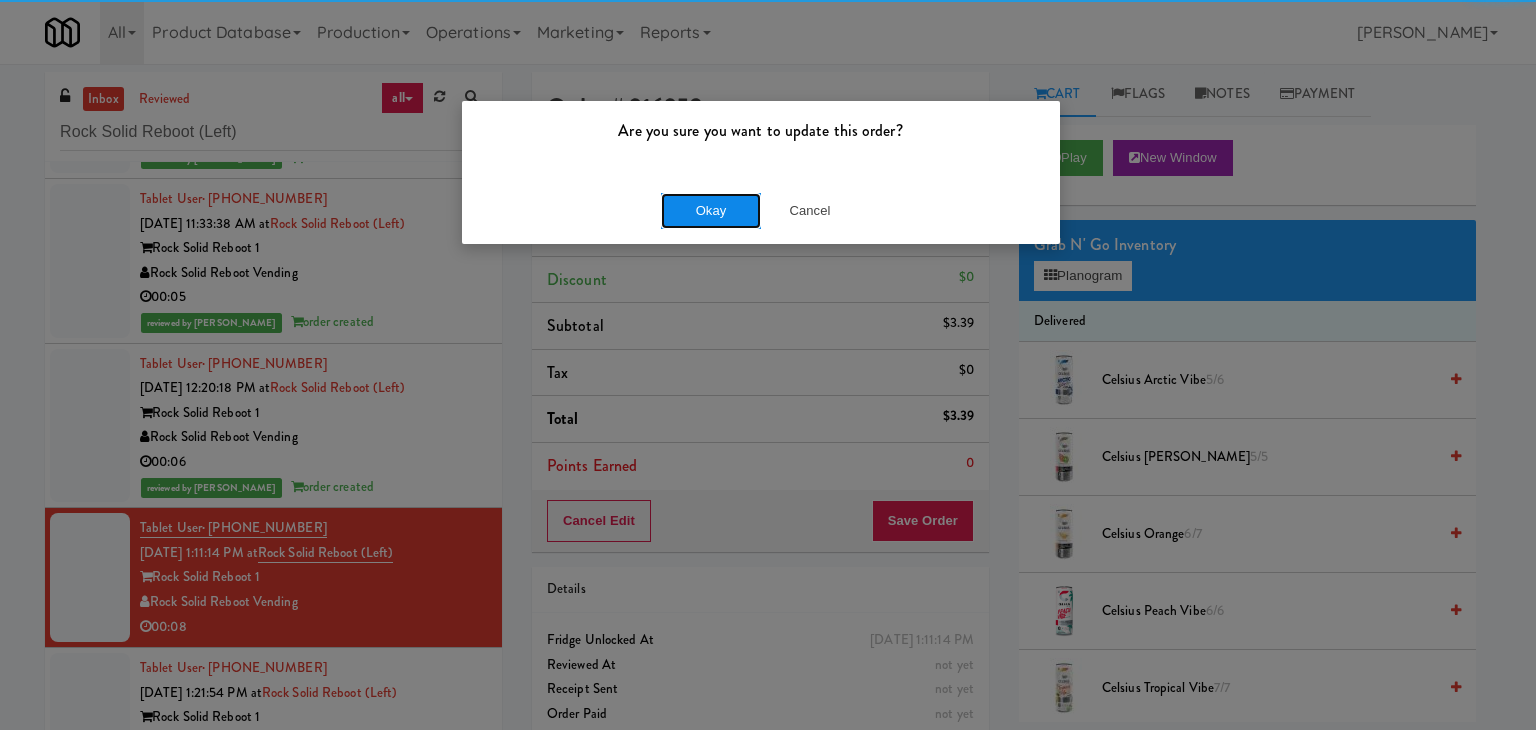 click on "Okay" at bounding box center [711, 211] 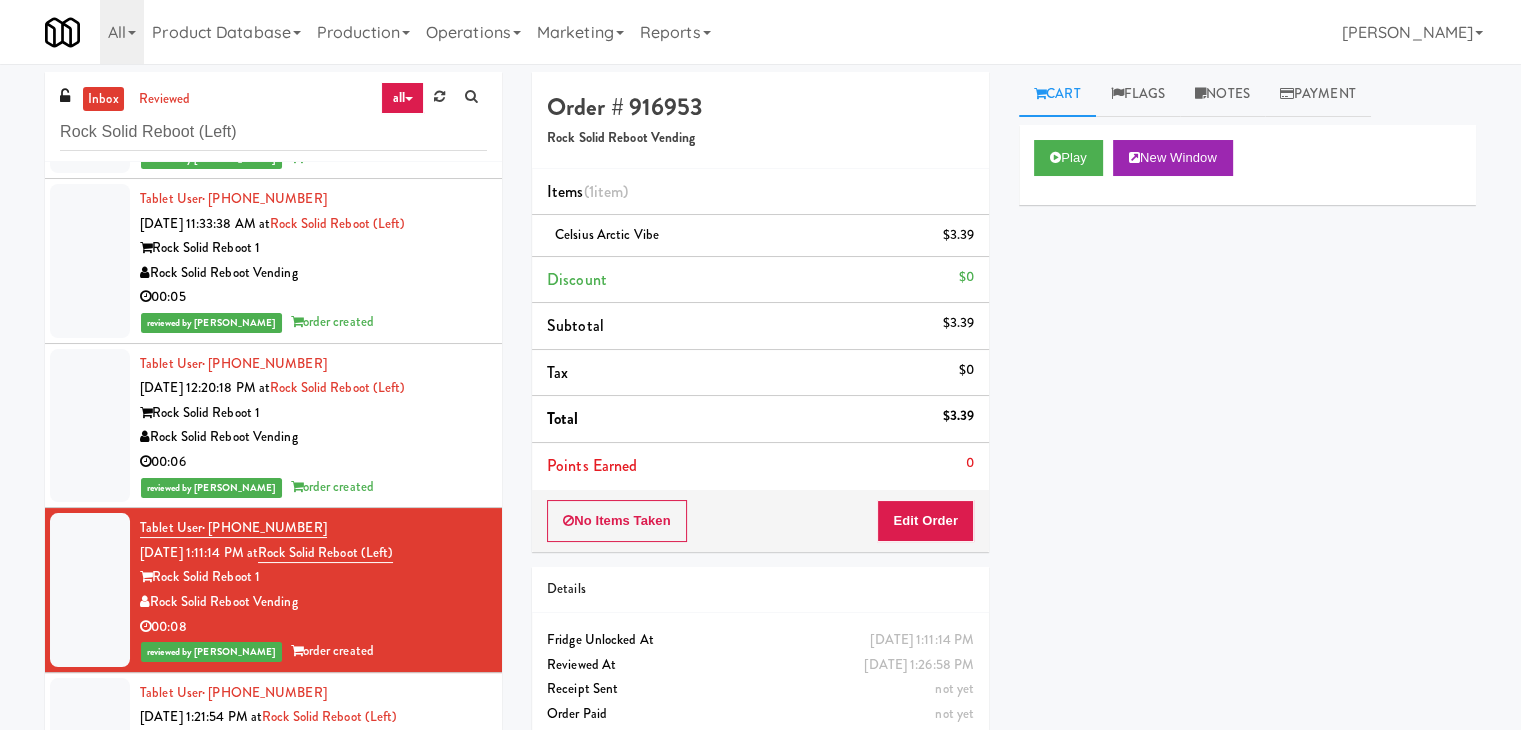 scroll, scrollTop: 361, scrollLeft: 0, axis: vertical 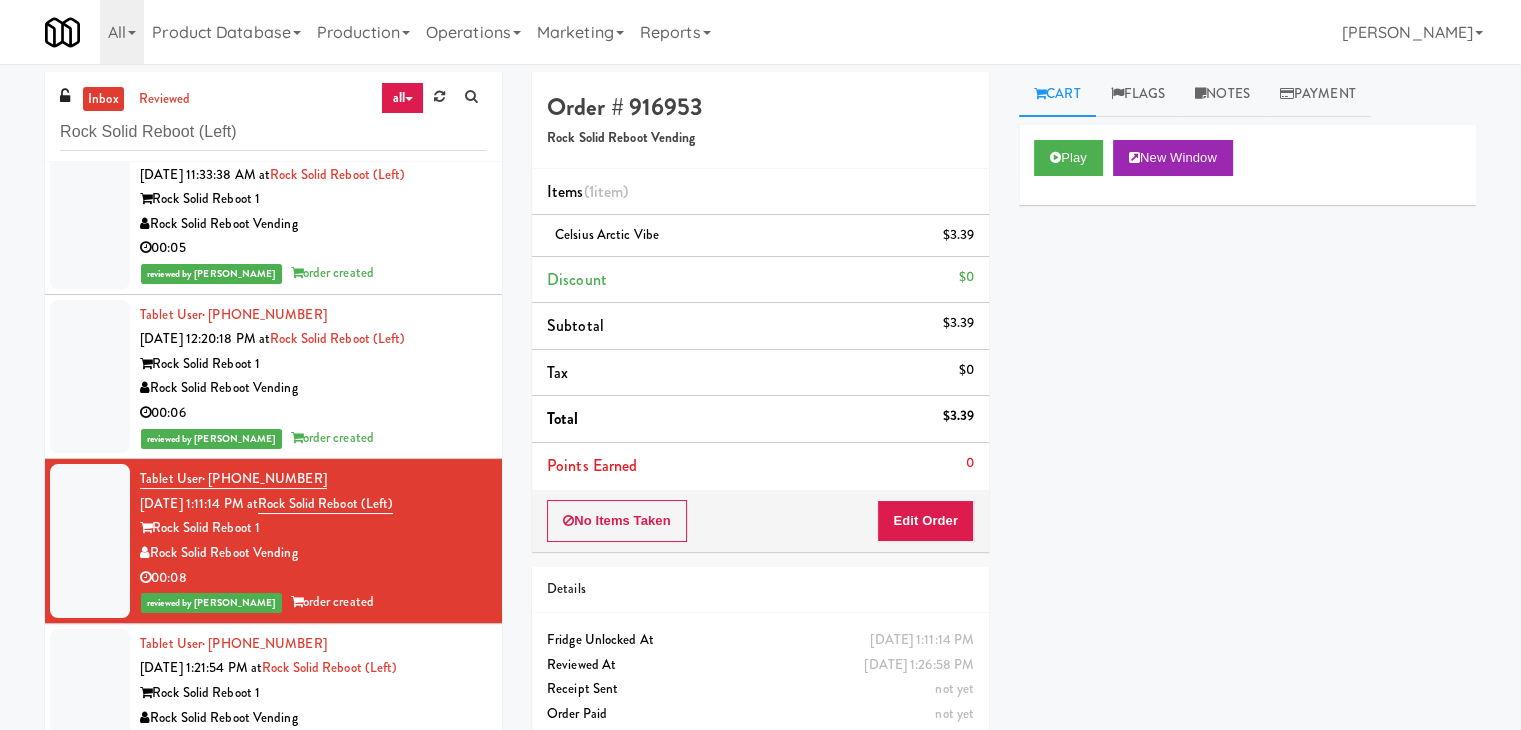 click on "Rock Solid Reboot 1" at bounding box center (313, 693) 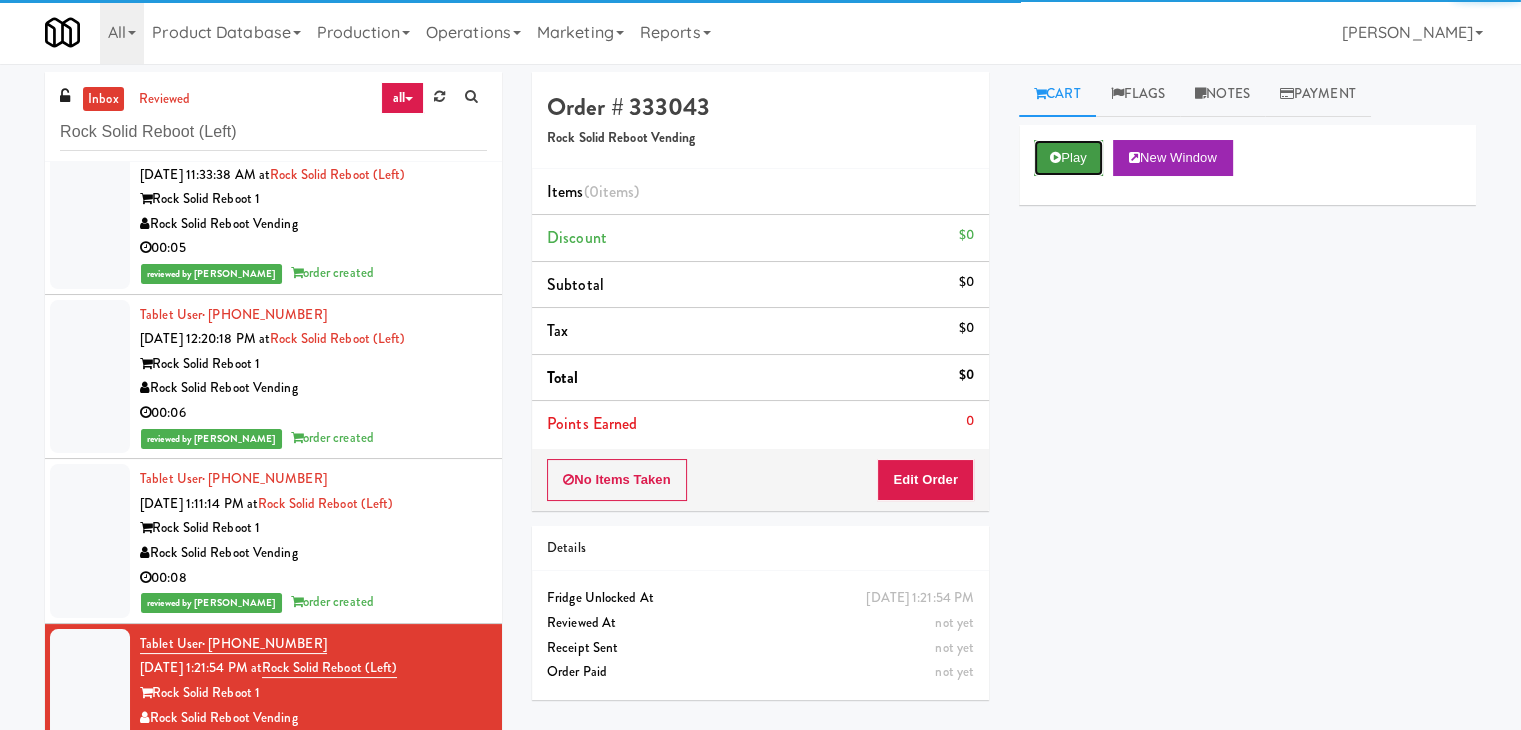 click on "Play" at bounding box center [1068, 158] 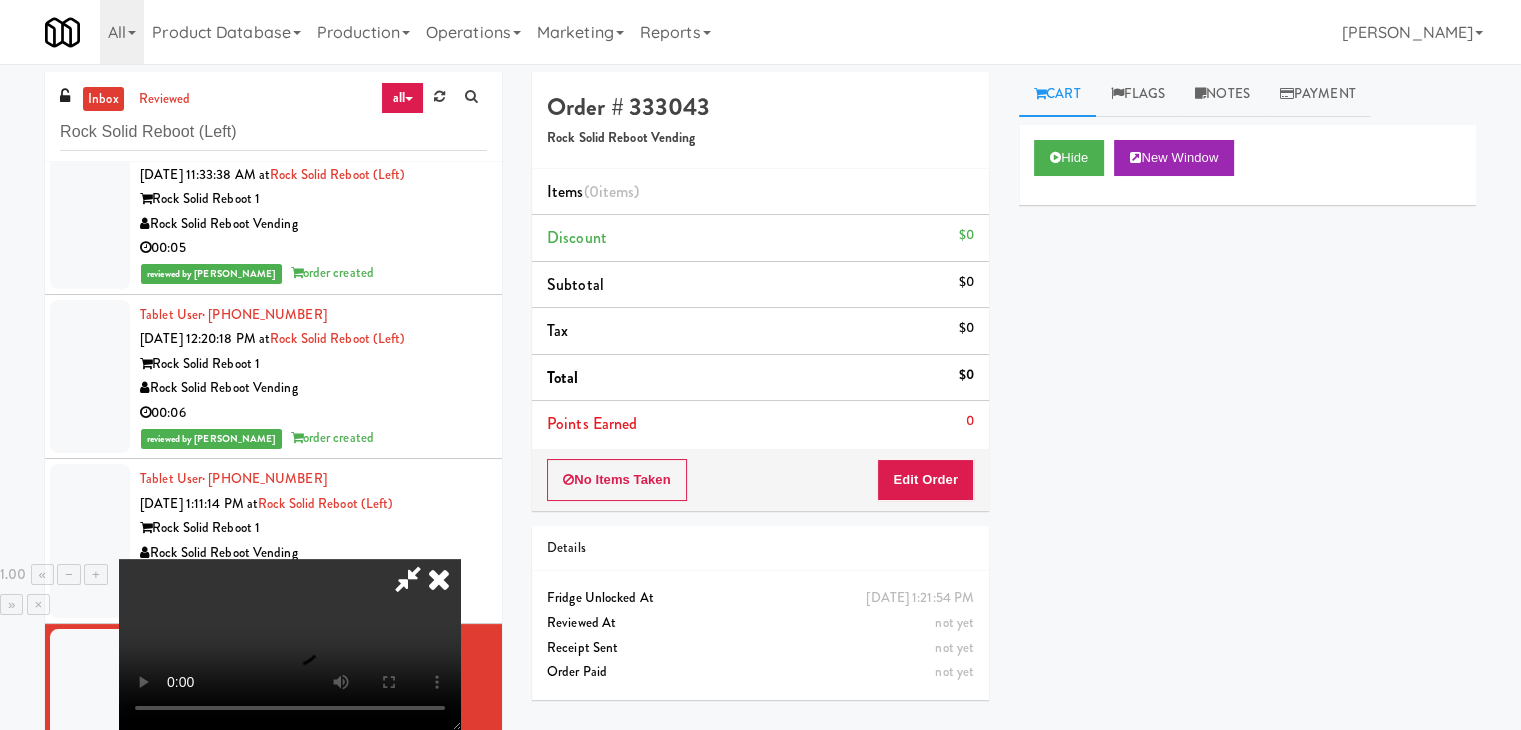 click at bounding box center [290, 644] 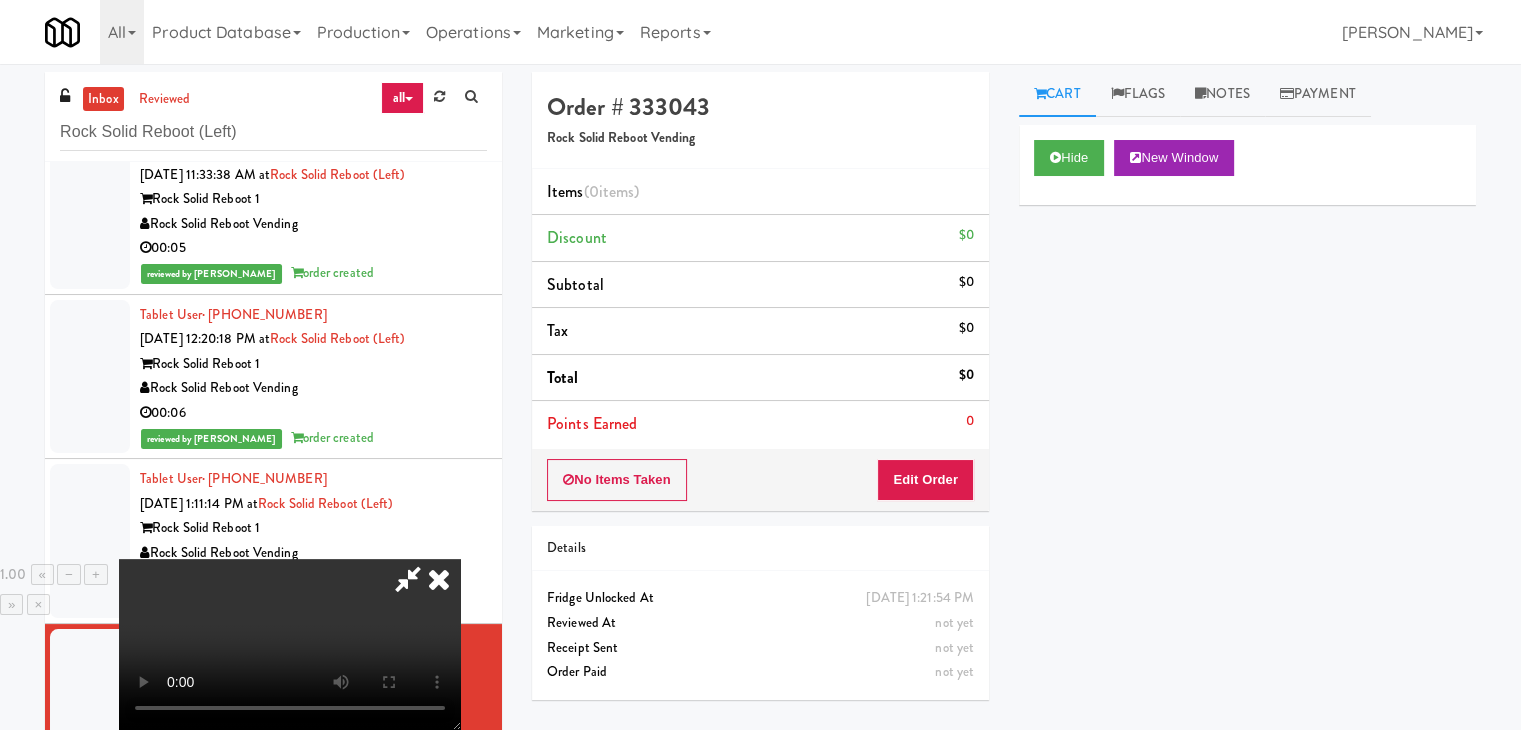 click at bounding box center [290, 644] 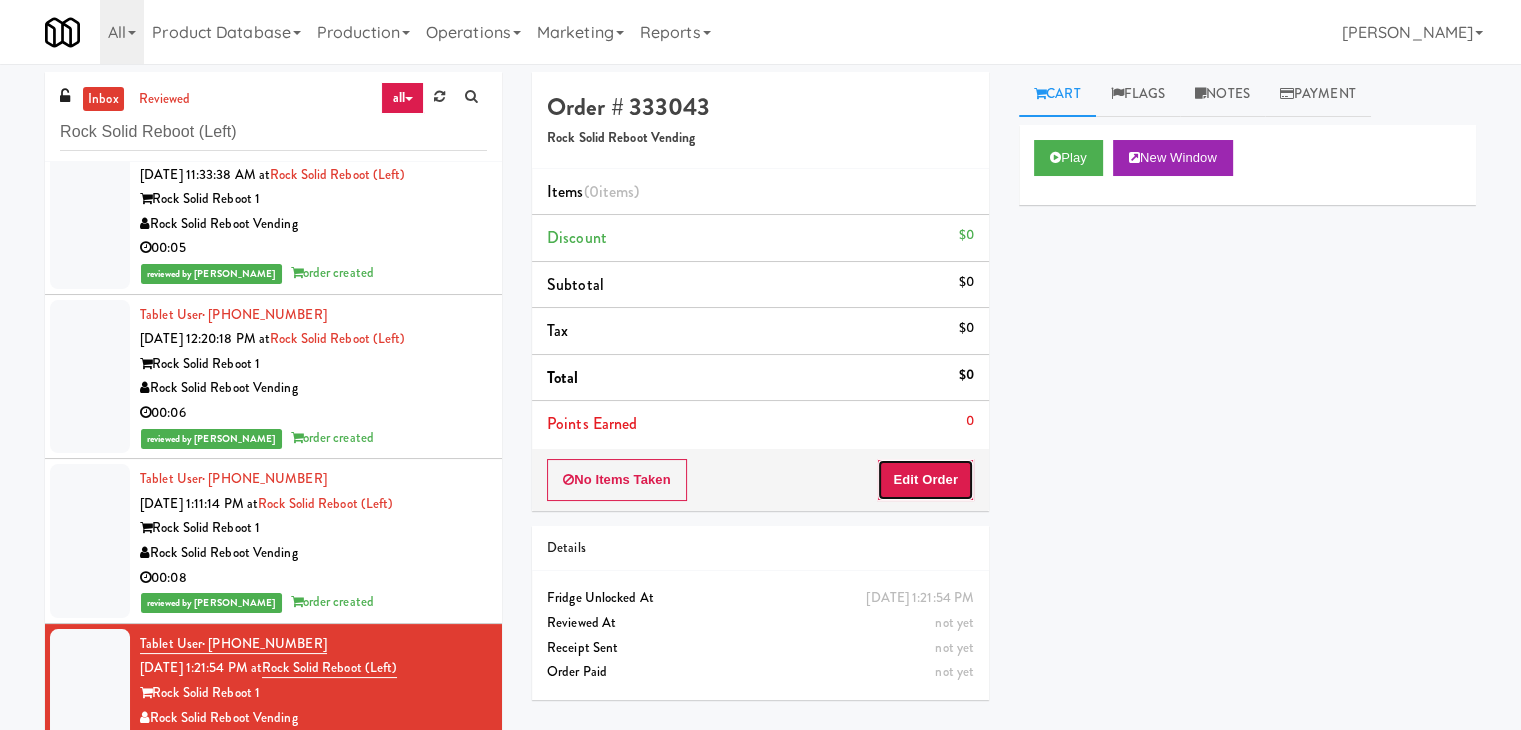 click on "Edit Order" at bounding box center [925, 480] 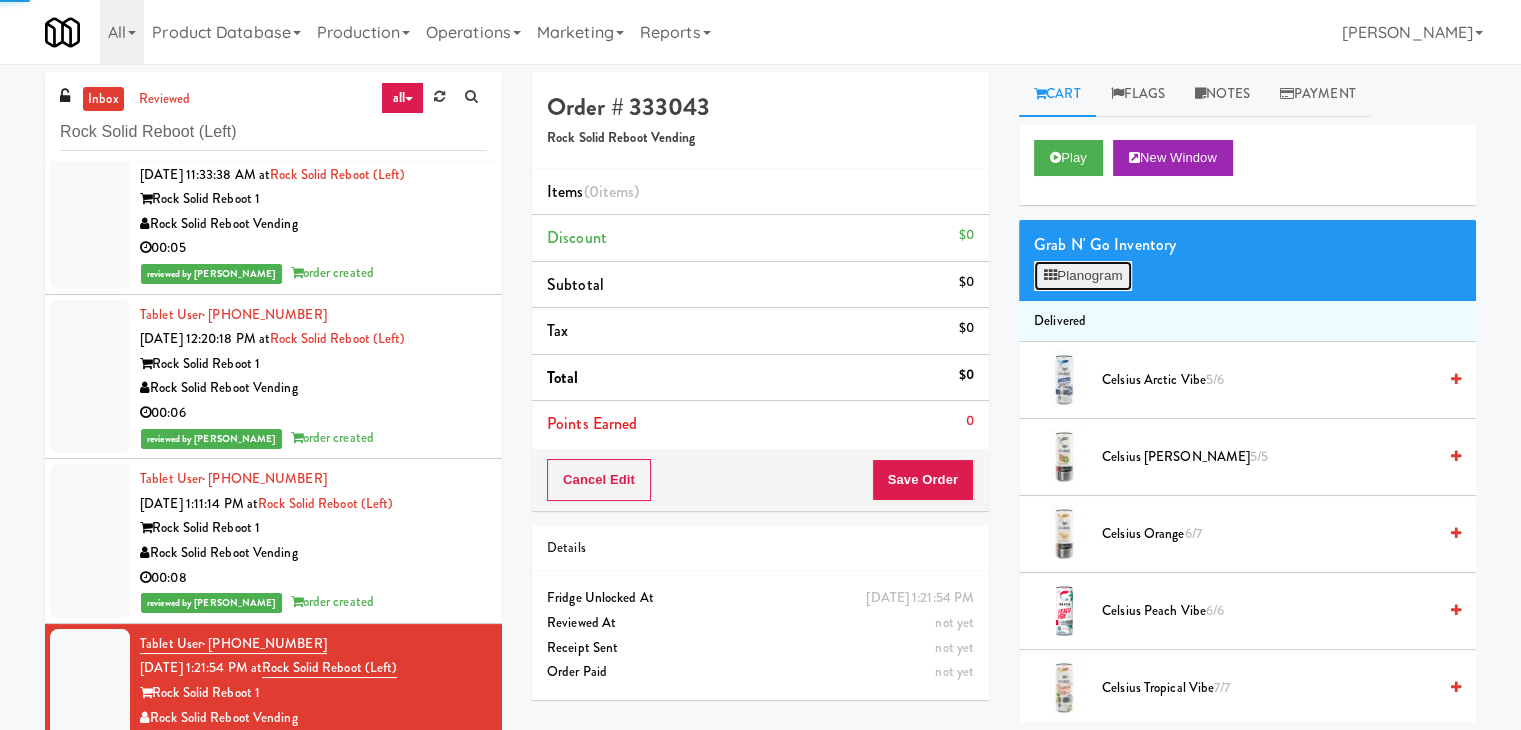 click on "Planogram" at bounding box center (1083, 276) 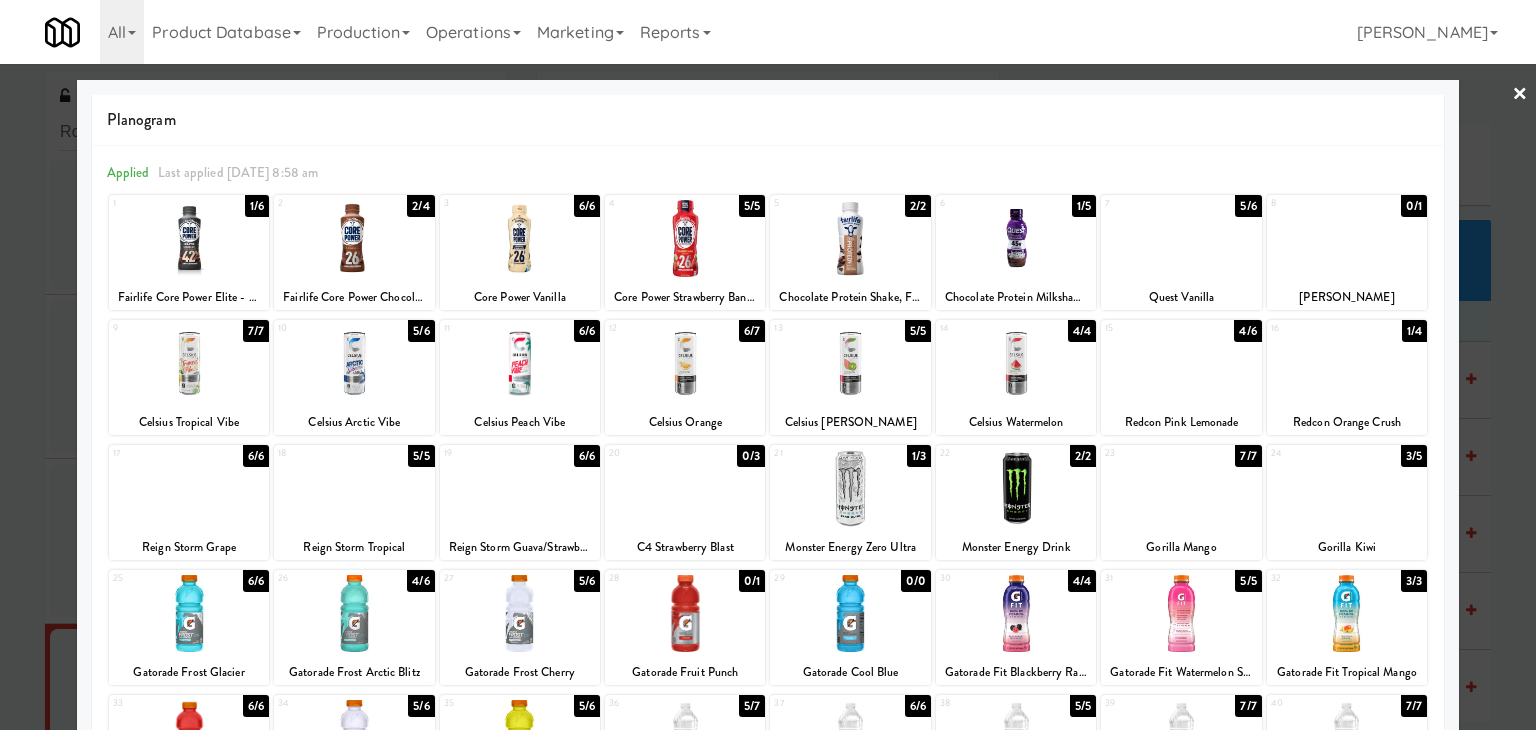 click at bounding box center (1016, 363) 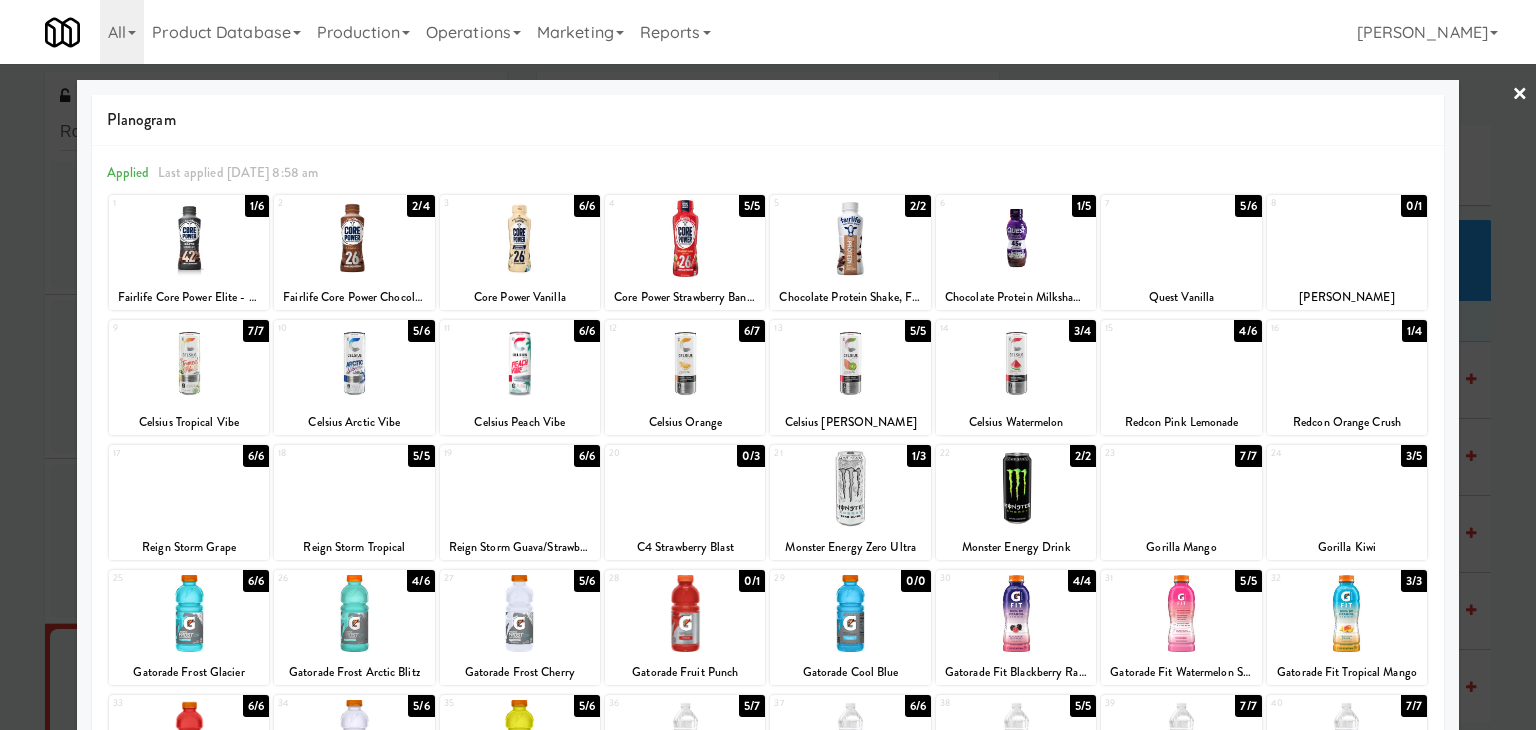 click on "×" at bounding box center (1520, 95) 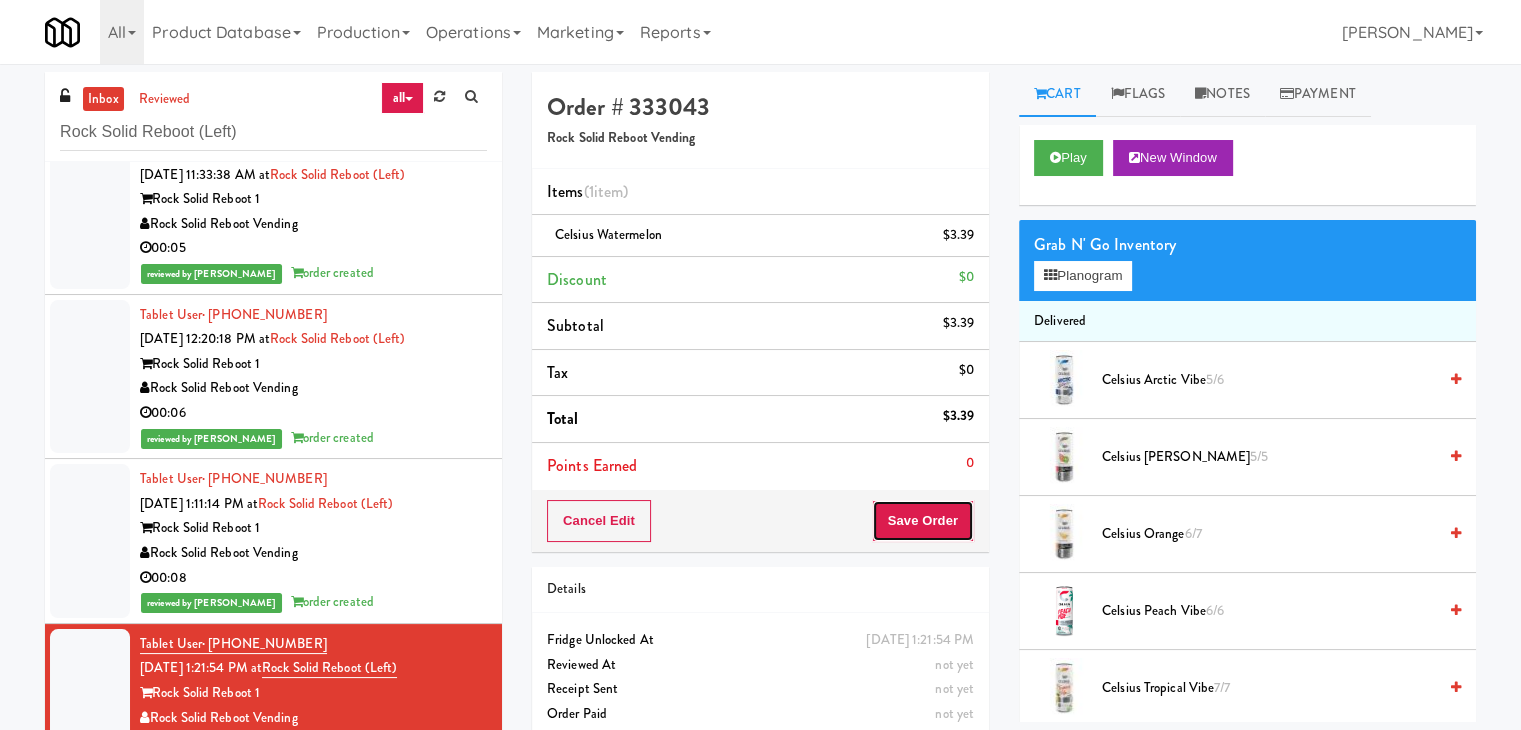 click on "Save Order" at bounding box center [923, 521] 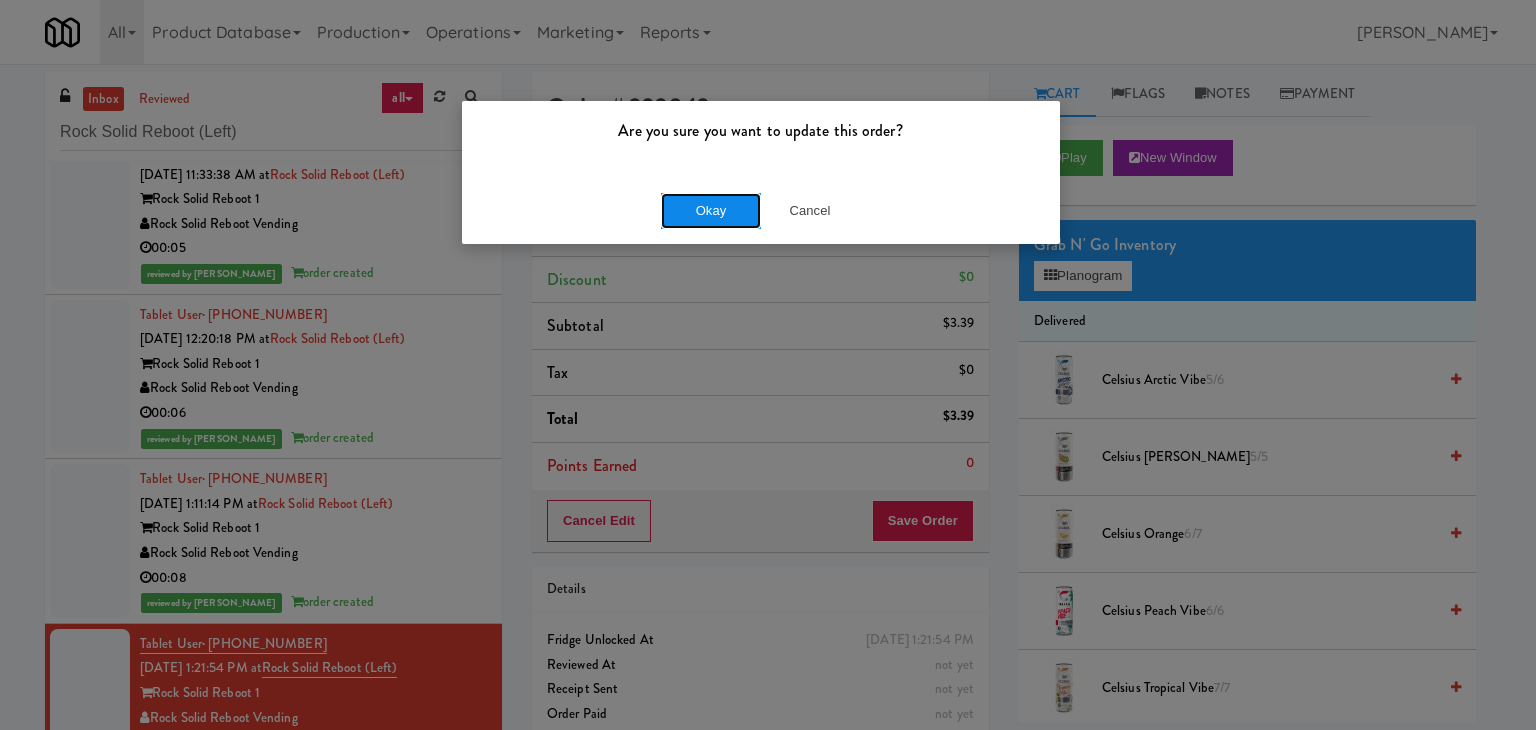 click on "Okay" at bounding box center (711, 211) 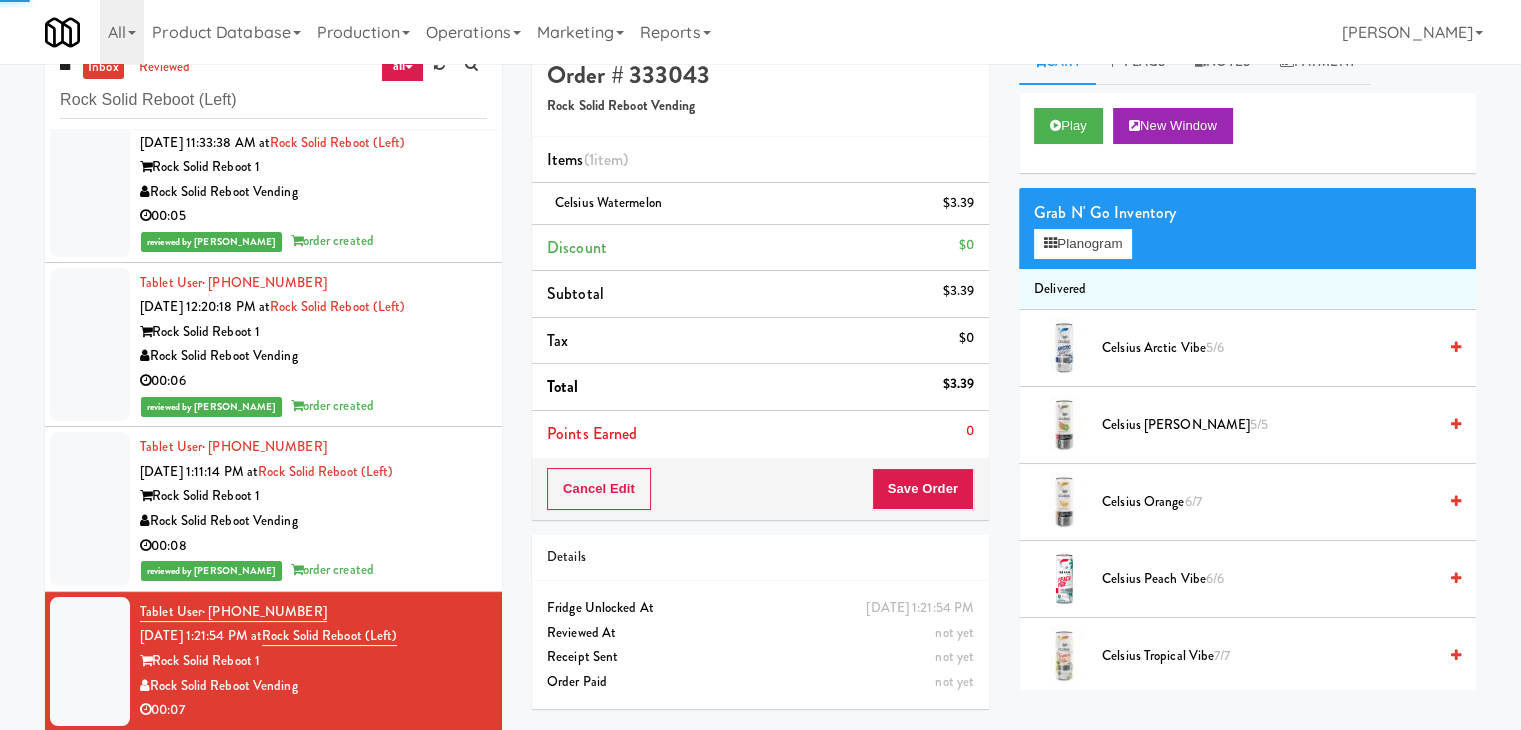 scroll, scrollTop: 64, scrollLeft: 0, axis: vertical 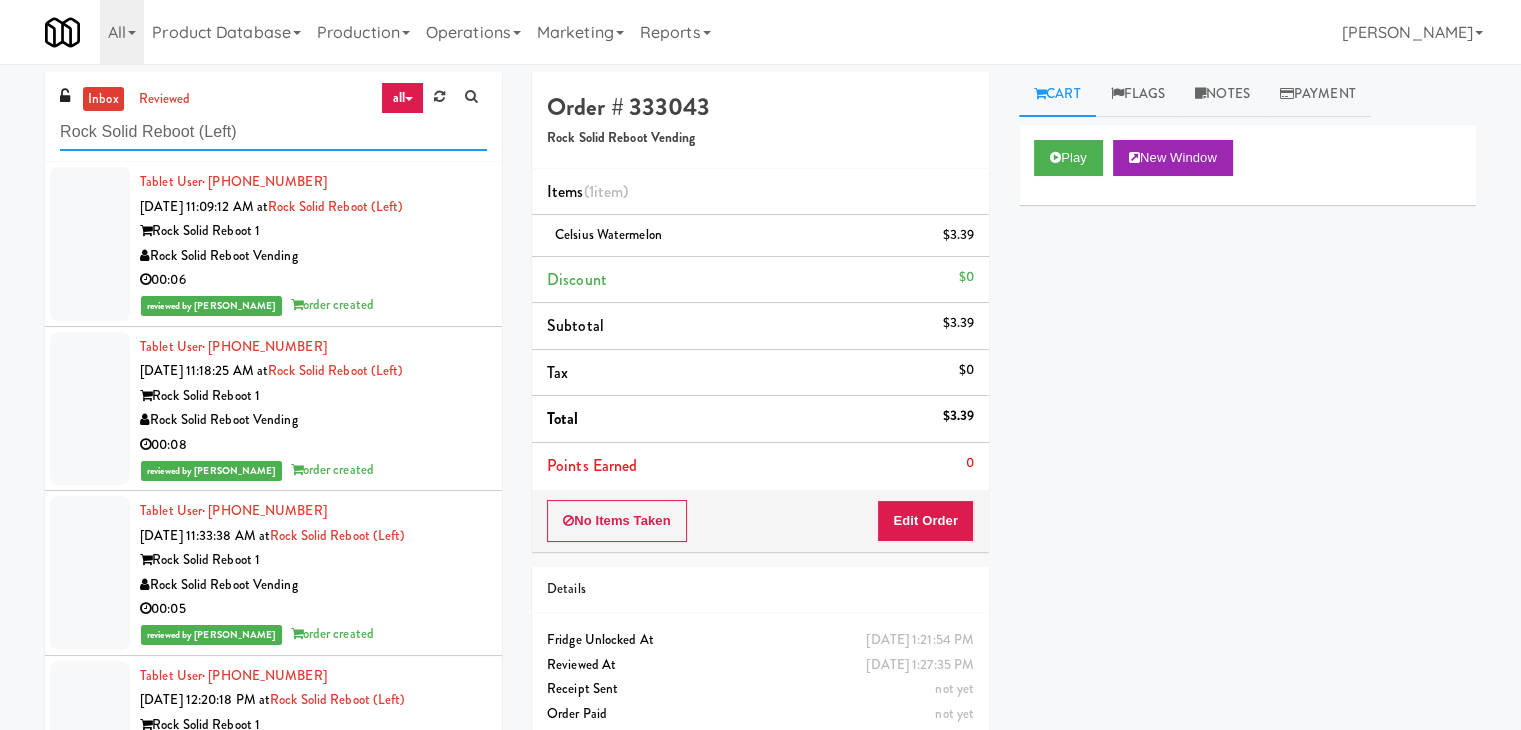 click on "Rock Solid Reboot (Left)" at bounding box center (273, 132) 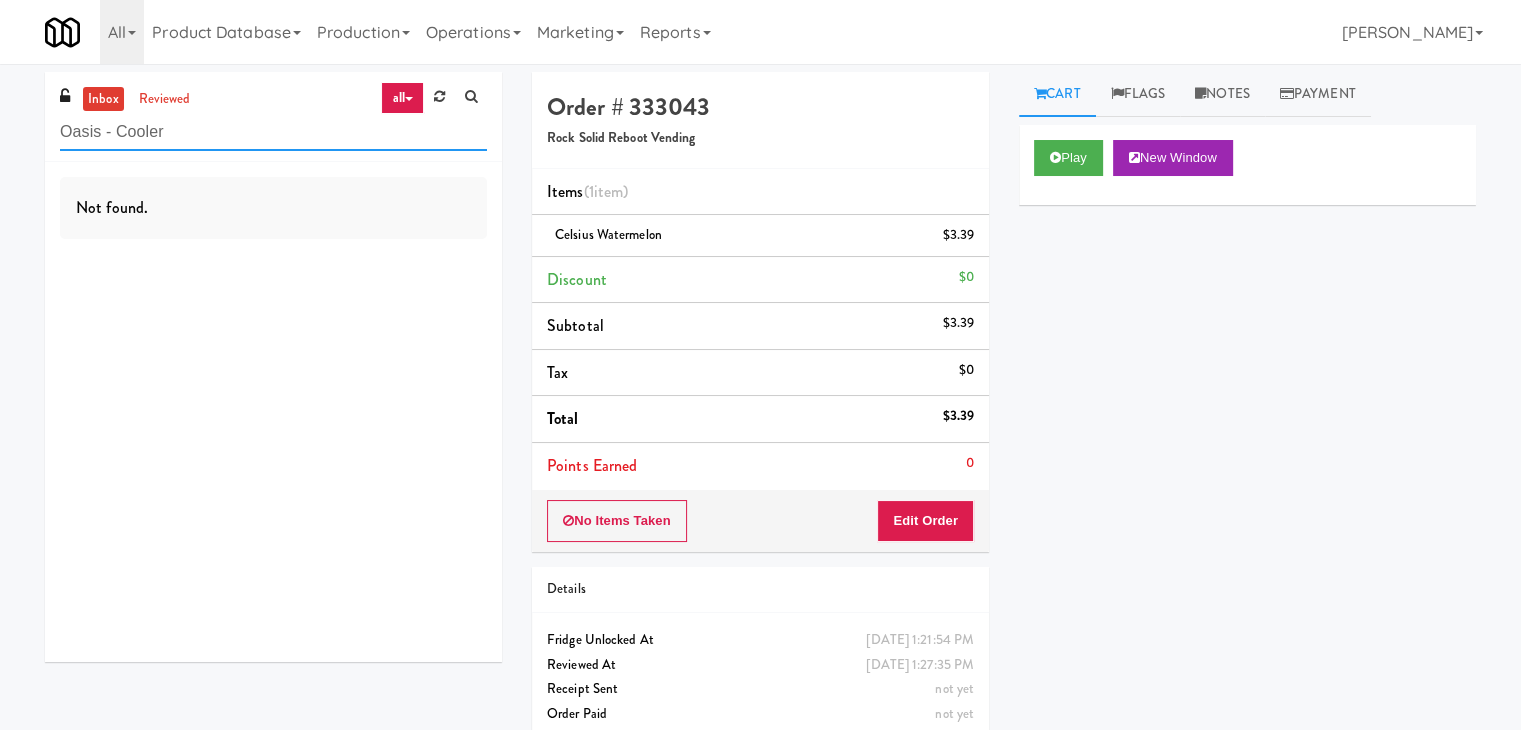 click on "Oasis - Cooler" at bounding box center (273, 132) 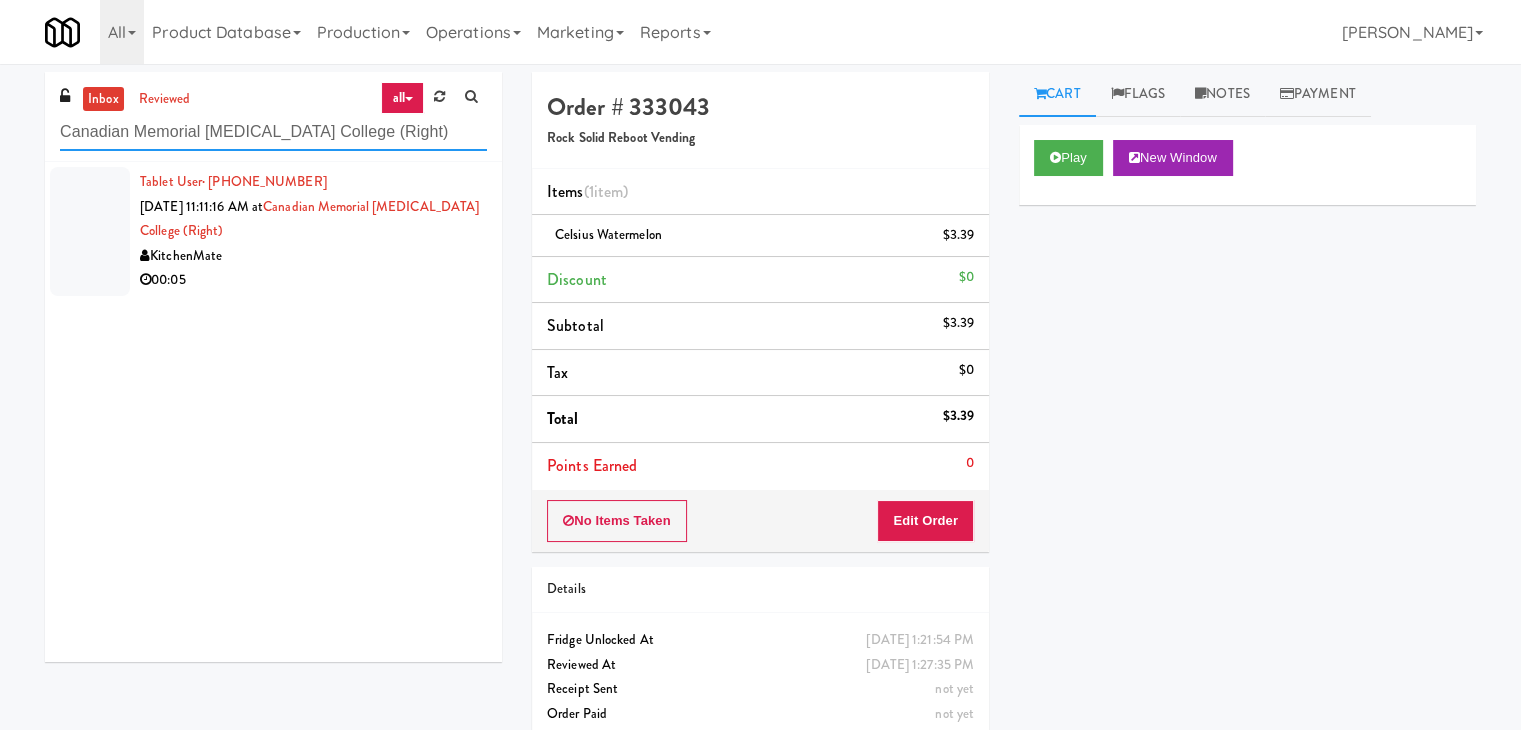 type on "Canadian Memorial [MEDICAL_DATA] College (Right)" 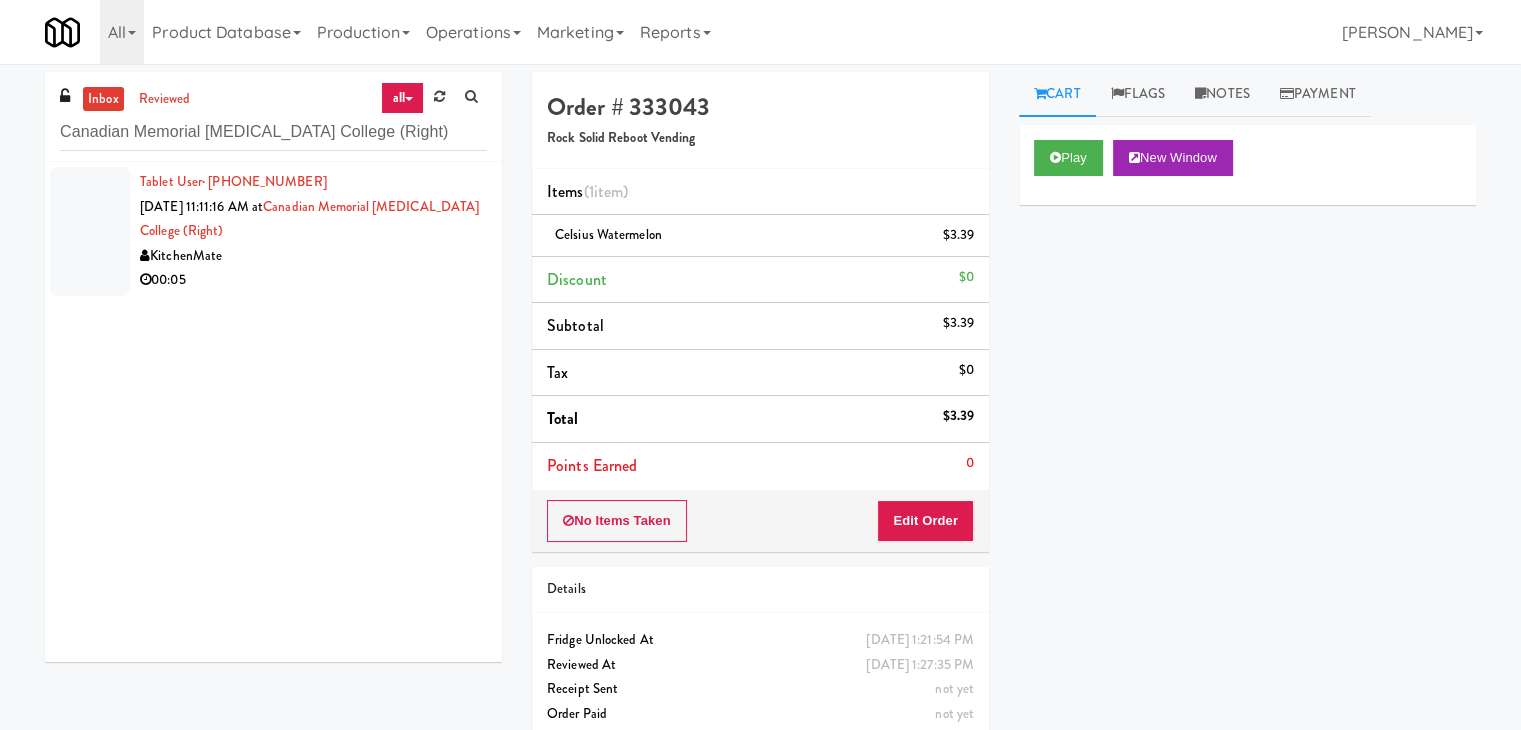 click on "KitchenMate" at bounding box center (313, 256) 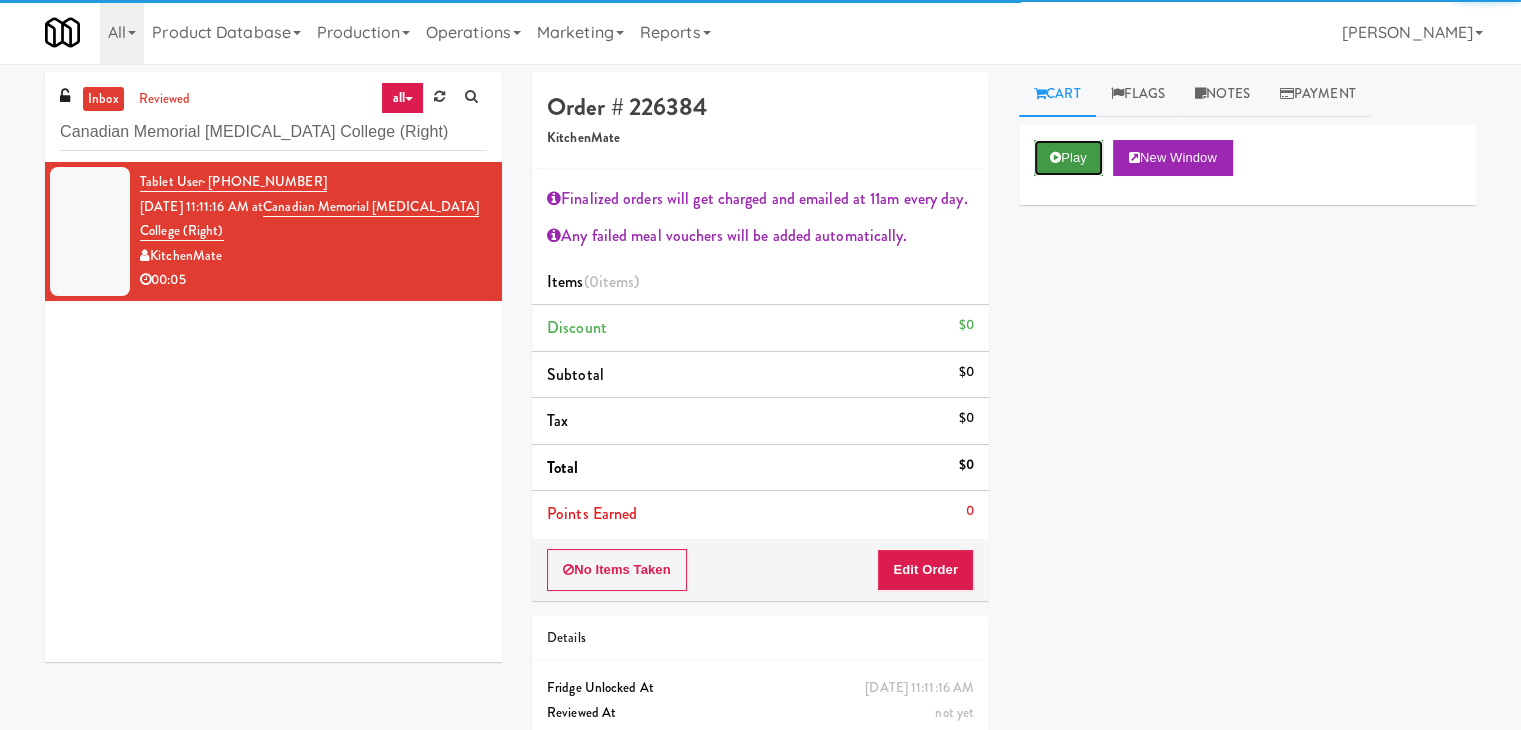 click at bounding box center (1055, 157) 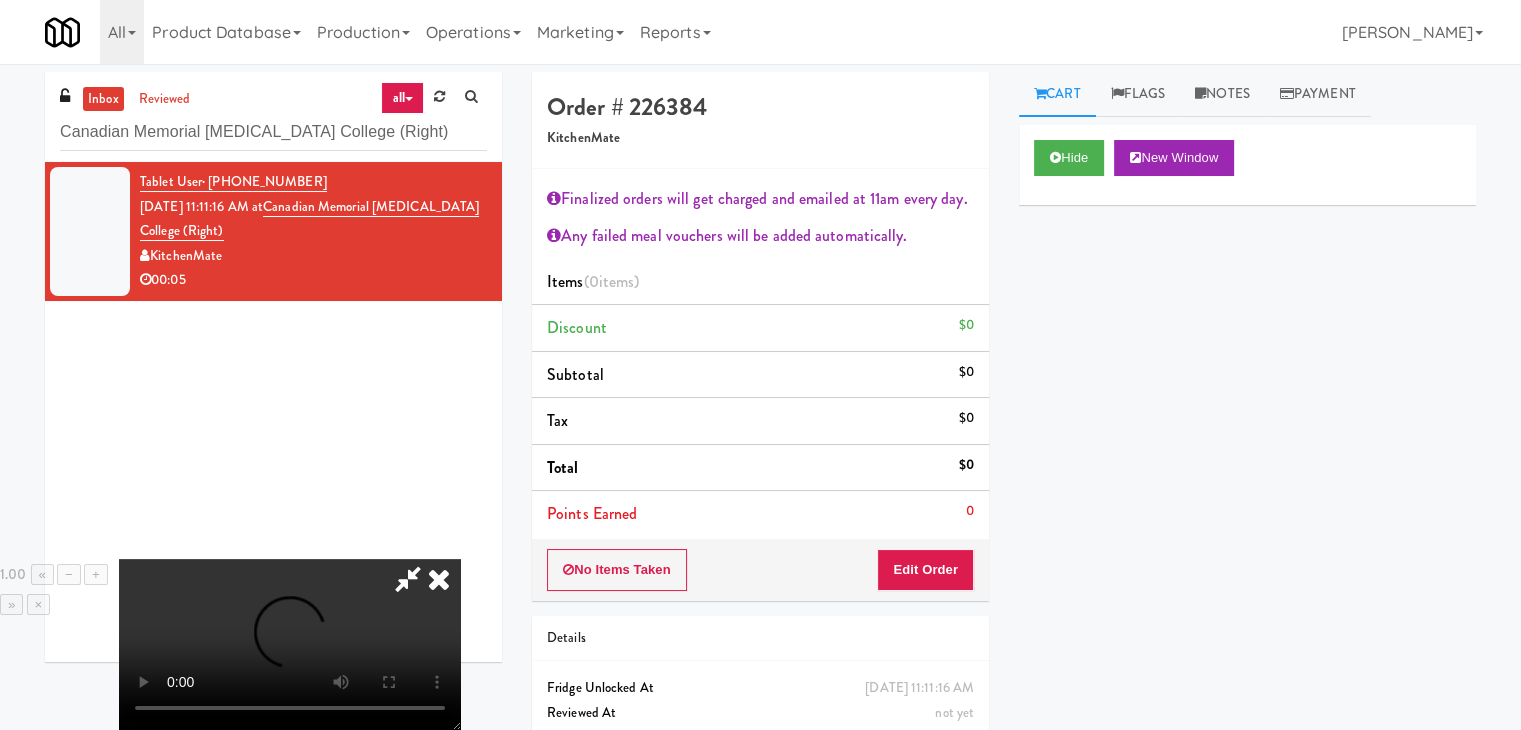 click at bounding box center (290, 644) 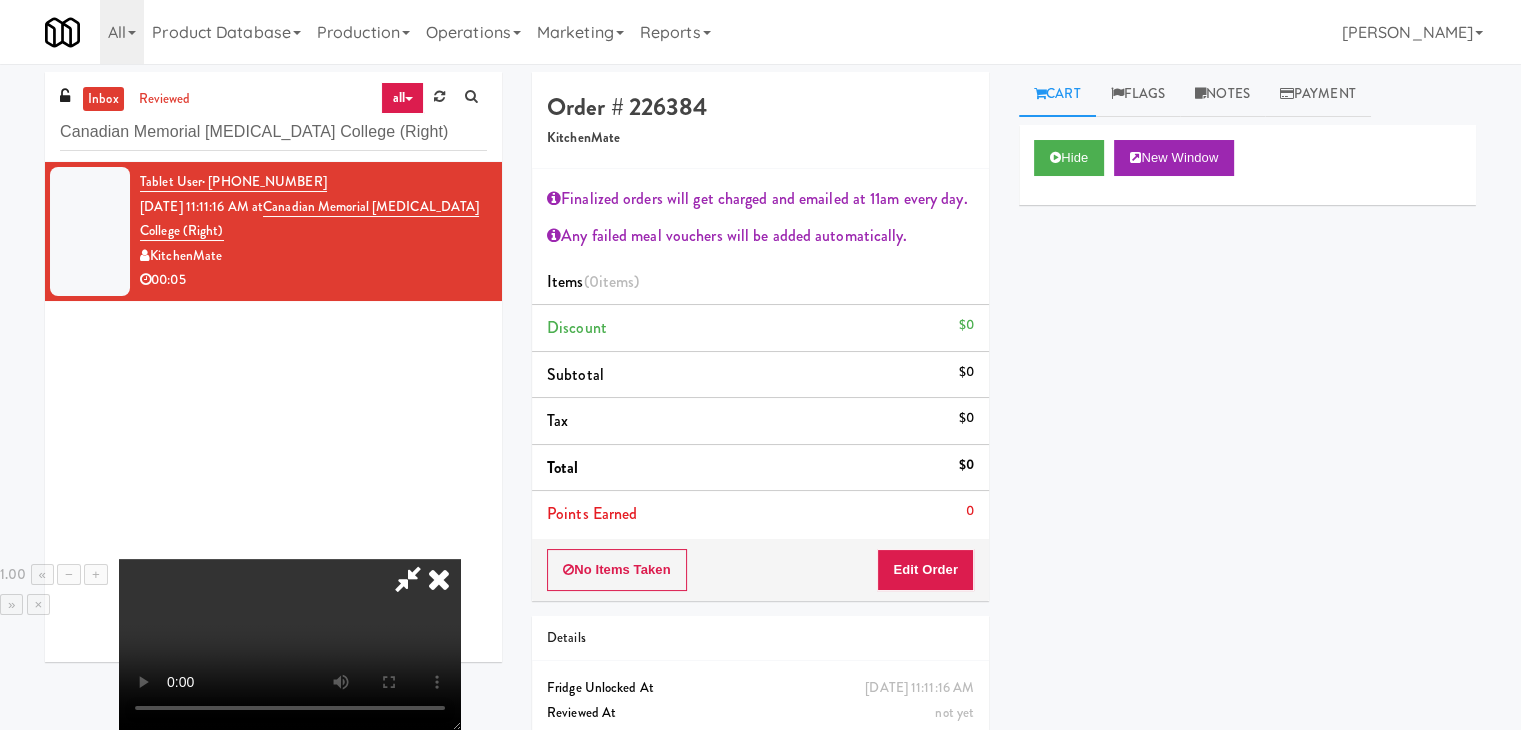 click at bounding box center (290, 644) 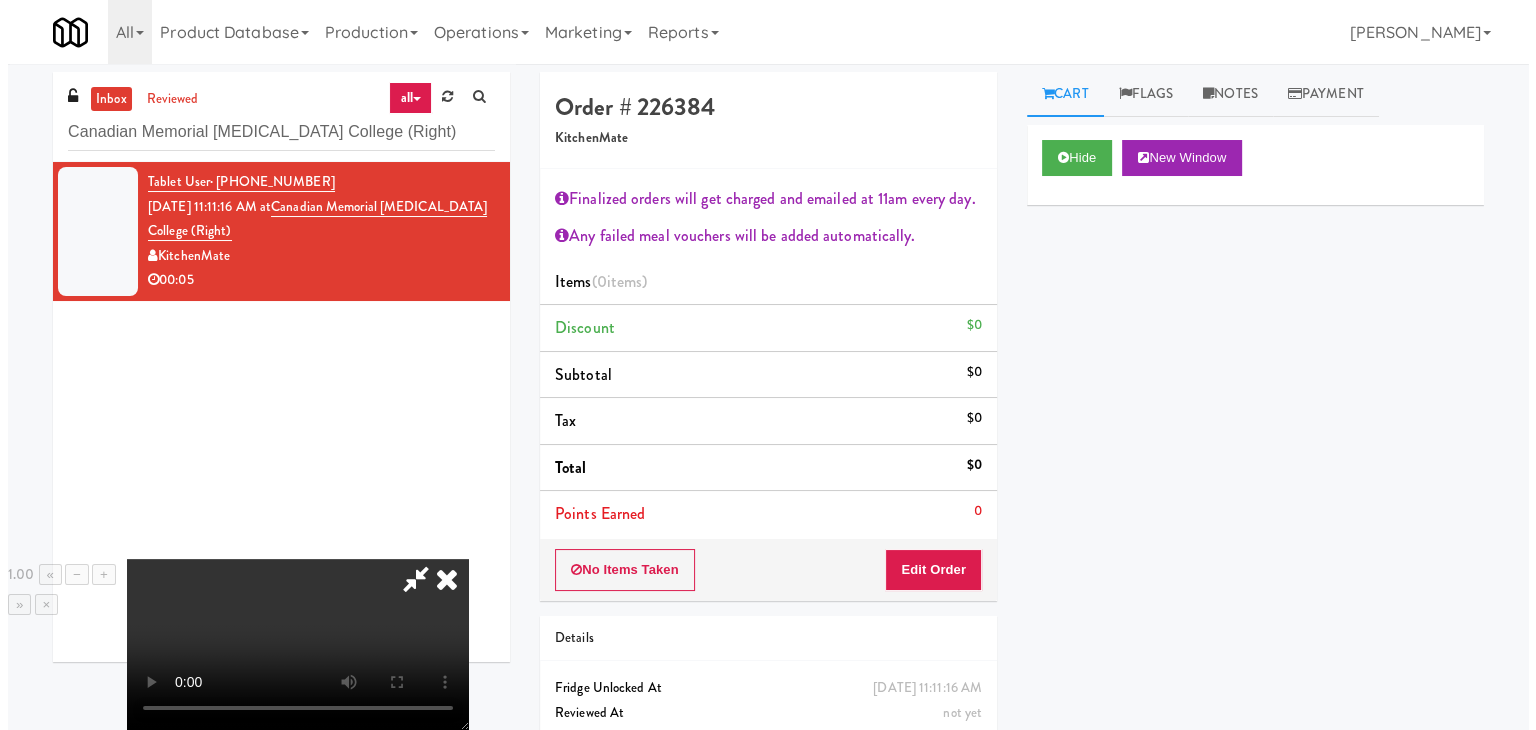 scroll, scrollTop: 0, scrollLeft: 0, axis: both 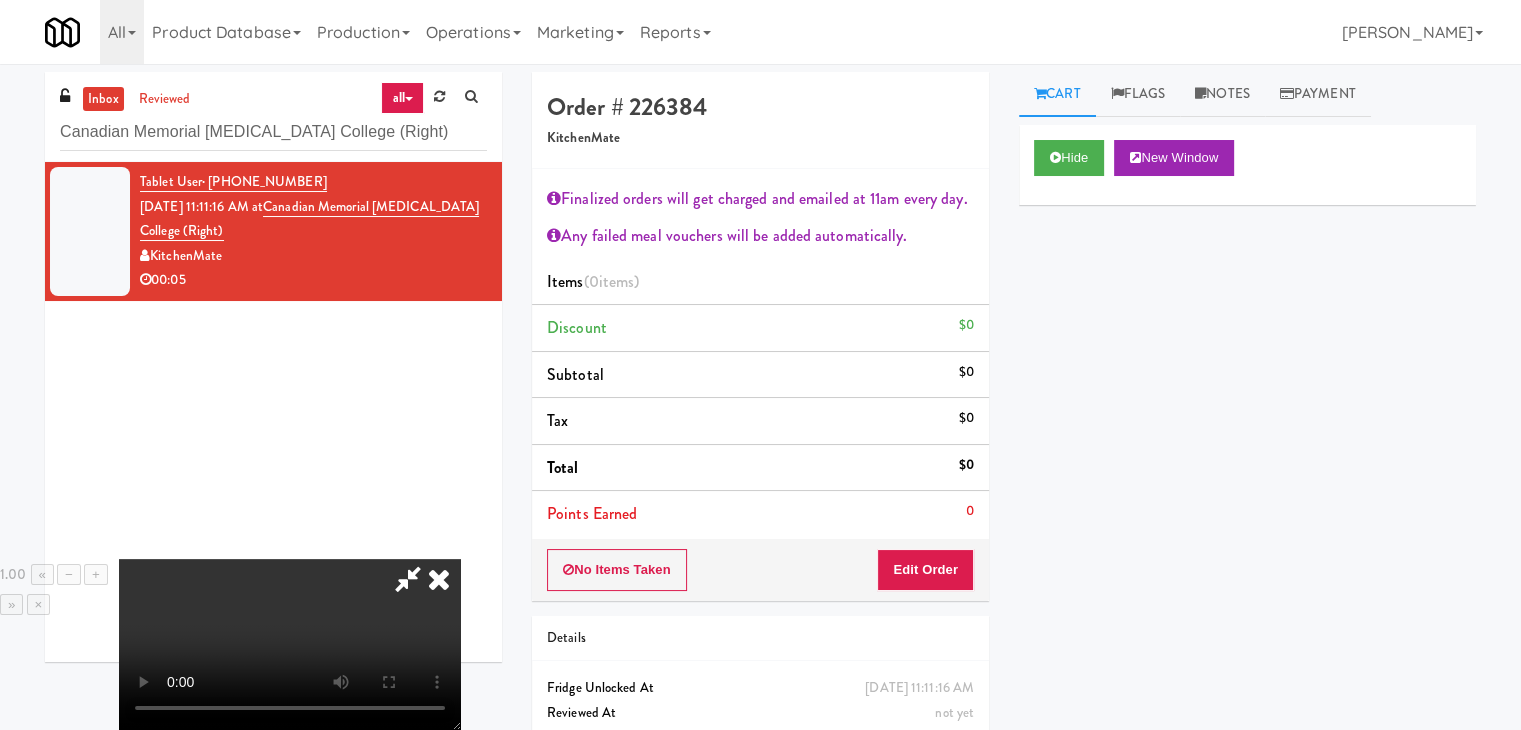 click at bounding box center [439, 579] 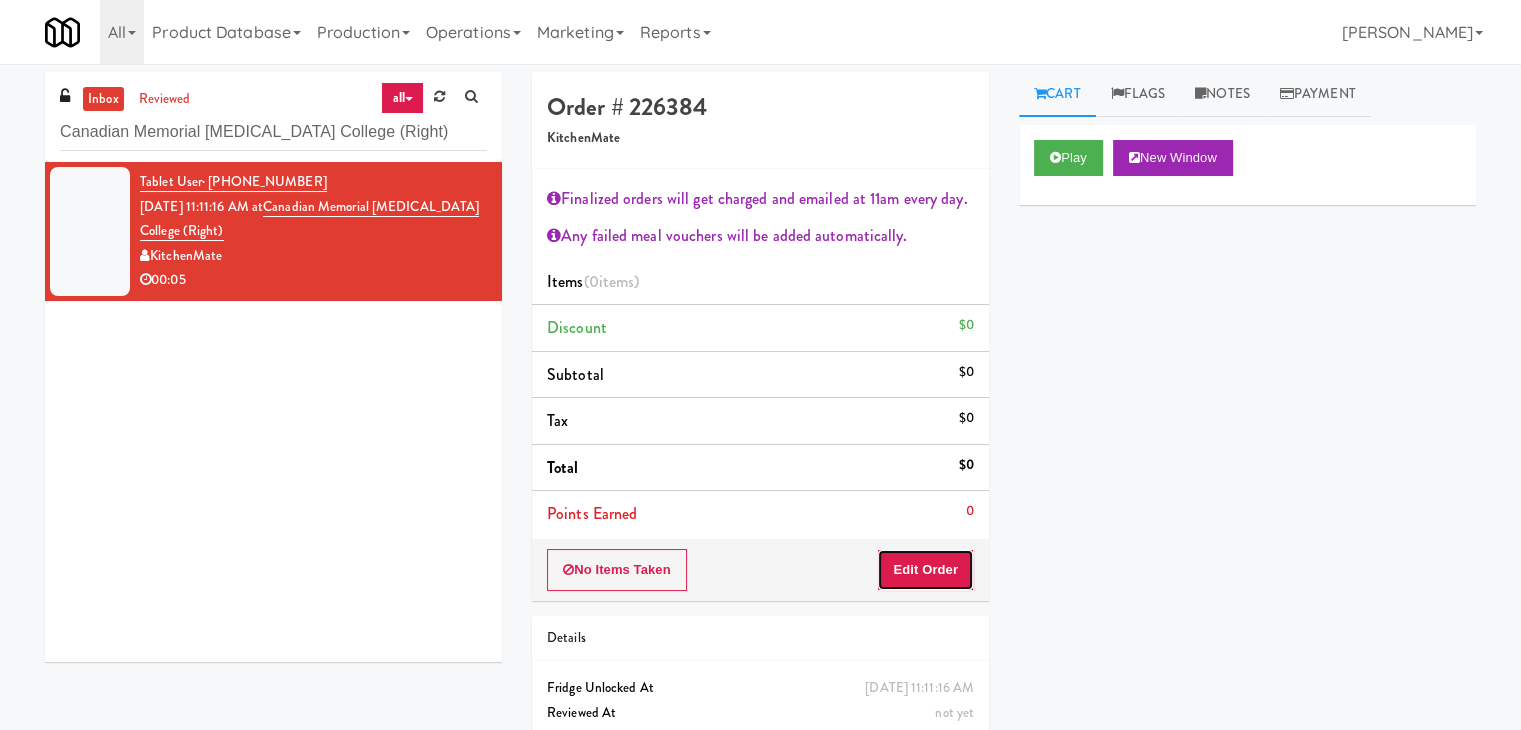click on "Edit Order" at bounding box center (925, 570) 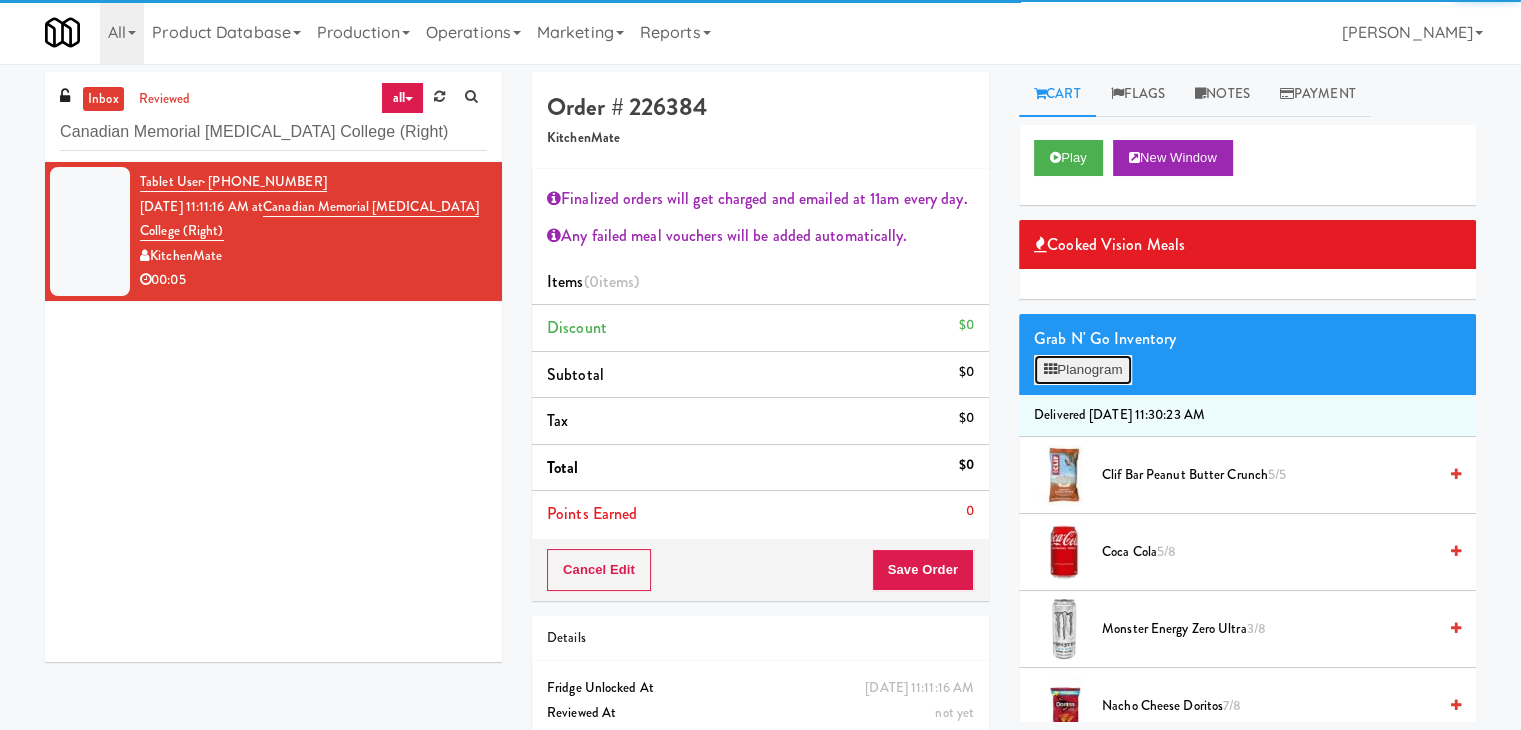 click on "Planogram" at bounding box center [1083, 370] 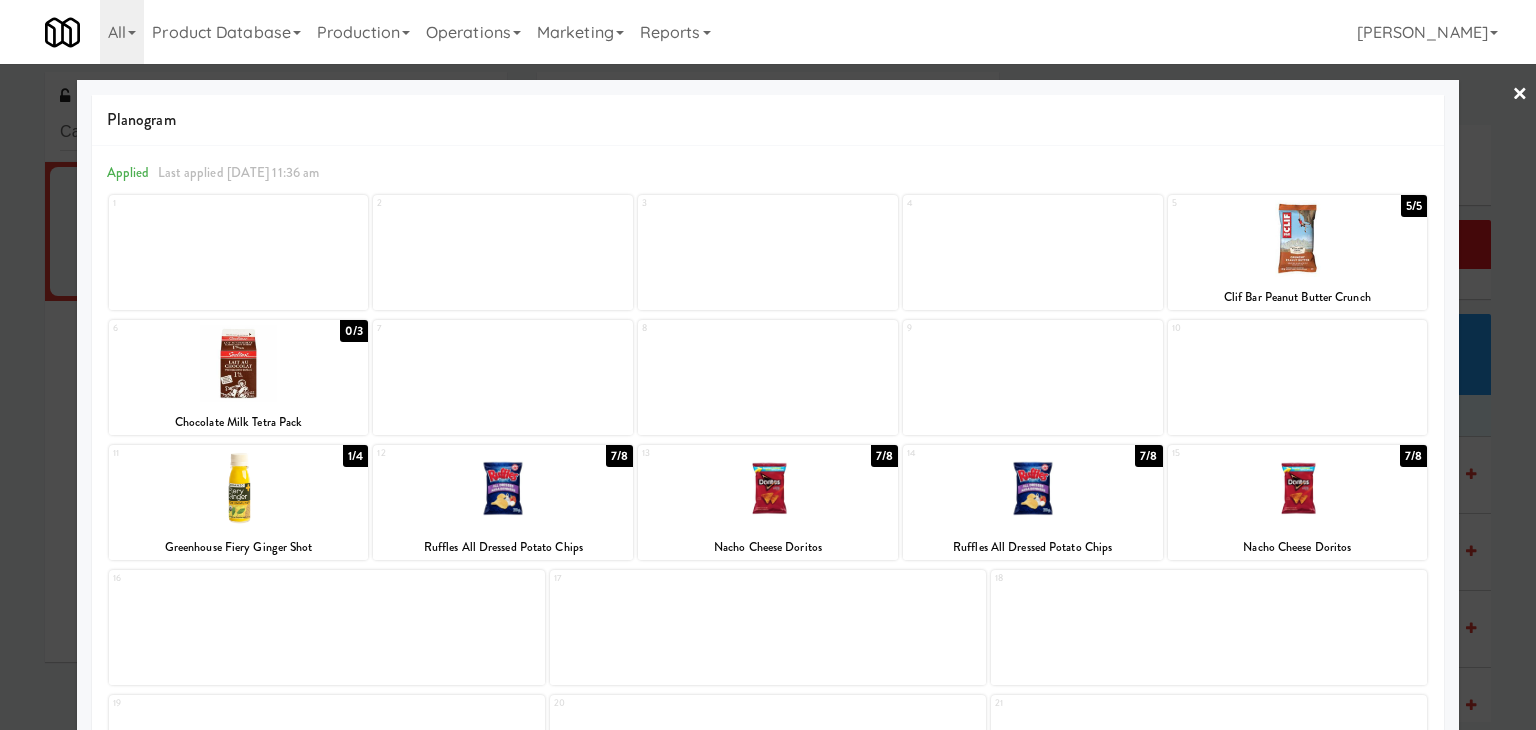 scroll, scrollTop: 300, scrollLeft: 0, axis: vertical 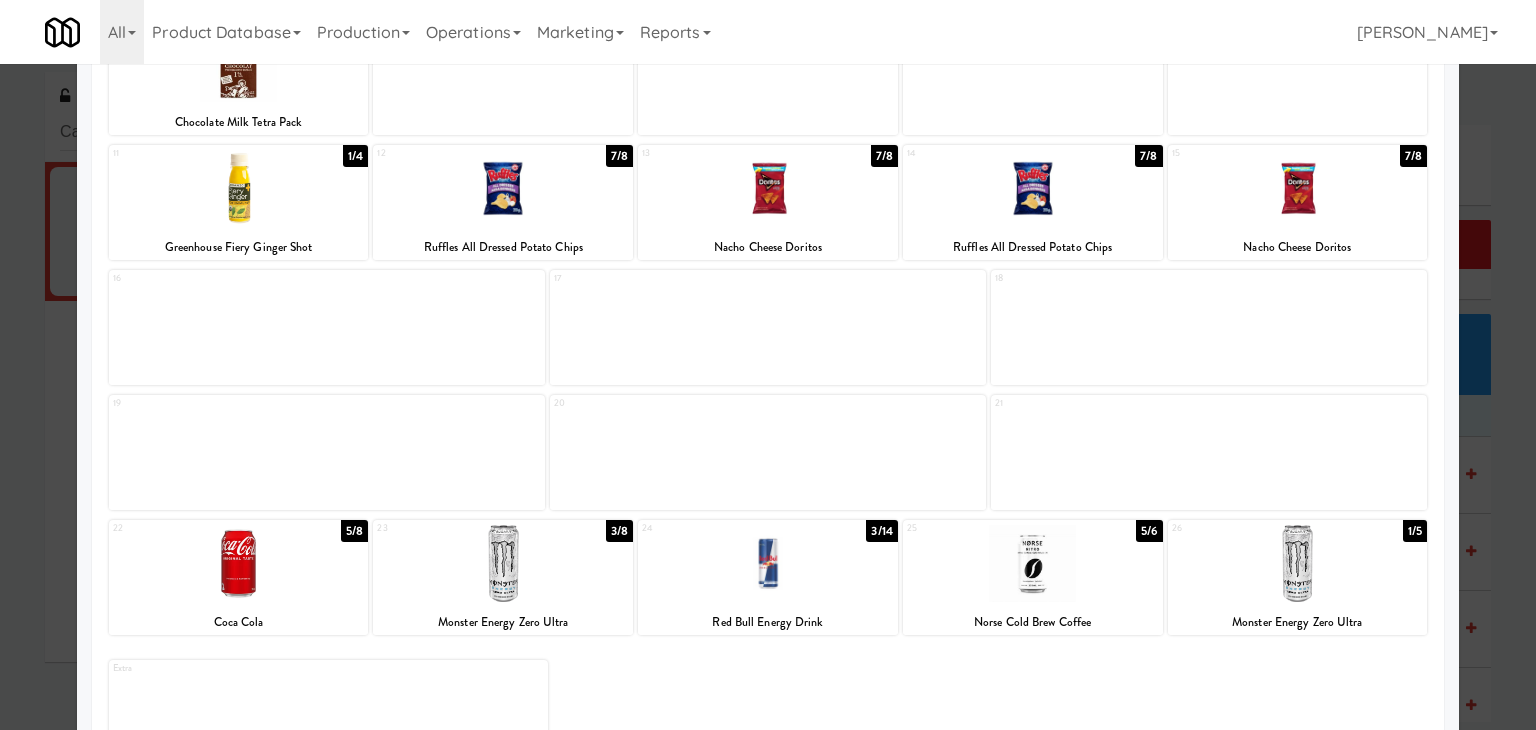 click at bounding box center (503, 563) 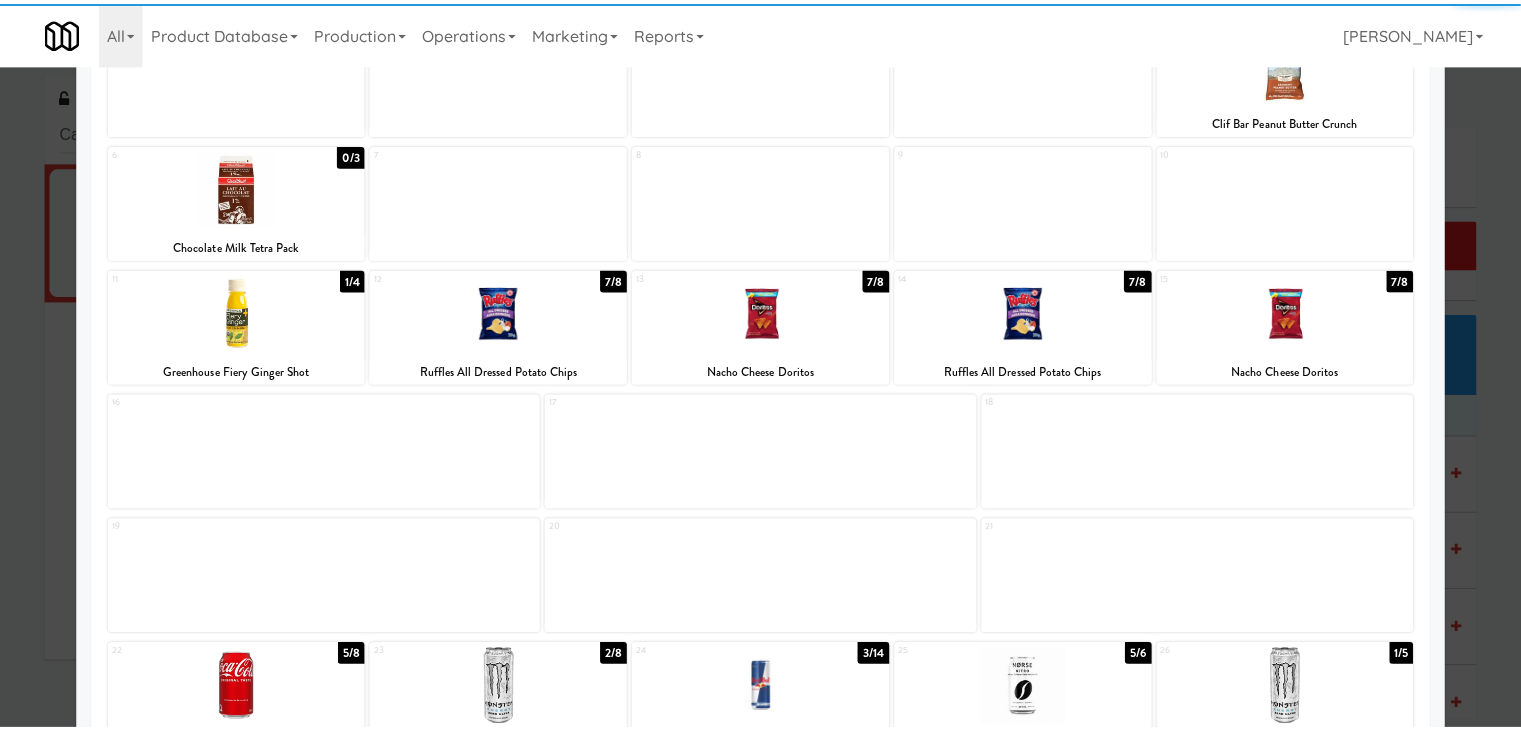 scroll, scrollTop: 0, scrollLeft: 0, axis: both 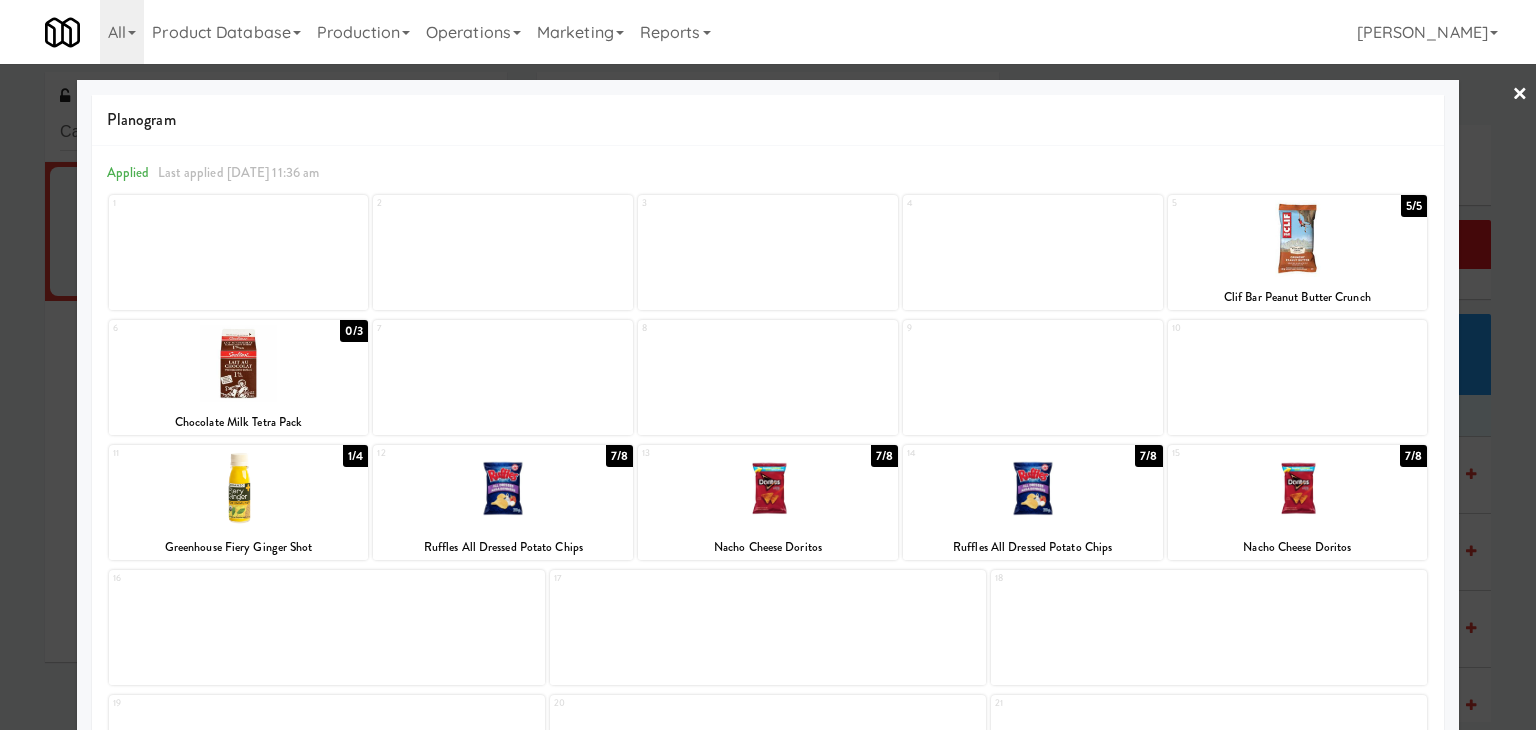 drag, startPoint x: 1500, startPoint y: 96, endPoint x: 1458, endPoint y: 109, distance: 43.965897 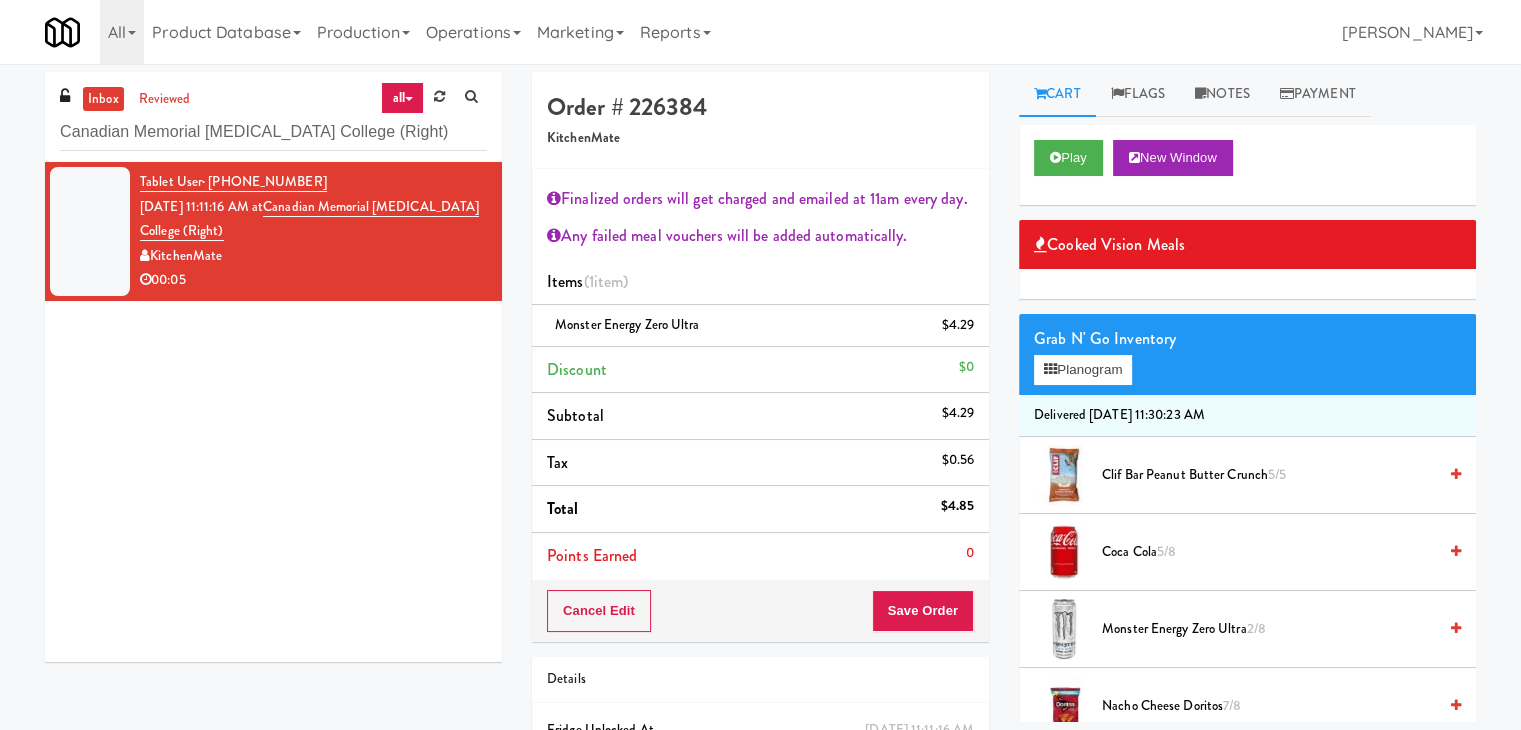 click on "Cancel Edit Save Order" at bounding box center [760, 611] 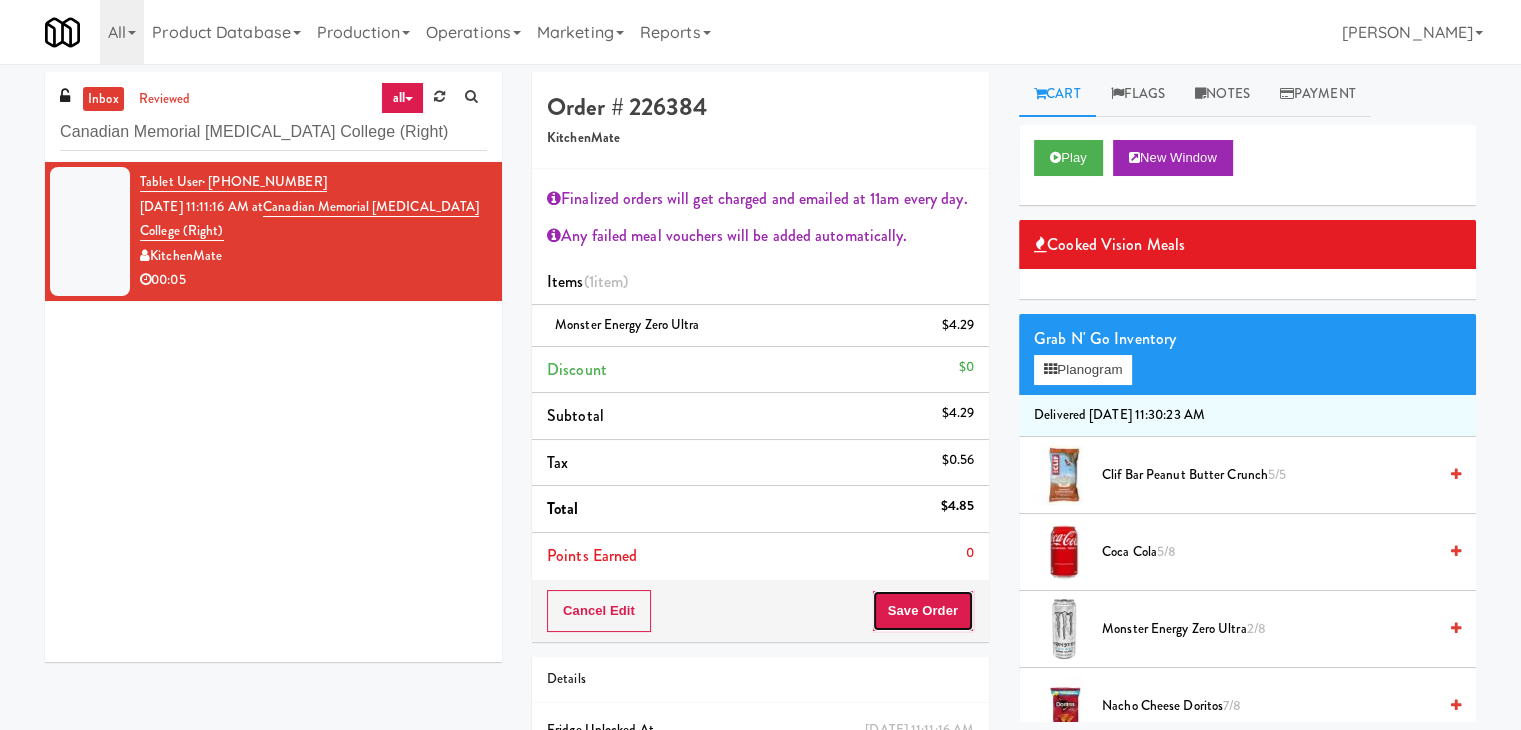 click on "Save Order" at bounding box center (923, 611) 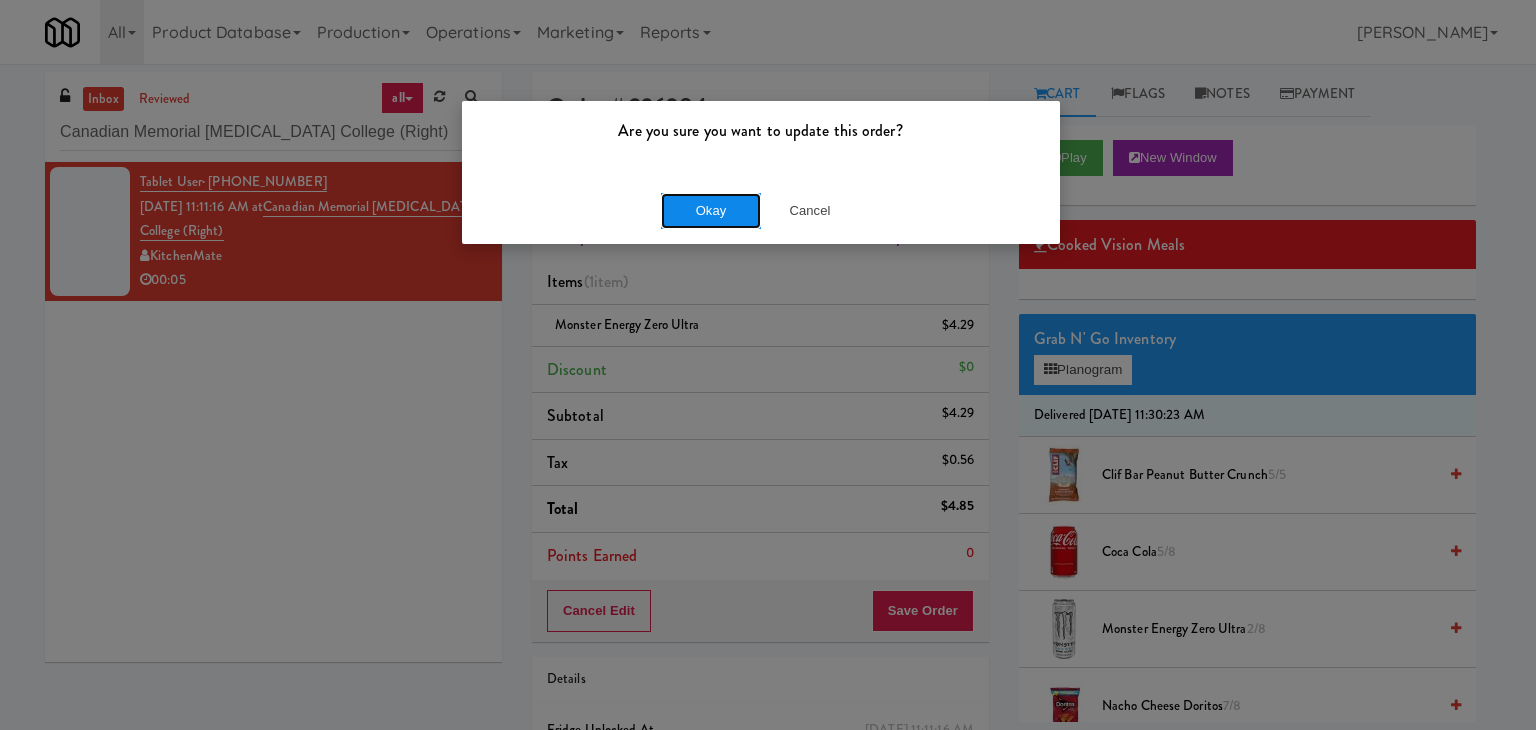 click on "Okay" at bounding box center (711, 211) 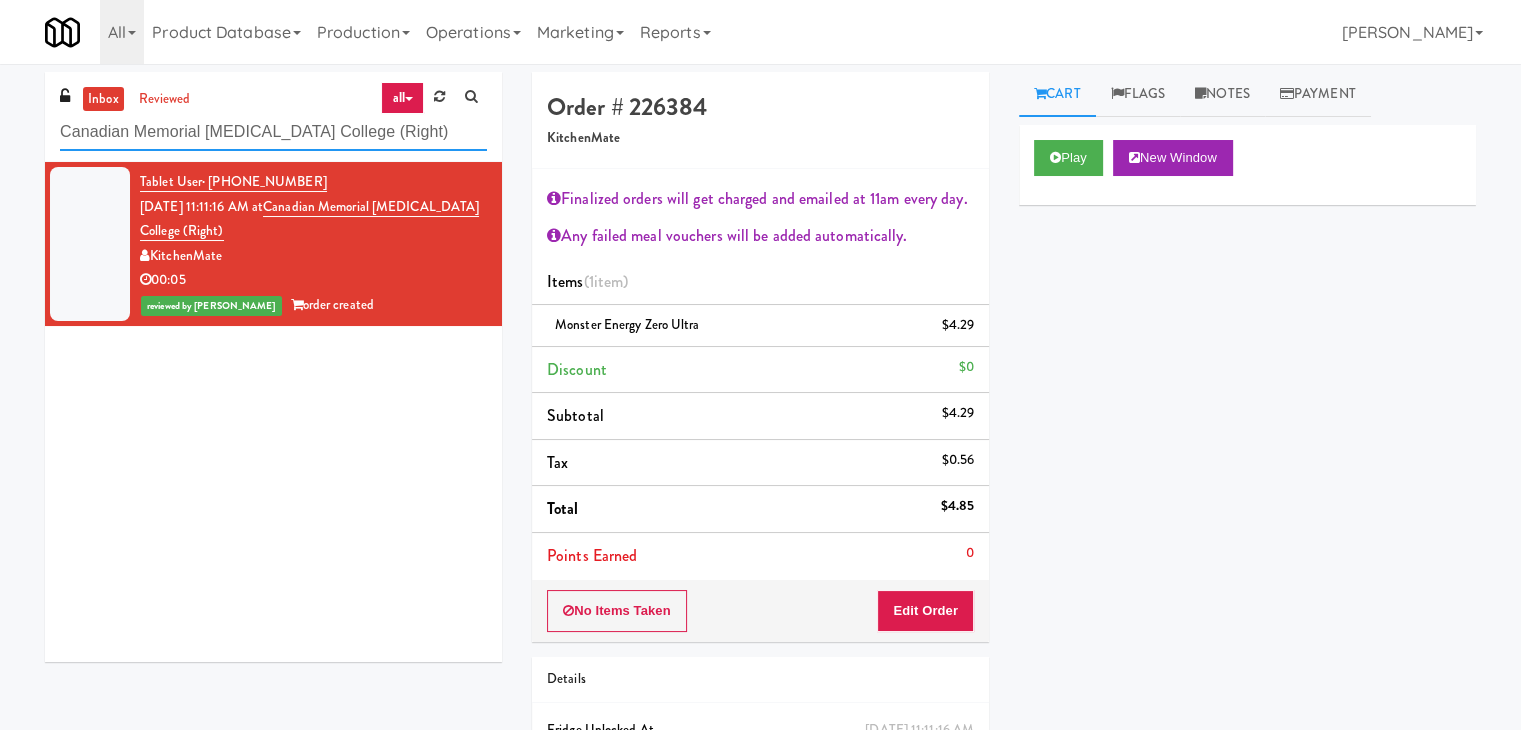 click on "Canadian Memorial [MEDICAL_DATA] College (Right)" at bounding box center (273, 132) 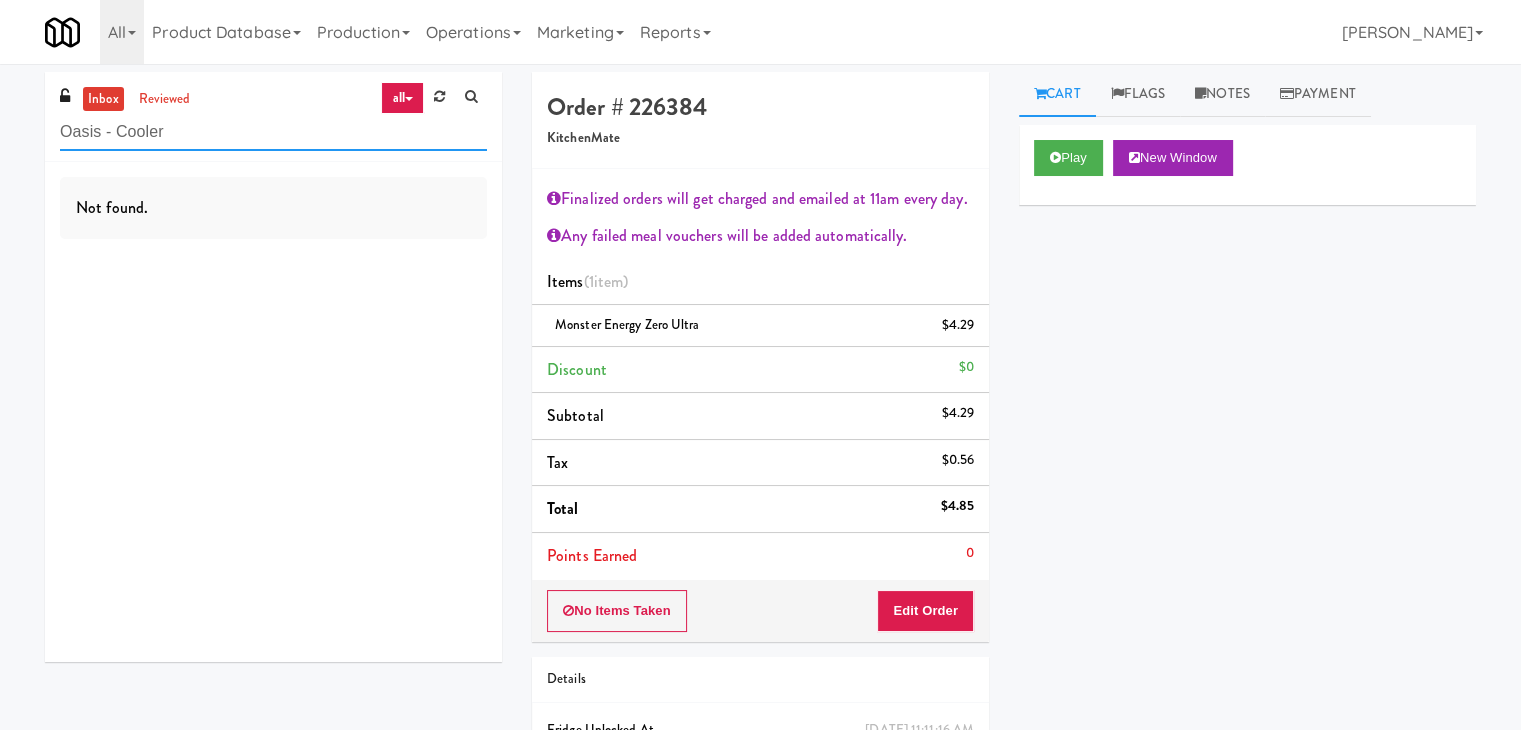 click on "Oasis - Cooler" at bounding box center (273, 132) 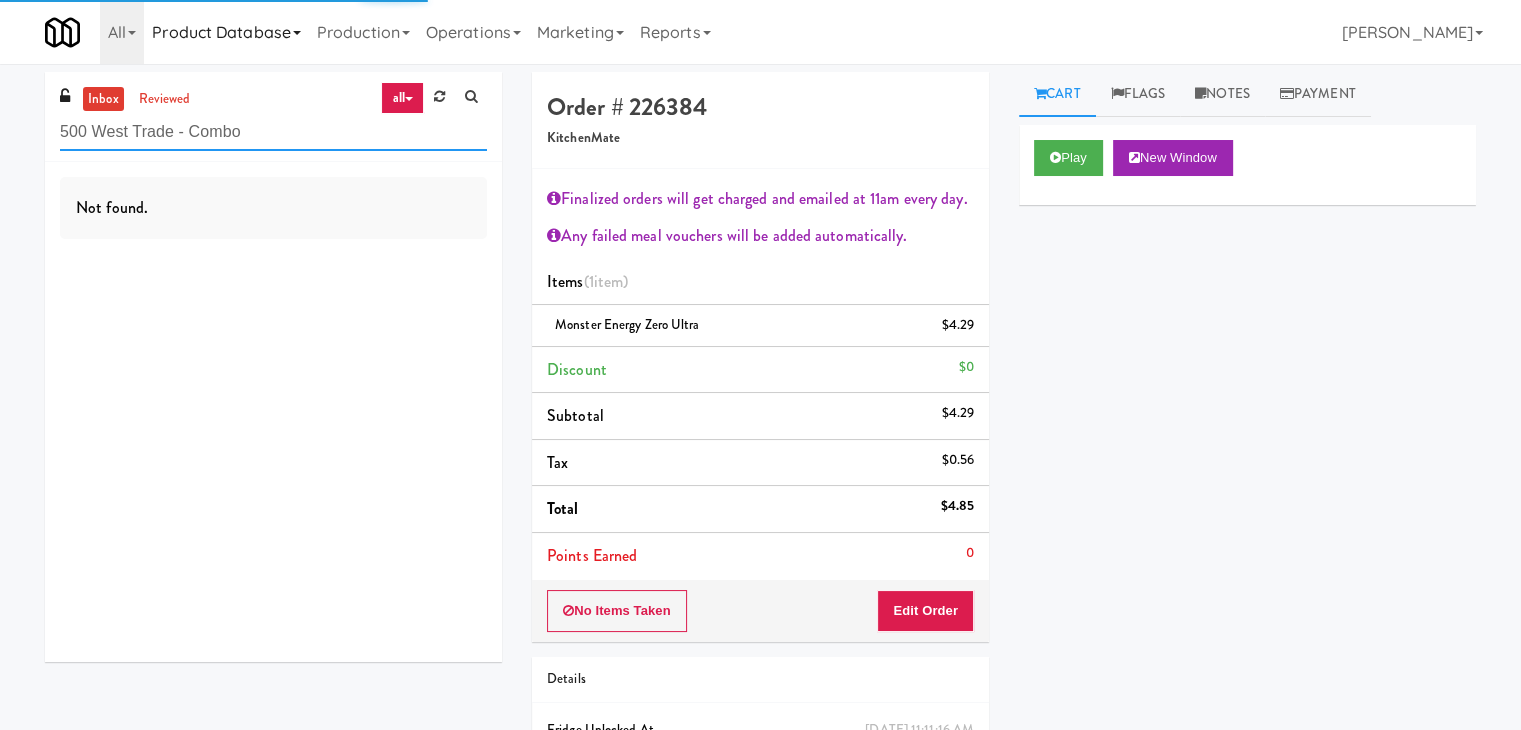 type on "500 West Trade - Combo" 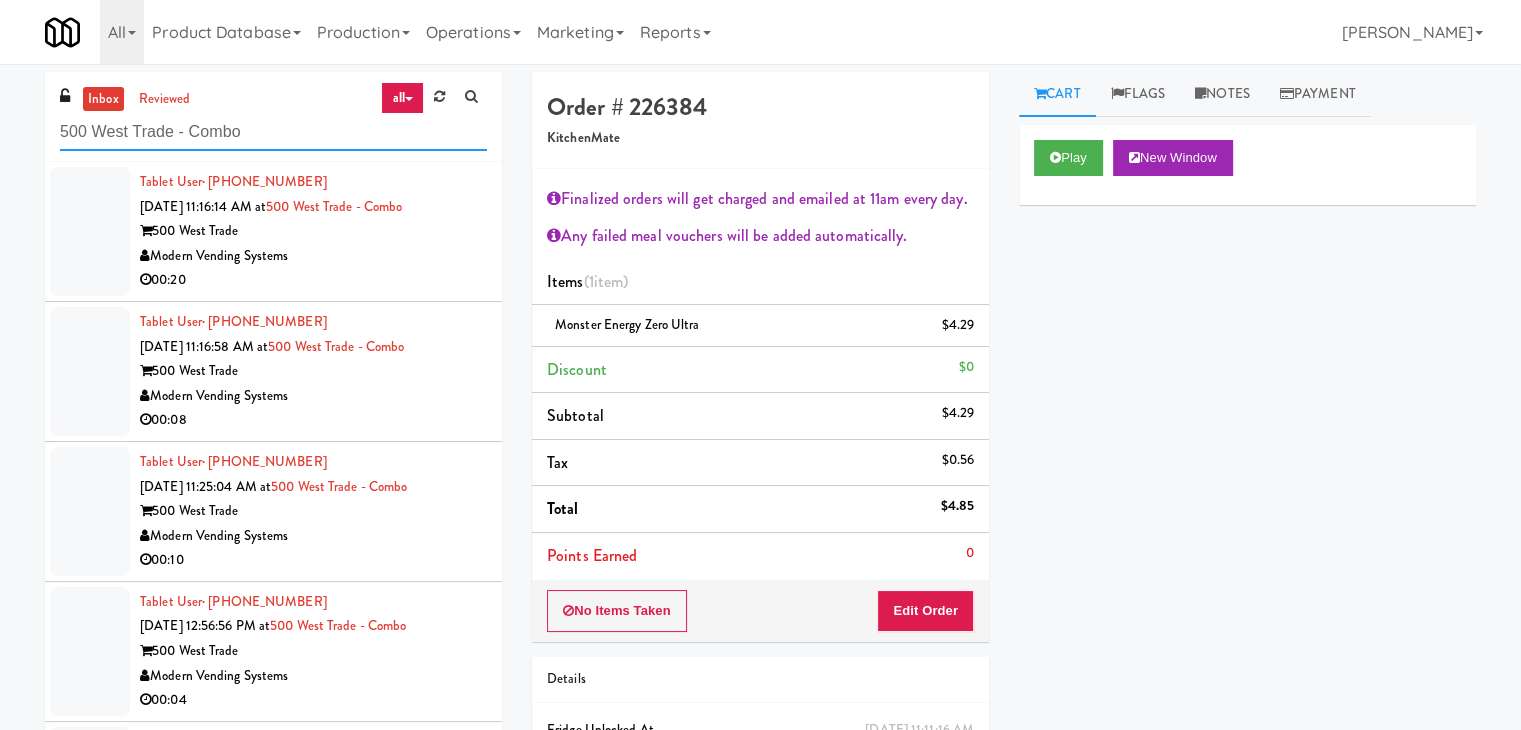 scroll, scrollTop: 98, scrollLeft: 0, axis: vertical 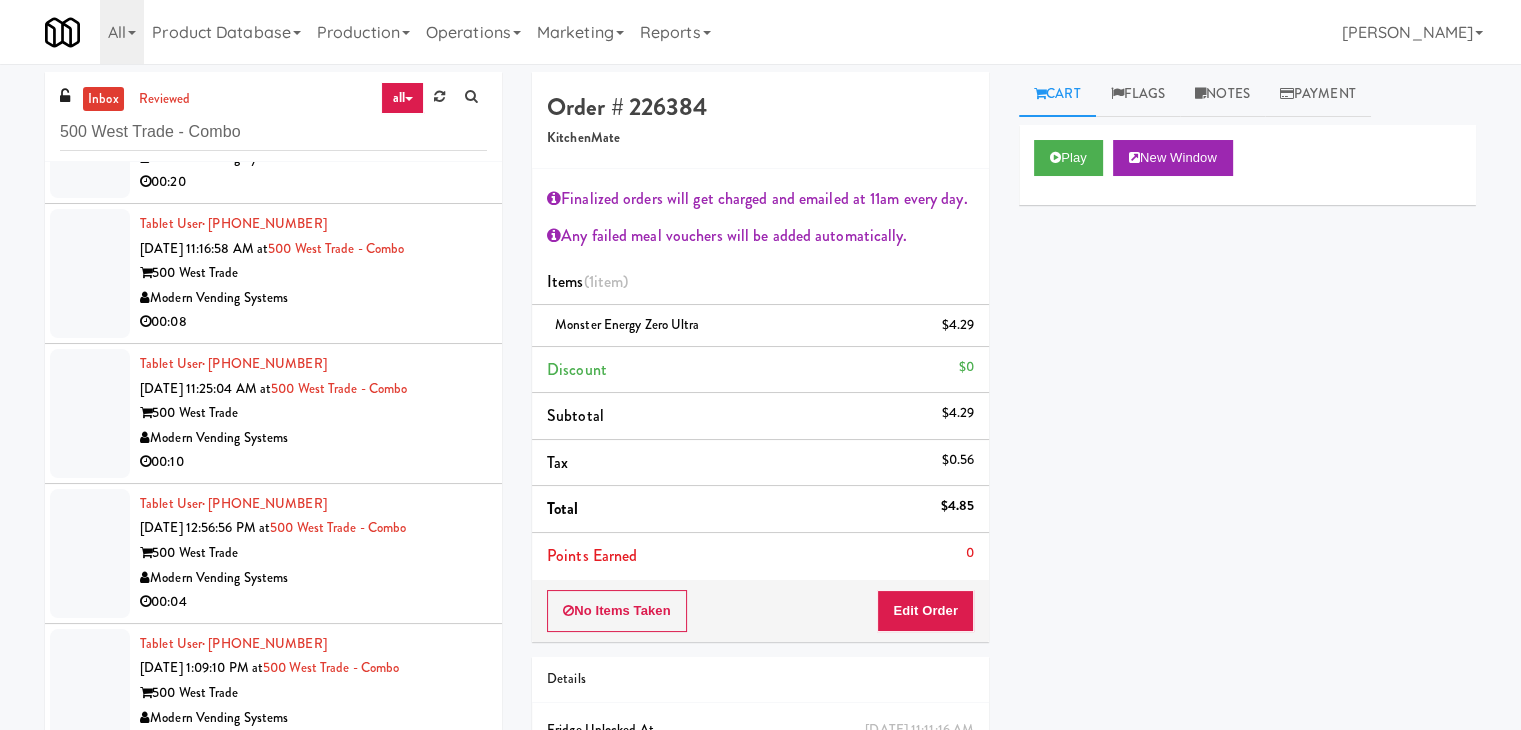 click on "500 West Trade" at bounding box center (313, 273) 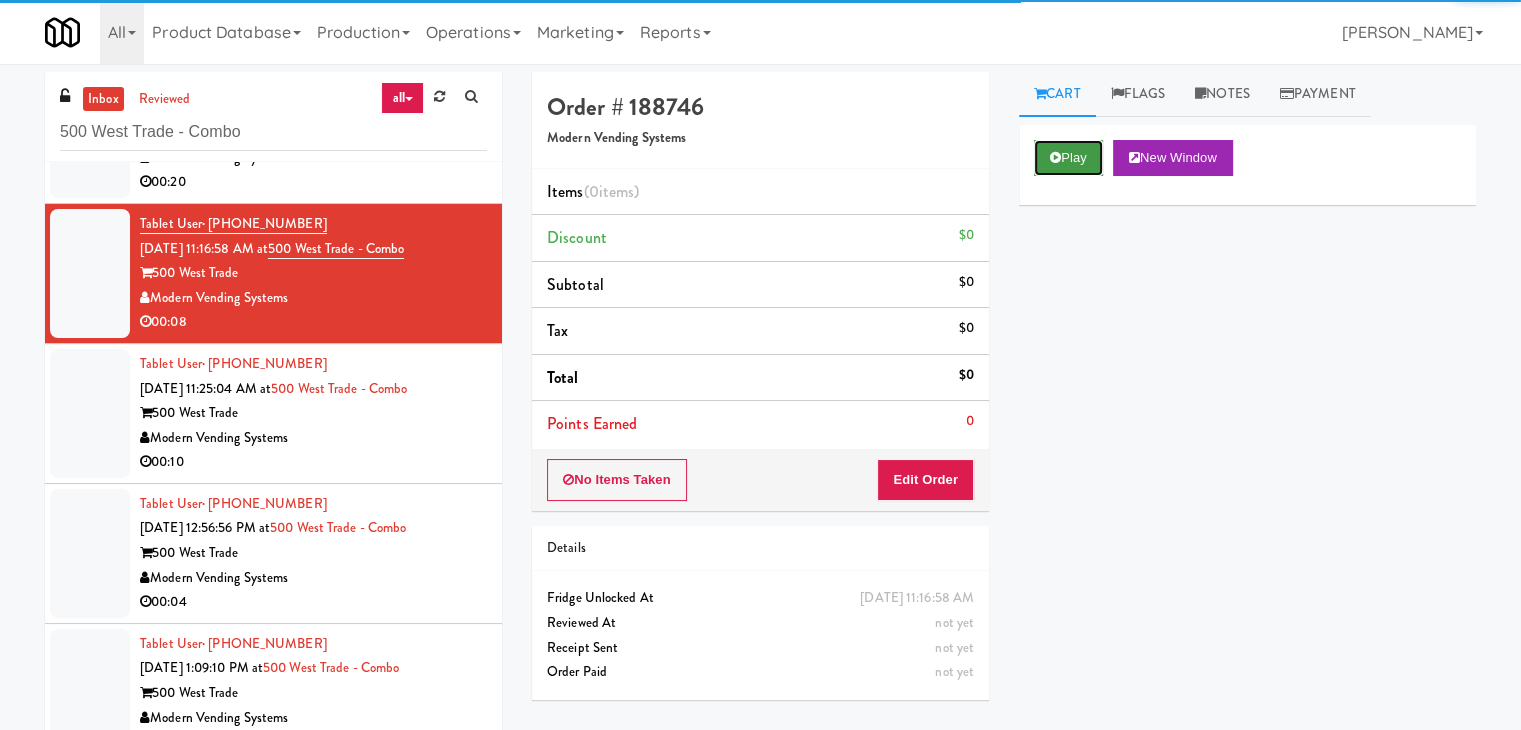 click on "Play" at bounding box center [1068, 158] 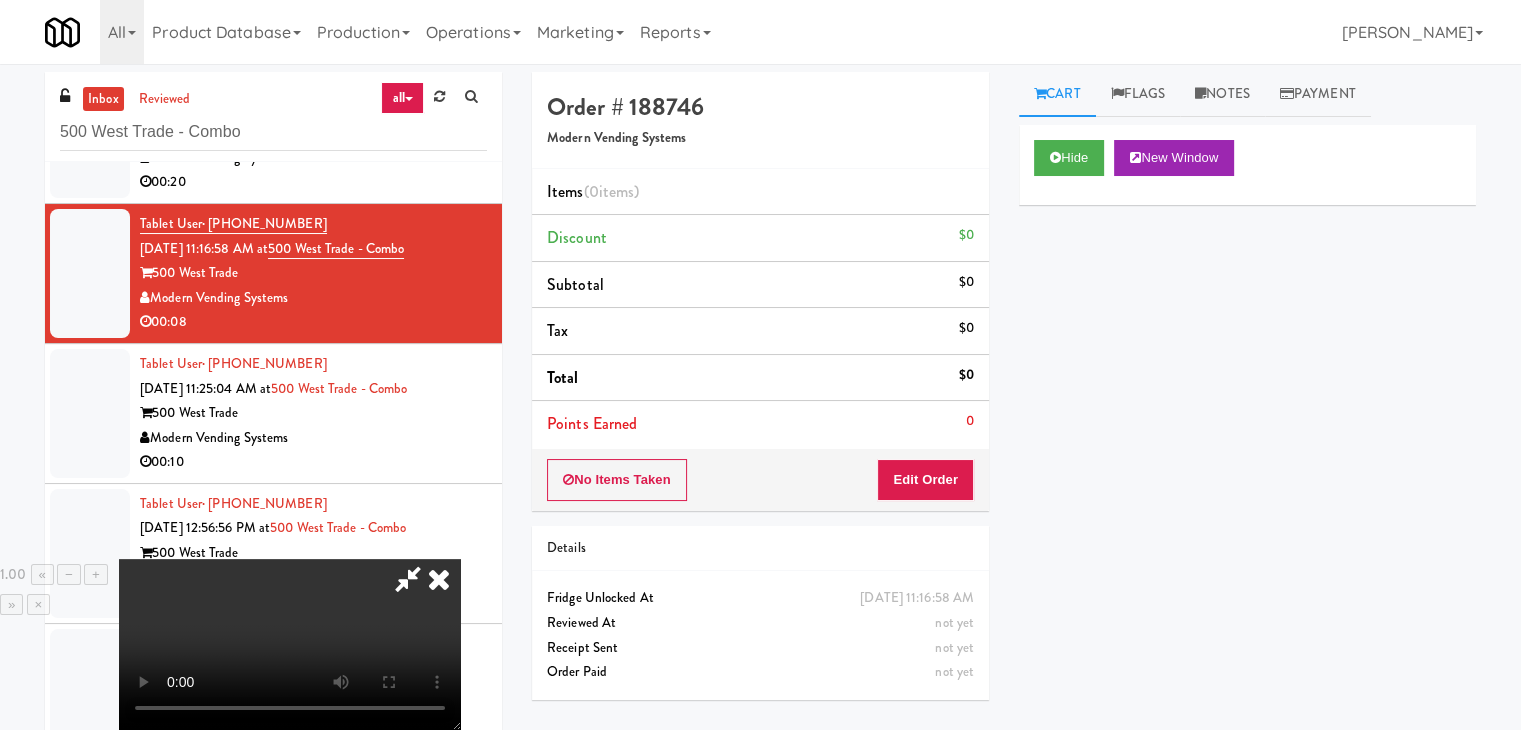 click at bounding box center [290, 644] 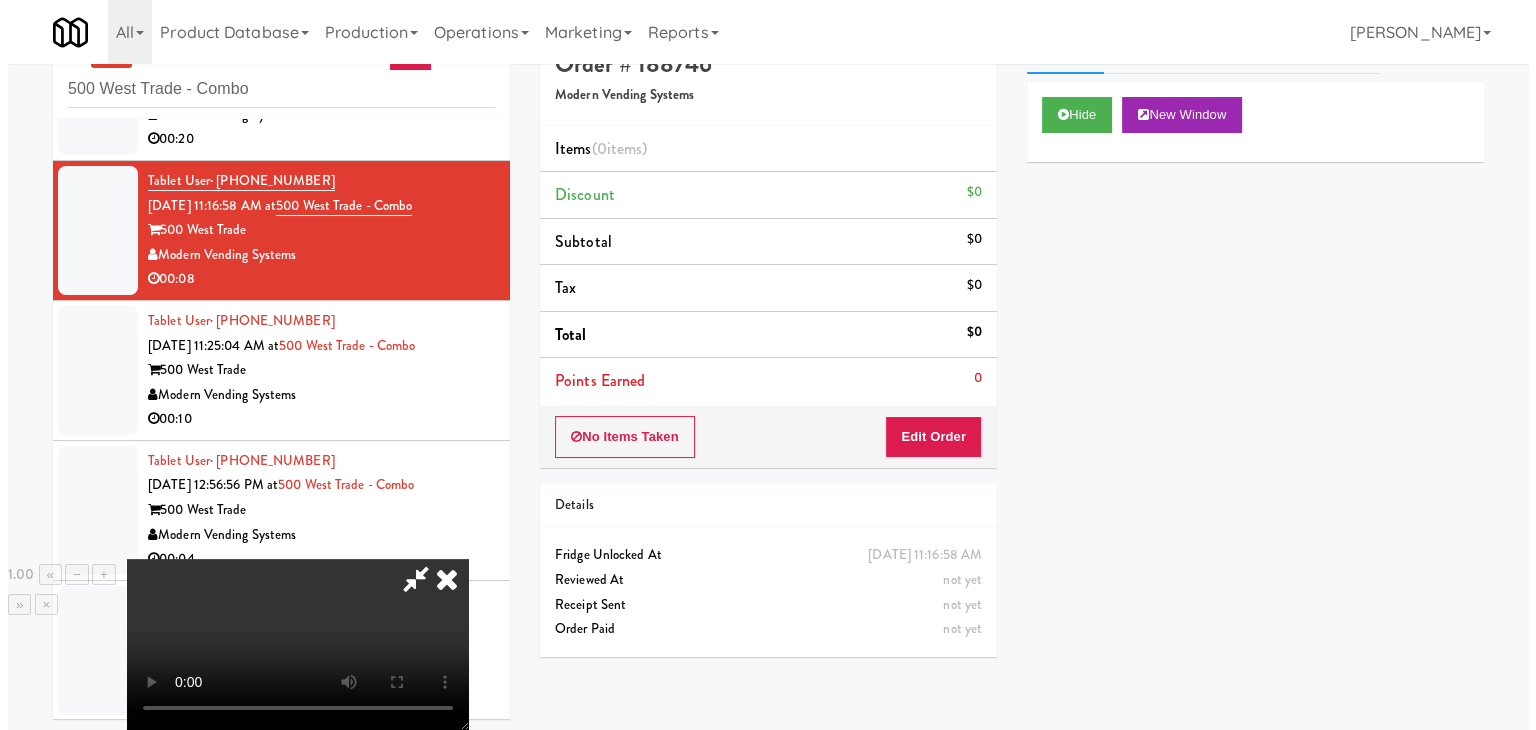 scroll, scrollTop: 64, scrollLeft: 0, axis: vertical 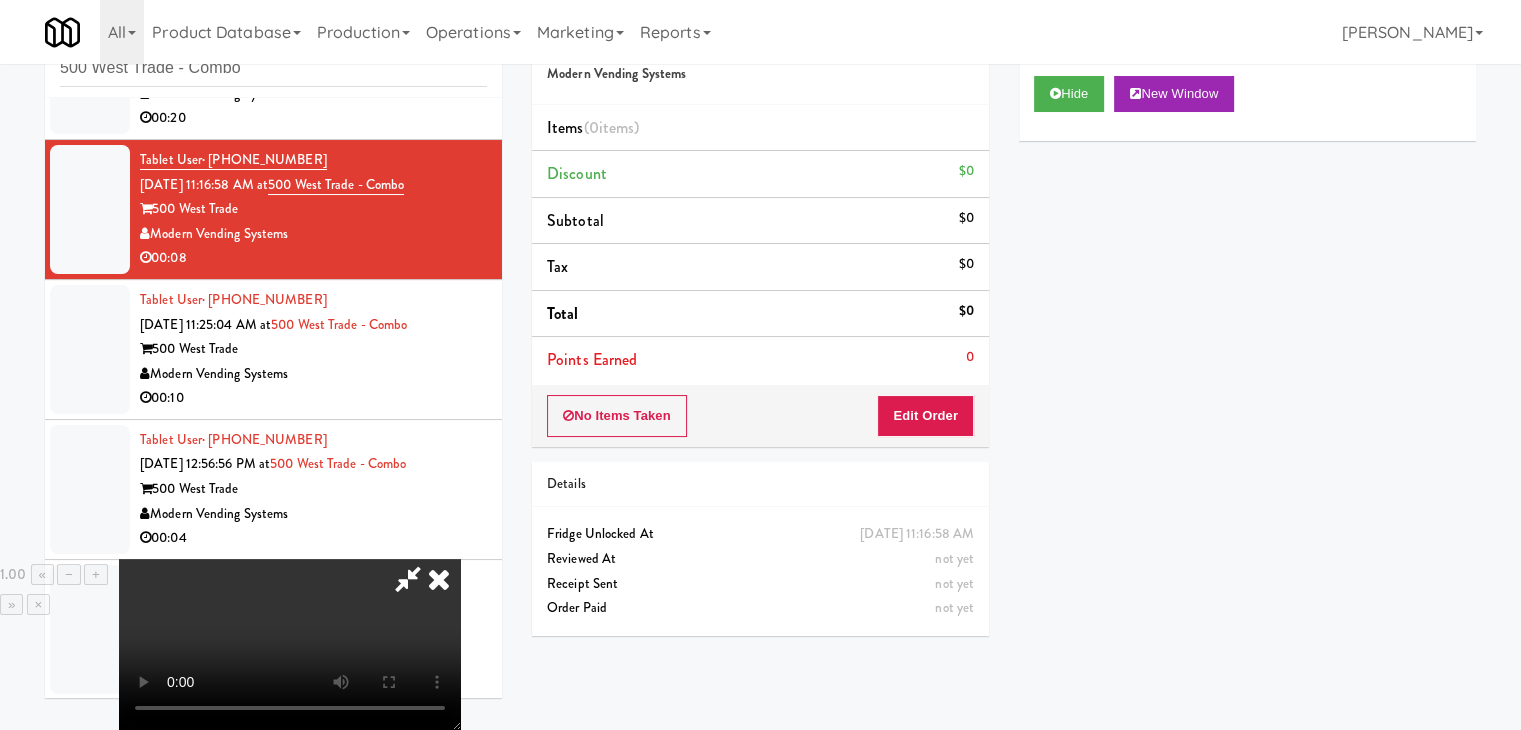 click at bounding box center [290, 644] 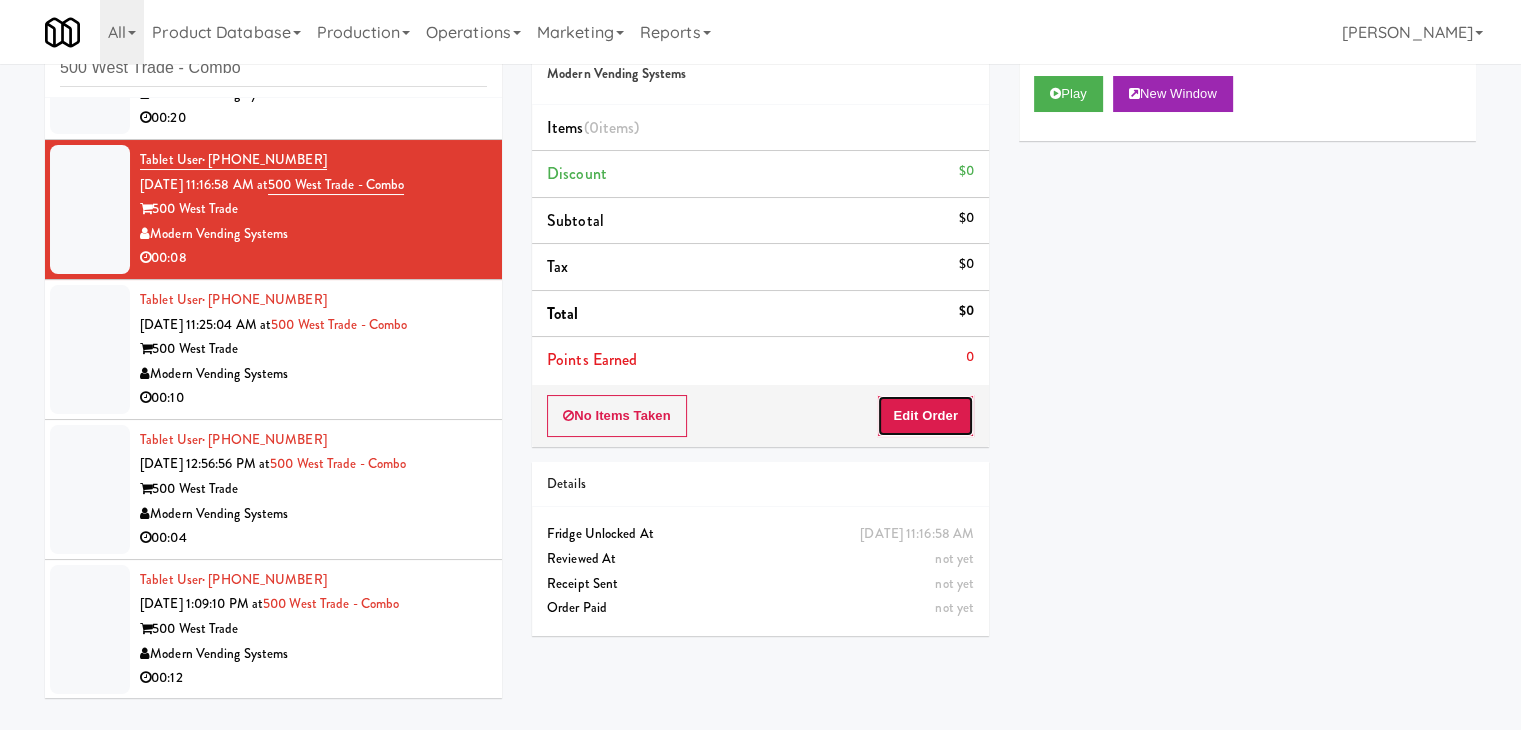 click on "Edit Order" at bounding box center (925, 416) 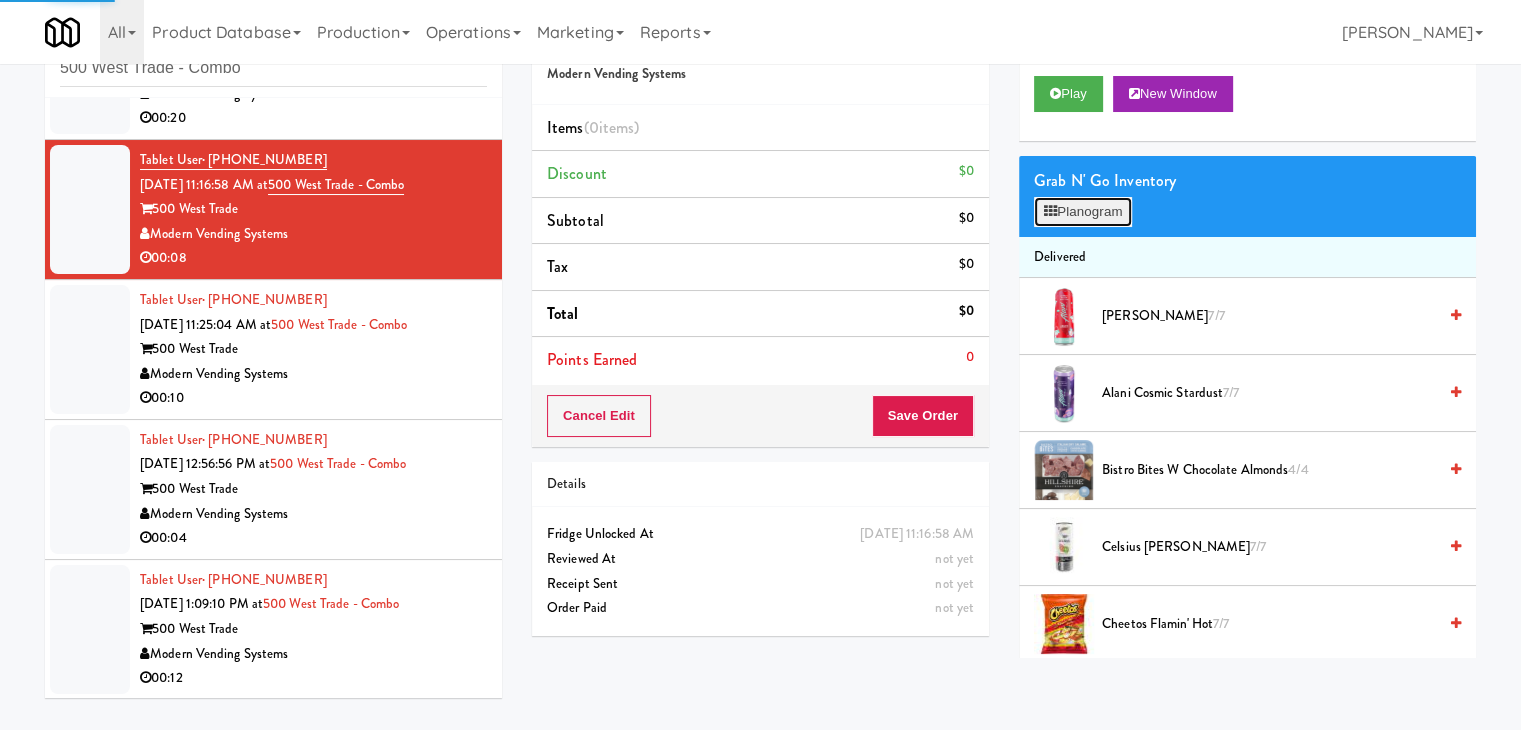 click on "Planogram" at bounding box center [1083, 212] 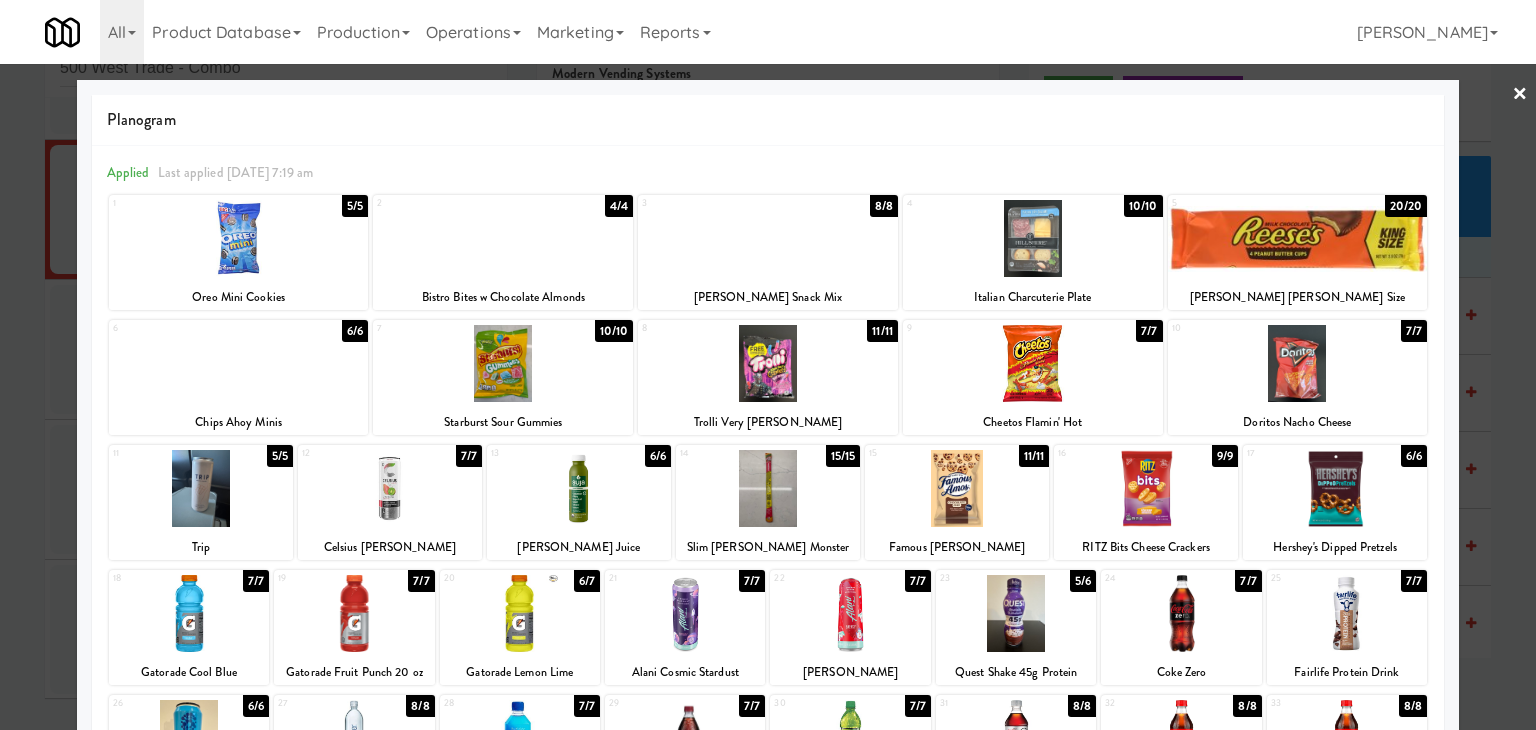 click at bounding box center (520, 613) 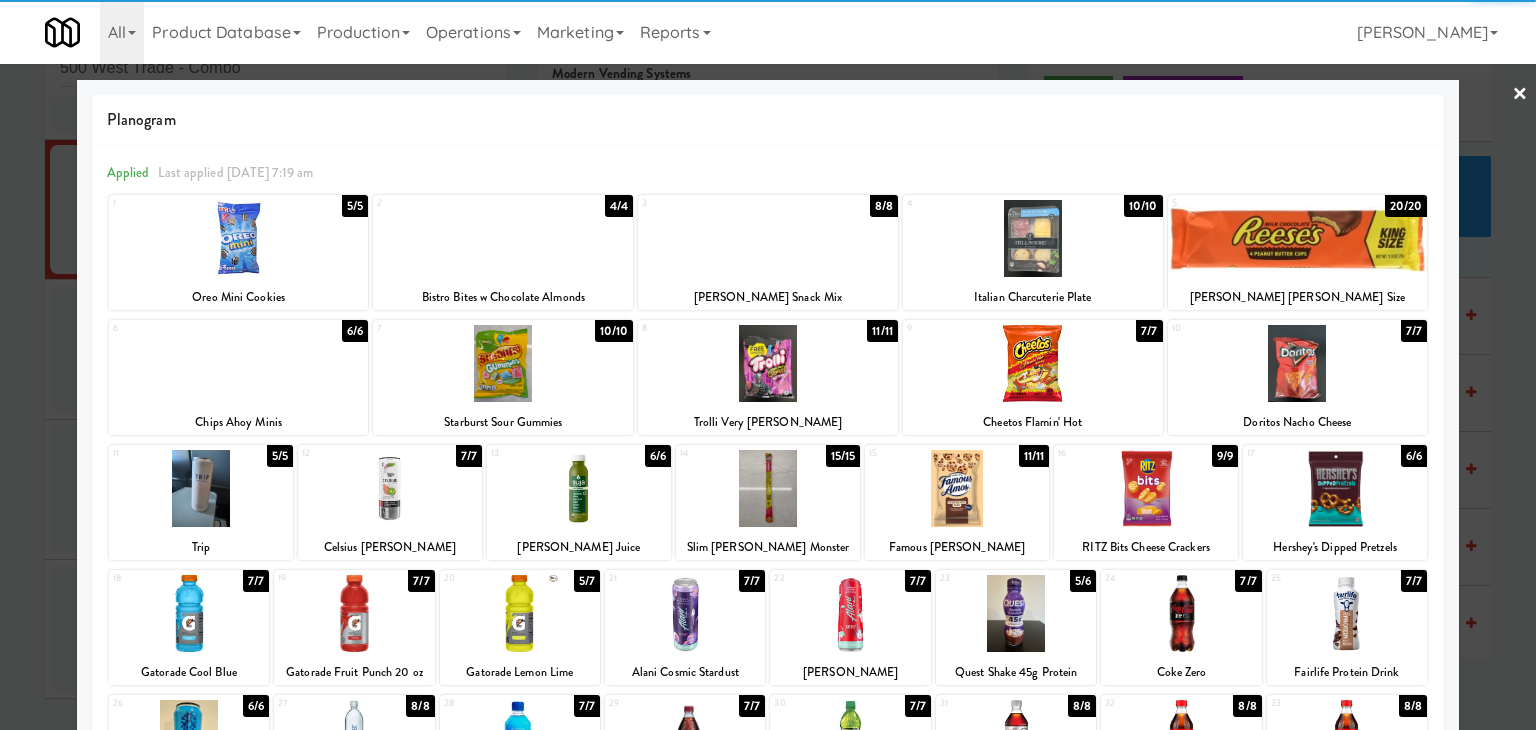 click at bounding box center [520, 613] 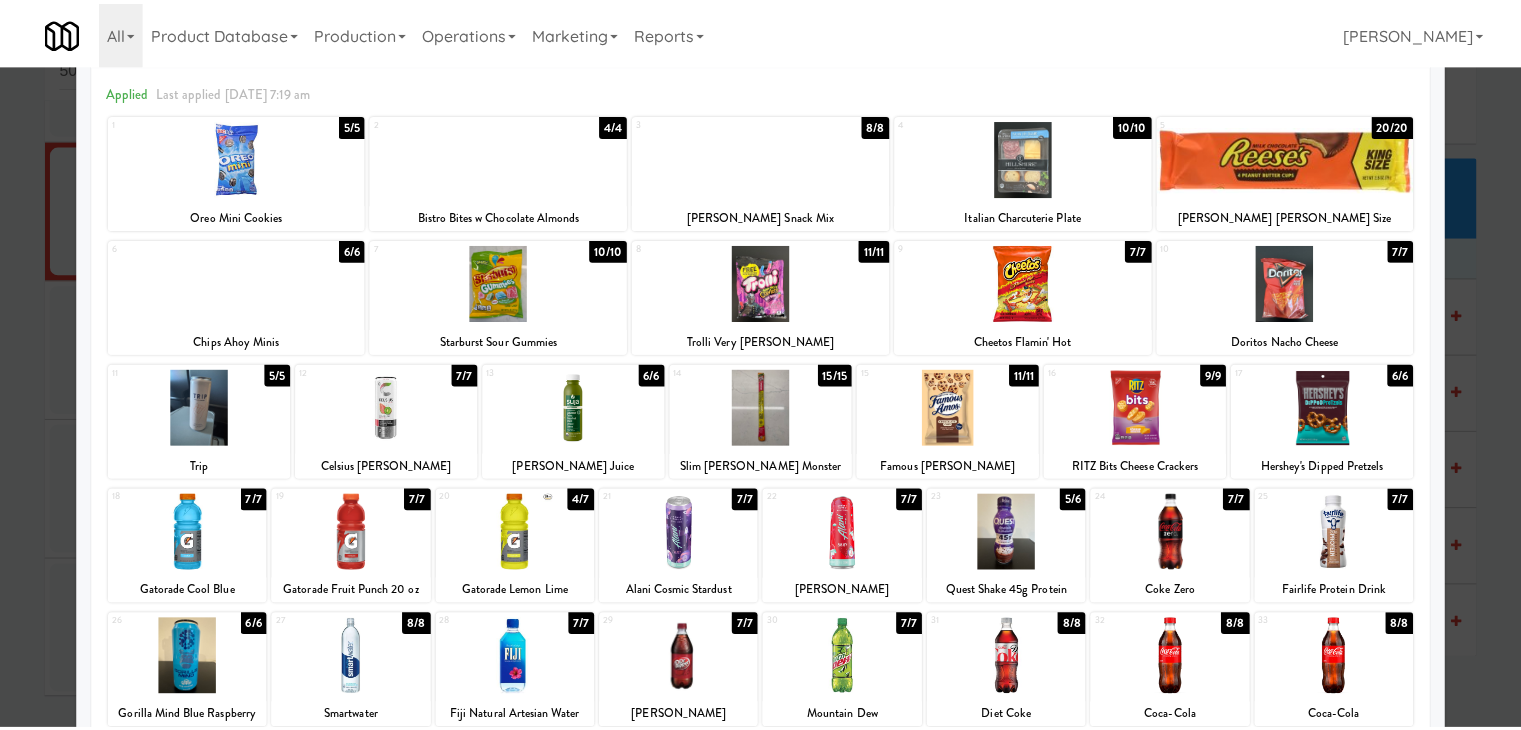 scroll, scrollTop: 0, scrollLeft: 0, axis: both 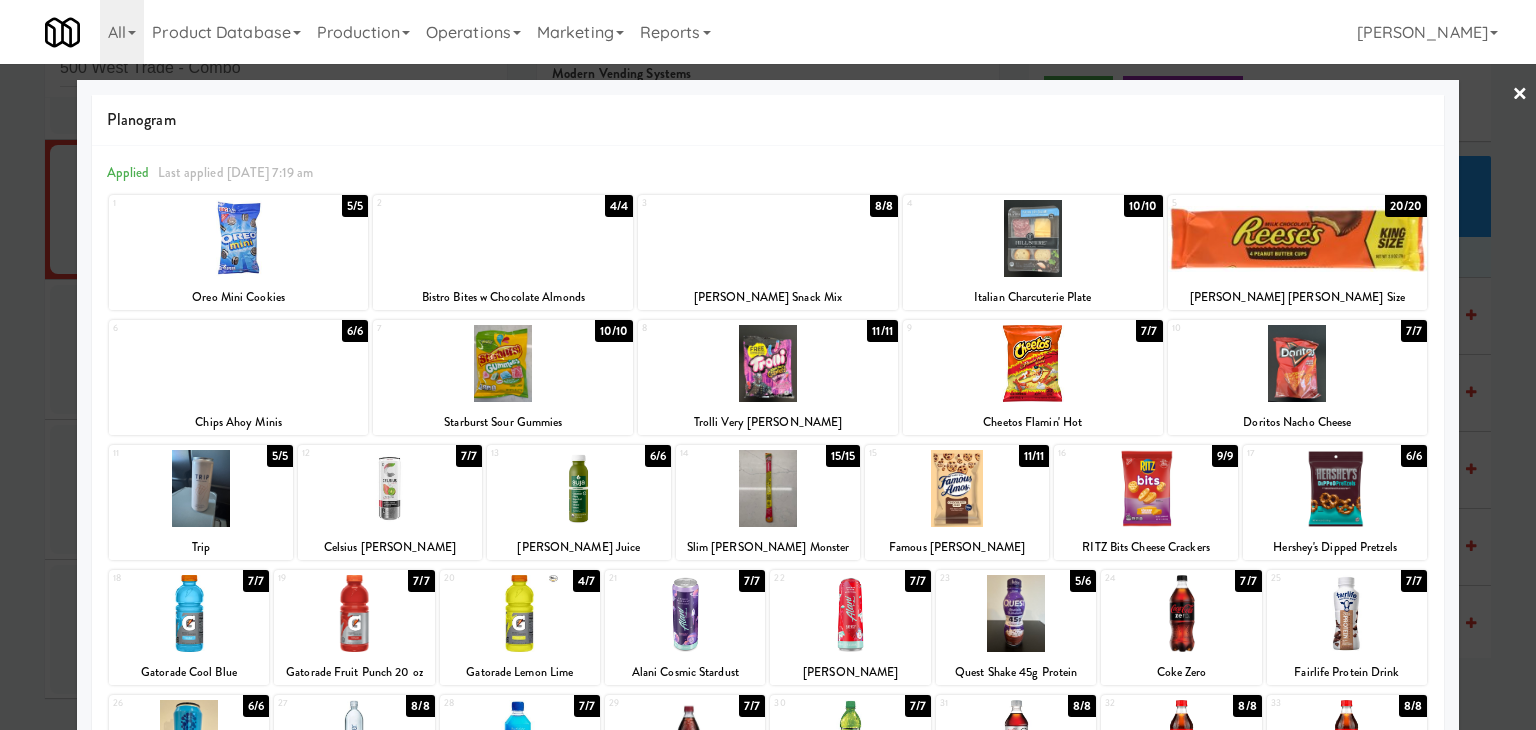 drag, startPoint x: 1507, startPoint y: 89, endPoint x: 1462, endPoint y: 99, distance: 46.09772 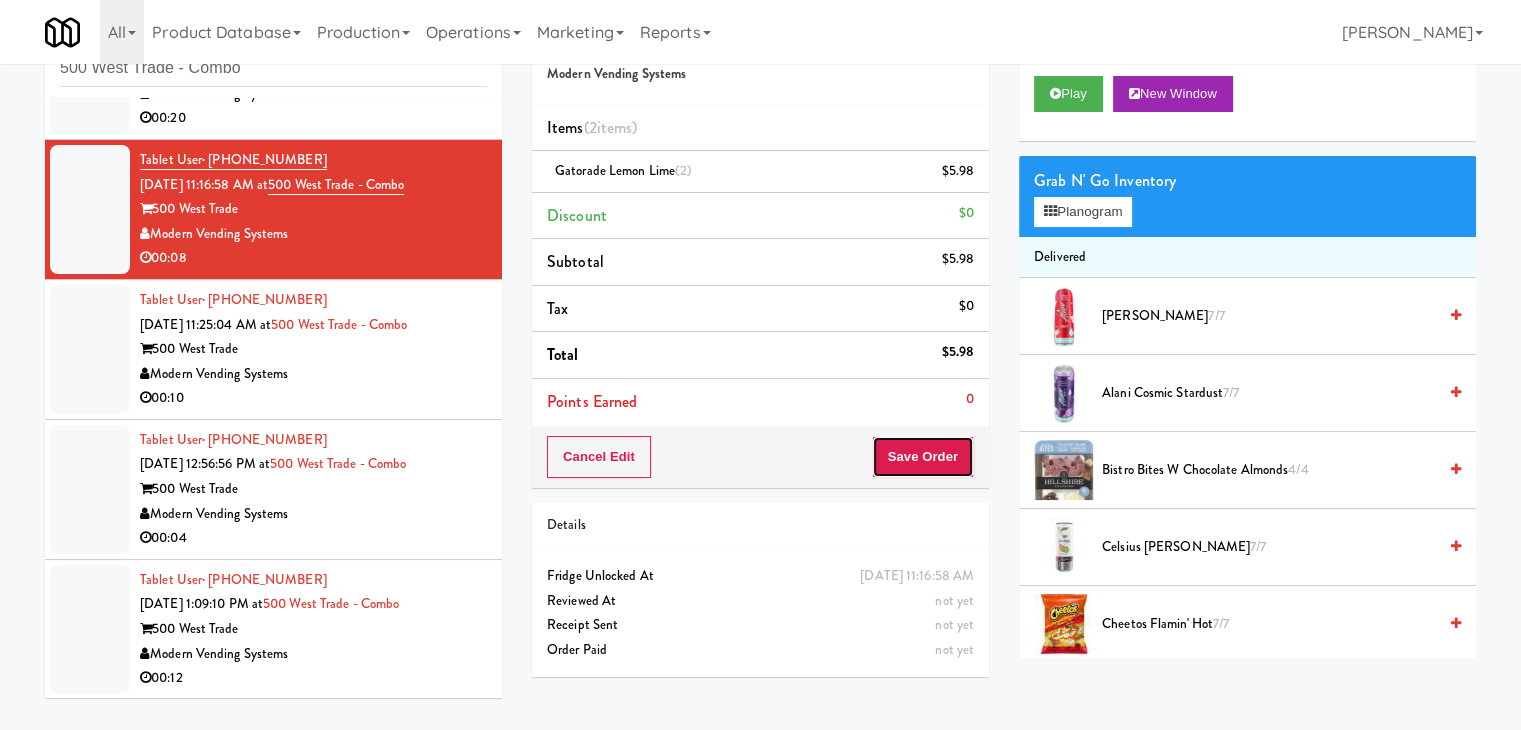 click on "Save Order" at bounding box center (923, 457) 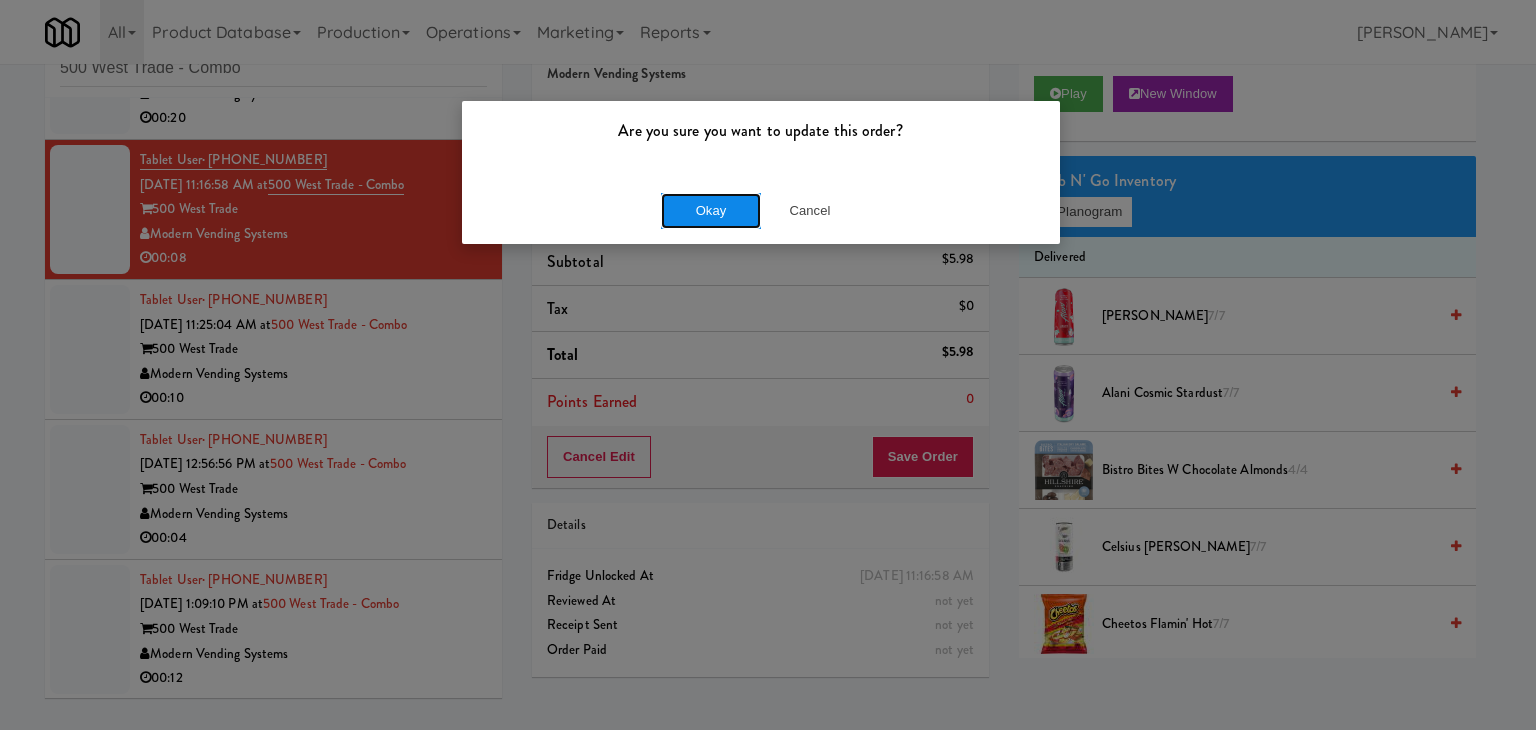 click on "Okay" at bounding box center (711, 211) 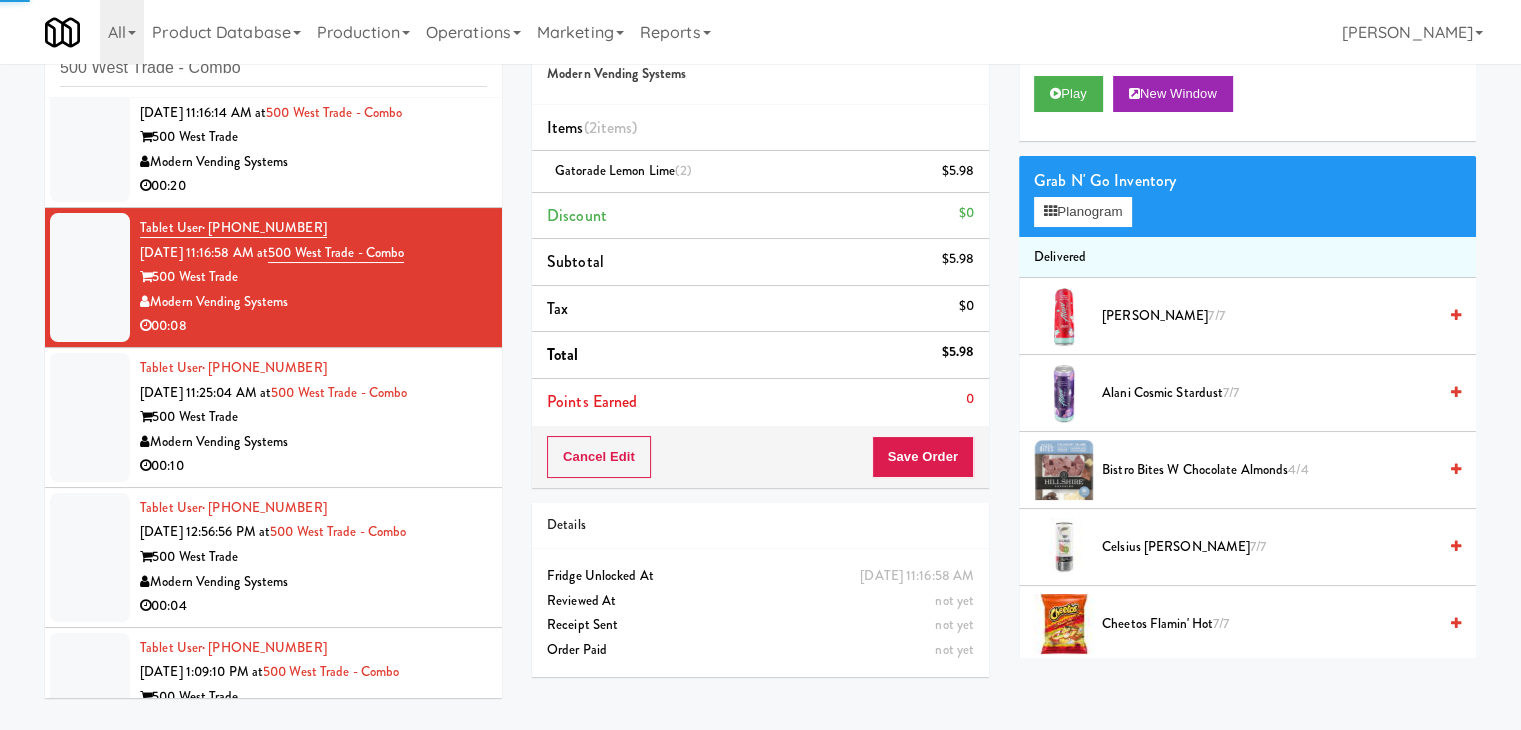 scroll, scrollTop: 0, scrollLeft: 0, axis: both 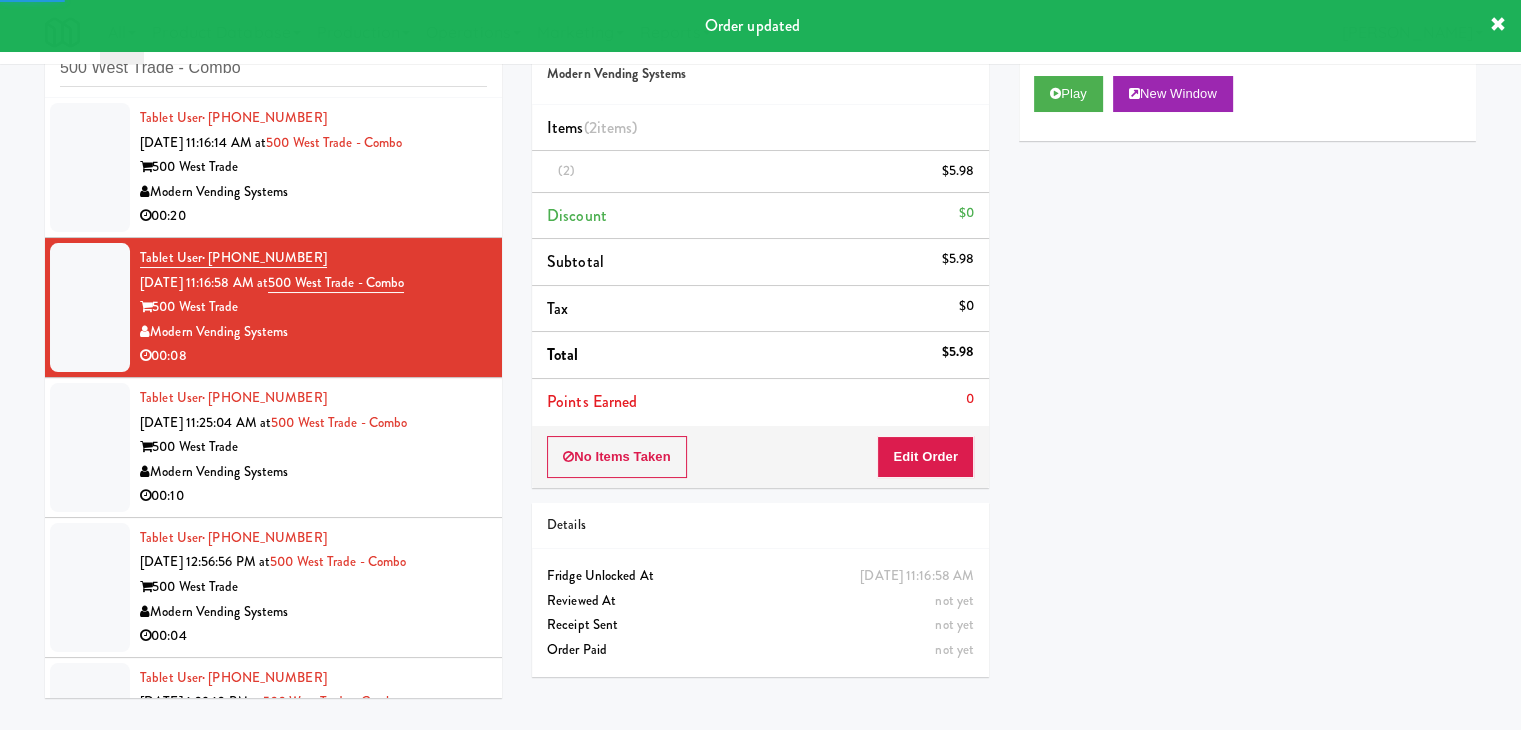 click on "Modern Vending Systems" at bounding box center (313, 192) 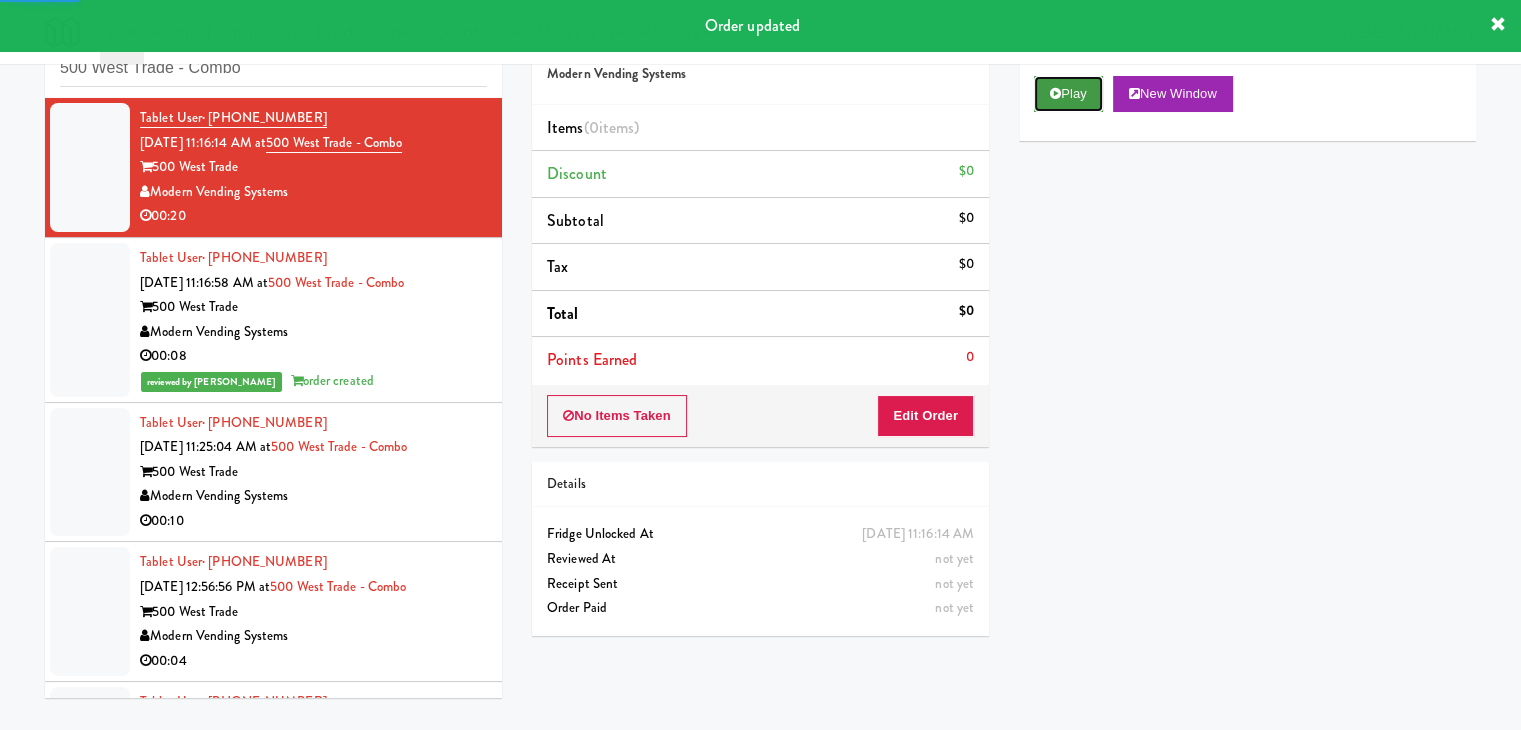 click on "Play" at bounding box center [1068, 94] 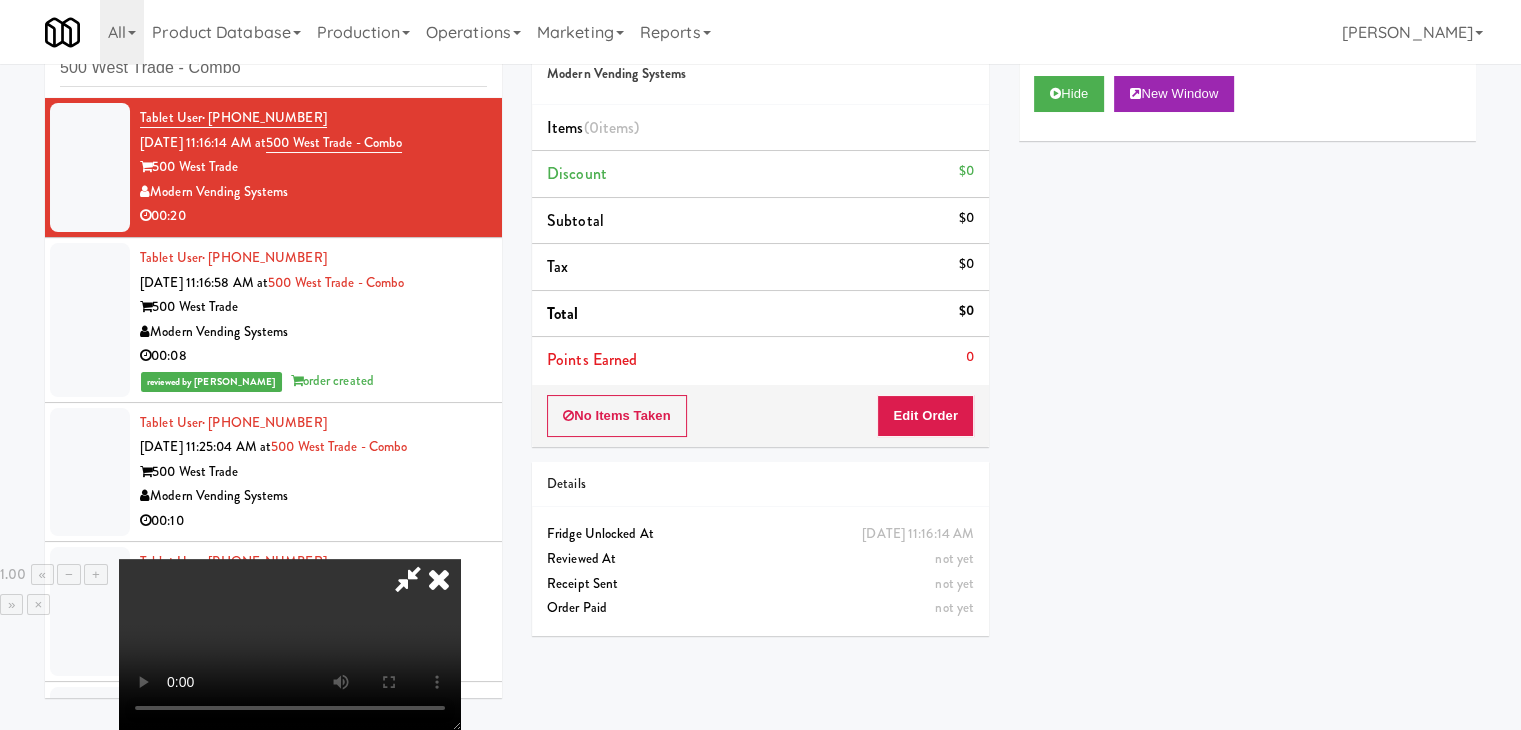 click at bounding box center (290, 644) 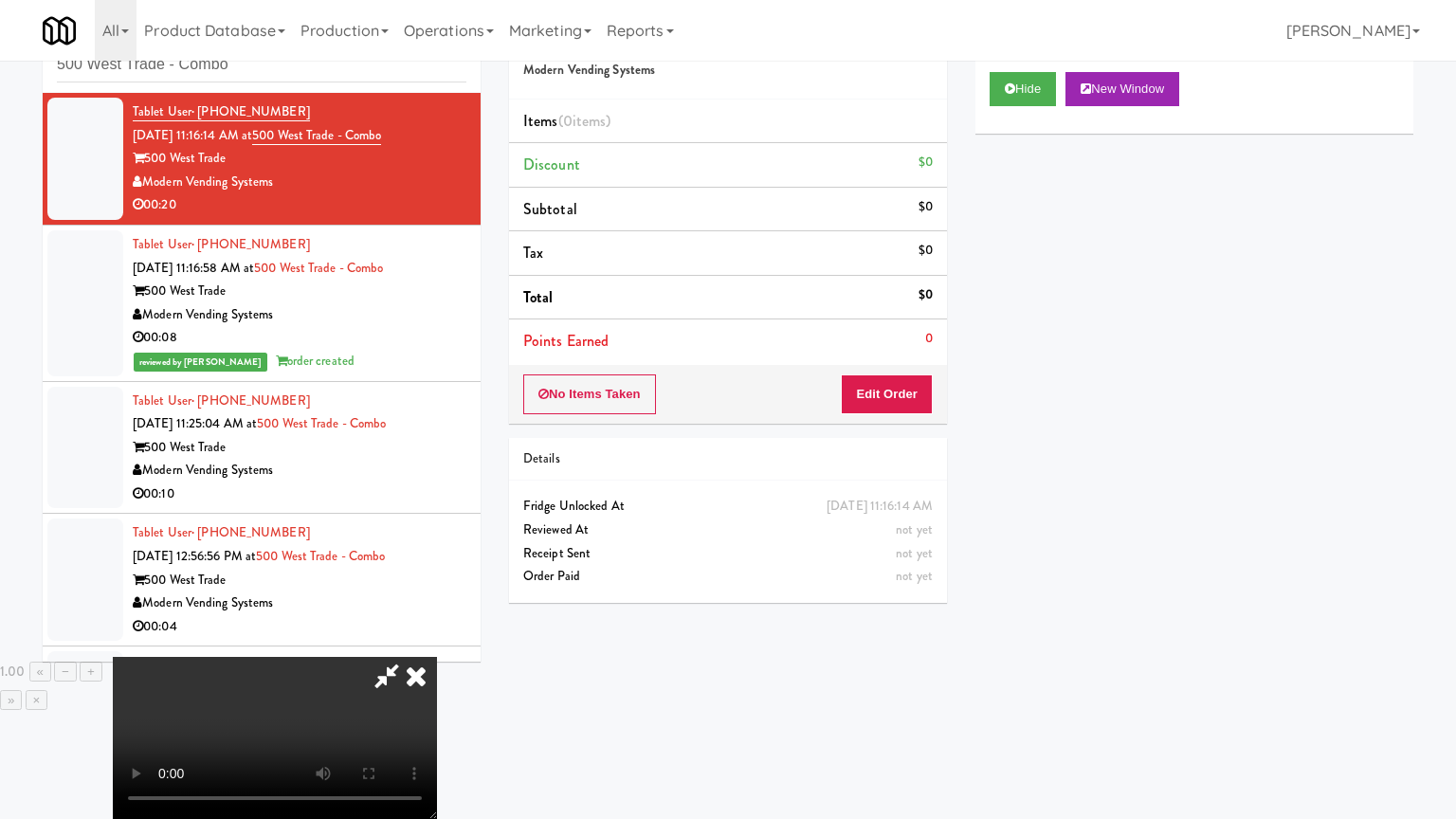 click at bounding box center [275, 737] 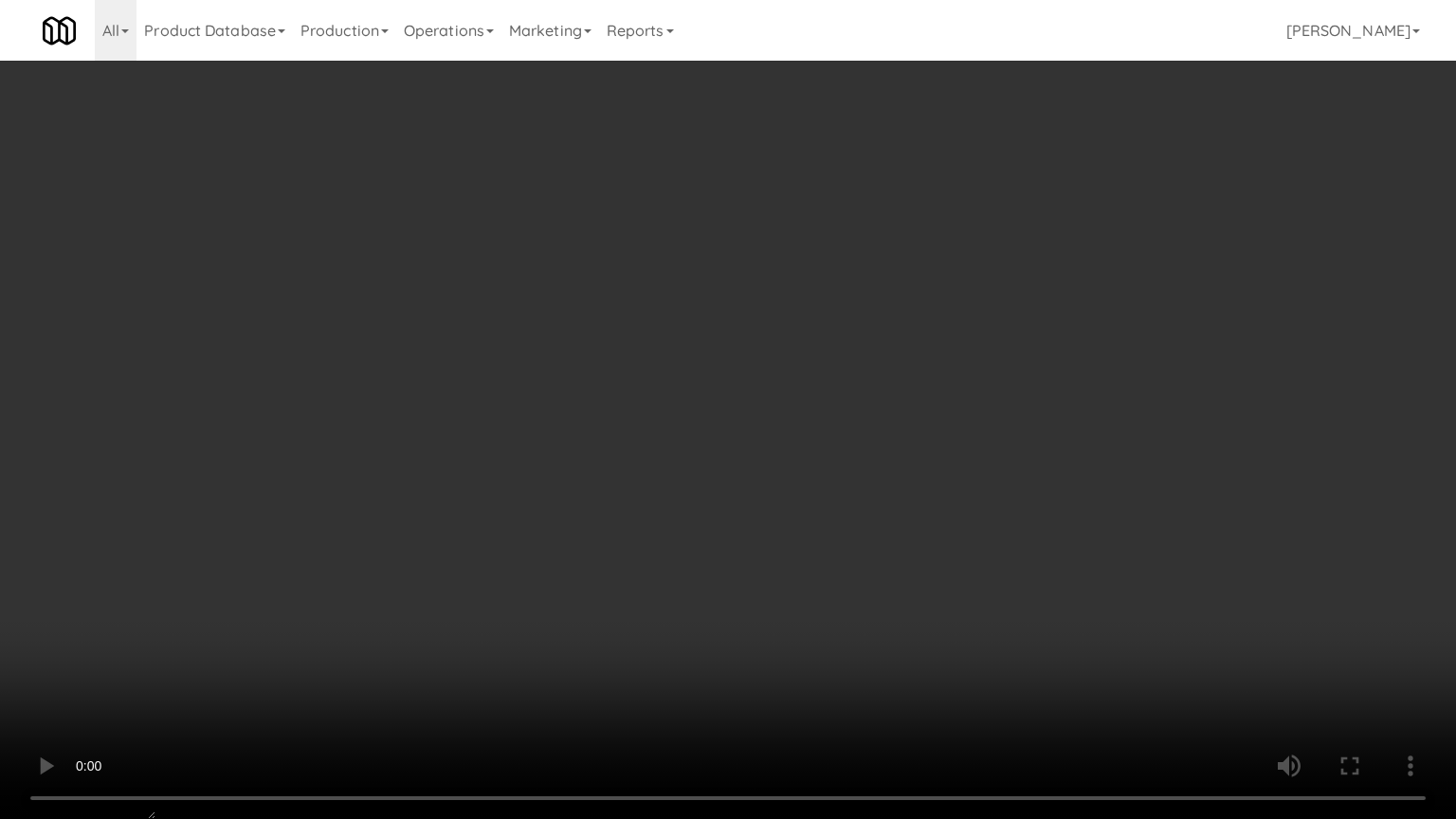 type 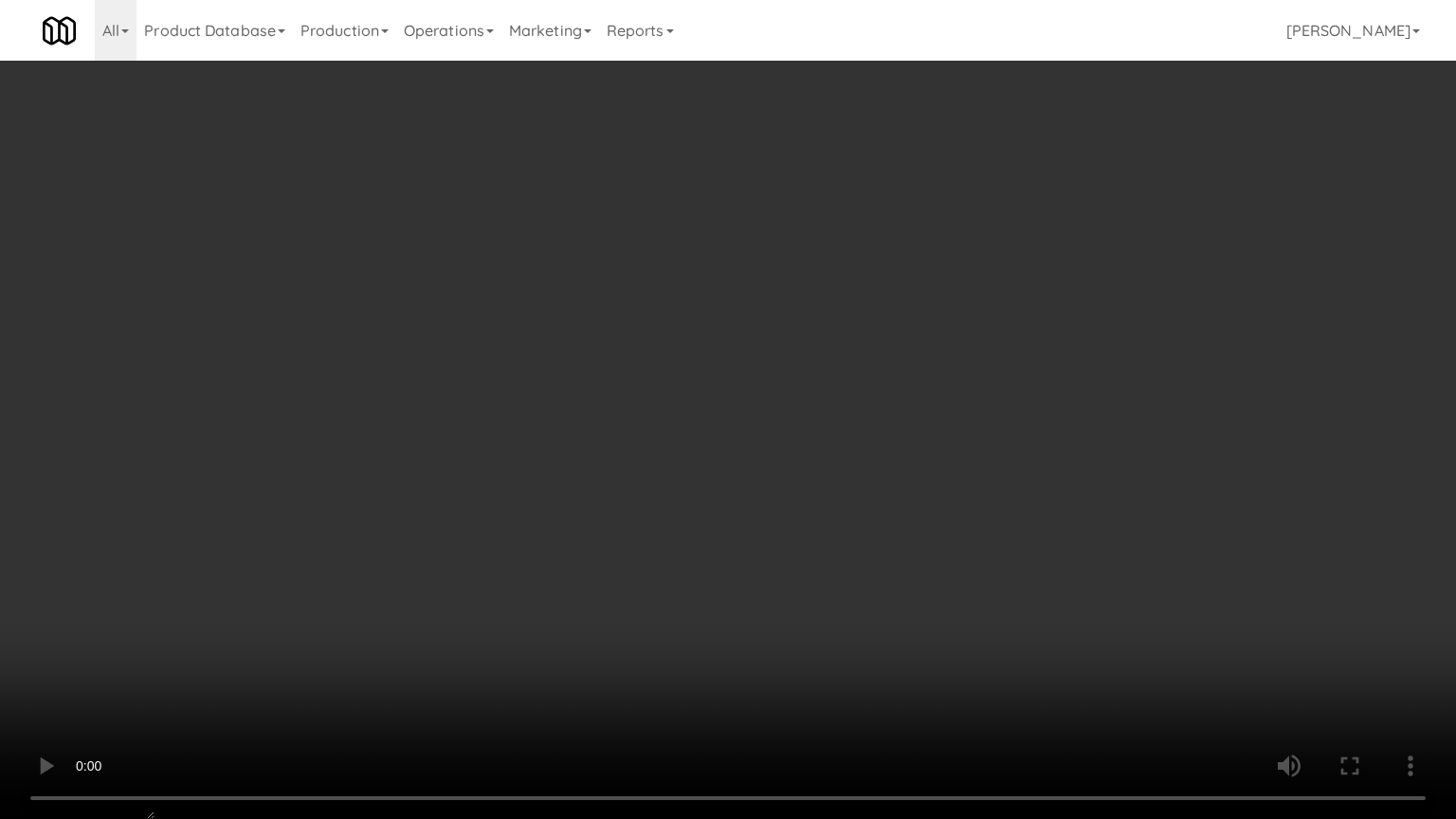 click at bounding box center [728, 410] 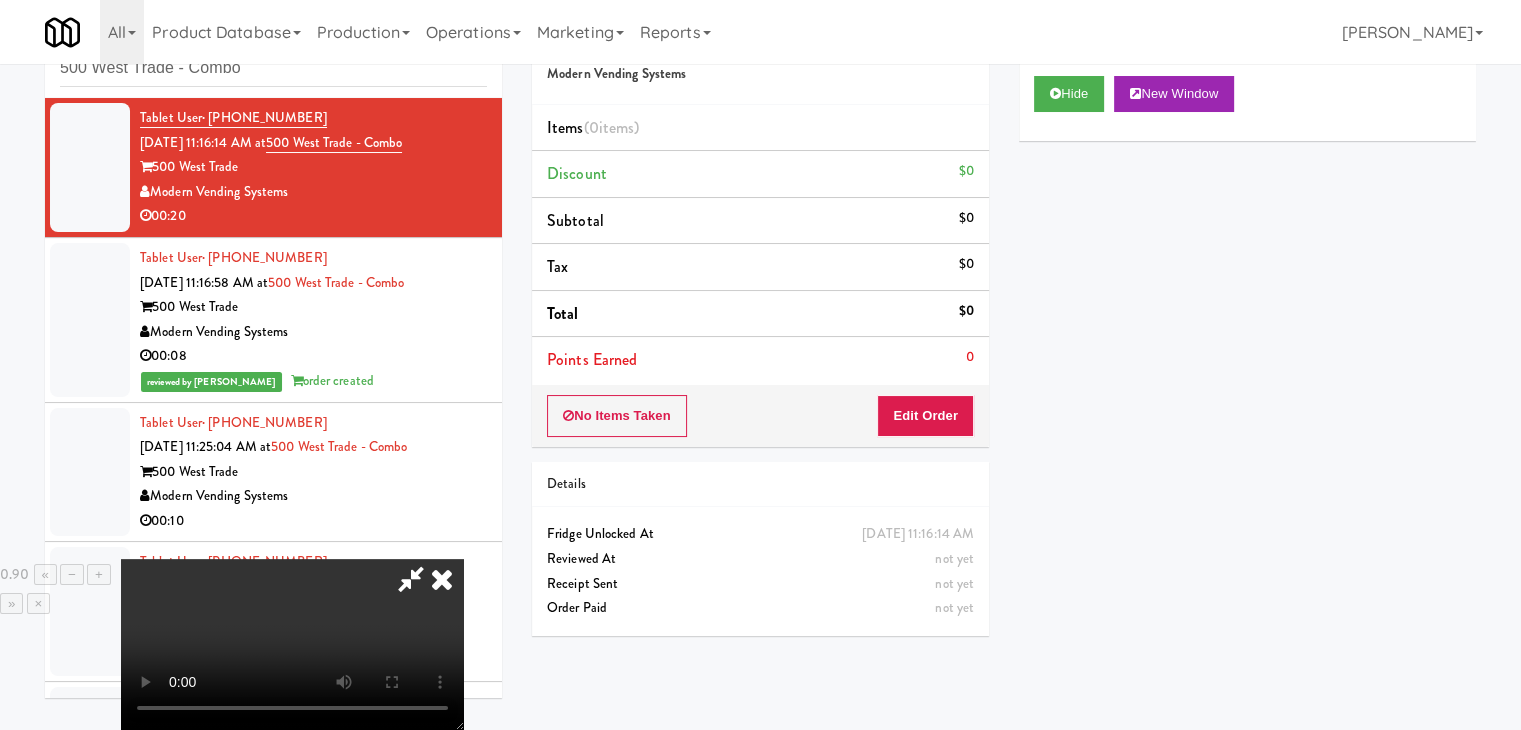 click at bounding box center (442, 579) 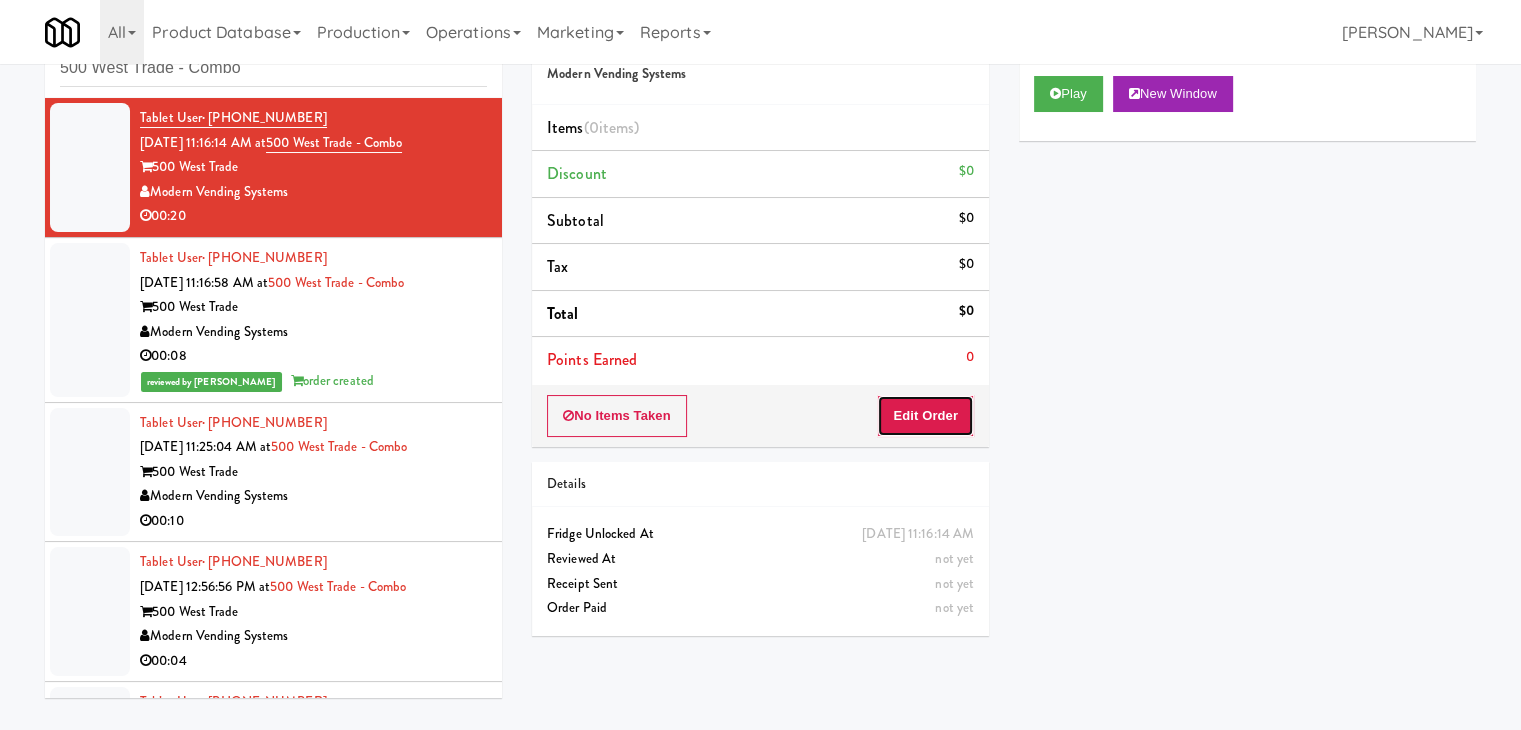 click on "Edit Order" at bounding box center [925, 416] 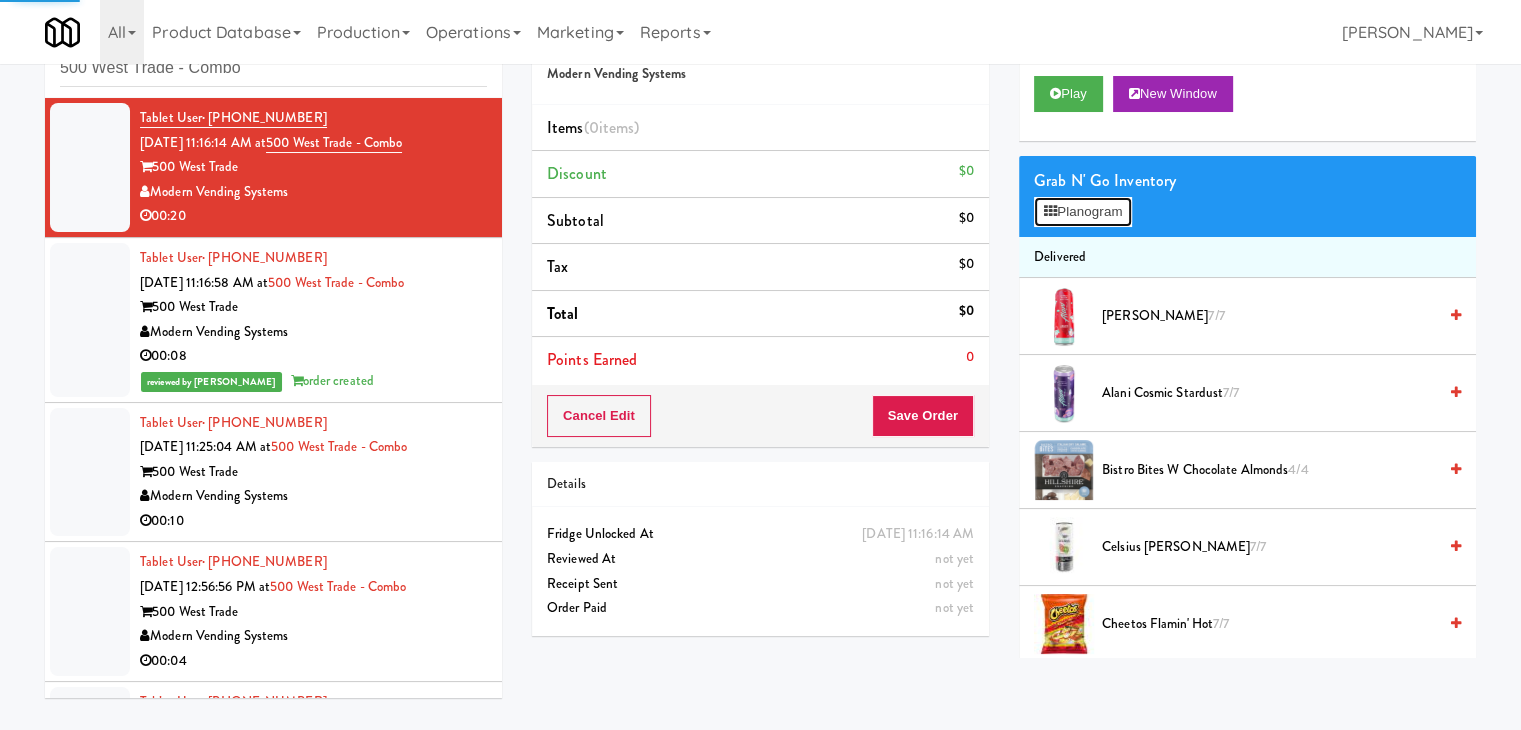 click on "Planogram" at bounding box center (1083, 212) 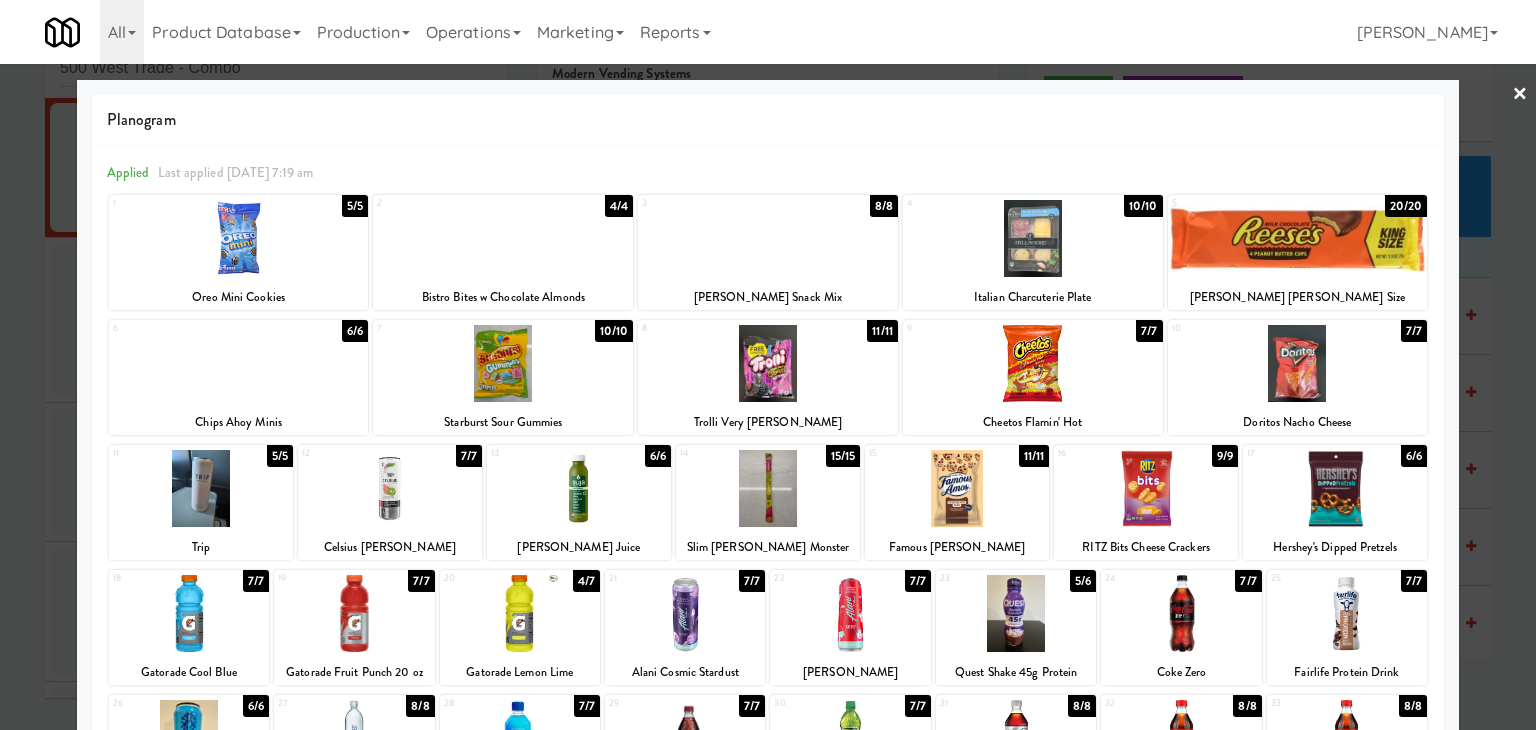 click at bounding box center (1298, 238) 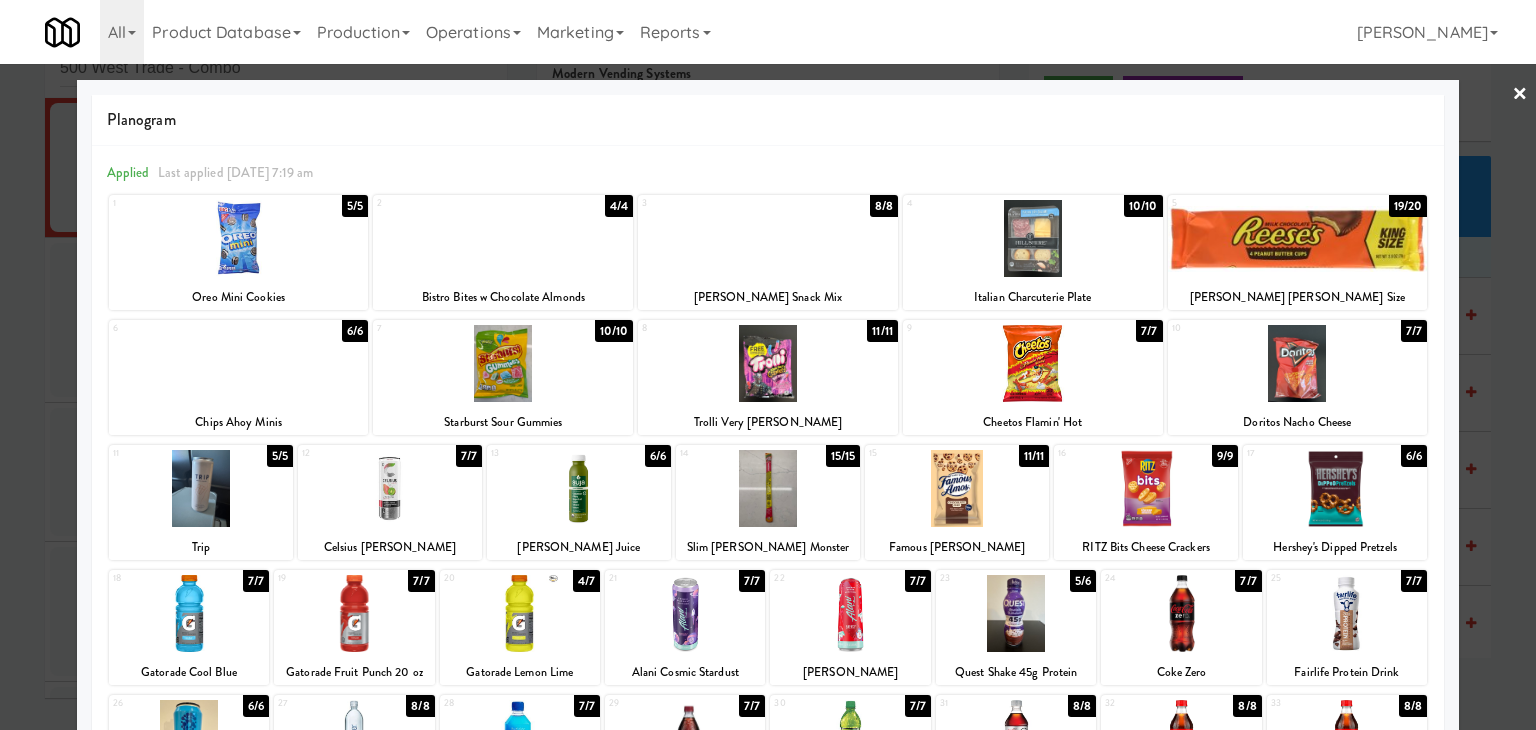 click at bounding box center (768, 238) 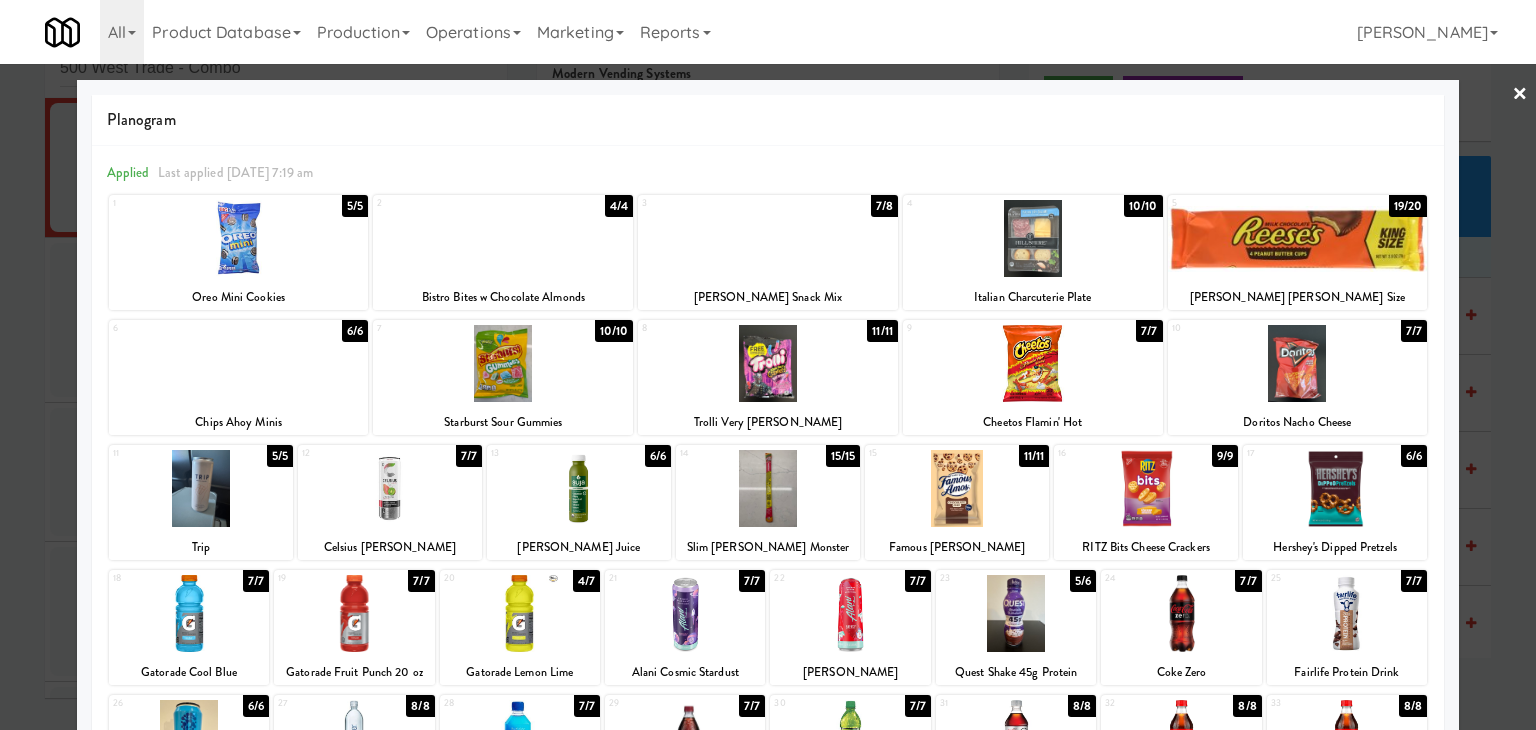 click on "×" at bounding box center [1520, 95] 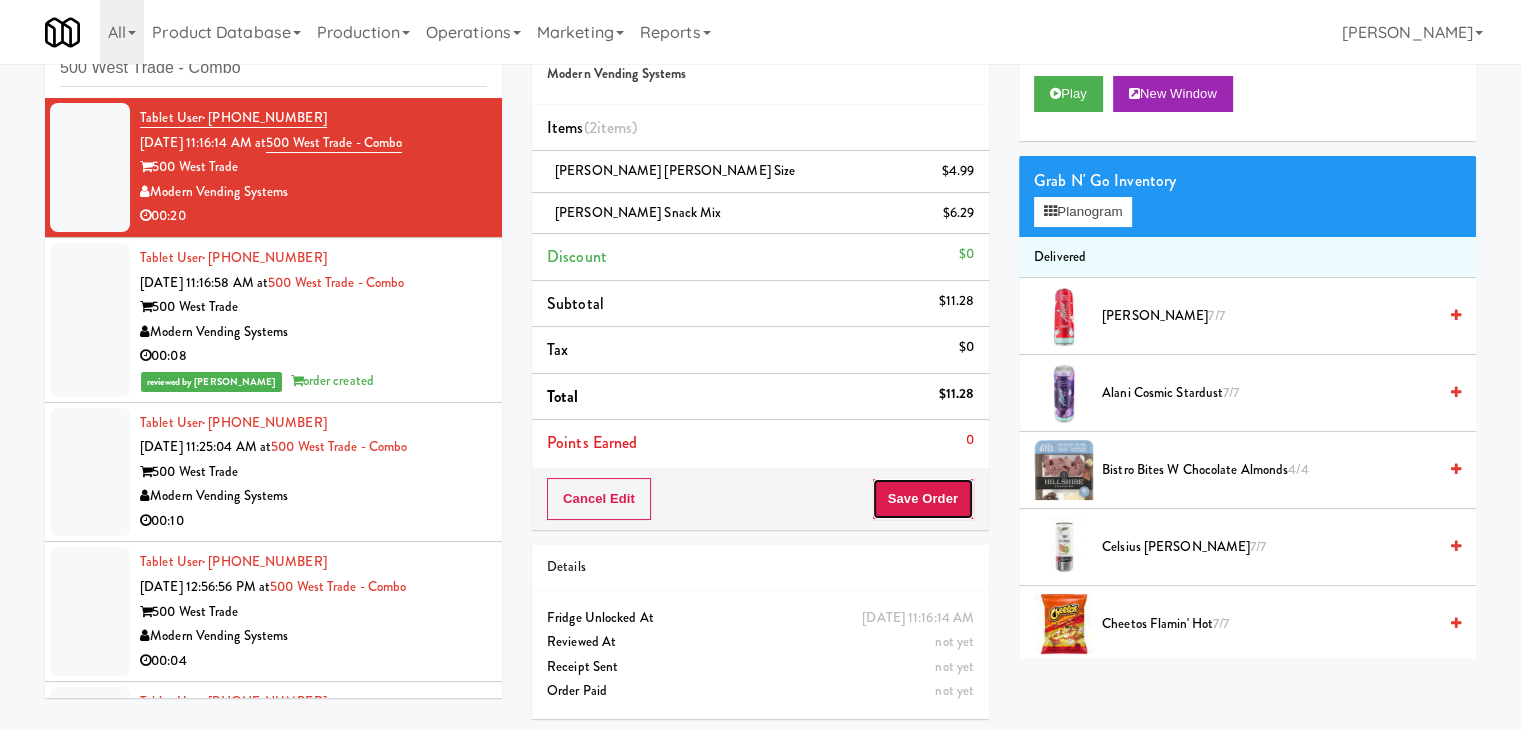 click on "Save Order" at bounding box center [923, 499] 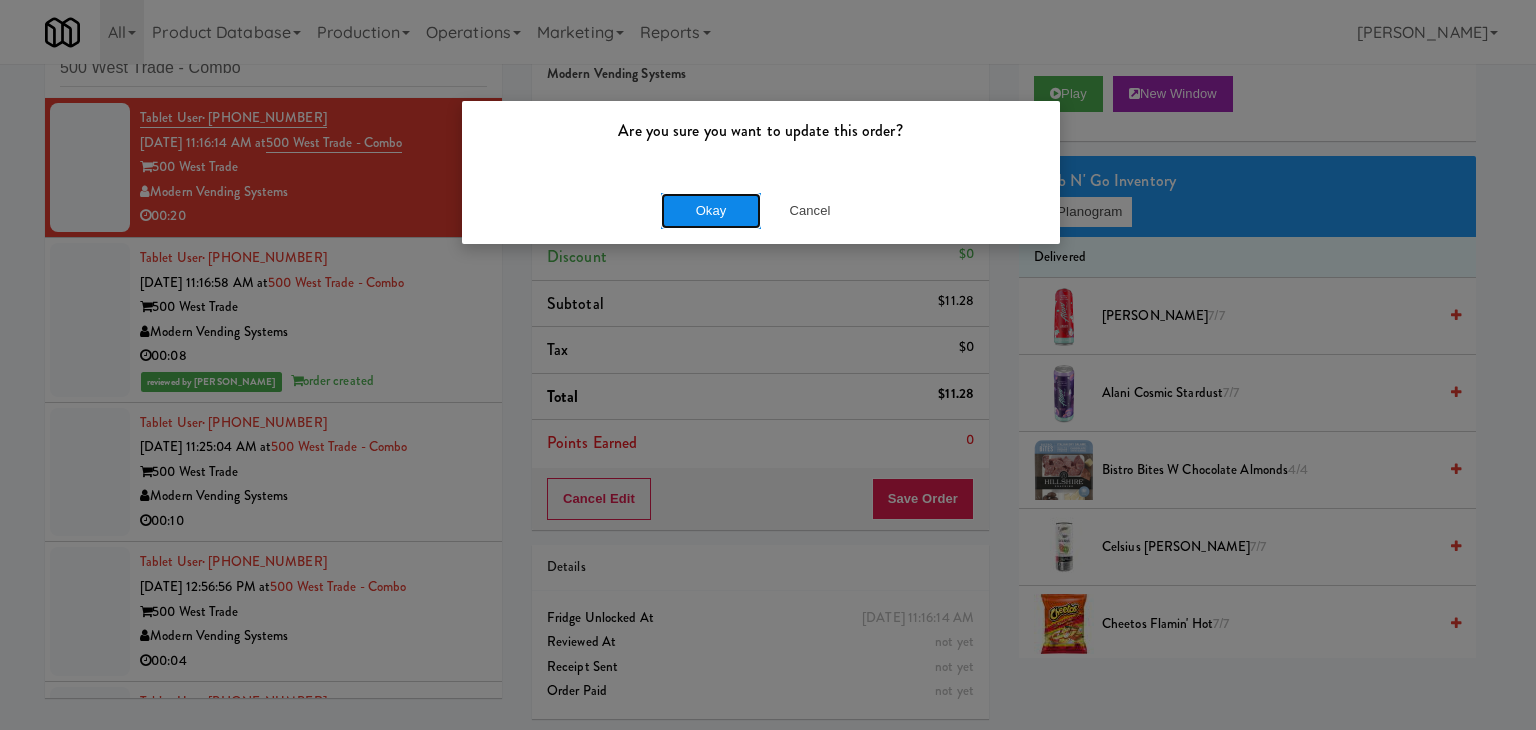 click on "Okay" at bounding box center (711, 211) 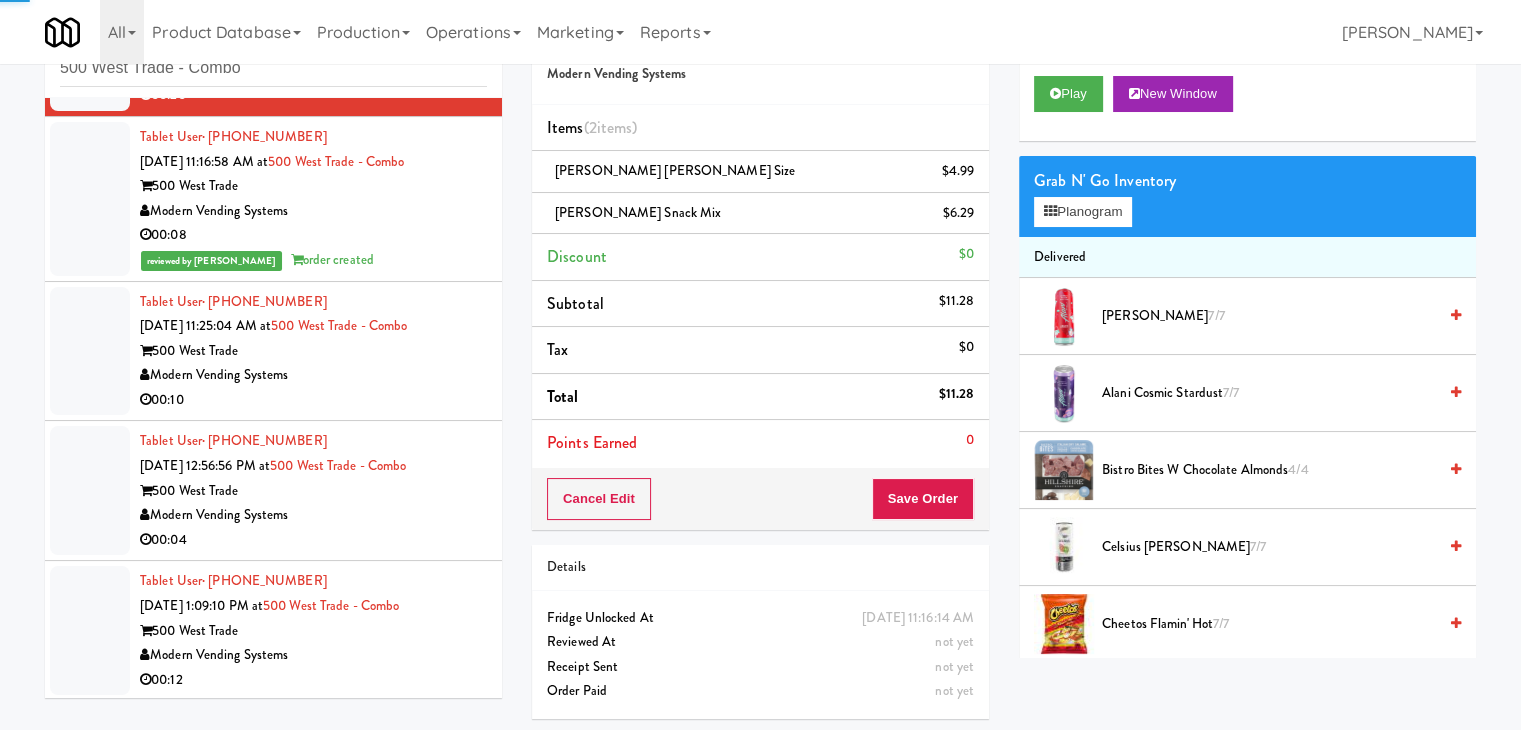 scroll, scrollTop: 123, scrollLeft: 0, axis: vertical 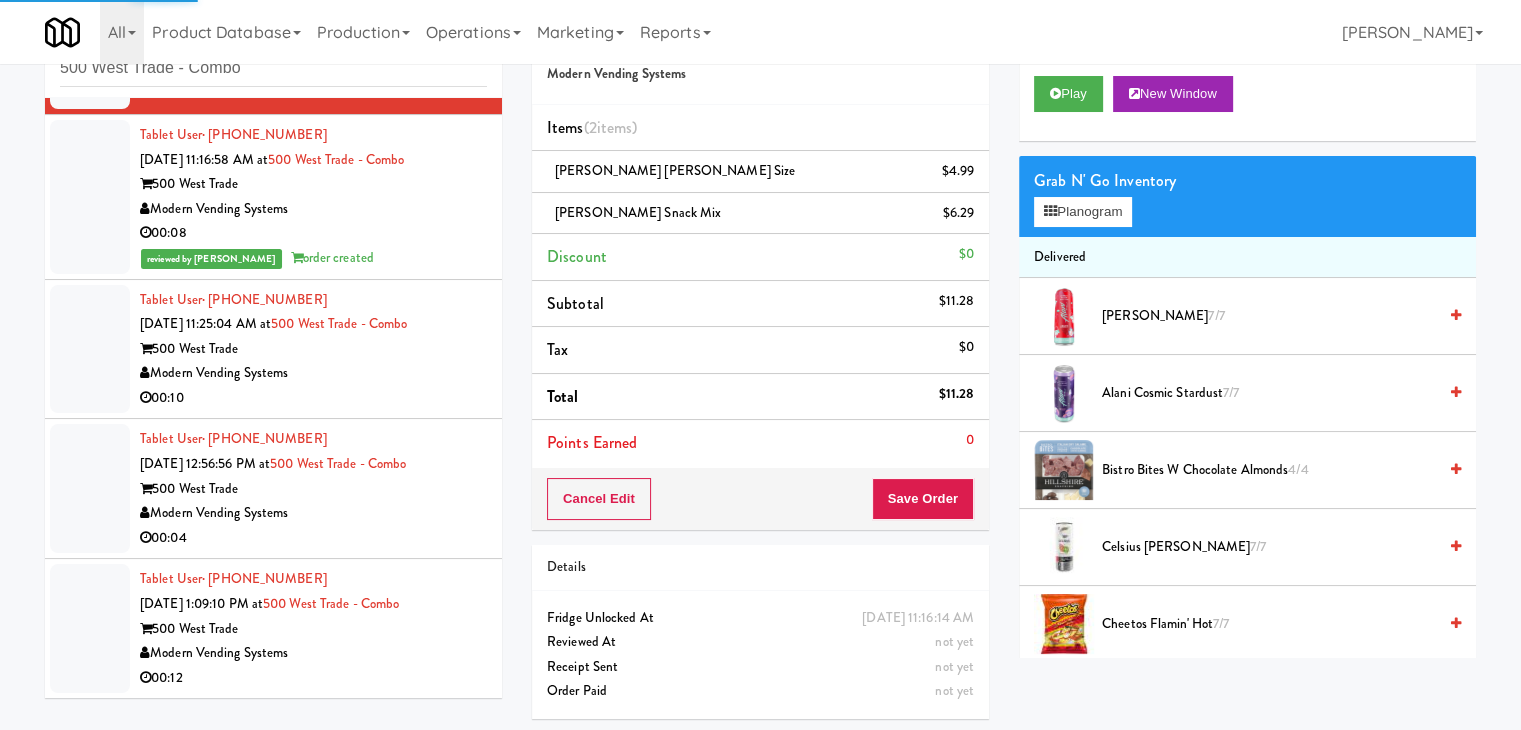 click on "Modern Vending Systems" at bounding box center (313, 373) 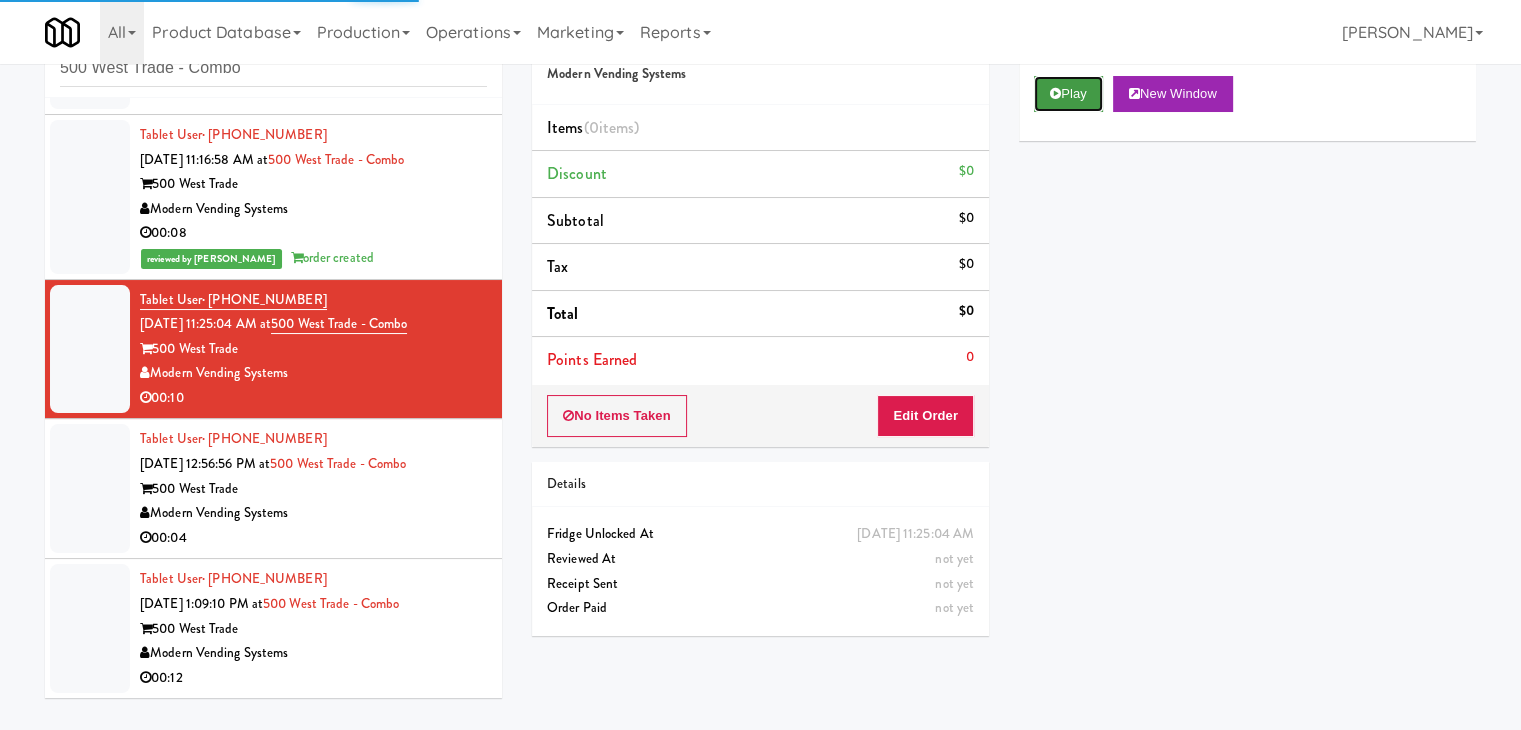 click on "Play" at bounding box center [1068, 94] 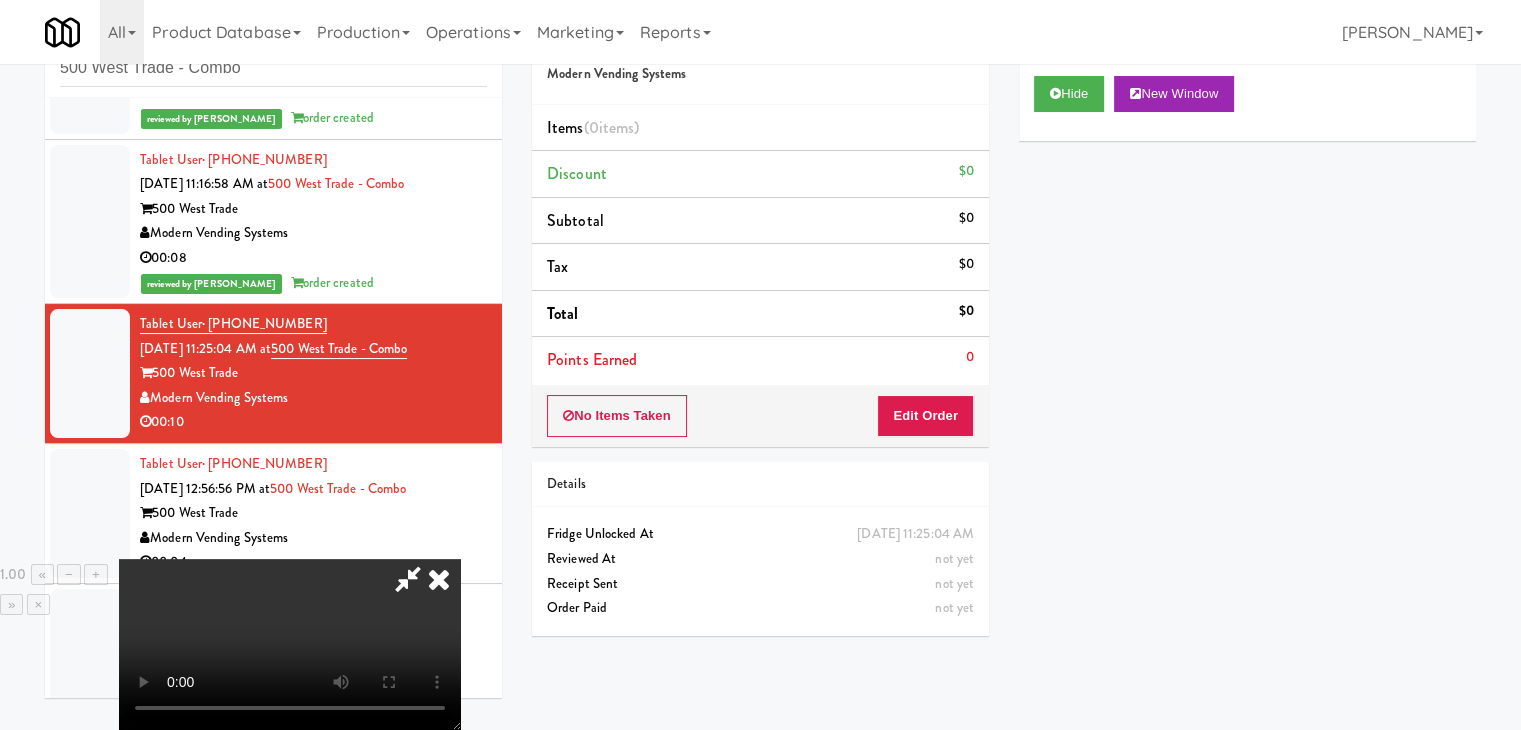 click at bounding box center [290, 644] 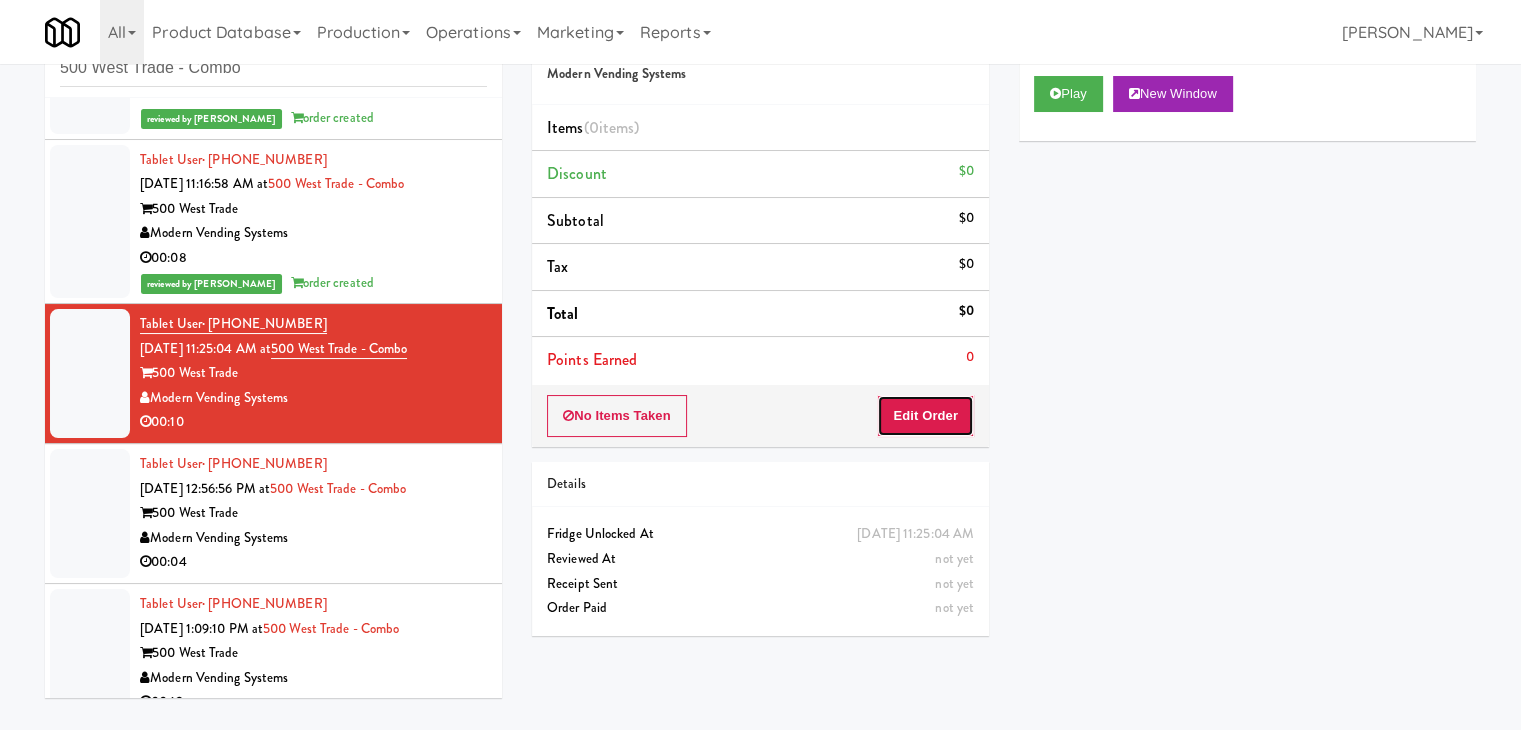 click on "Edit Order" at bounding box center (925, 416) 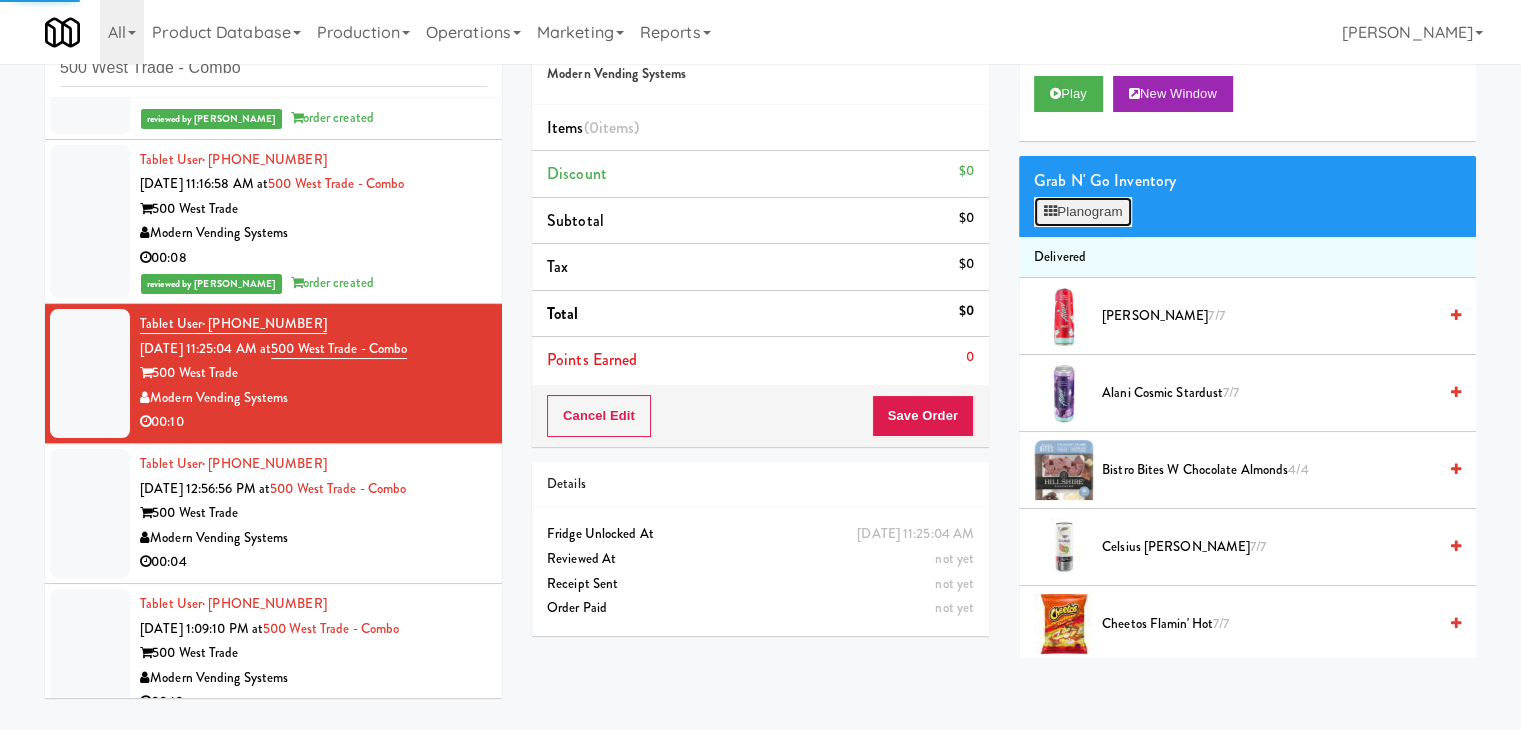 drag, startPoint x: 1092, startPoint y: 205, endPoint x: 877, endPoint y: 279, distance: 227.37854 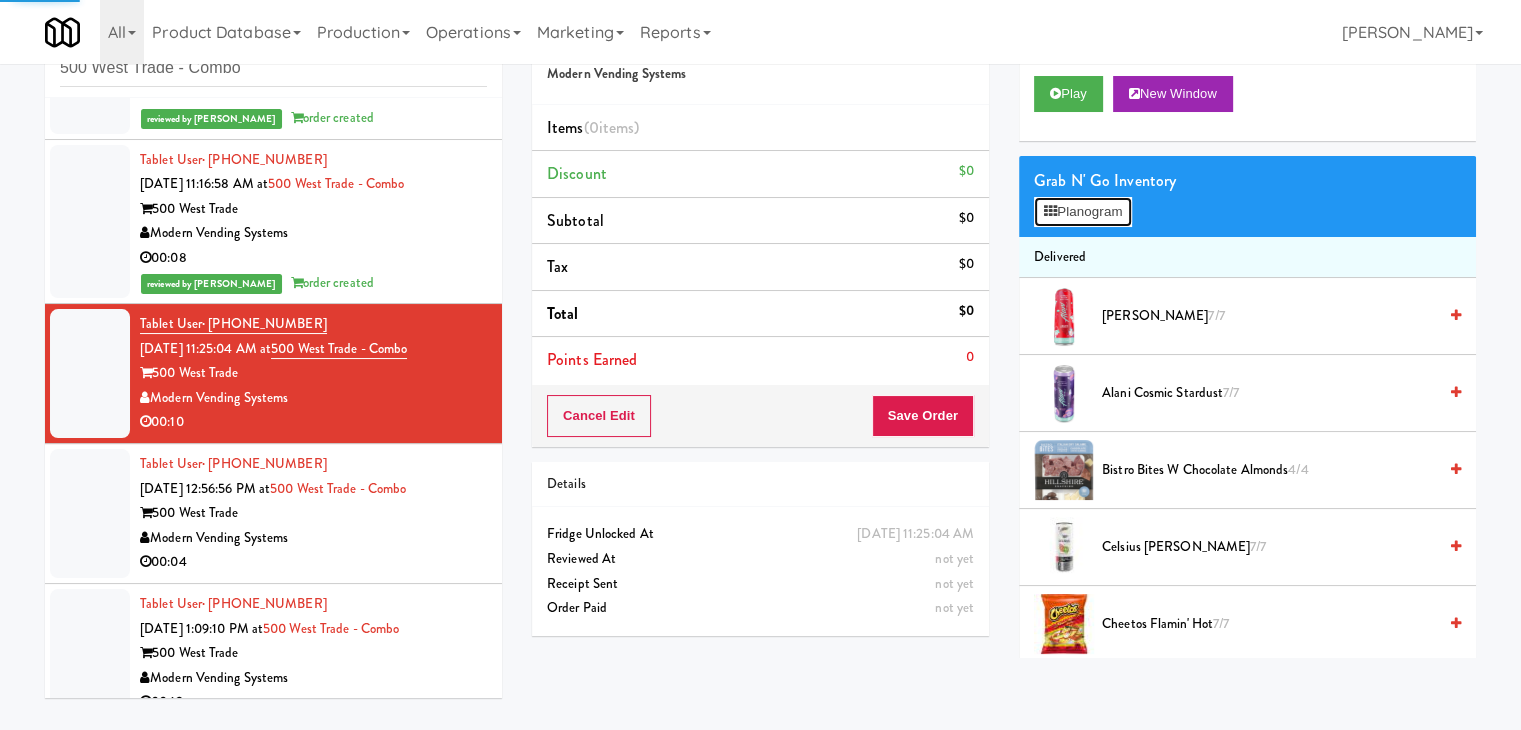 click on "Planogram" at bounding box center (1083, 212) 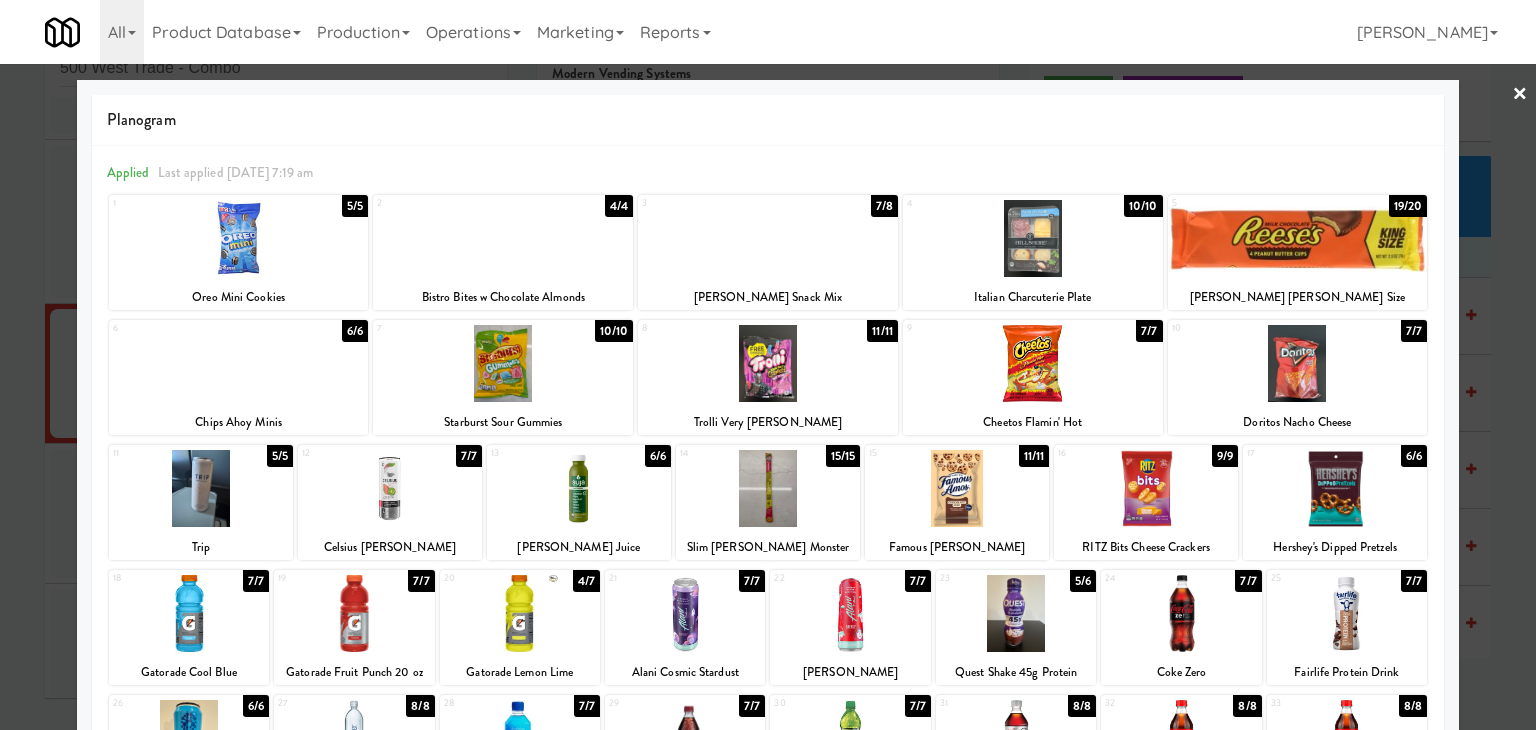 click at bounding box center (503, 363) 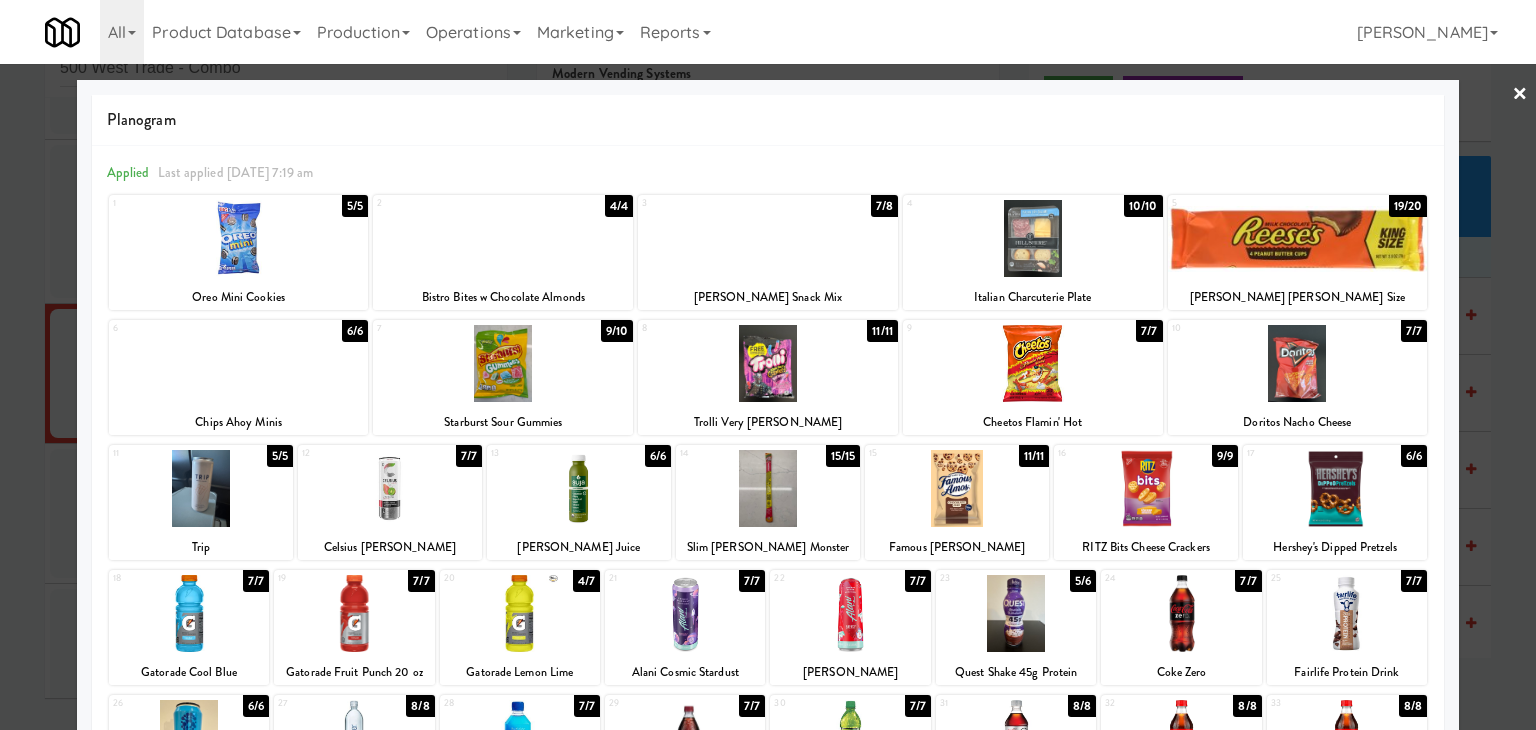 click at bounding box center [768, 363] 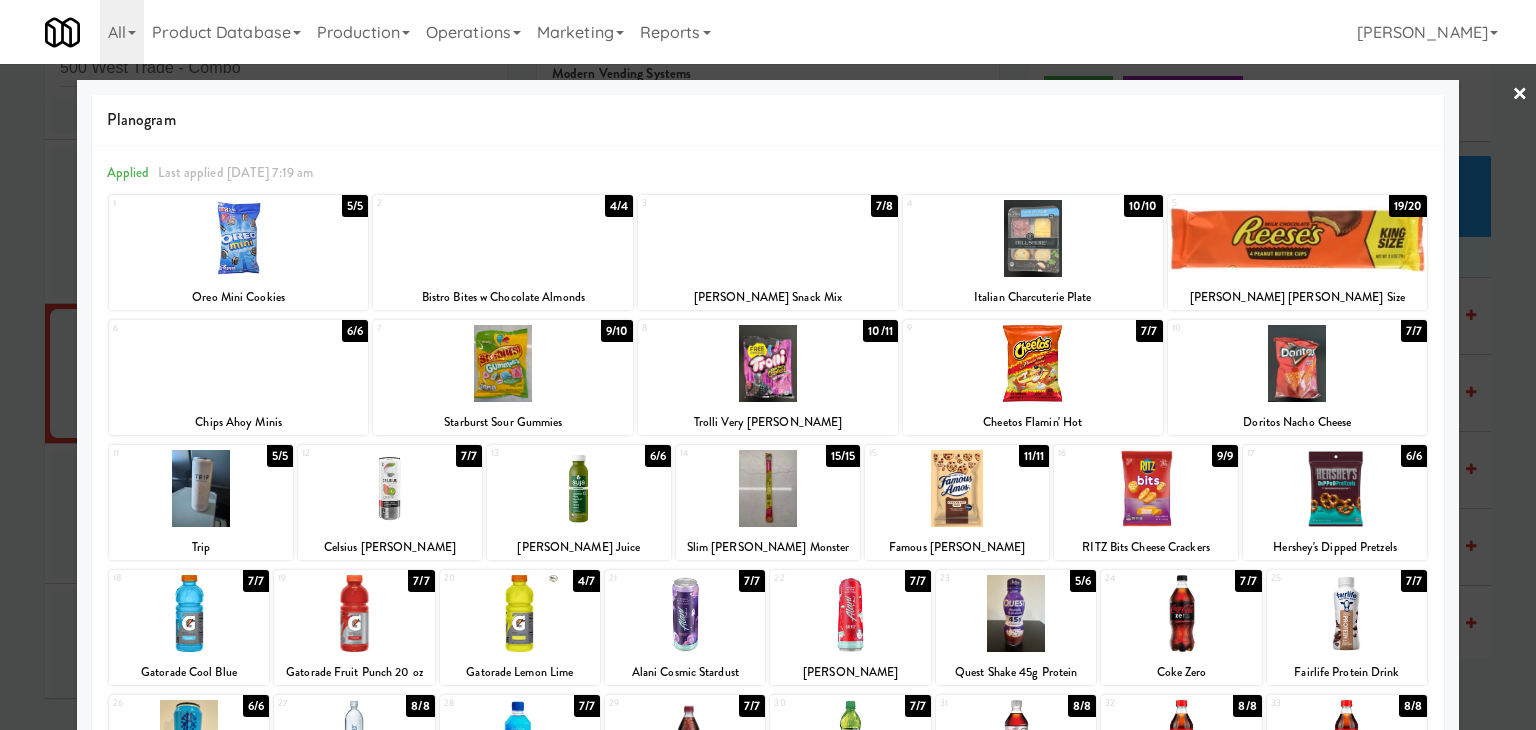 click on "×" at bounding box center [1520, 95] 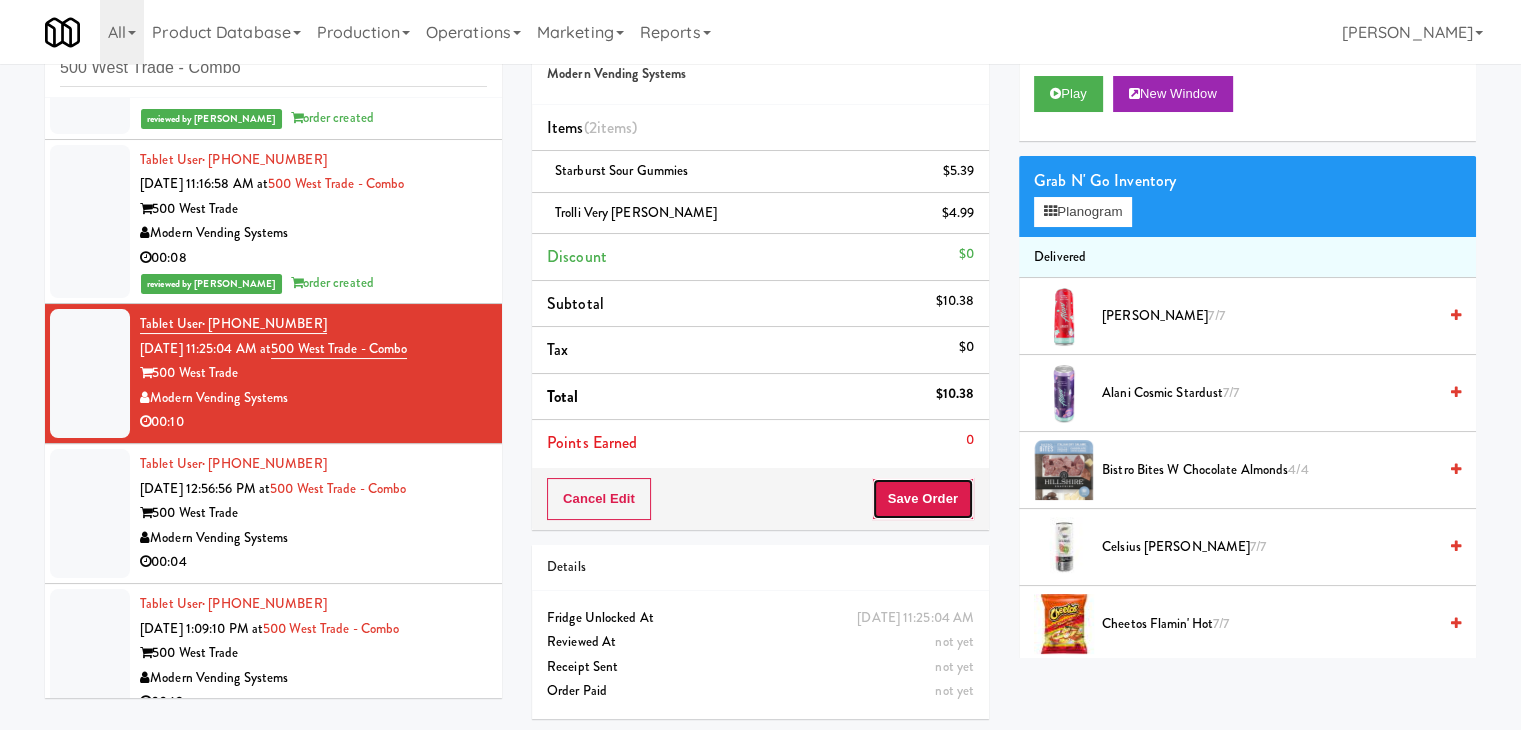 click on "Save Order" at bounding box center [923, 499] 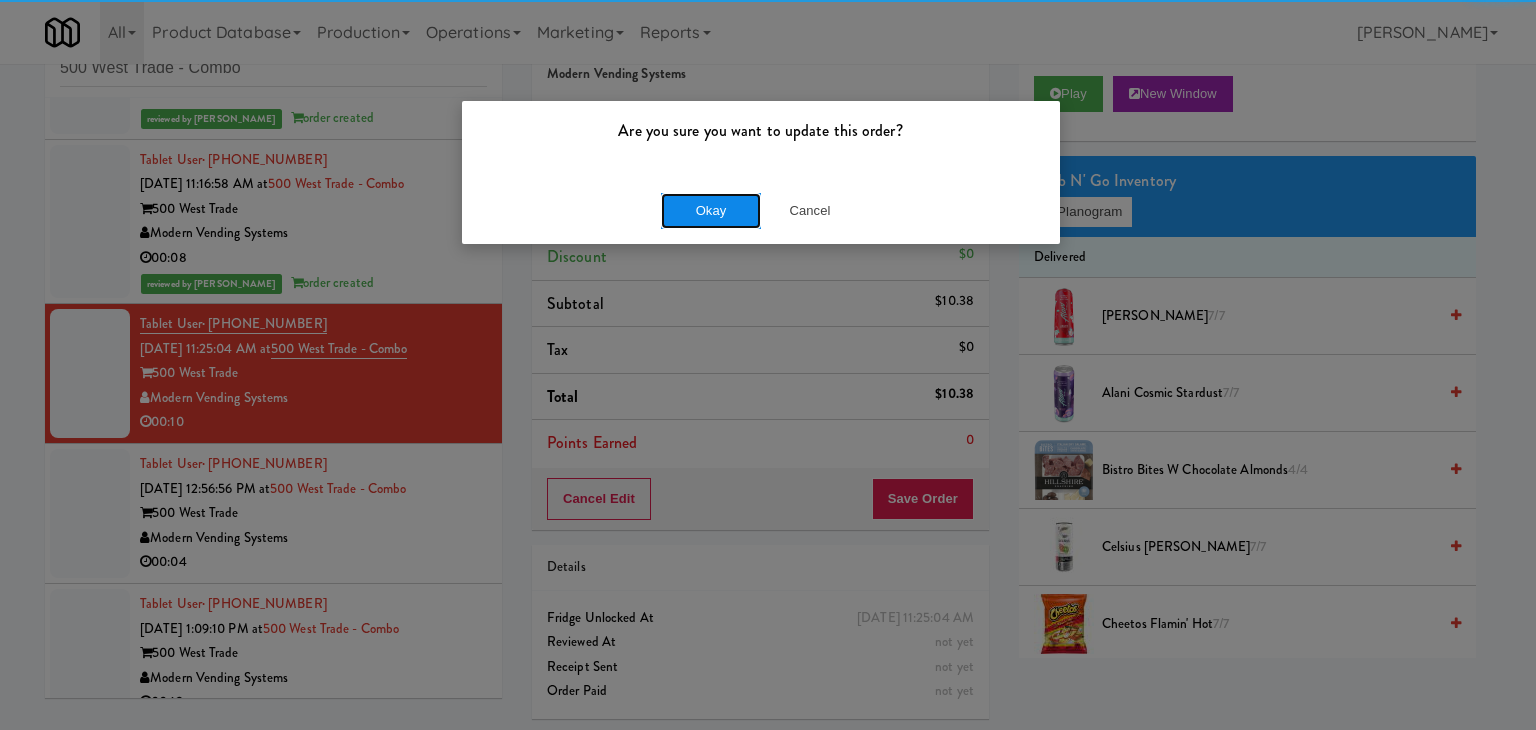 click on "Okay" at bounding box center (711, 211) 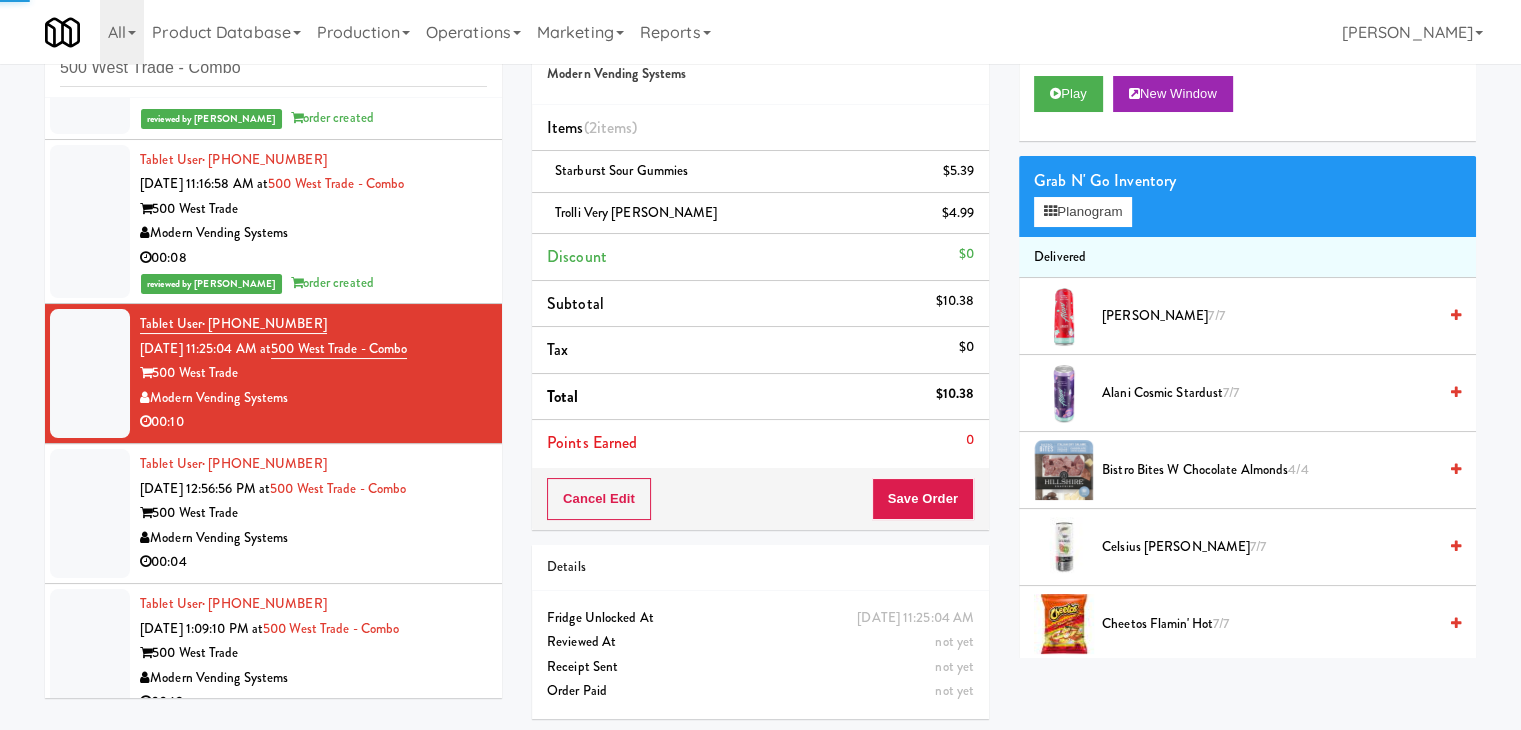 scroll, scrollTop: 147, scrollLeft: 0, axis: vertical 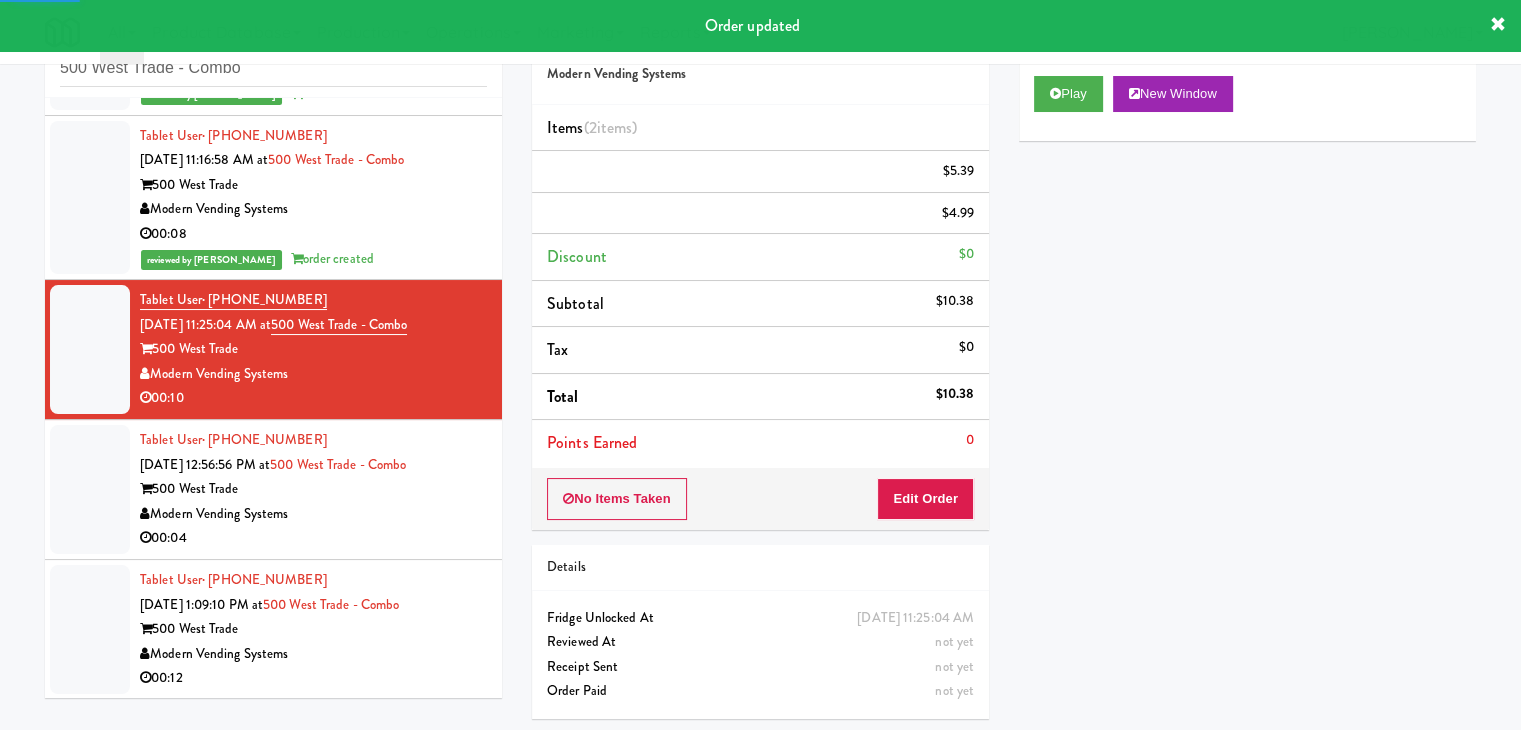 click on "00:04" at bounding box center (313, 538) 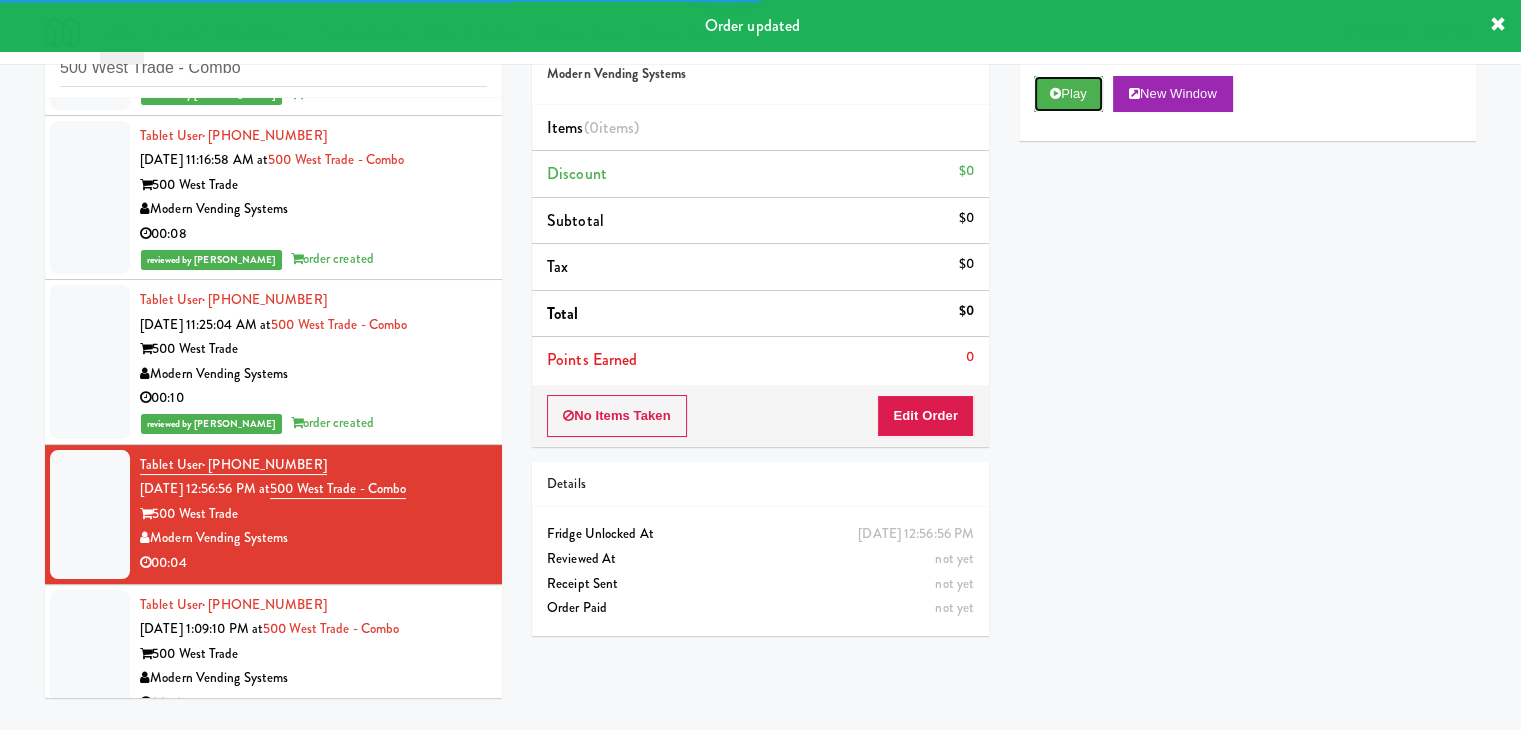 drag, startPoint x: 1076, startPoint y: 101, endPoint x: 711, endPoint y: 291, distance: 411.49118 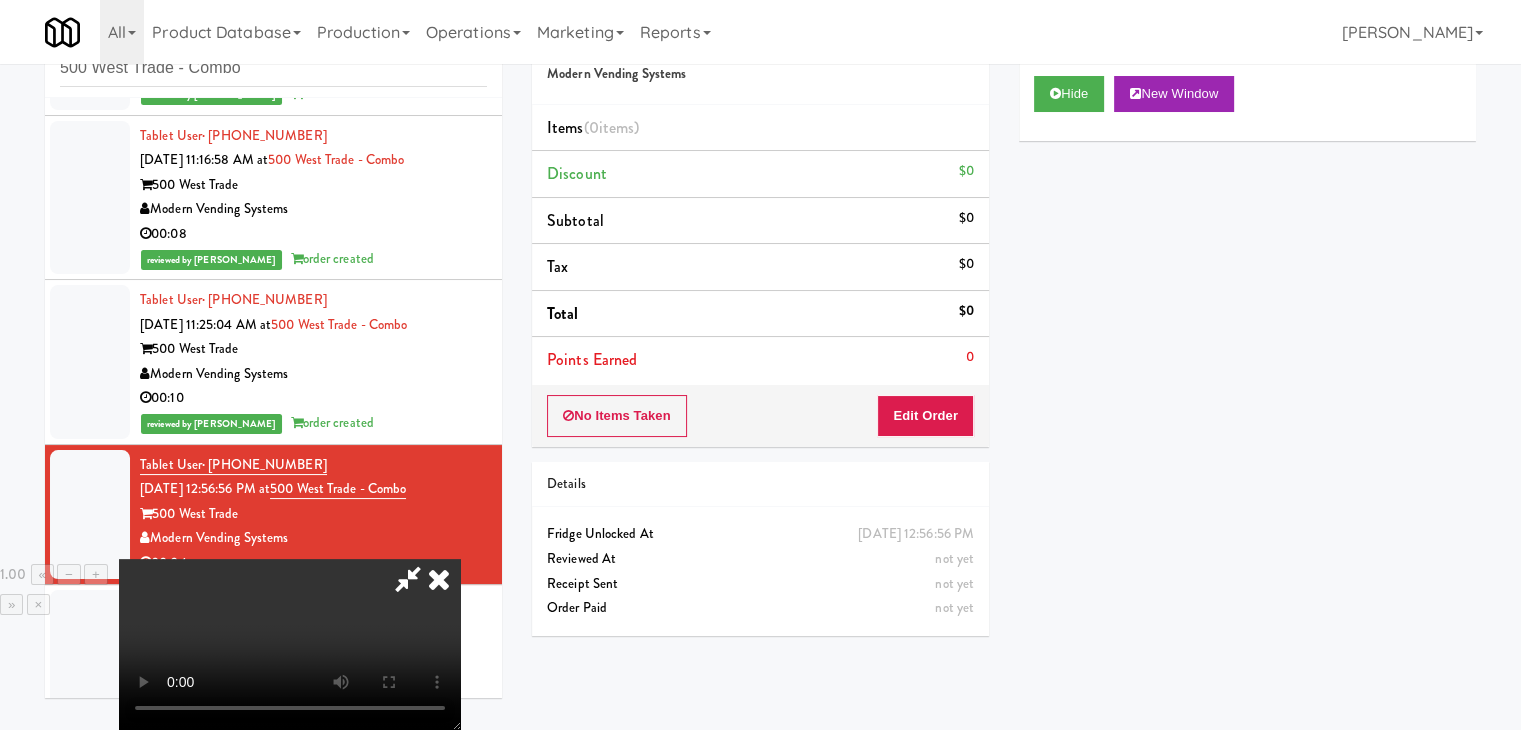 click at bounding box center [439, 579] 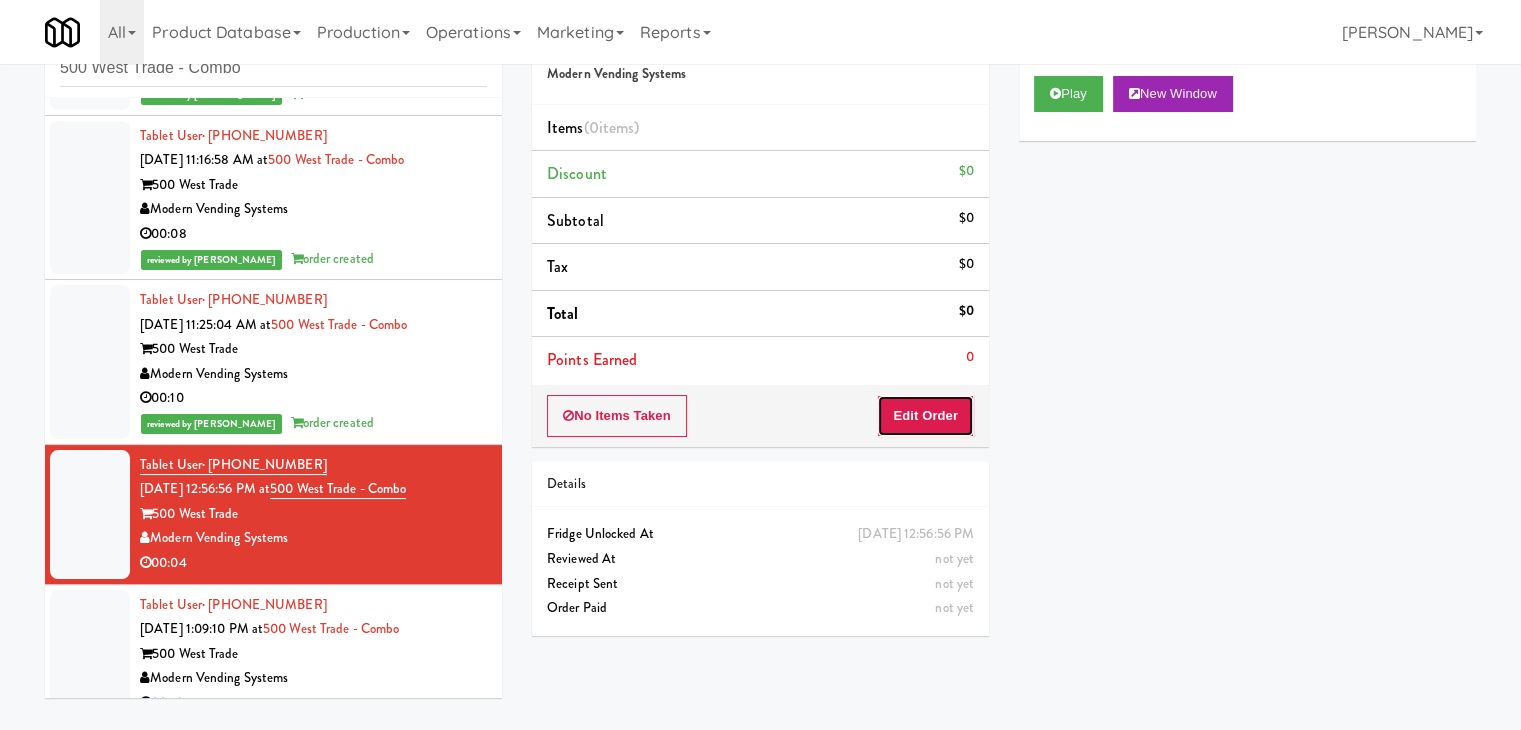 click on "Edit Order" at bounding box center (925, 416) 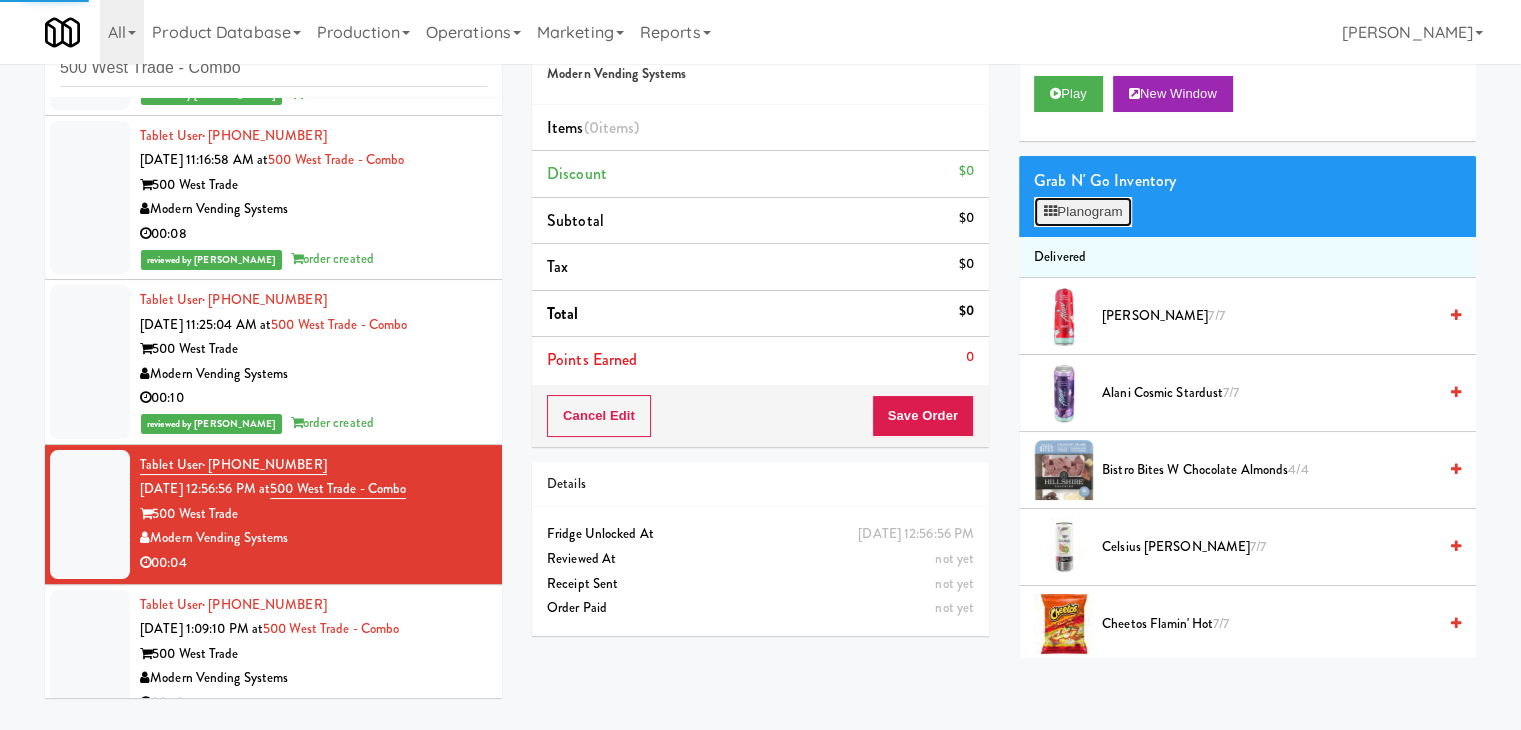 click on "Planogram" at bounding box center [1083, 212] 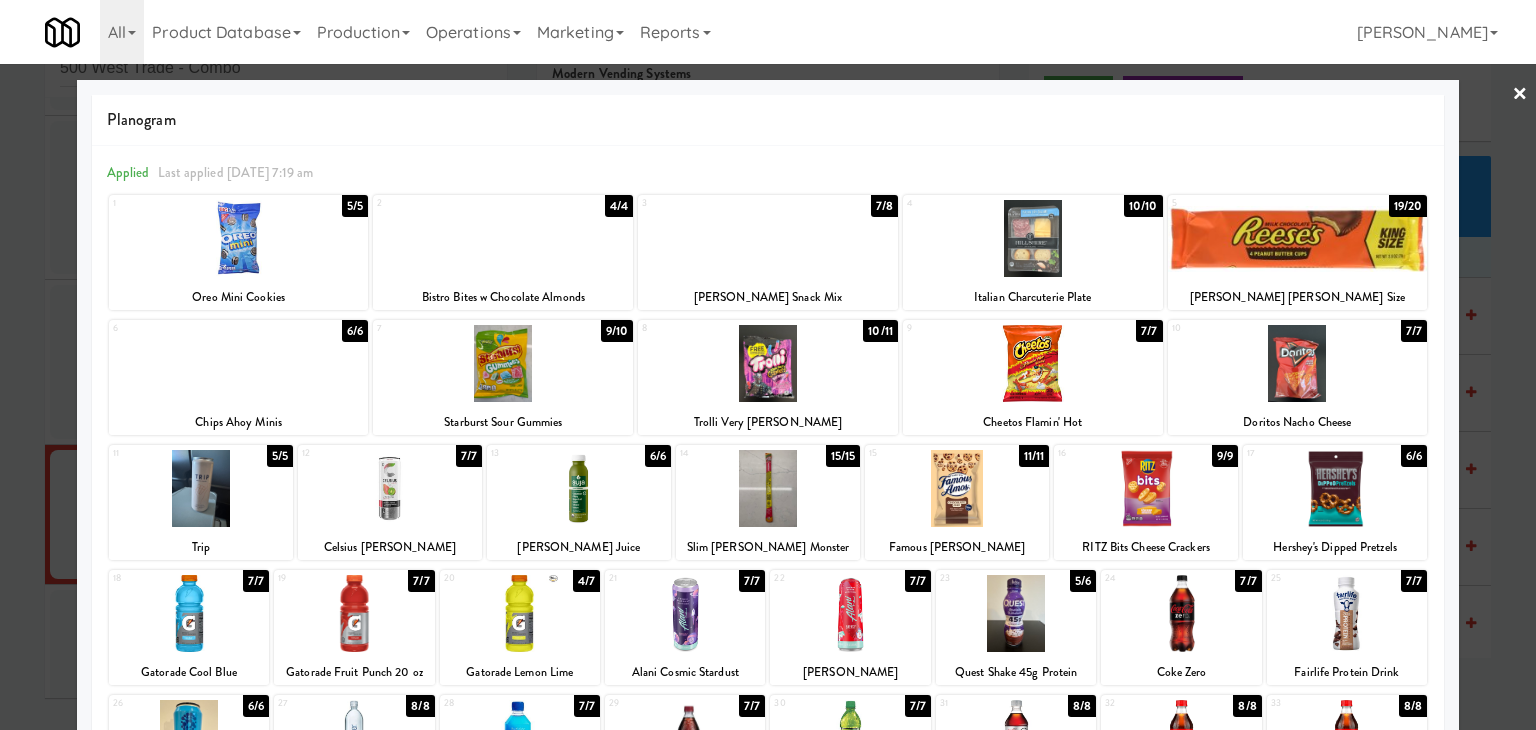 click at bounding box center (1298, 363) 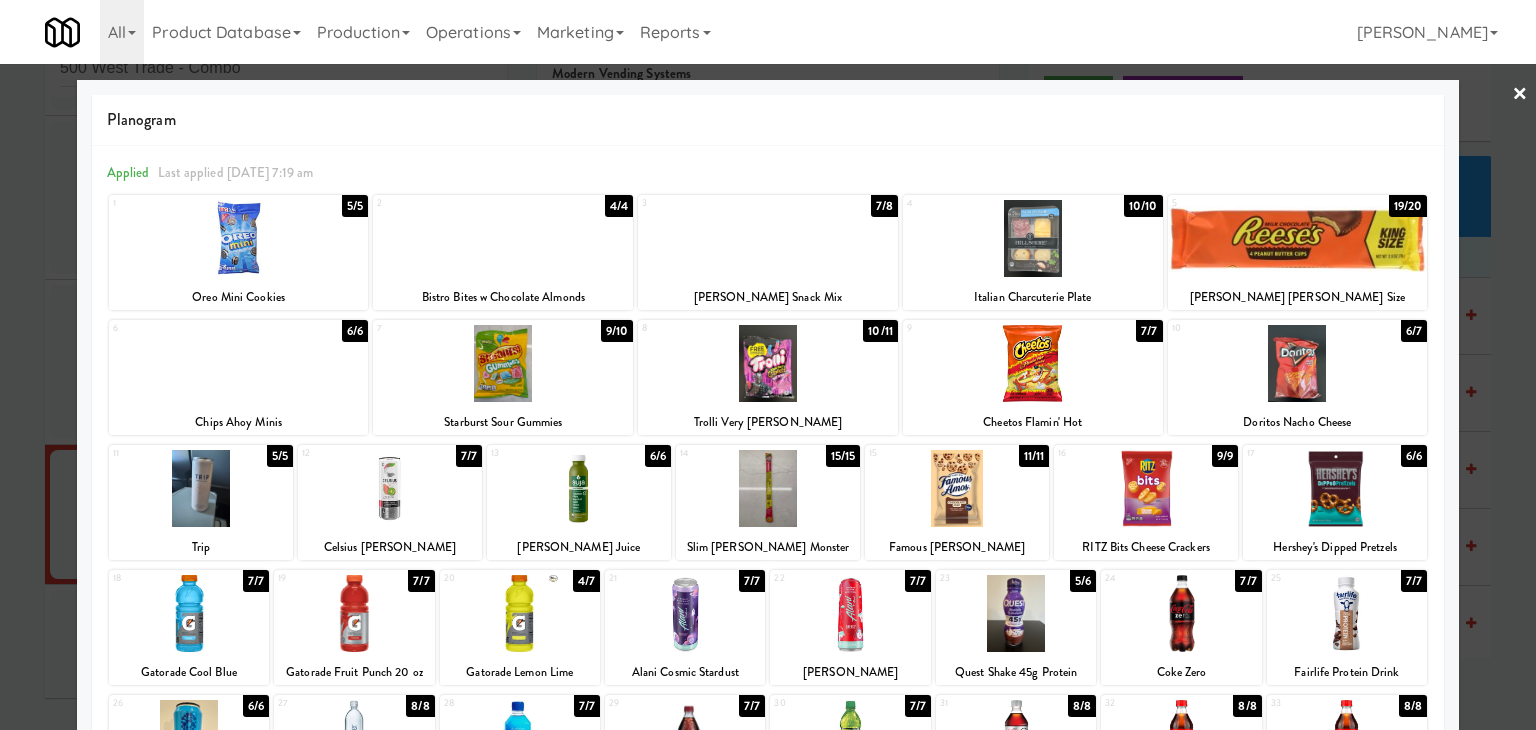click on "×" at bounding box center [1520, 95] 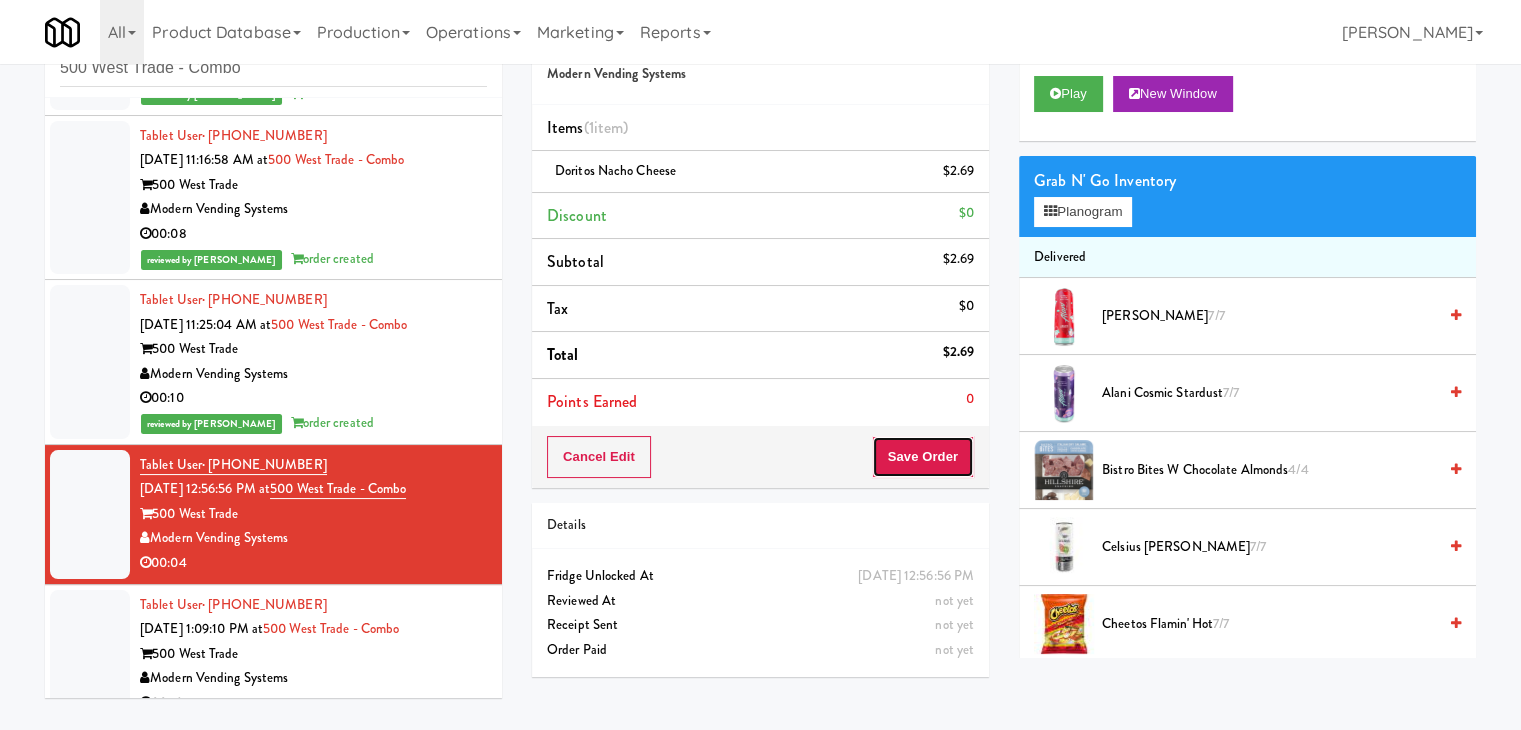 click on "Save Order" at bounding box center (923, 457) 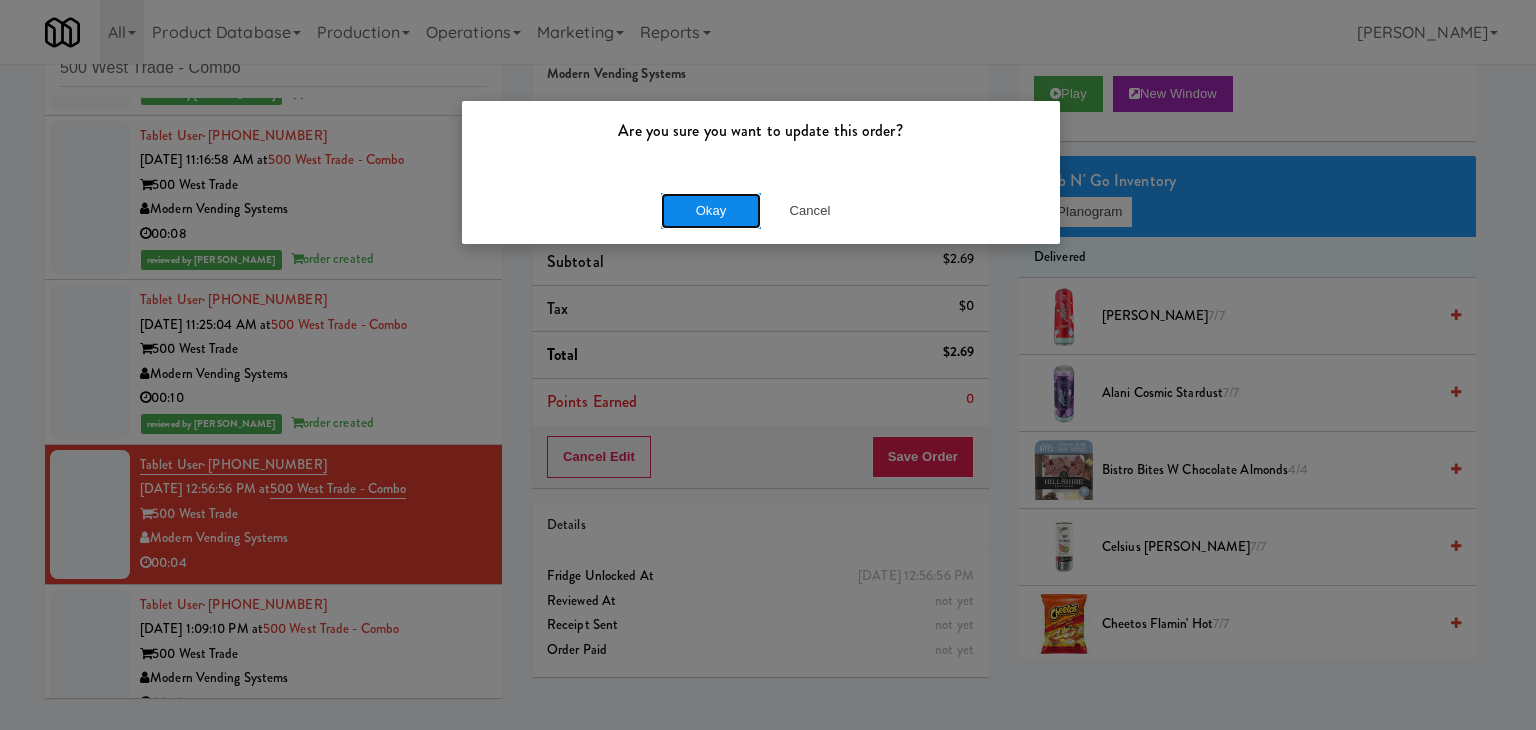 click on "Okay" at bounding box center (711, 211) 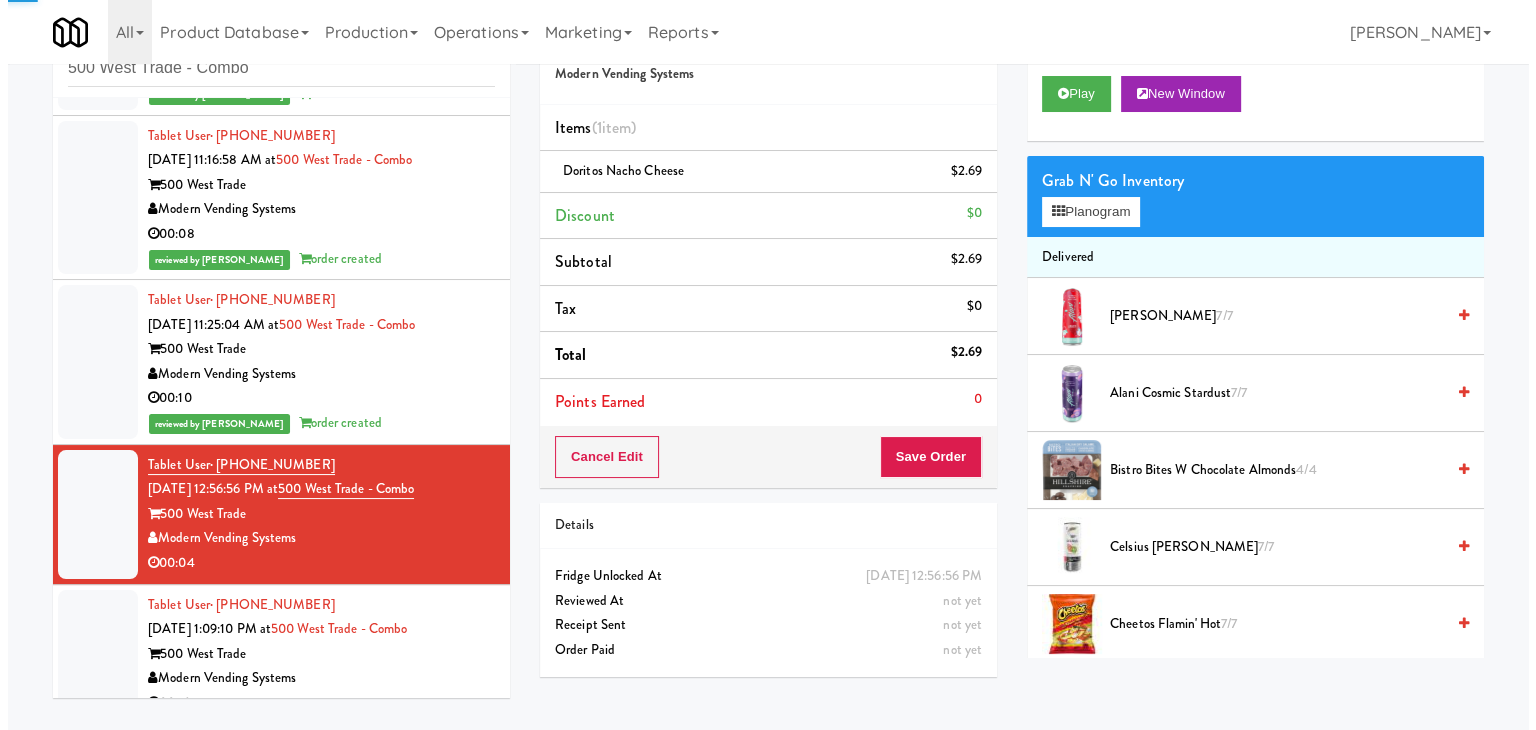 scroll, scrollTop: 172, scrollLeft: 0, axis: vertical 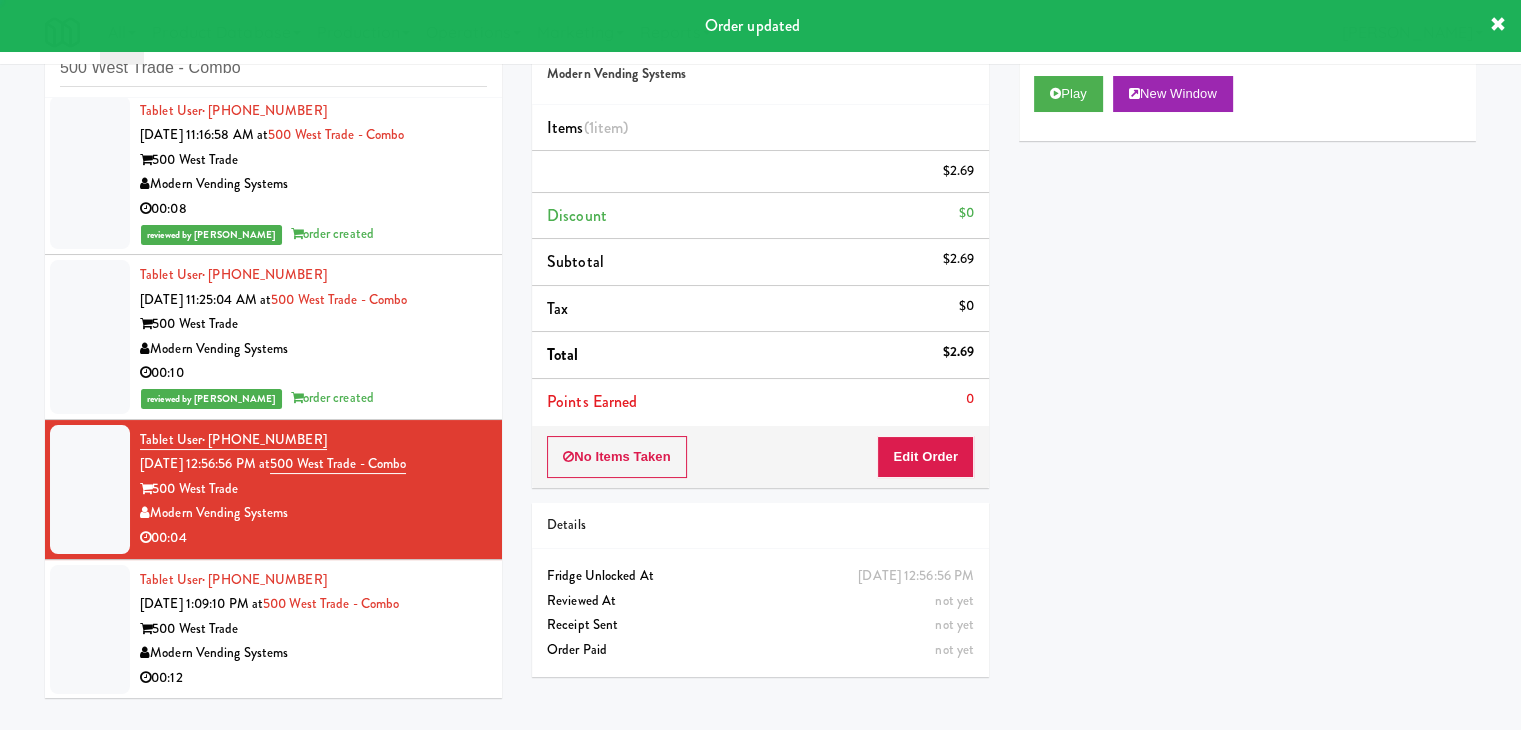 click on "00:12" at bounding box center (313, 678) 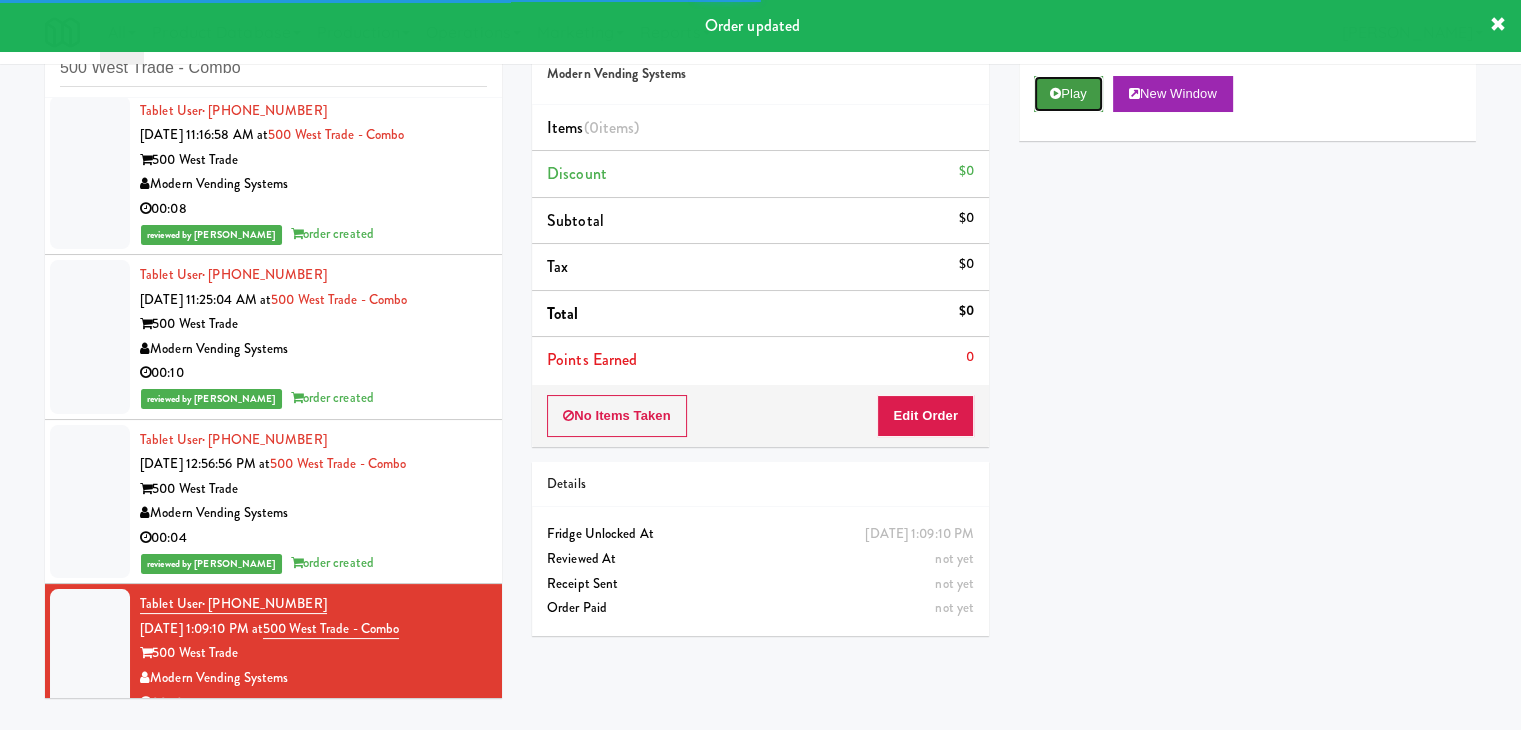 click on "Play" at bounding box center (1068, 94) 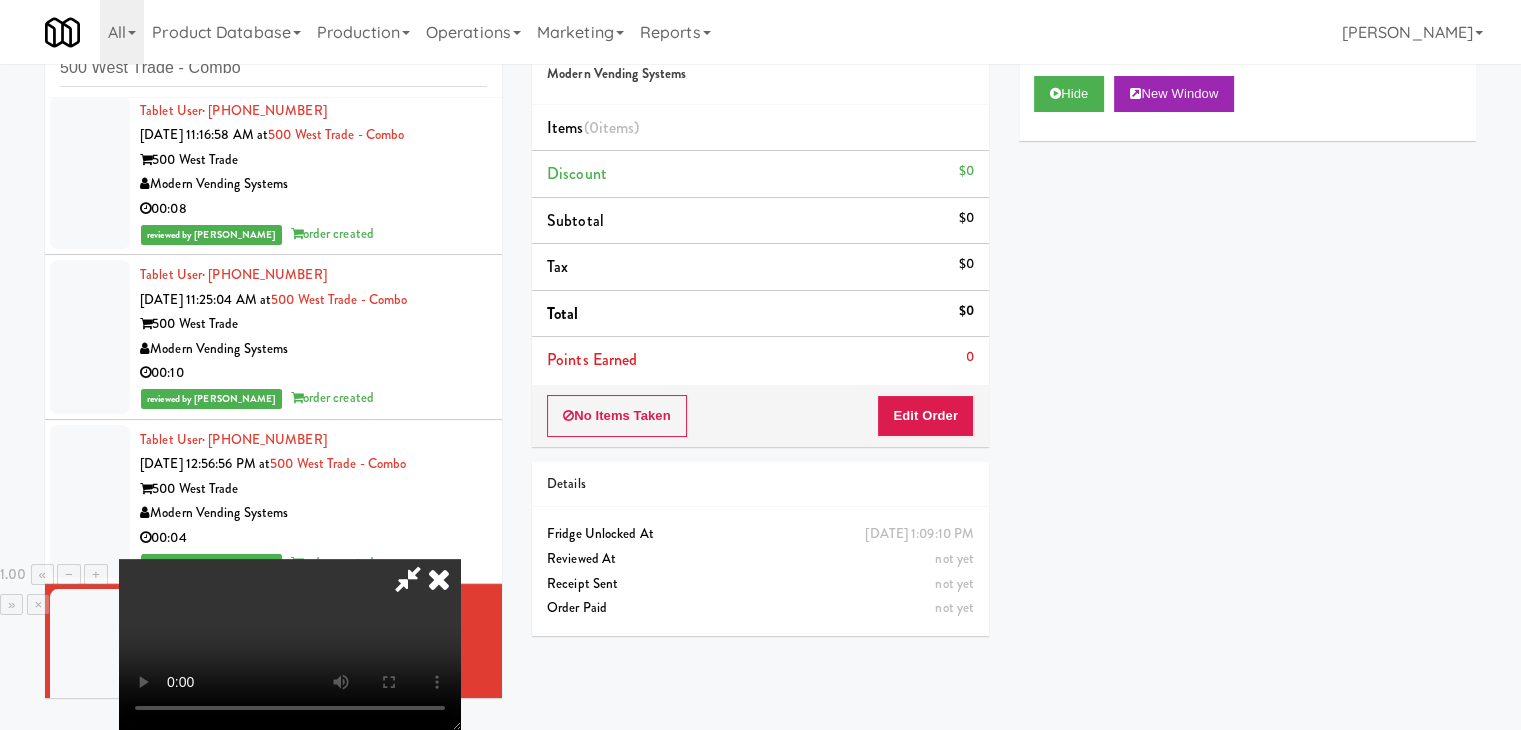 click at bounding box center [439, 579] 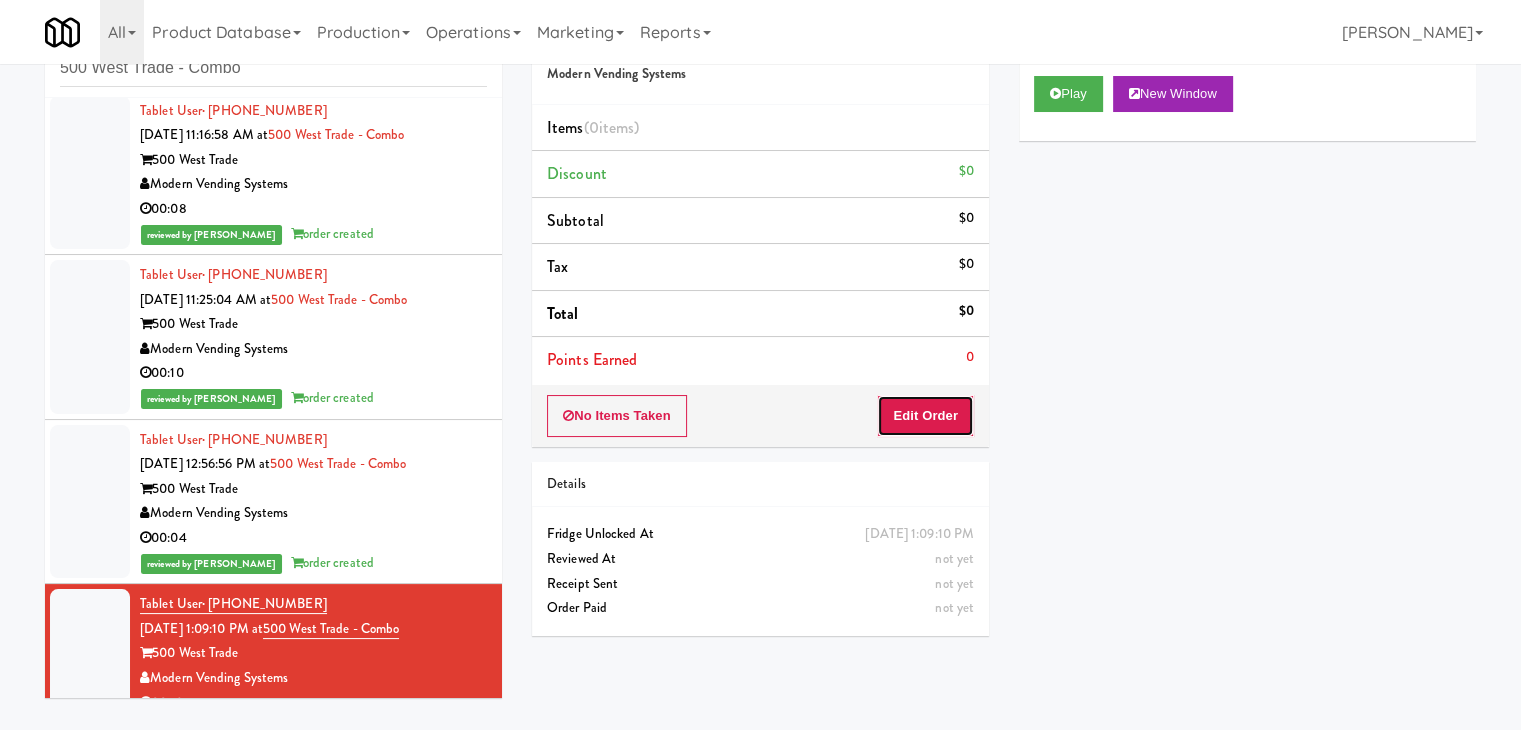 click on "Edit Order" at bounding box center [925, 416] 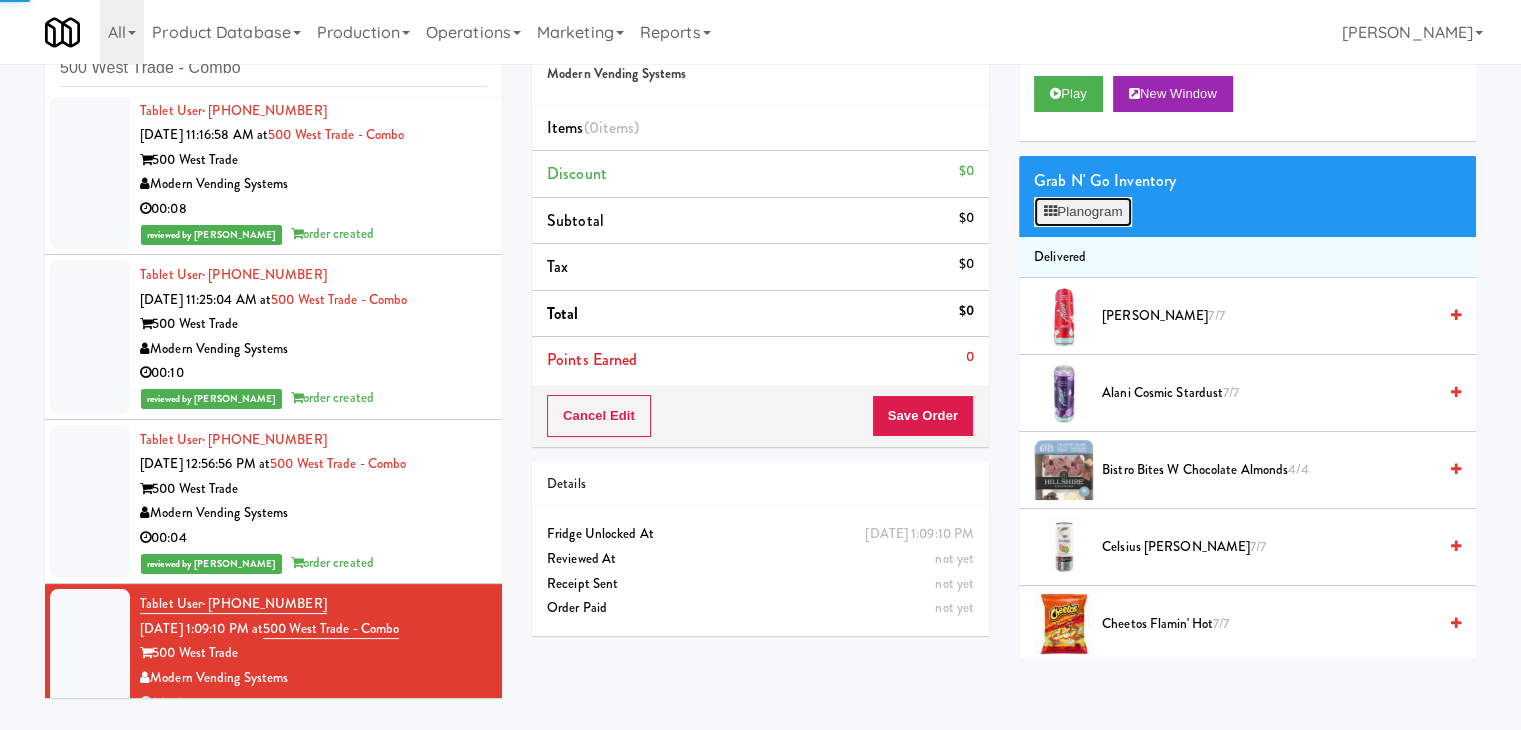 click on "Planogram" at bounding box center [1083, 212] 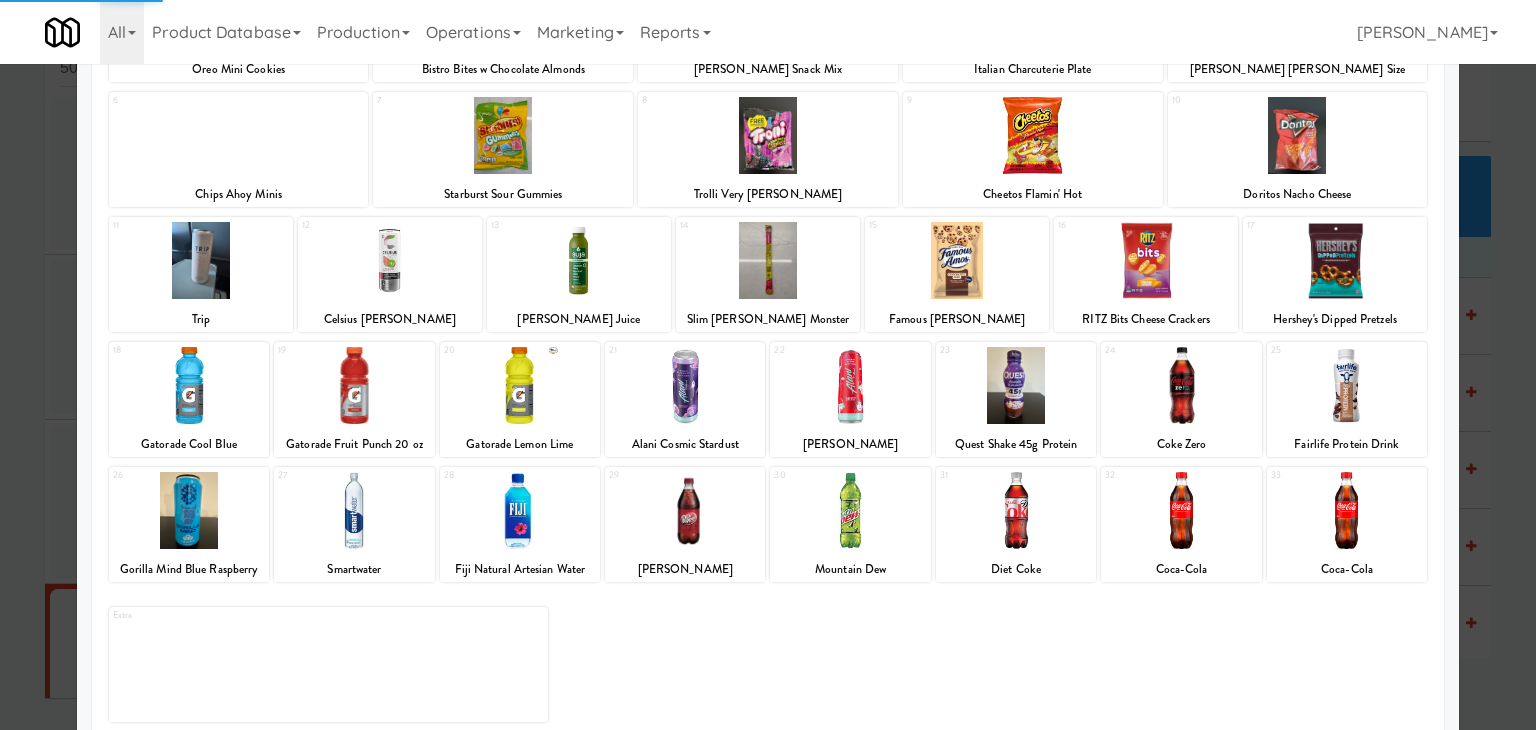 scroll, scrollTop: 252, scrollLeft: 0, axis: vertical 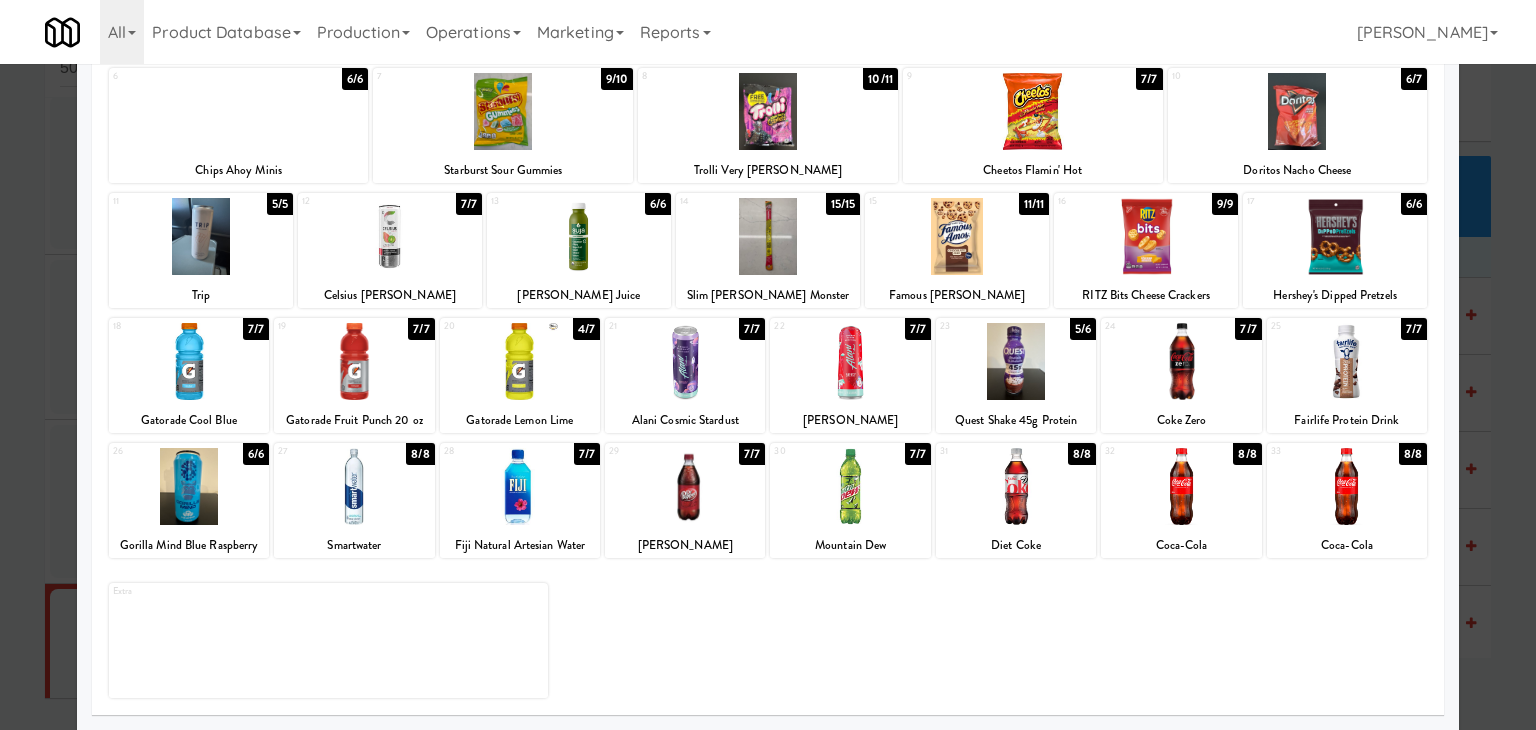 click at bounding box center [1016, 486] 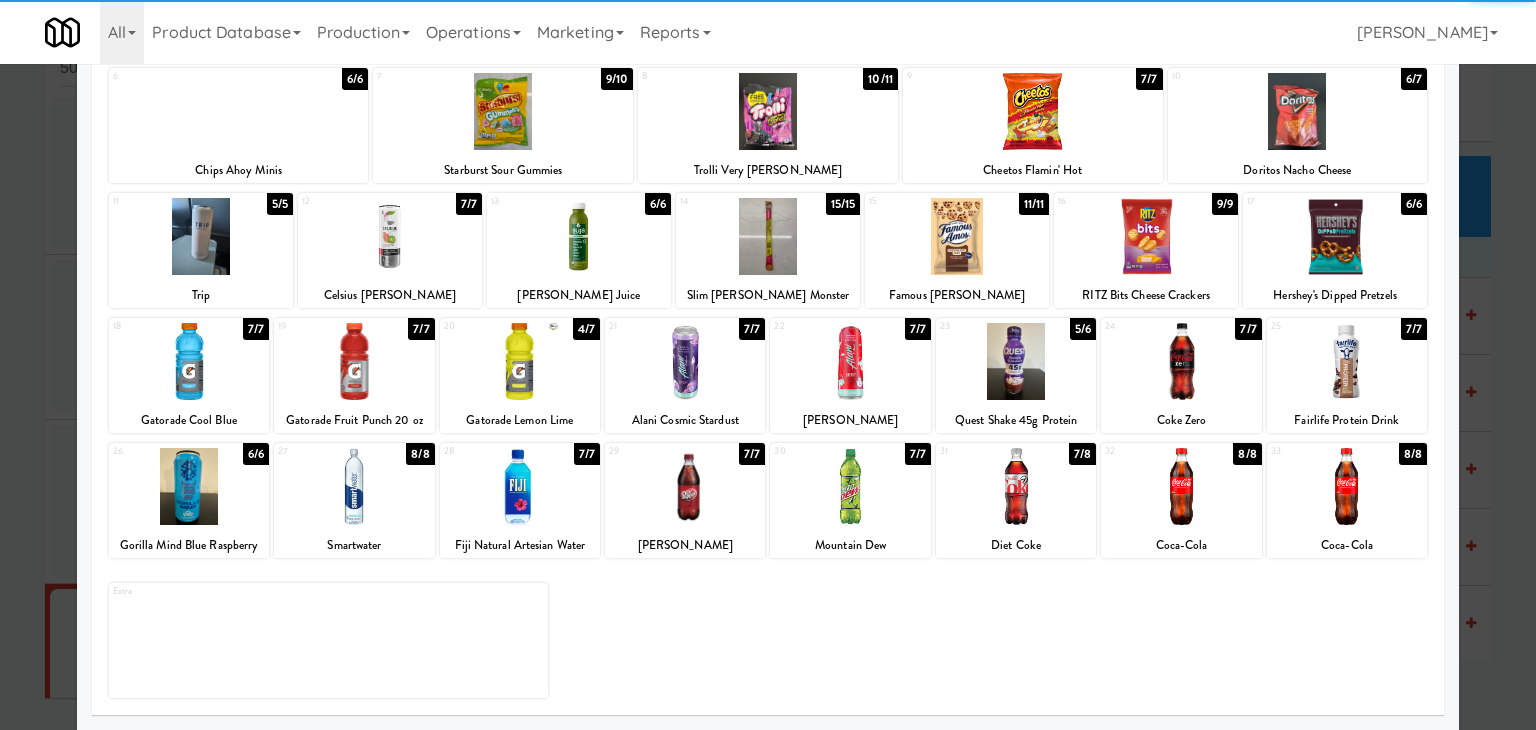 click at bounding box center (1016, 486) 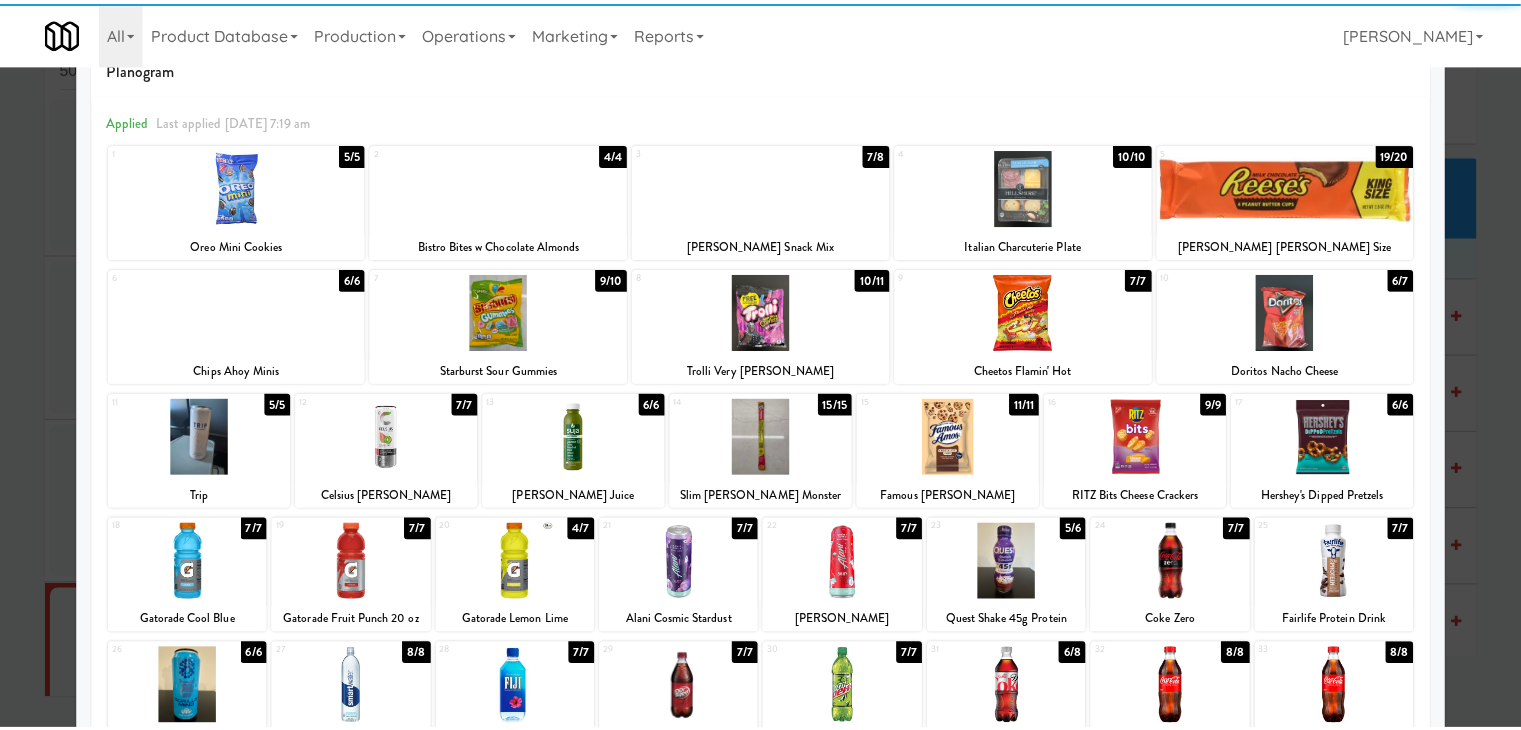 scroll, scrollTop: 0, scrollLeft: 0, axis: both 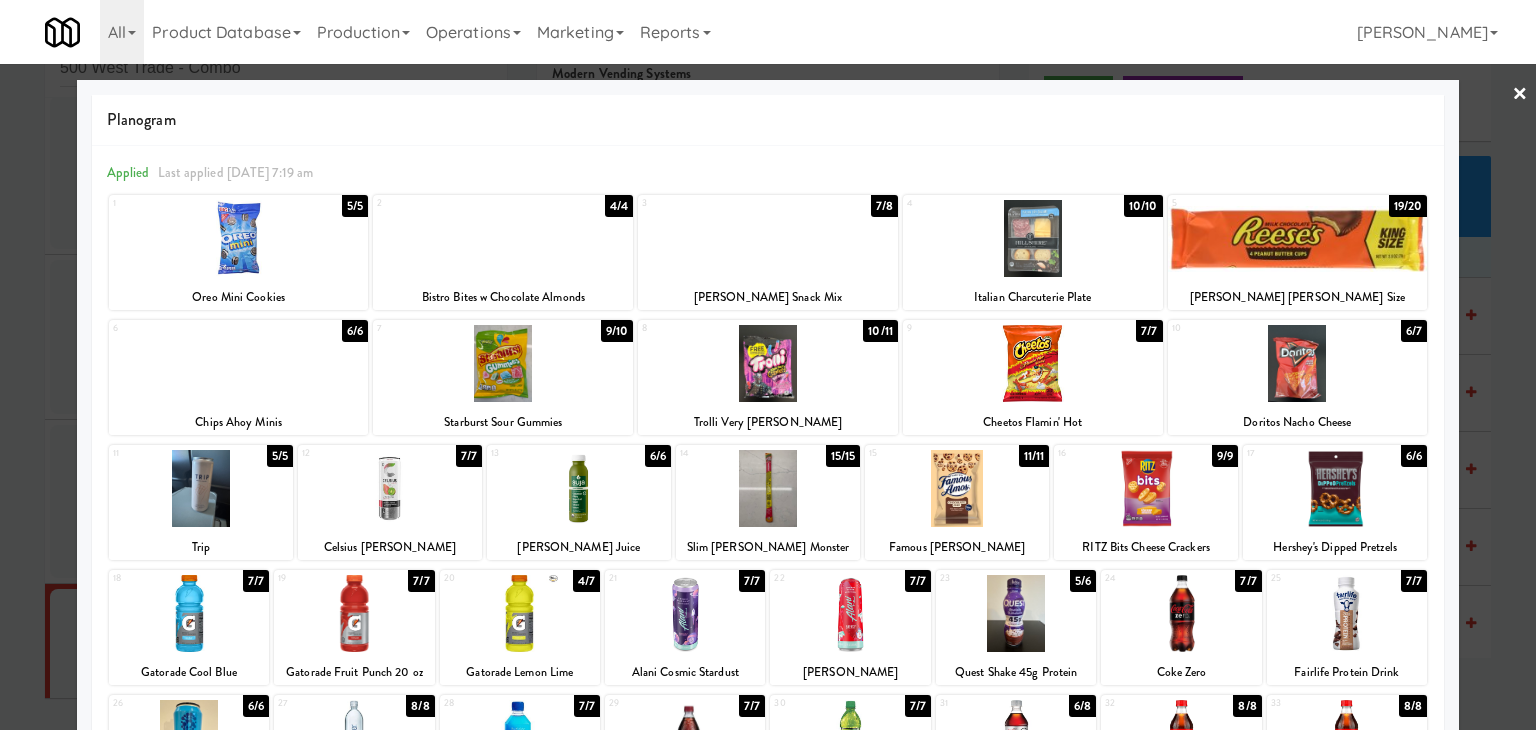 click on "×" at bounding box center (1520, 95) 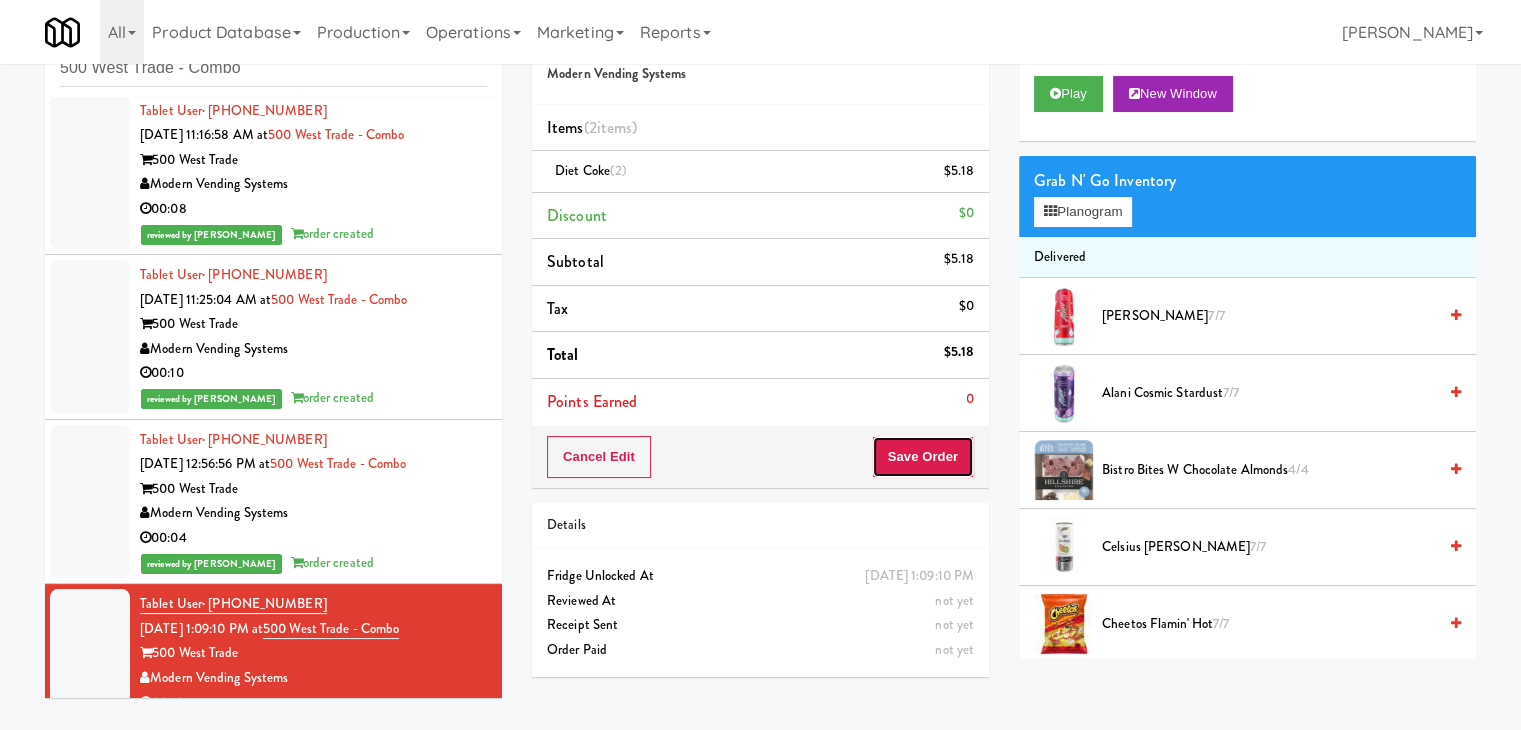 click on "Save Order" at bounding box center [923, 457] 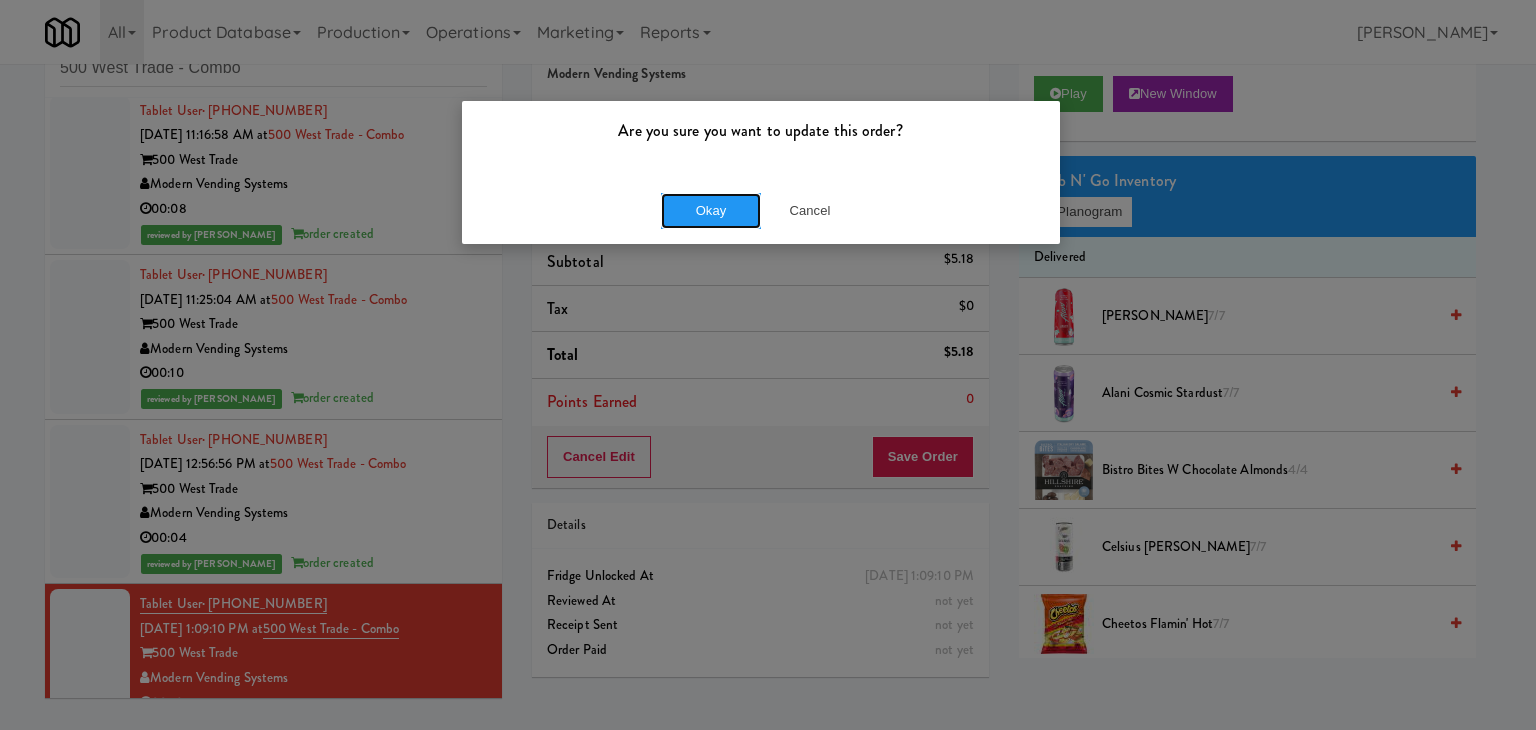 drag, startPoint x: 724, startPoint y: 201, endPoint x: 548, endPoint y: 139, distance: 186.60118 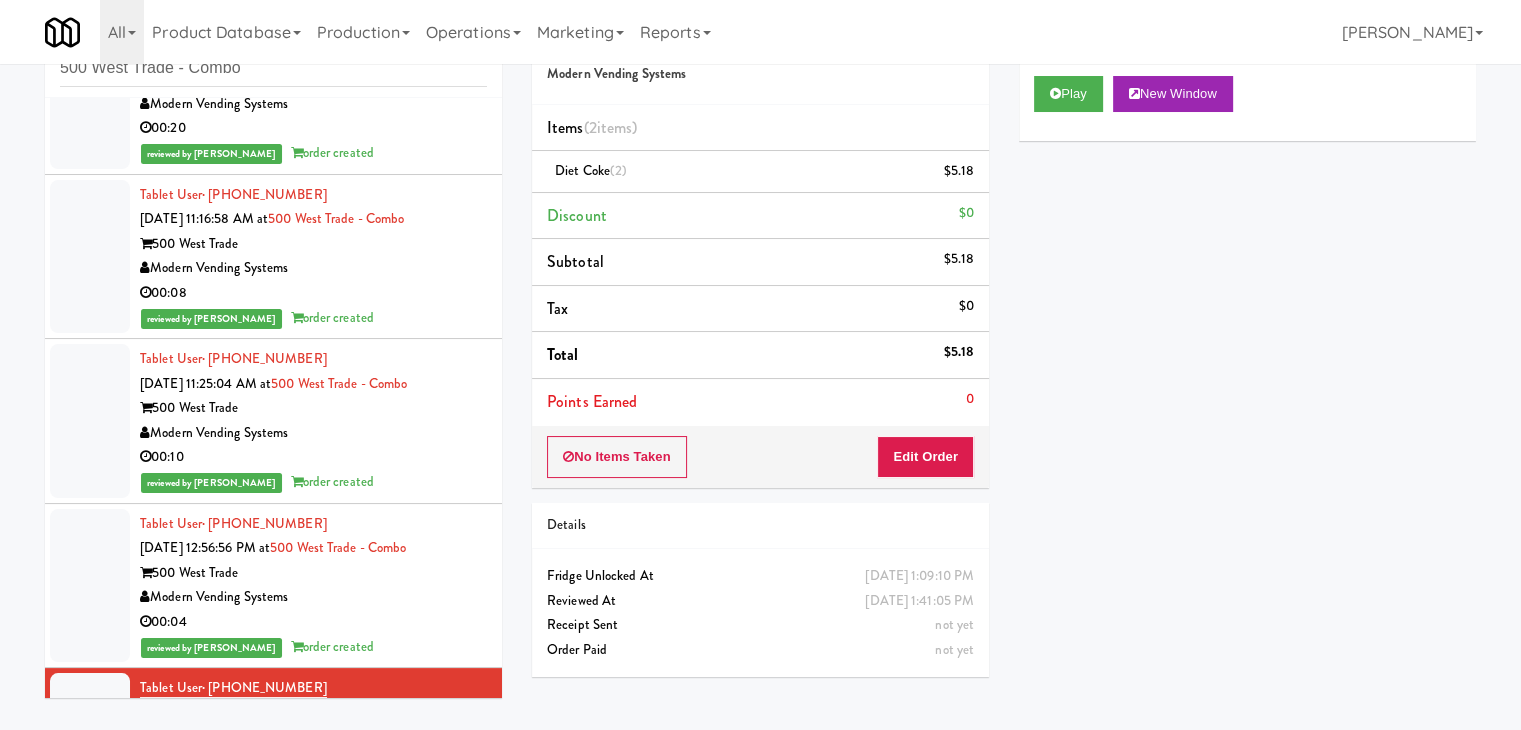 scroll, scrollTop: 0, scrollLeft: 0, axis: both 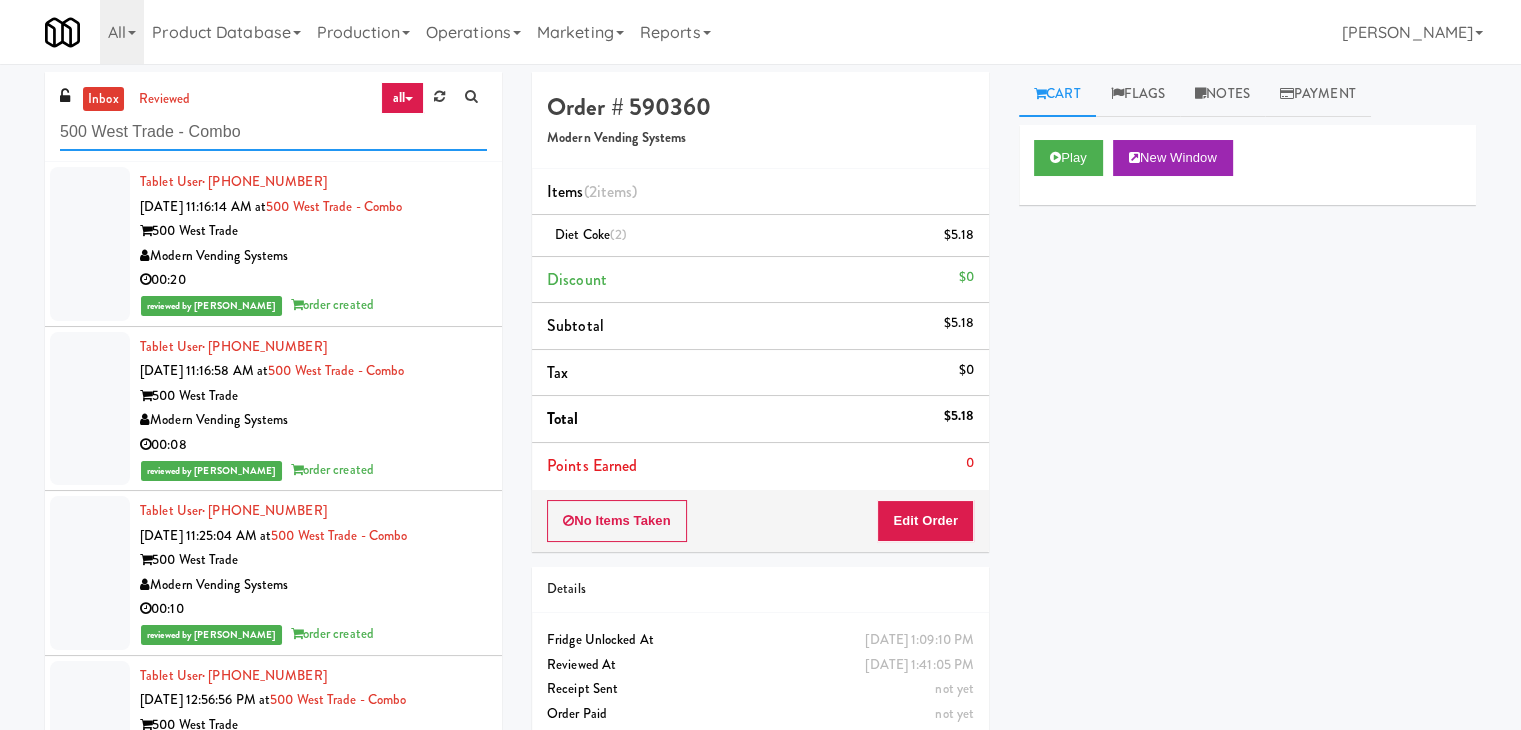 click on "500 West Trade - Combo" at bounding box center [273, 132] 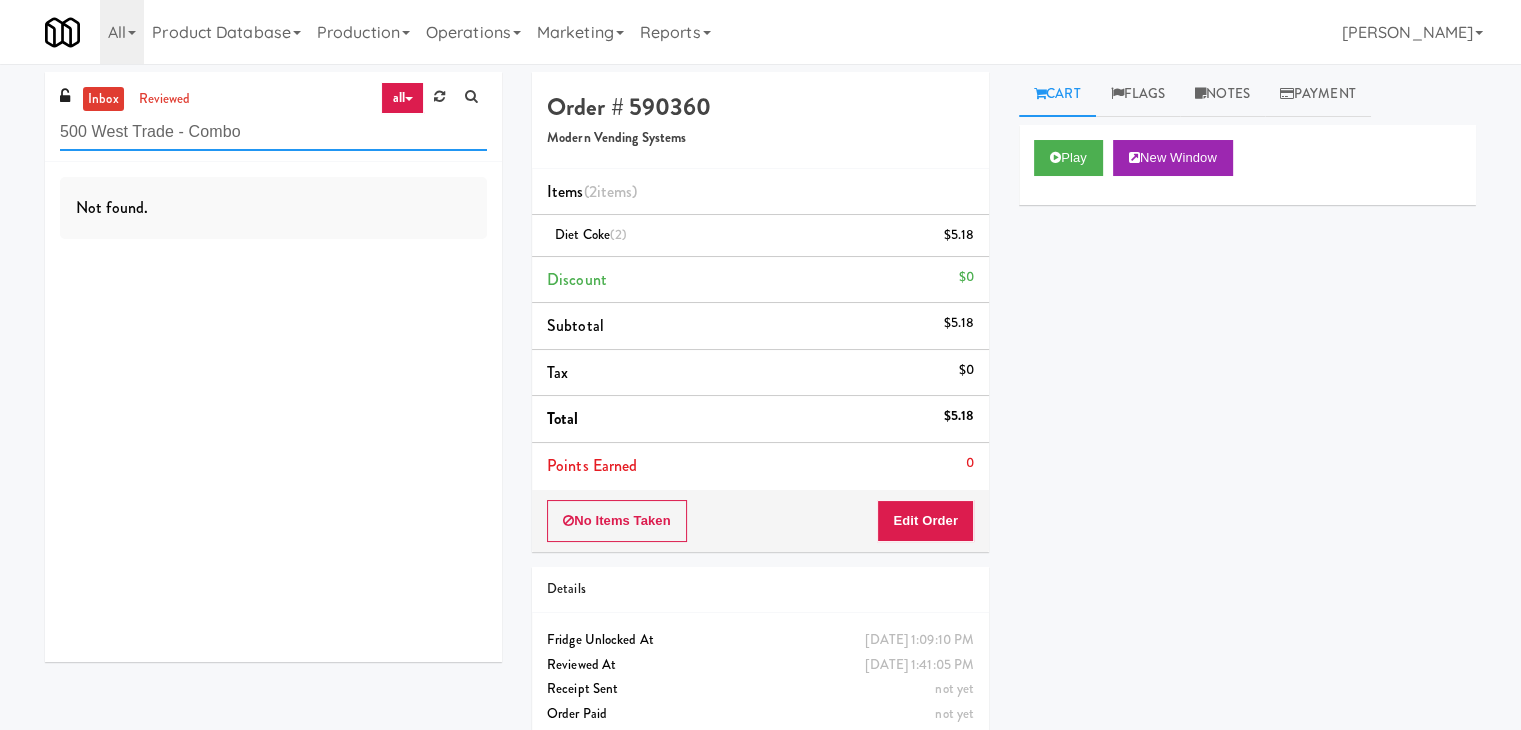 click on "500 West Trade - Combo" at bounding box center (273, 132) 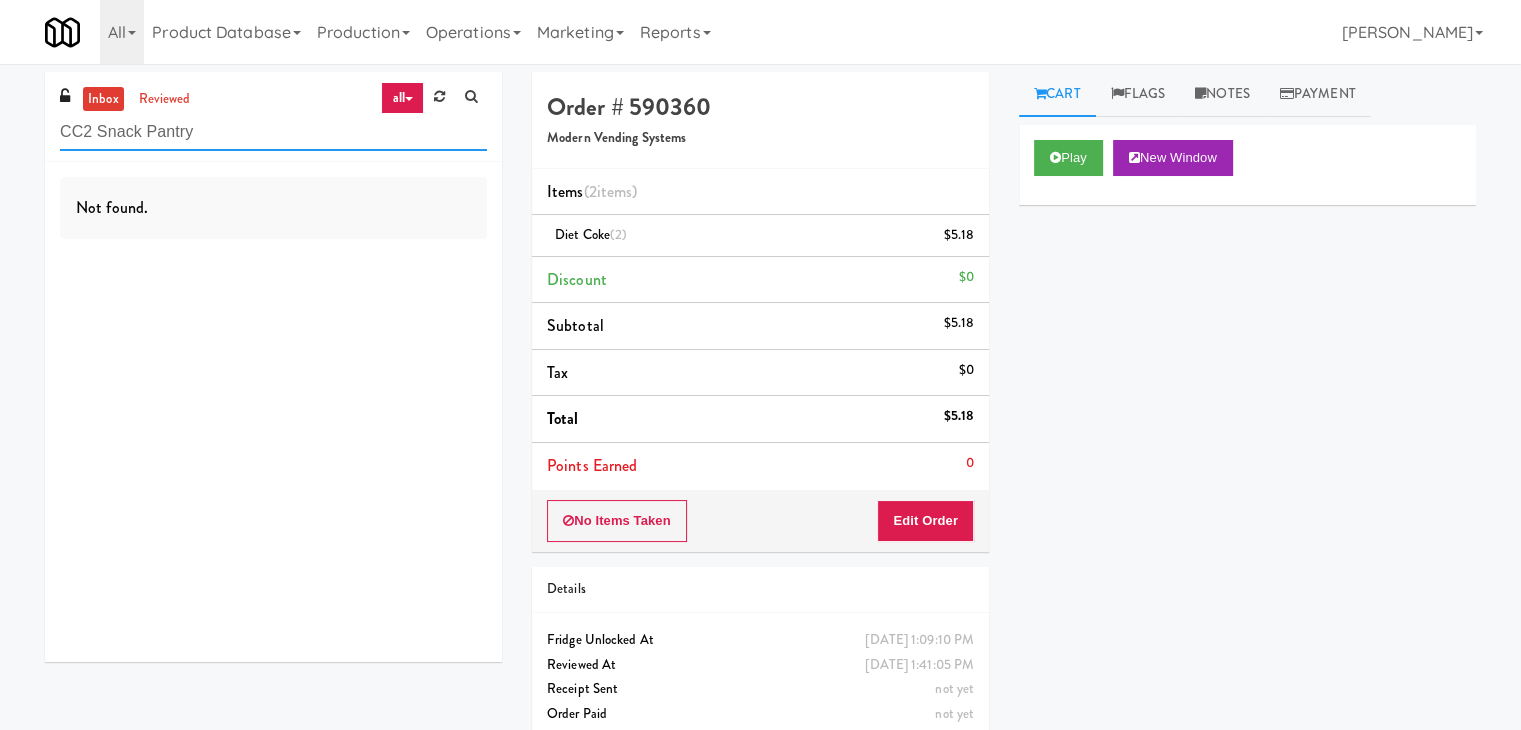 click on "CC2 Snack Pantry" at bounding box center (273, 132) 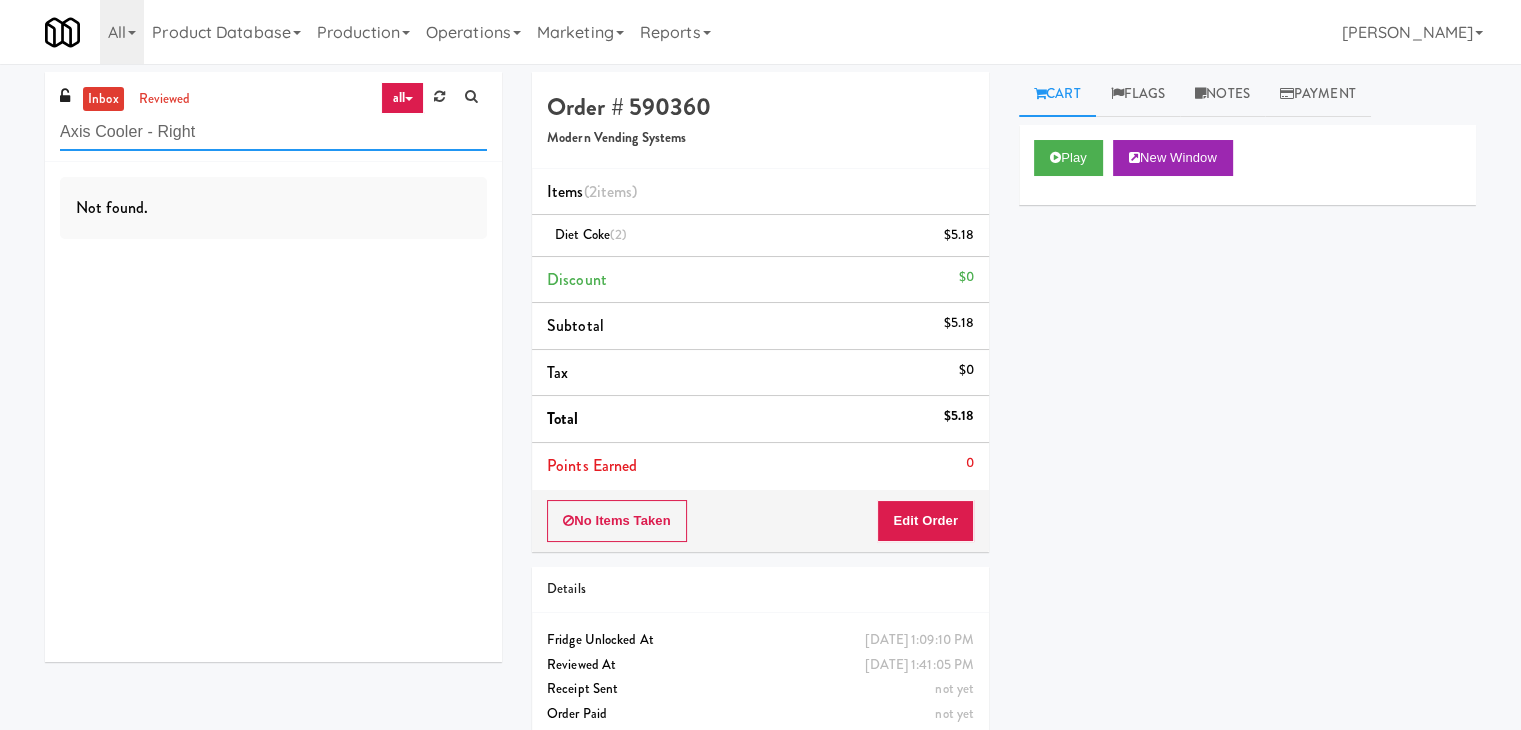 click on "Axis Cooler - Right" at bounding box center (273, 132) 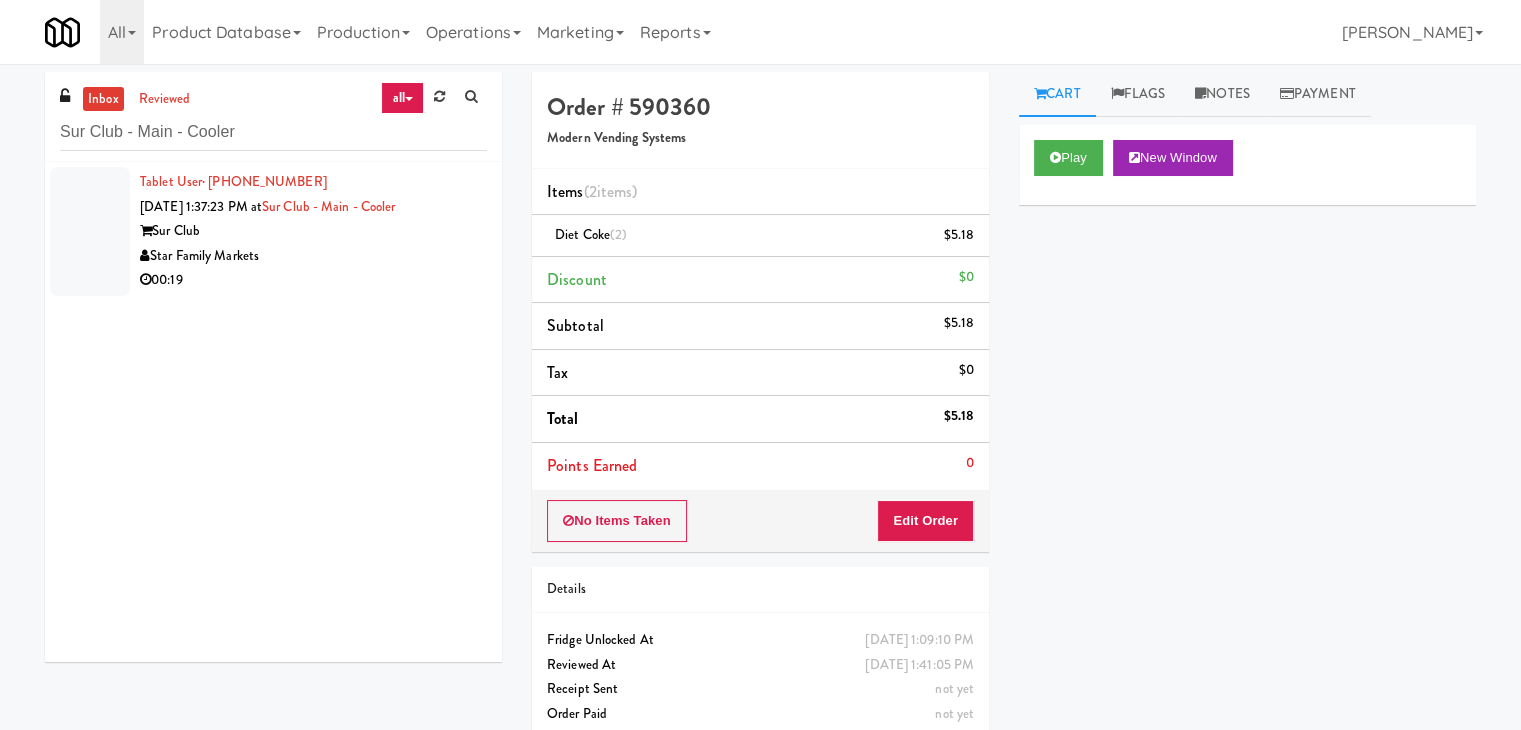 click on "00:19" at bounding box center [313, 280] 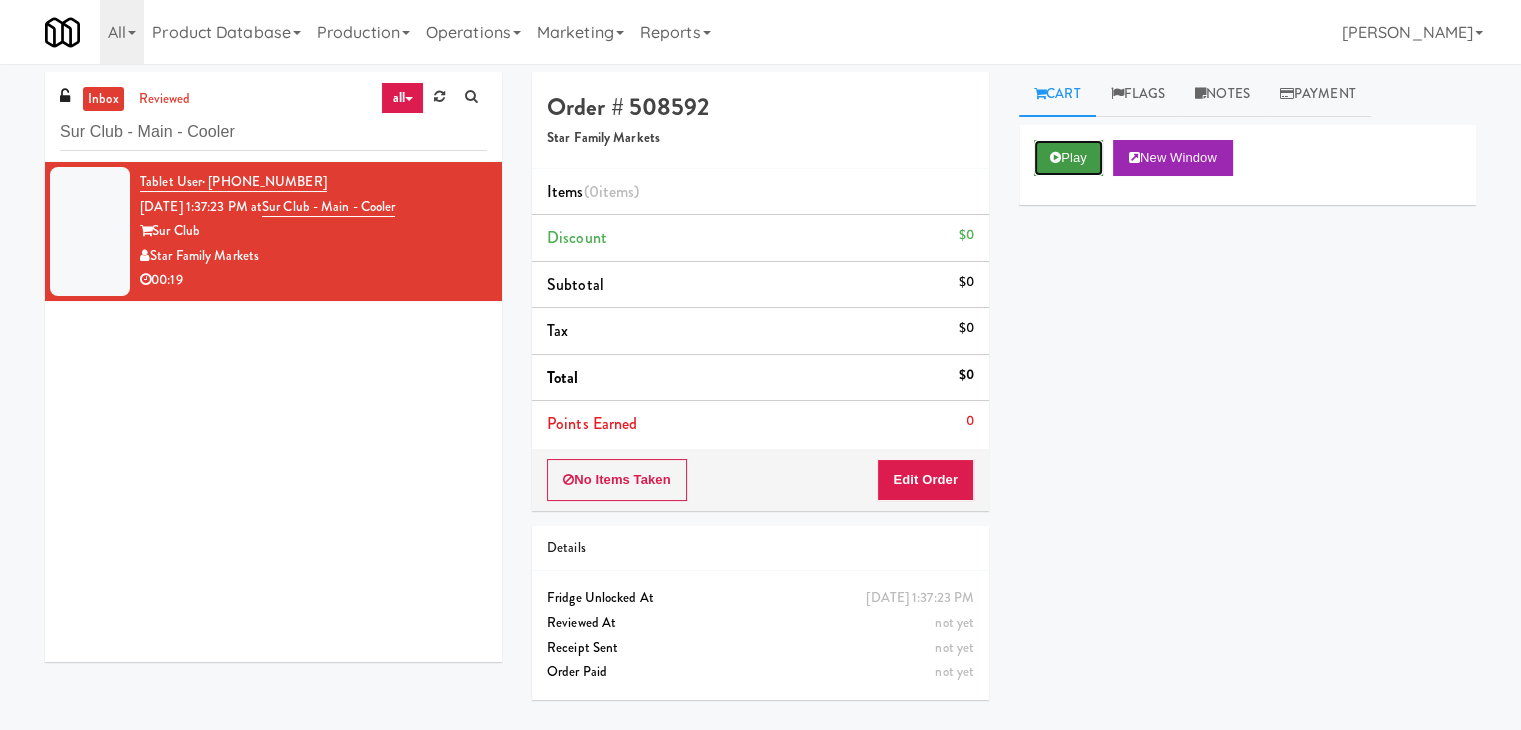 click on "Play" at bounding box center (1068, 158) 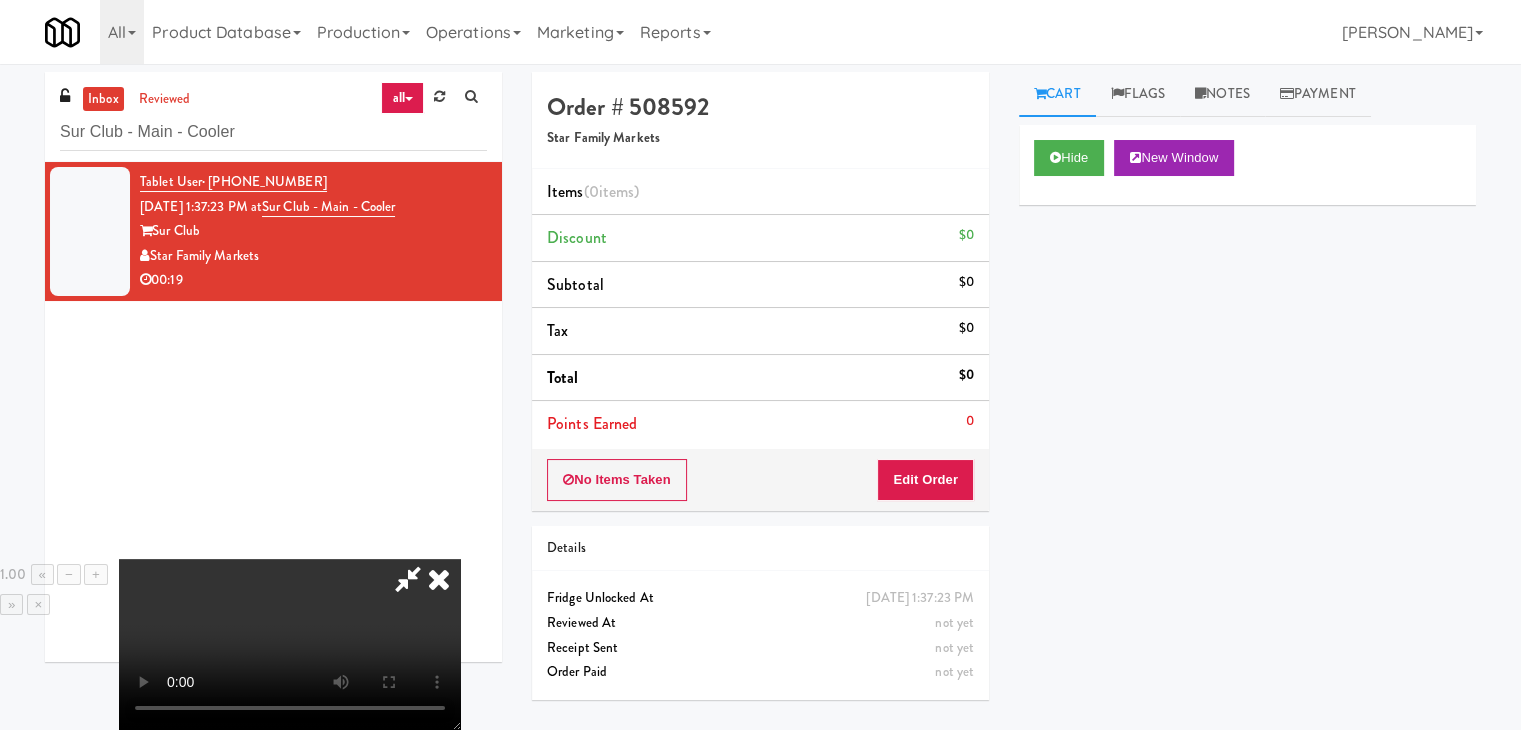 click at bounding box center (439, 579) 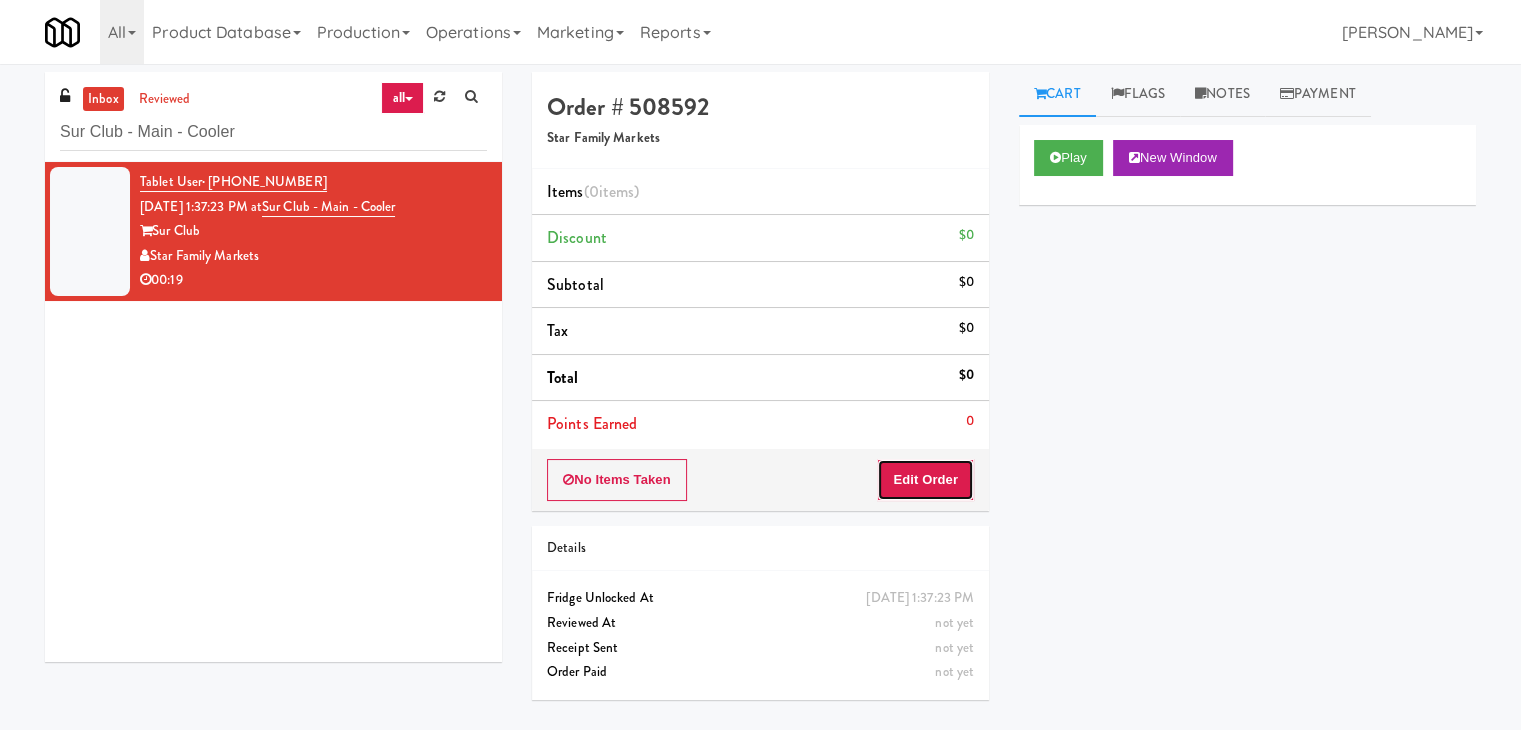 click on "Edit Order" at bounding box center [925, 480] 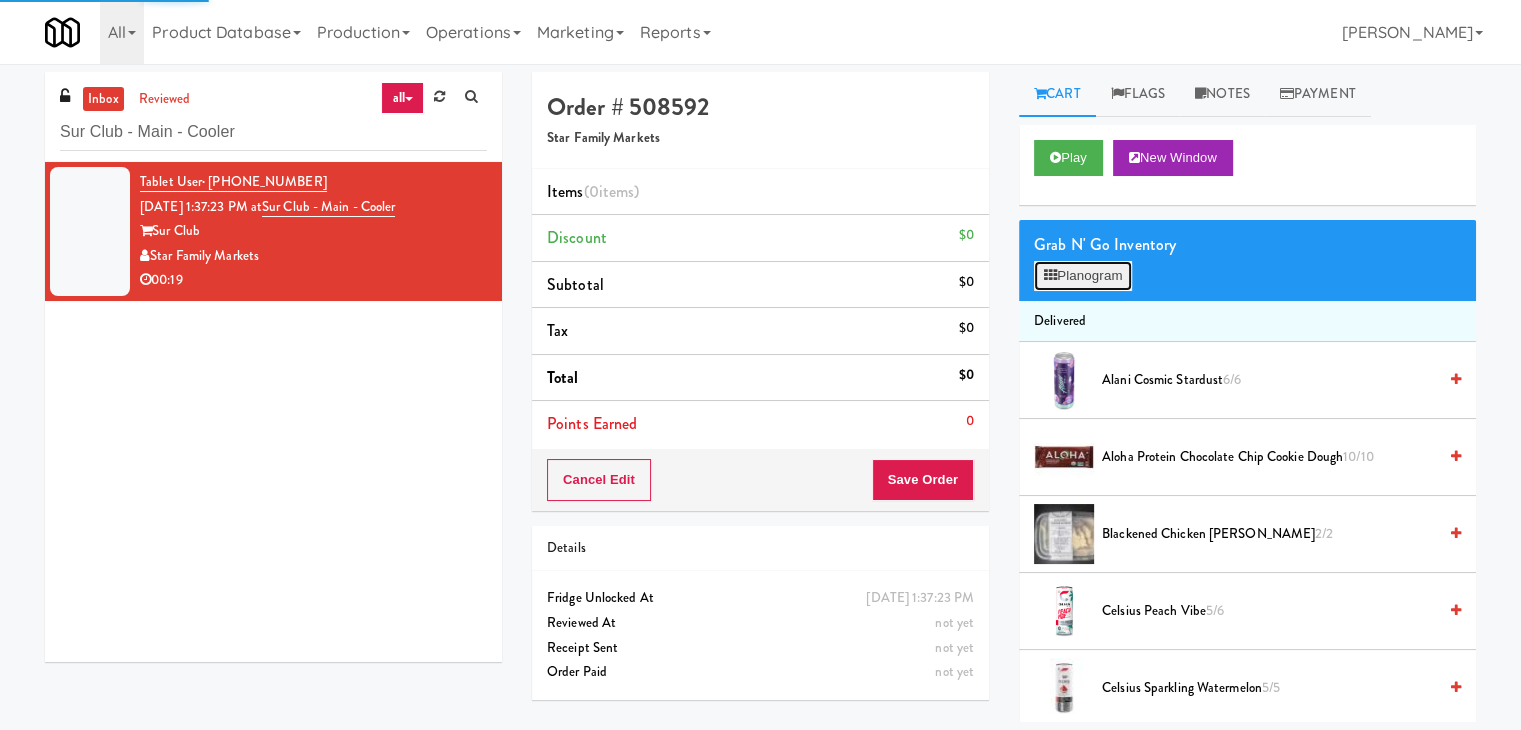 click on "Planogram" at bounding box center [1083, 276] 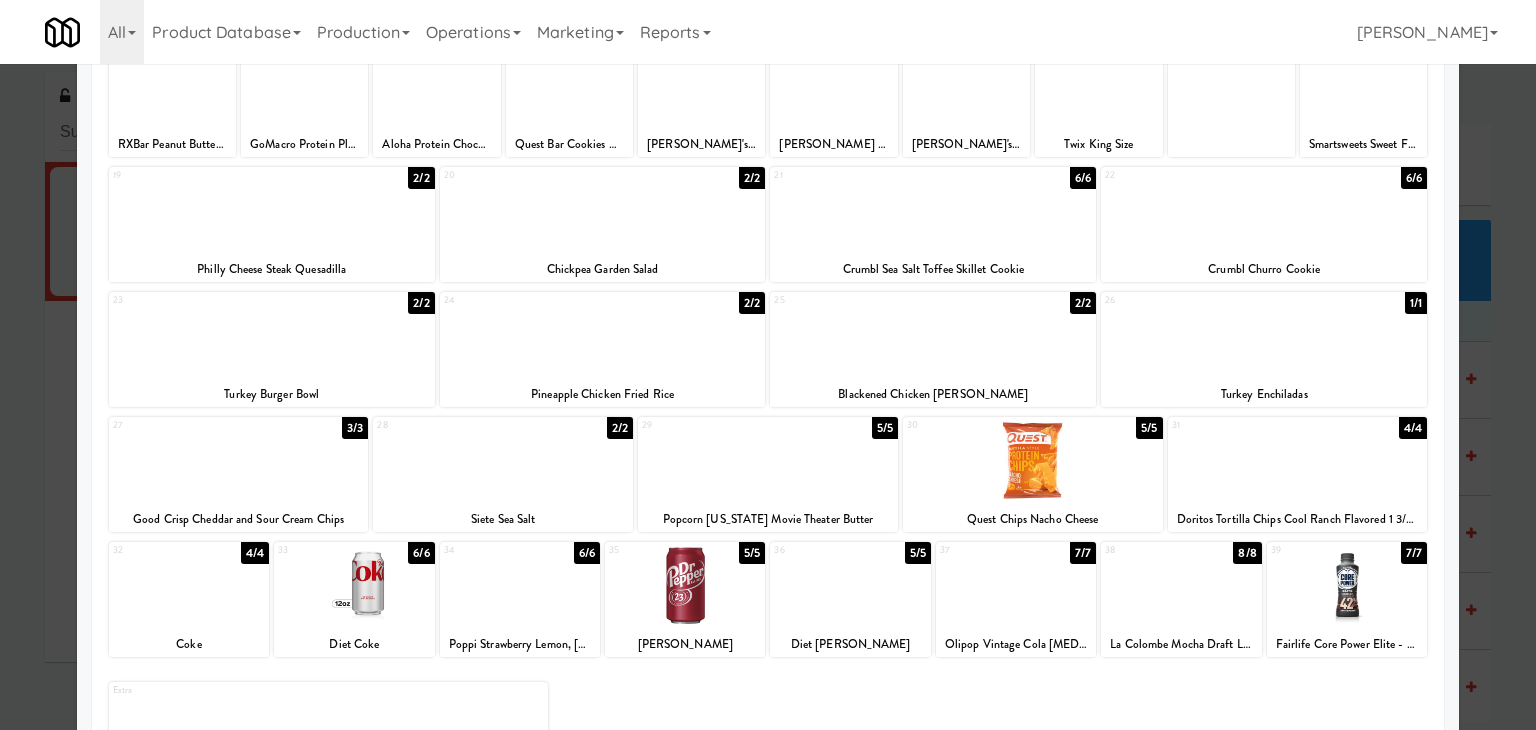 scroll, scrollTop: 277, scrollLeft: 0, axis: vertical 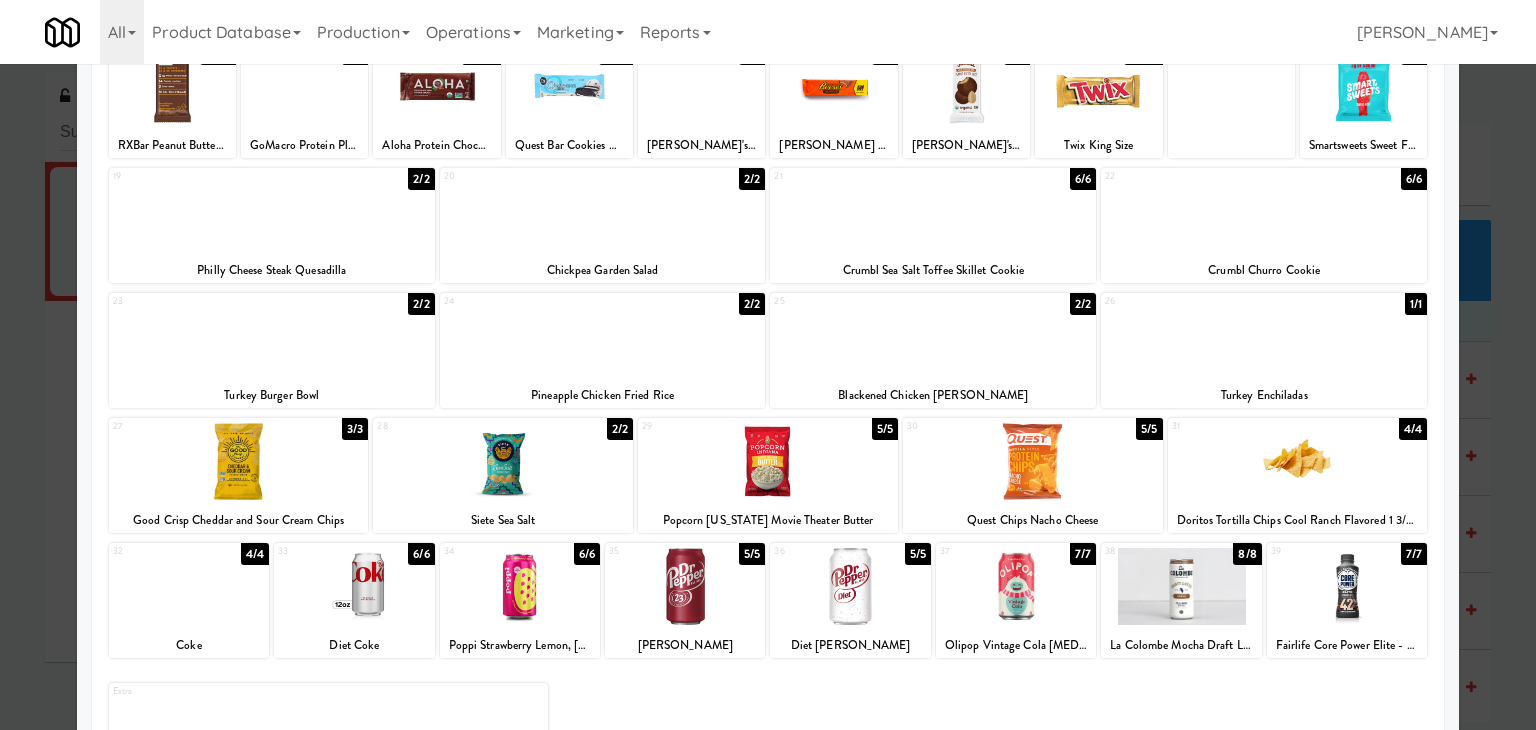 click at bounding box center [603, 211] 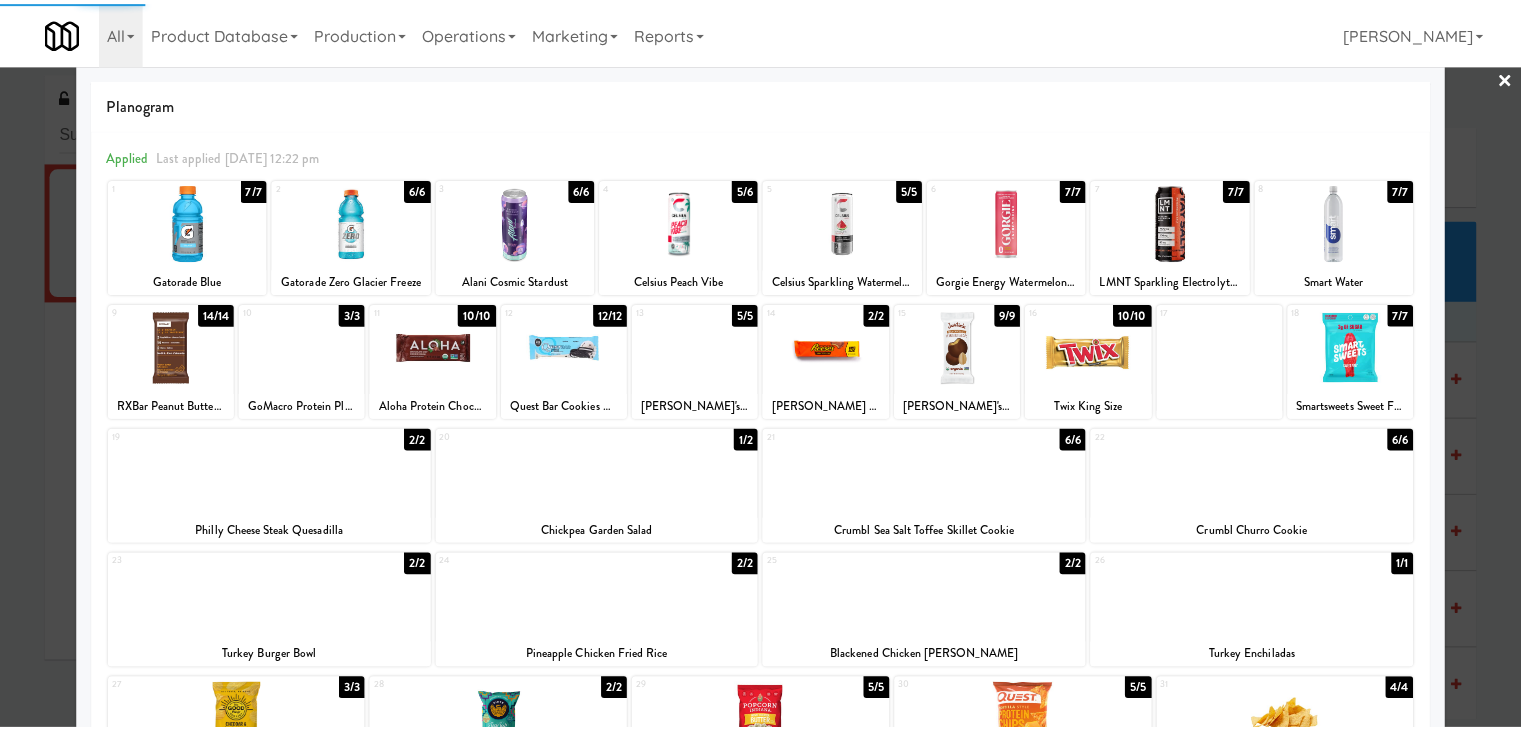 scroll, scrollTop: 0, scrollLeft: 0, axis: both 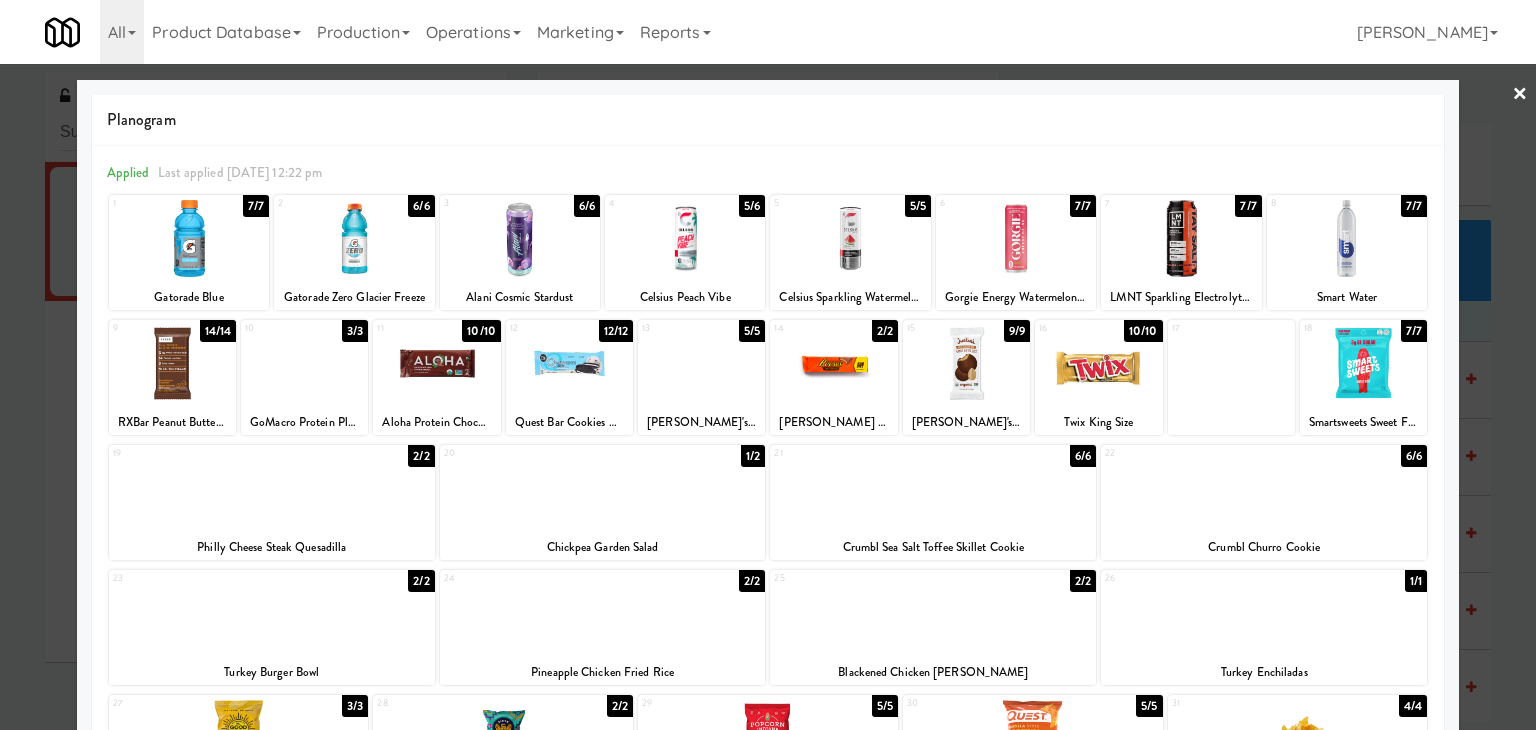 click on "×" at bounding box center [1520, 95] 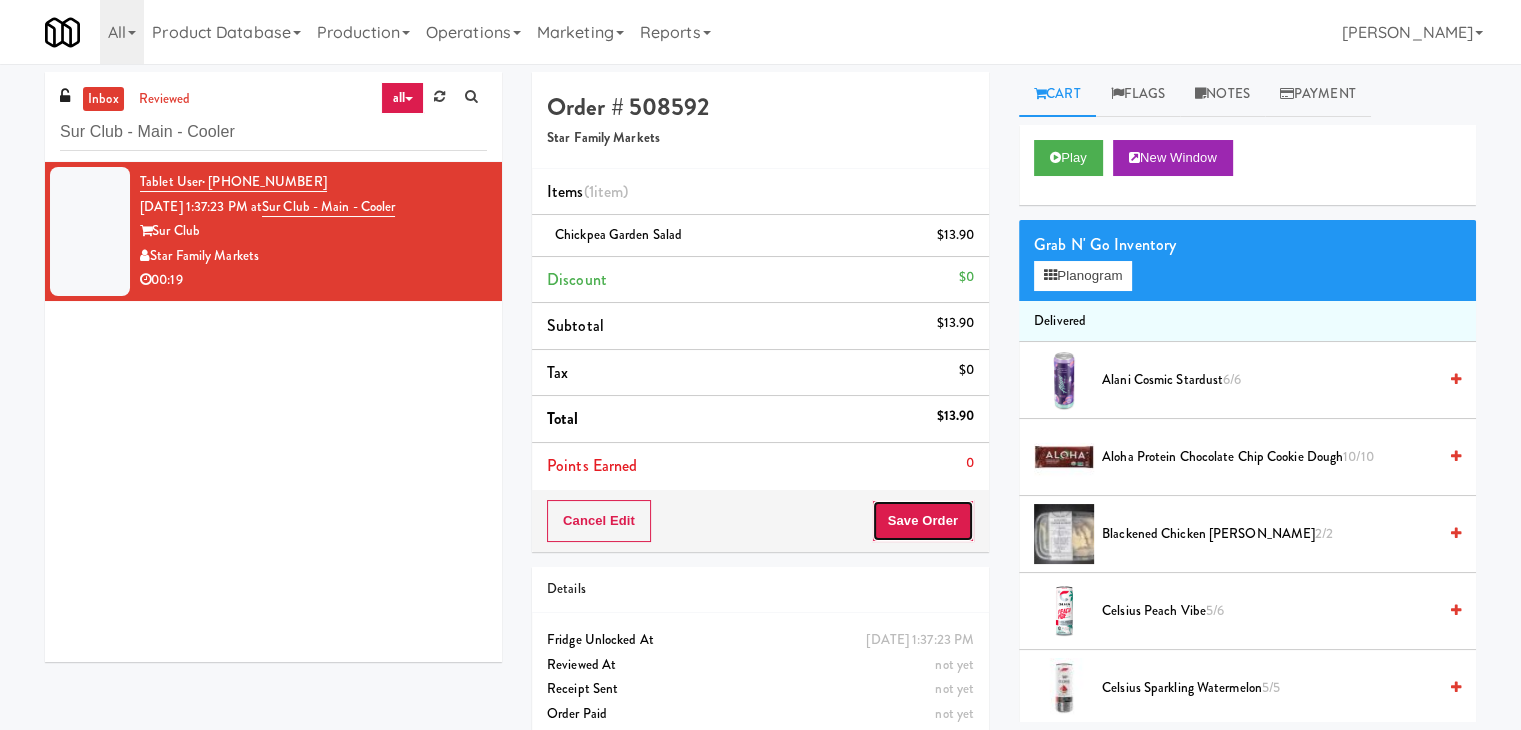 click on "Save Order" at bounding box center [923, 521] 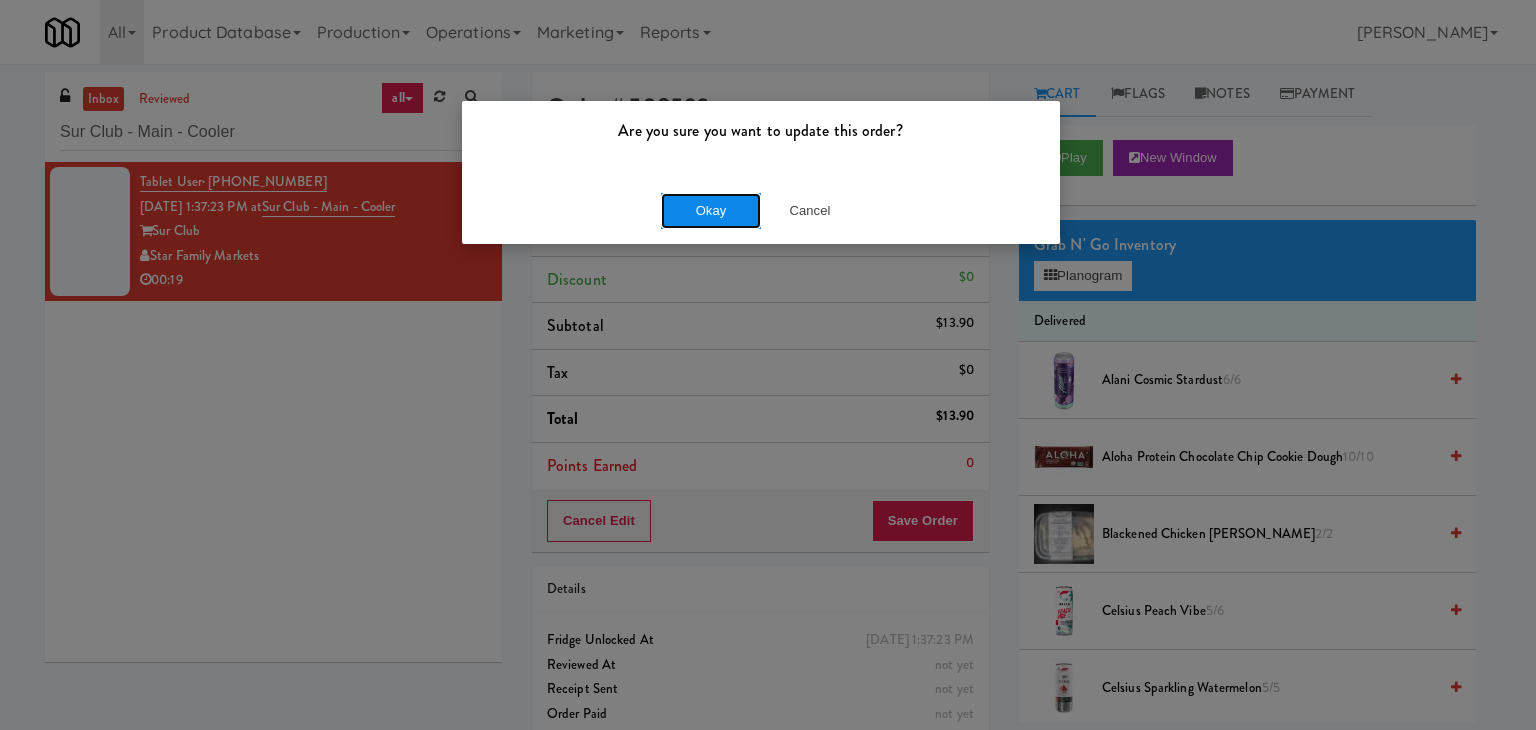 click on "Okay" at bounding box center [711, 211] 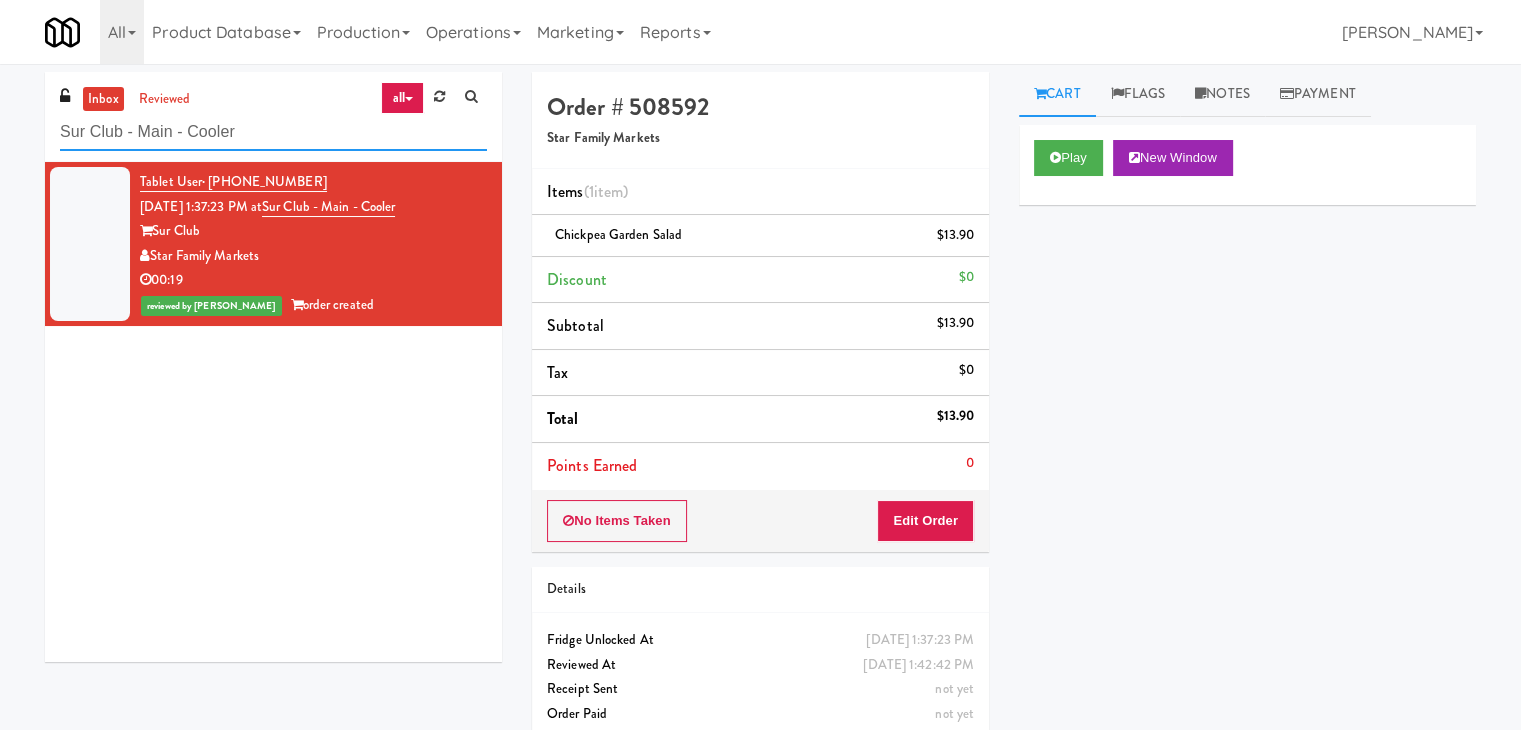 click on "Sur Club - Main - Cooler" at bounding box center [273, 132] 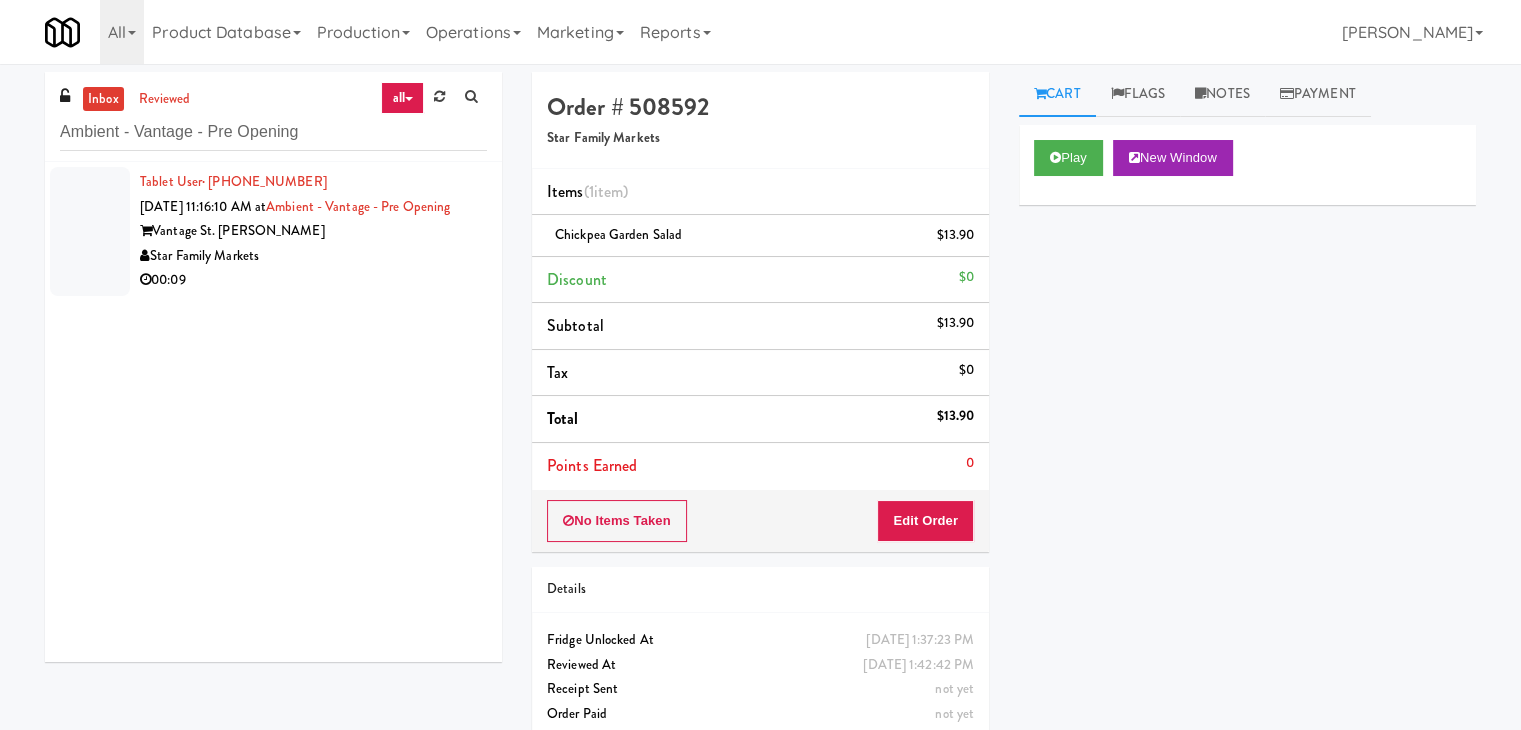 click on "Star Family Markets" at bounding box center (313, 256) 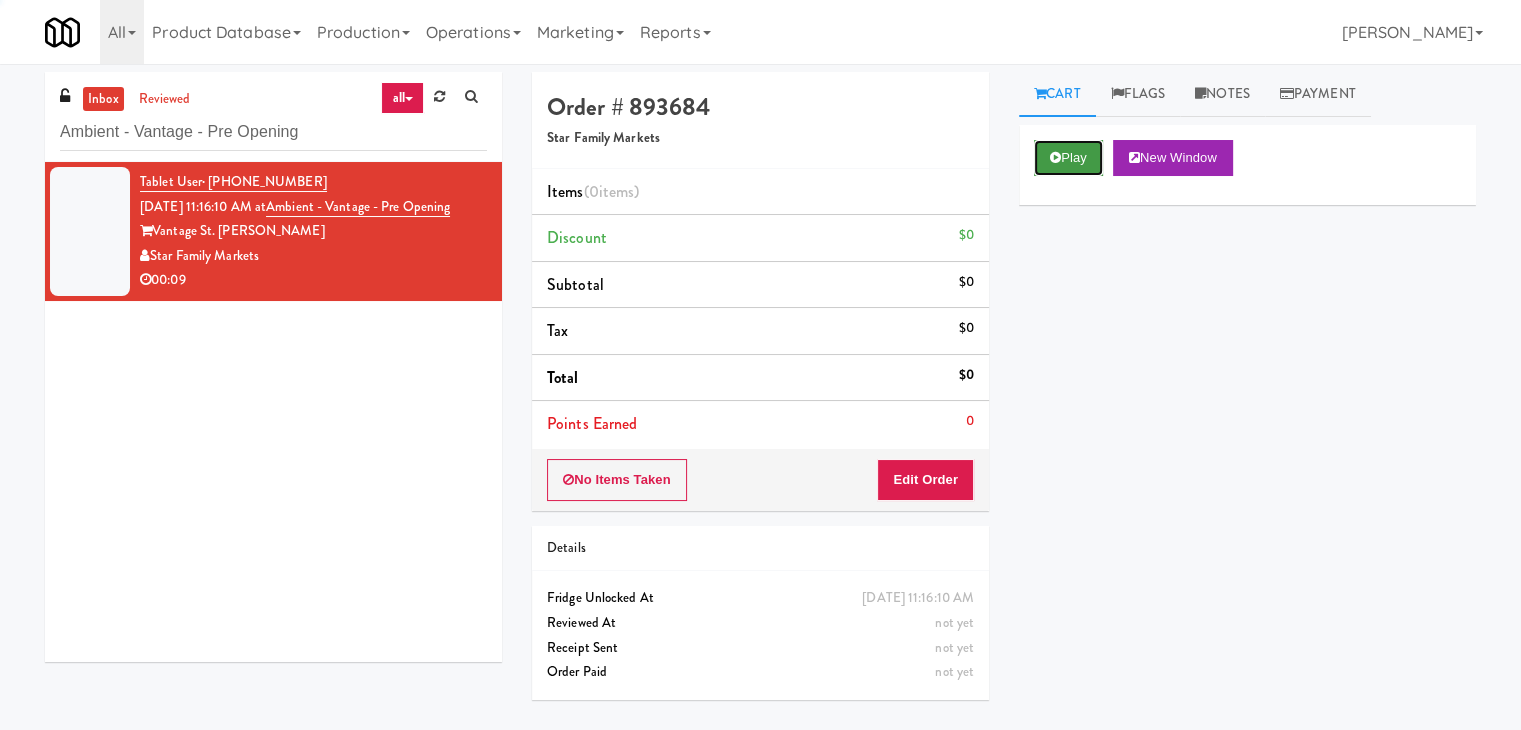 click on "Play" at bounding box center [1068, 158] 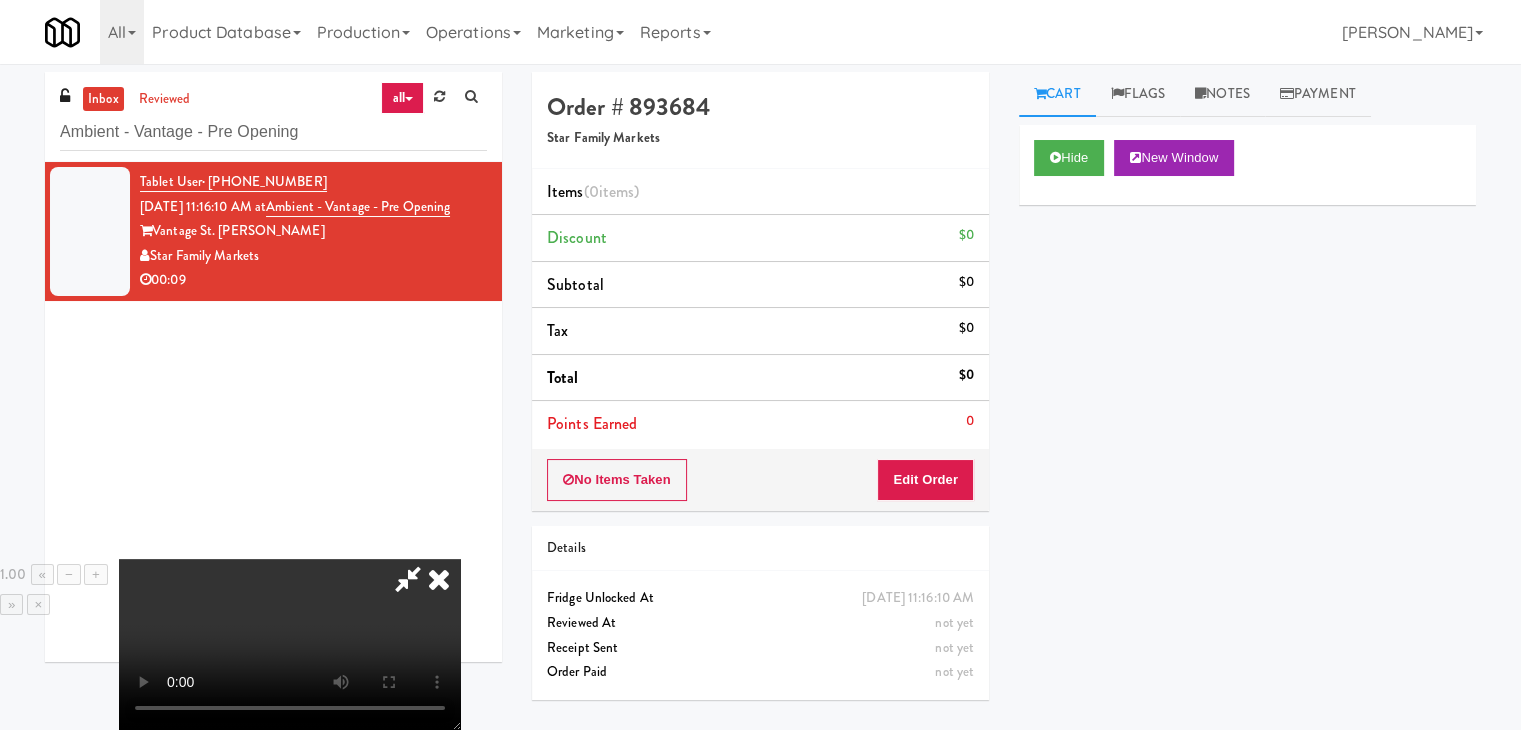 click at bounding box center [290, 644] 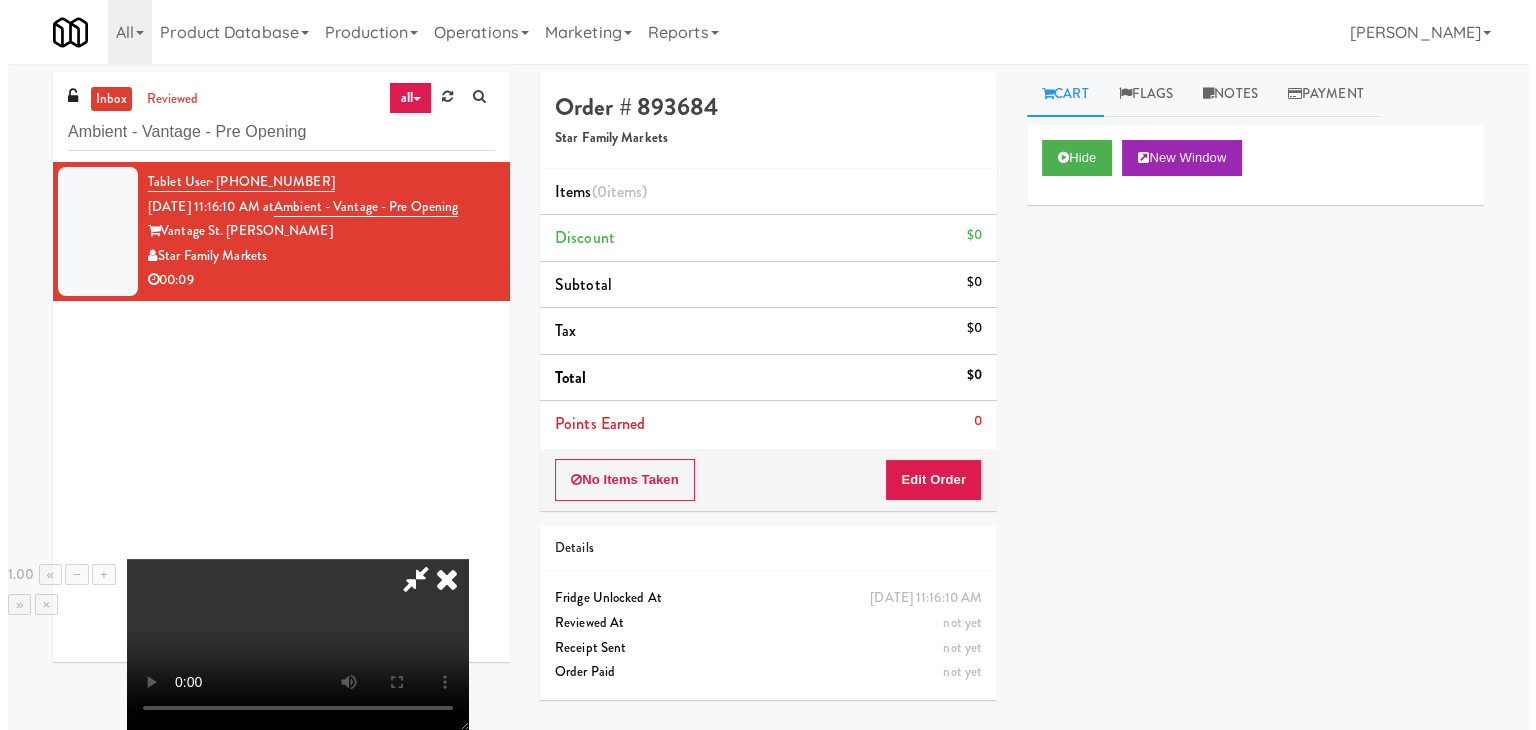 scroll, scrollTop: 0, scrollLeft: 0, axis: both 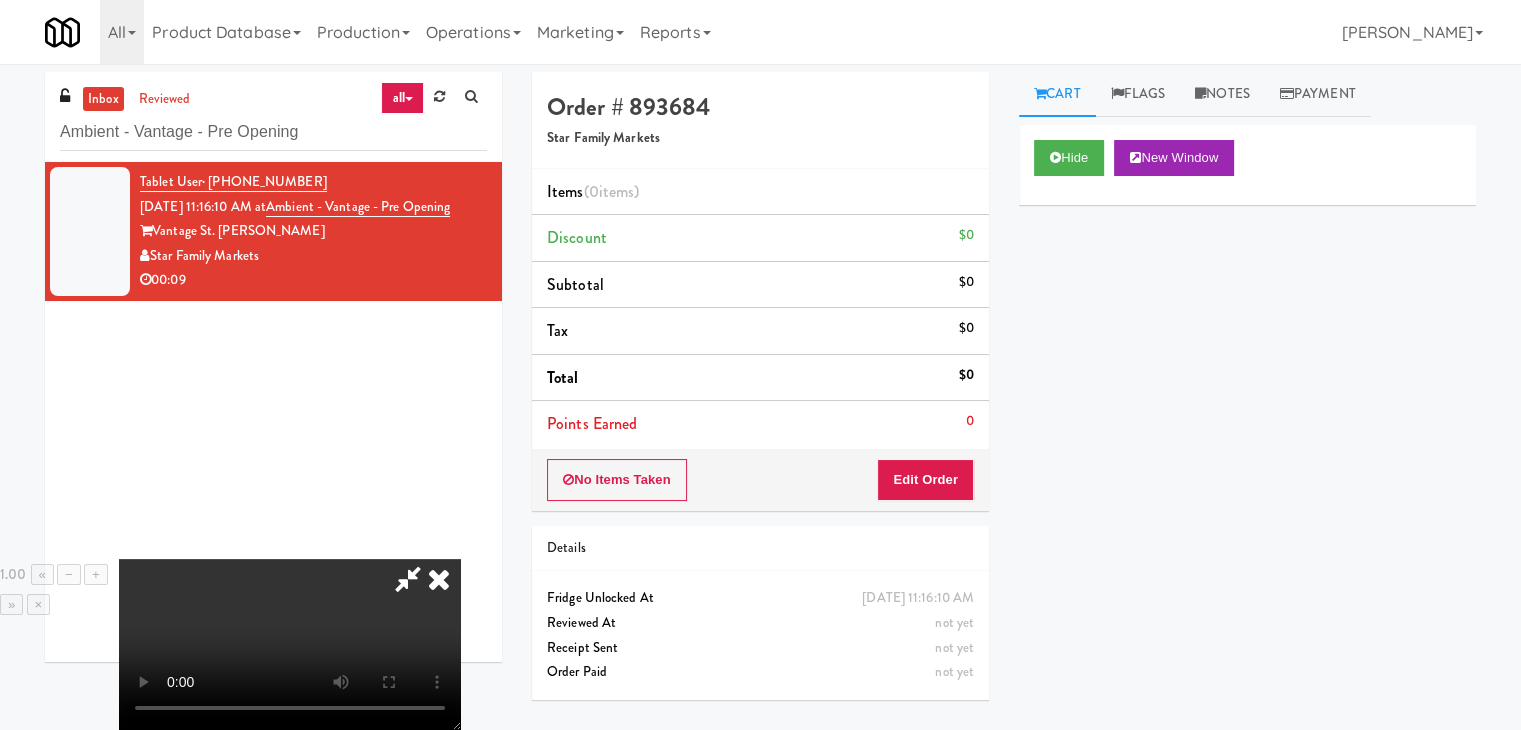 click at bounding box center (439, 579) 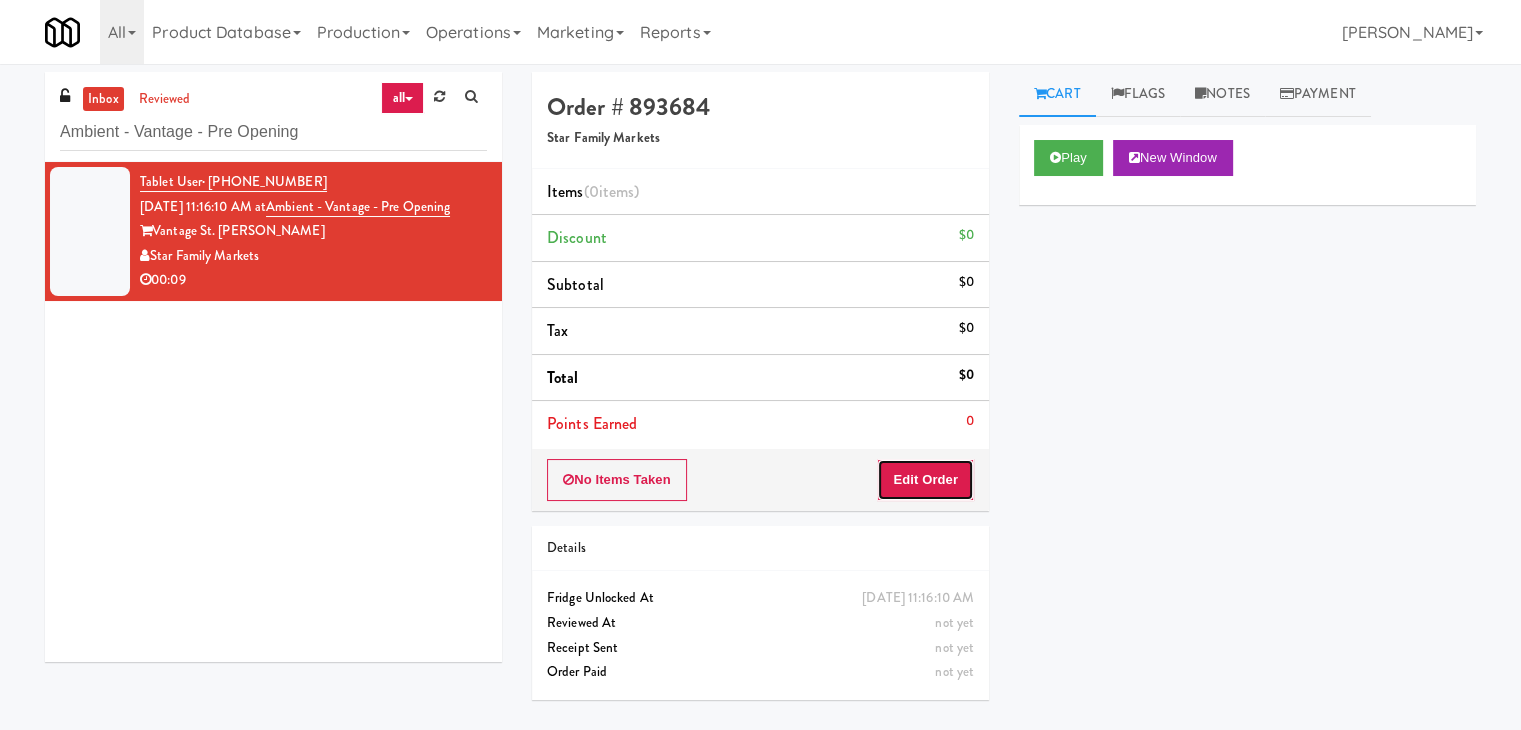click on "Edit Order" at bounding box center (925, 480) 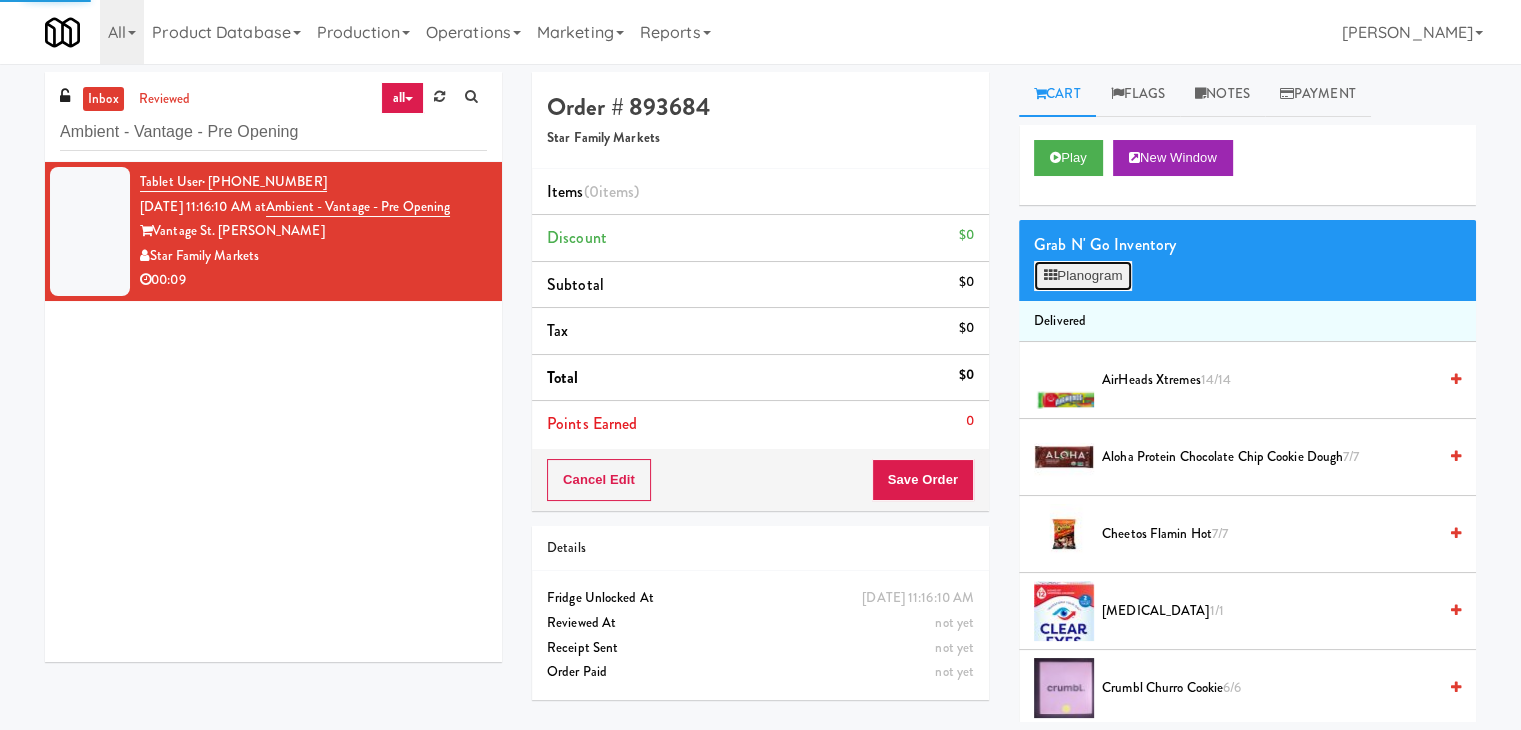 click on "Planogram" at bounding box center [1083, 276] 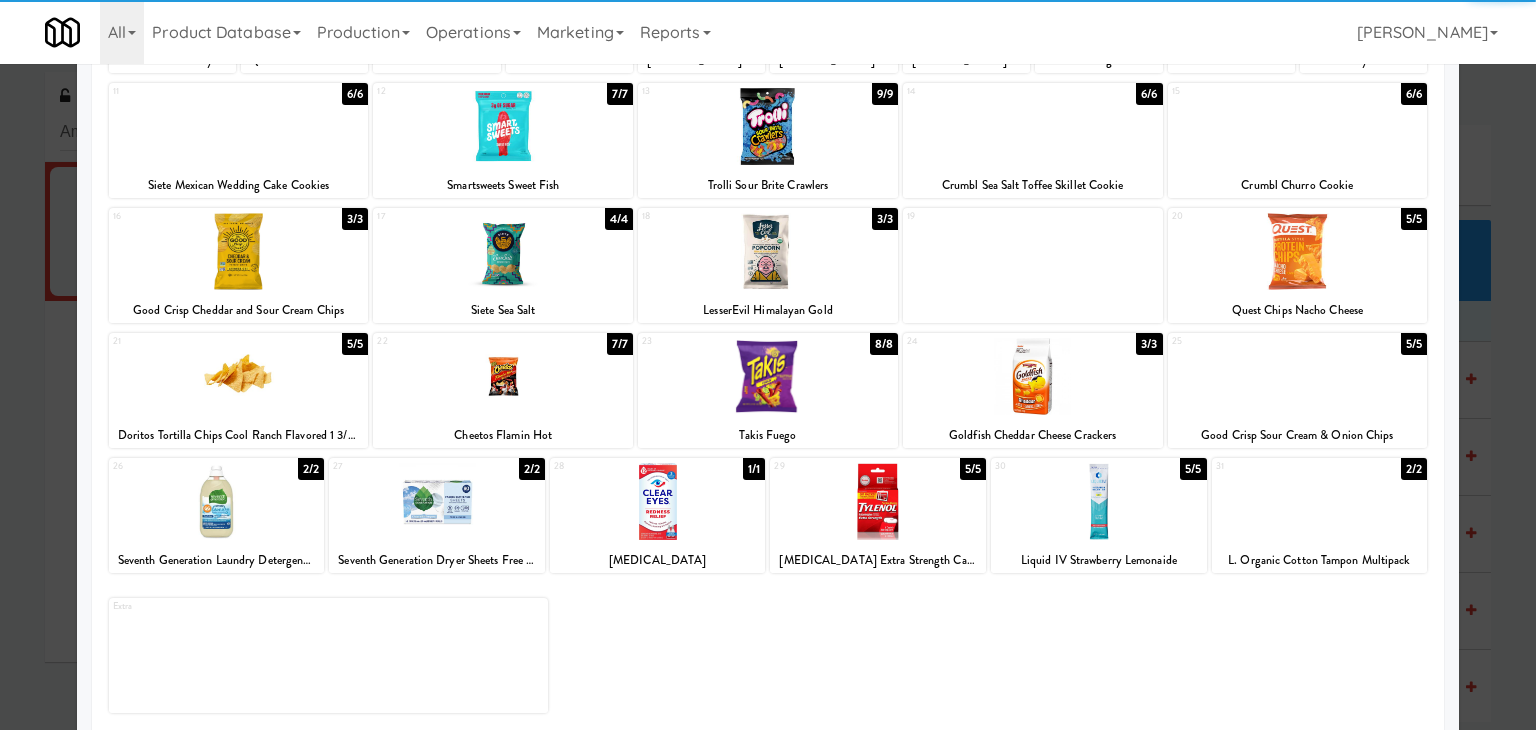 scroll, scrollTop: 252, scrollLeft: 0, axis: vertical 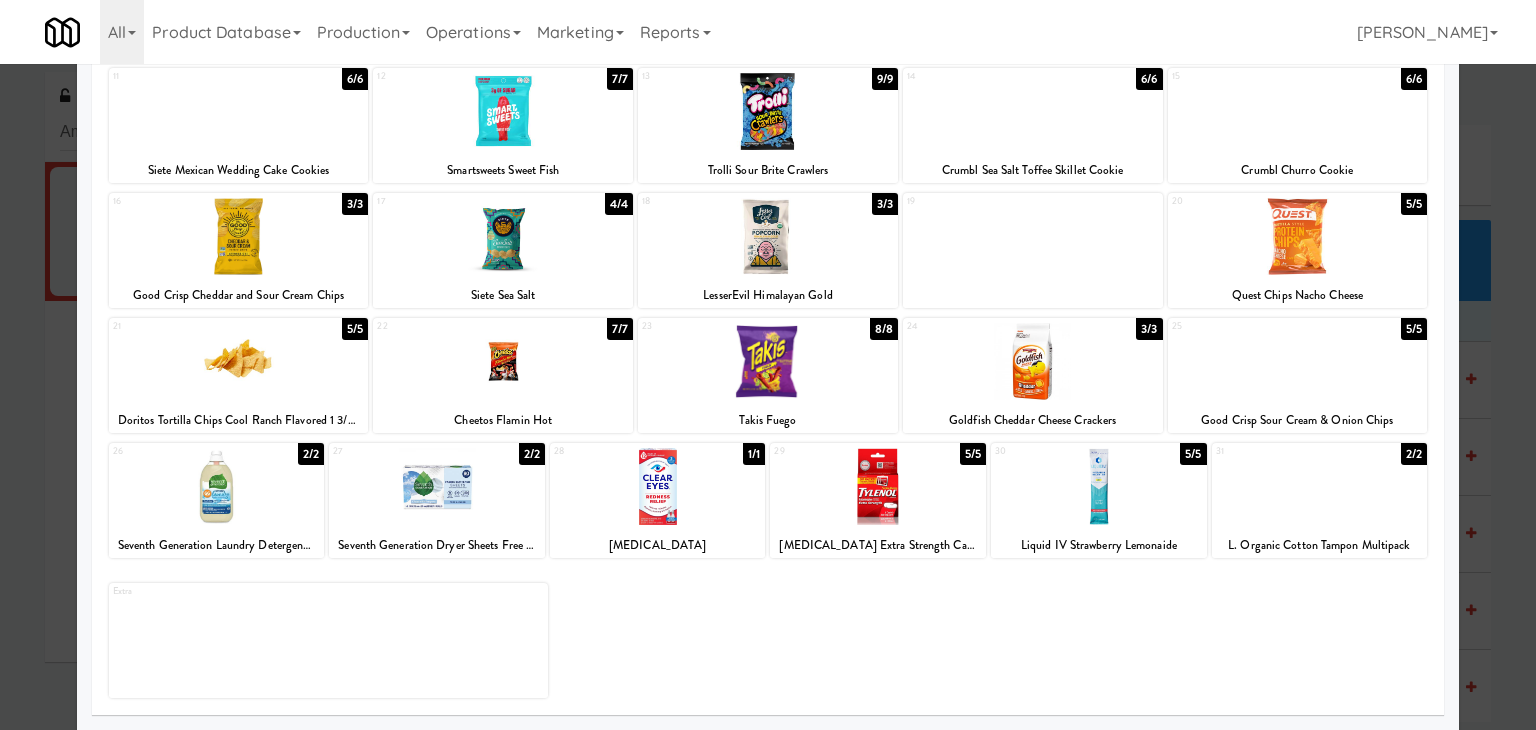 click at bounding box center (878, 486) 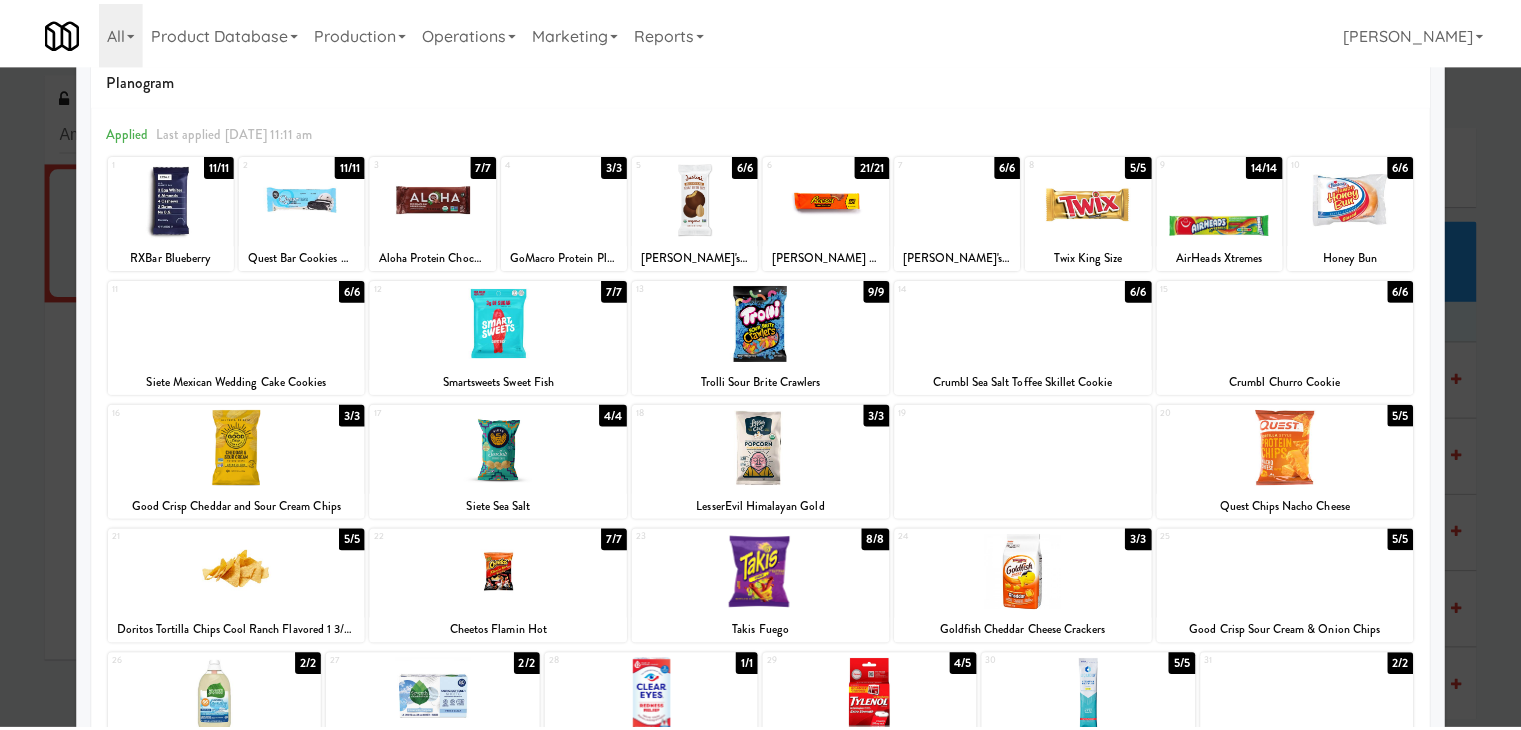 scroll, scrollTop: 0, scrollLeft: 0, axis: both 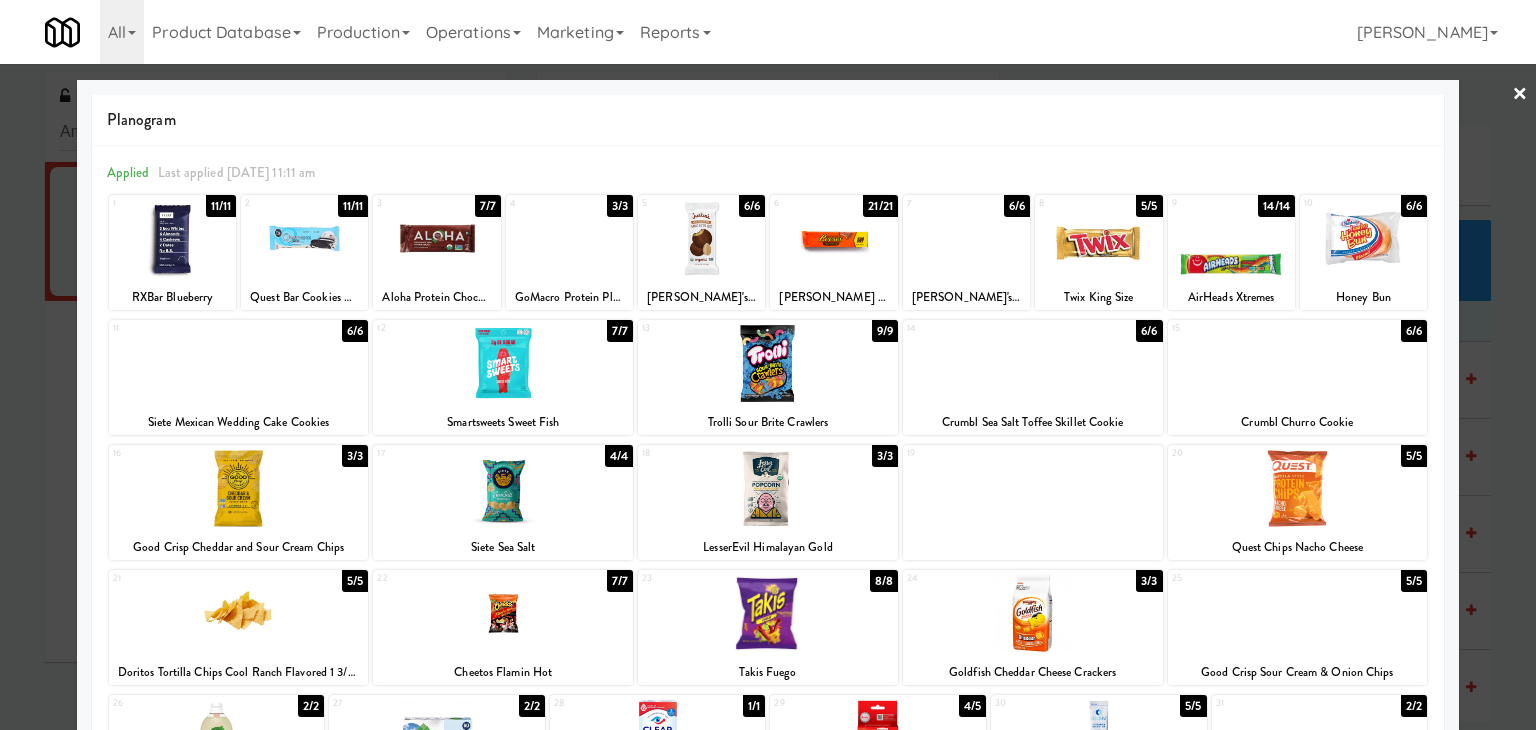 click on "×" at bounding box center [1520, 95] 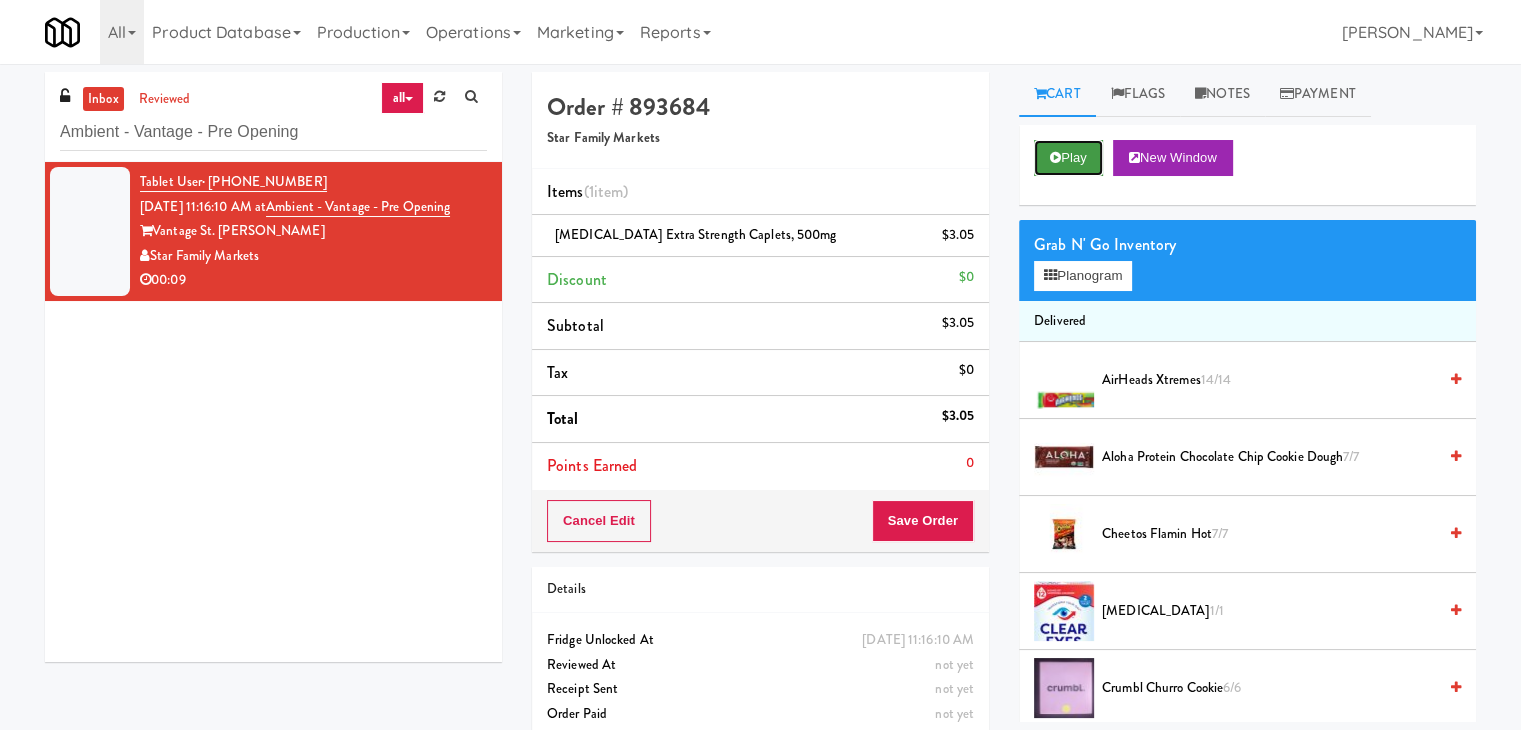 click on "Play" at bounding box center [1068, 158] 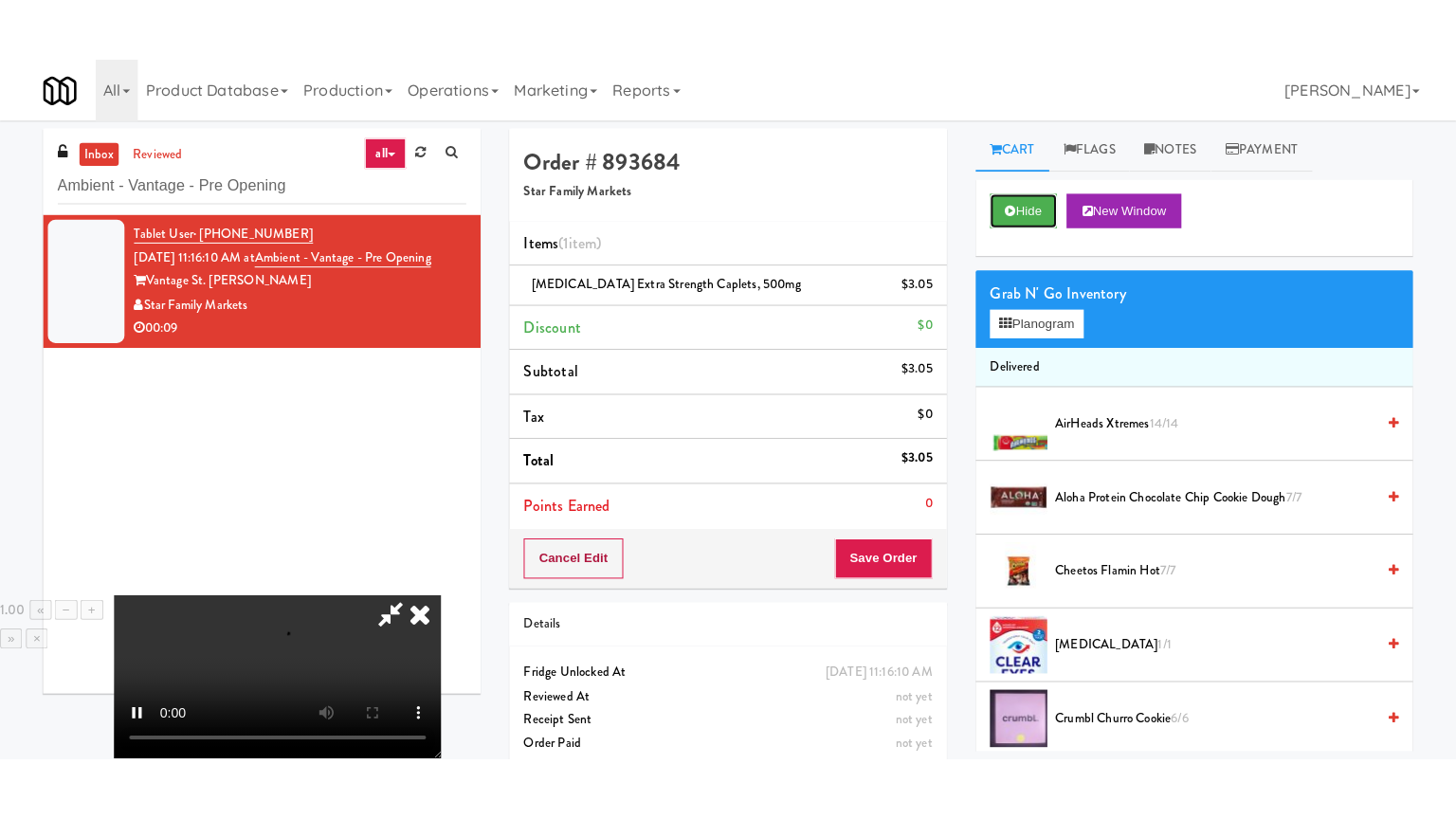 scroll, scrollTop: 266, scrollLeft: 0, axis: vertical 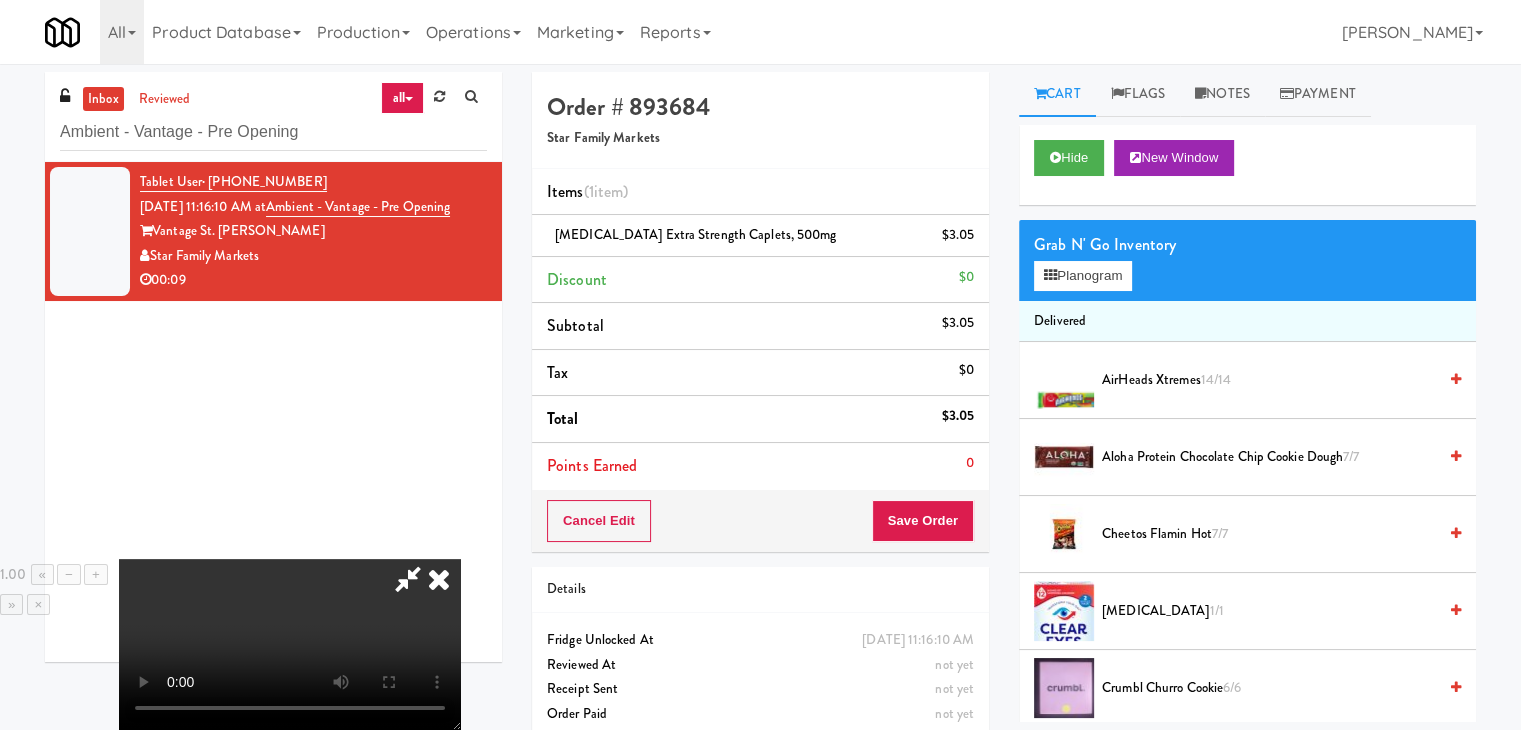 click at bounding box center (439, 579) 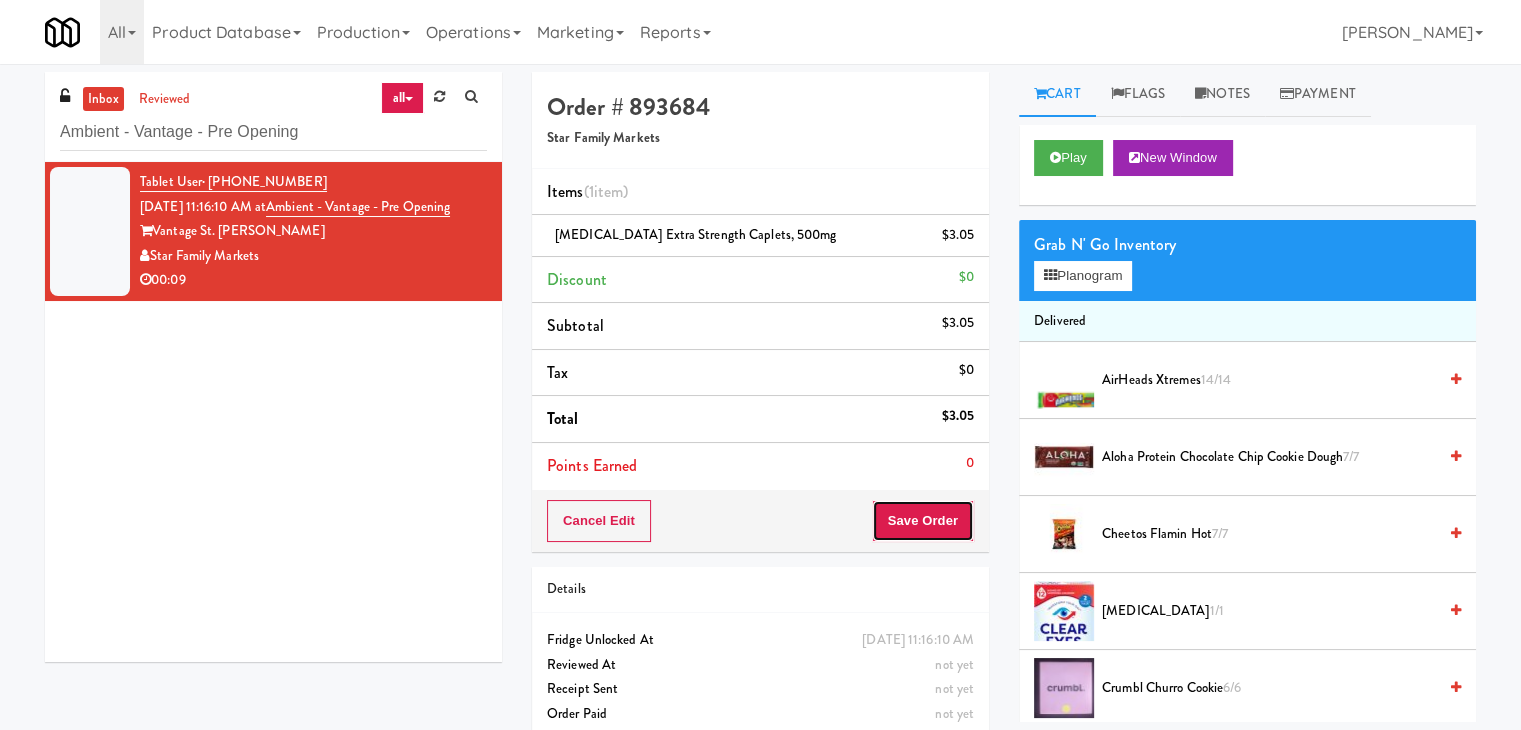 click on "Save Order" at bounding box center [923, 521] 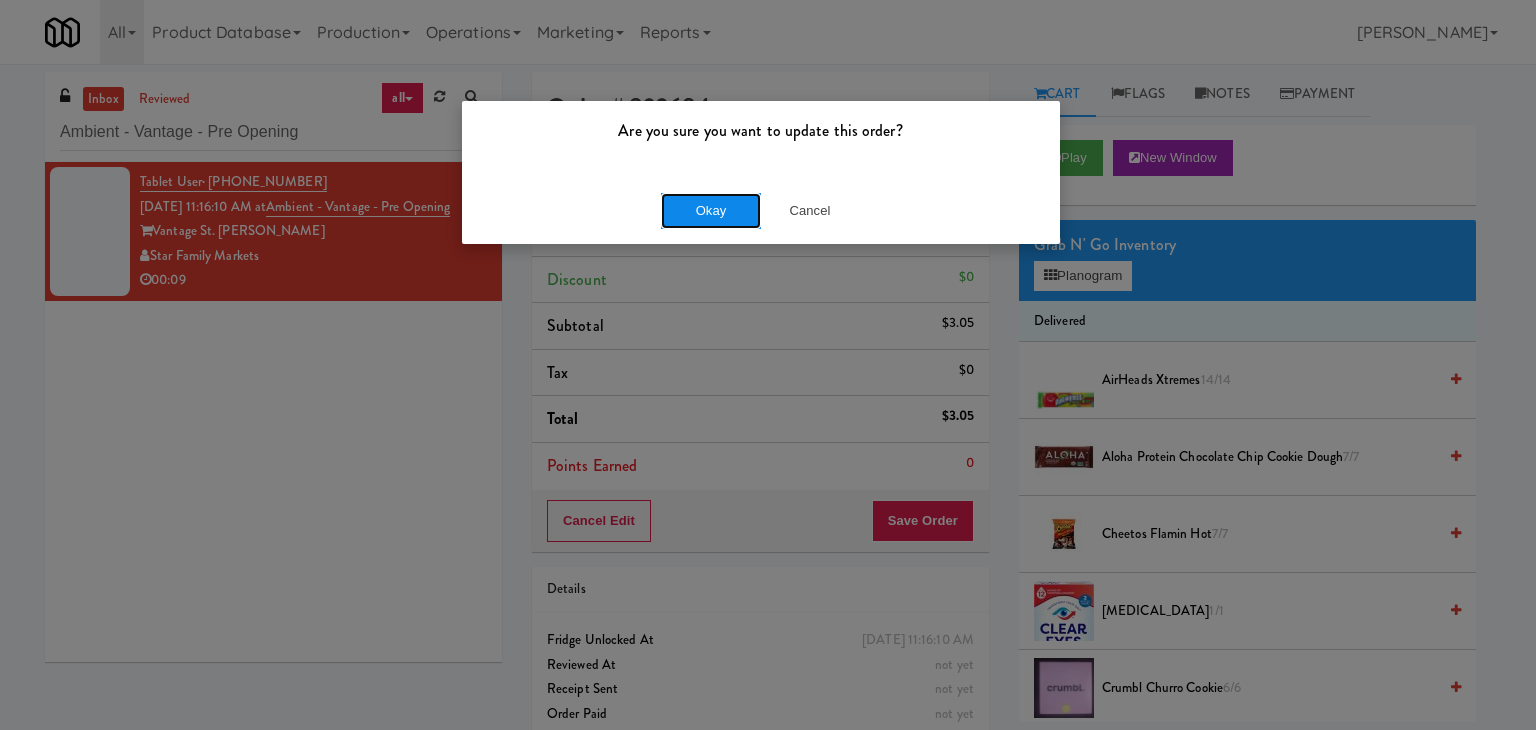 click on "Okay" at bounding box center [711, 211] 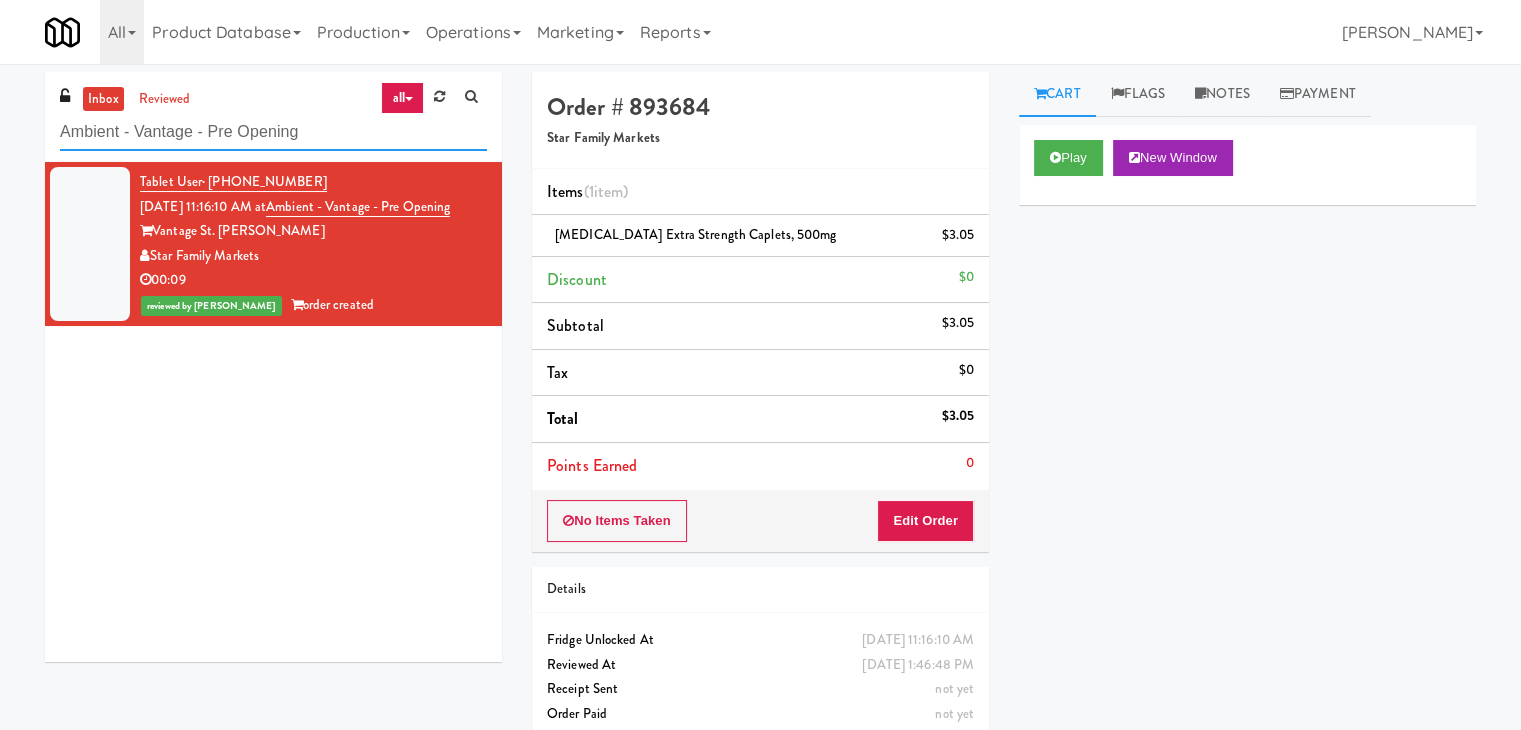click on "Ambient - Vantage - Pre Opening" at bounding box center (273, 132) 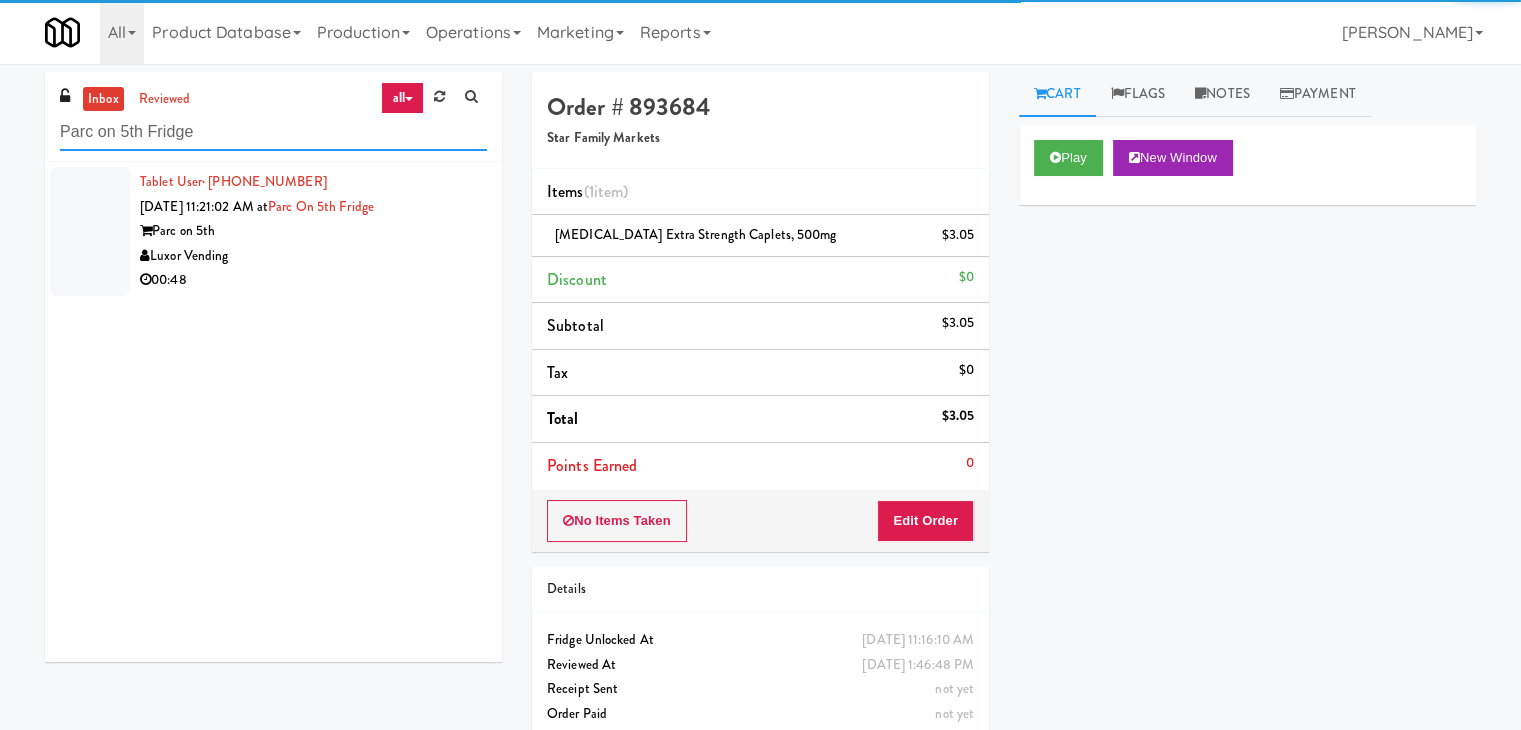type on "Parc on 5th Fridge" 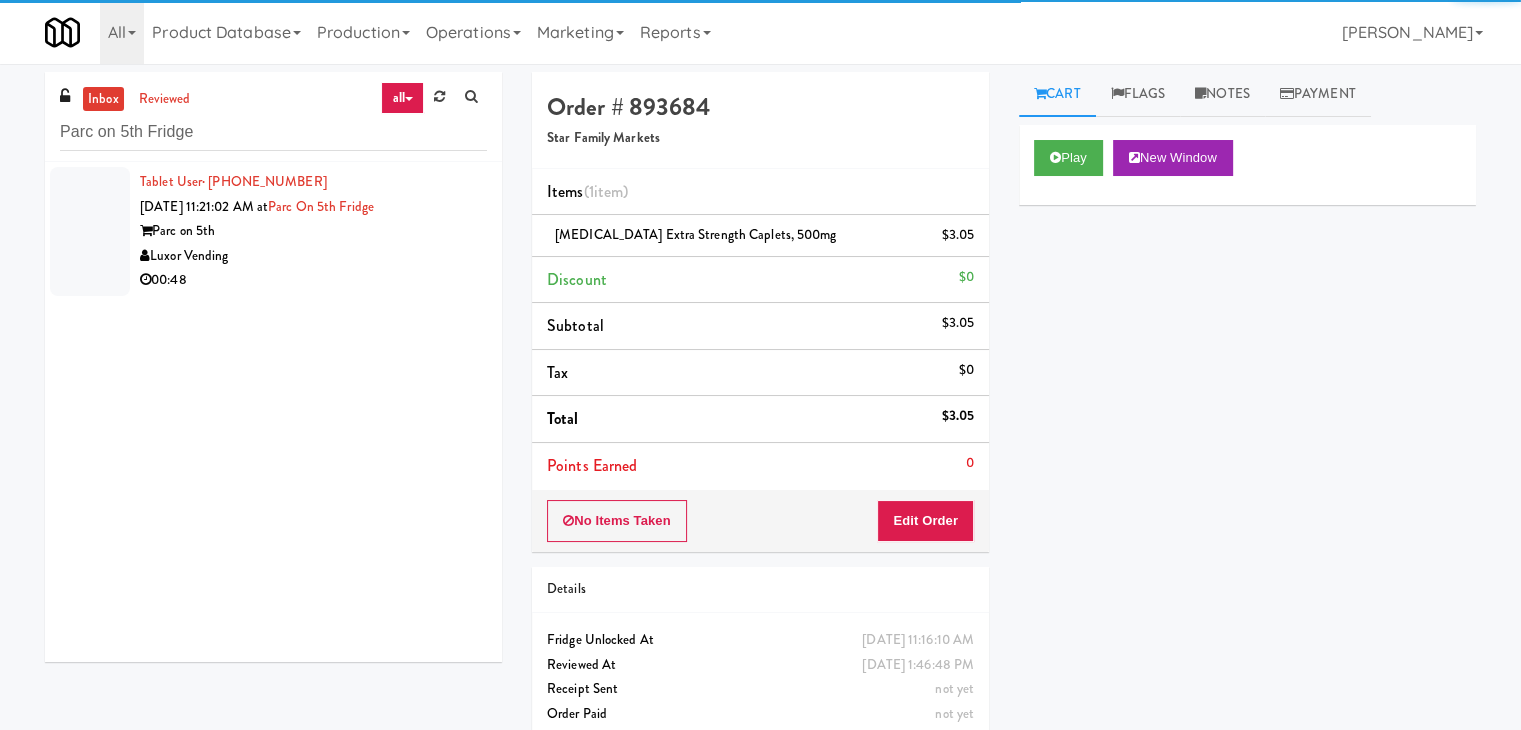 click on "00:48" at bounding box center (313, 280) 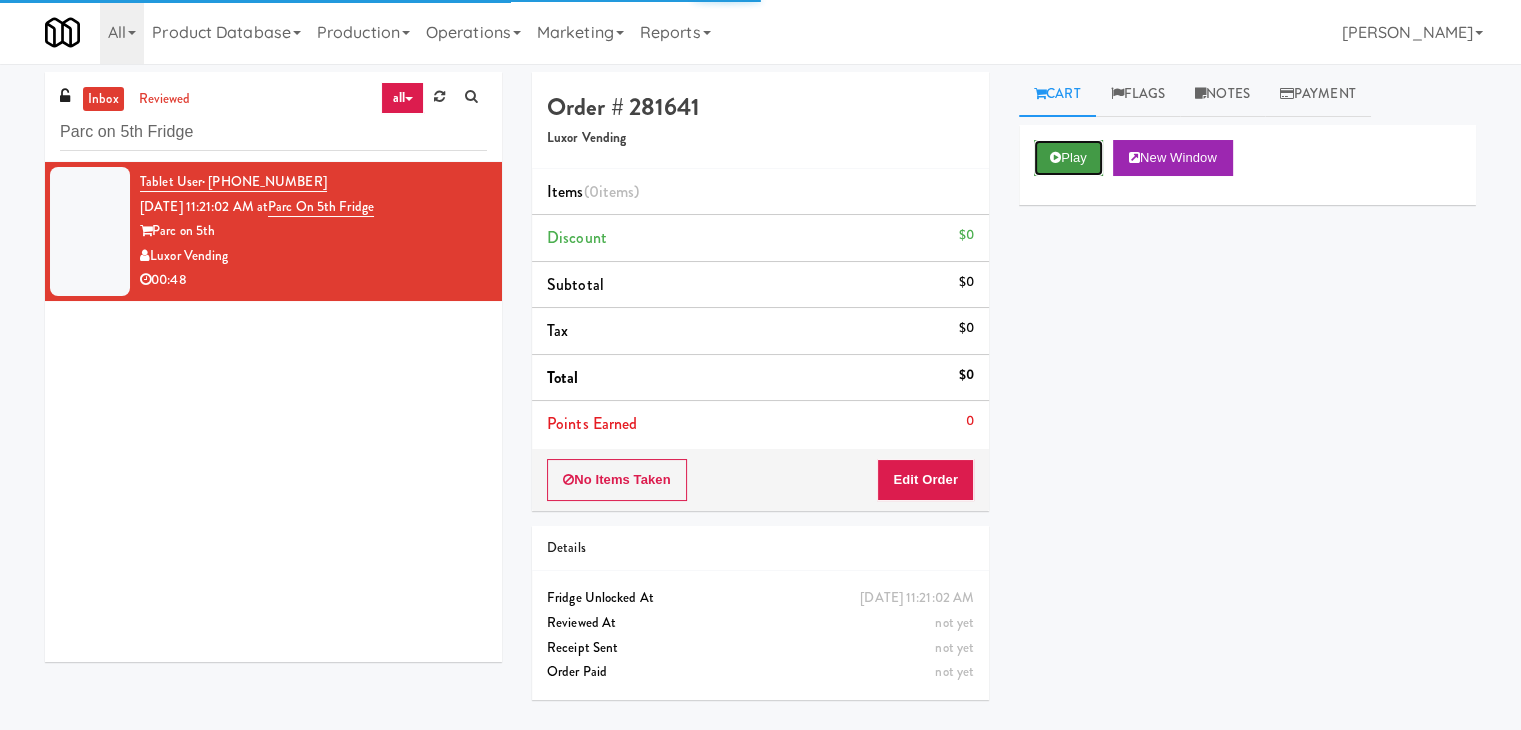 click on "Play" at bounding box center [1068, 158] 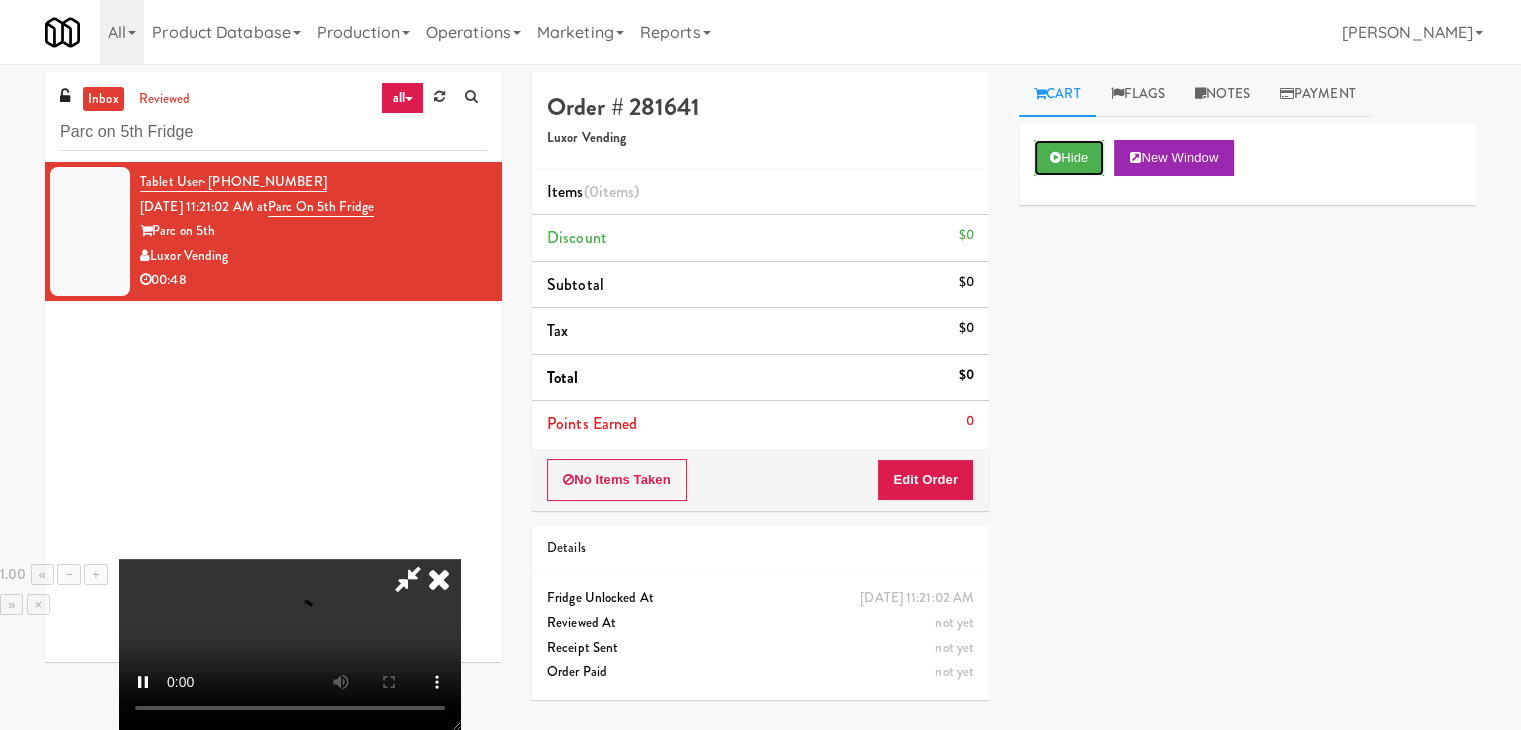 scroll, scrollTop: 281, scrollLeft: 0, axis: vertical 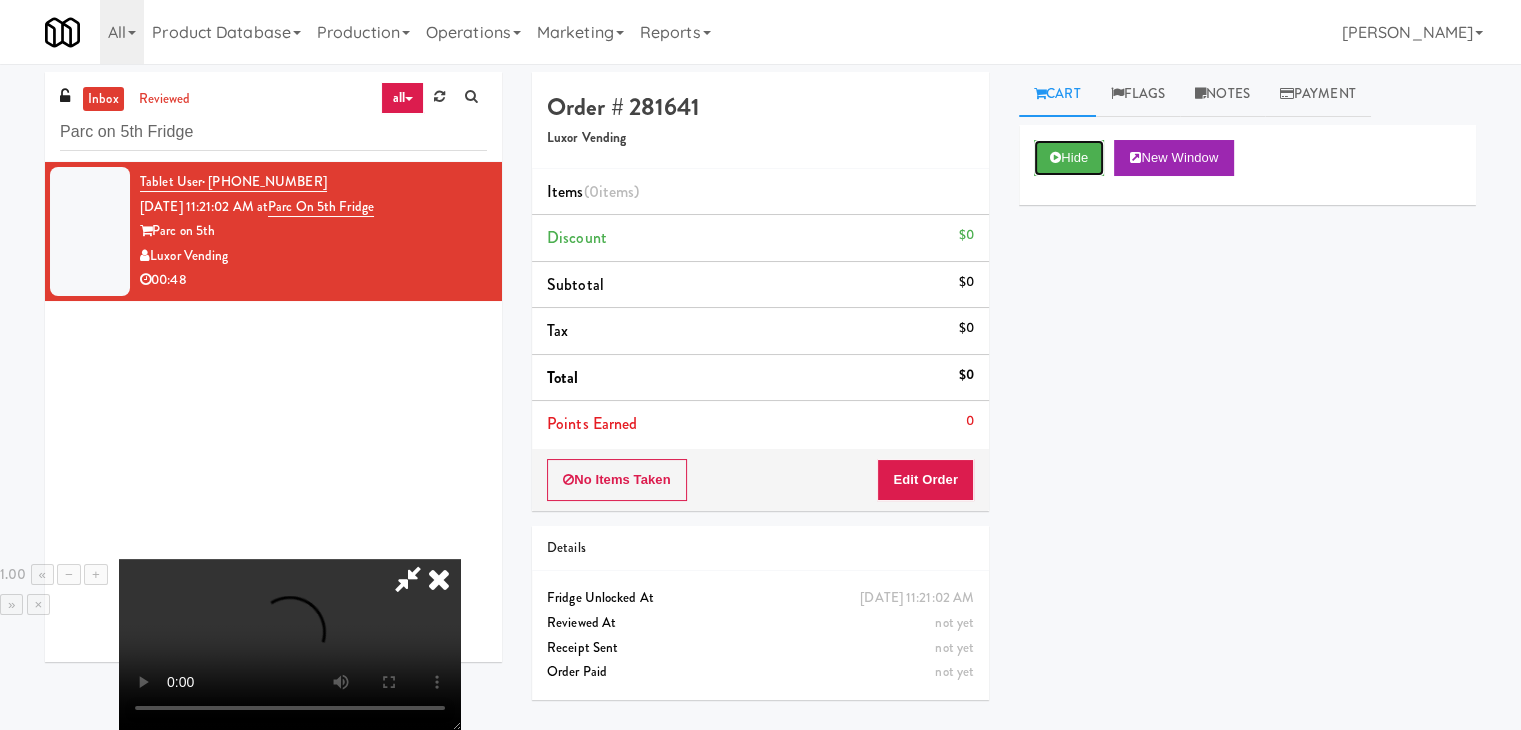 type 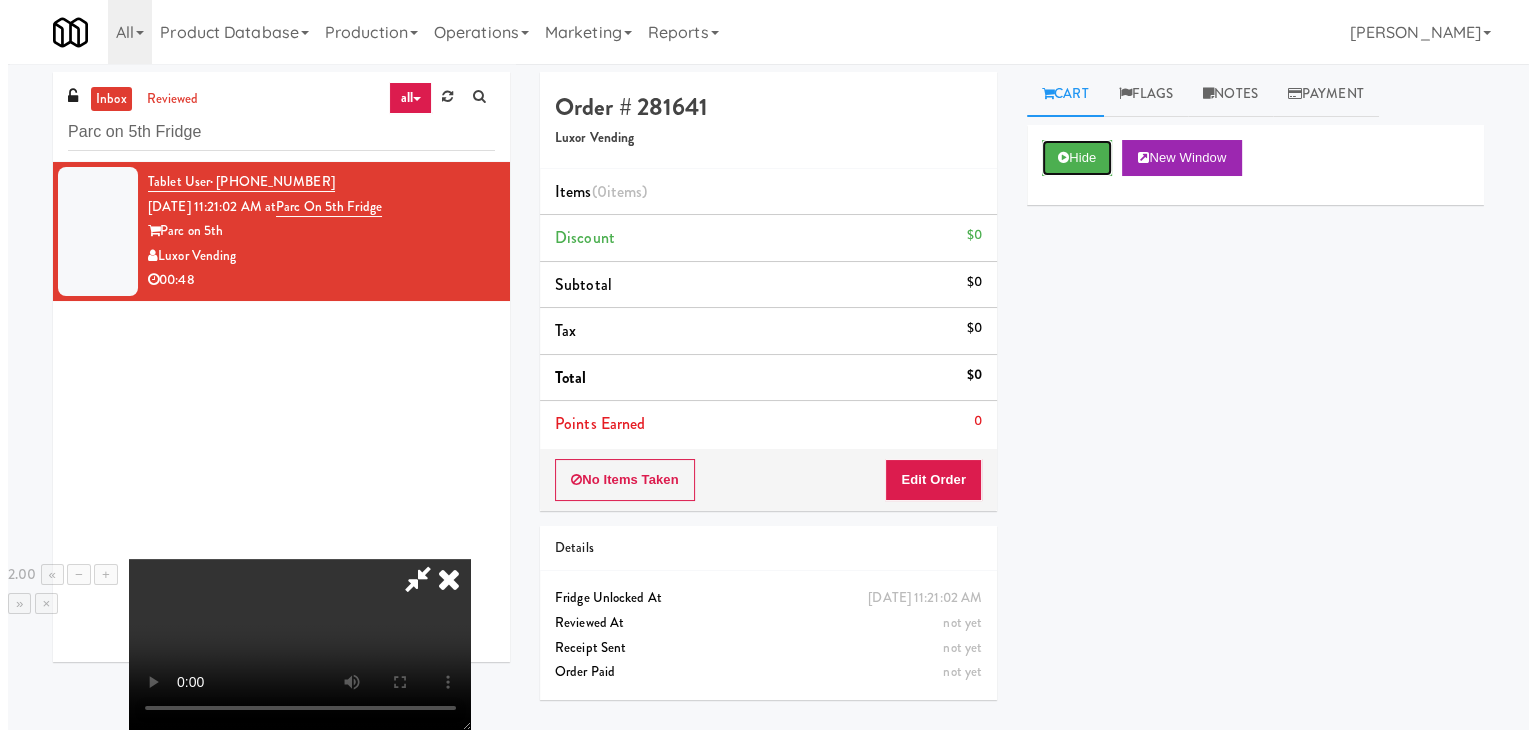scroll, scrollTop: 0, scrollLeft: 0, axis: both 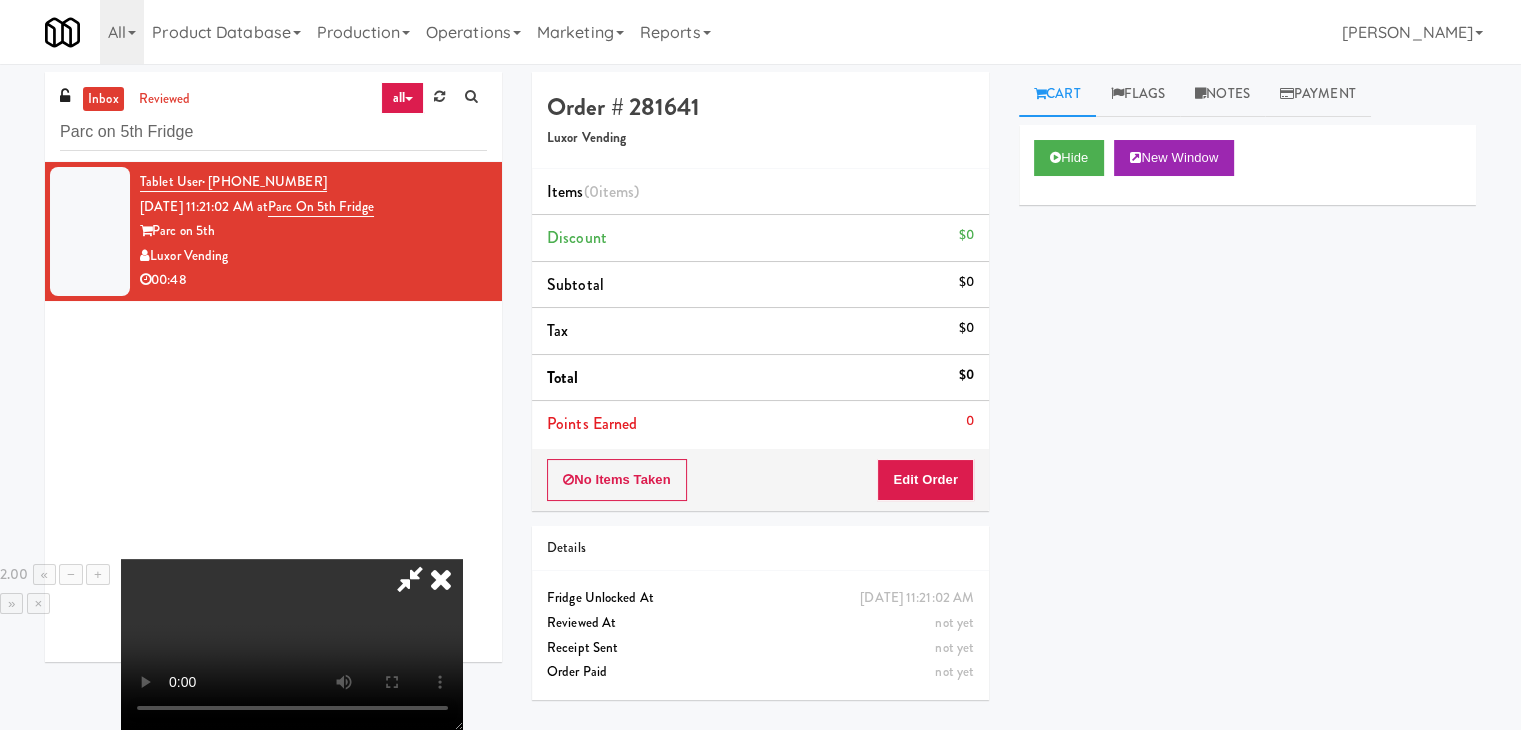 click at bounding box center (441, 579) 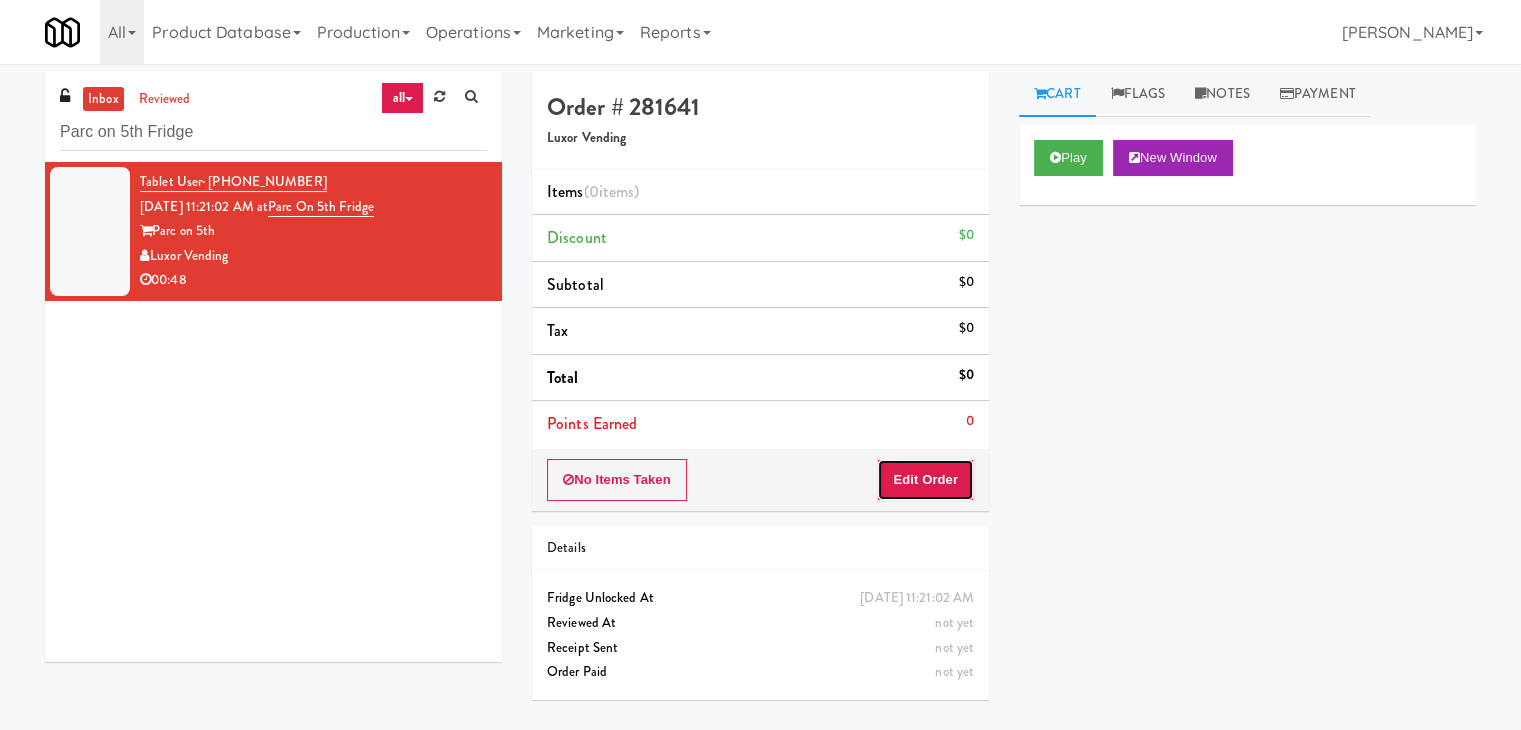 click on "Edit Order" at bounding box center (925, 480) 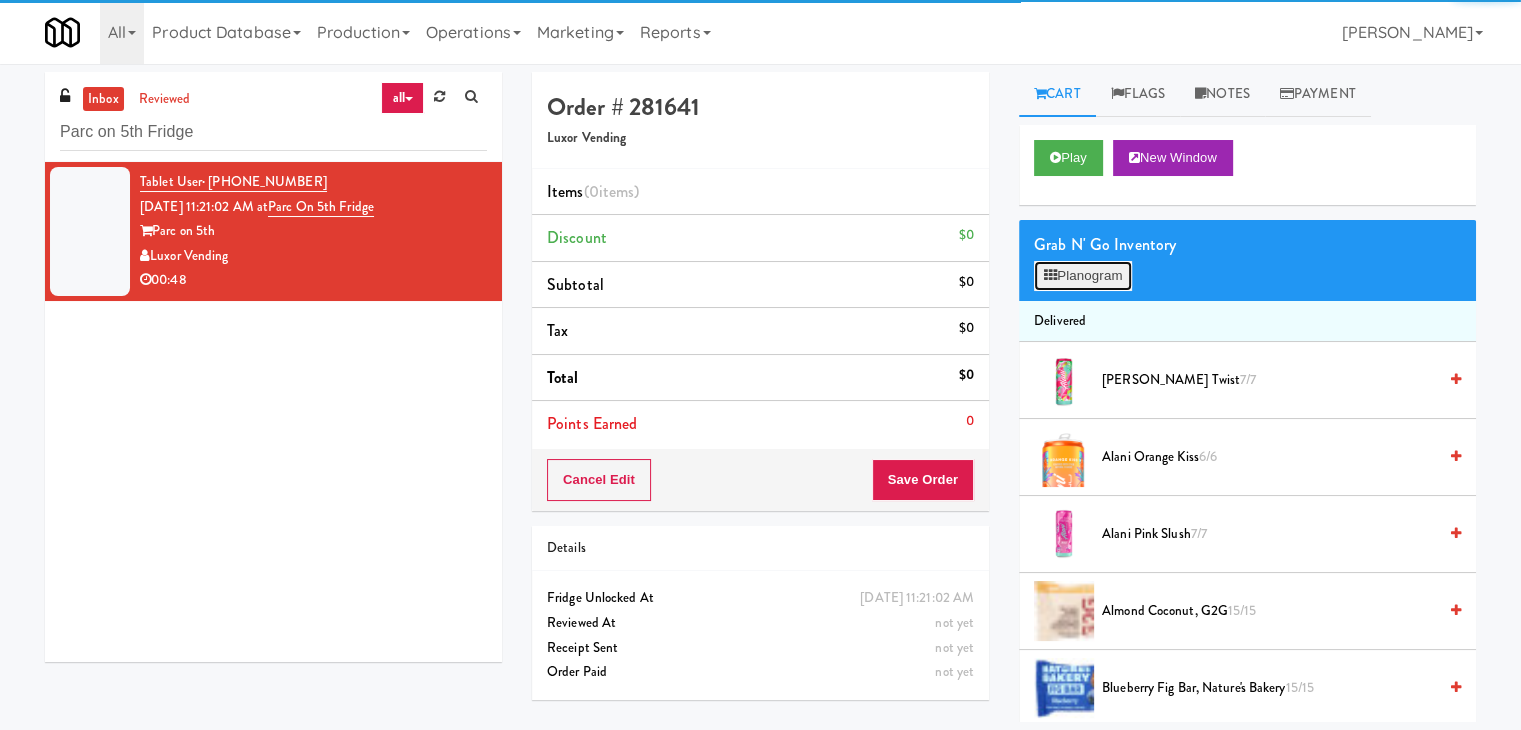 click at bounding box center [1050, 275] 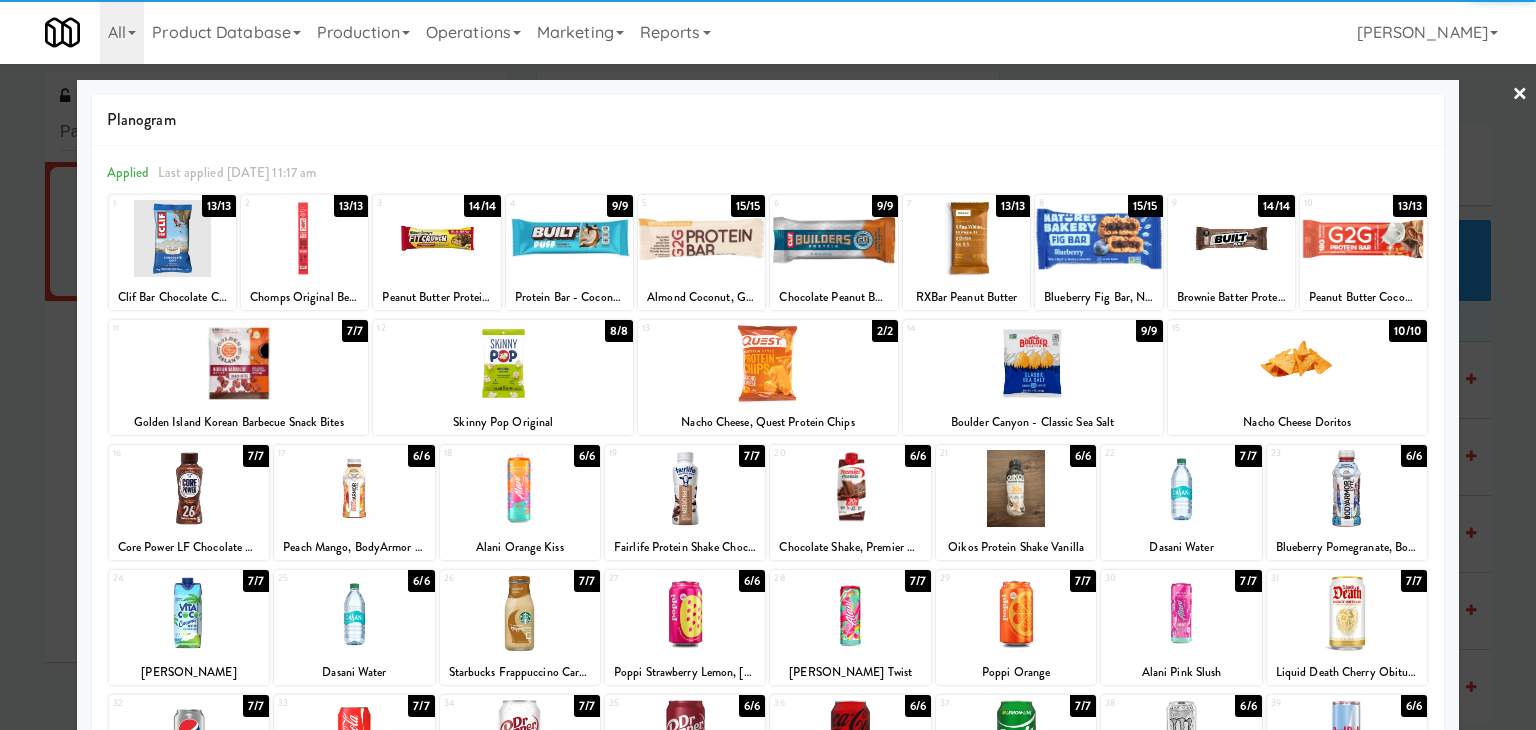 click at bounding box center (685, 488) 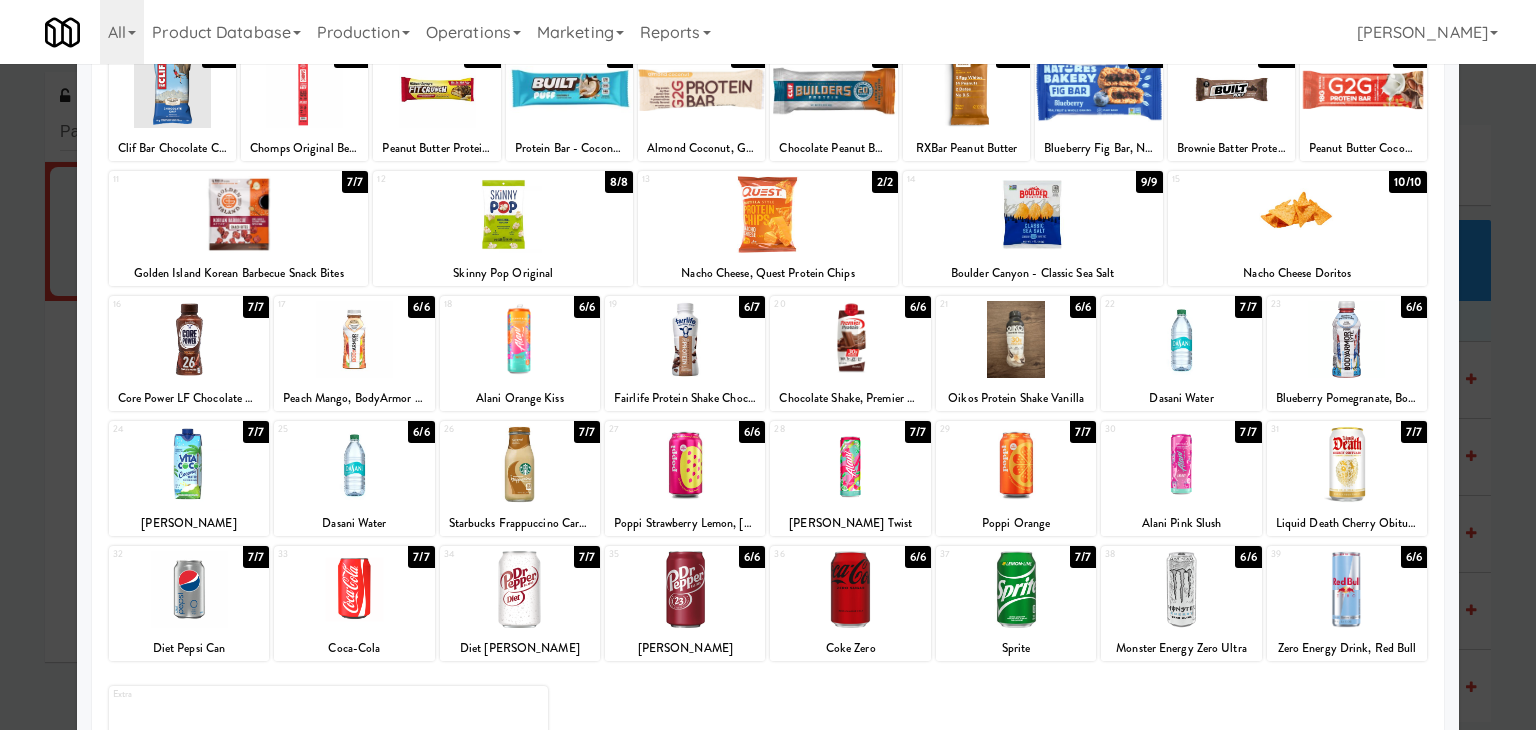 scroll, scrollTop: 52, scrollLeft: 0, axis: vertical 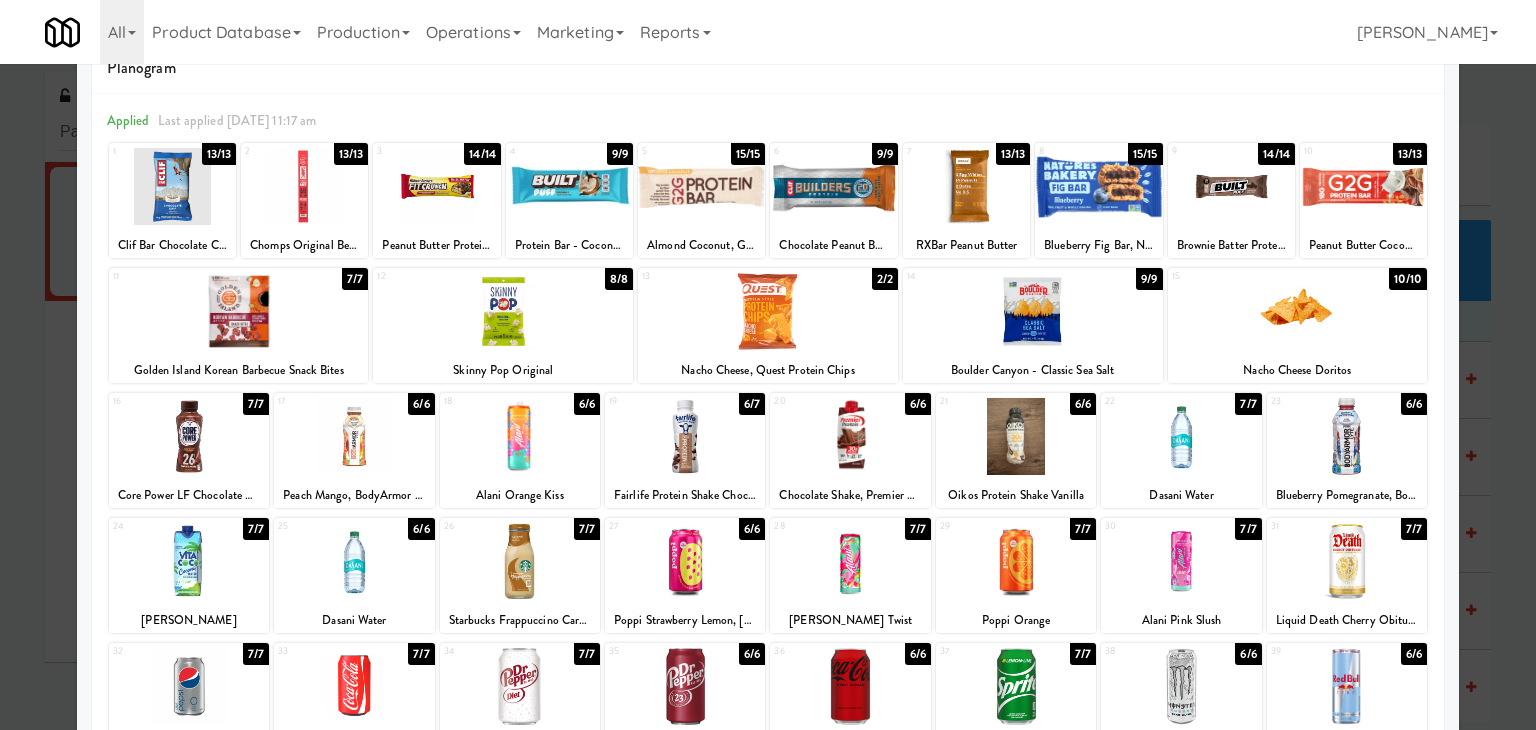 click at bounding box center (1347, 436) 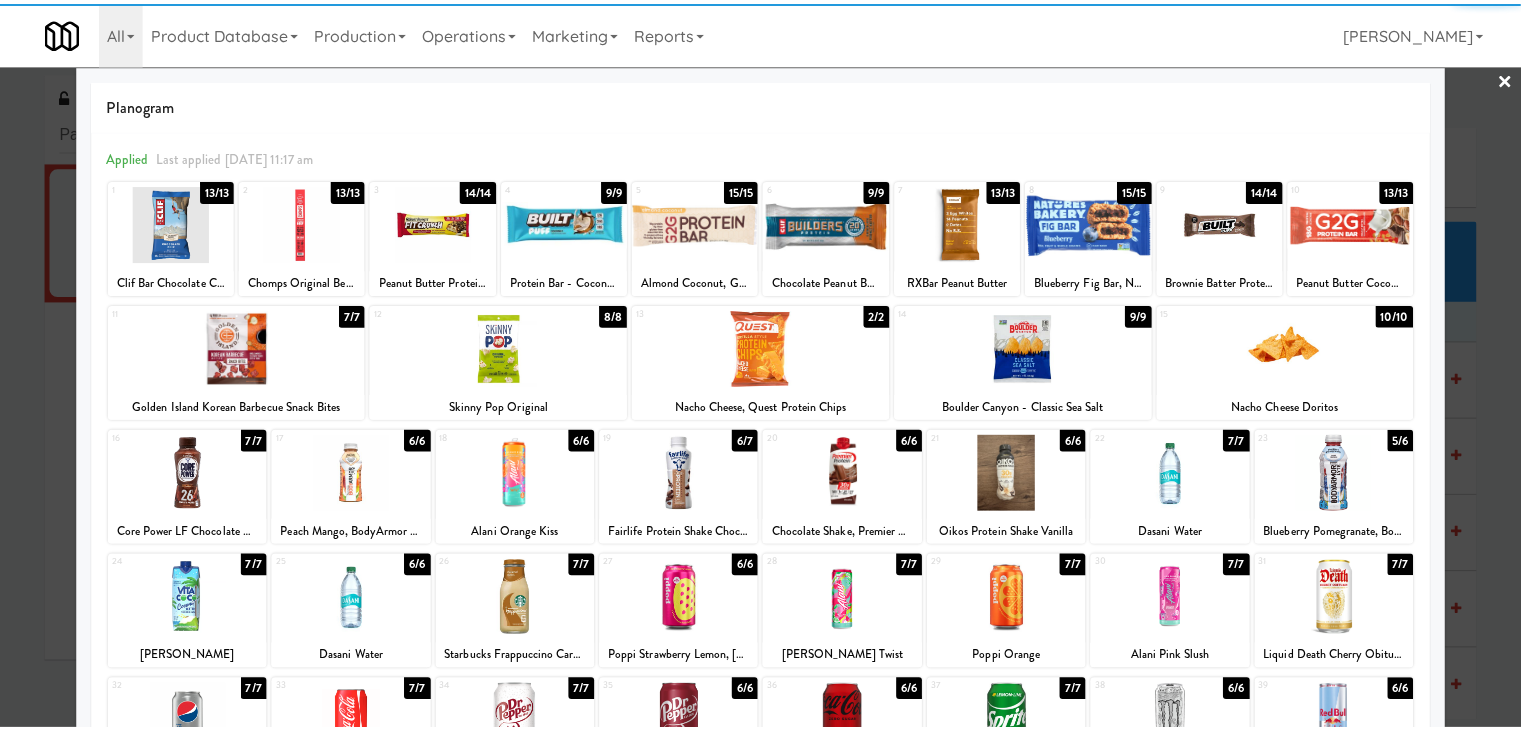 scroll, scrollTop: 0, scrollLeft: 0, axis: both 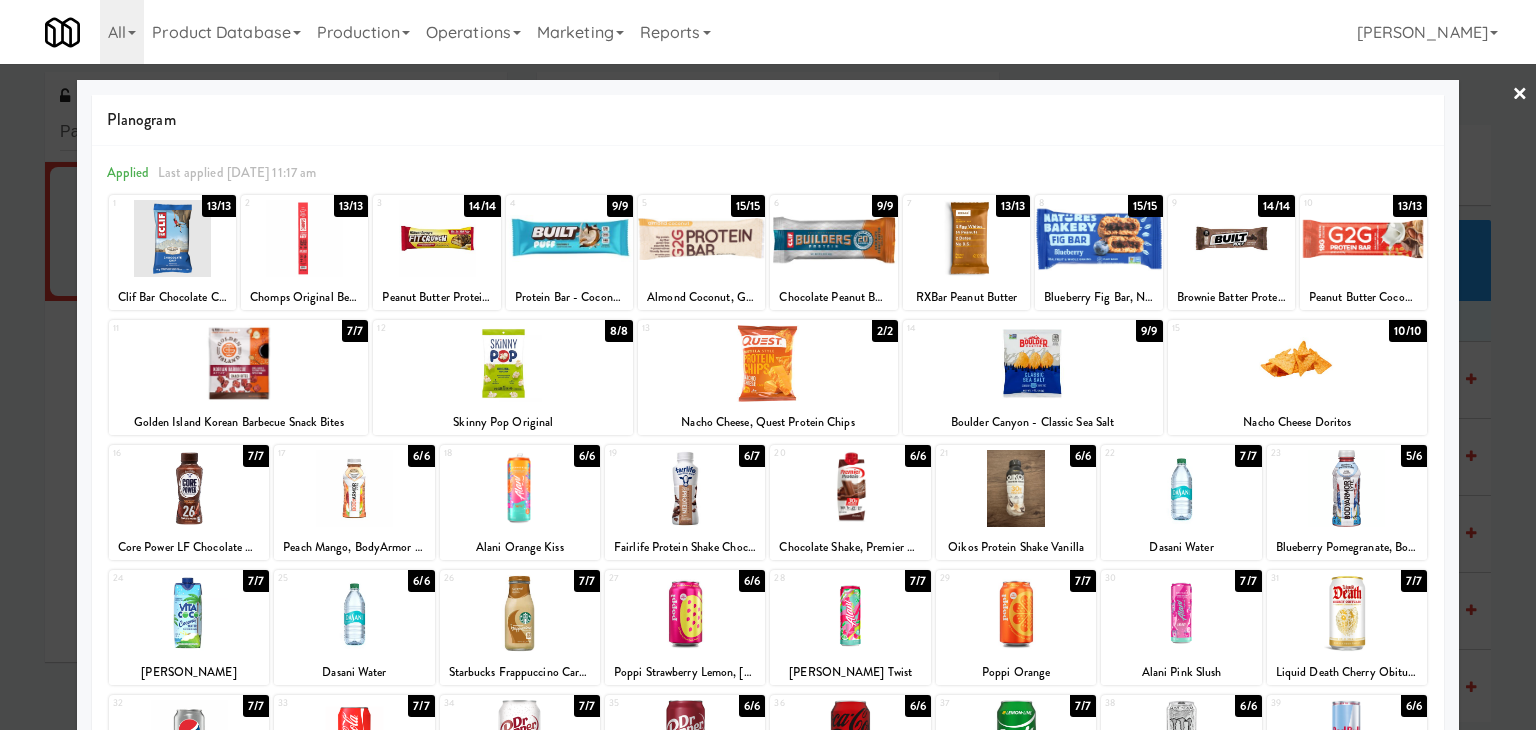 click on "×" at bounding box center (1520, 95) 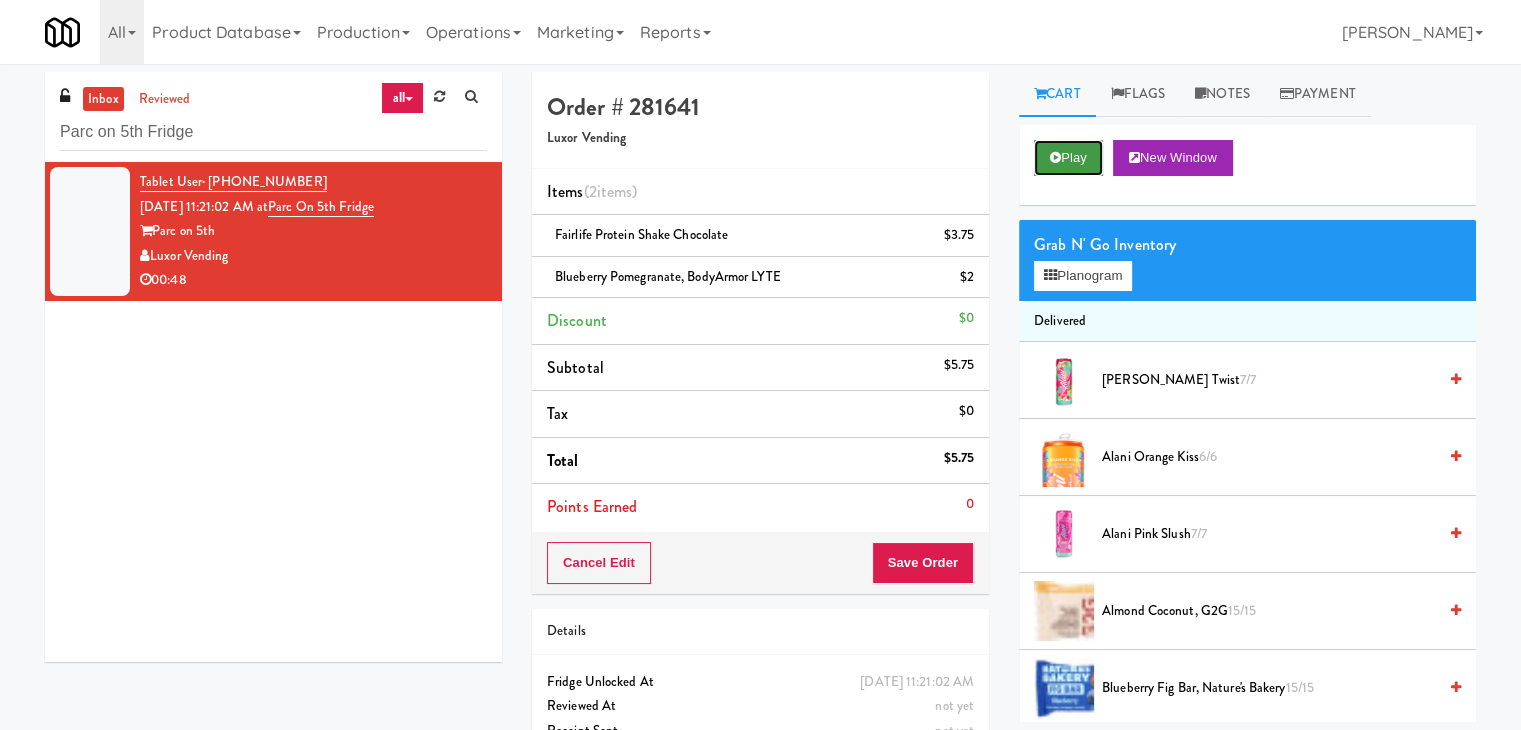 click at bounding box center [1055, 157] 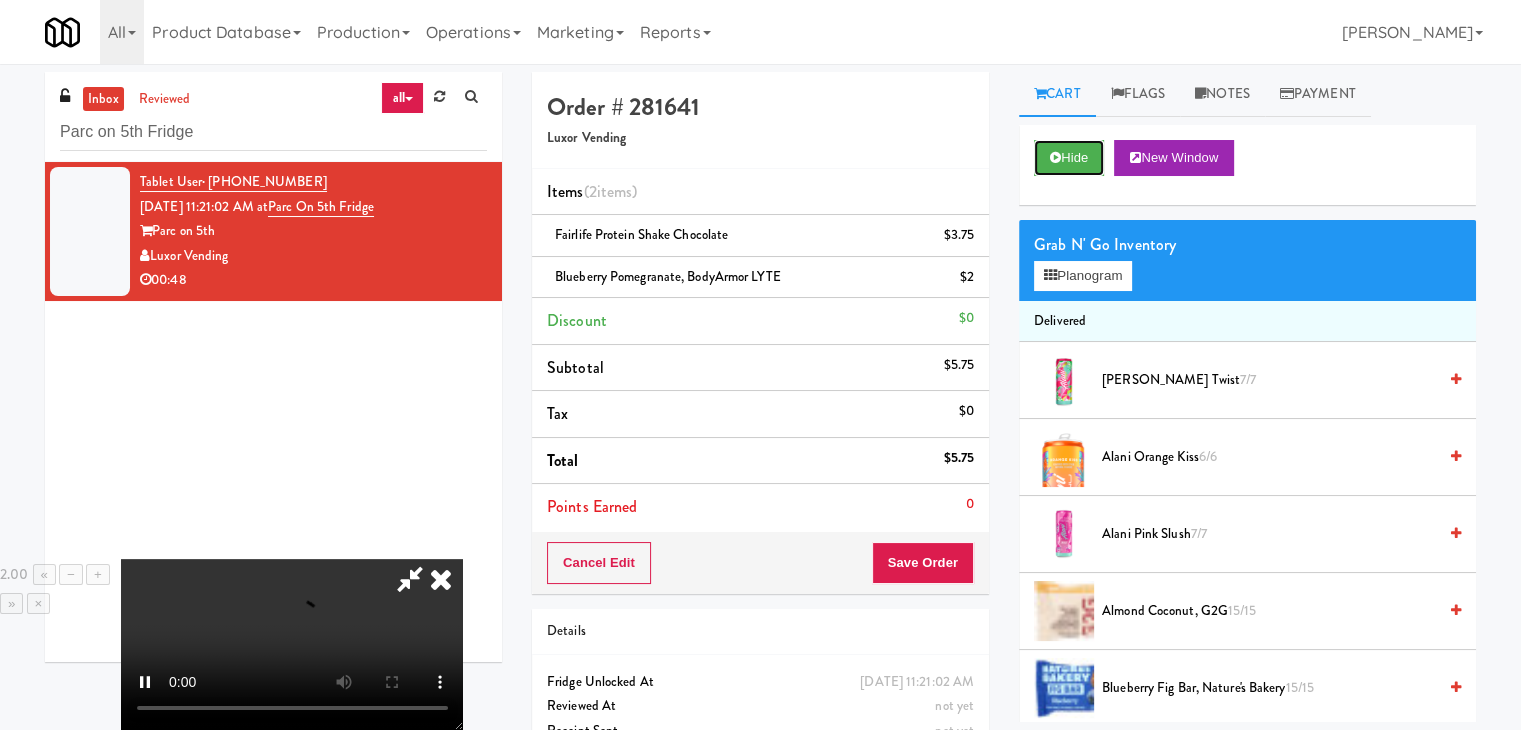 scroll, scrollTop: 281, scrollLeft: 0, axis: vertical 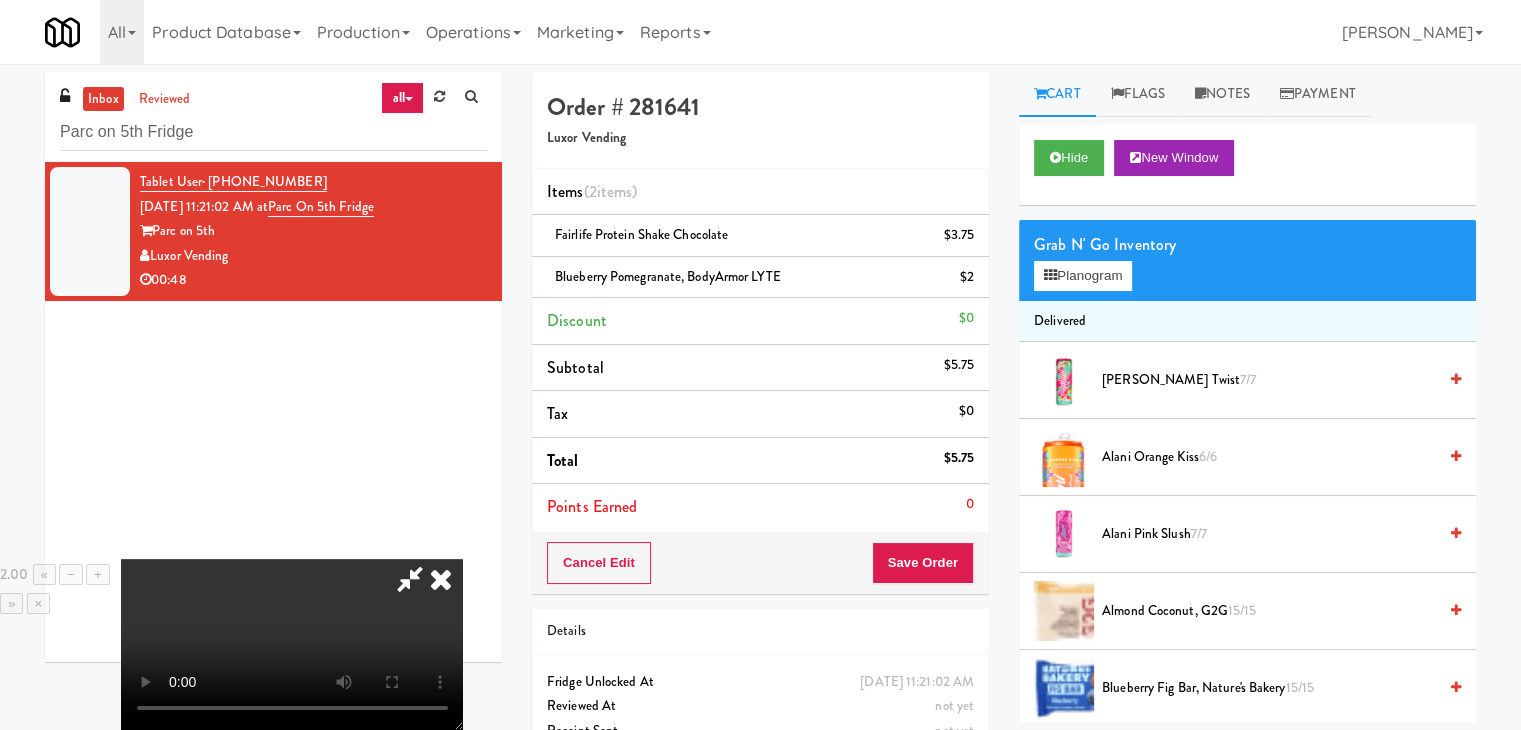 type 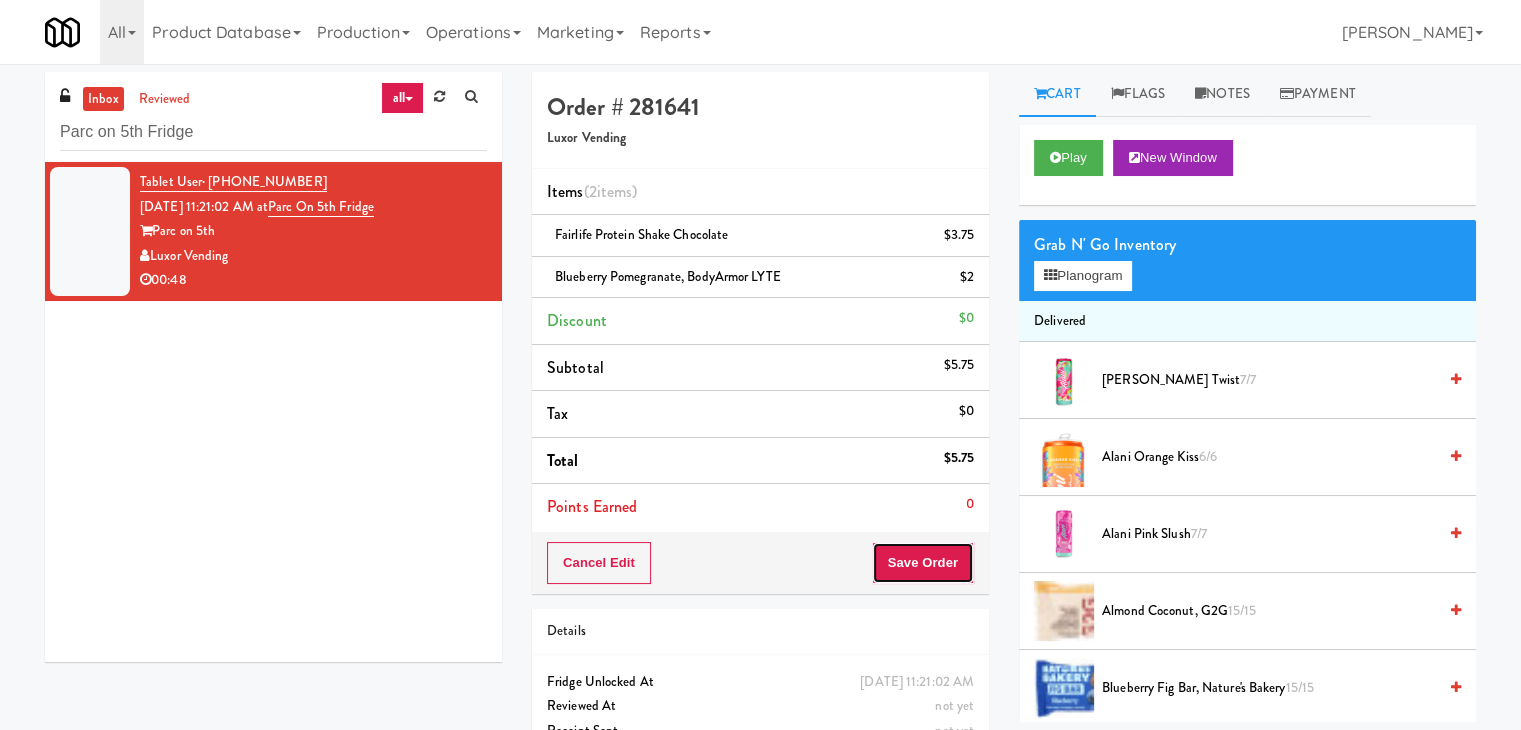 click on "Save Order" at bounding box center [923, 563] 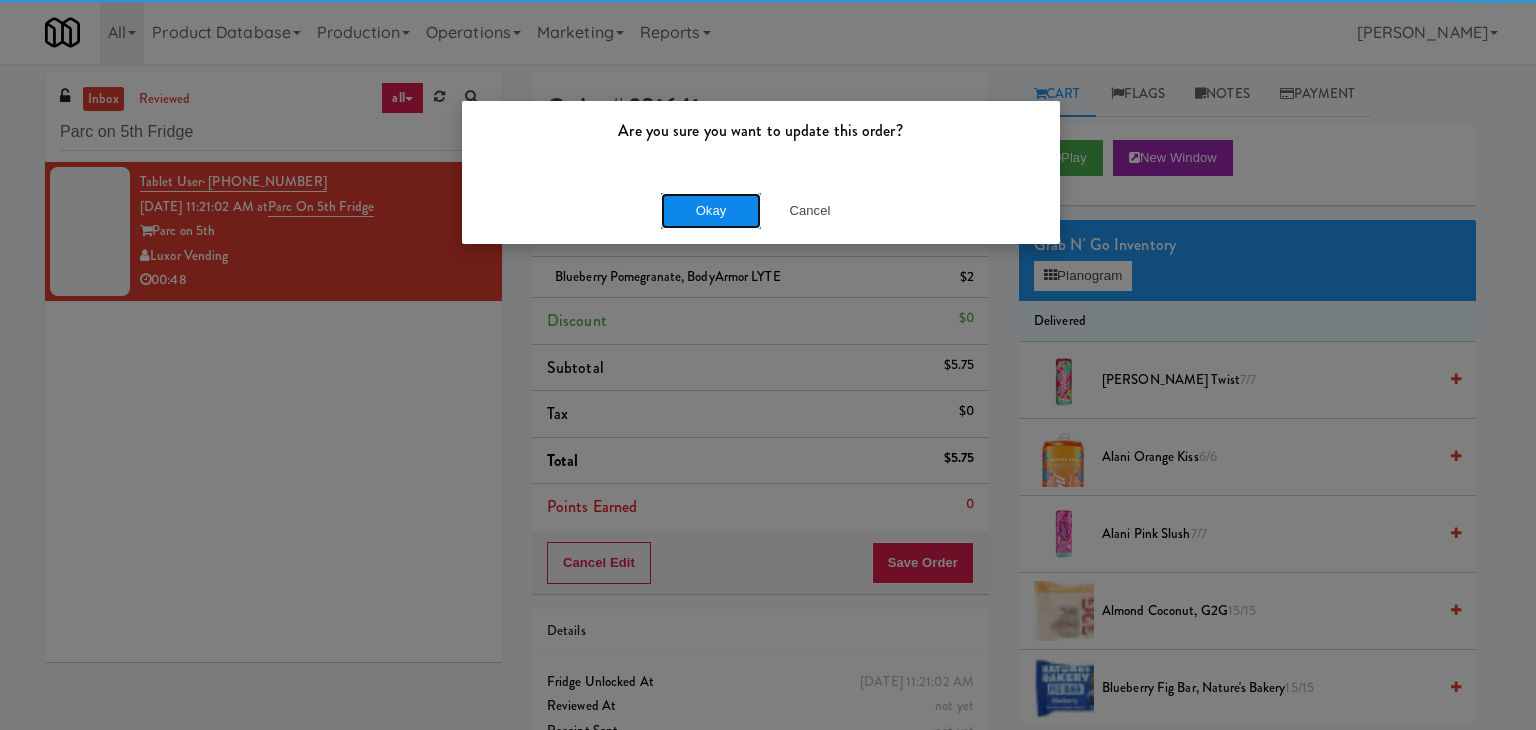 click on "Okay" at bounding box center [711, 211] 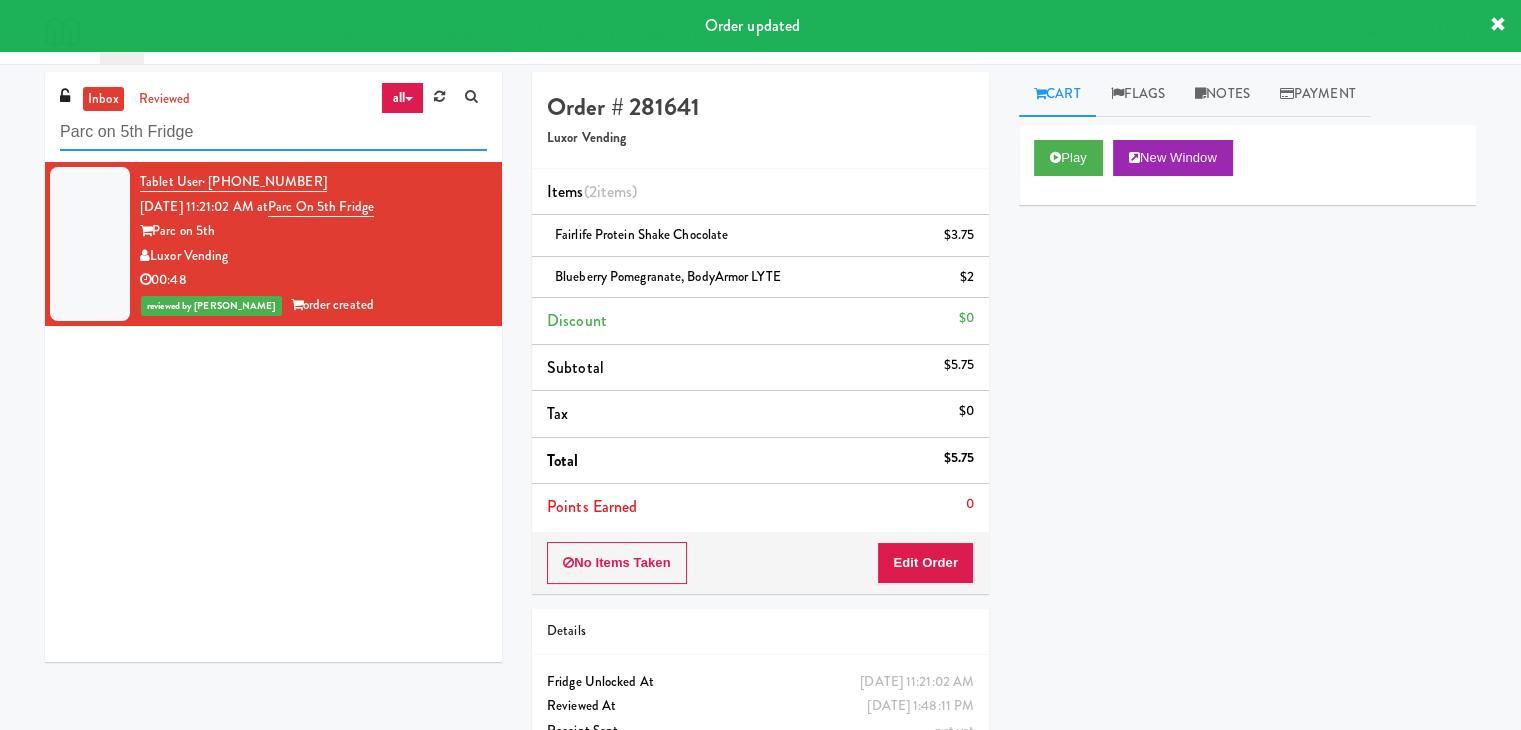 click on "Parc on 5th Fridge" at bounding box center (273, 132) 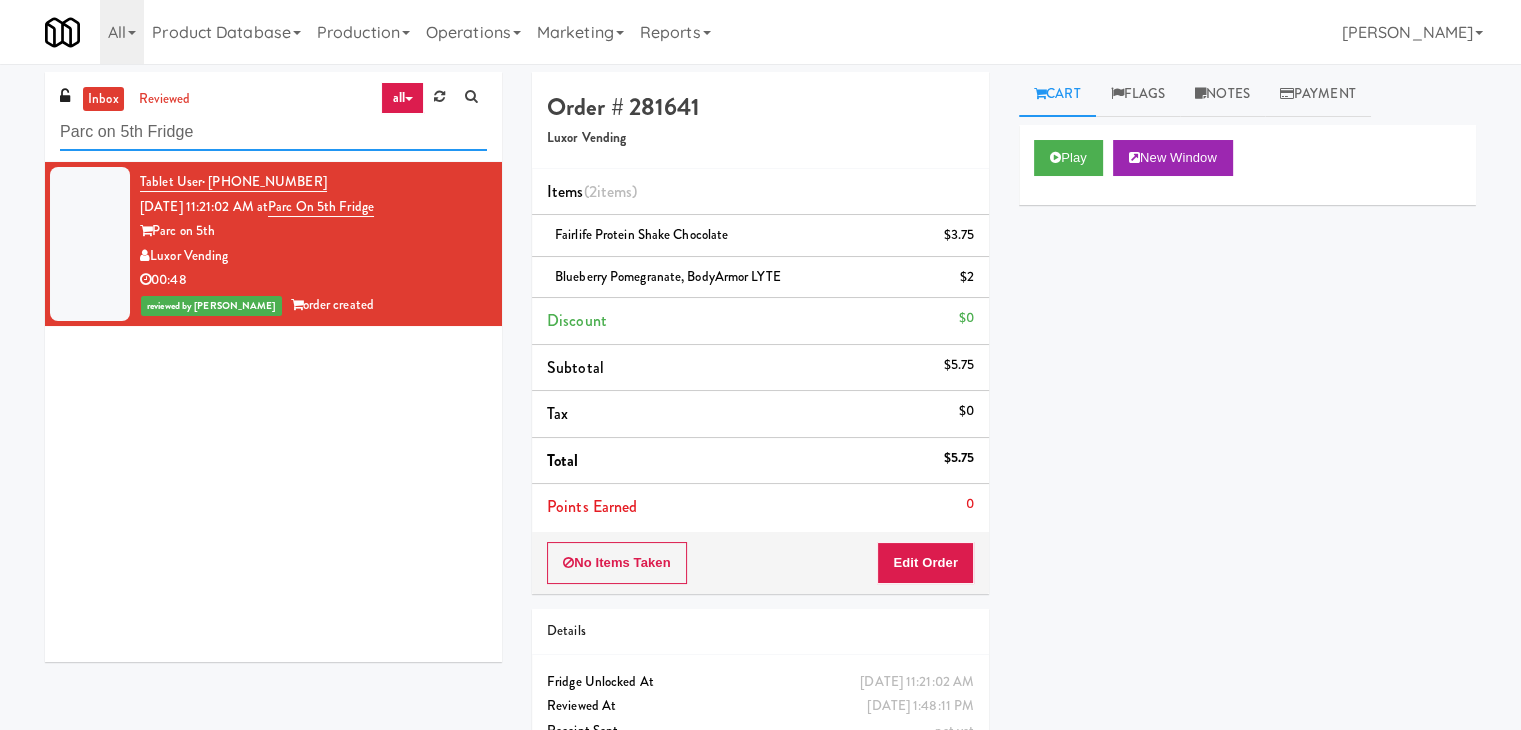 click on "Parc on 5th Fridge" at bounding box center (273, 132) 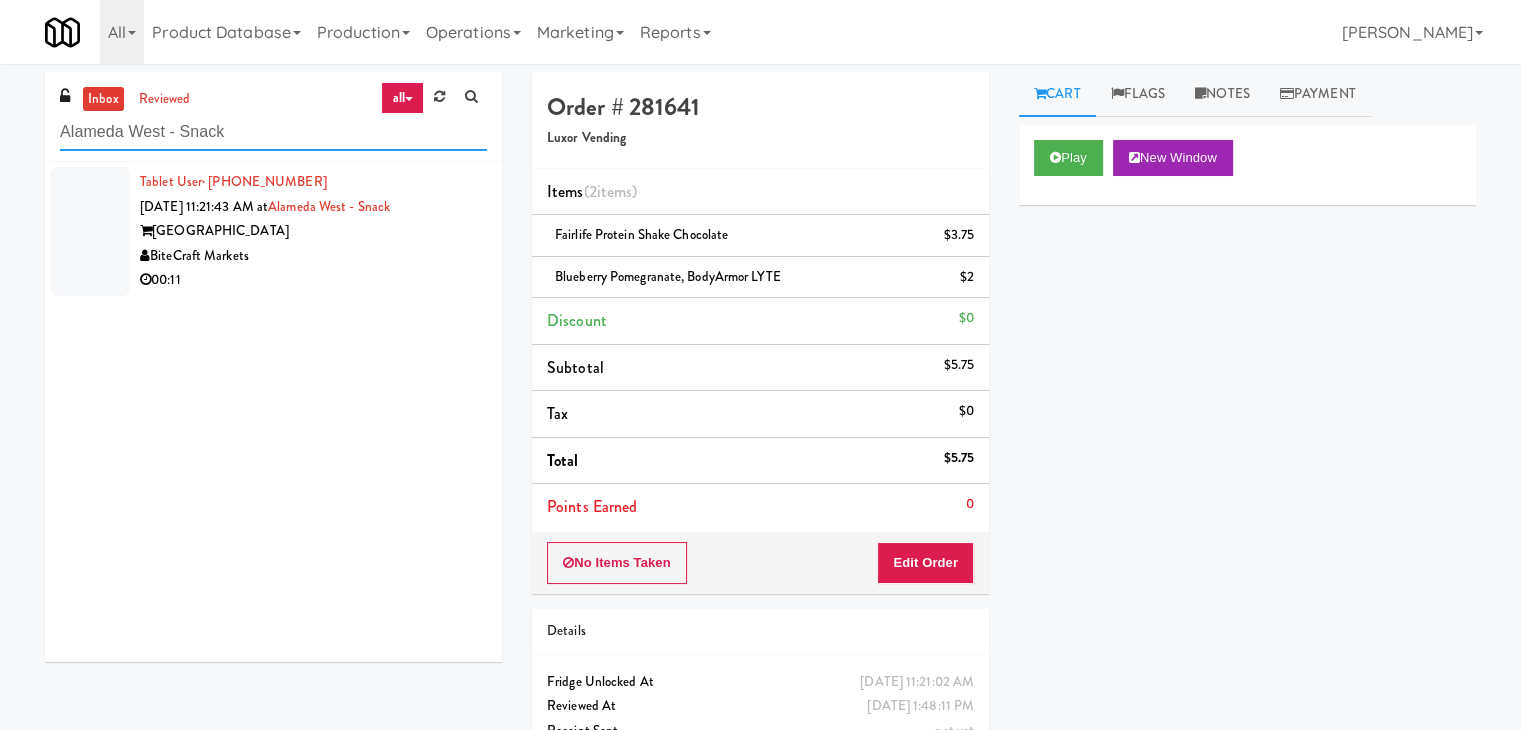 type on "Alameda West - Snack" 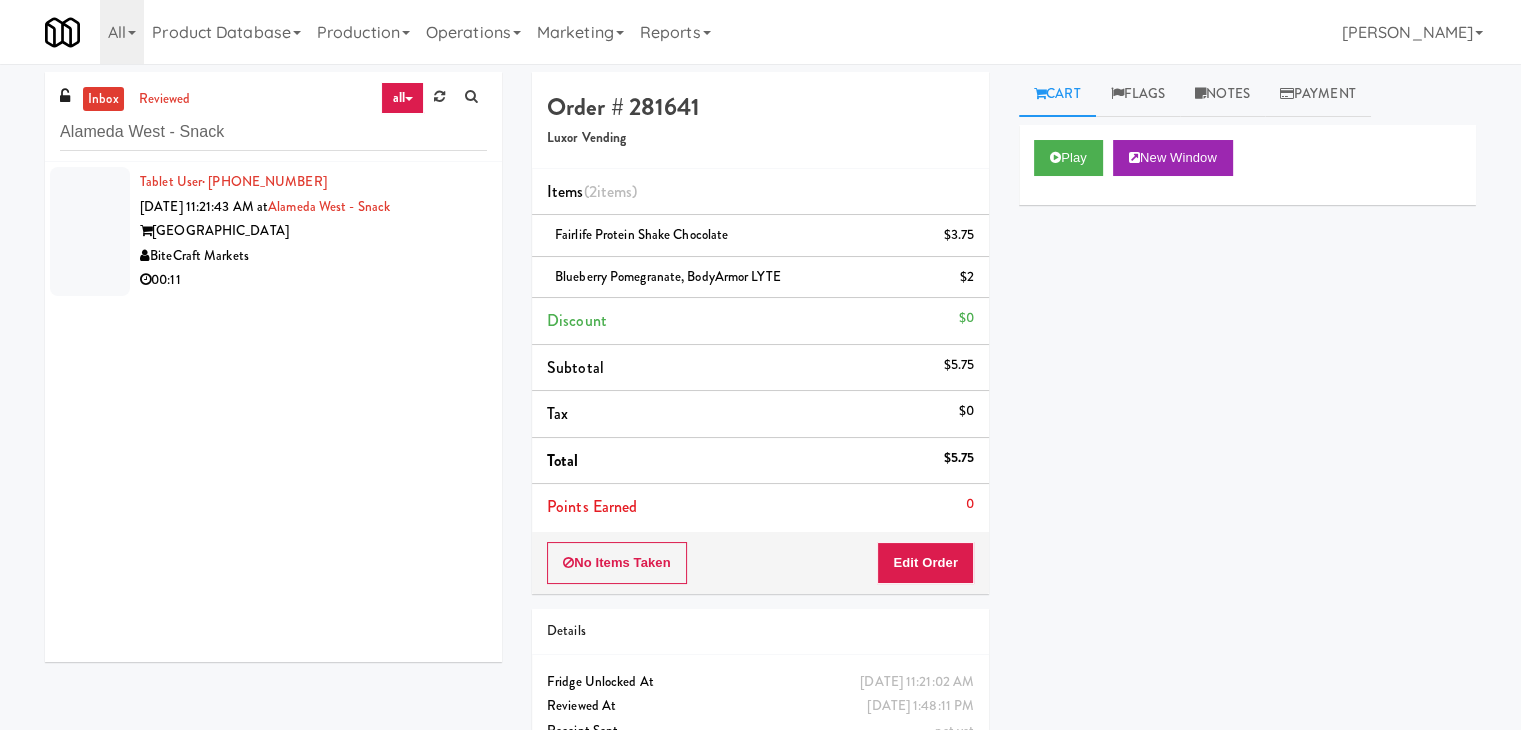 drag, startPoint x: 347, startPoint y: 274, endPoint x: 485, endPoint y: 274, distance: 138 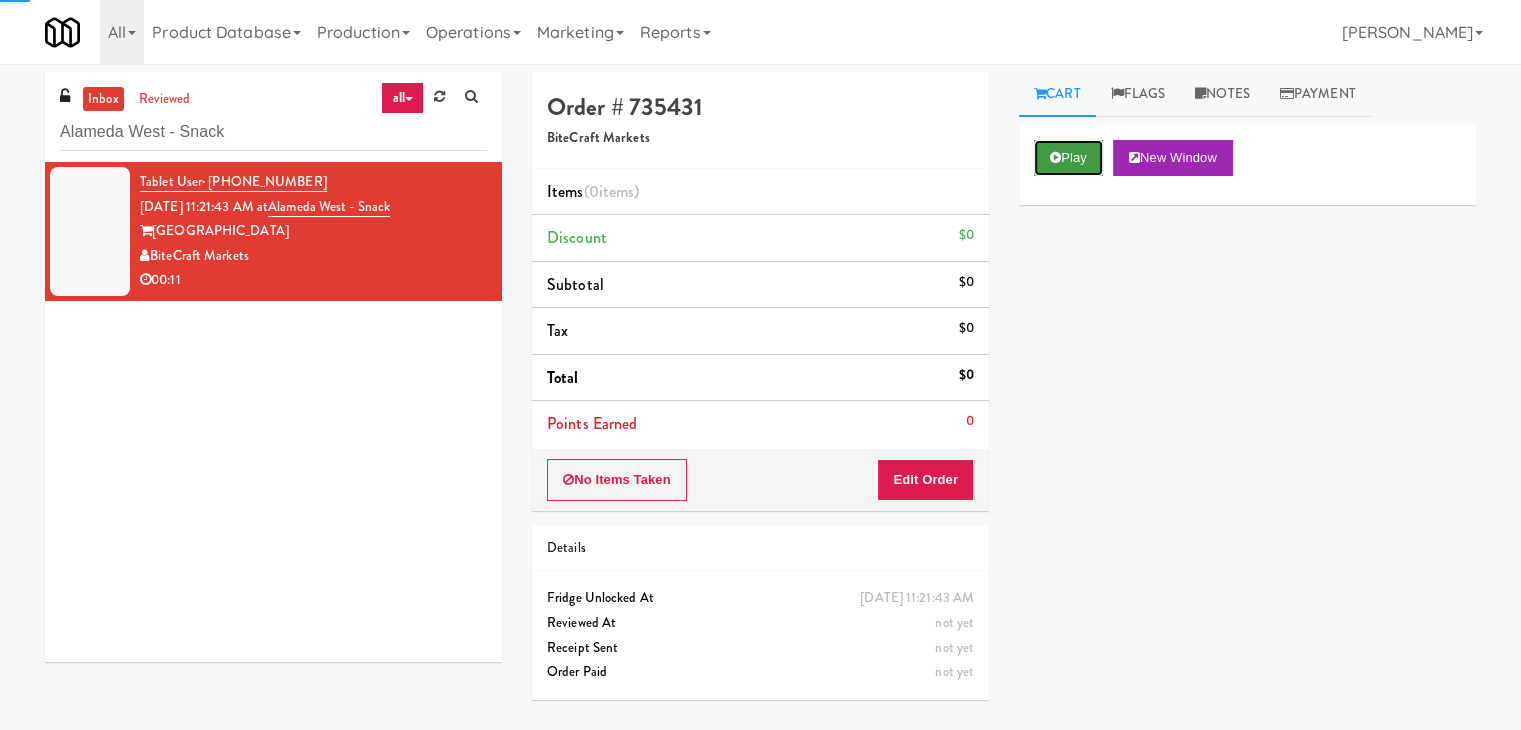 click on "Play" at bounding box center [1068, 158] 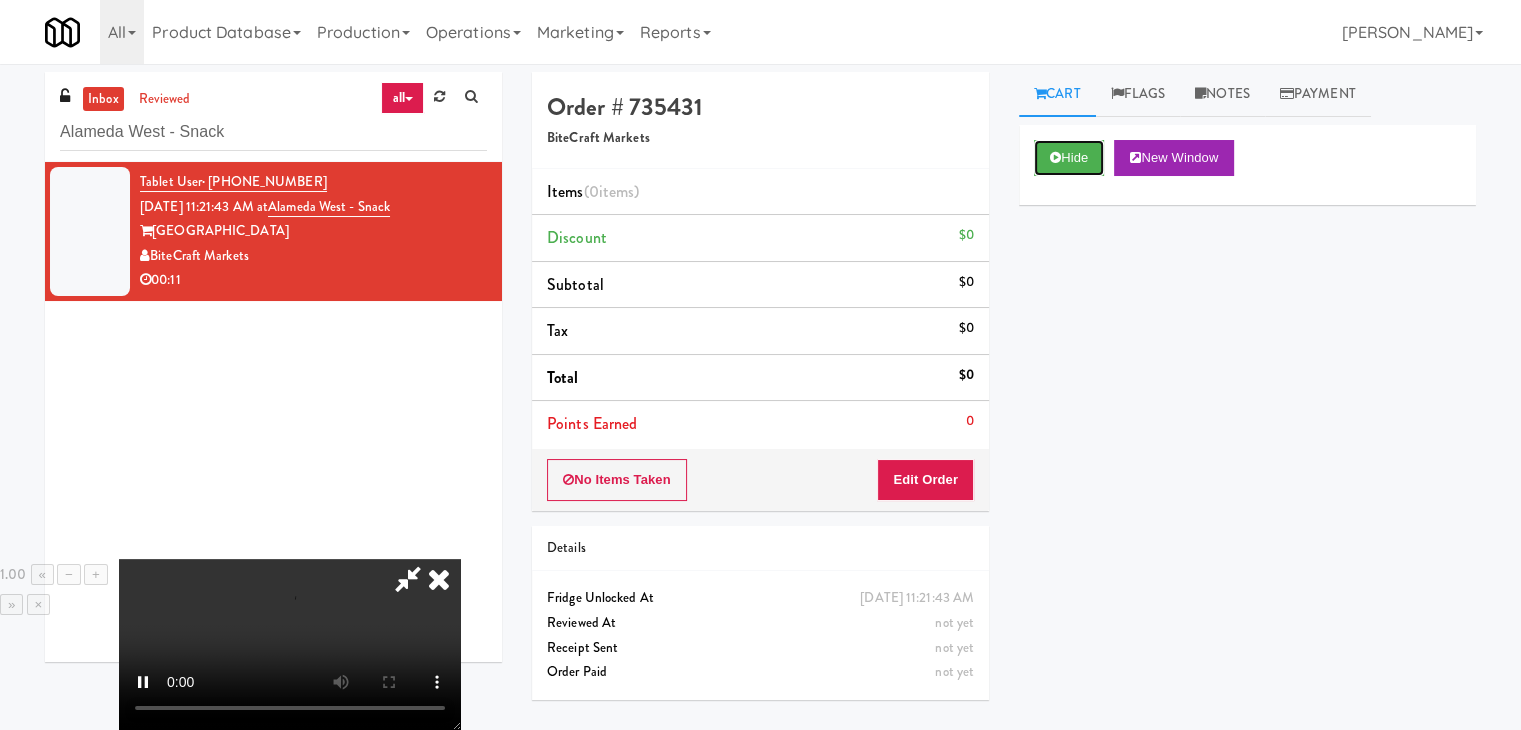 type 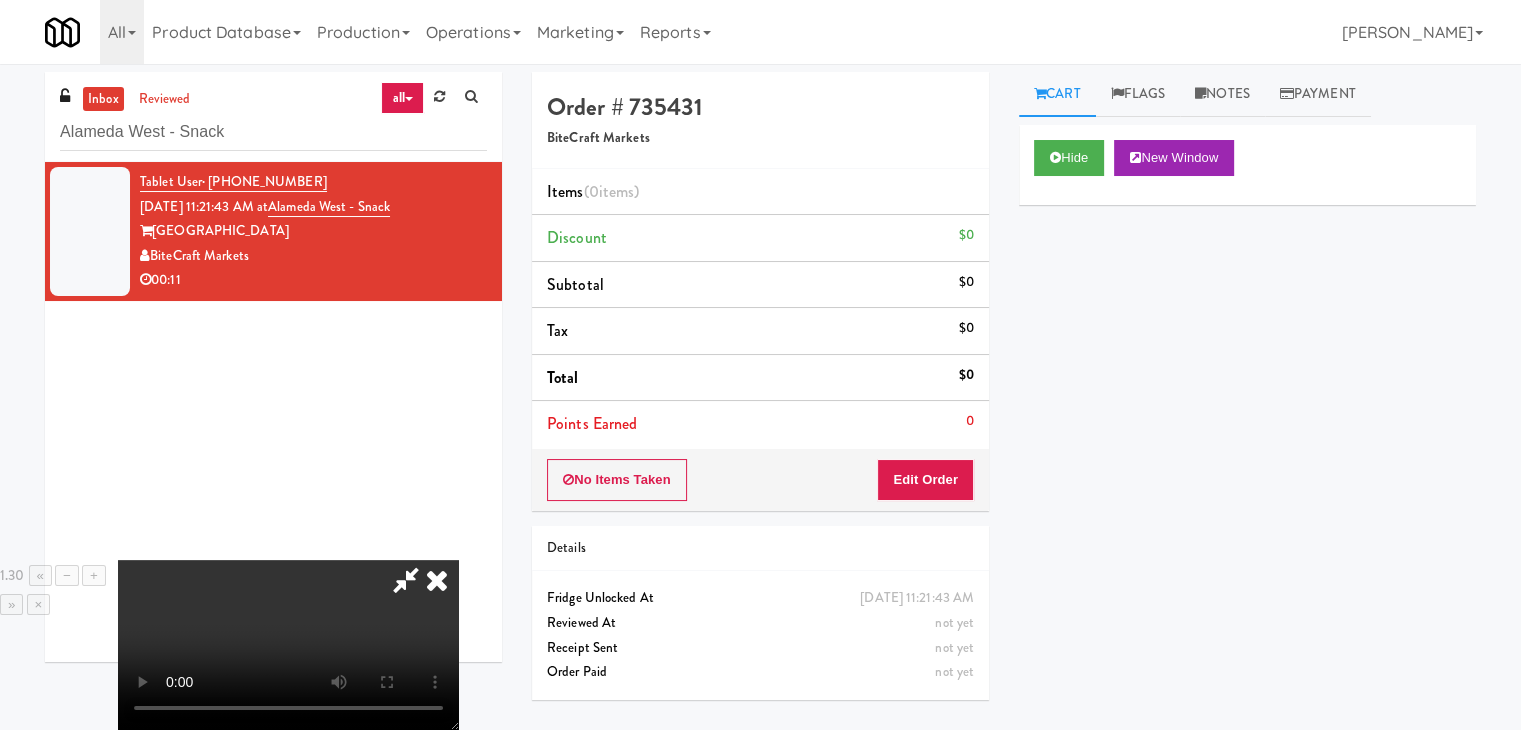 click at bounding box center (437, 580) 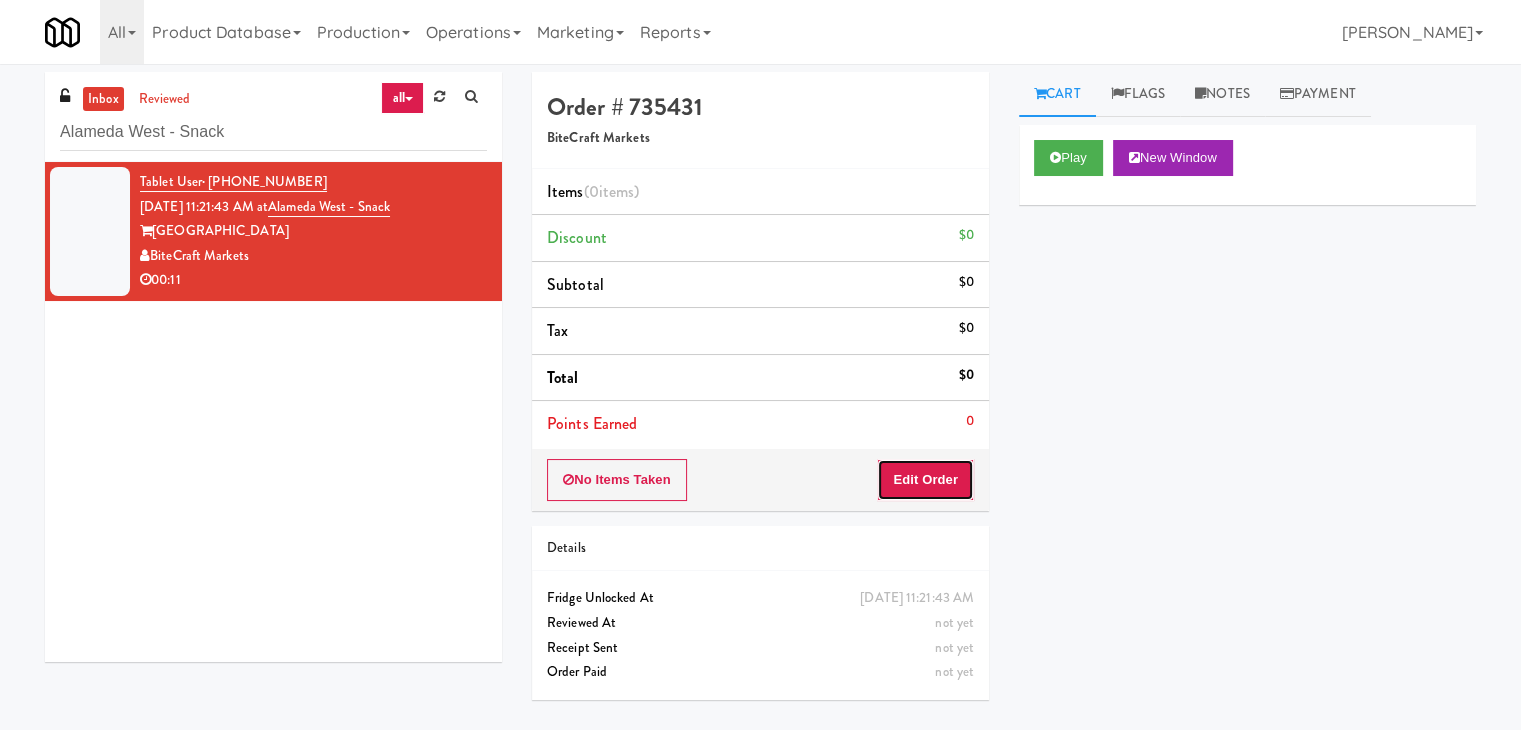 click on "Edit Order" at bounding box center [925, 480] 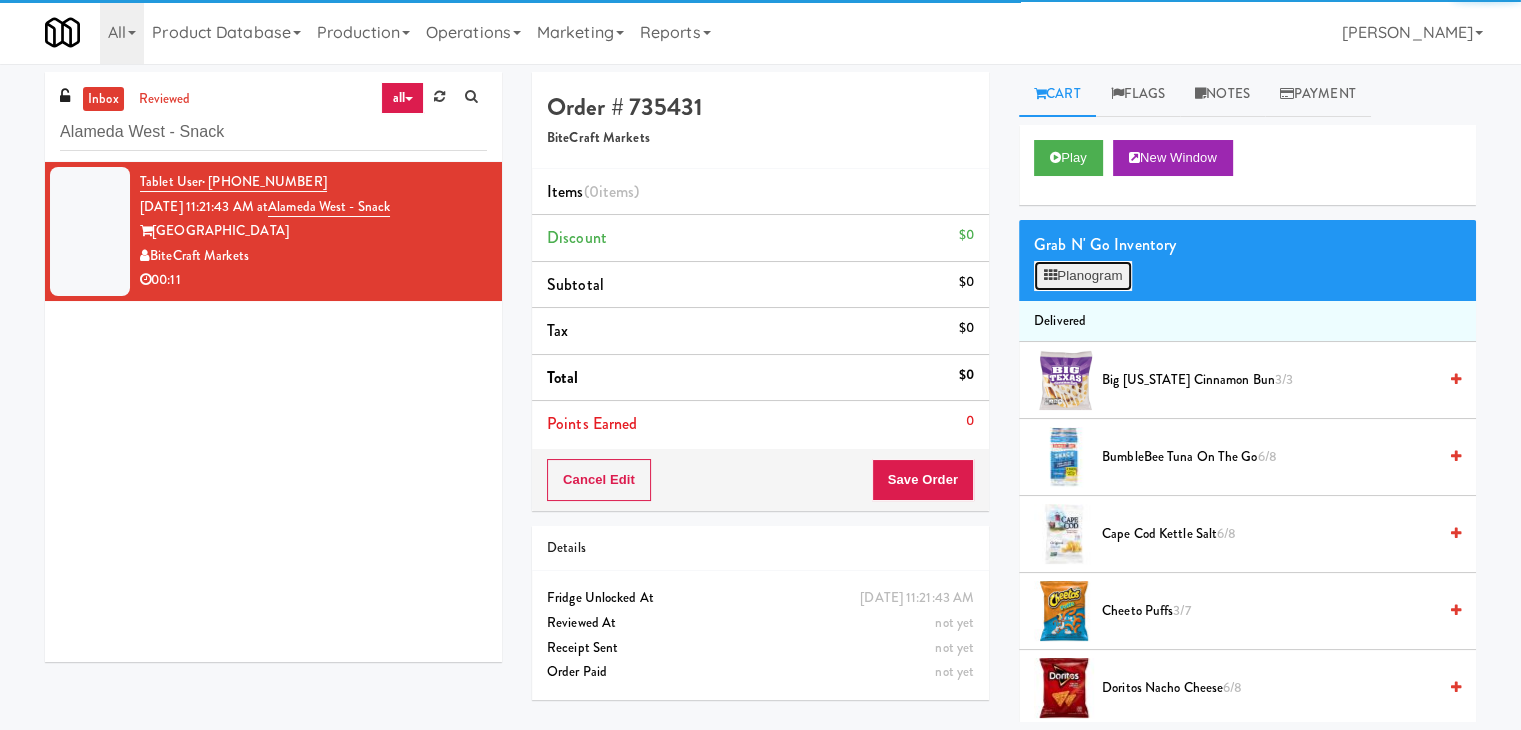 click on "Planogram" at bounding box center [1083, 276] 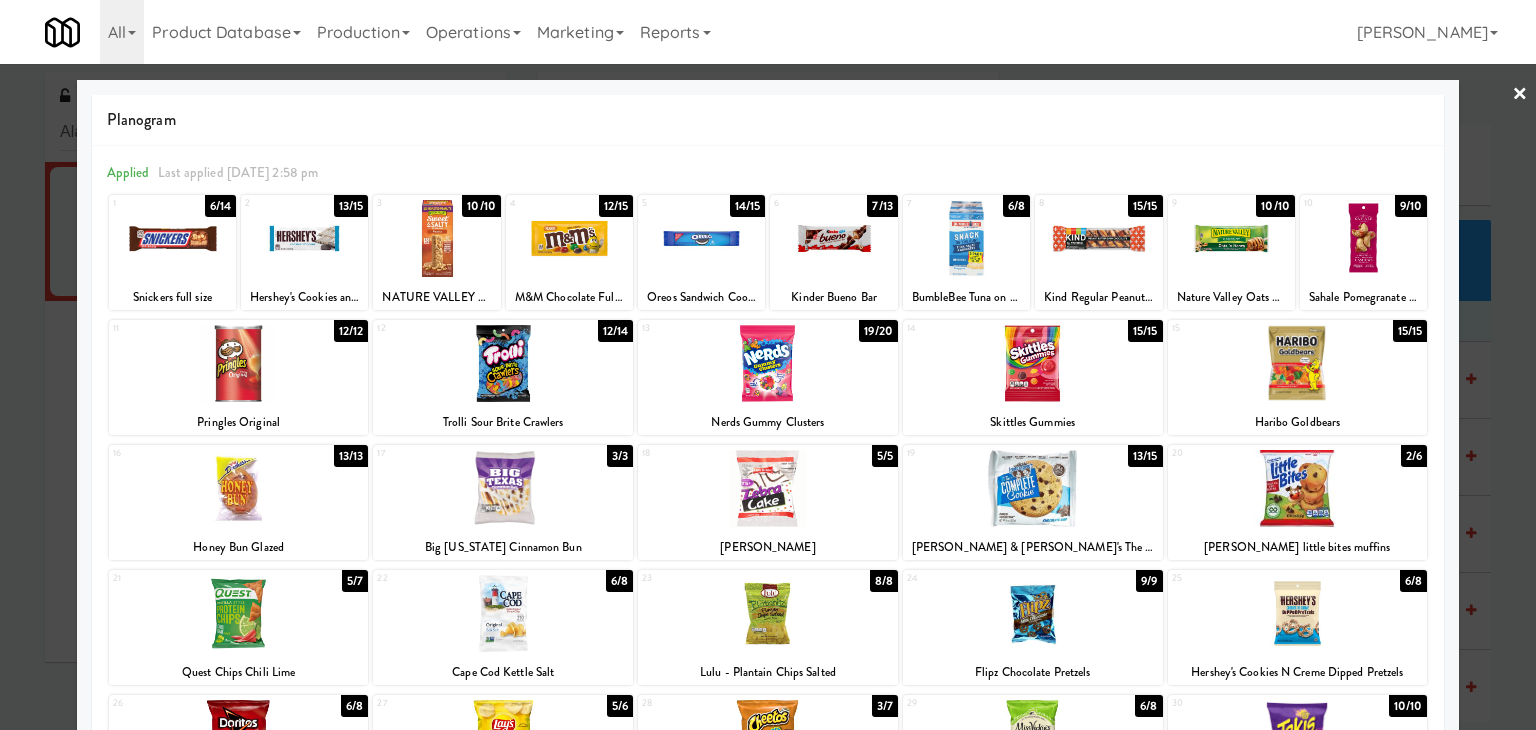 click at bounding box center [304, 238] 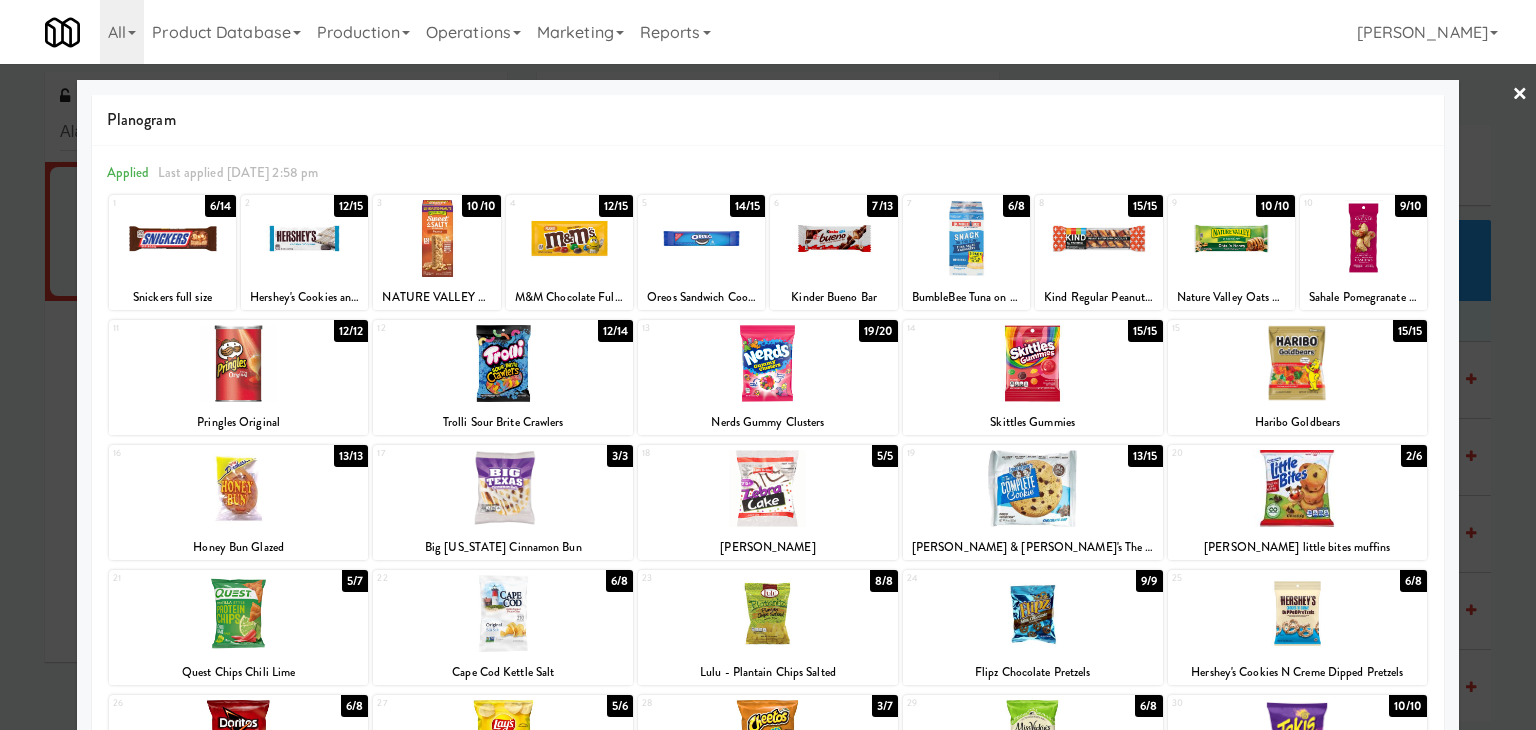 click at bounding box center [239, 363] 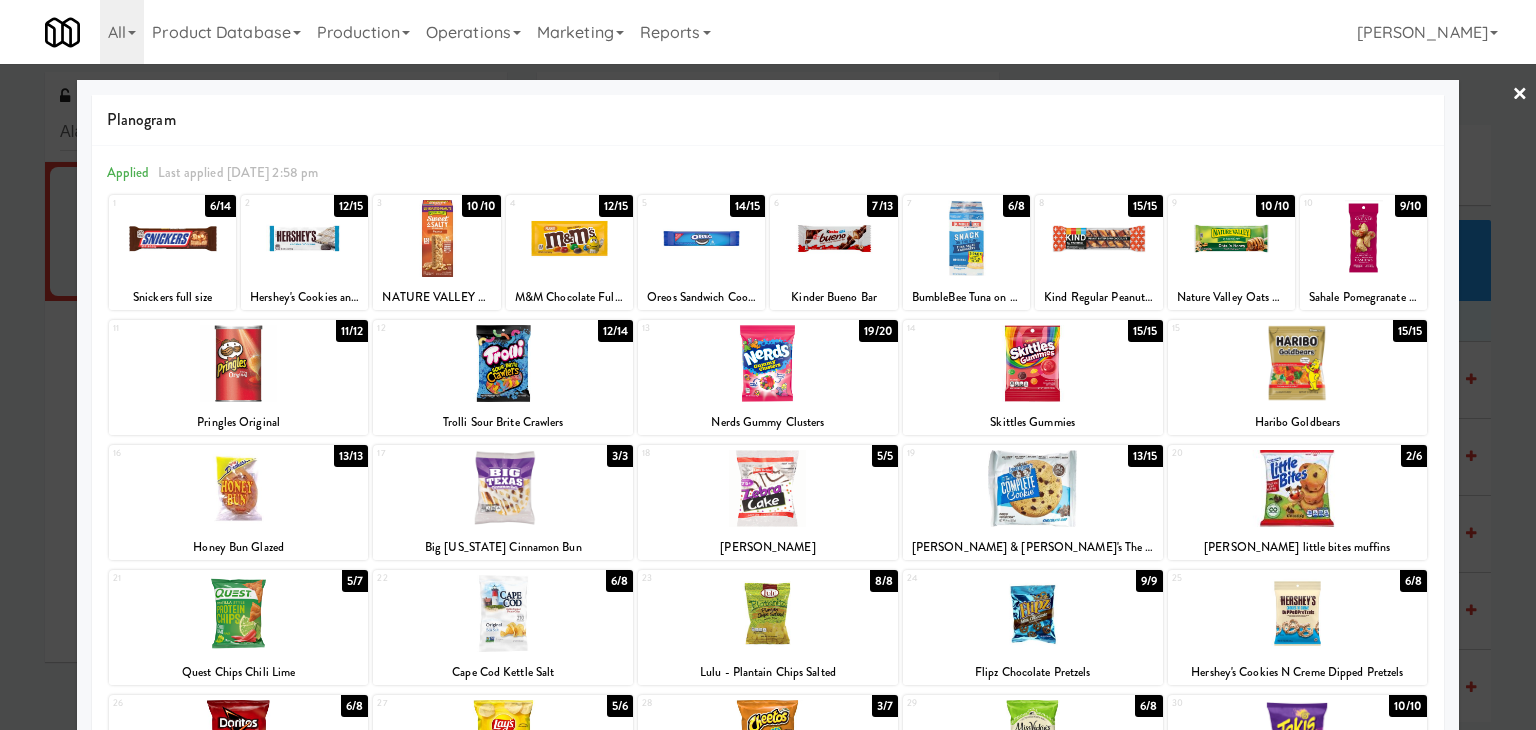 click at bounding box center [768, 365] 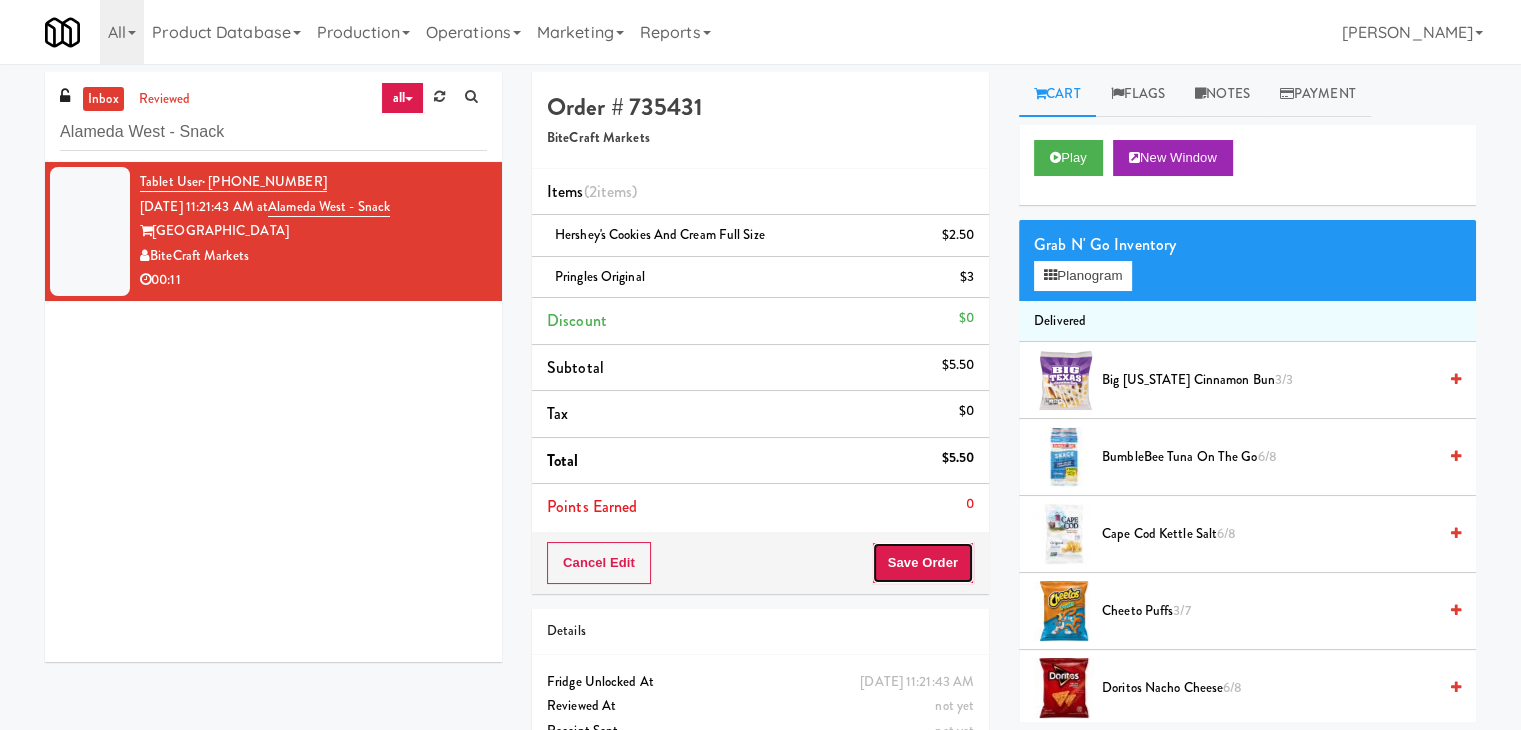 click on "Save Order" at bounding box center [923, 563] 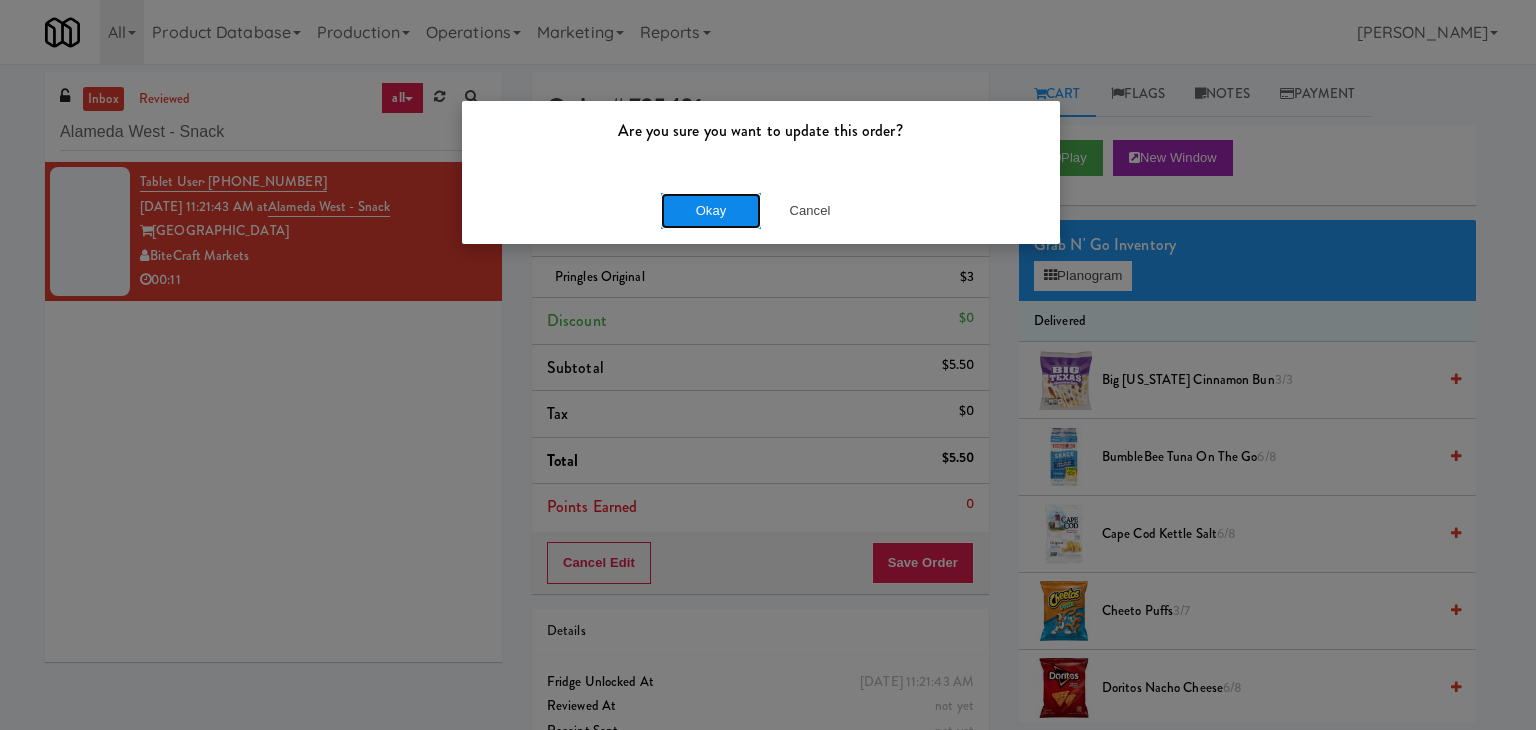 click on "Okay" at bounding box center [711, 211] 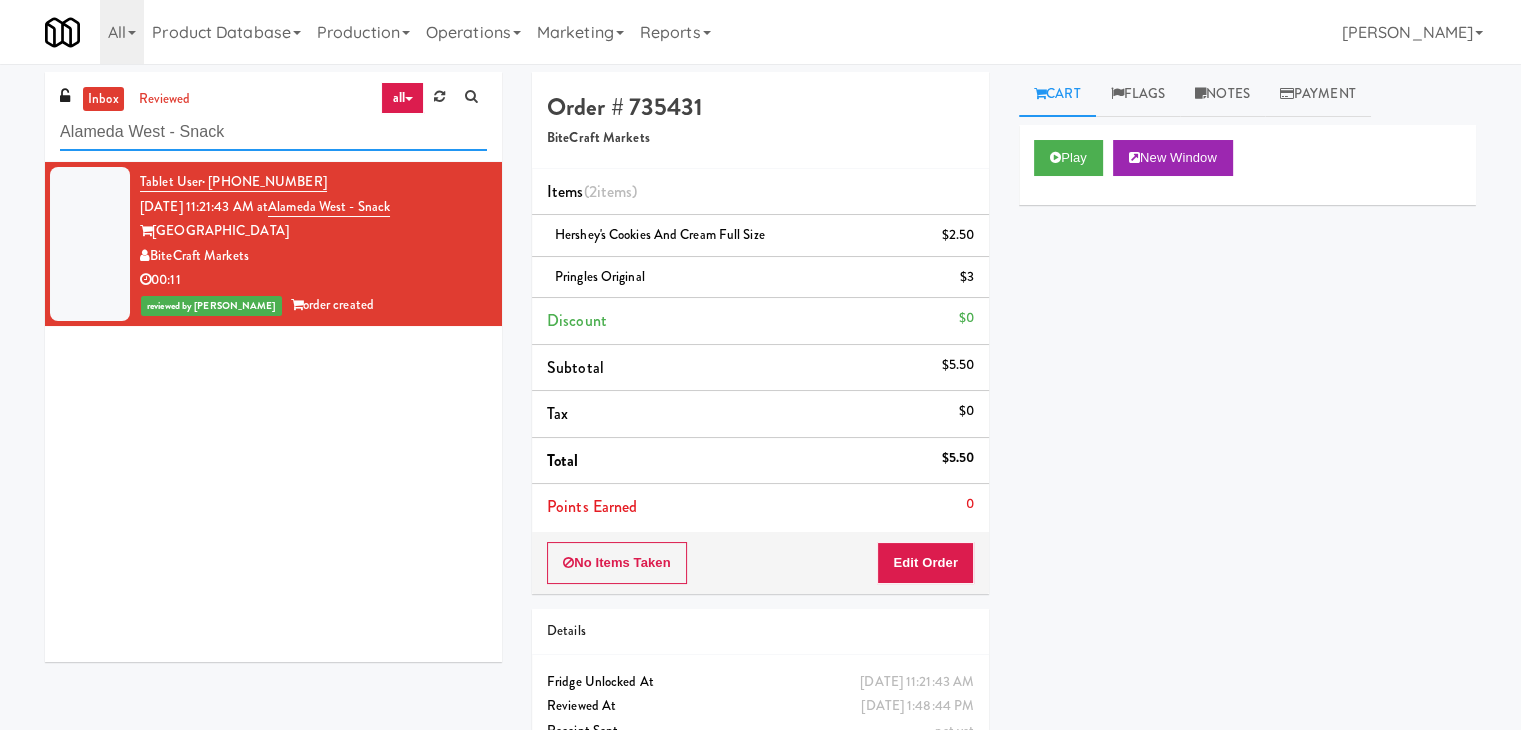 click on "Alameda West - Snack" at bounding box center (273, 132) 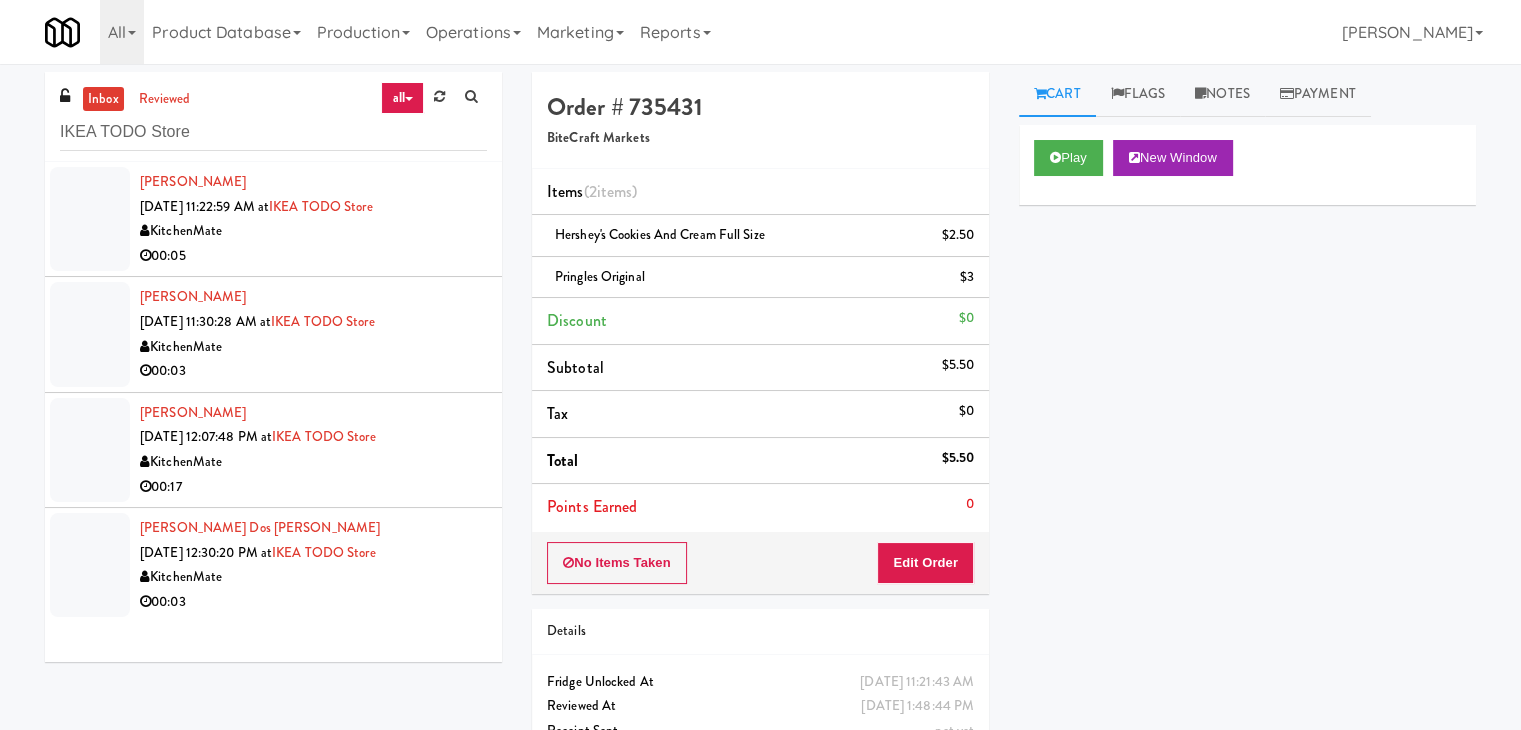 click on "00:05" at bounding box center (313, 256) 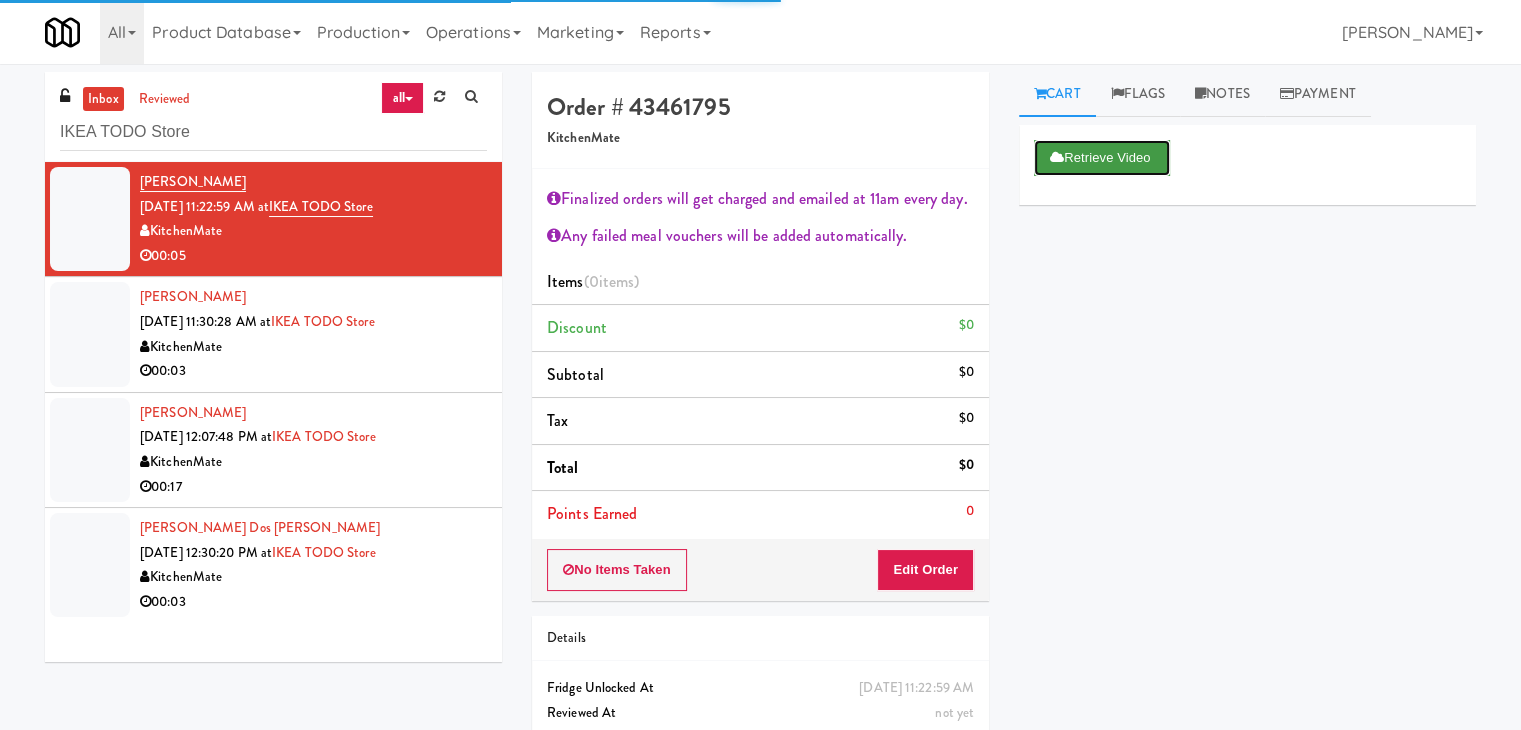 click on "Retrieve Video" at bounding box center (1102, 158) 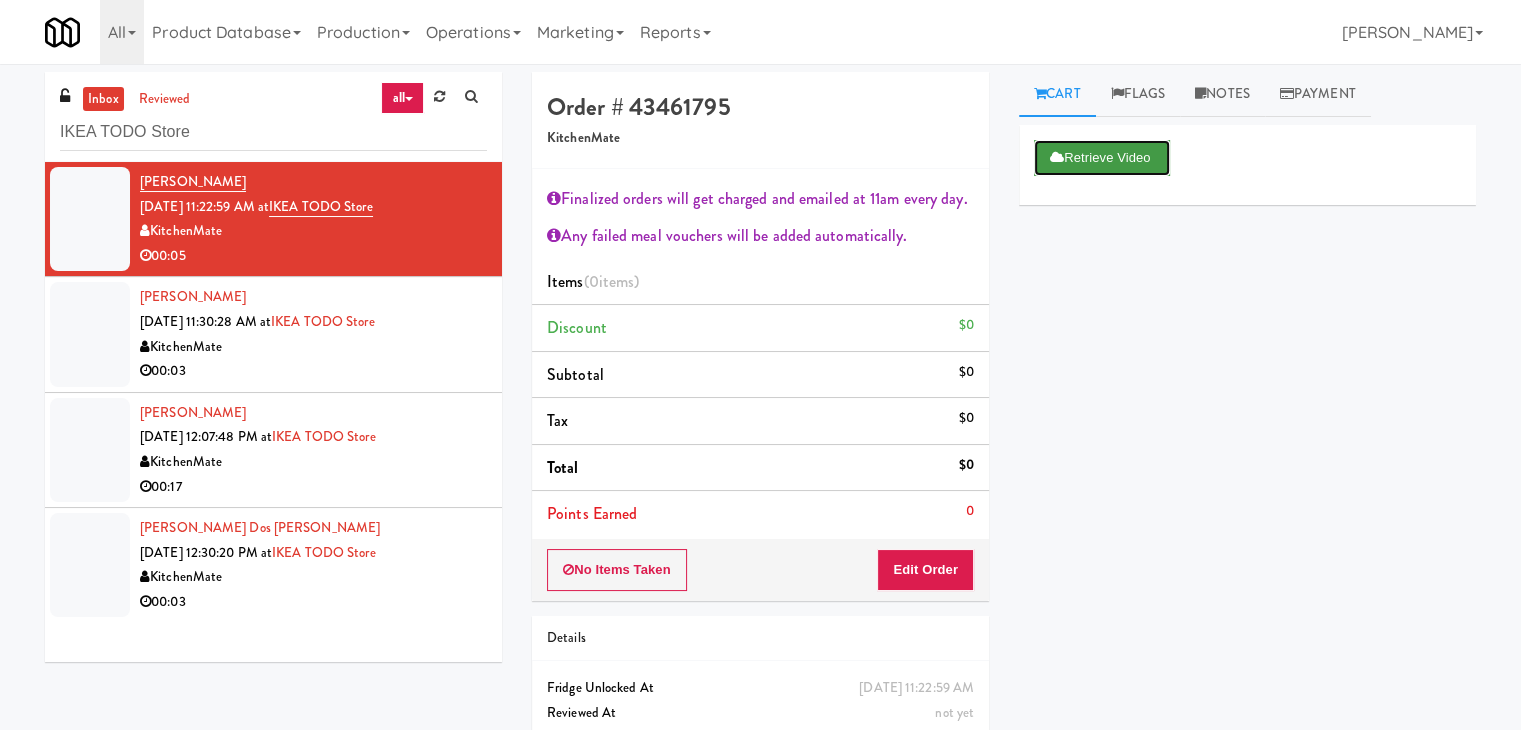click on "Retrieve Video" at bounding box center [1102, 158] 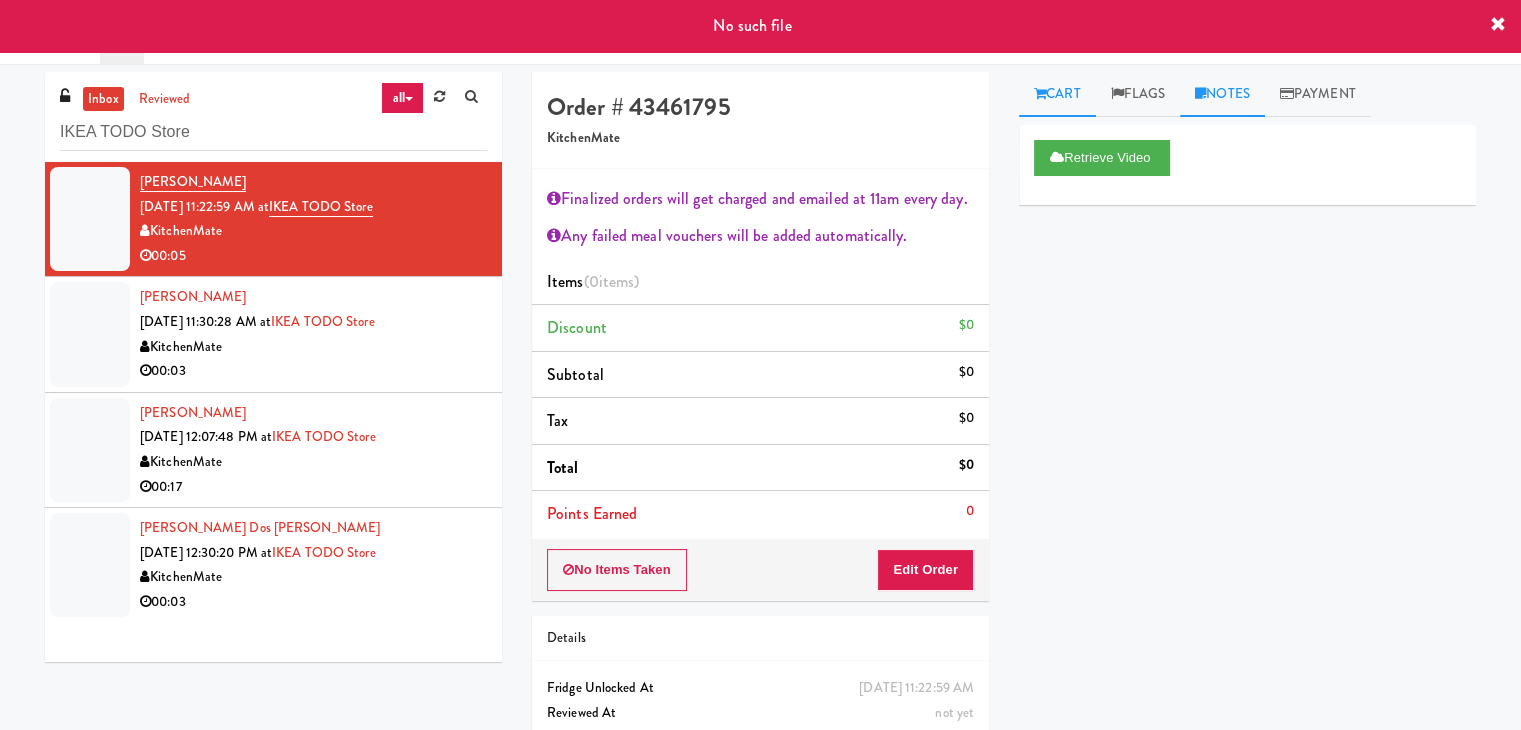 click on "Notes" at bounding box center [1222, 94] 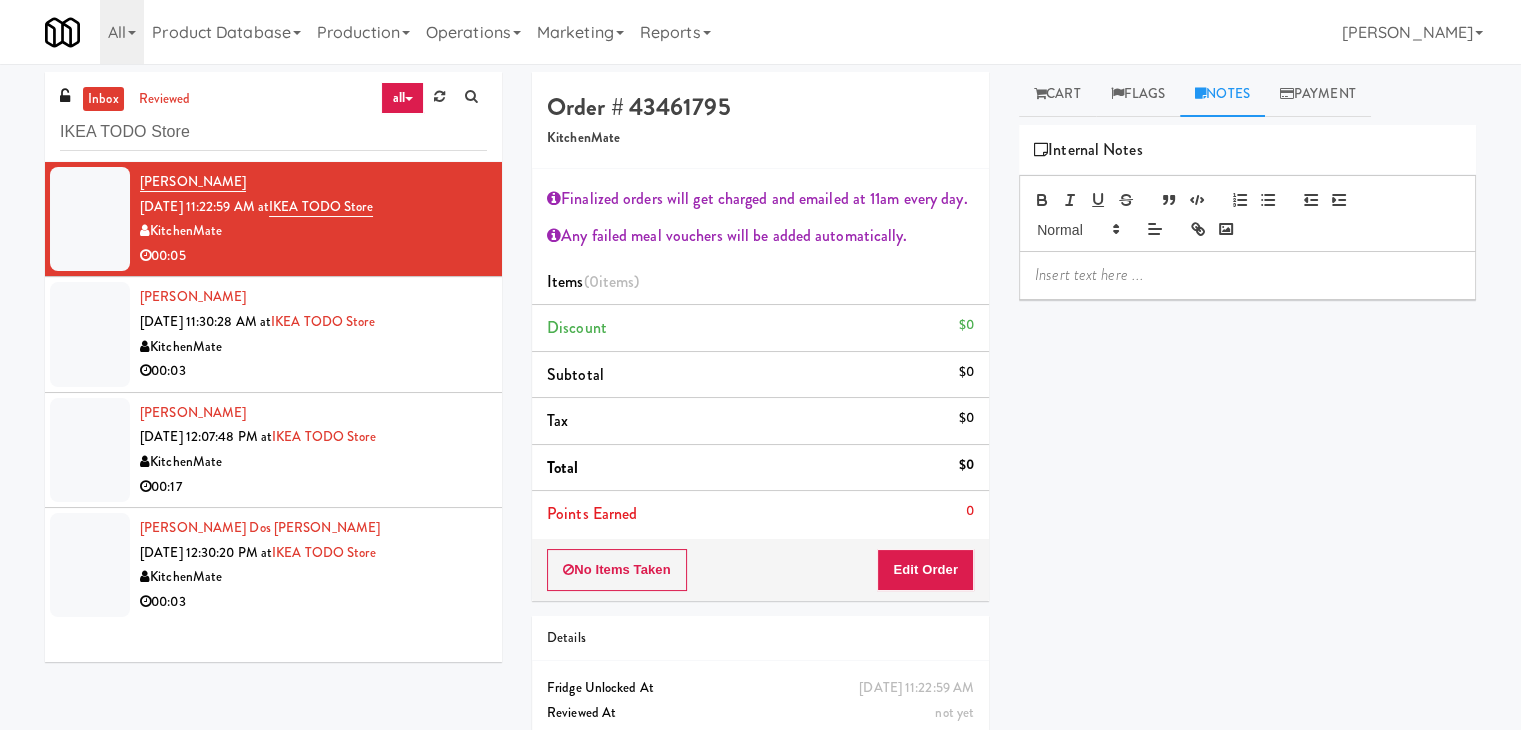 click at bounding box center (1247, 275) 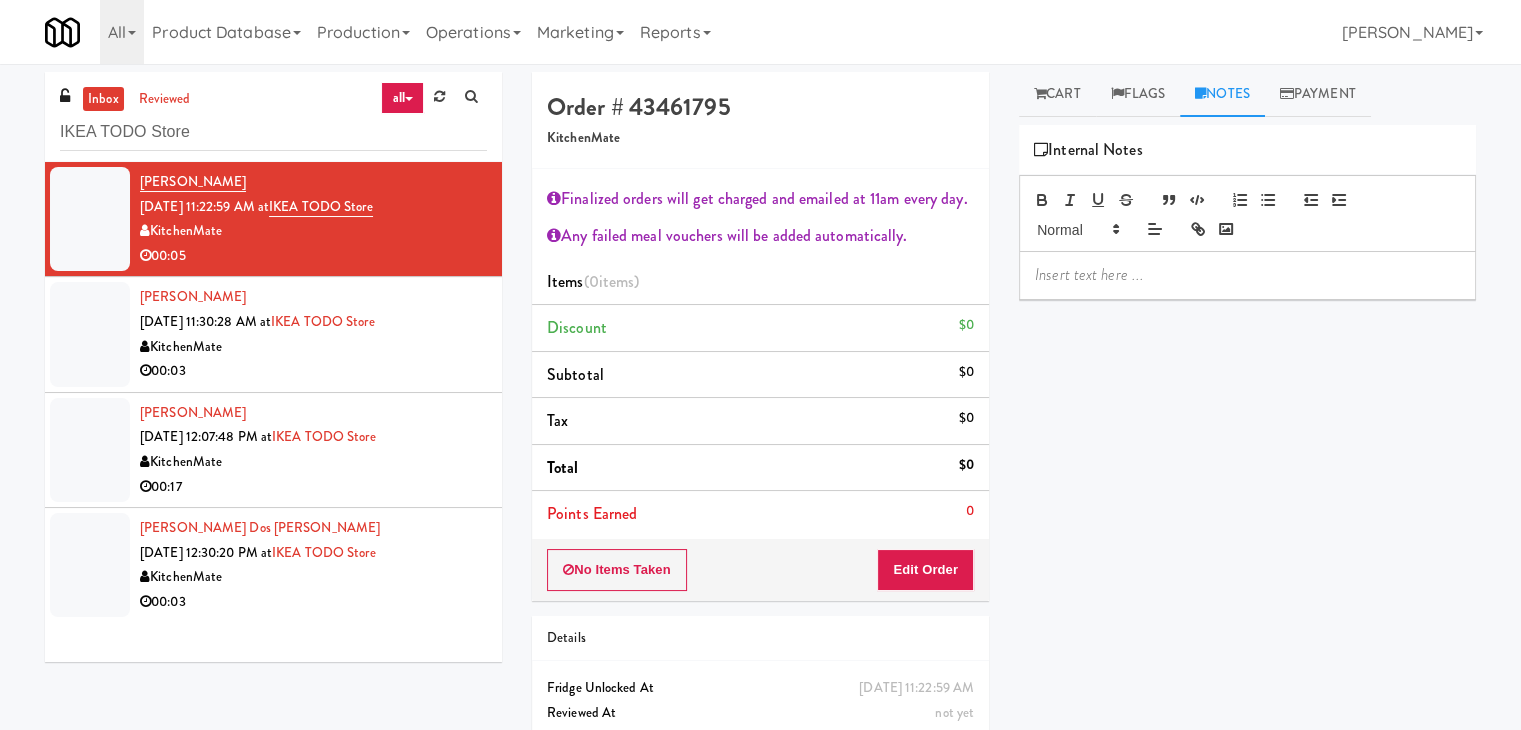 scroll, scrollTop: 0, scrollLeft: 0, axis: both 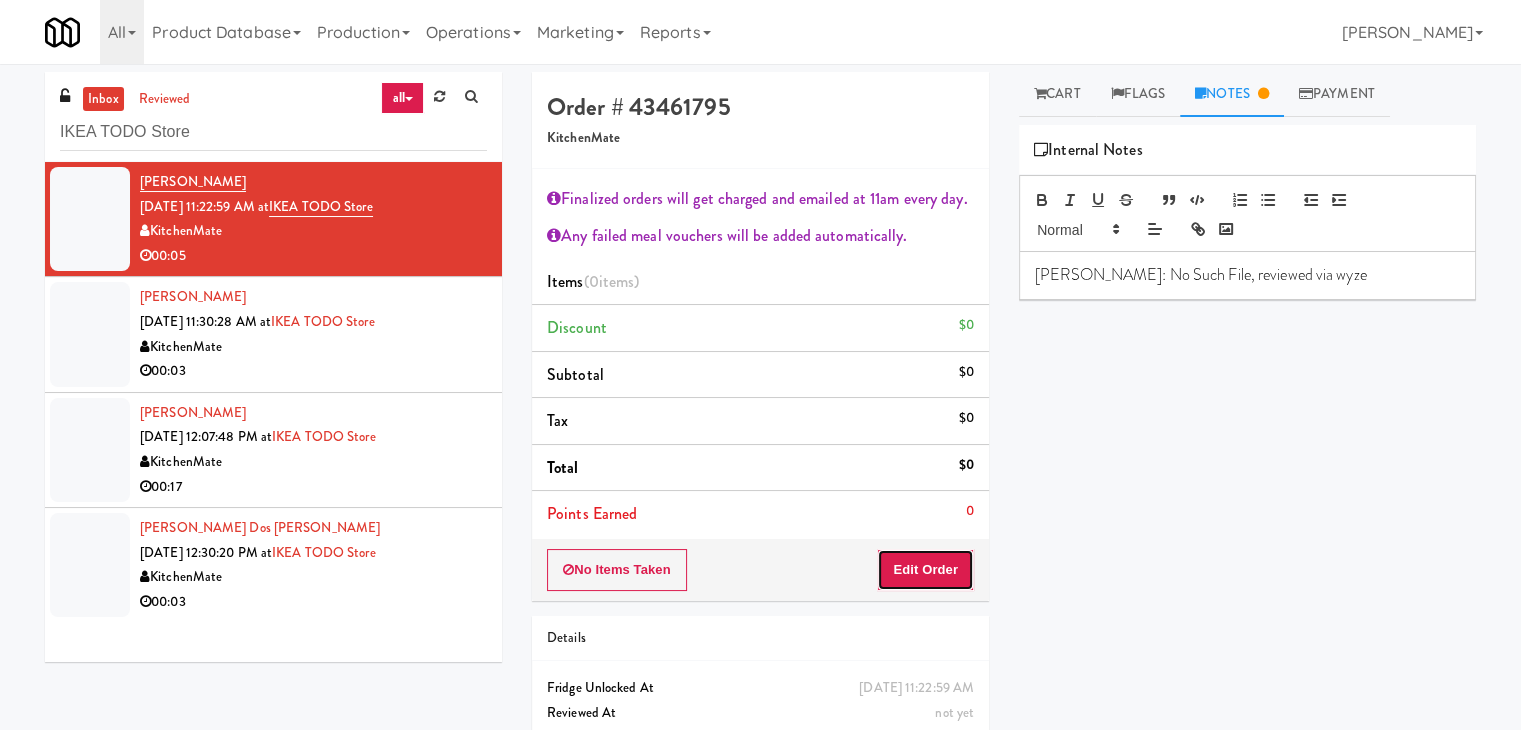 click on "Edit Order" at bounding box center [925, 570] 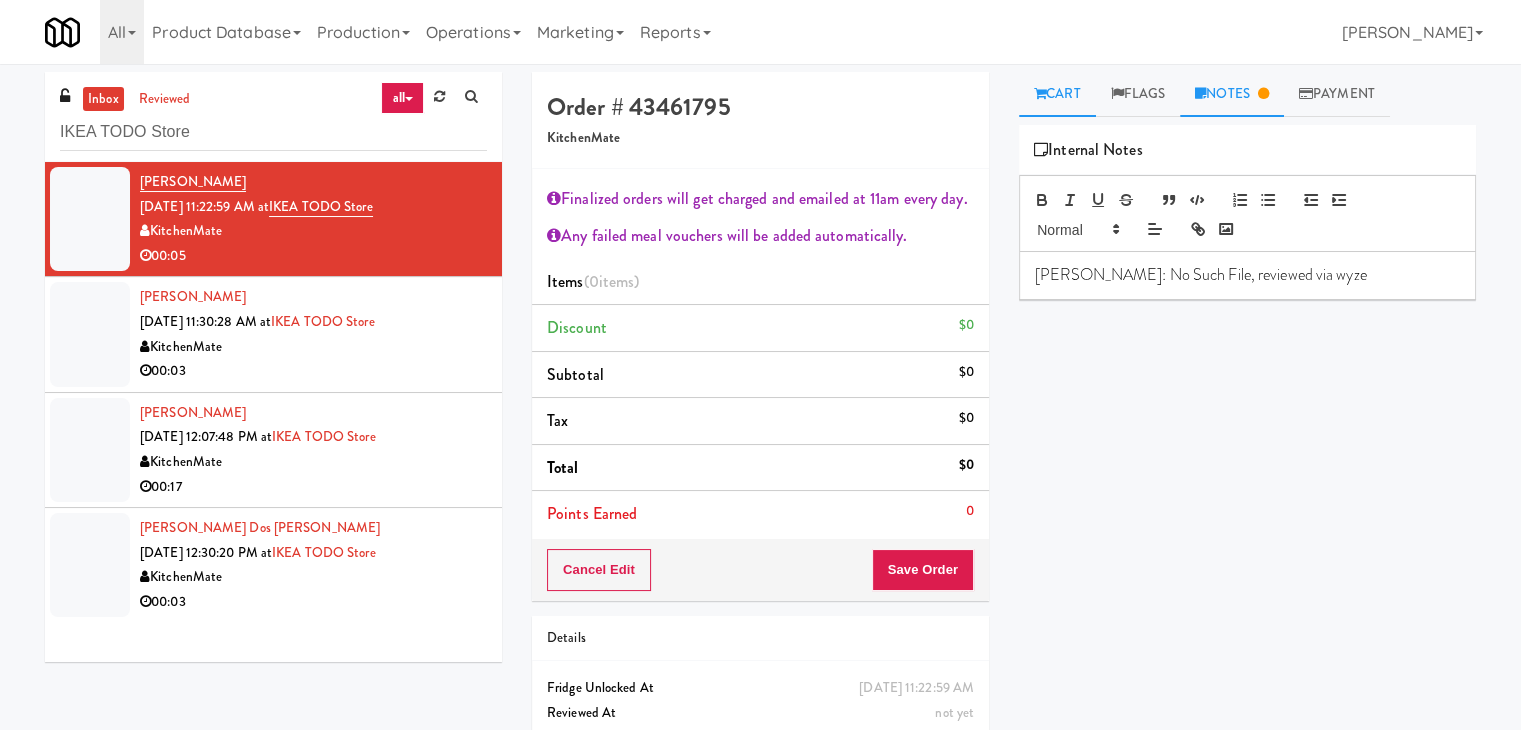 click on "Cart" at bounding box center (1057, 94) 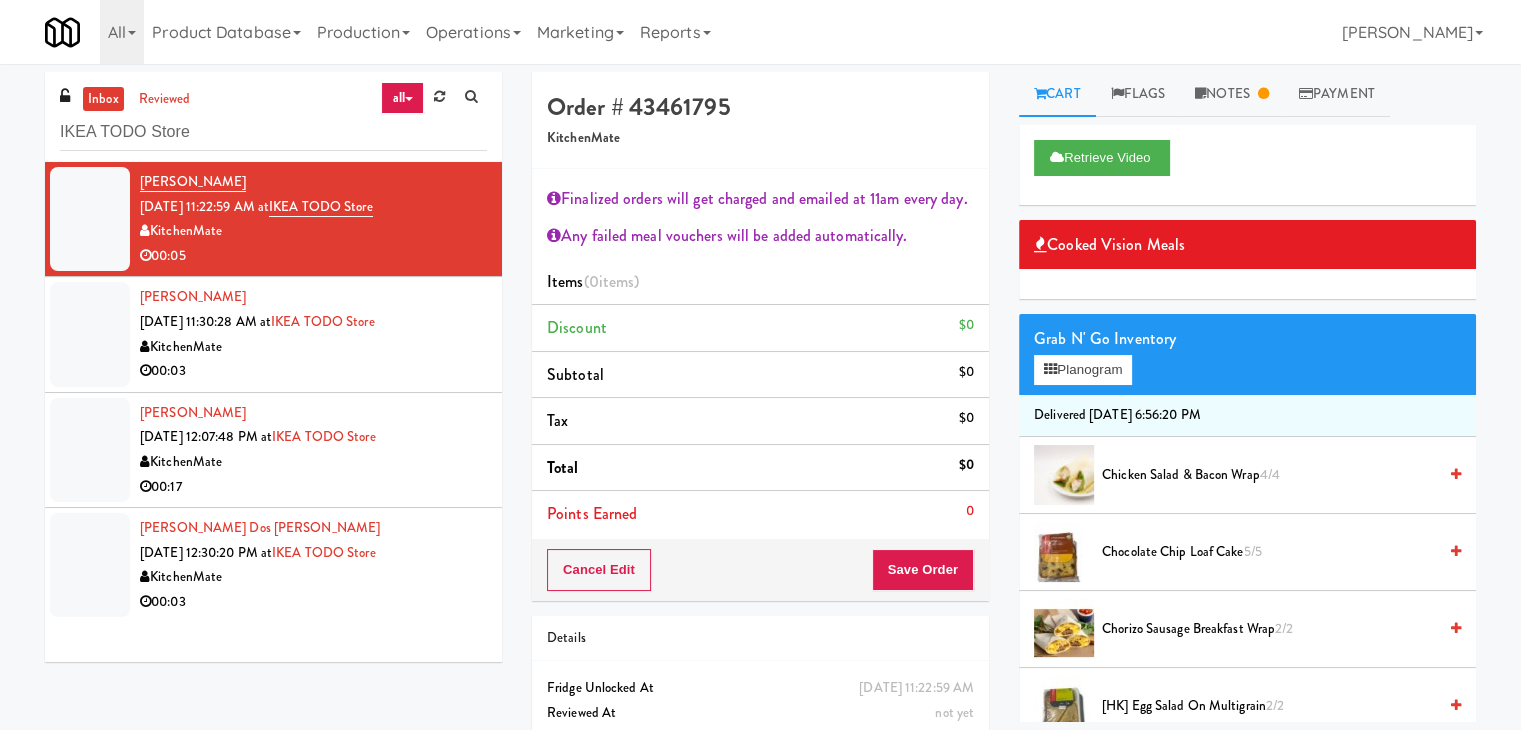 scroll, scrollTop: 200, scrollLeft: 0, axis: vertical 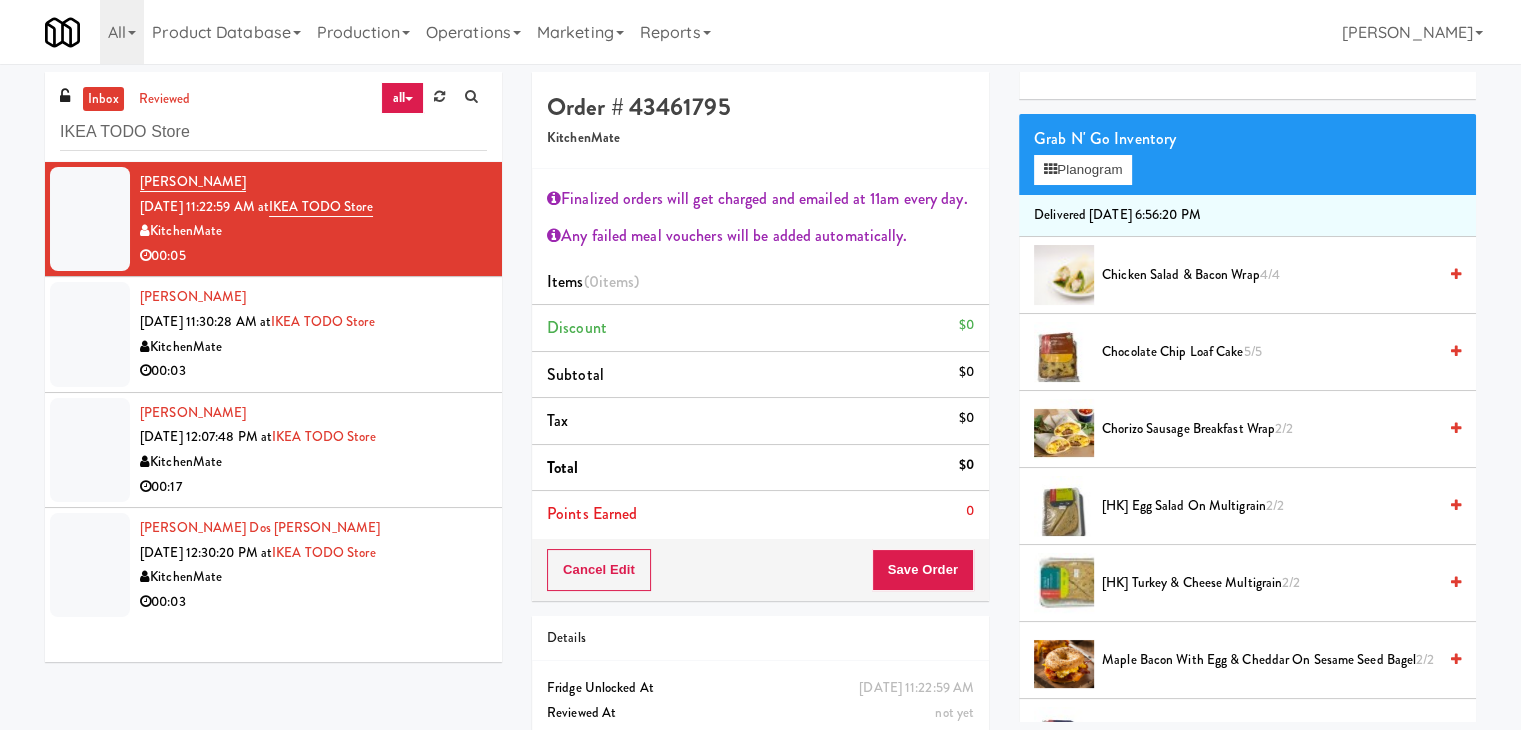 click at bounding box center (1456, 582) 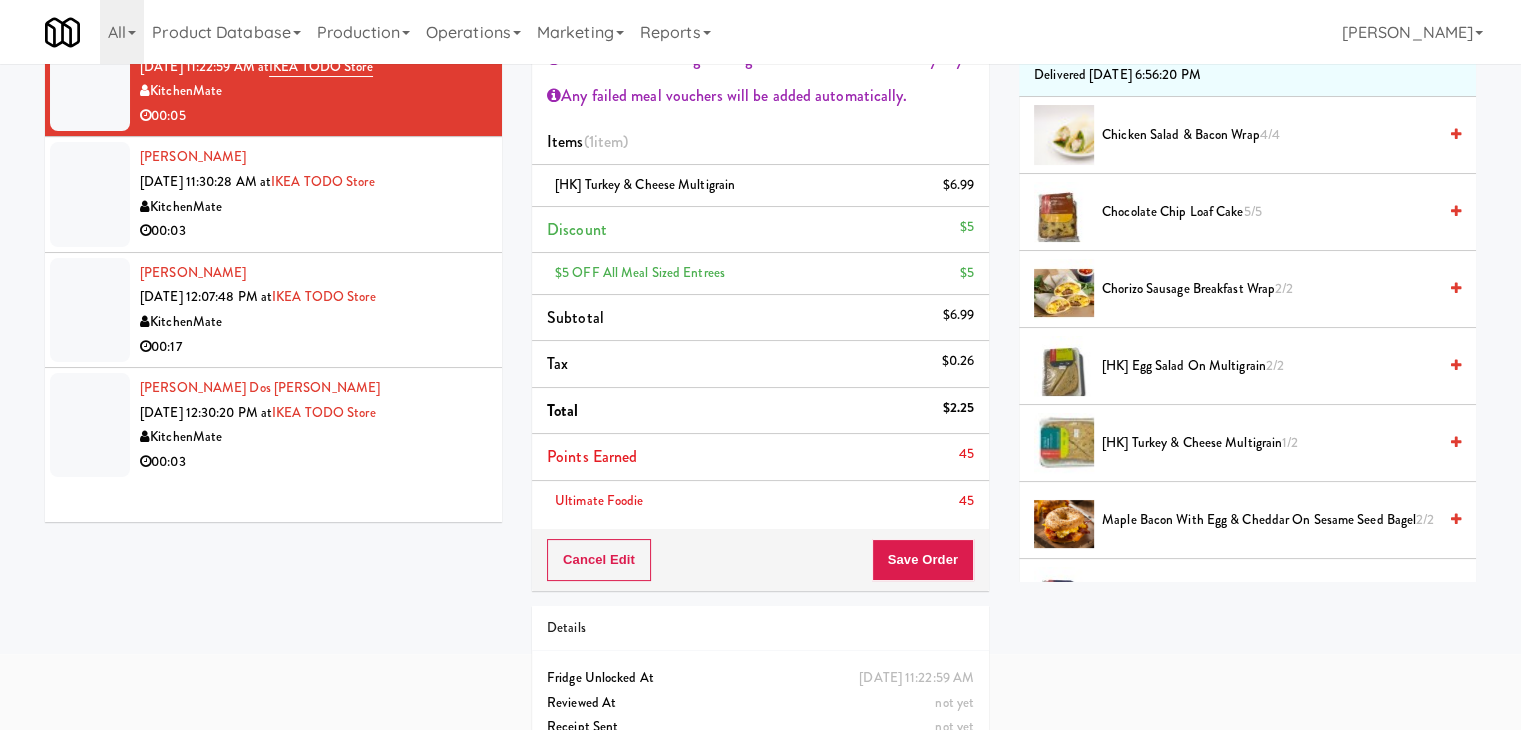 scroll, scrollTop: 202, scrollLeft: 0, axis: vertical 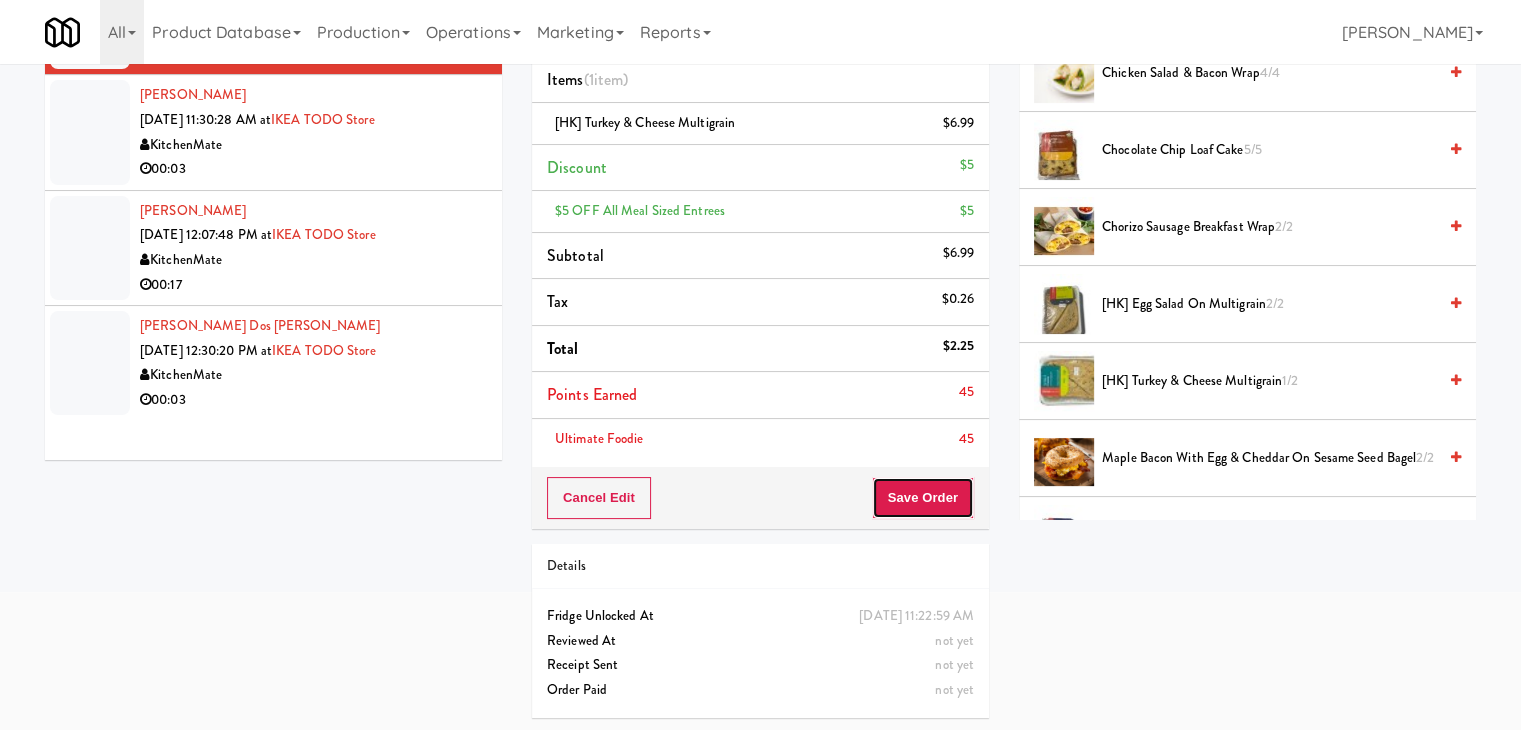click on "Save Order" at bounding box center (923, 498) 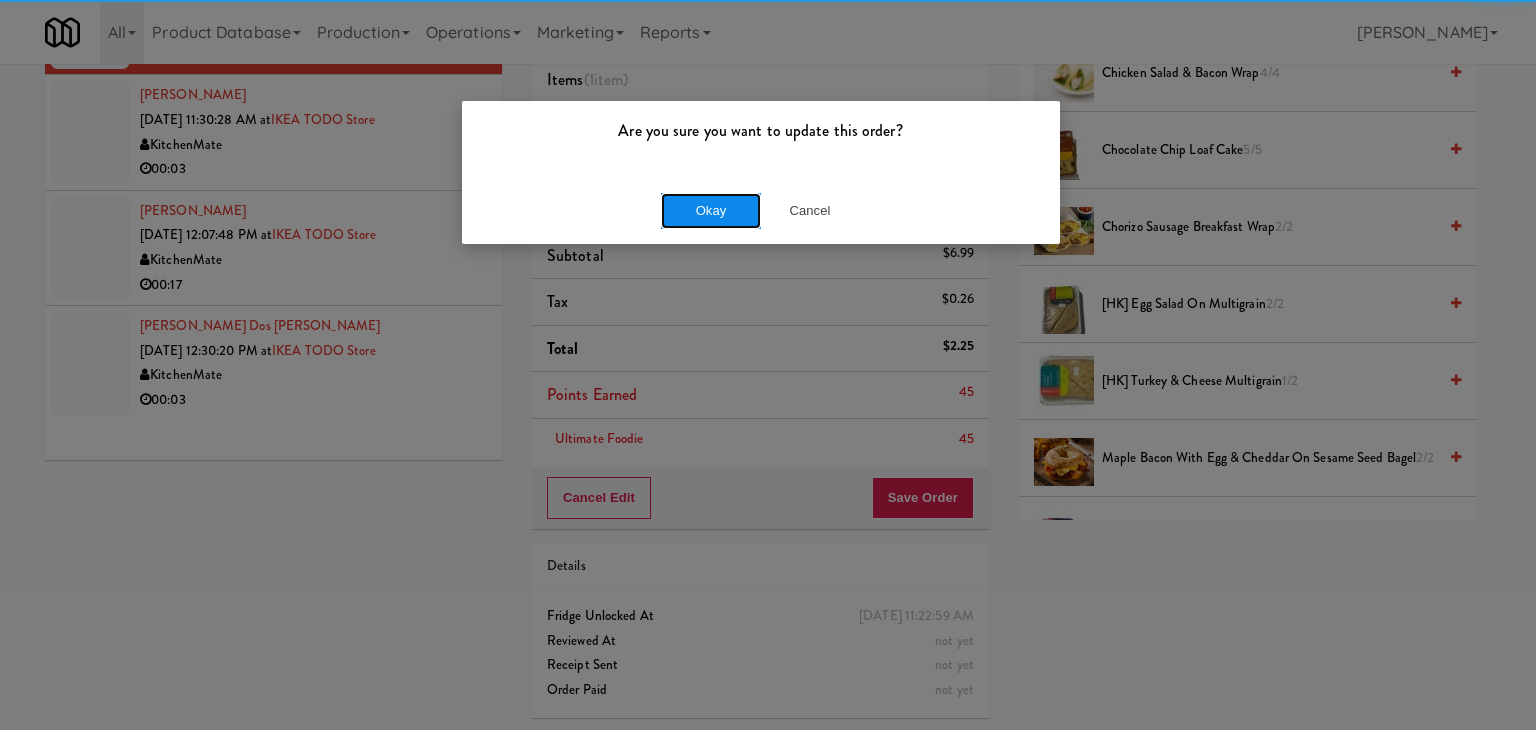 click on "Okay" at bounding box center (711, 211) 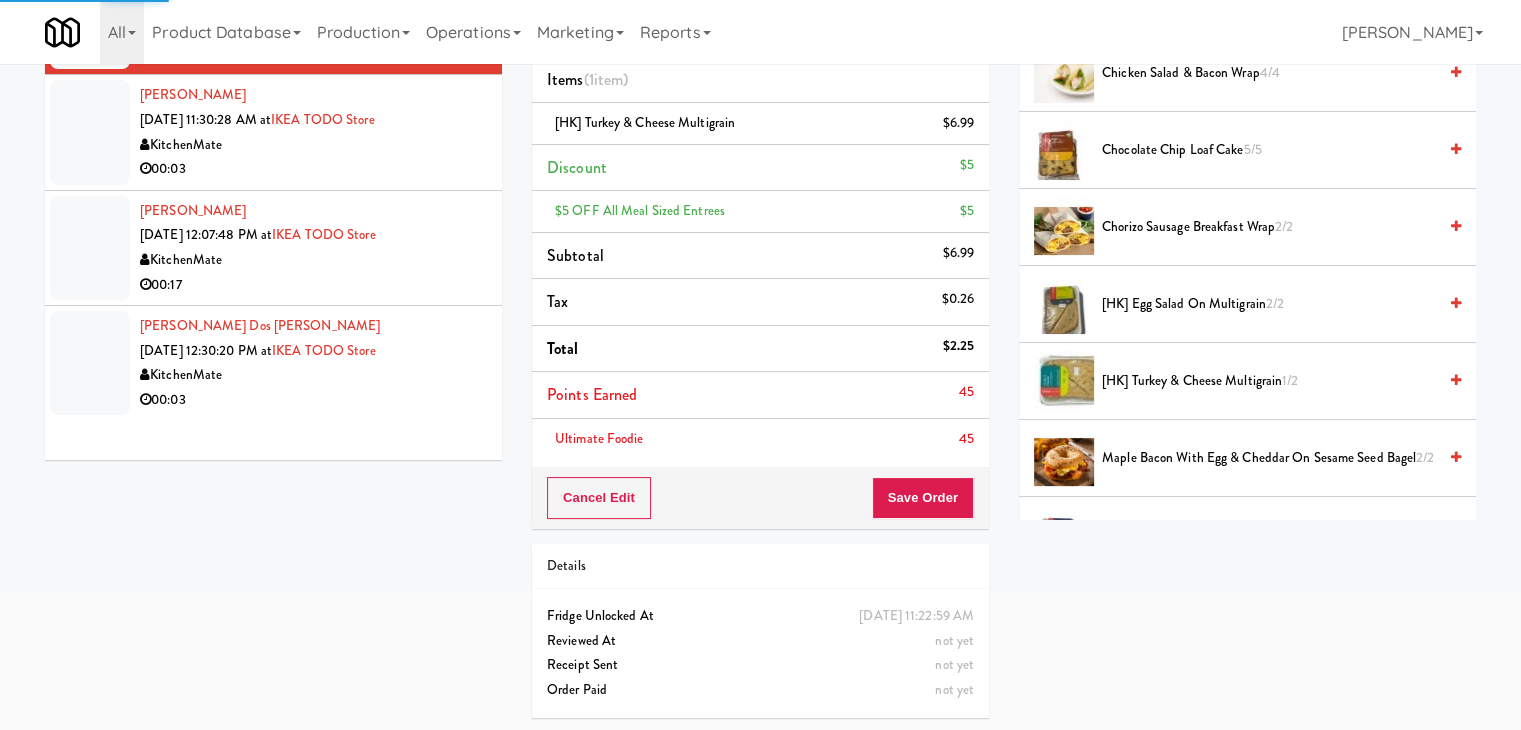 scroll, scrollTop: 56, scrollLeft: 0, axis: vertical 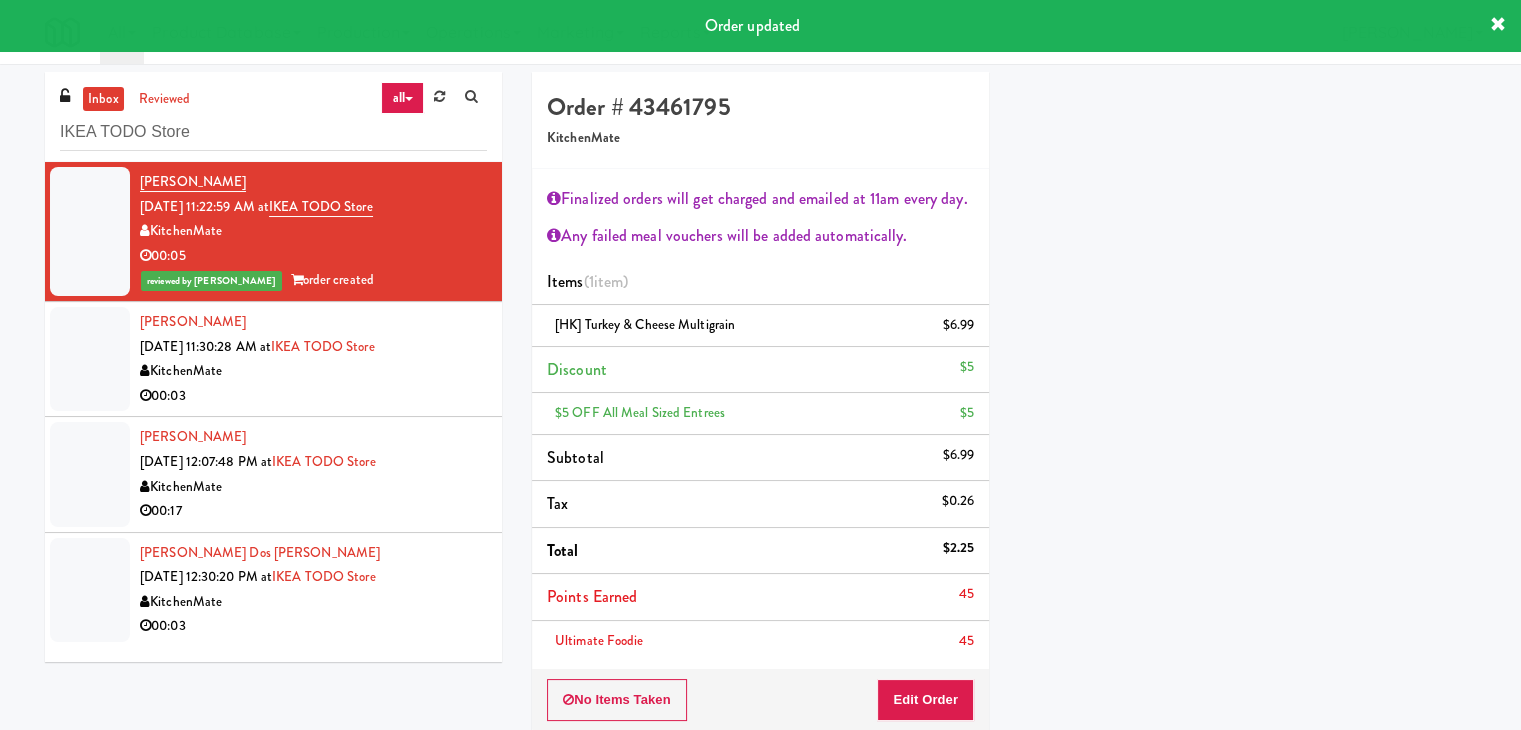 click on "KitchenMate" at bounding box center (313, 371) 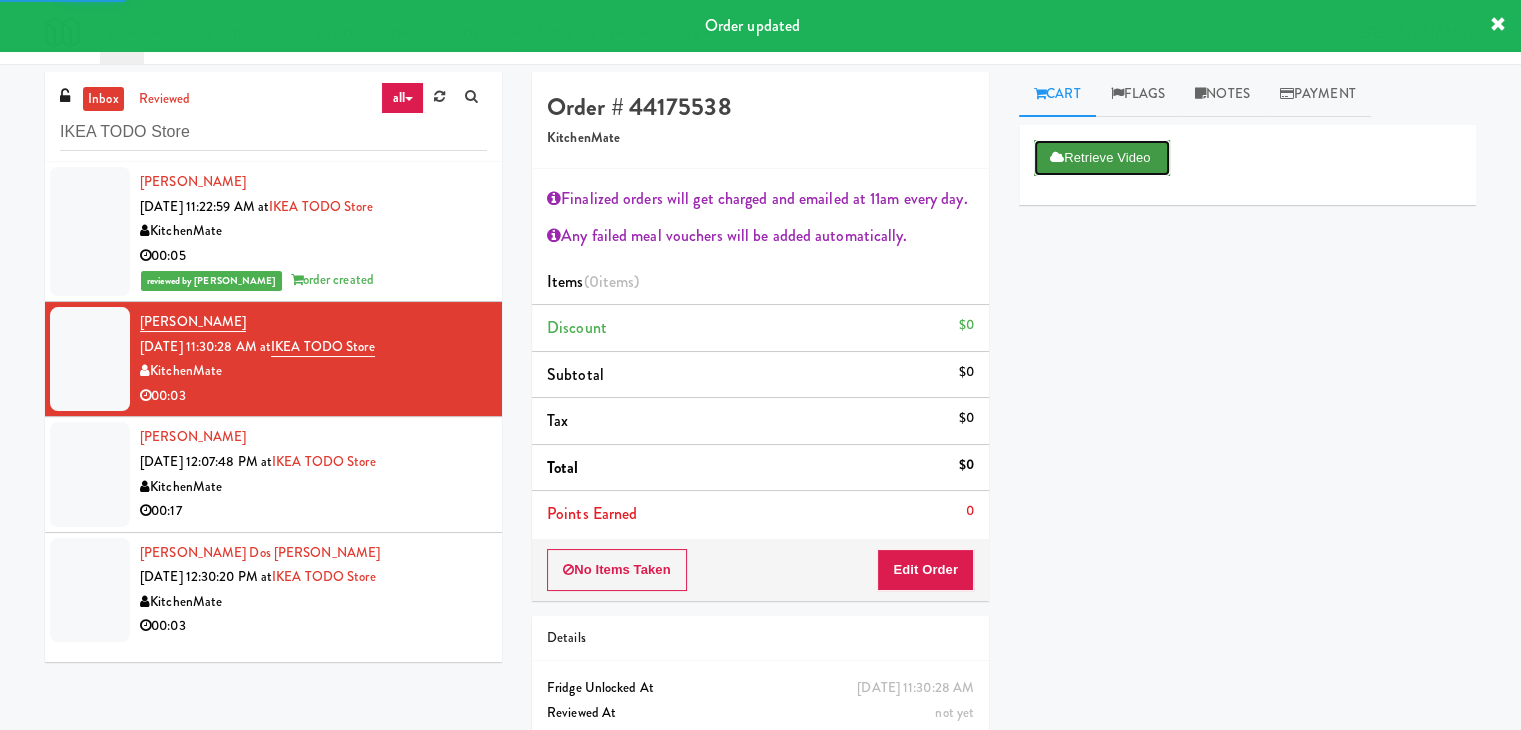 click on "Retrieve Video" at bounding box center [1102, 158] 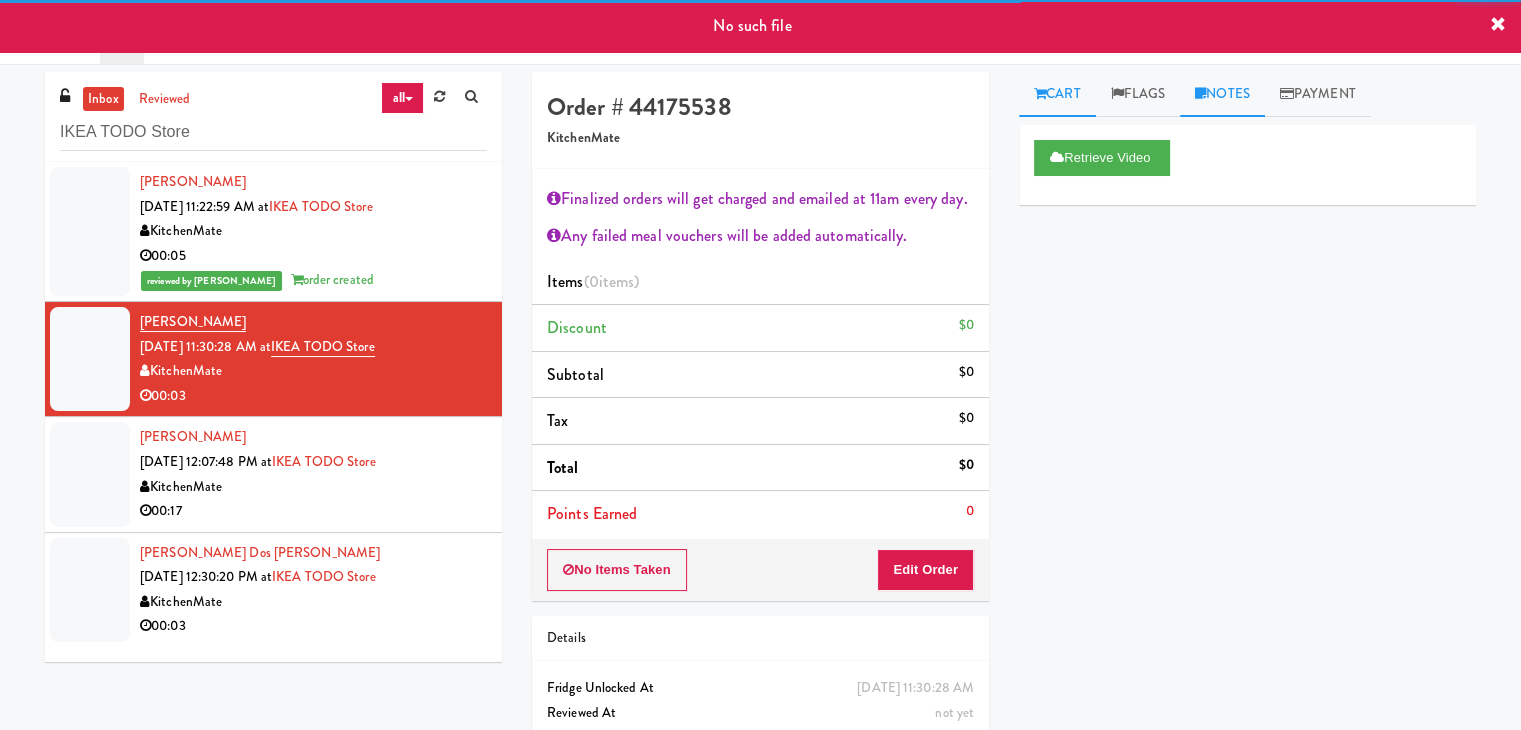 click on "Notes" at bounding box center (1222, 94) 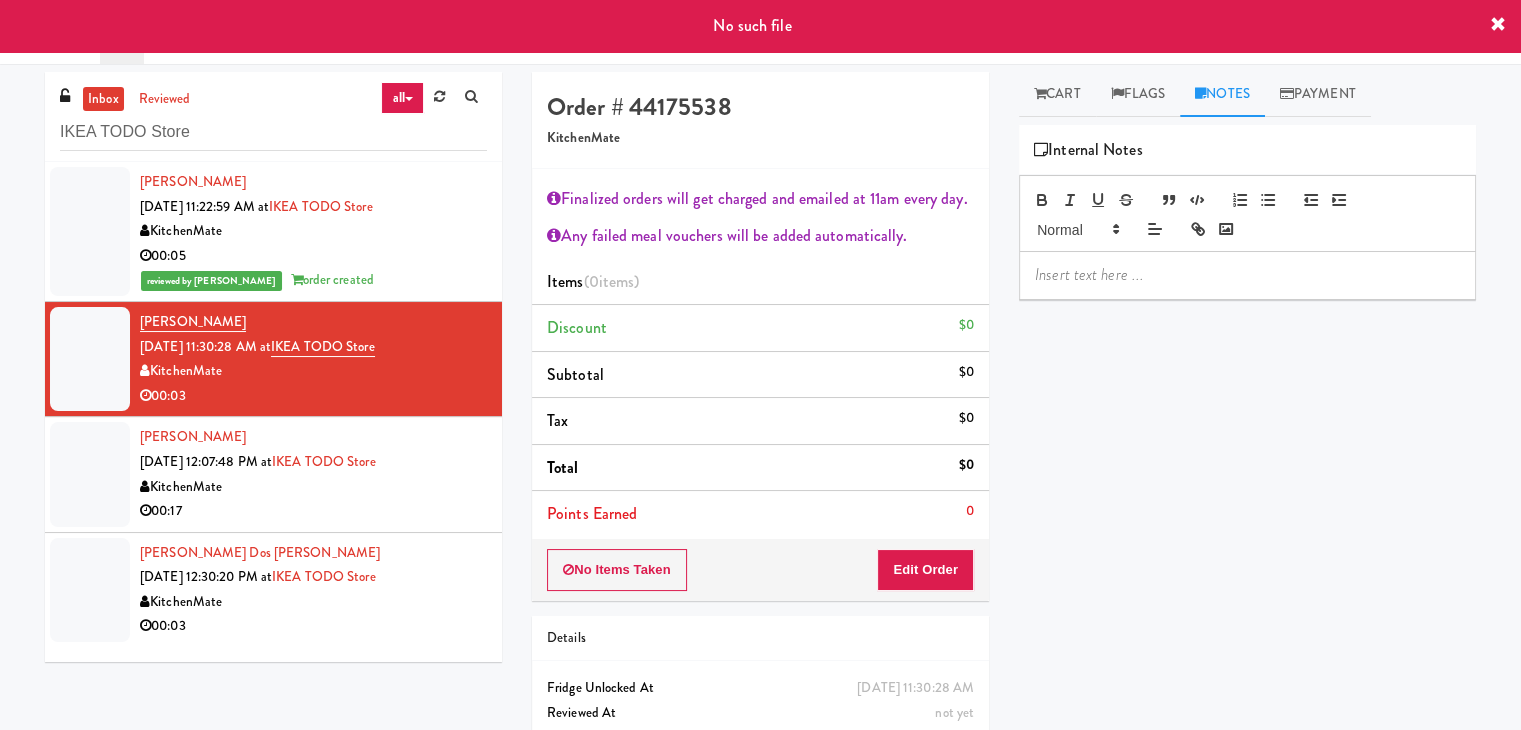 click at bounding box center [1247, 275] 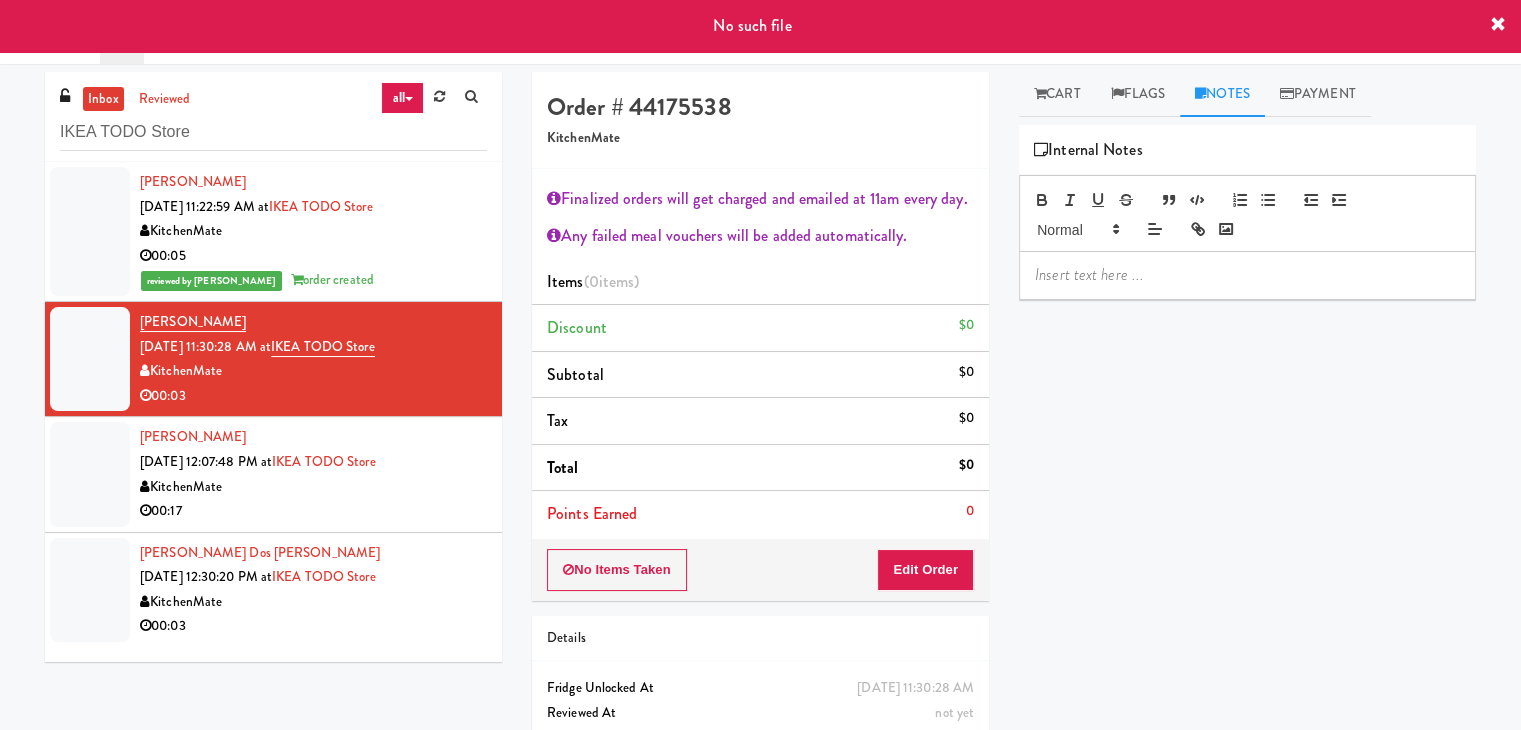 scroll, scrollTop: 0, scrollLeft: 0, axis: both 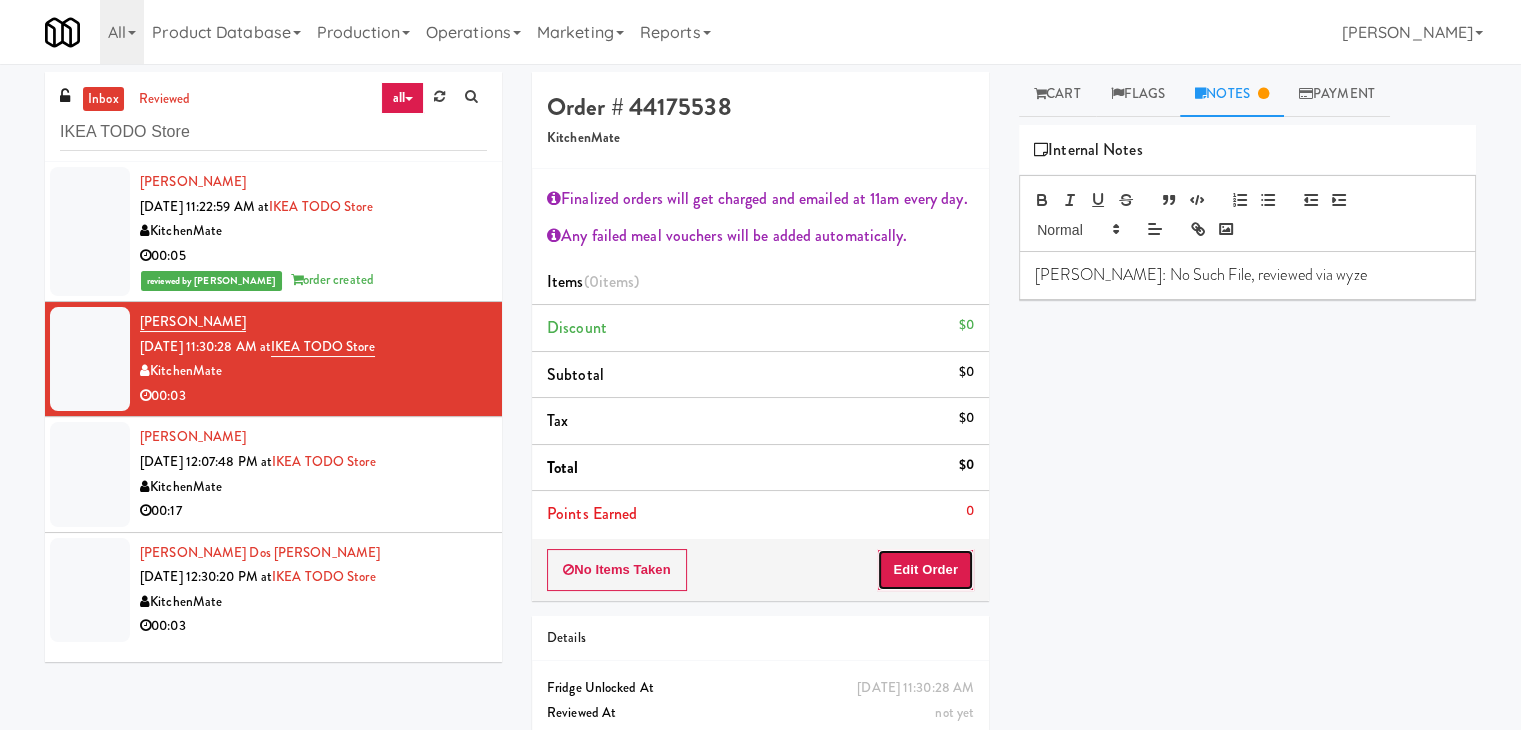 click on "Edit Order" at bounding box center [925, 570] 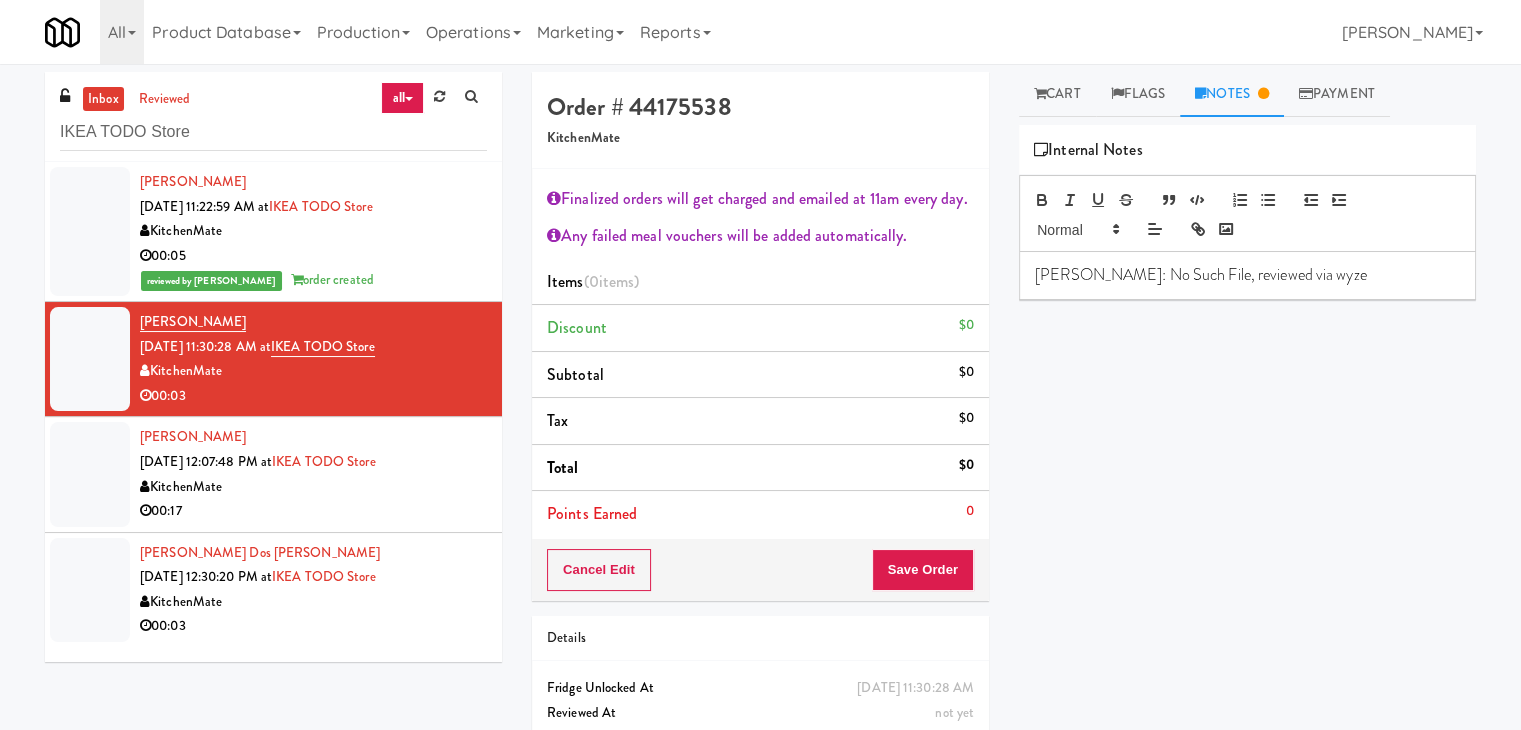 drag, startPoint x: 1047, startPoint y: 95, endPoint x: 1061, endPoint y: 205, distance: 110.88733 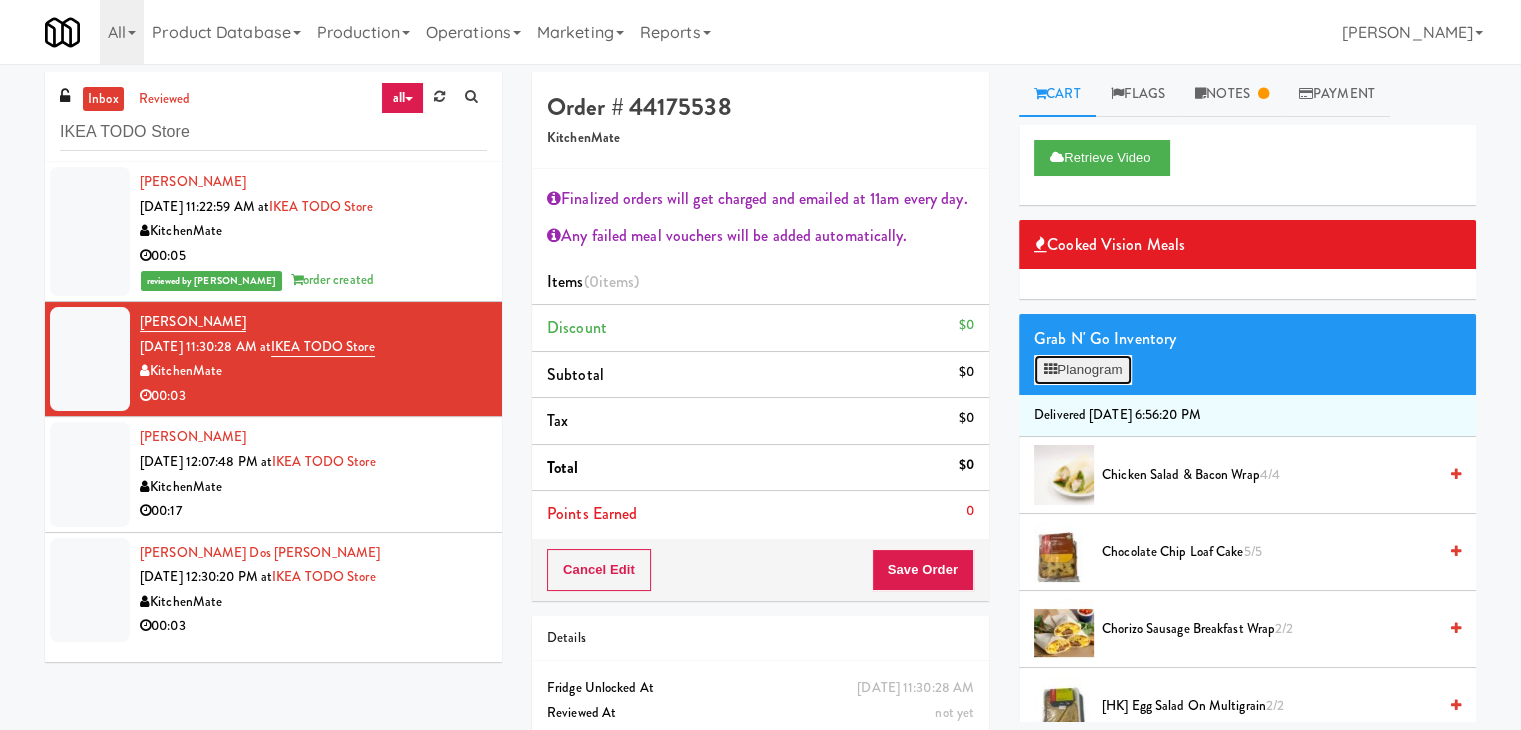 click on "Planogram" at bounding box center (1083, 370) 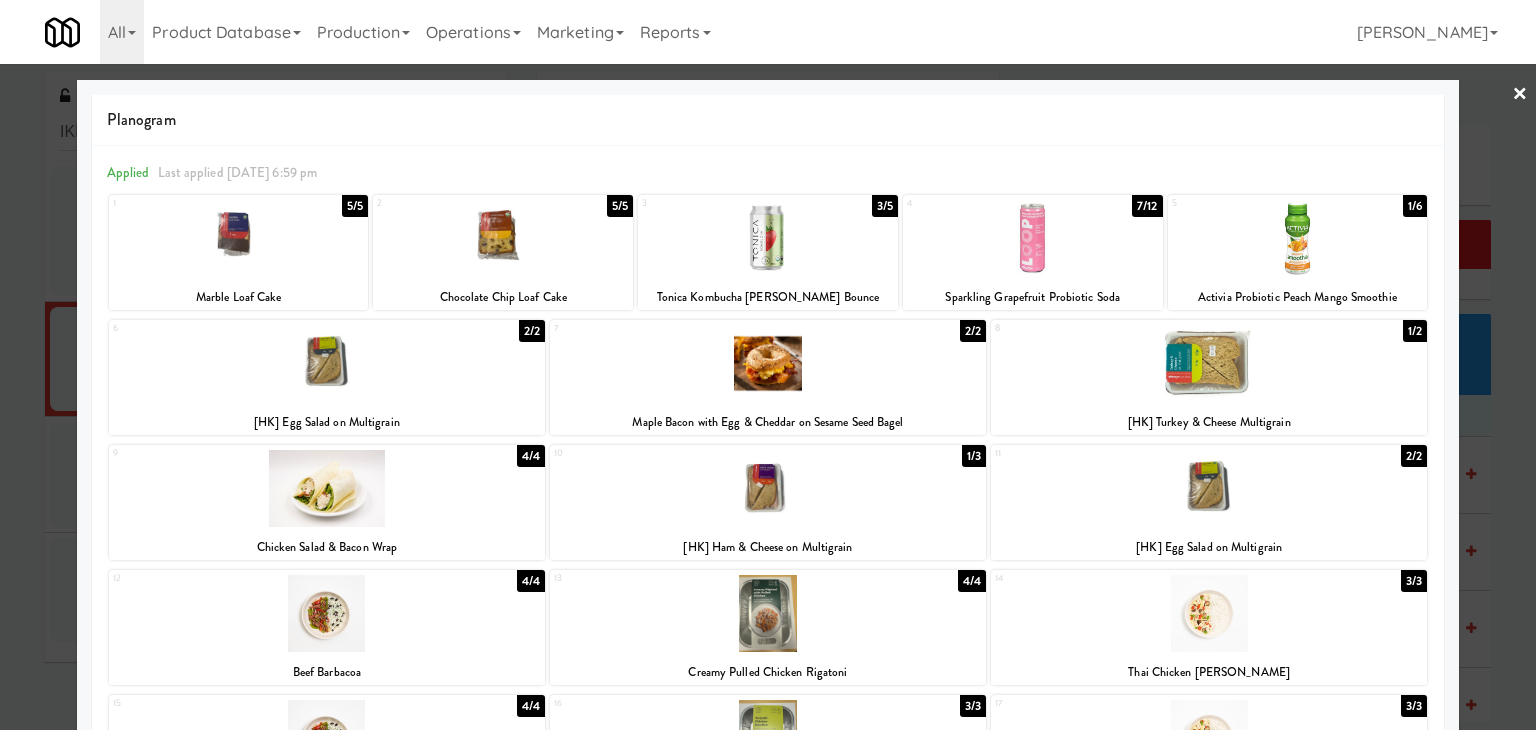 click at bounding box center (1209, 363) 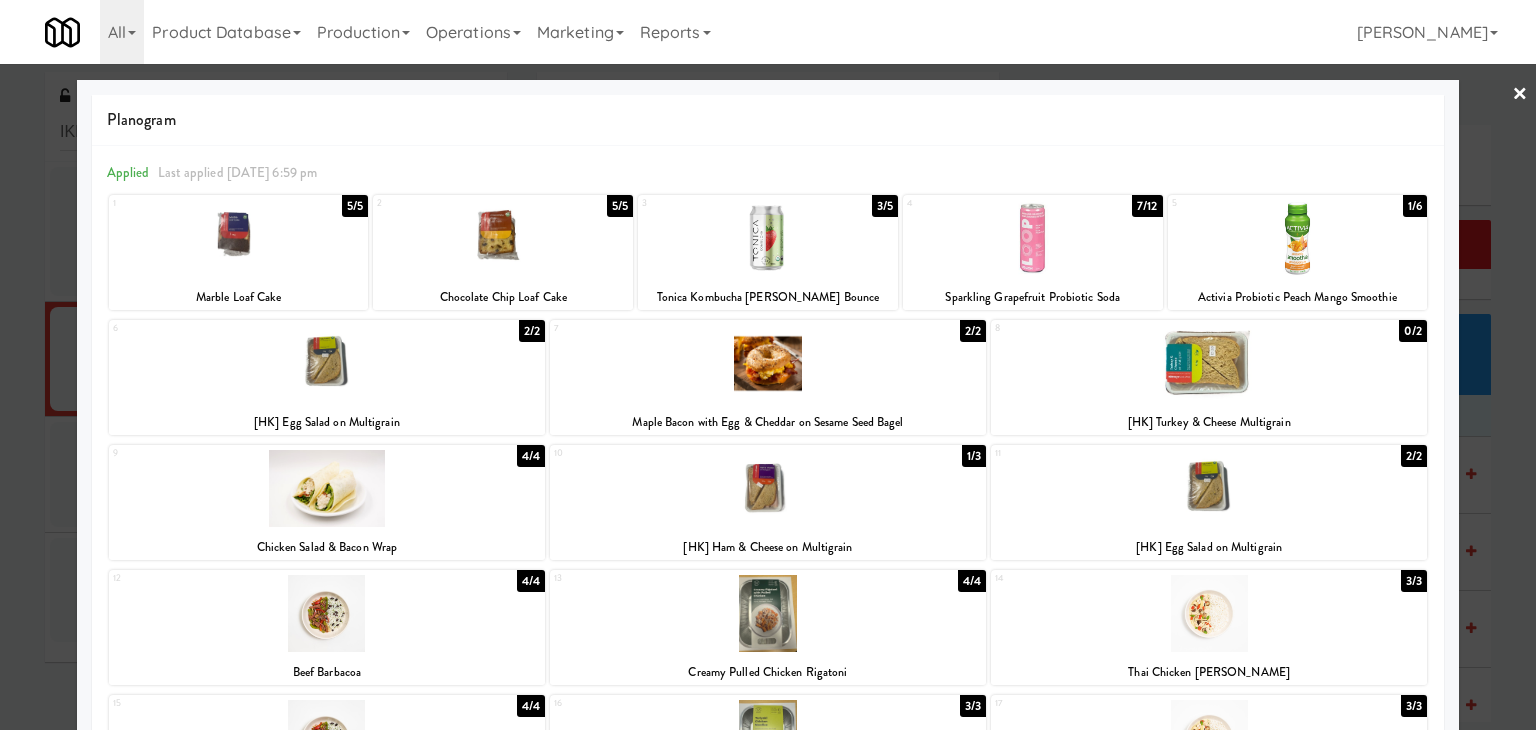 click on "×" at bounding box center (1520, 95) 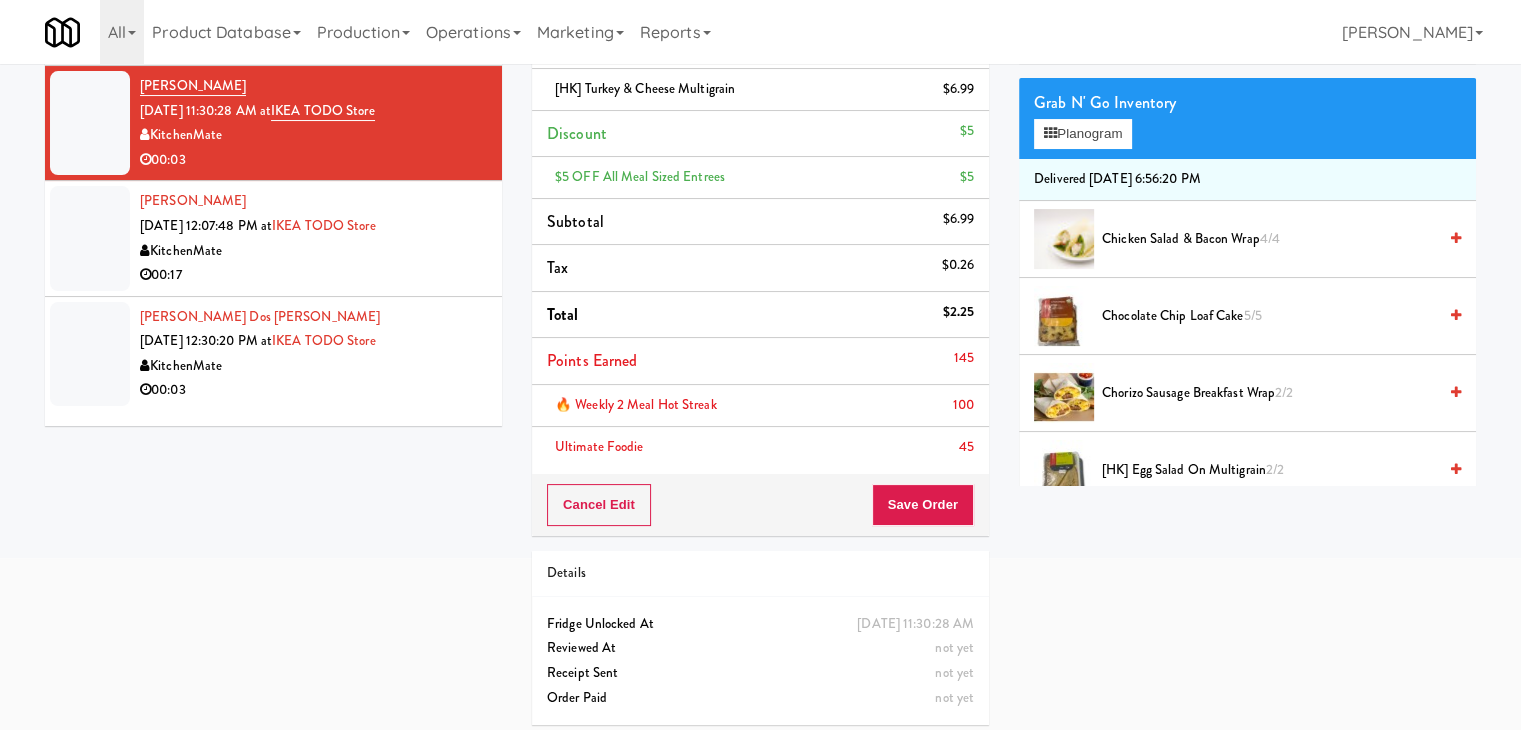 scroll, scrollTop: 244, scrollLeft: 0, axis: vertical 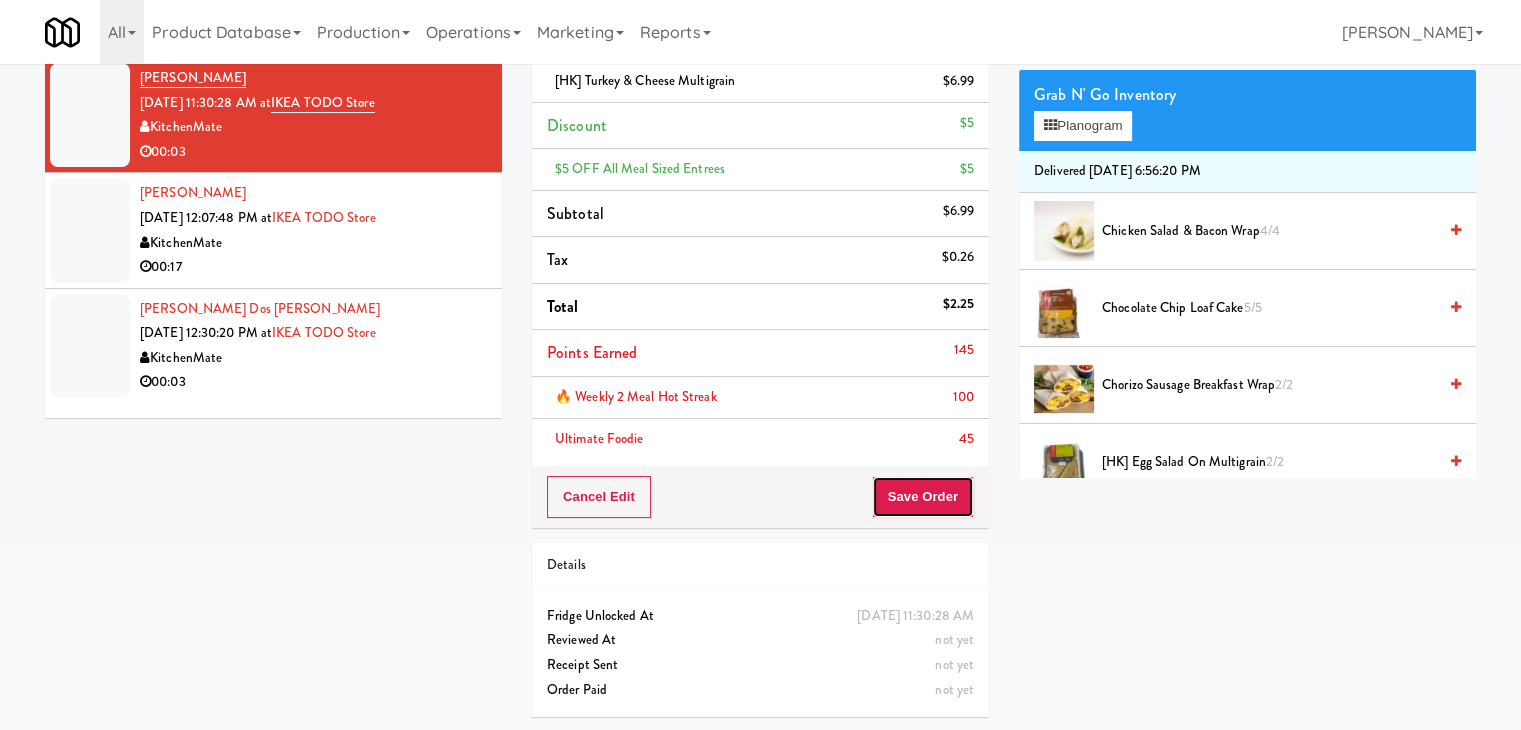 click on "Save Order" at bounding box center [923, 497] 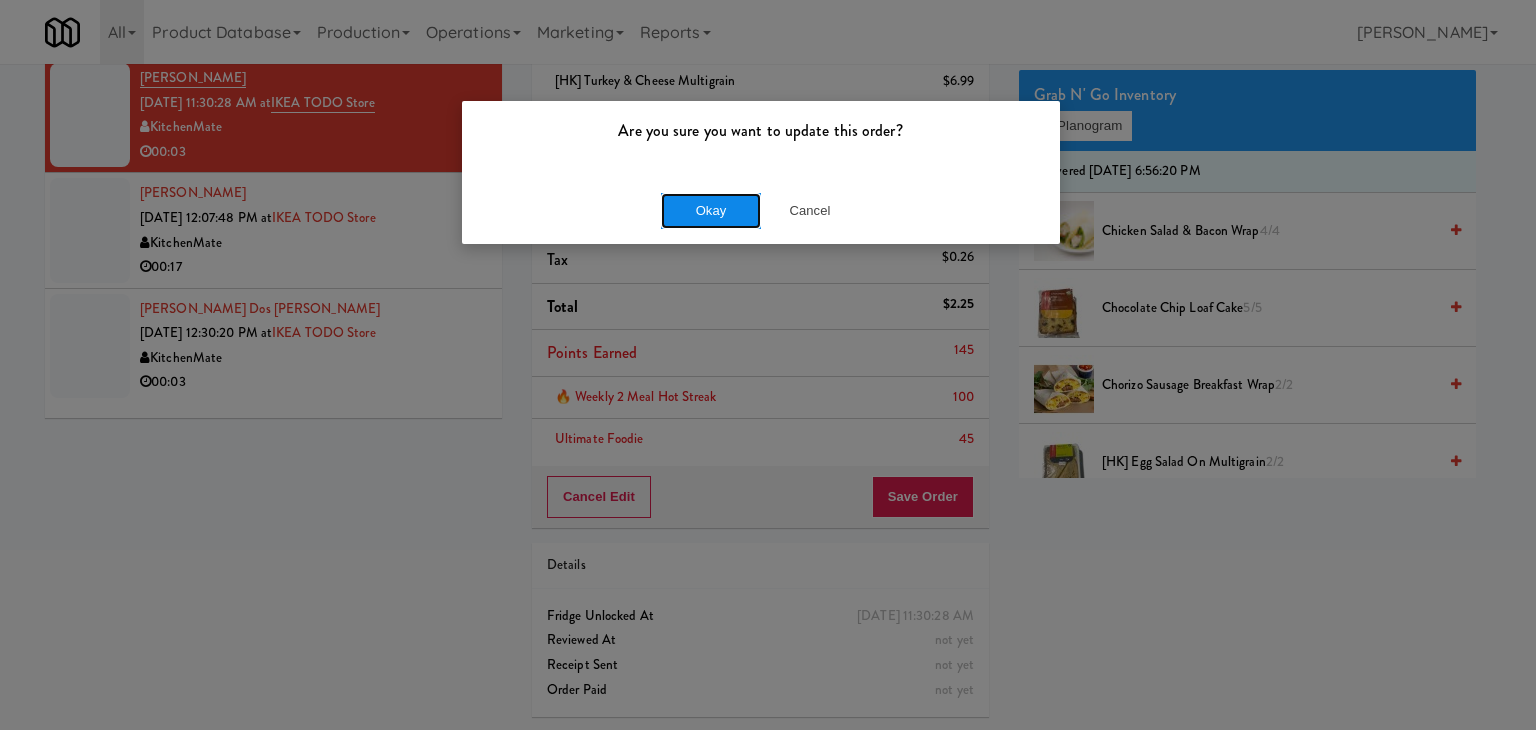 drag, startPoint x: 735, startPoint y: 206, endPoint x: 641, endPoint y: 246, distance: 102.156746 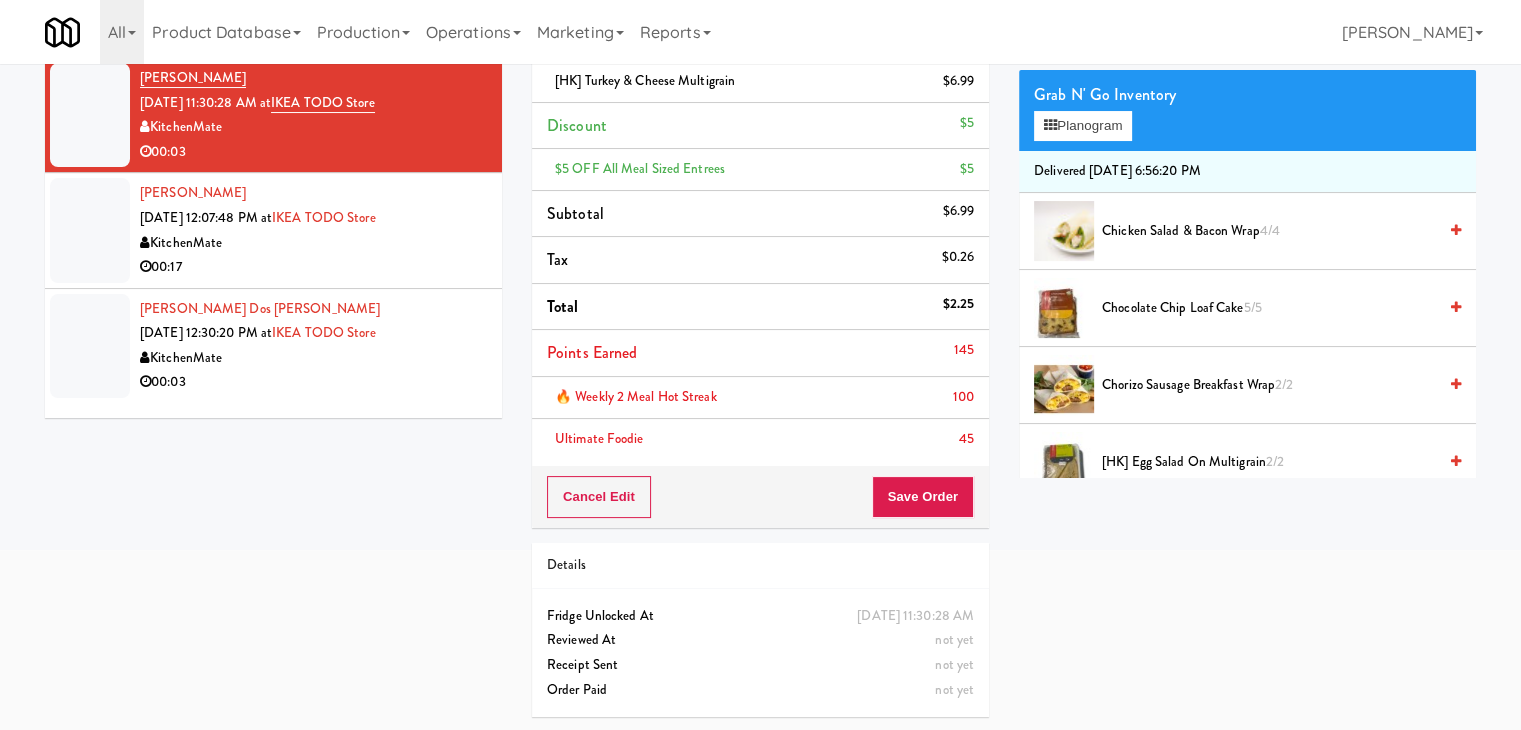click on "00:17" at bounding box center [313, 267] 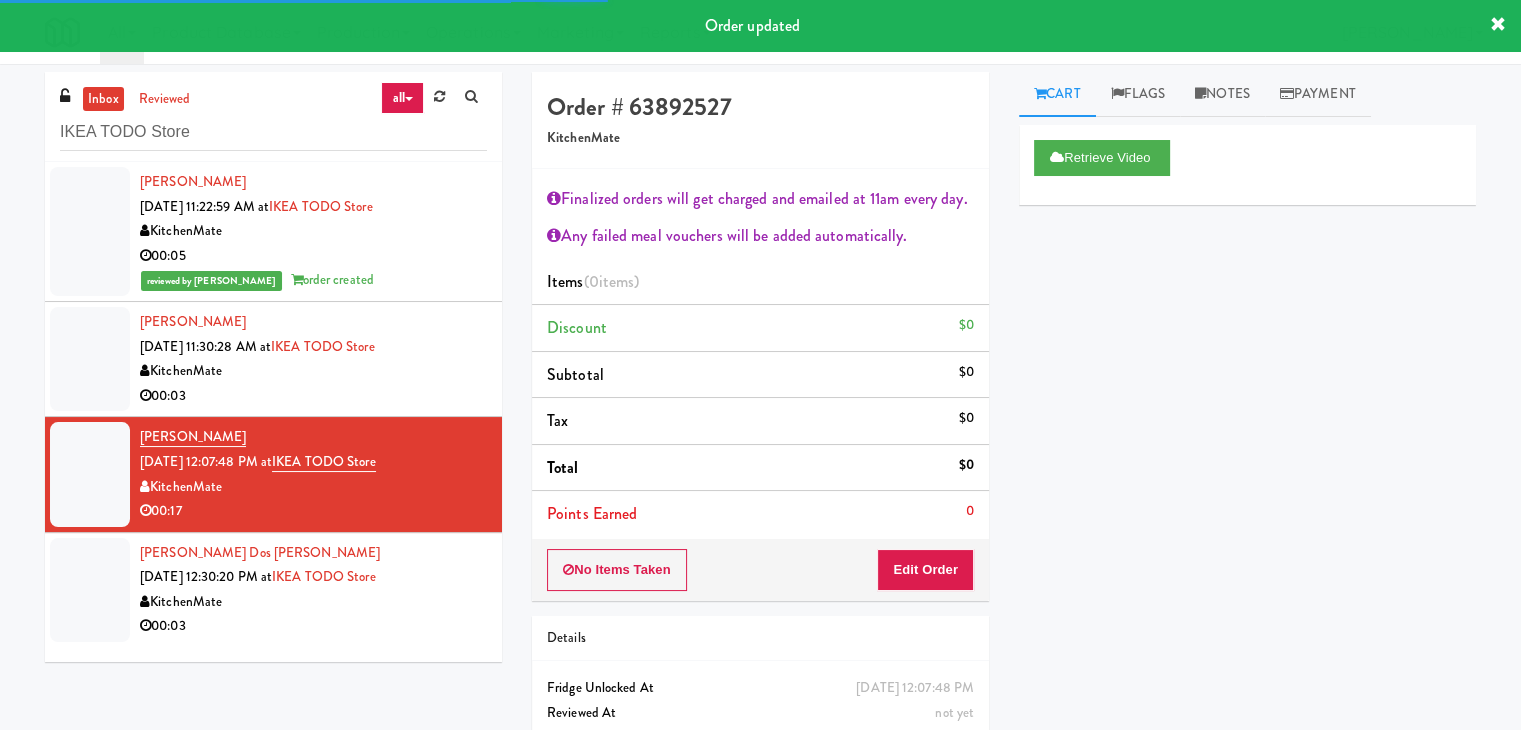 scroll, scrollTop: 0, scrollLeft: 0, axis: both 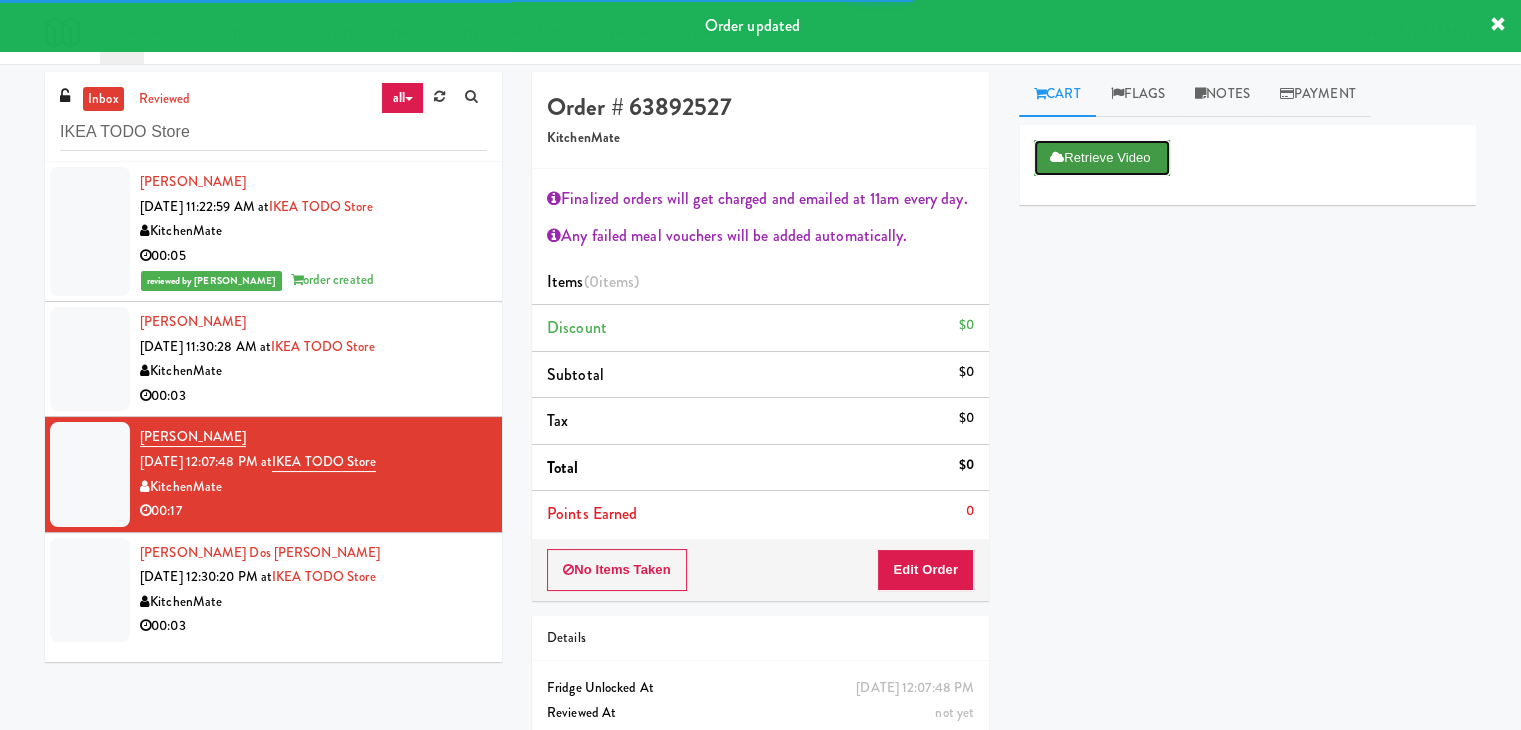 click on "Retrieve Video" at bounding box center (1102, 158) 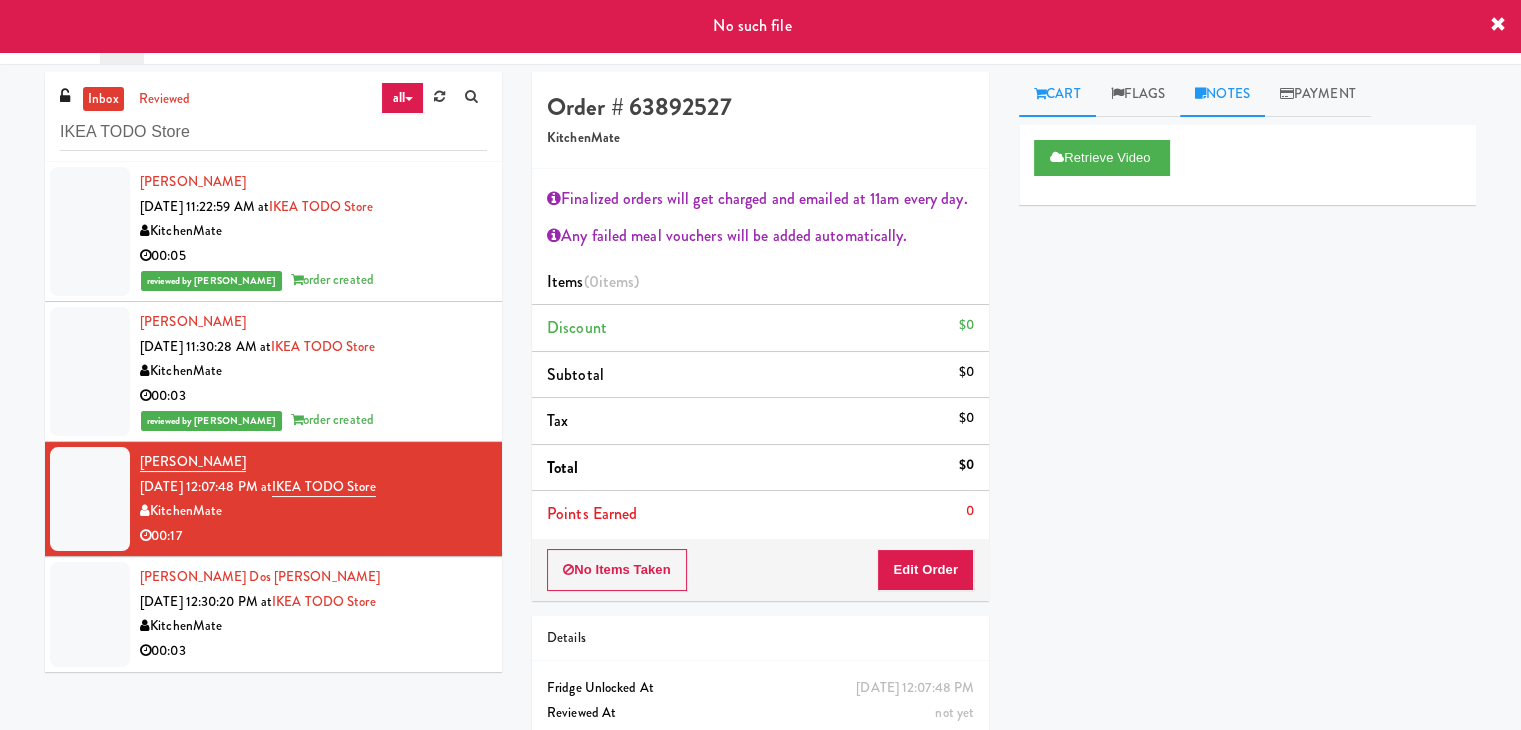 click on "Notes" at bounding box center (1222, 94) 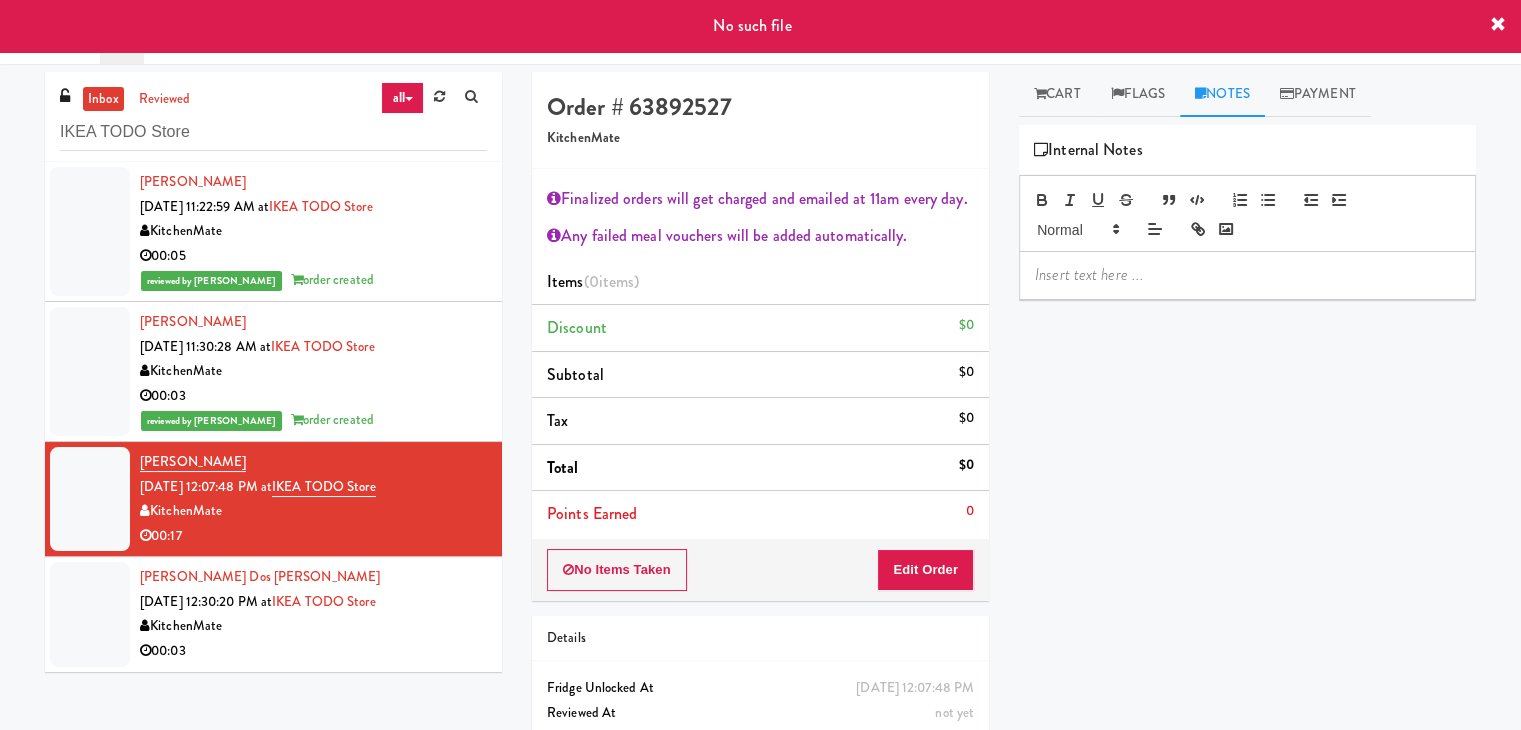 click at bounding box center [1247, 275] 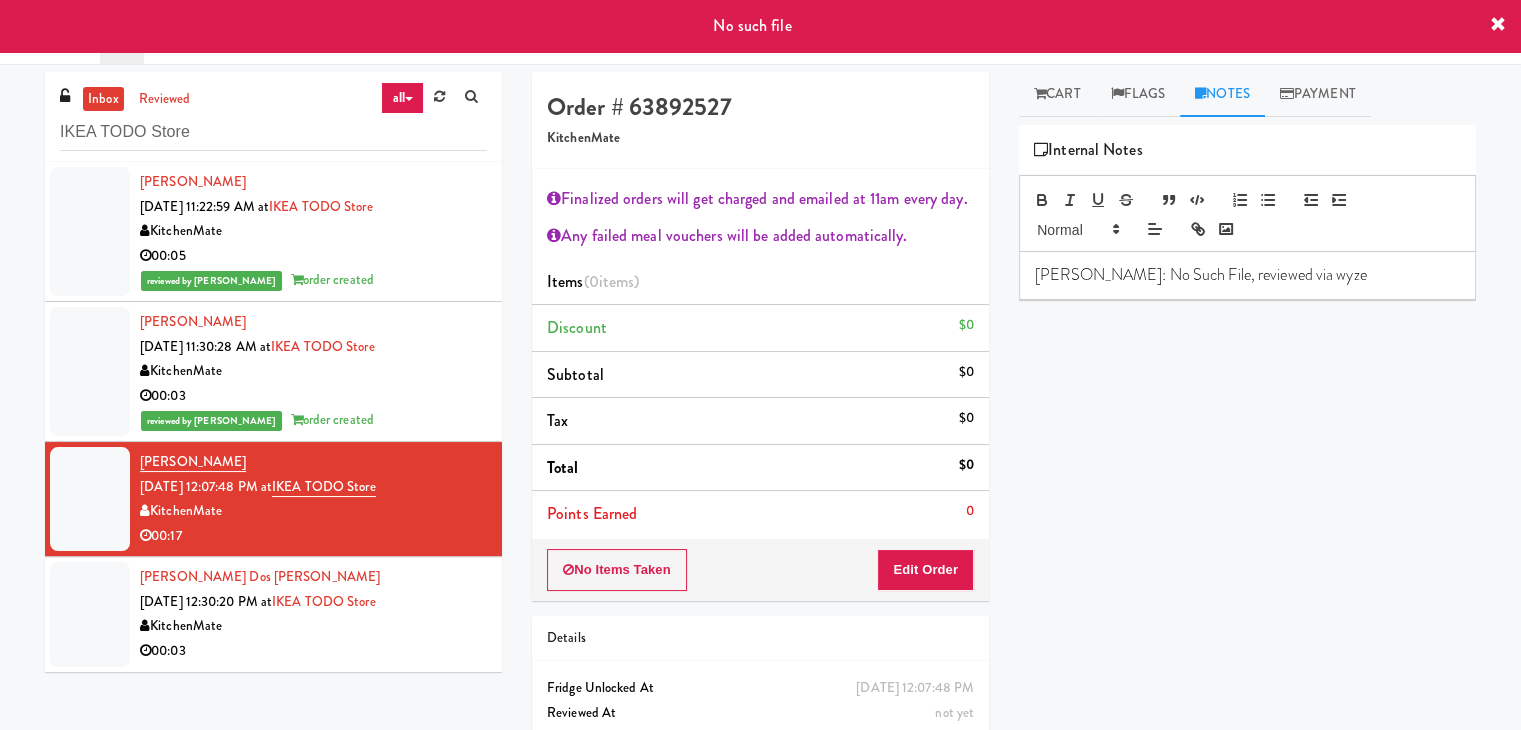 scroll, scrollTop: 0, scrollLeft: 0, axis: both 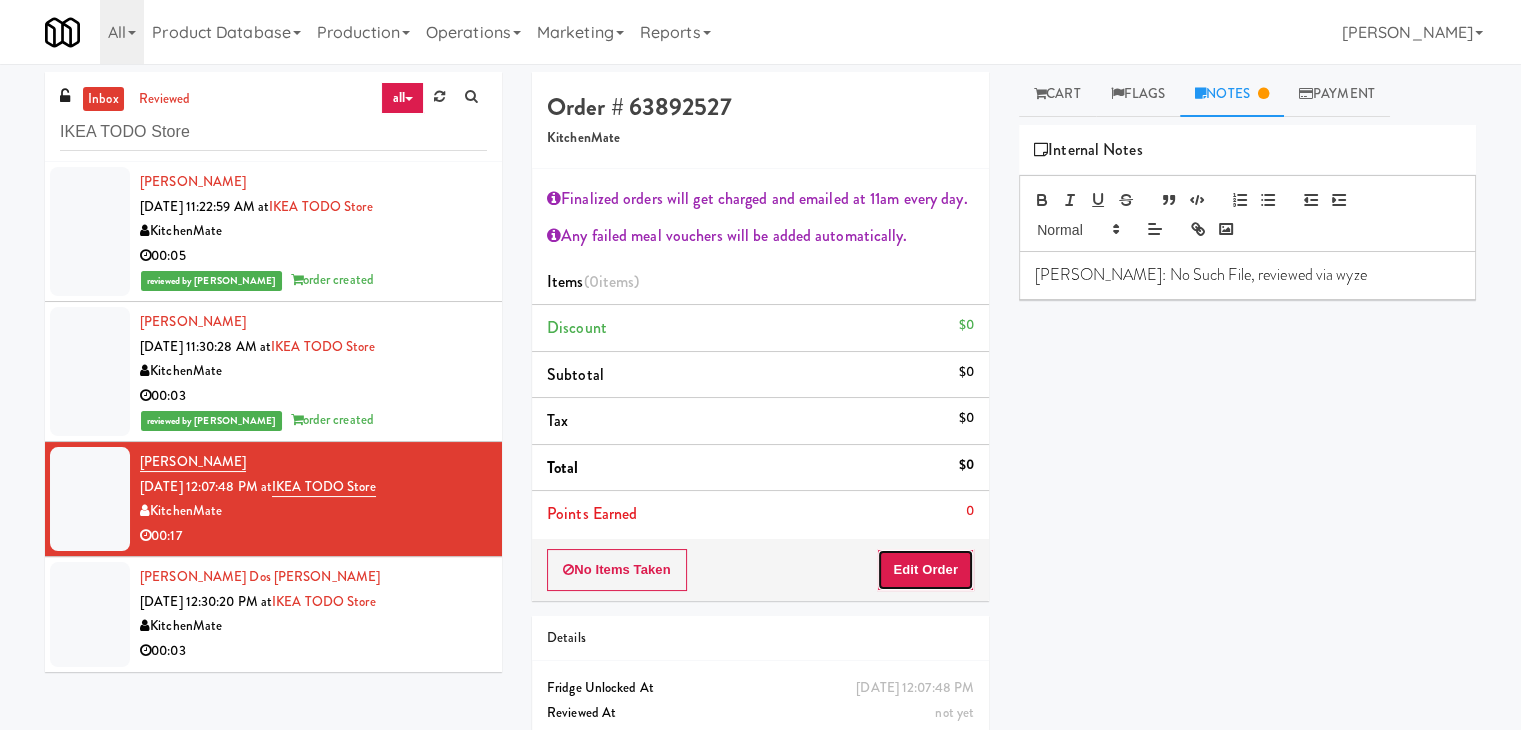 click on "Edit Order" at bounding box center [925, 570] 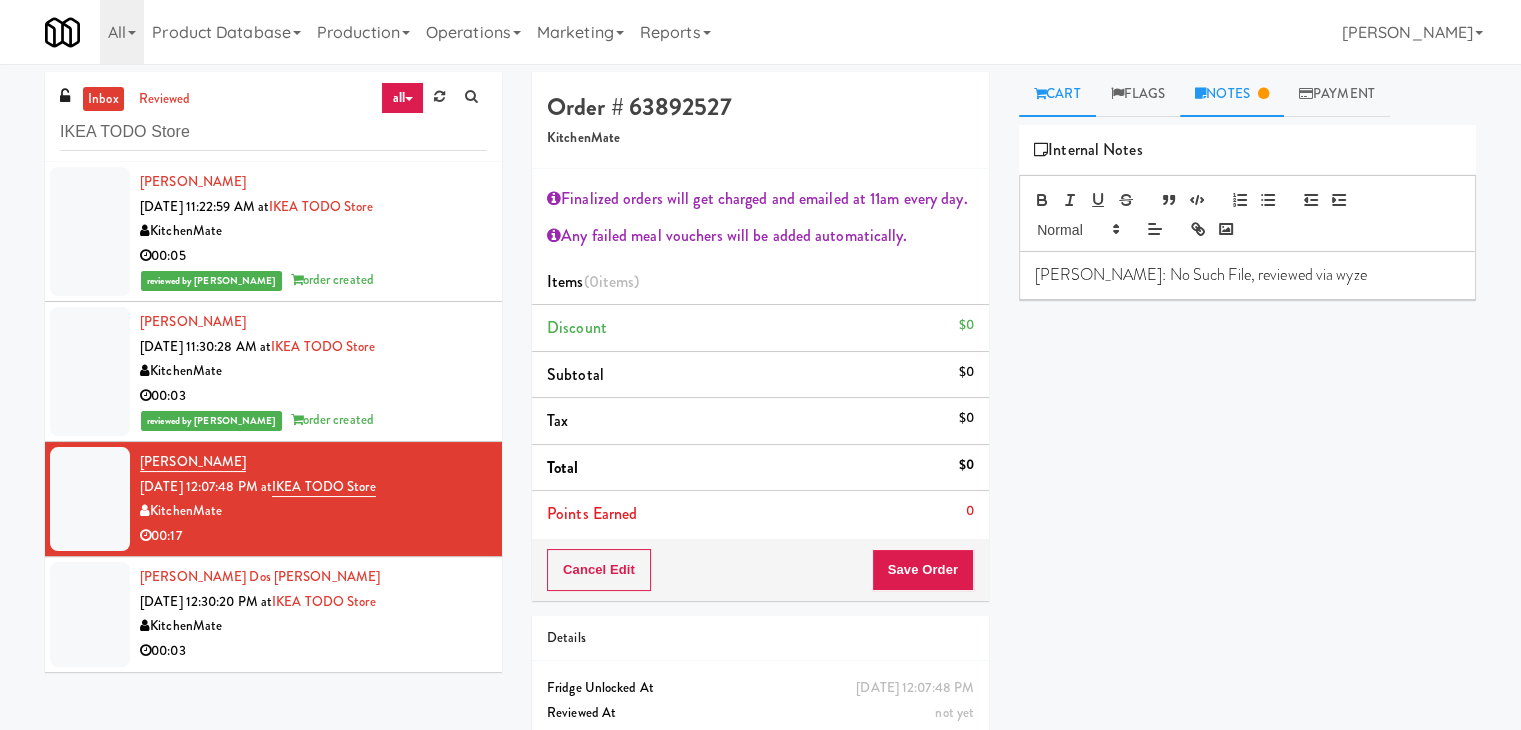 click on "Cart" at bounding box center [1057, 94] 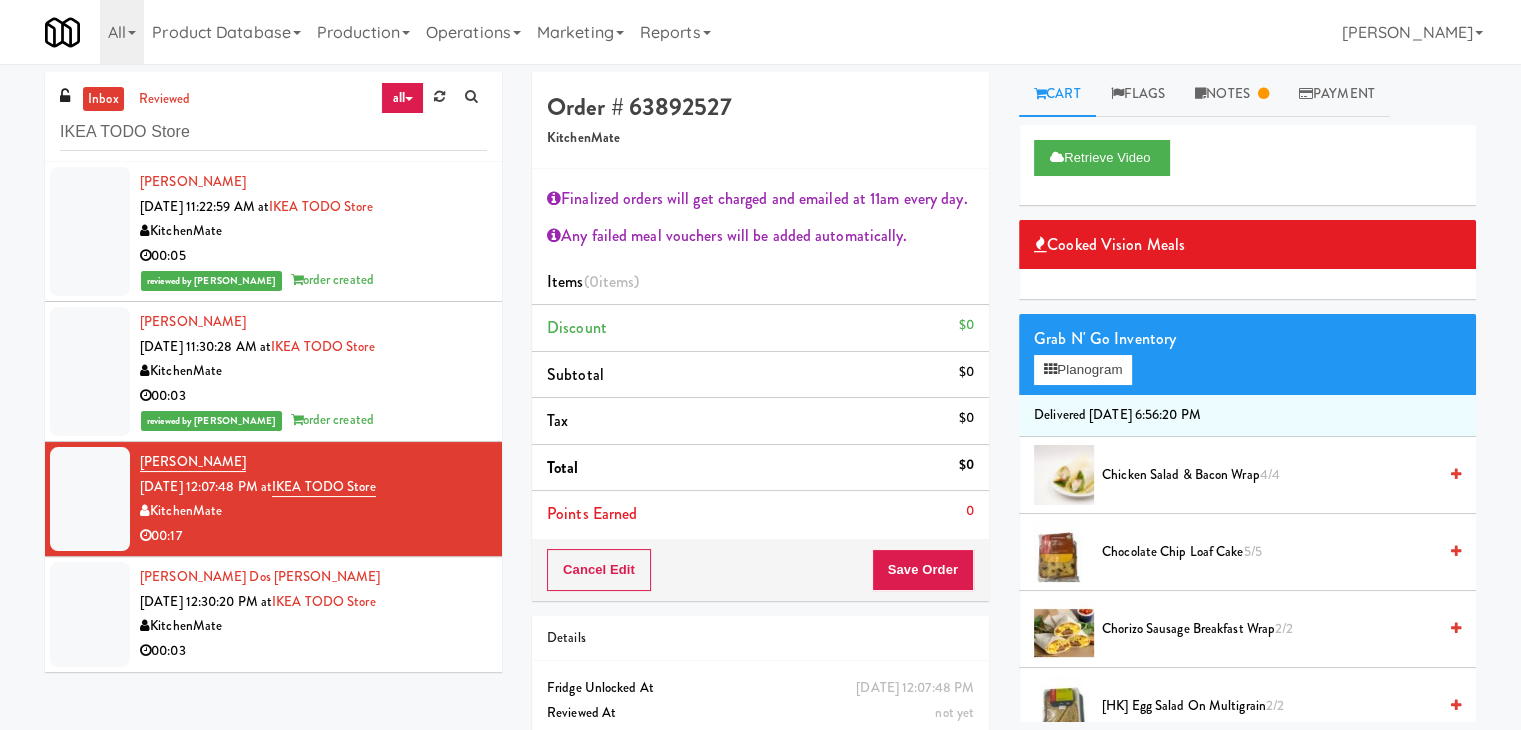 click at bounding box center (1456, 474) 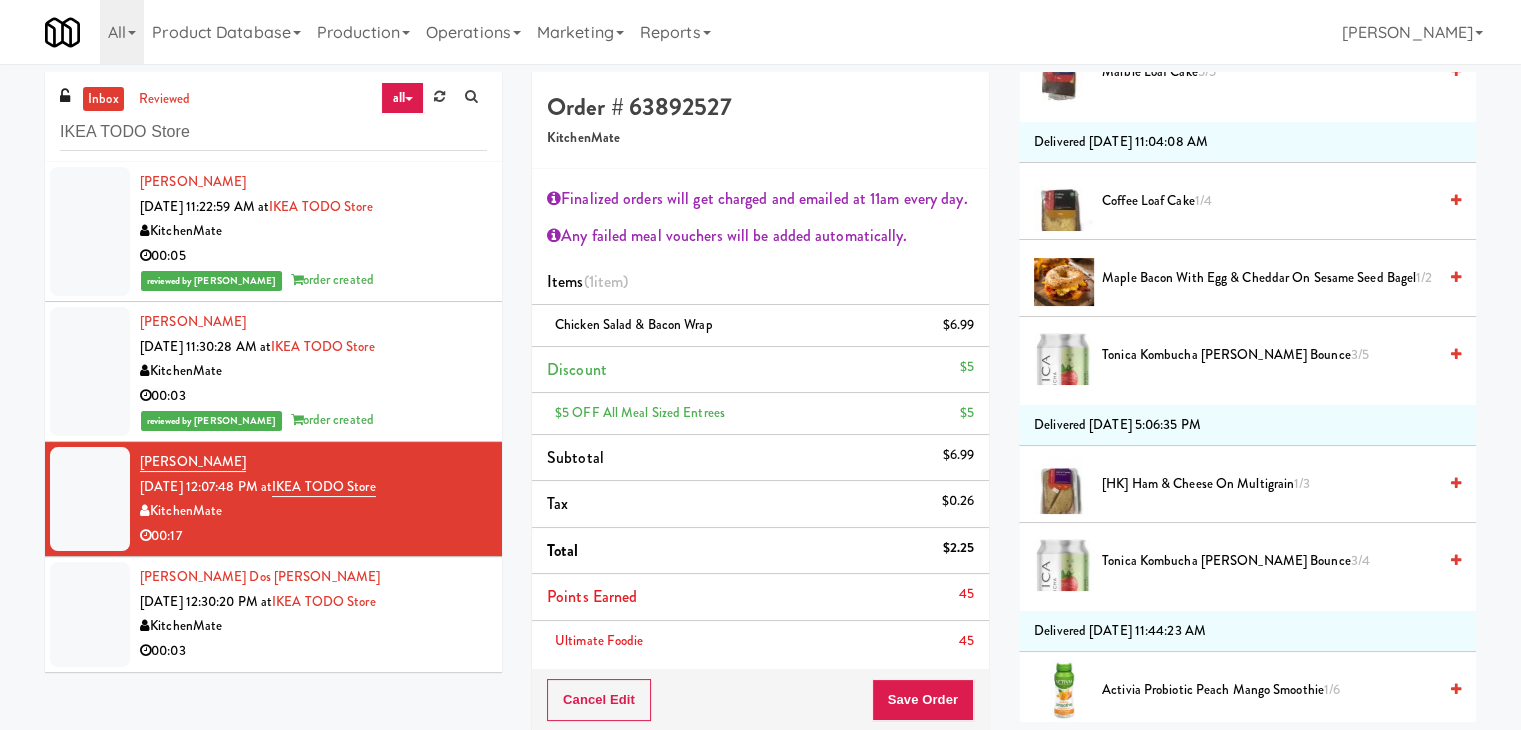 scroll, scrollTop: 800, scrollLeft: 0, axis: vertical 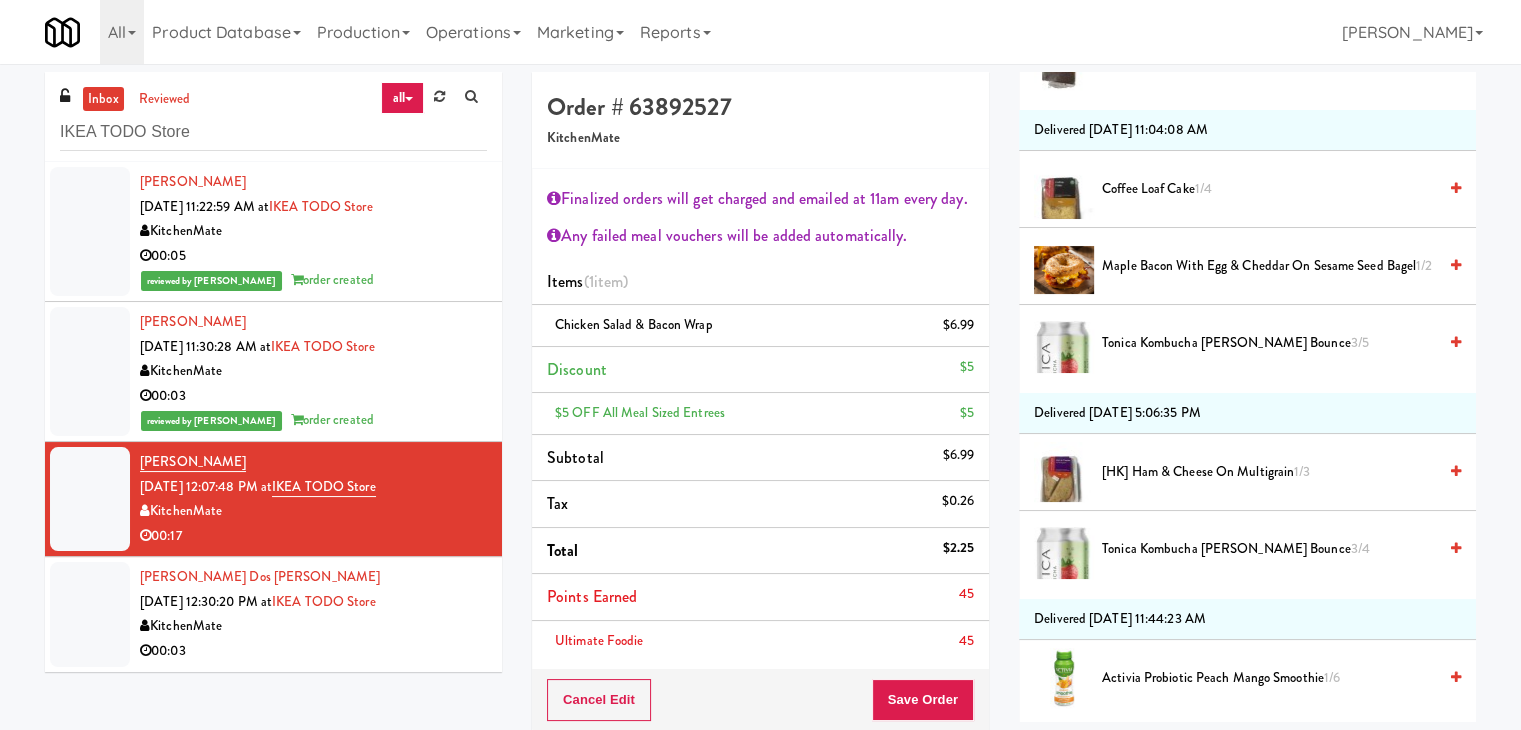 click on "[HK] Ham & Cheese on Multigrain  1/3" at bounding box center [1247, 472] 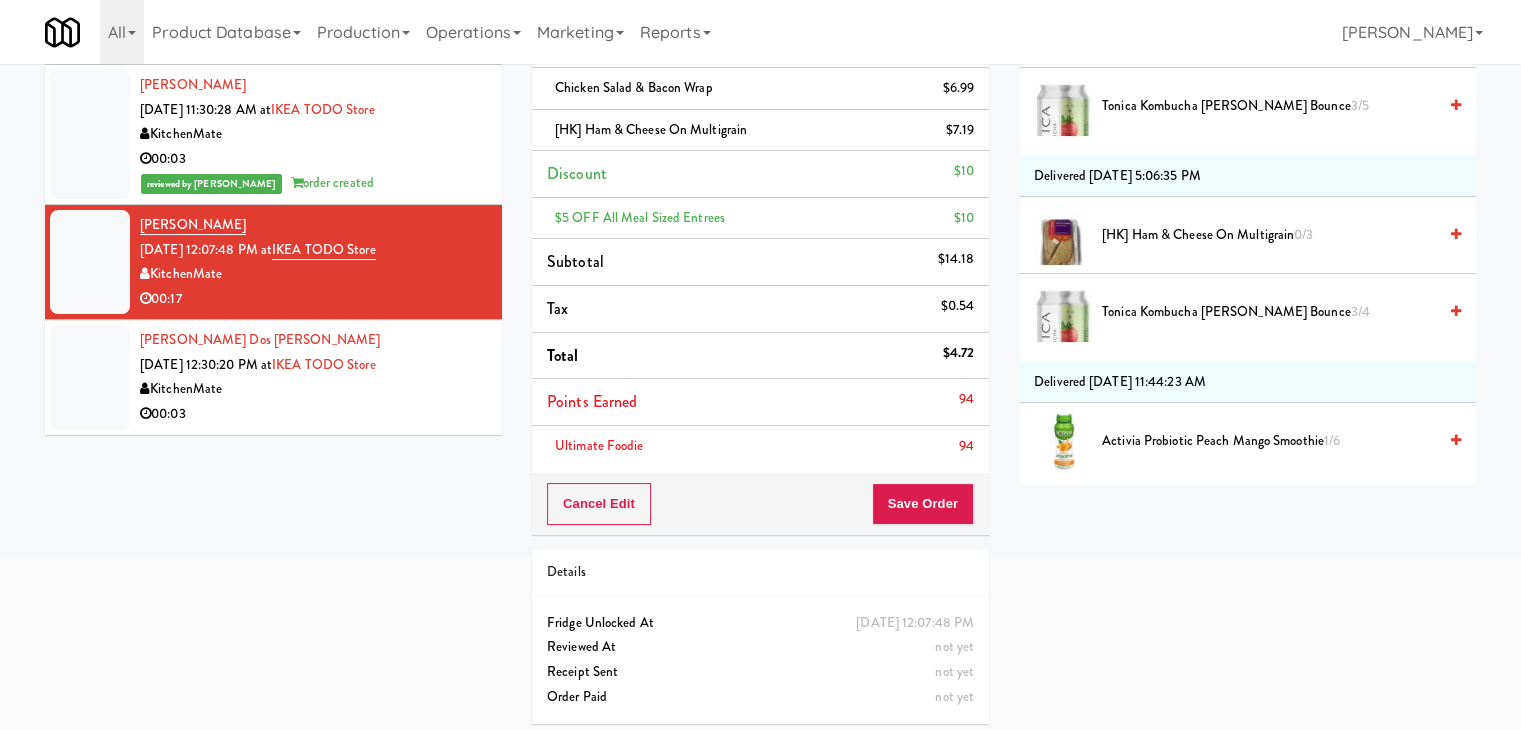 scroll, scrollTop: 244, scrollLeft: 0, axis: vertical 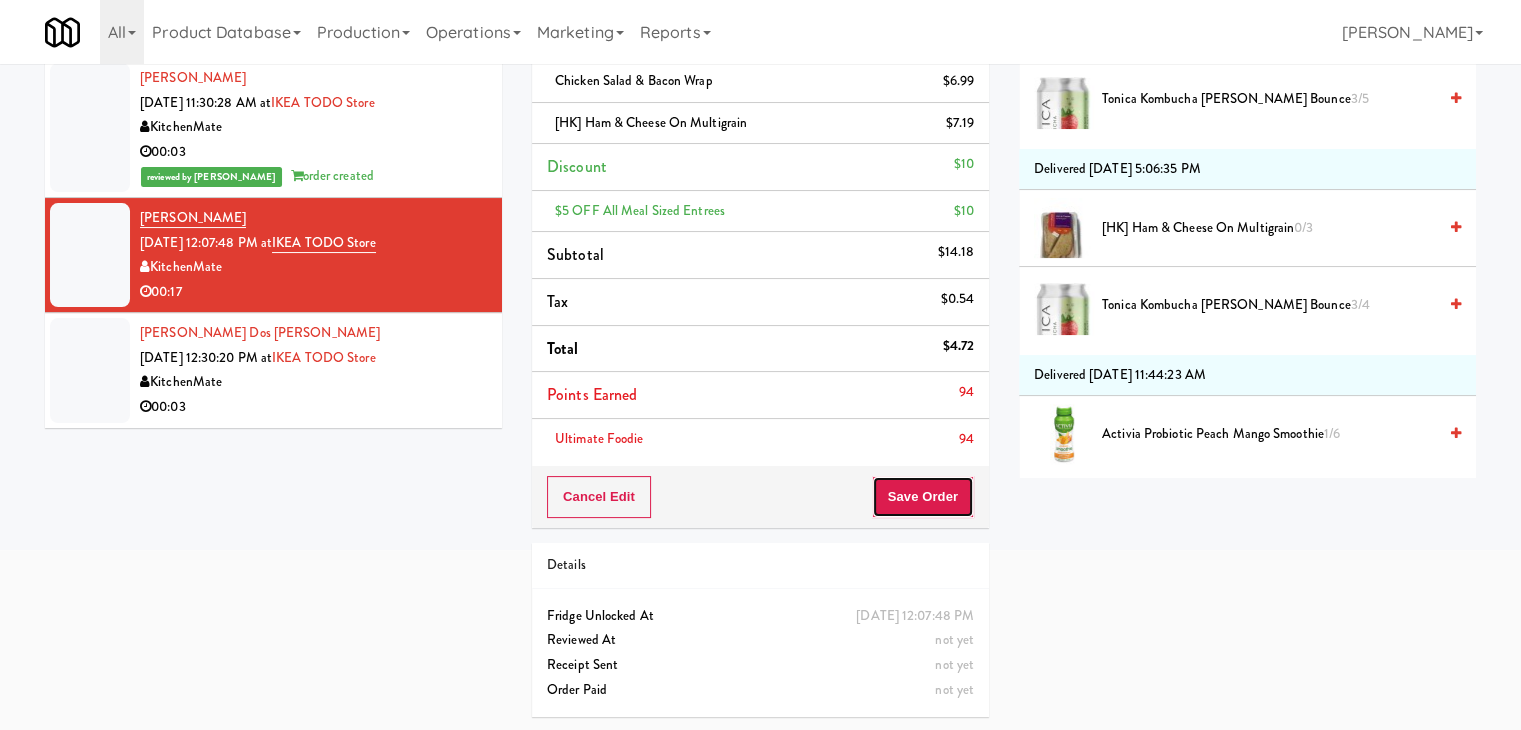 click on "Save Order" at bounding box center (923, 497) 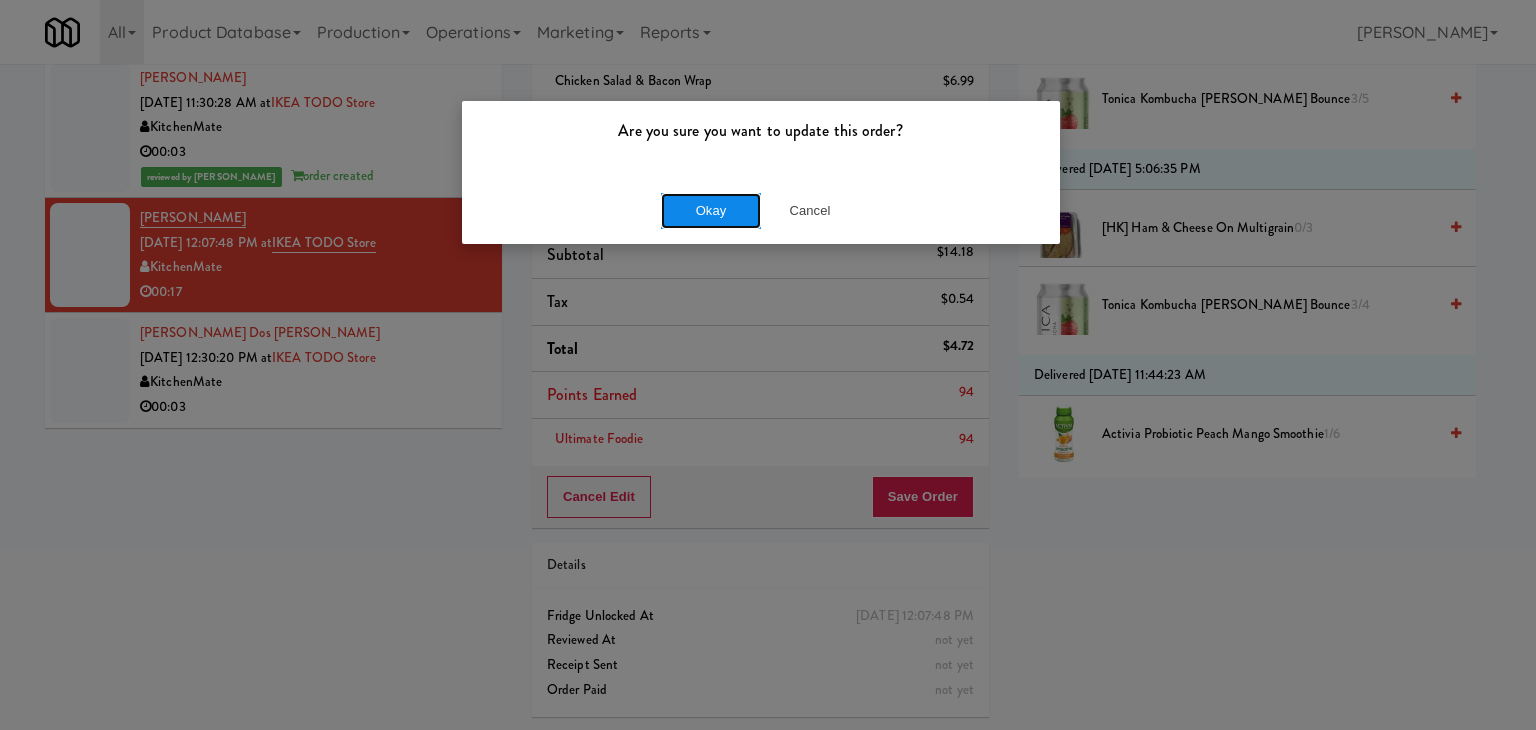 click on "Okay" at bounding box center [711, 211] 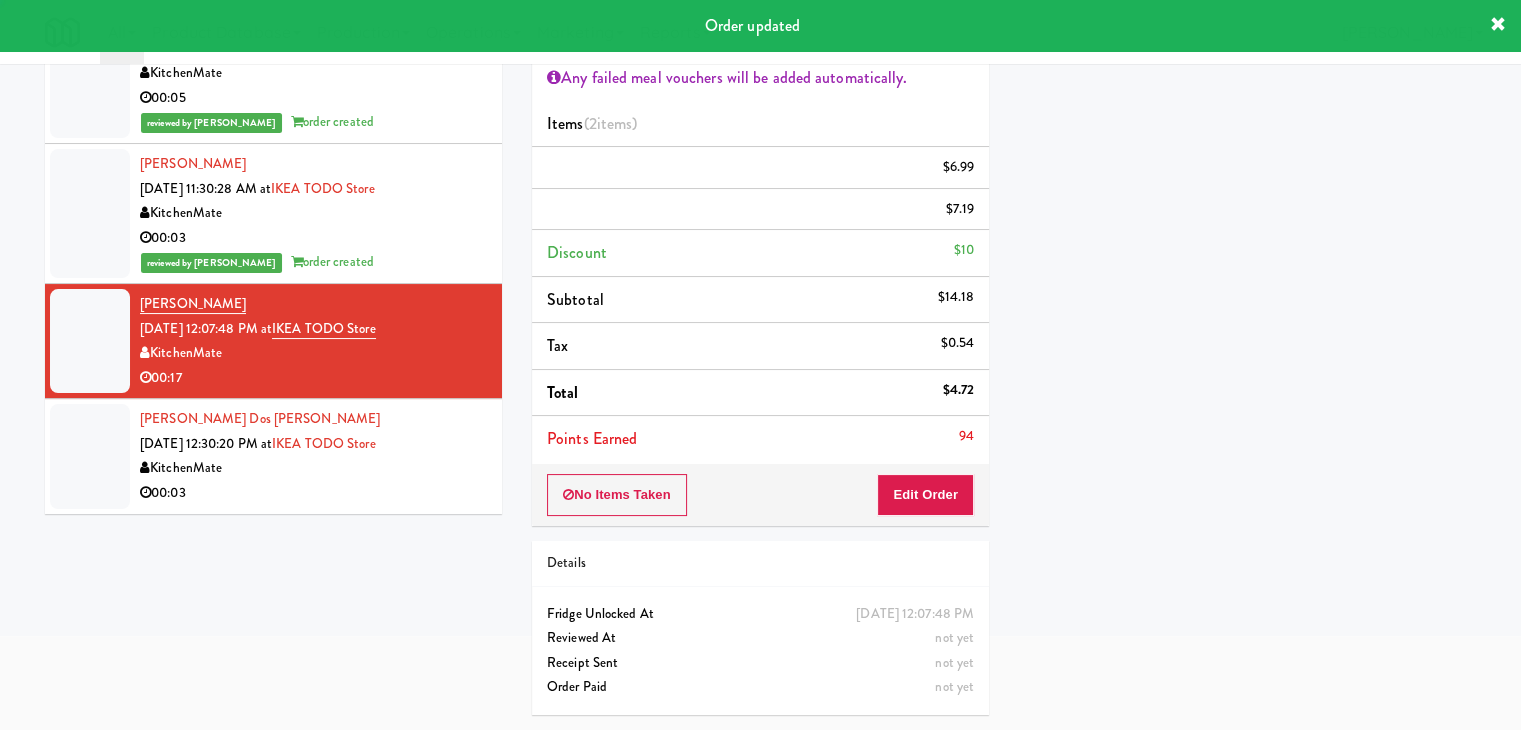 scroll, scrollTop: 156, scrollLeft: 0, axis: vertical 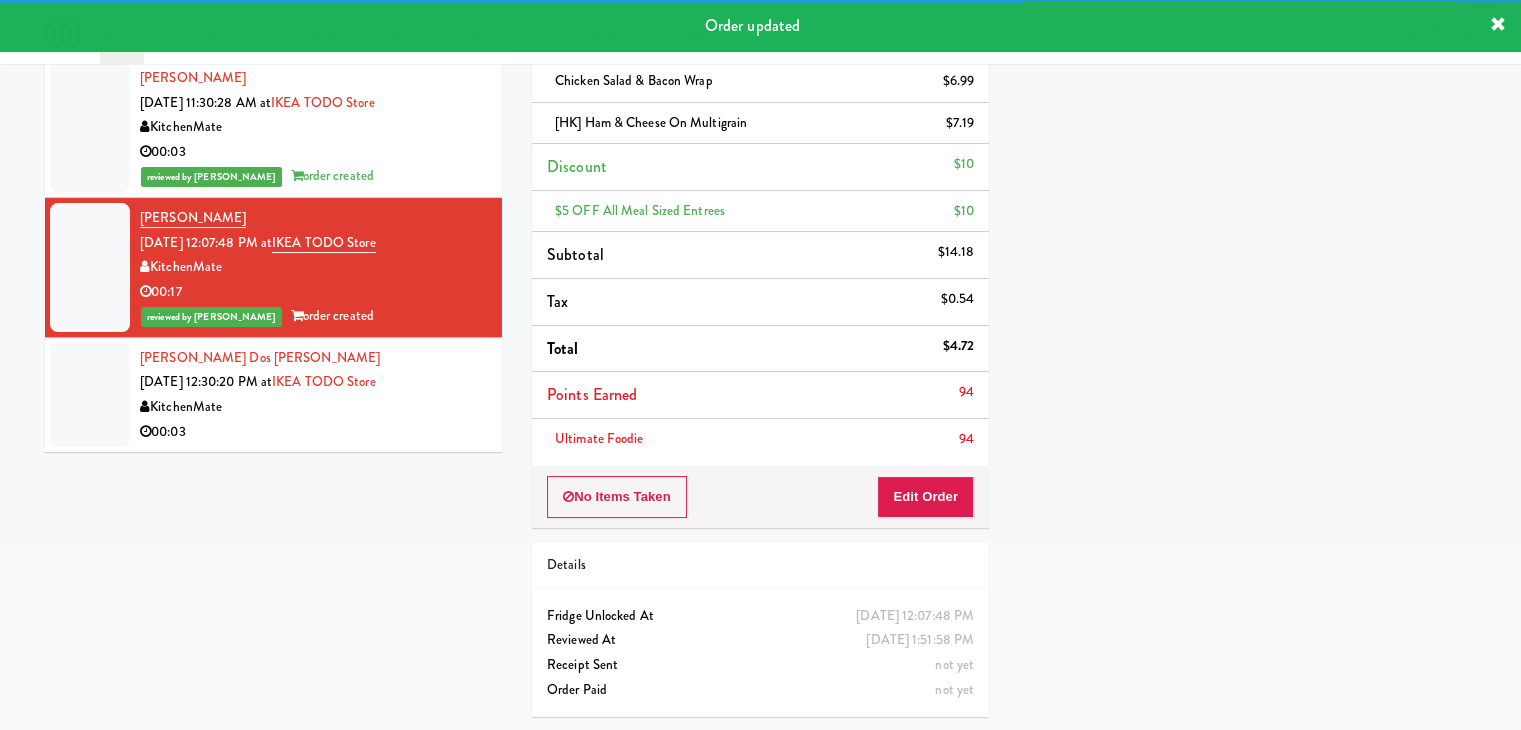 click on "inbox reviewed all    all     unclear take     inventory issue     suspicious     failed   IKEA TODO Store [PERSON_NAME] [DATE] 11:22:59 AM at  IKEA TODO Store  KitchenMate  00:05 reviewed by [PERSON_NAME] A  order created     [PERSON_NAME] [DATE] 11:30:28 AM at  IKEA TODO Store  KitchenMate  00:03 reviewed by [PERSON_NAME] A  order created     [PERSON_NAME] [DATE] 12:07:48 PM at  IKEA TODO Store  KitchenMate  00:17 reviewed by [PERSON_NAME] A  order created     [PERSON_NAME] Dos [PERSON_NAME] [DATE] 12:30:20 PM at  IKEA TODO Store  KitchenMate  00:03     Order # 63892527 KitchenMate  Finalized orders will get charged and emailed at 11am every day.  Any failed meal vouchers will be added automatically. Items  (2  items ) Chicken Salad & Bacon Wrap  $6.99 [HK] Ham & Cheese on Multigrain  $7.19 Discount  $10 $5 OFF All Meal Sized Entrees  $10 Subtotal $14.18 Tax $0.54 Total $4.72 Points Earned  94 Ultimate Foodie  94  No Items Taken Edit Order Details [DATE] 12:07:48 PM not yet" at bounding box center [760, 280] 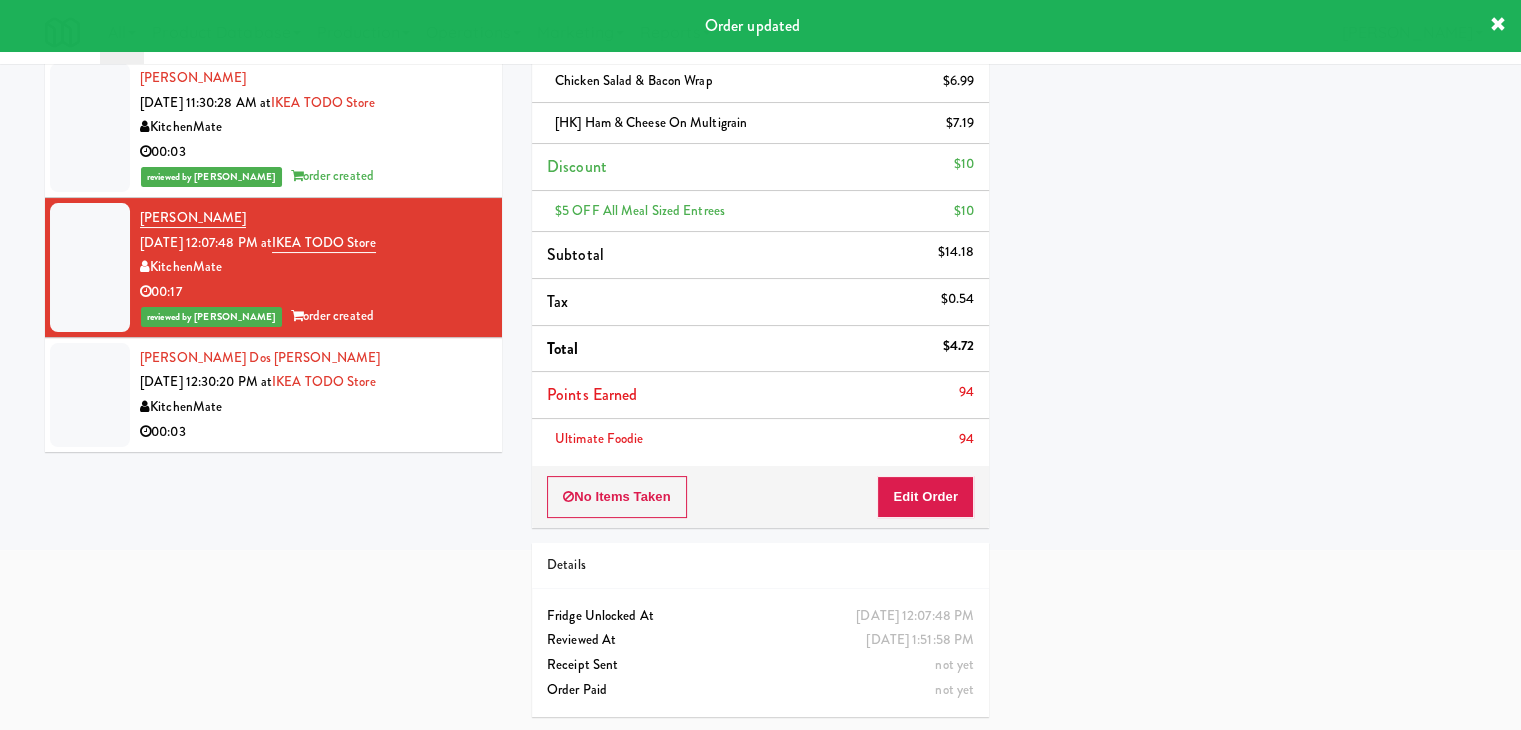 click on "00:03" at bounding box center (313, 432) 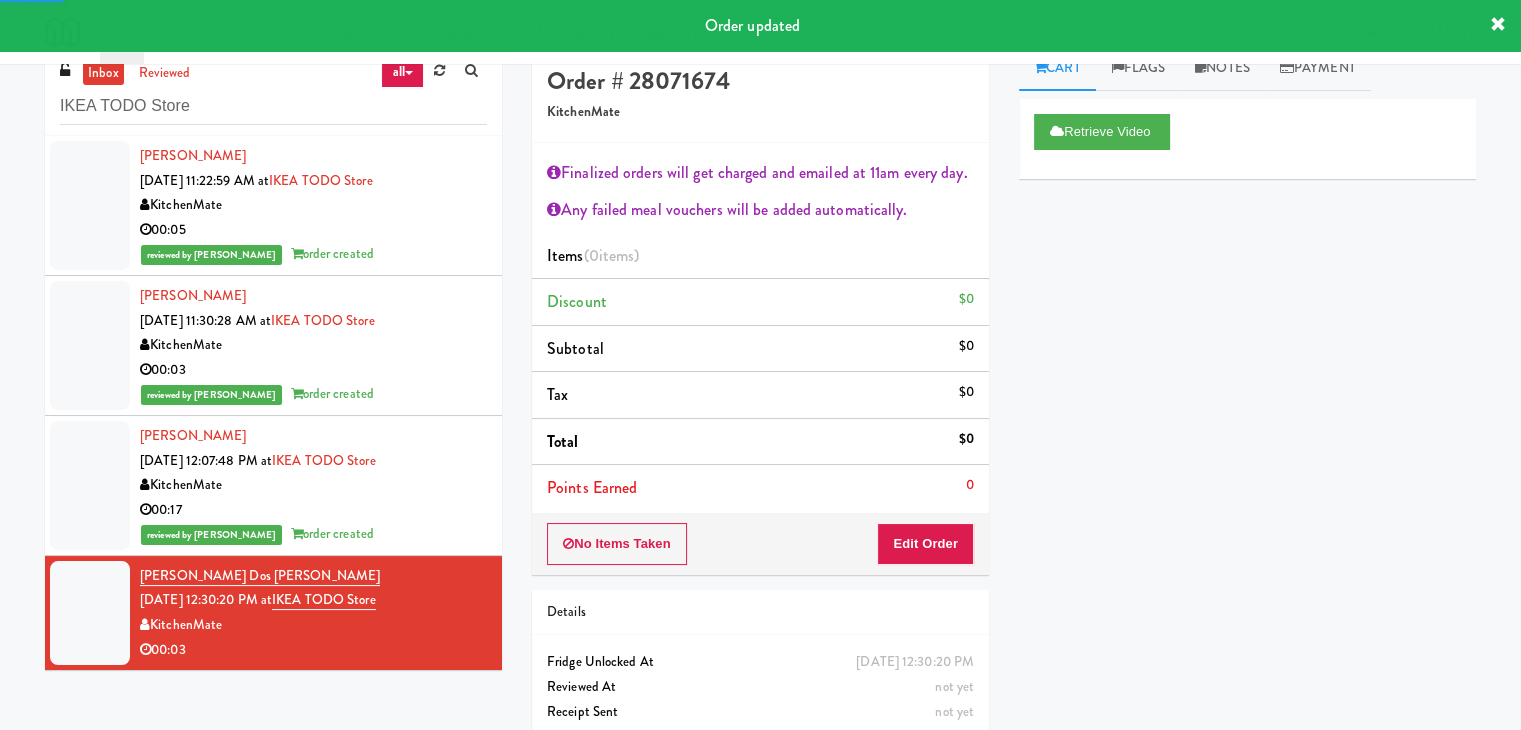 scroll, scrollTop: 0, scrollLeft: 0, axis: both 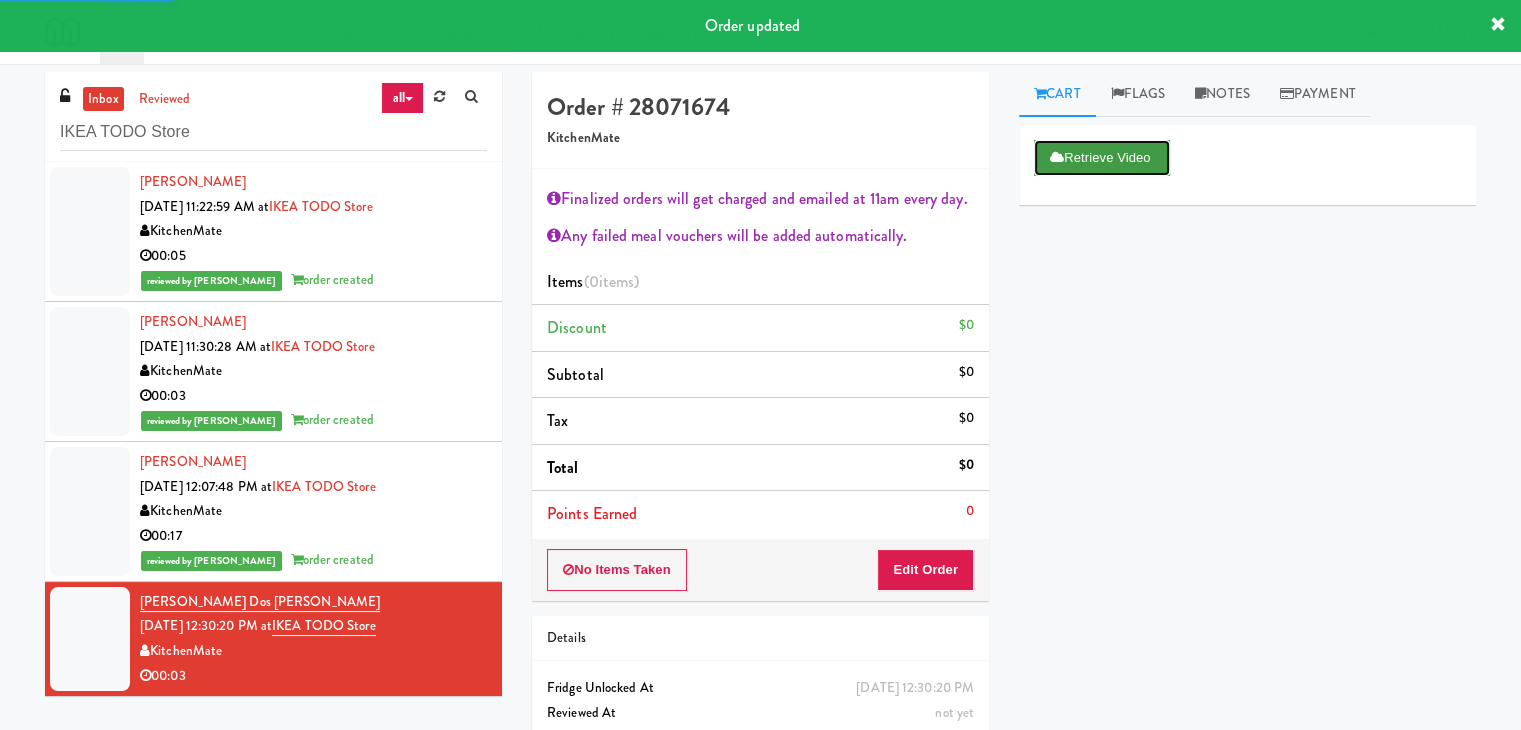 click on "Retrieve Video" at bounding box center [1102, 158] 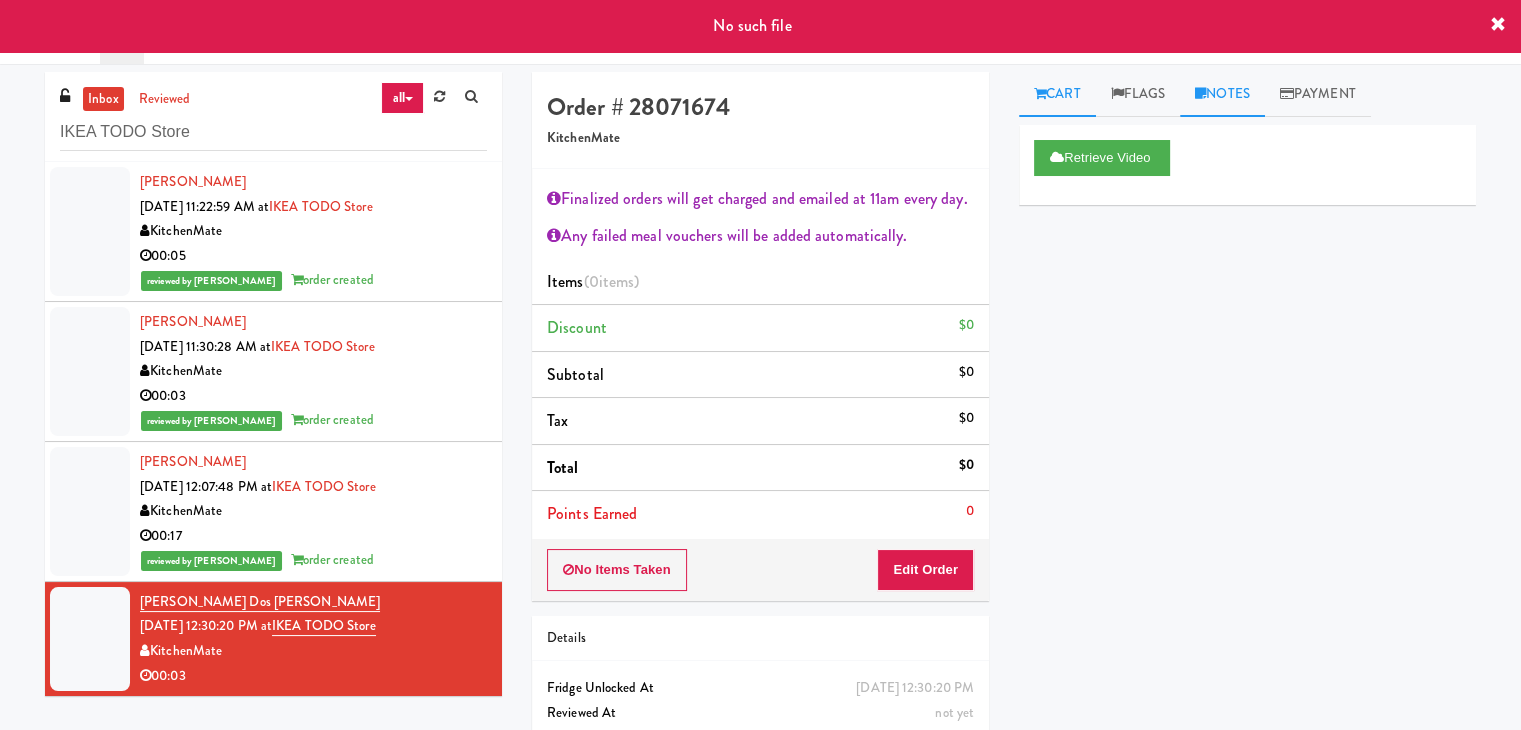 click on "Notes" at bounding box center (1222, 94) 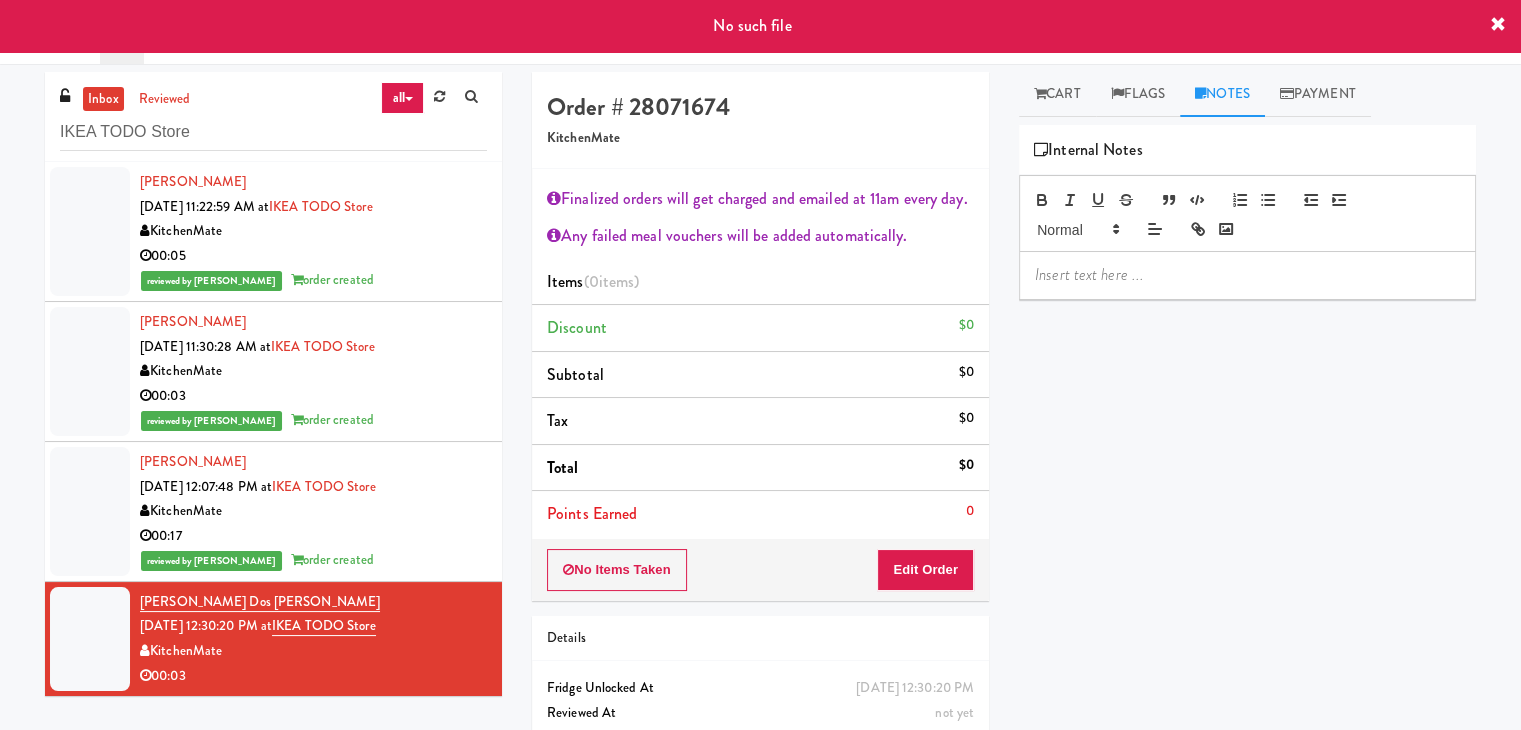 click at bounding box center (1247, 275) 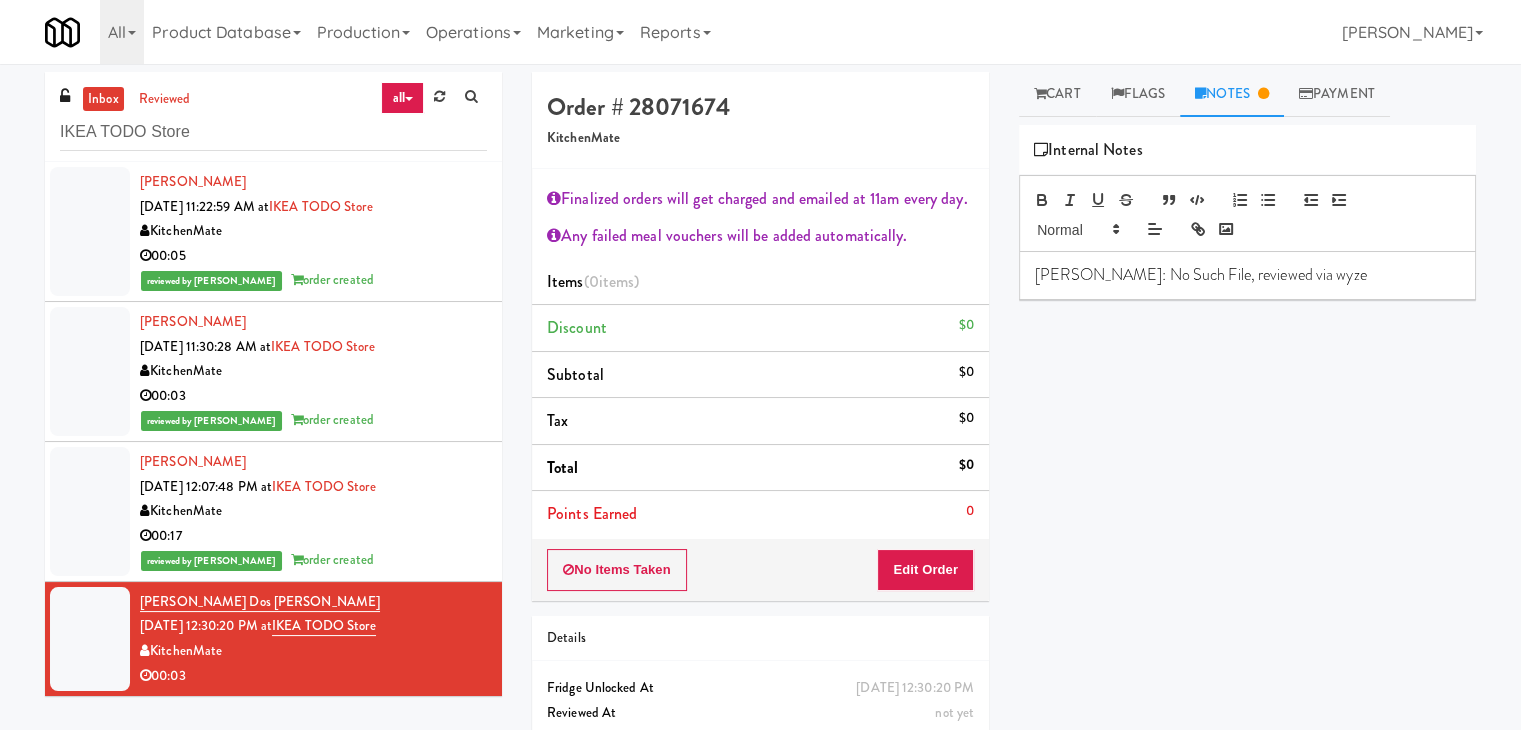 scroll, scrollTop: 0, scrollLeft: 0, axis: both 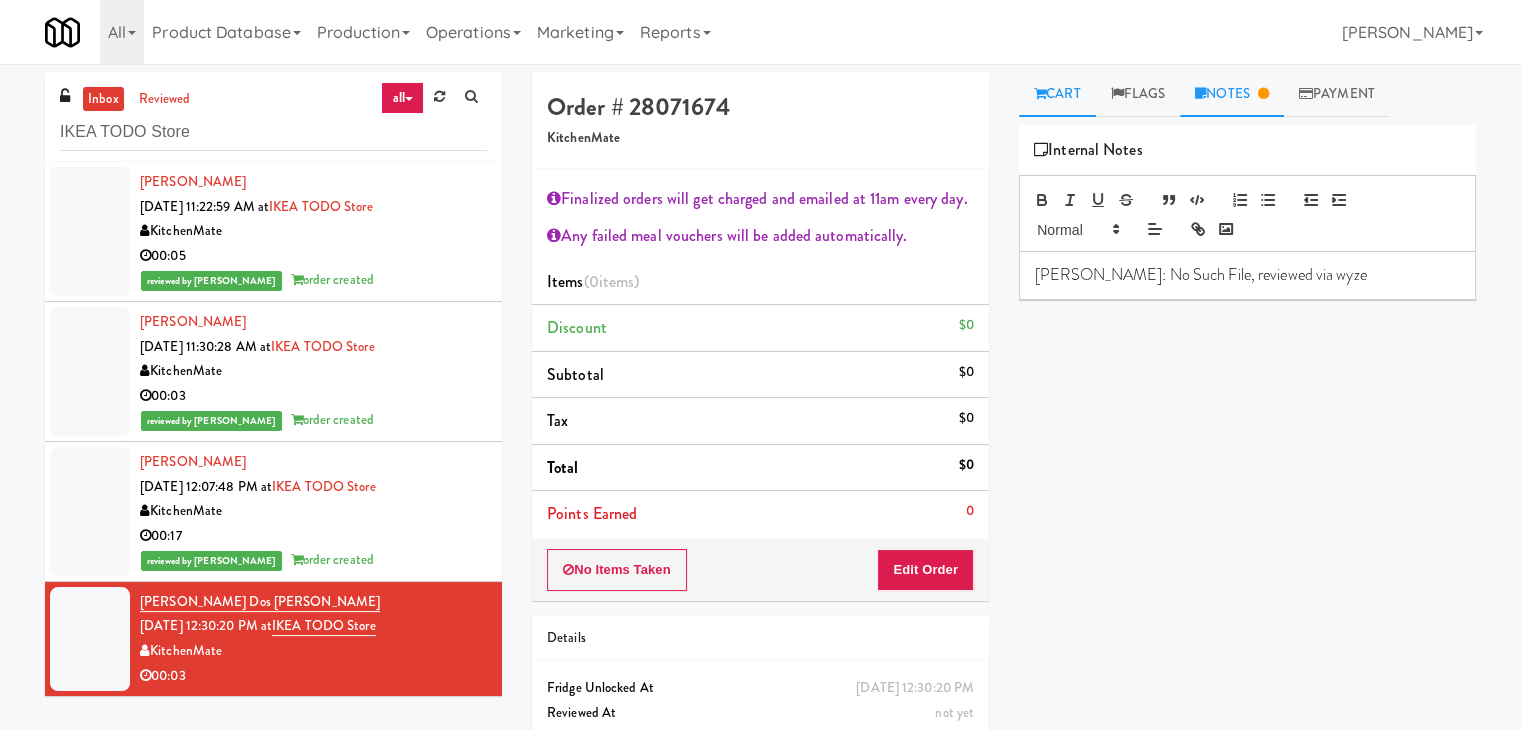 click on "Cart" at bounding box center (1057, 94) 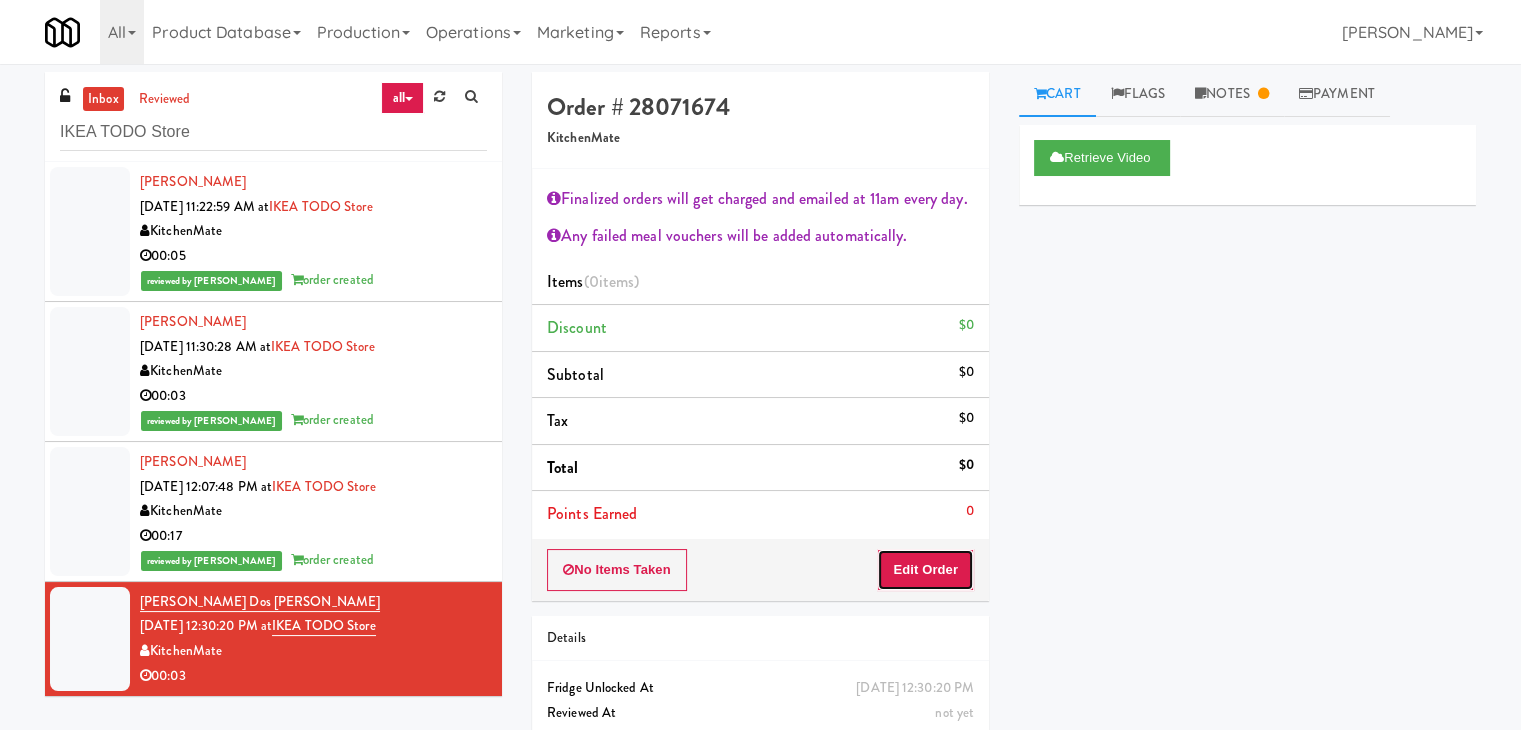 click on "Edit Order" at bounding box center [925, 570] 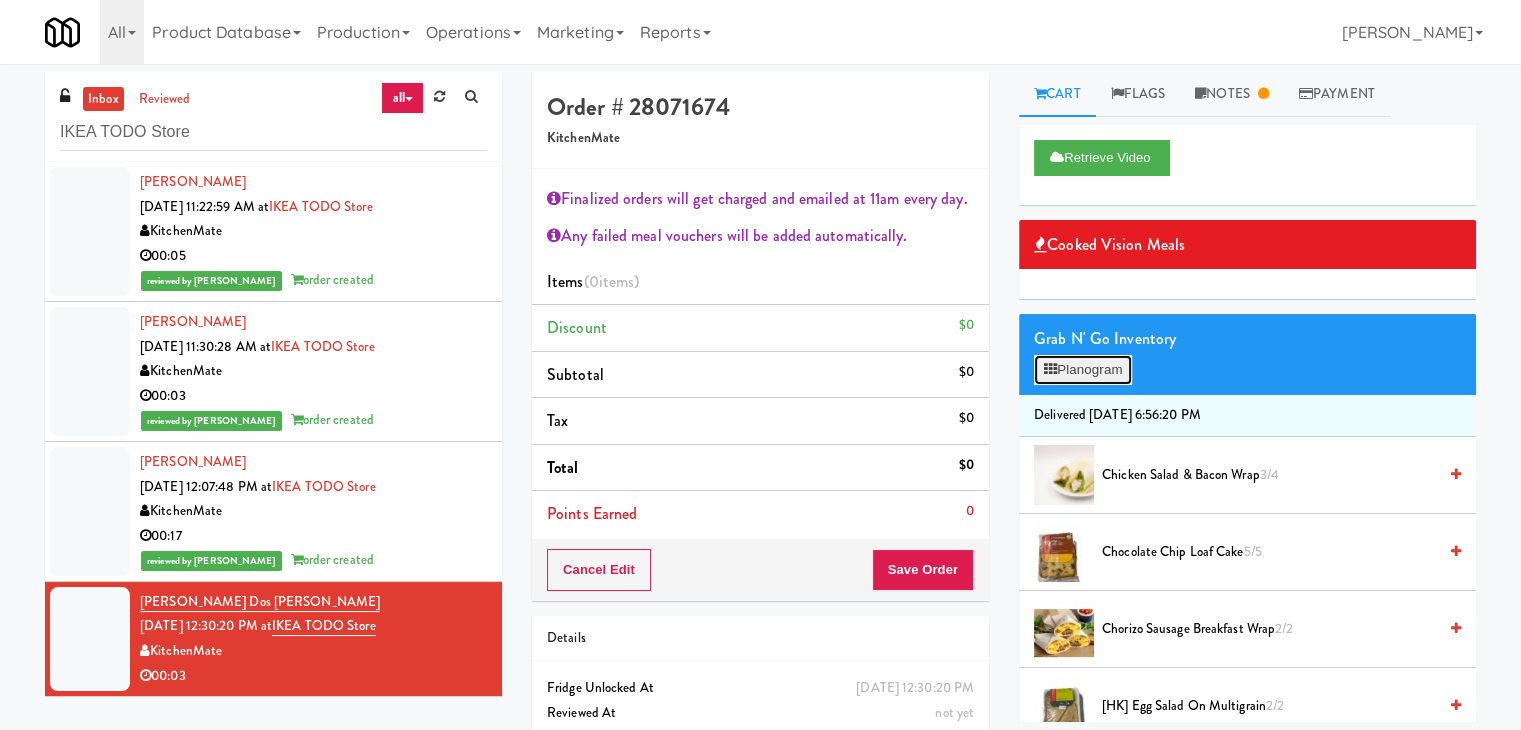 click on "Planogram" at bounding box center (1083, 370) 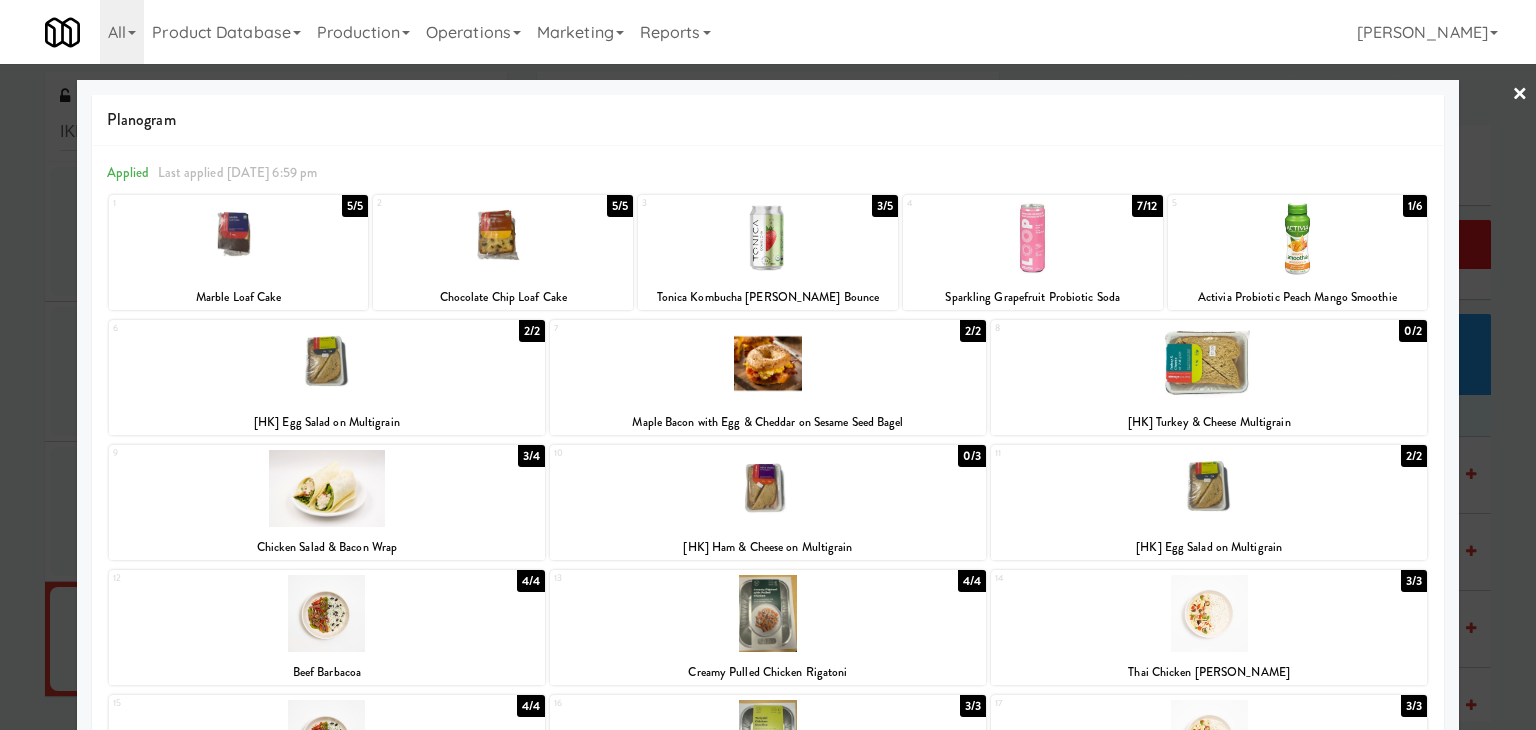 click at bounding box center (327, 488) 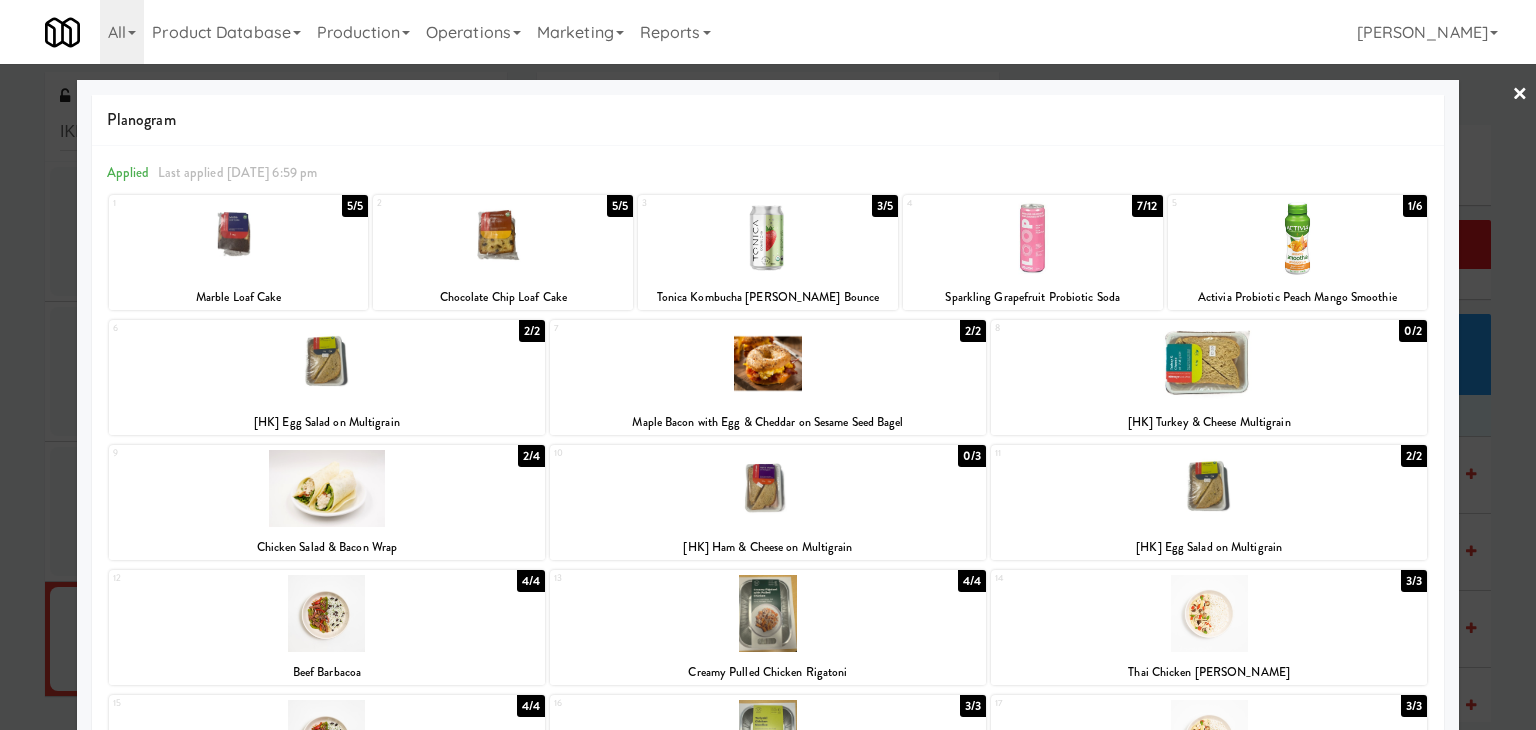 click on "×" at bounding box center (1520, 95) 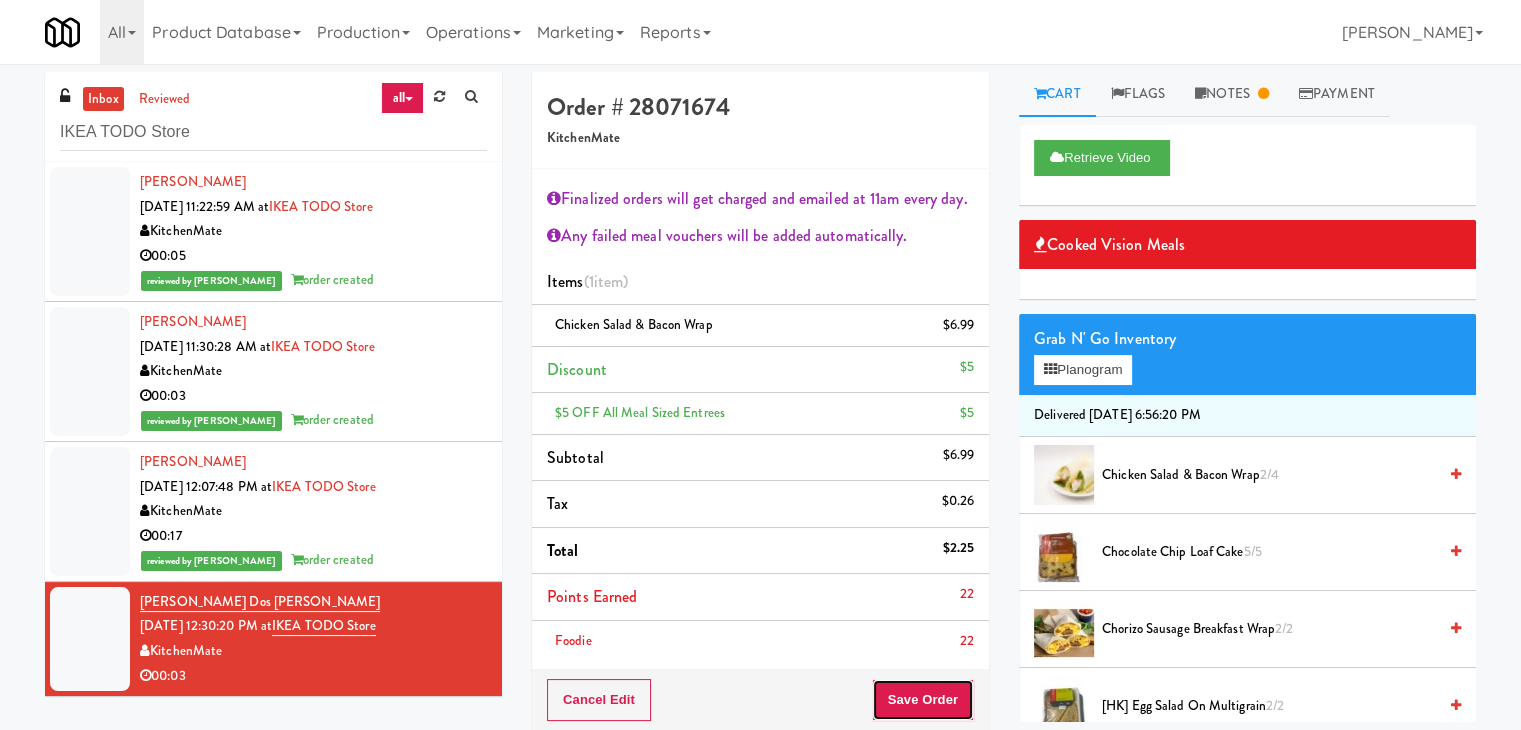 click on "Save Order" at bounding box center [923, 700] 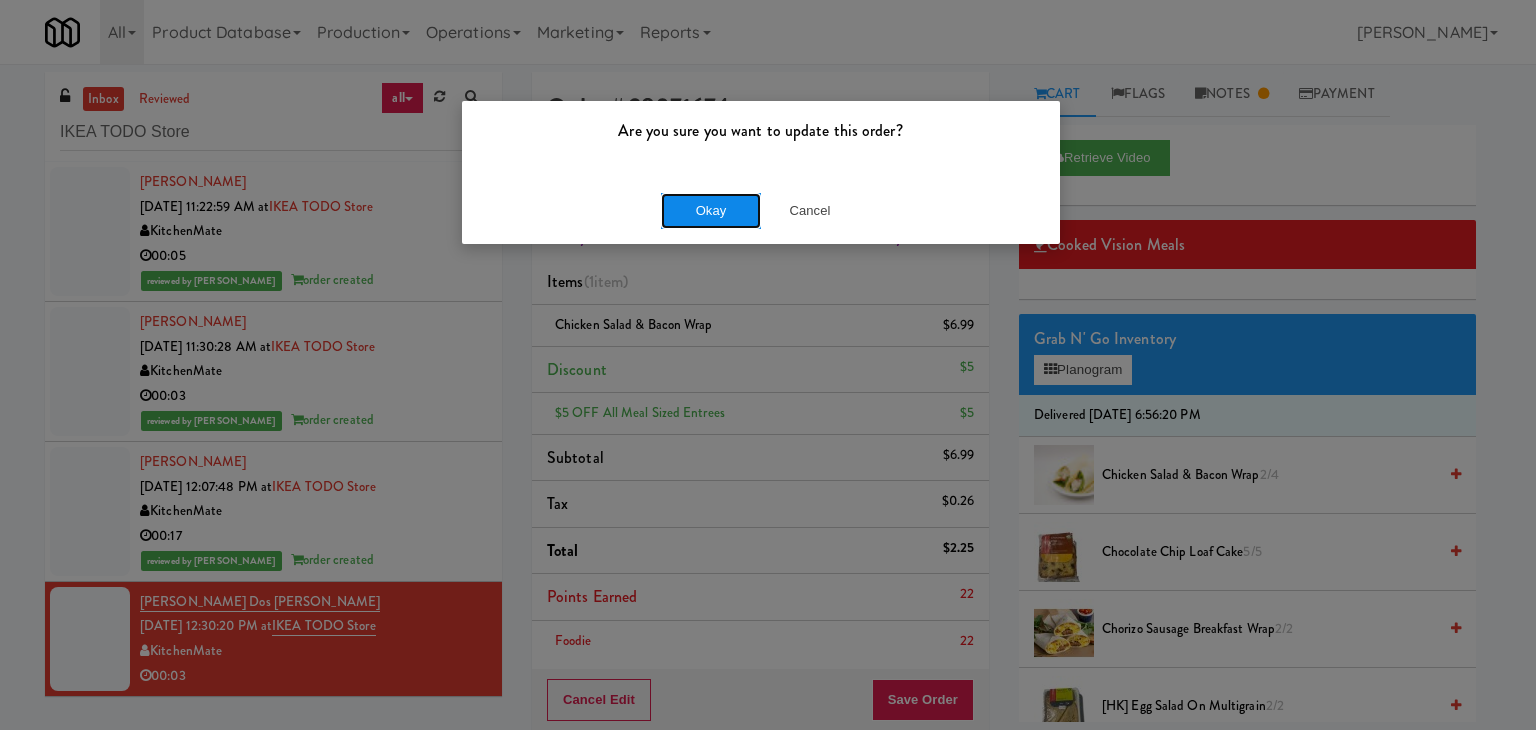 click on "Okay" at bounding box center (711, 211) 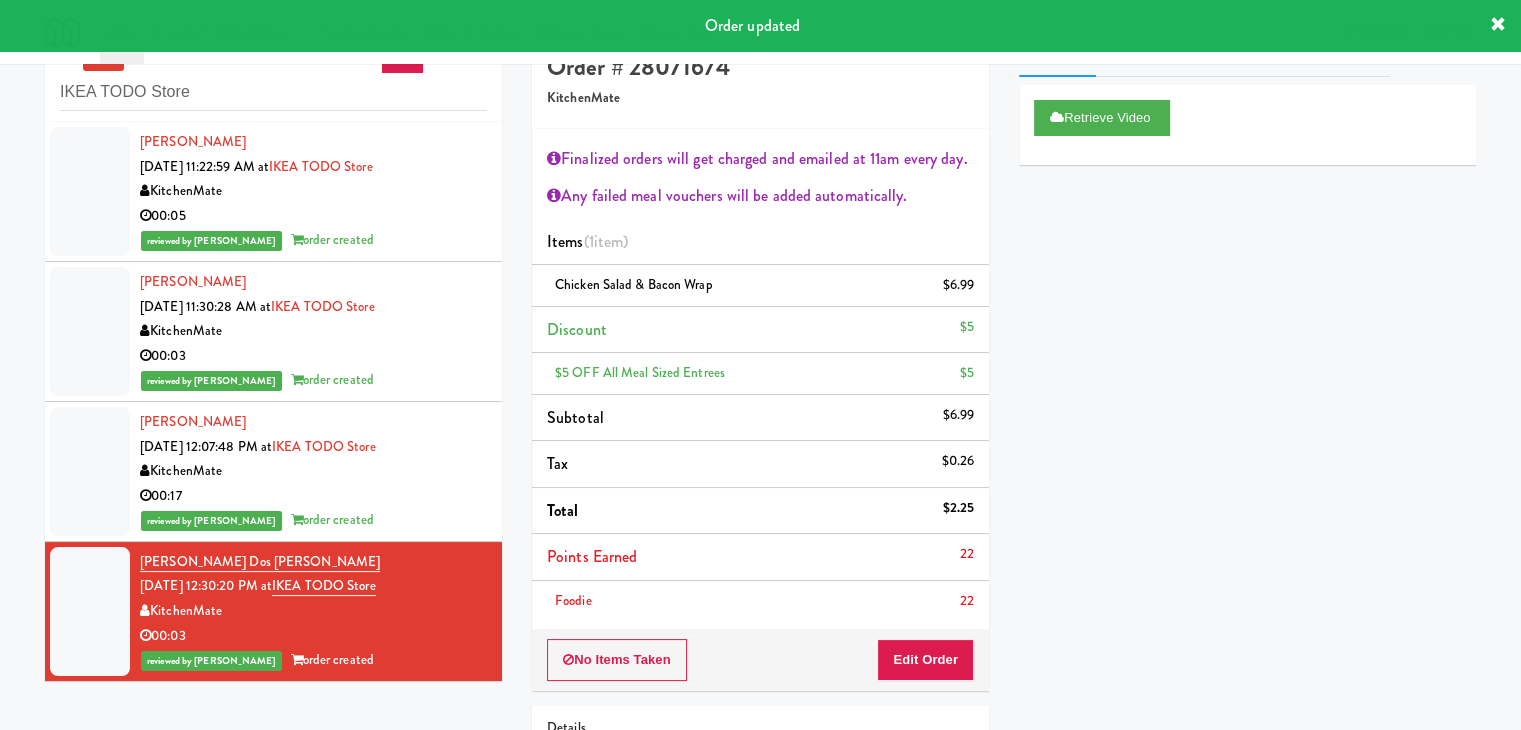 scroll, scrollTop: 0, scrollLeft: 0, axis: both 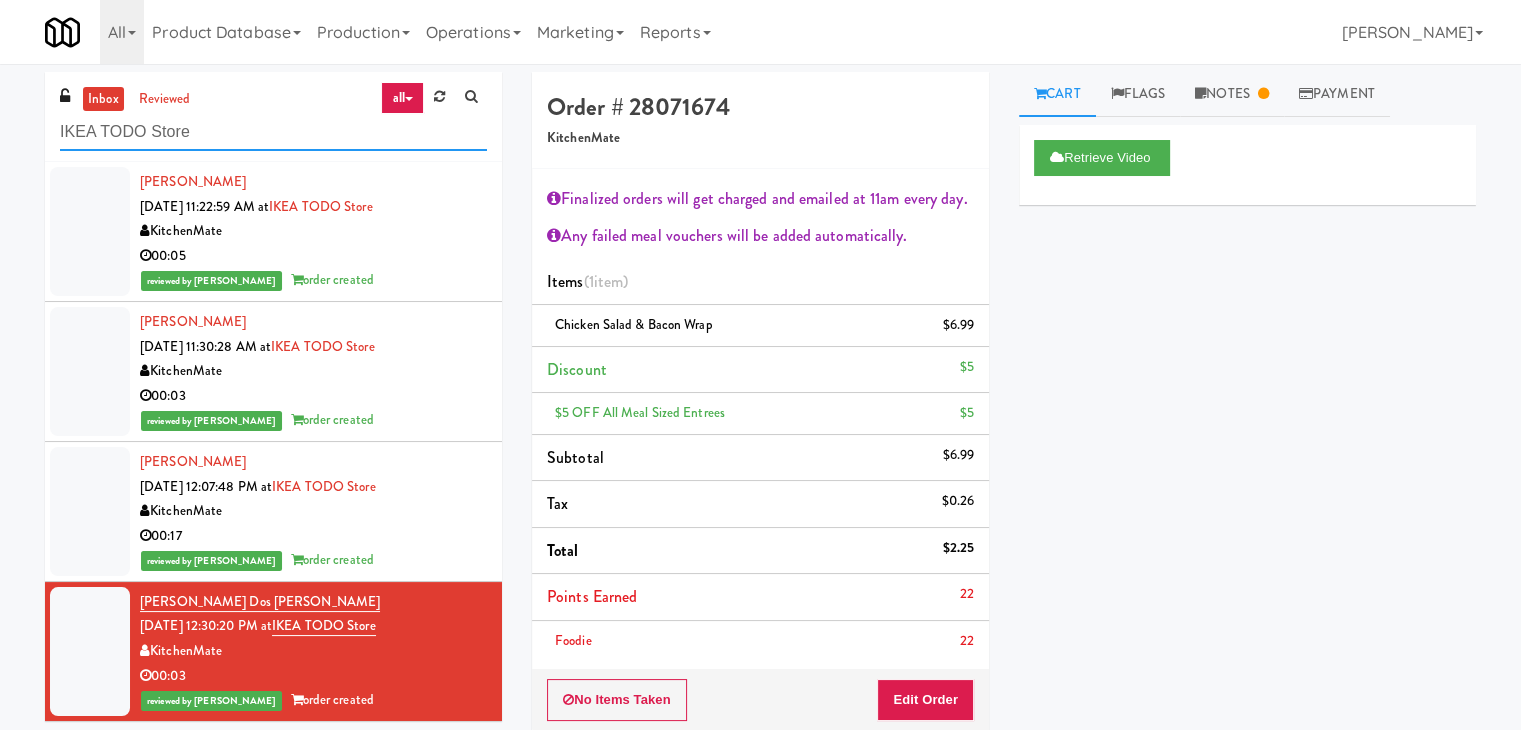 click on "IKEA TODO Store" at bounding box center (273, 132) 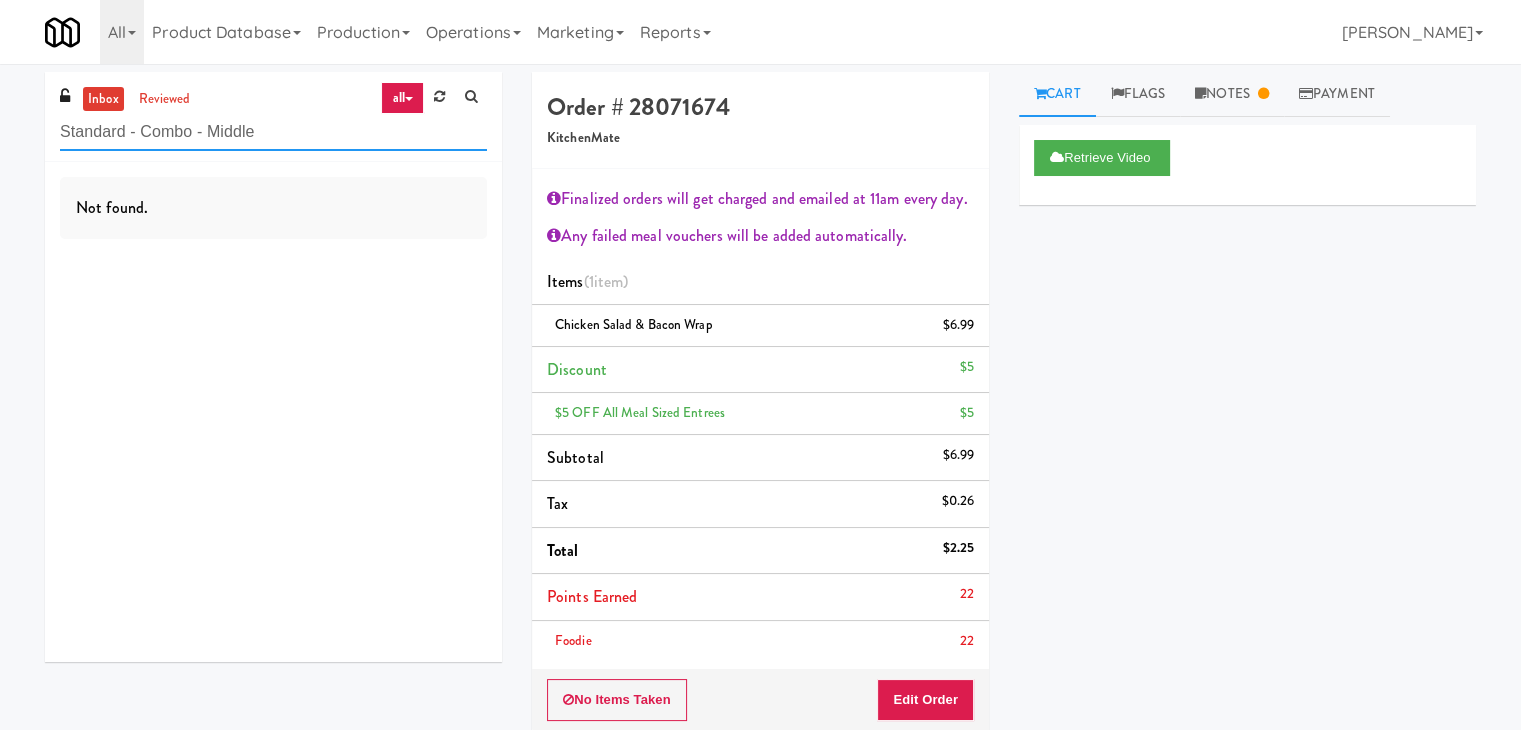 click on "Standard - Combo - Middle" at bounding box center (273, 132) 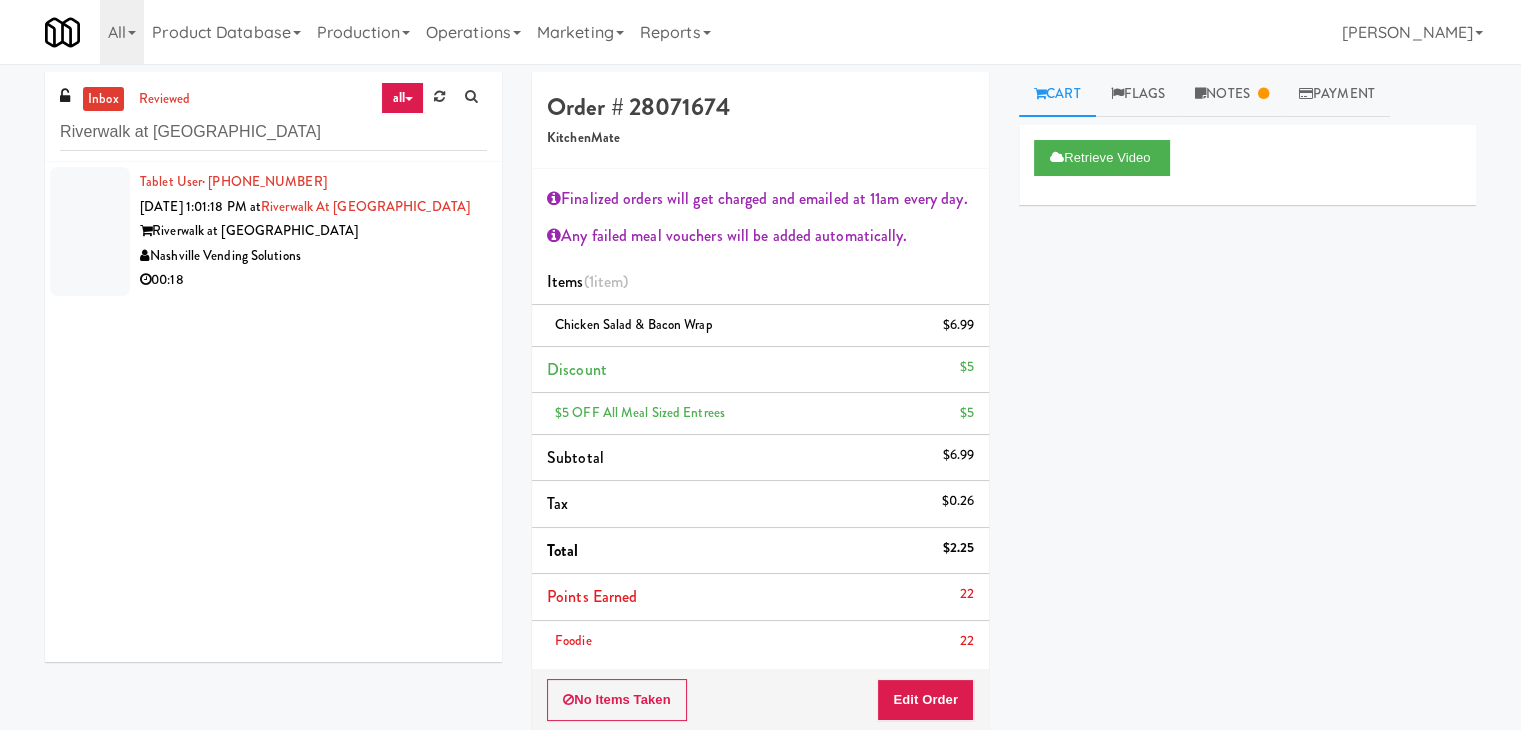 click on "Nashville Vending Solutions" at bounding box center (313, 256) 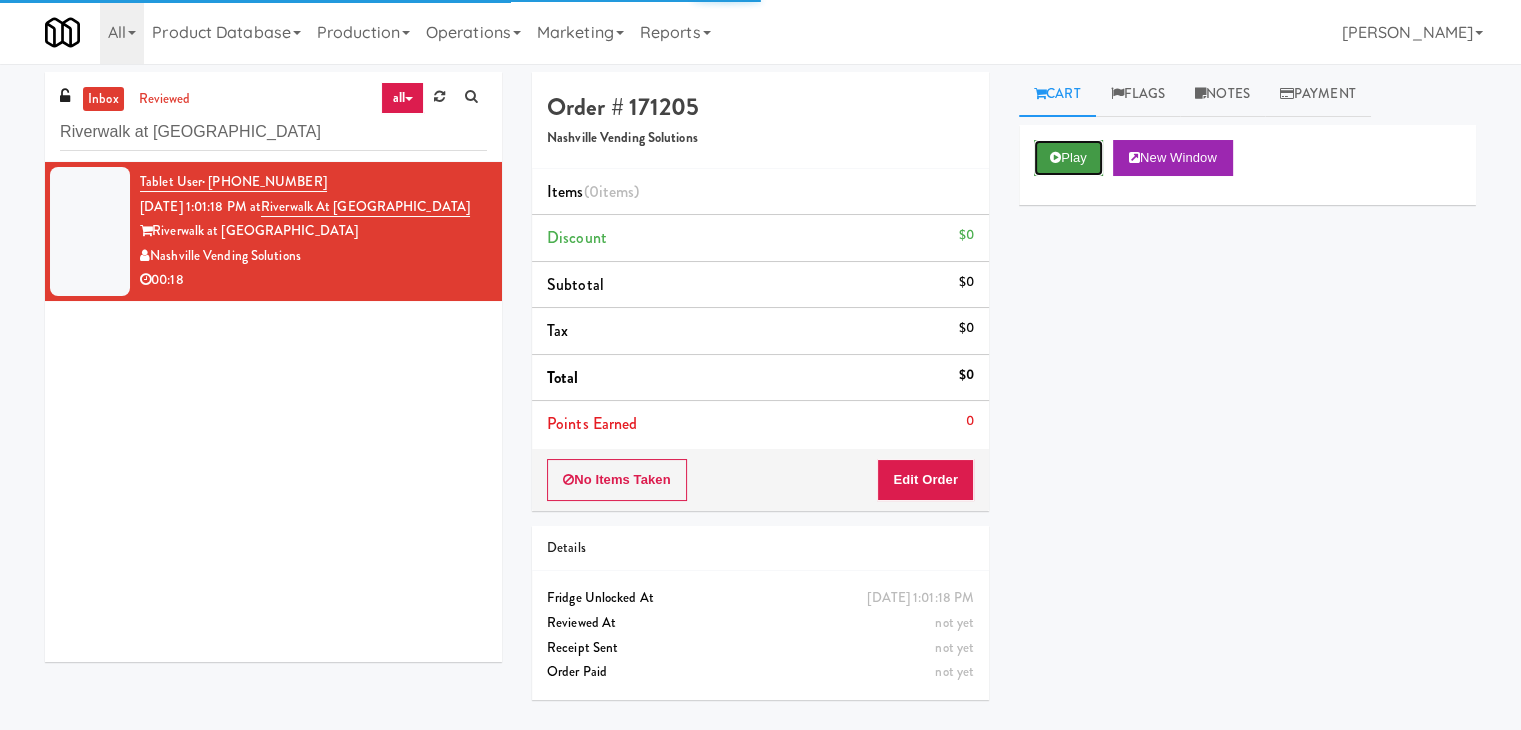 click on "Play" at bounding box center [1068, 158] 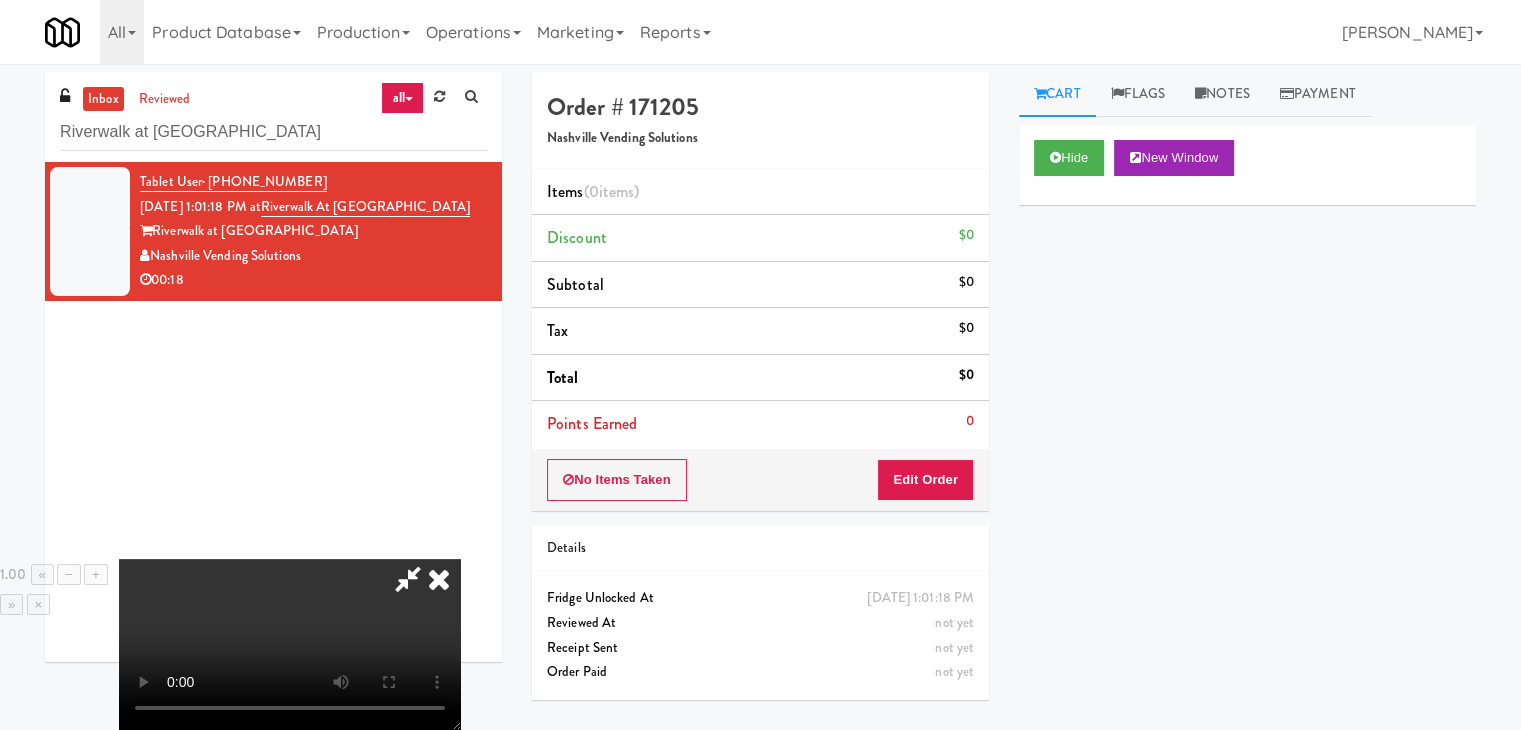 click at bounding box center (290, 644) 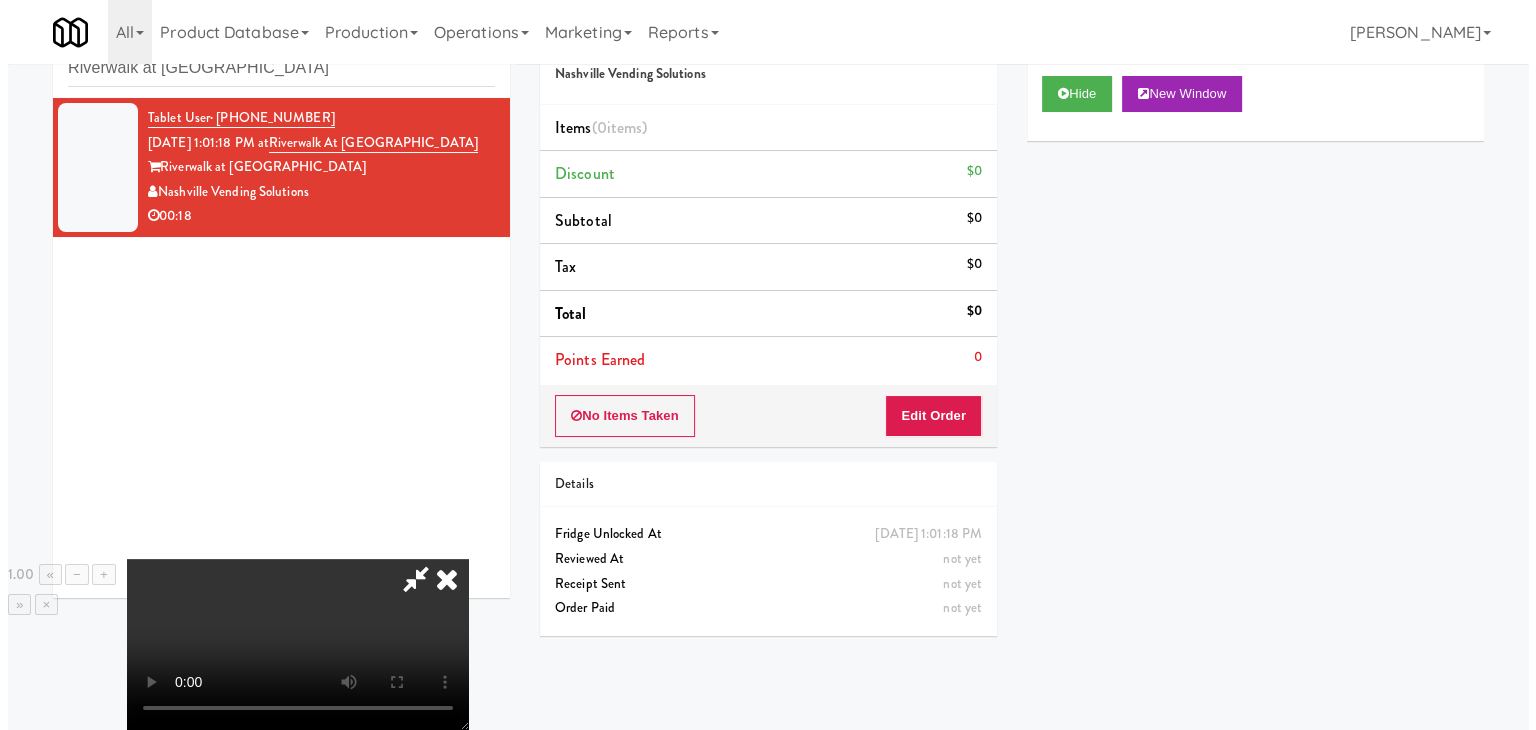 scroll, scrollTop: 0, scrollLeft: 0, axis: both 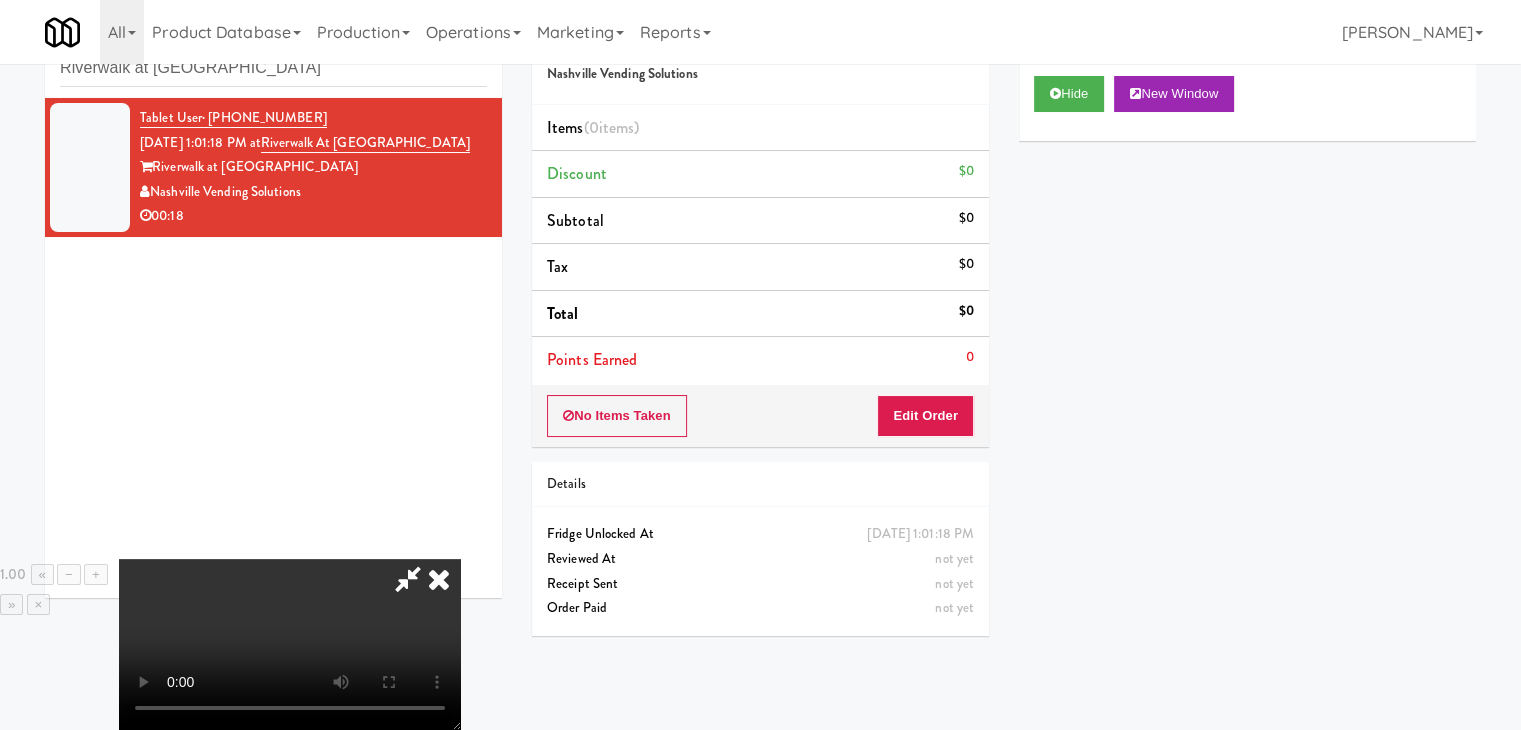 click at bounding box center (439, 579) 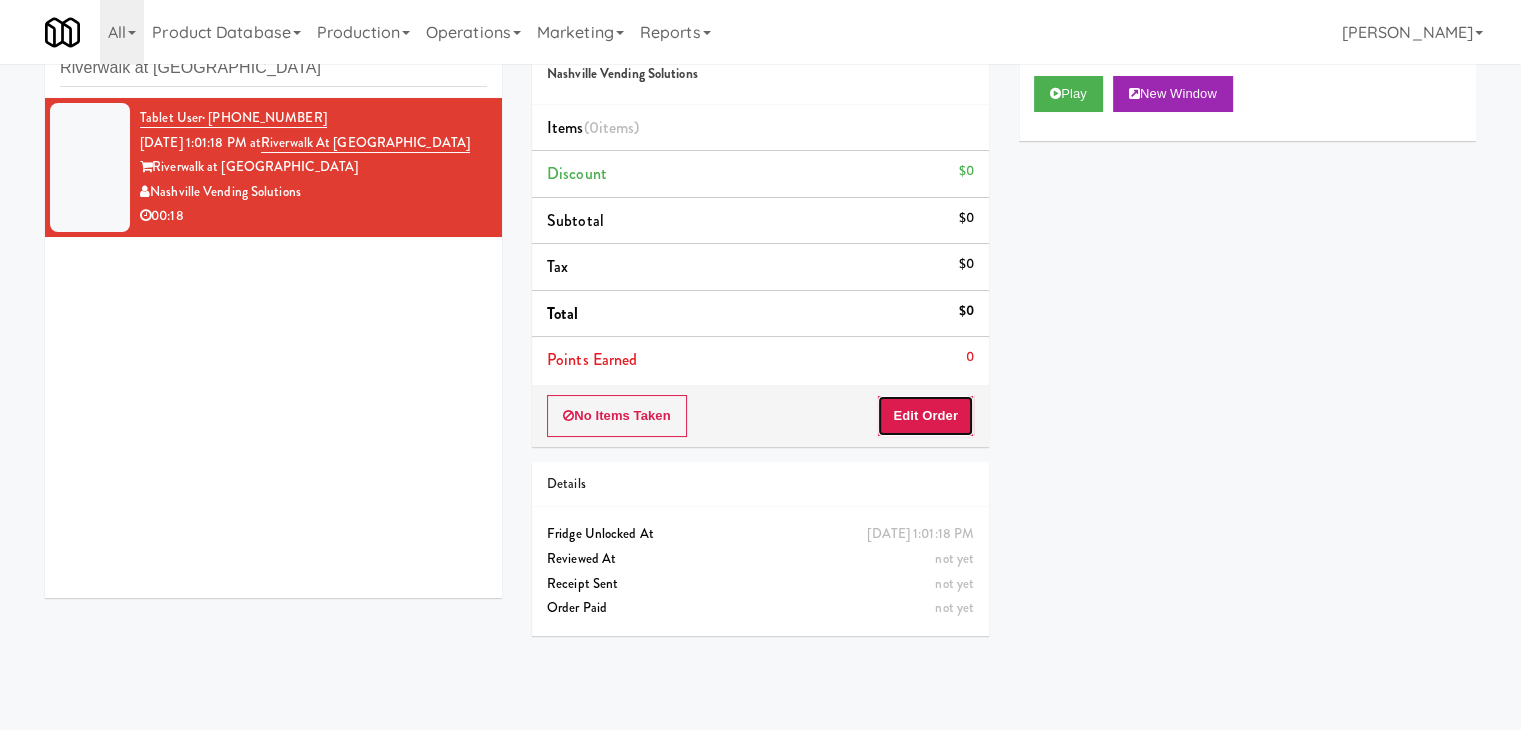 click on "Edit Order" at bounding box center (925, 416) 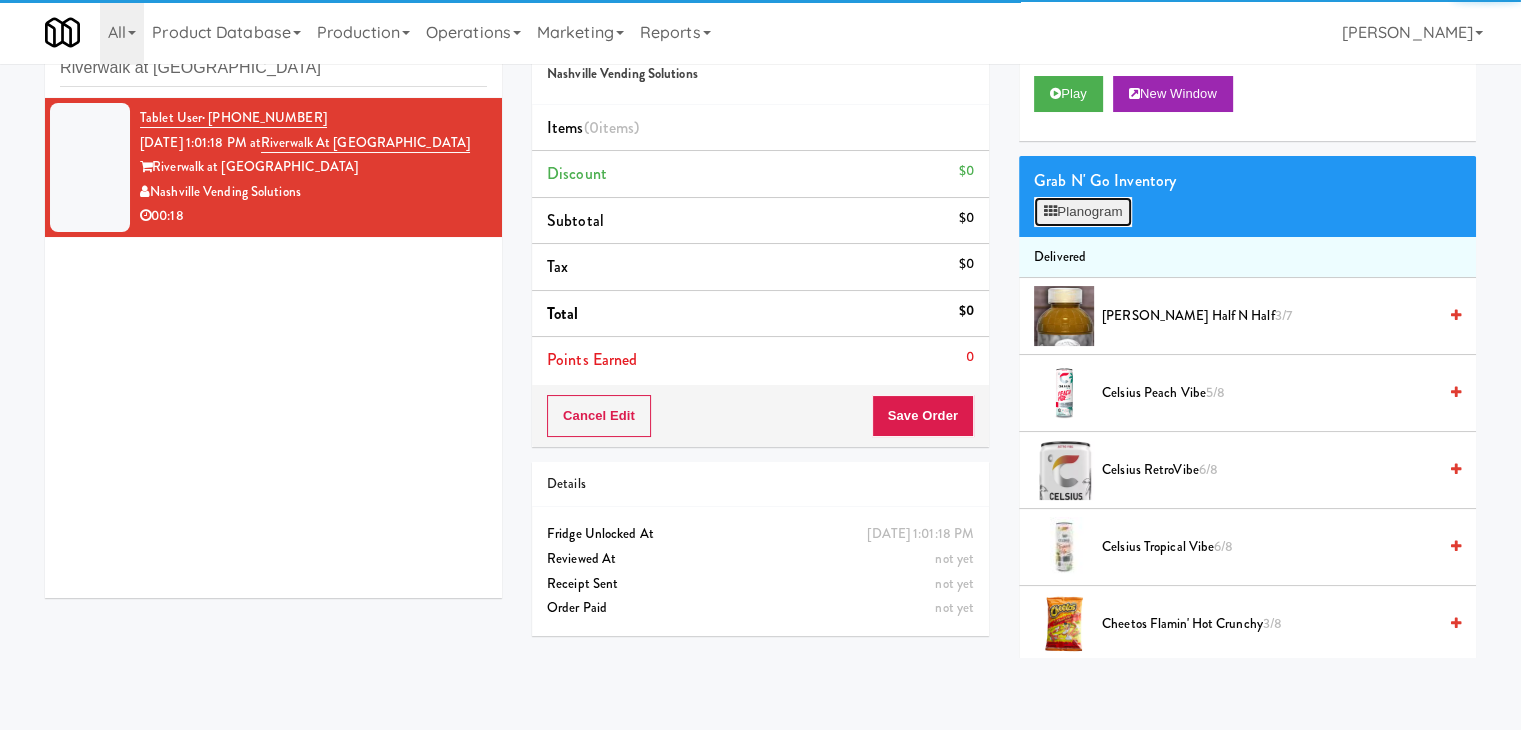 click on "Planogram" at bounding box center [1083, 212] 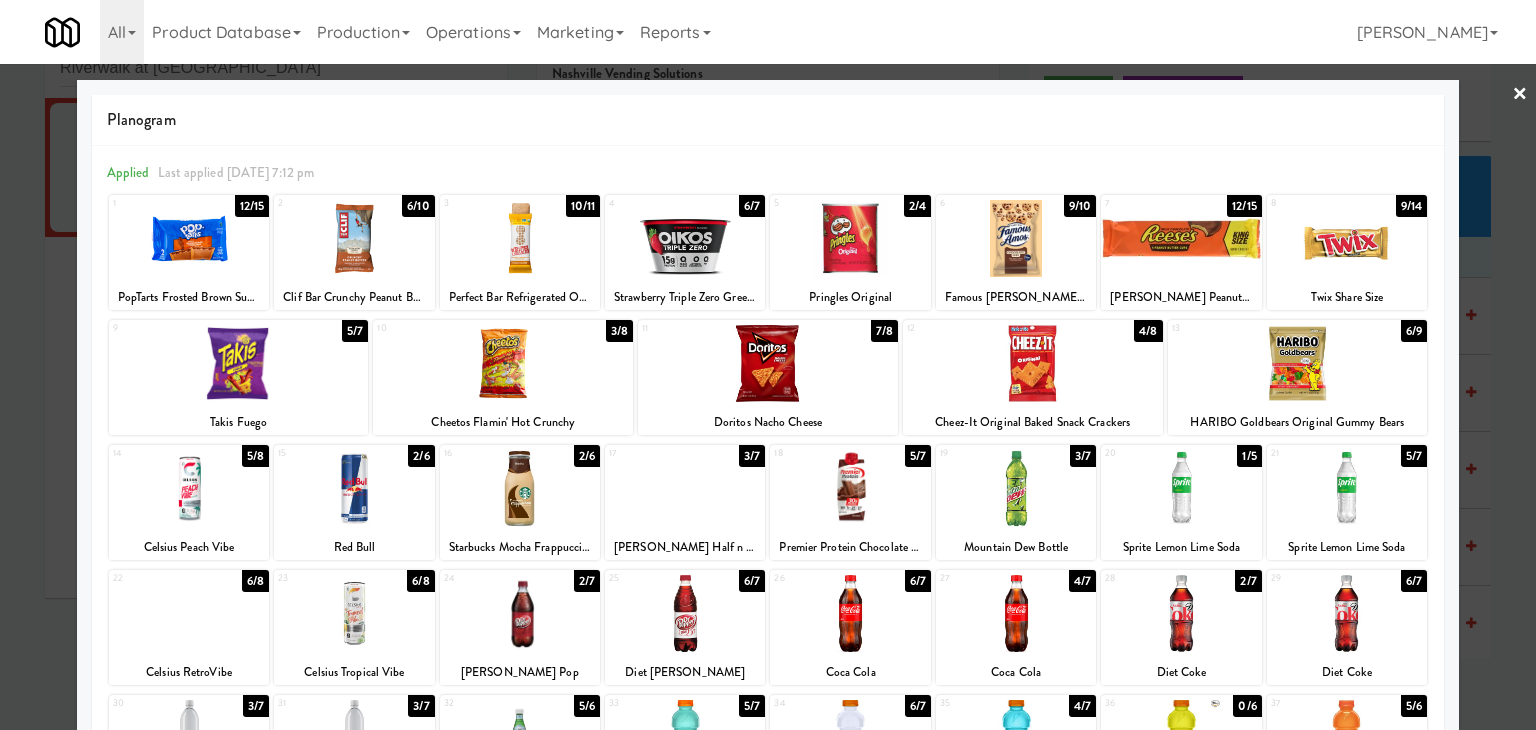 click at bounding box center (520, 238) 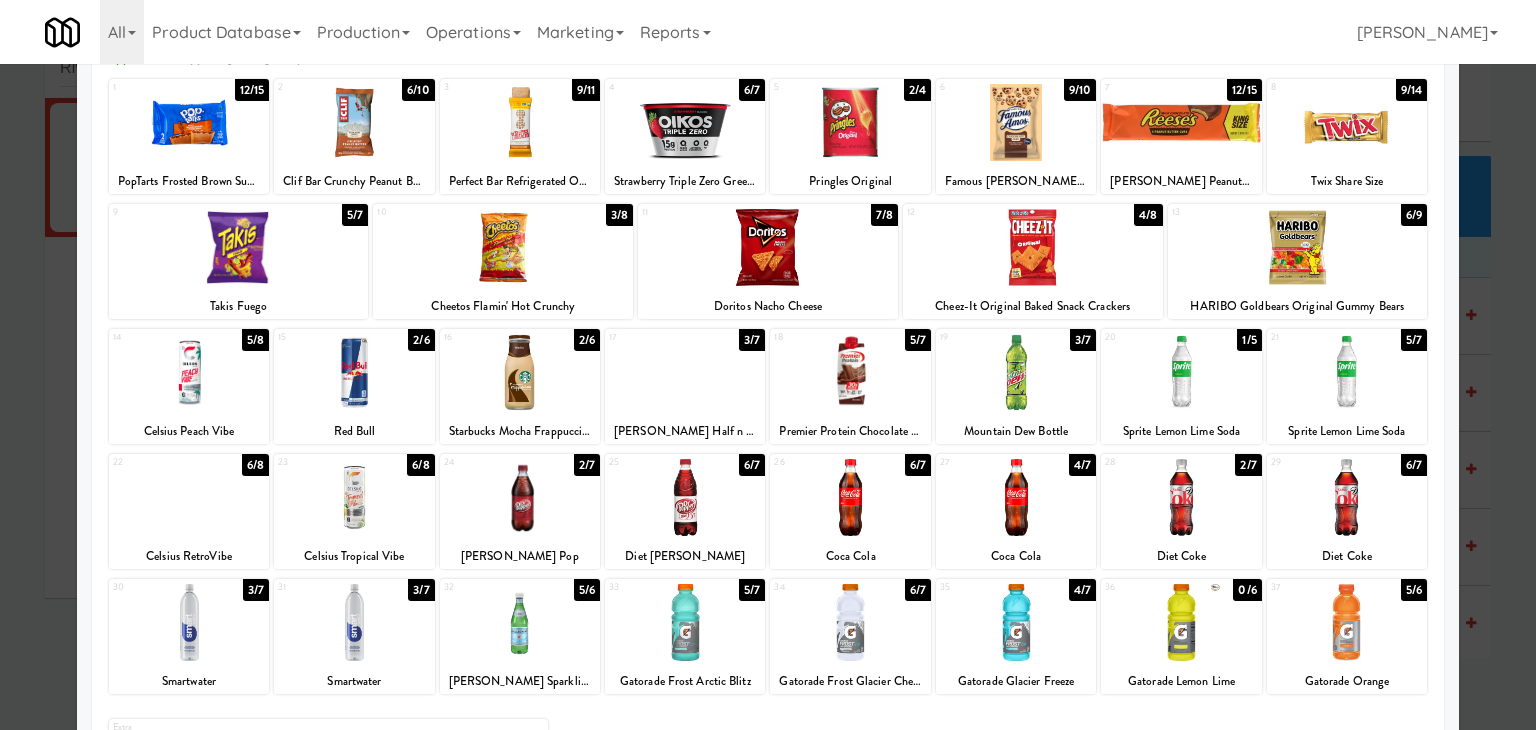 scroll, scrollTop: 200, scrollLeft: 0, axis: vertical 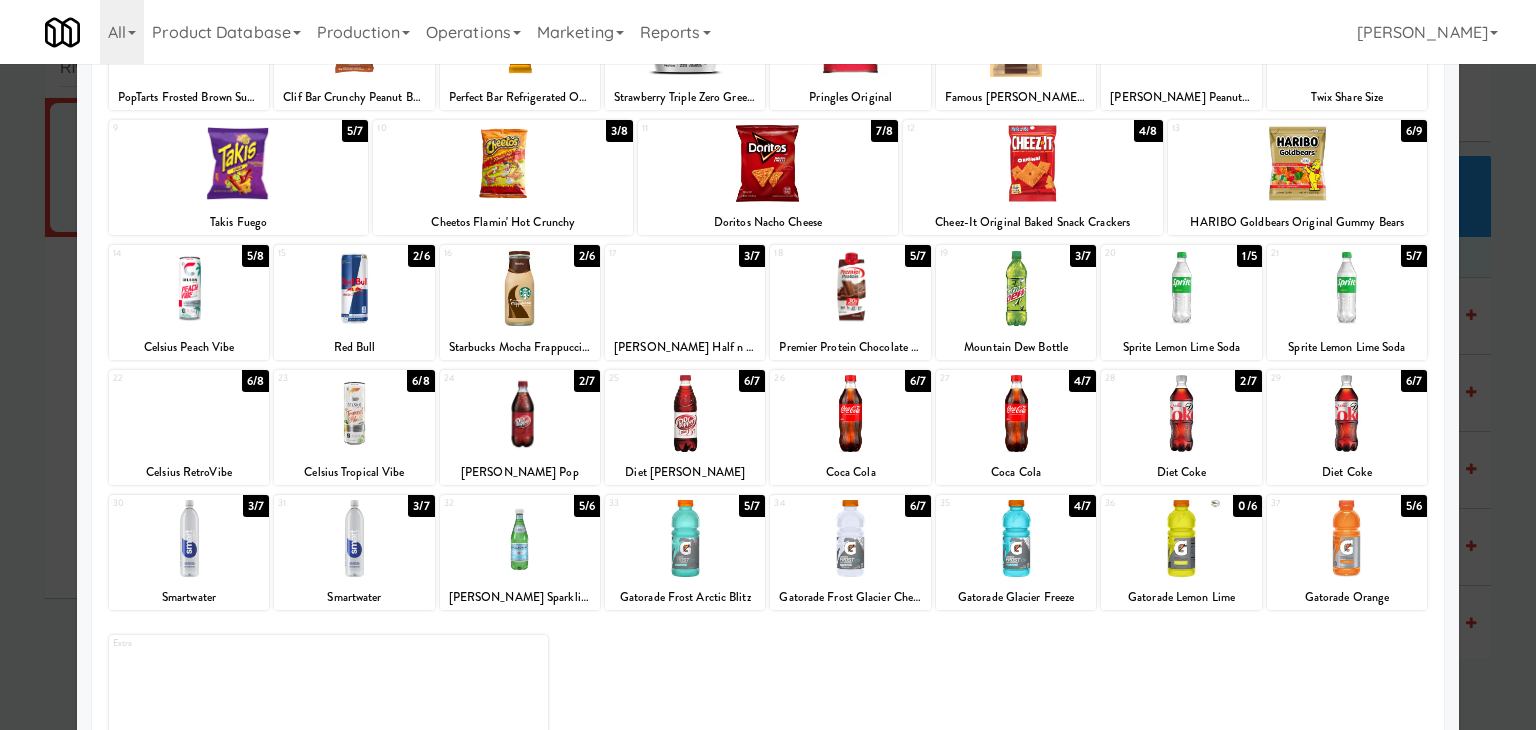 click at bounding box center (189, 538) 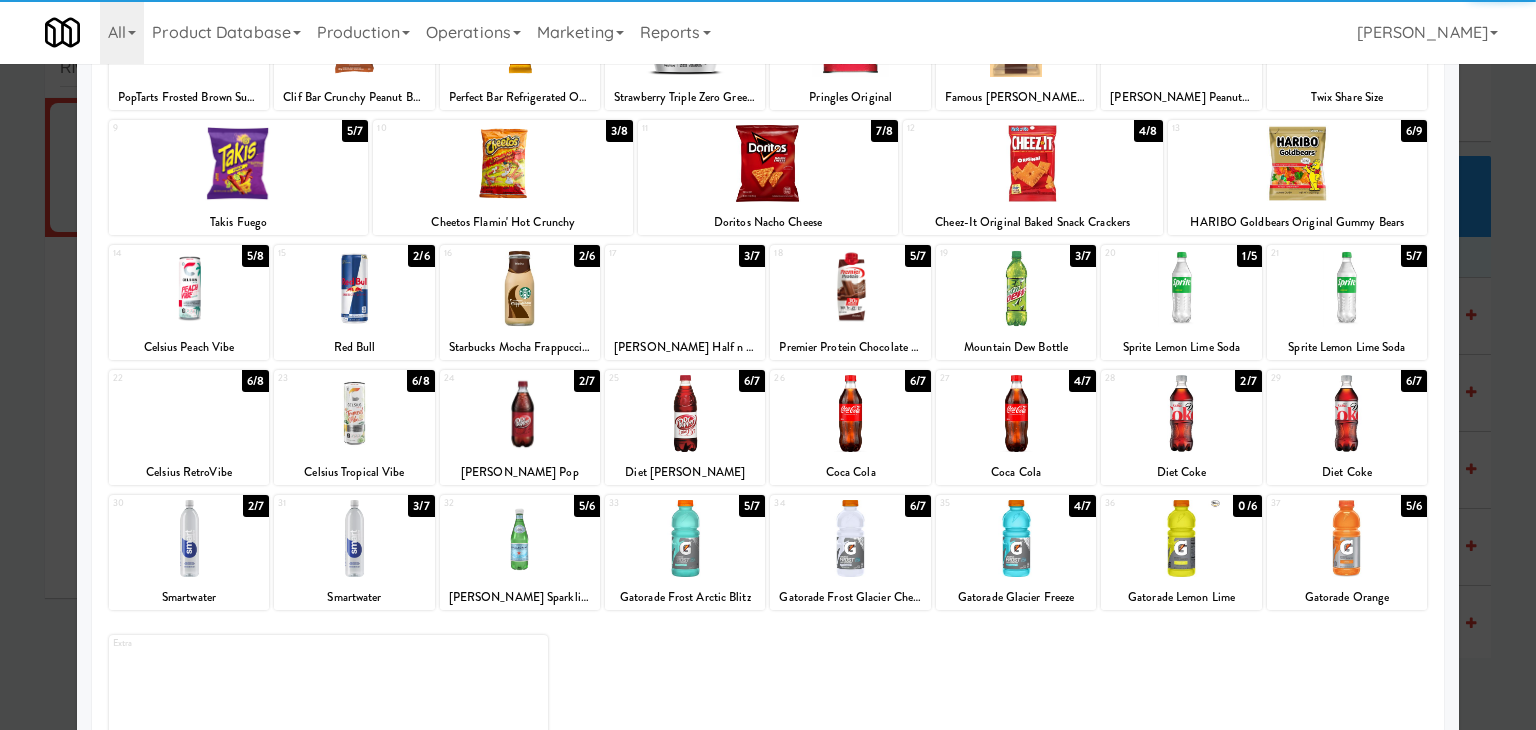 scroll, scrollTop: 0, scrollLeft: 0, axis: both 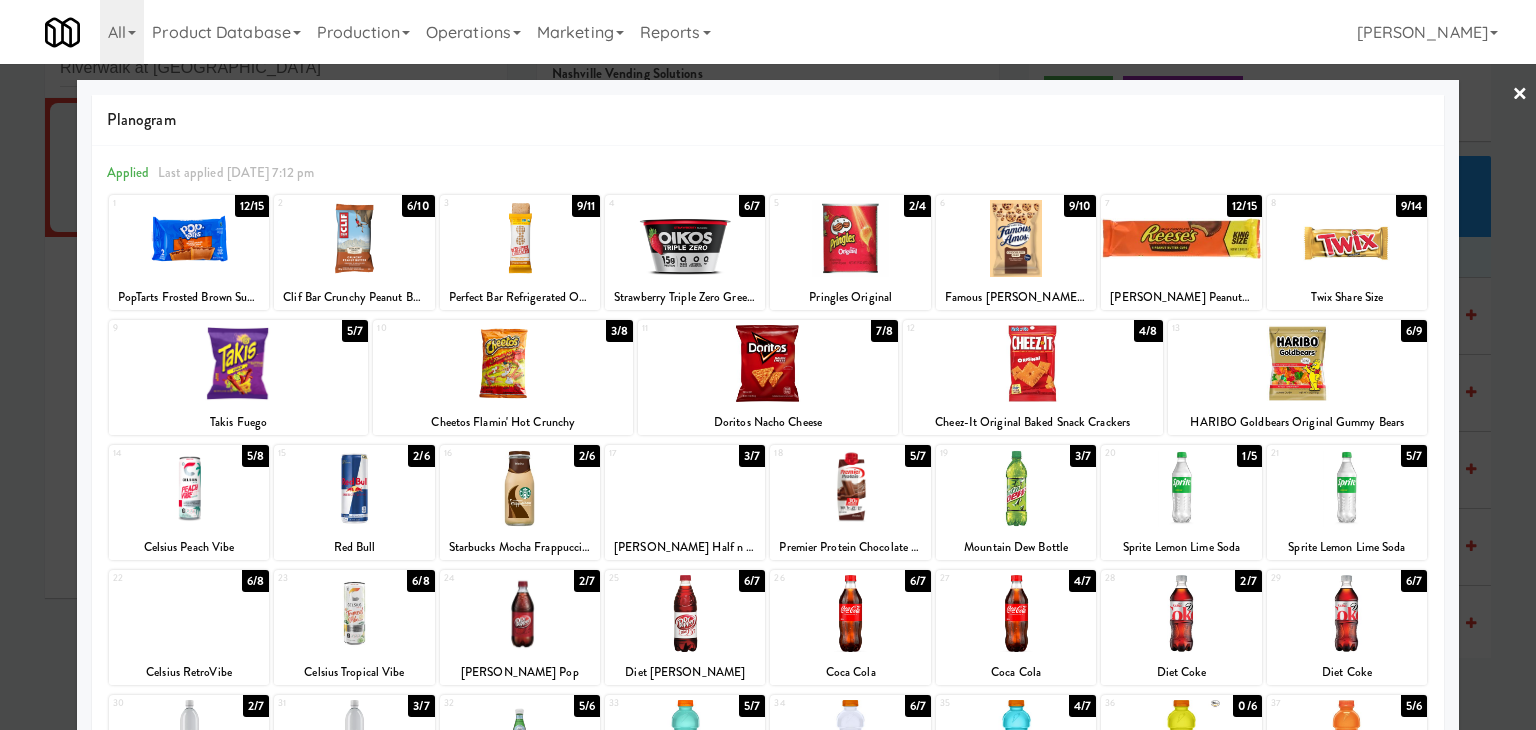 click on "×" at bounding box center [1520, 95] 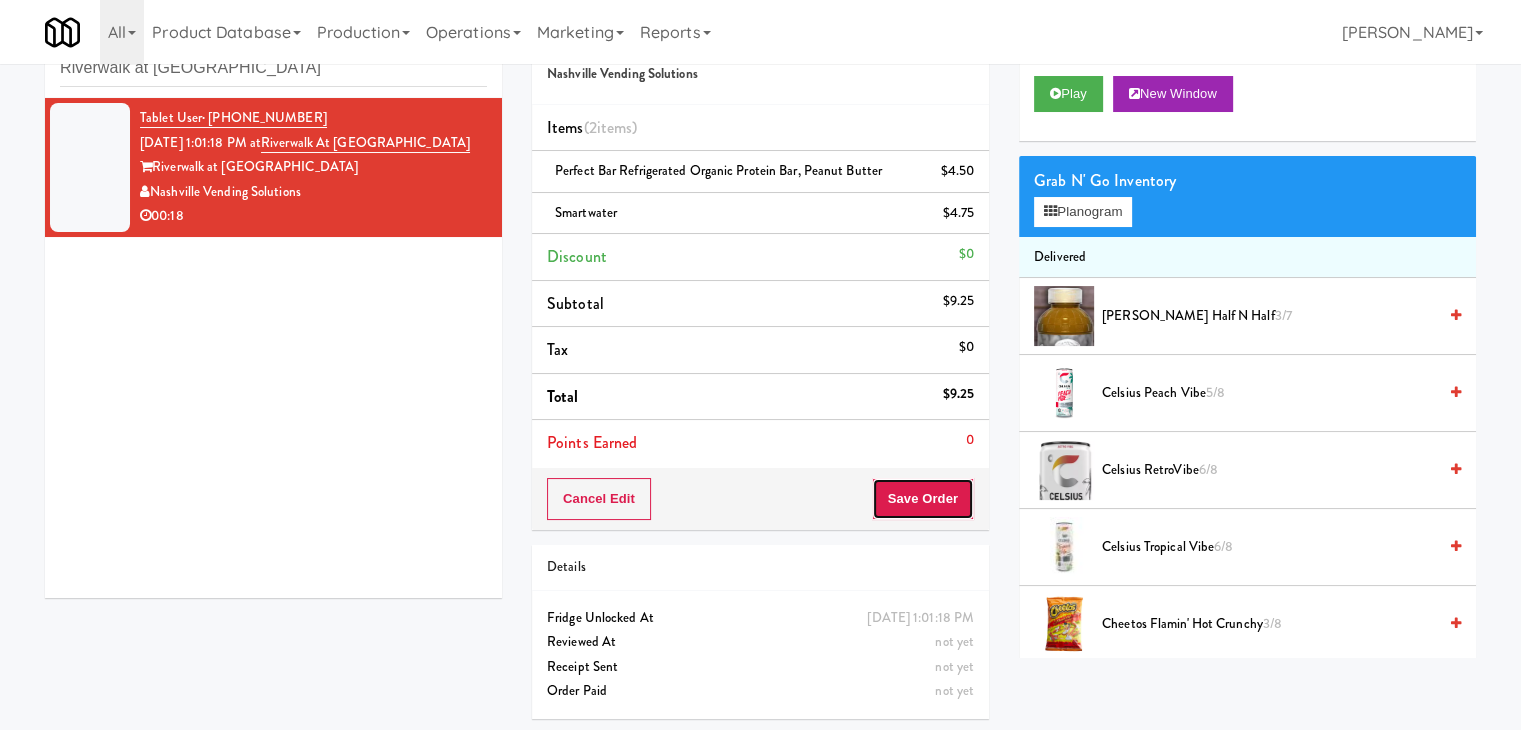 click on "Save Order" at bounding box center [923, 499] 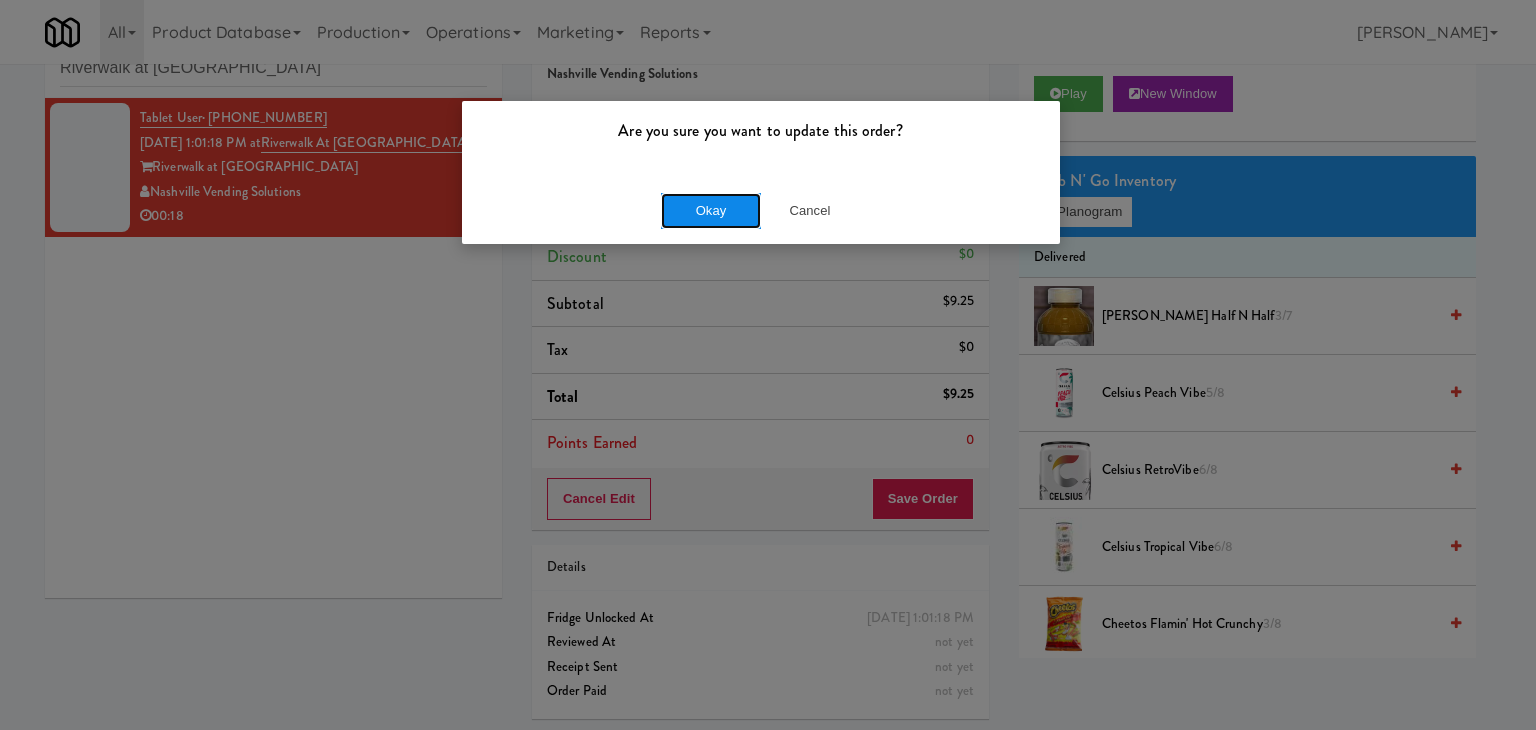 click on "Okay" at bounding box center (711, 211) 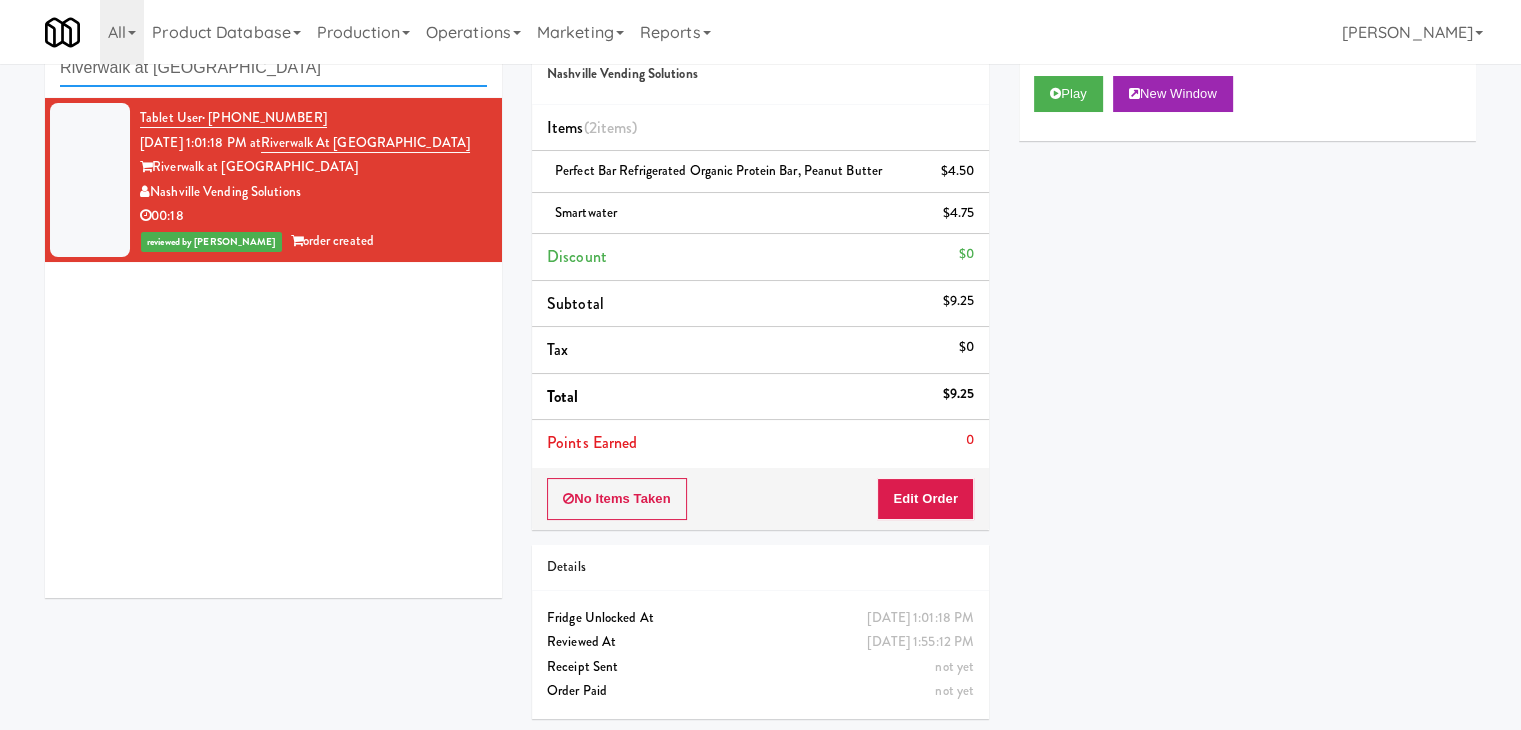 click on "Riverwalk at [GEOGRAPHIC_DATA]" at bounding box center (273, 68) 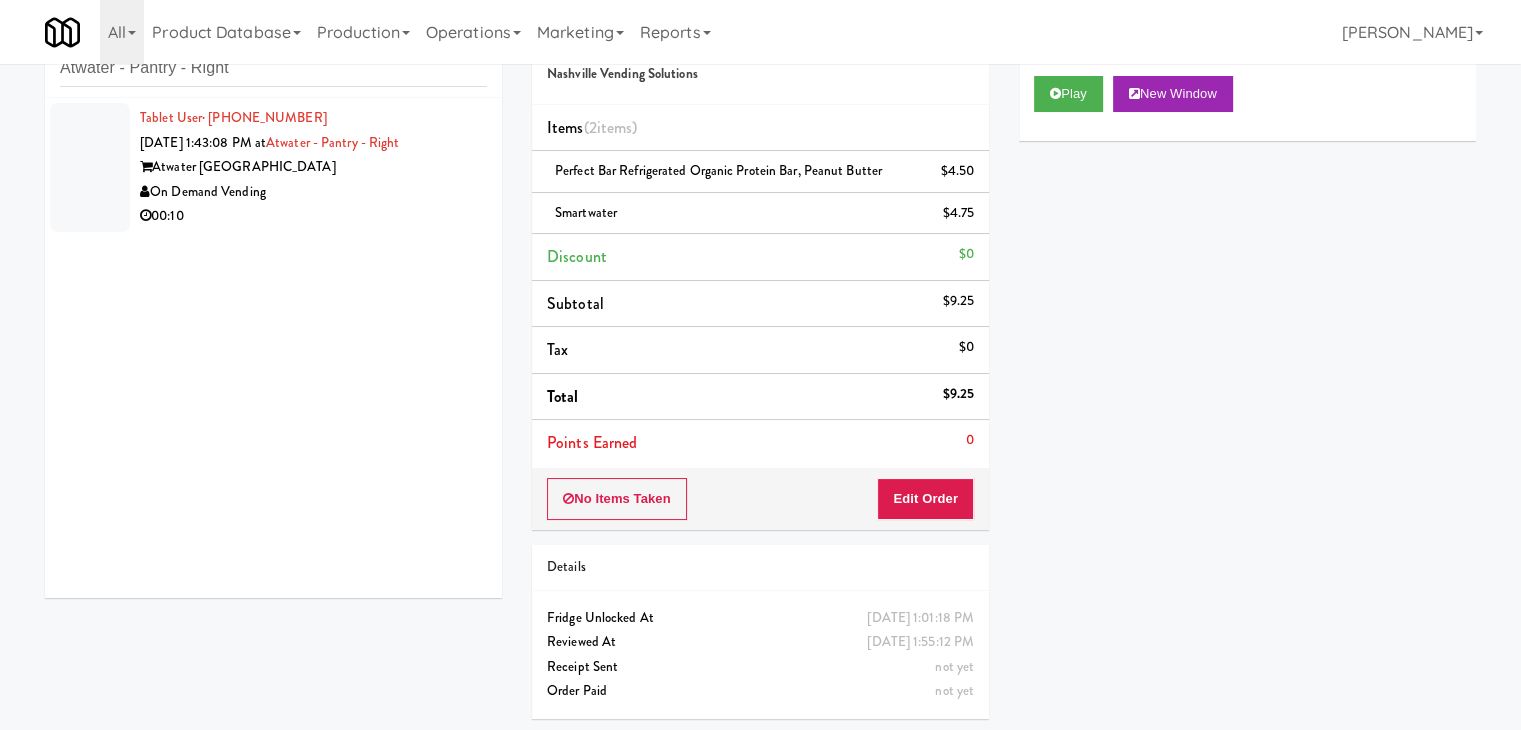 drag, startPoint x: 362, startPoint y: 193, endPoint x: 396, endPoint y: 200, distance: 34.713108 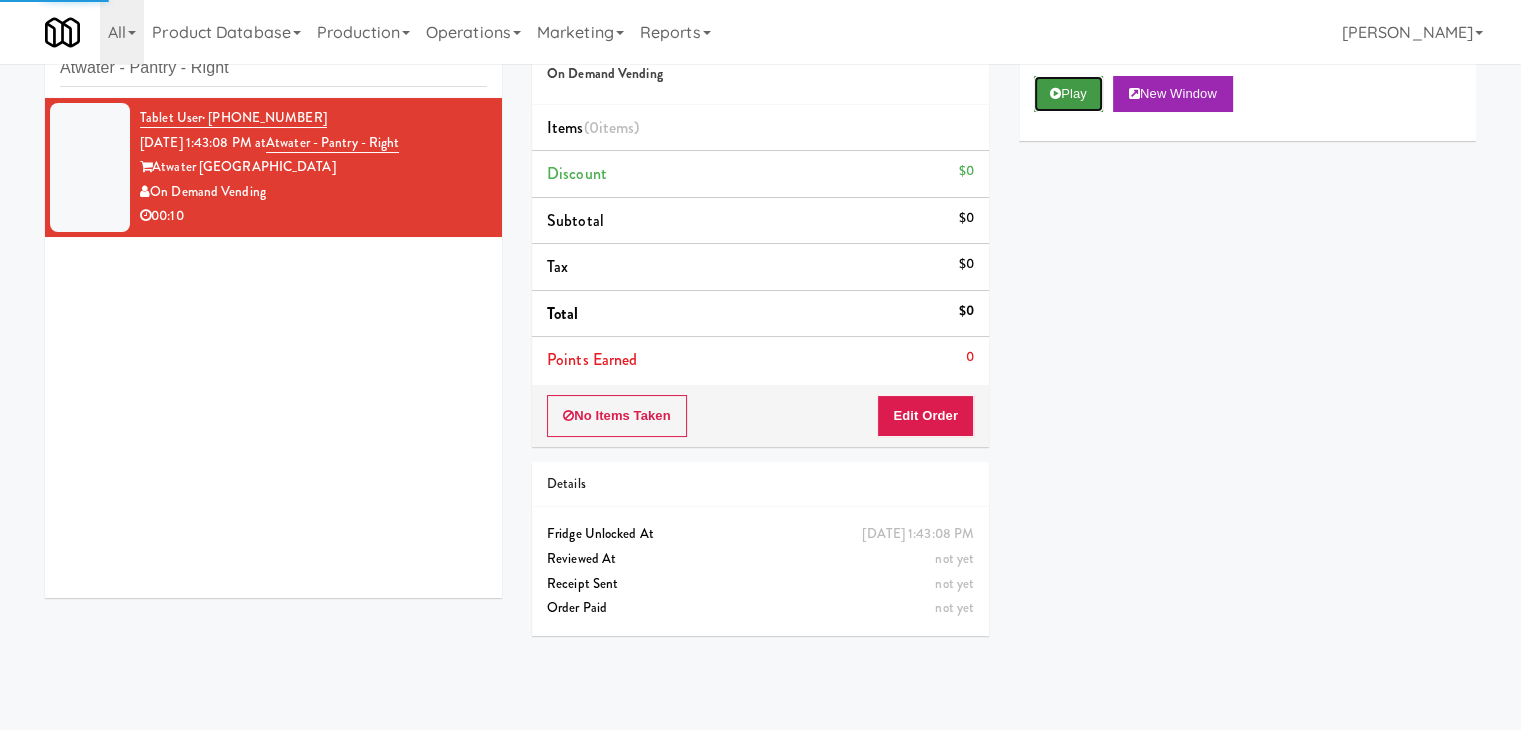click on "Play" at bounding box center [1068, 94] 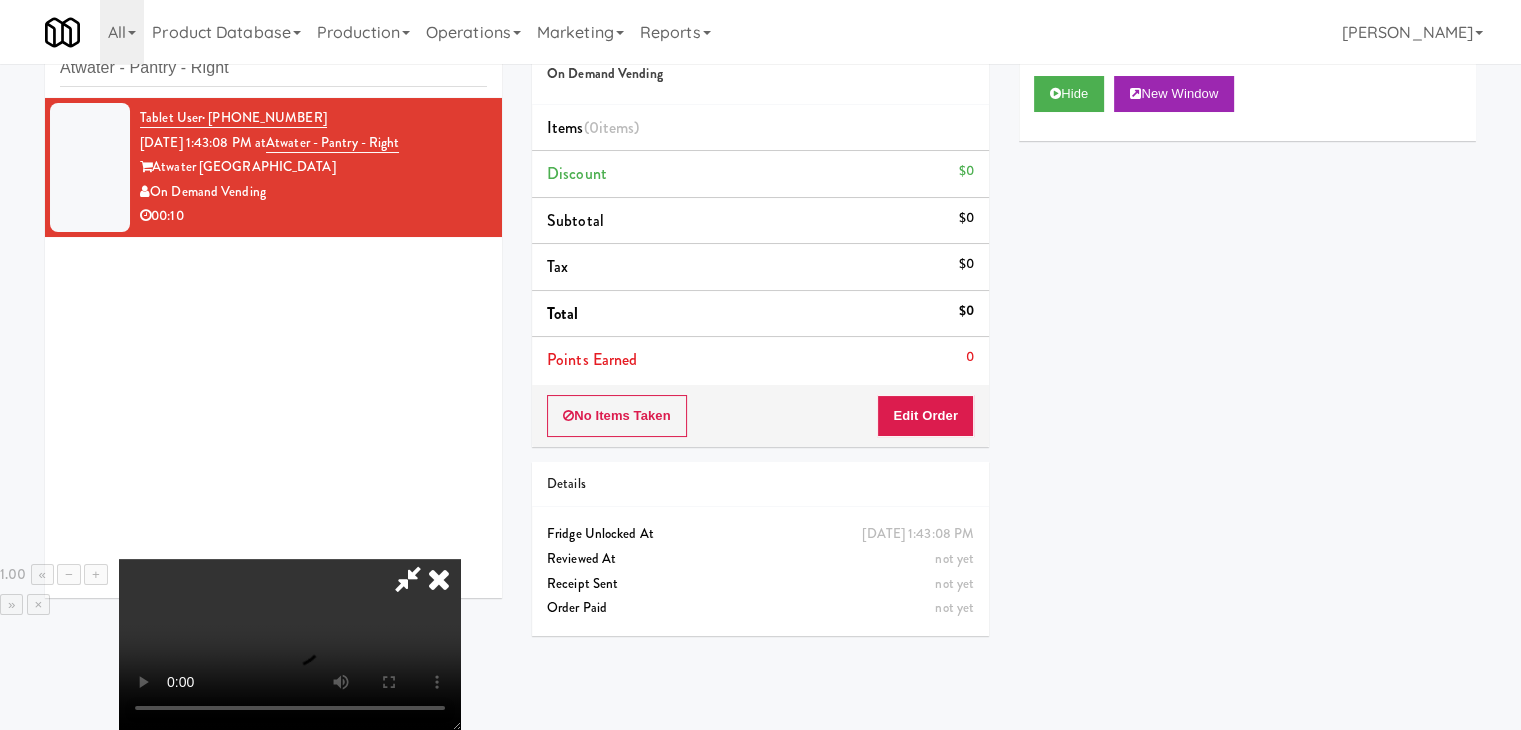 click at bounding box center (290, 644) 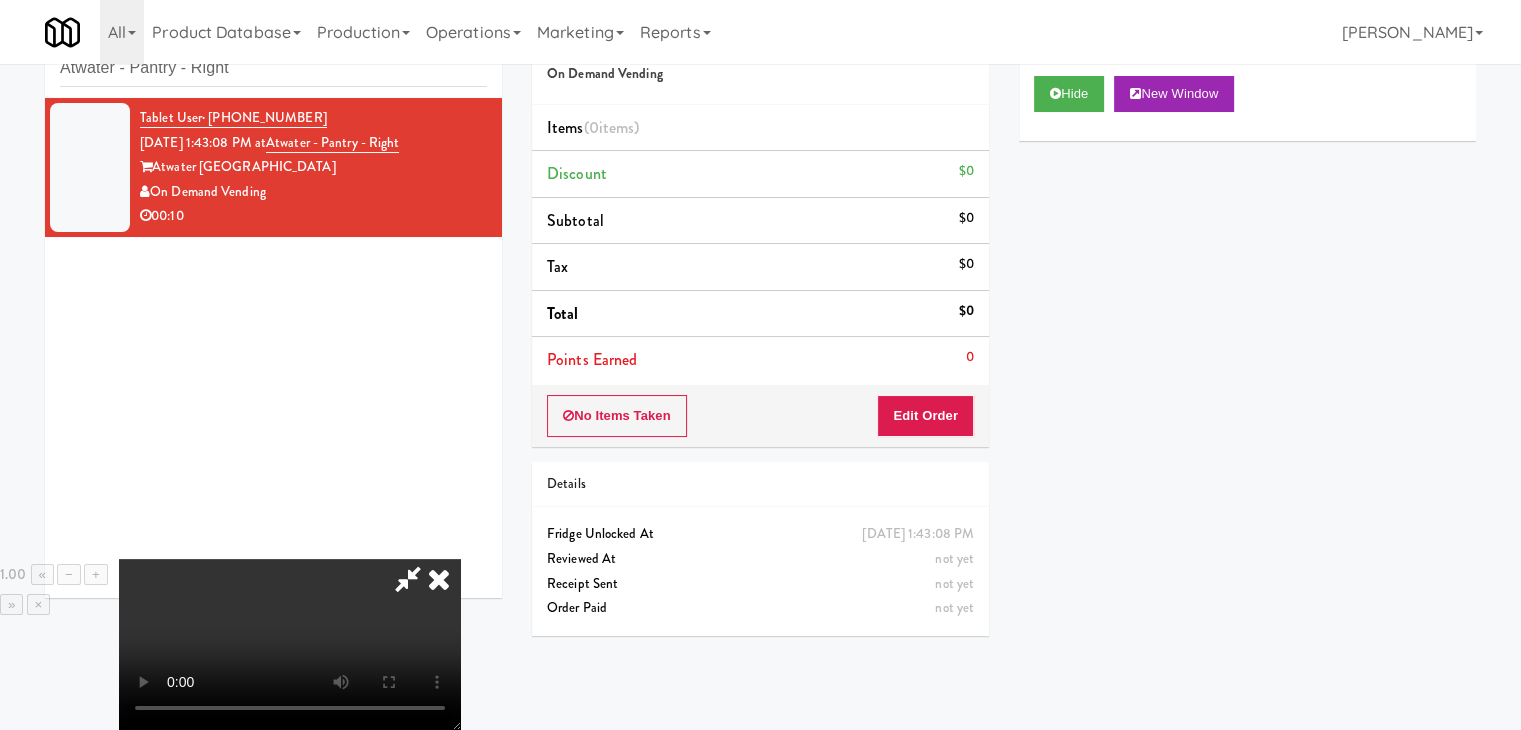 click at bounding box center [290, 644] 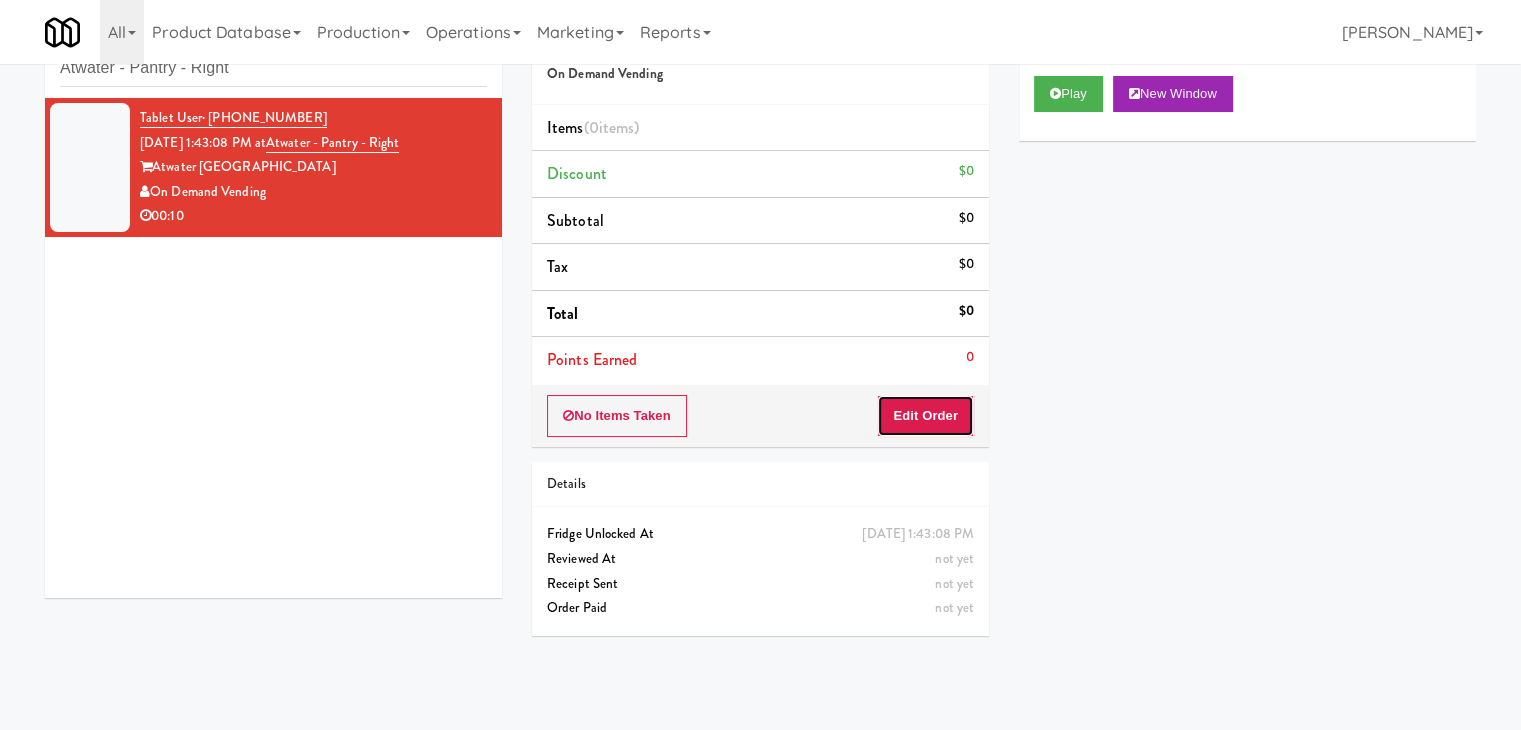 click on "Edit Order" at bounding box center [925, 416] 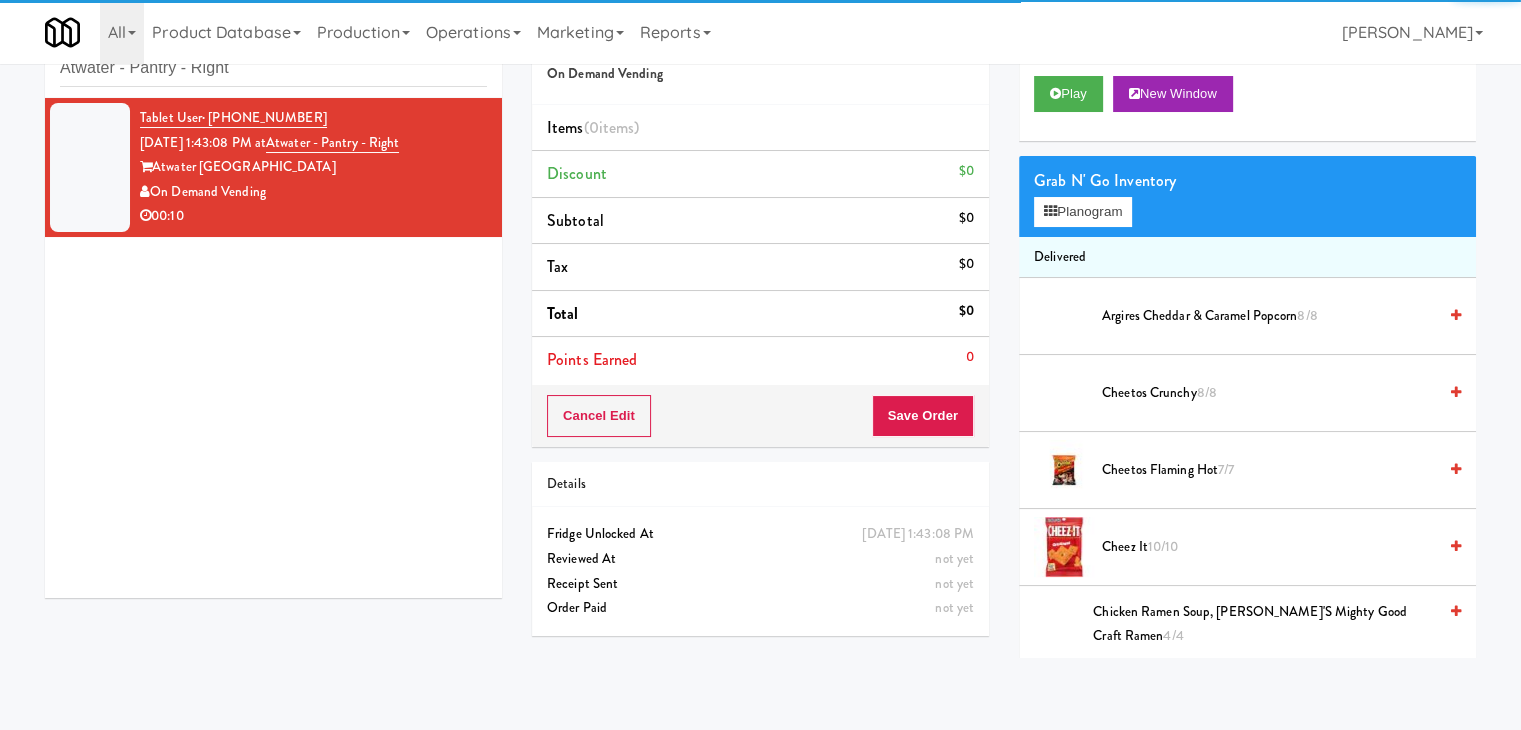click on "Grab N' Go Inventory" at bounding box center (1247, 181) 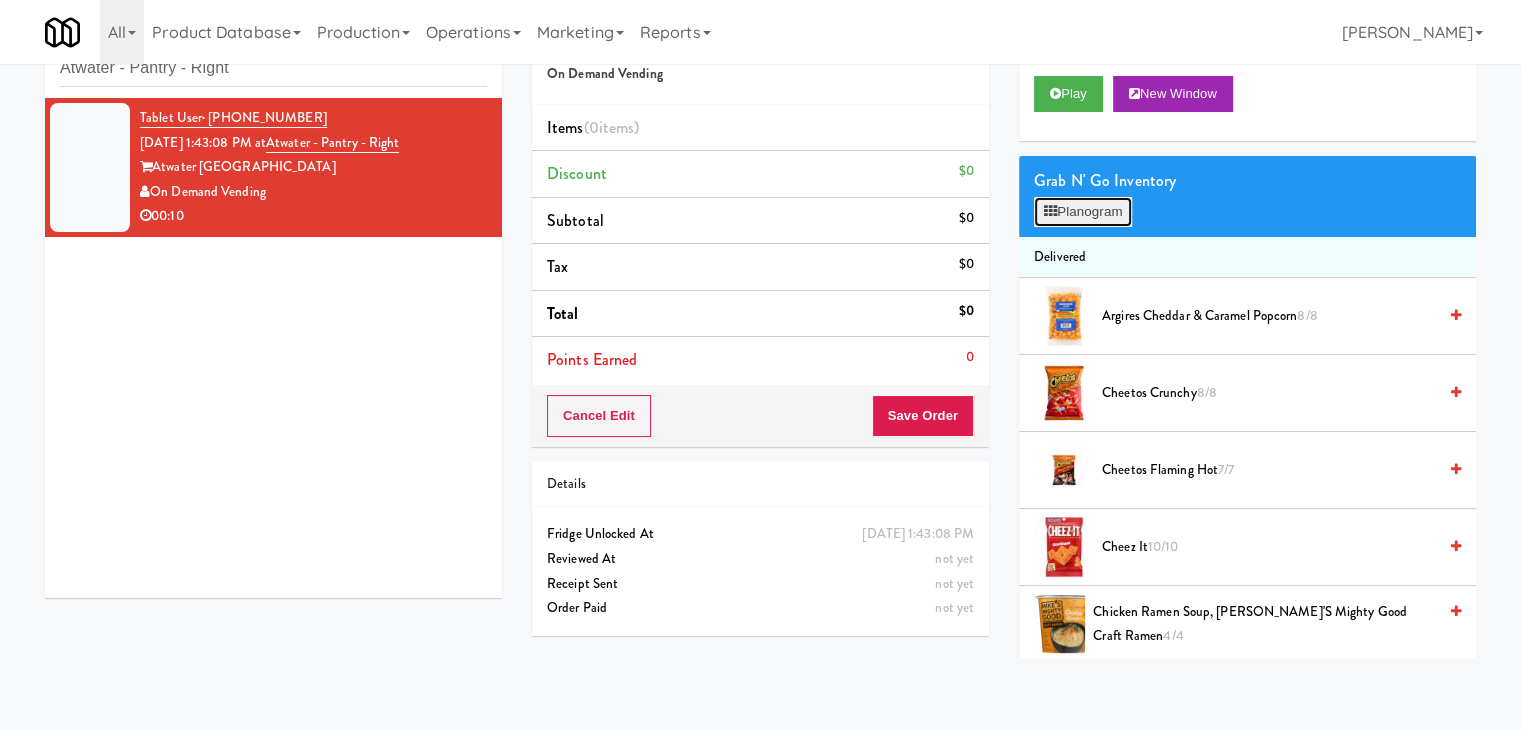 click at bounding box center (1050, 211) 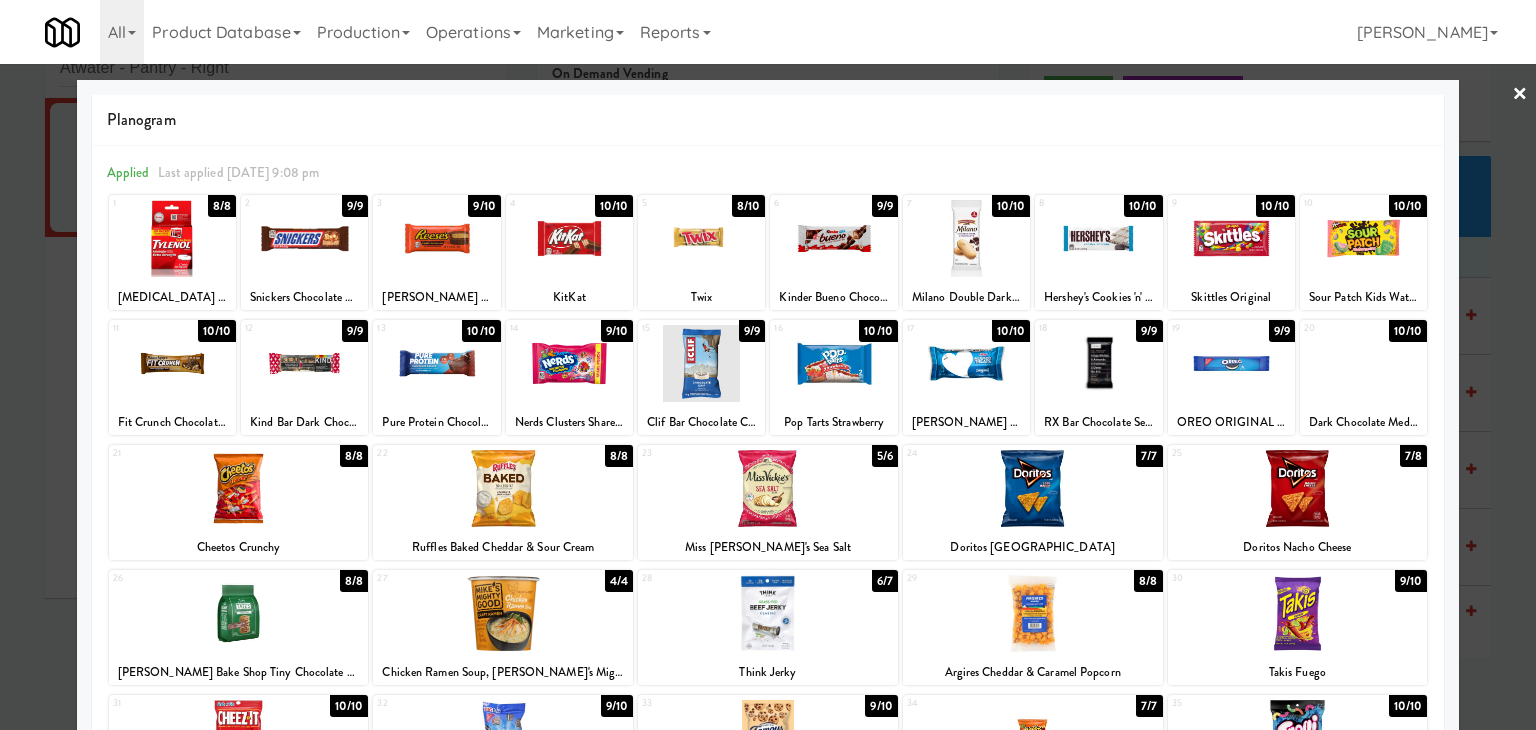 click at bounding box center (701, 238) 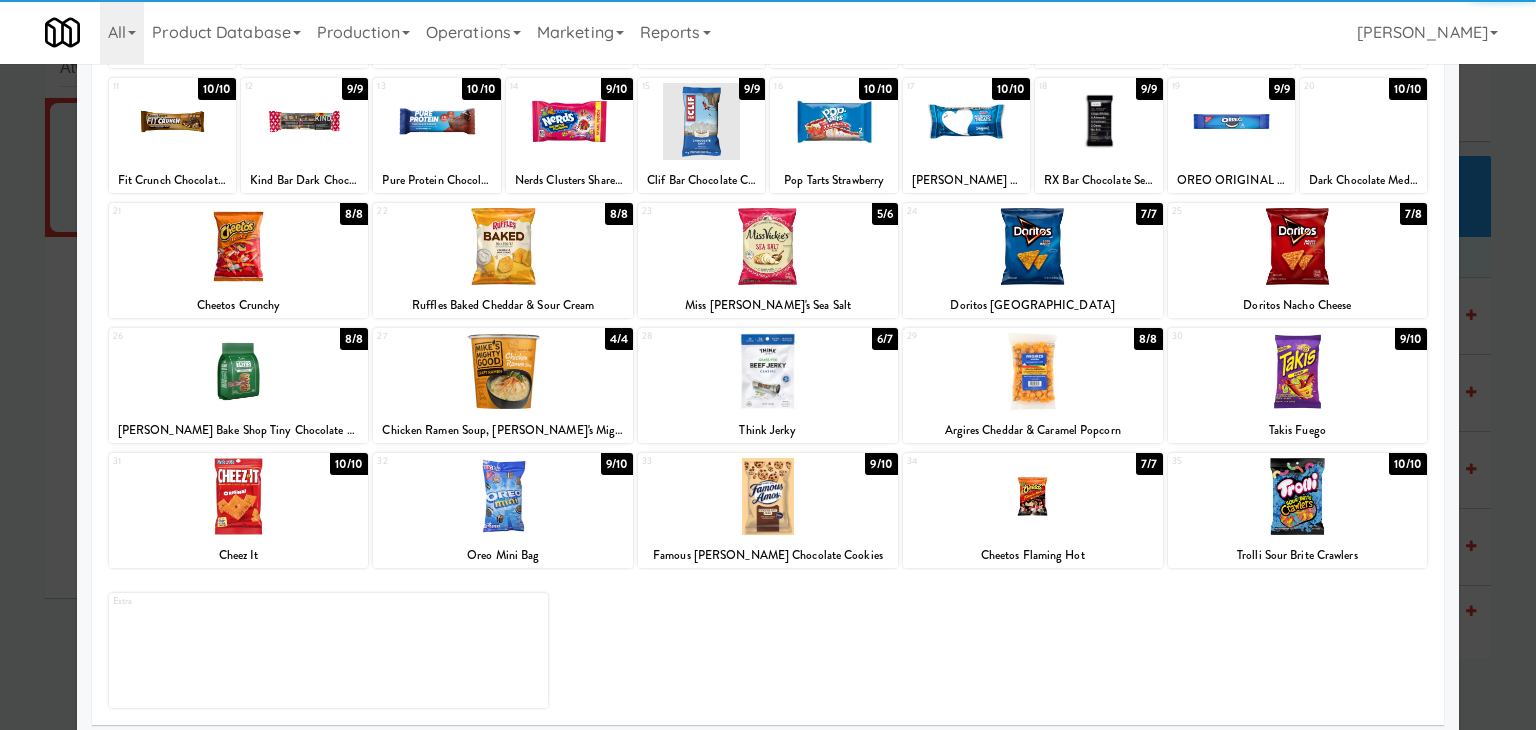 scroll, scrollTop: 252, scrollLeft: 0, axis: vertical 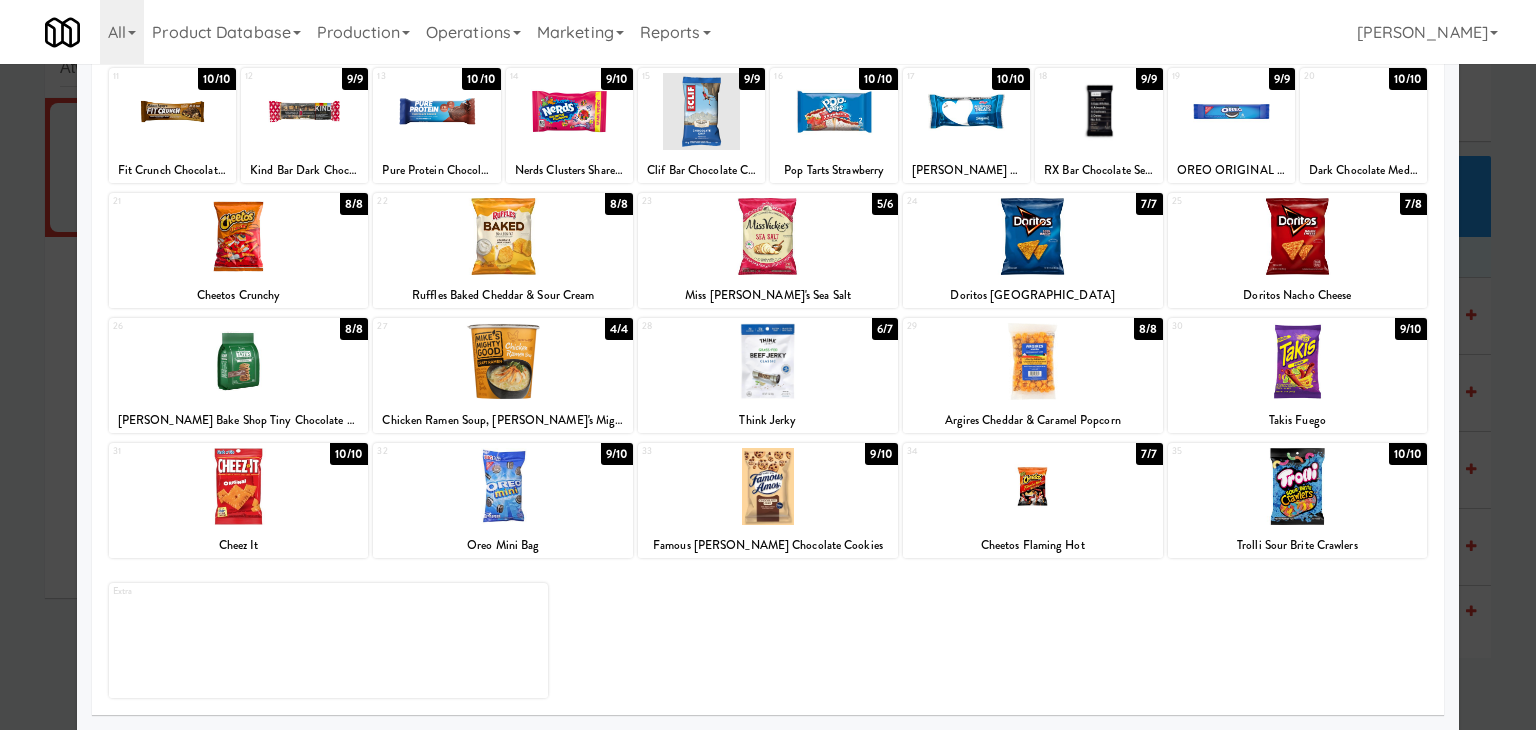click at bounding box center [1033, 361] 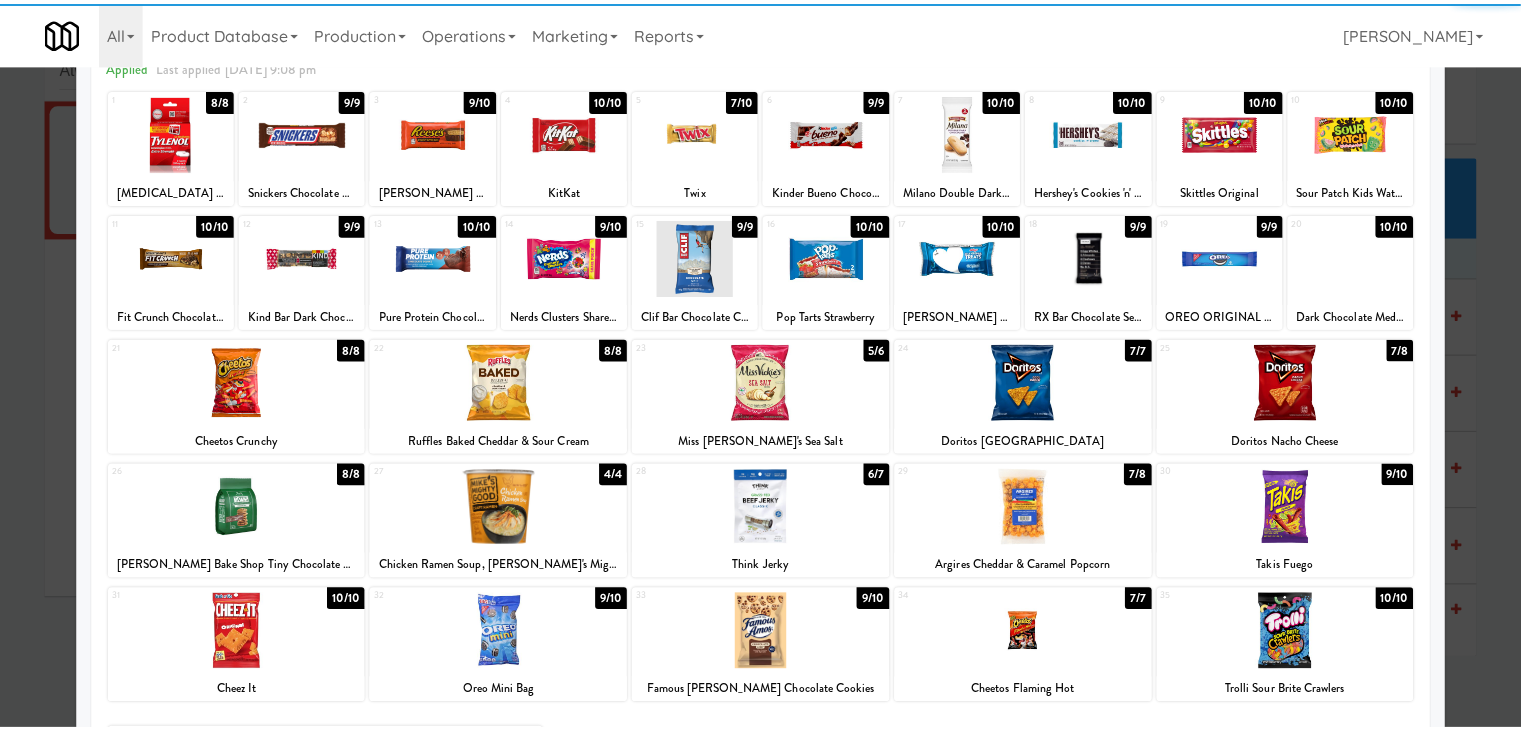 scroll, scrollTop: 0, scrollLeft: 0, axis: both 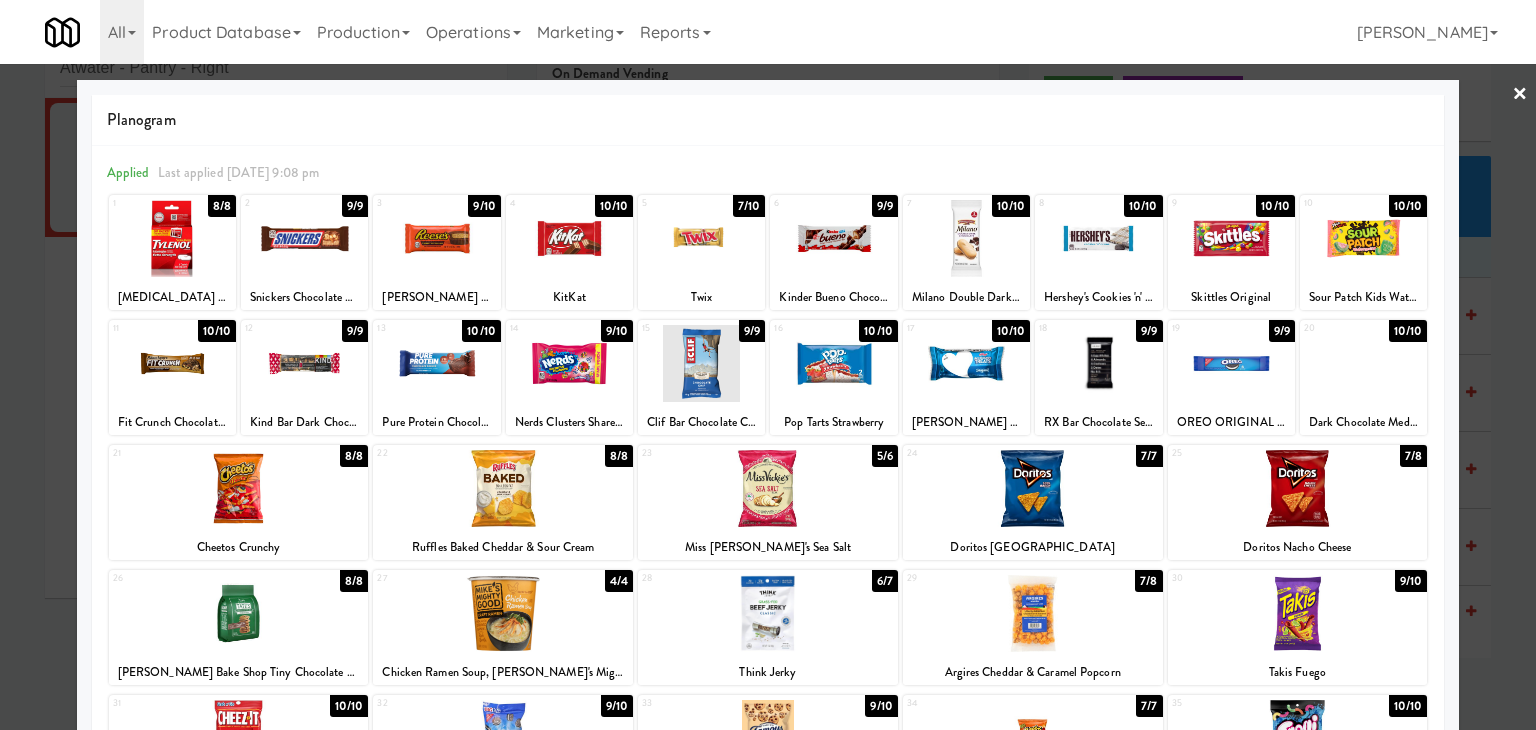 click on "×" at bounding box center [1520, 95] 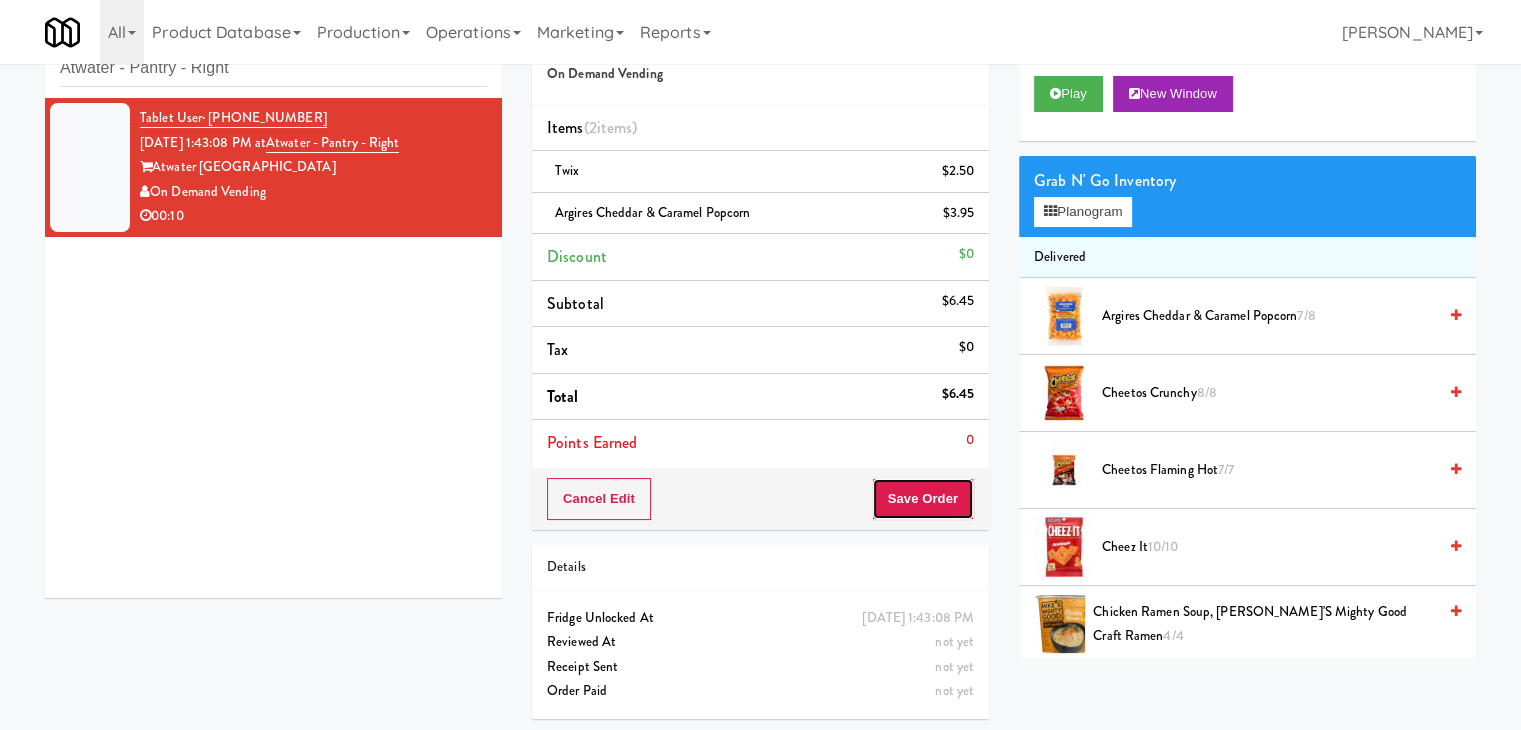 click on "Save Order" at bounding box center [923, 499] 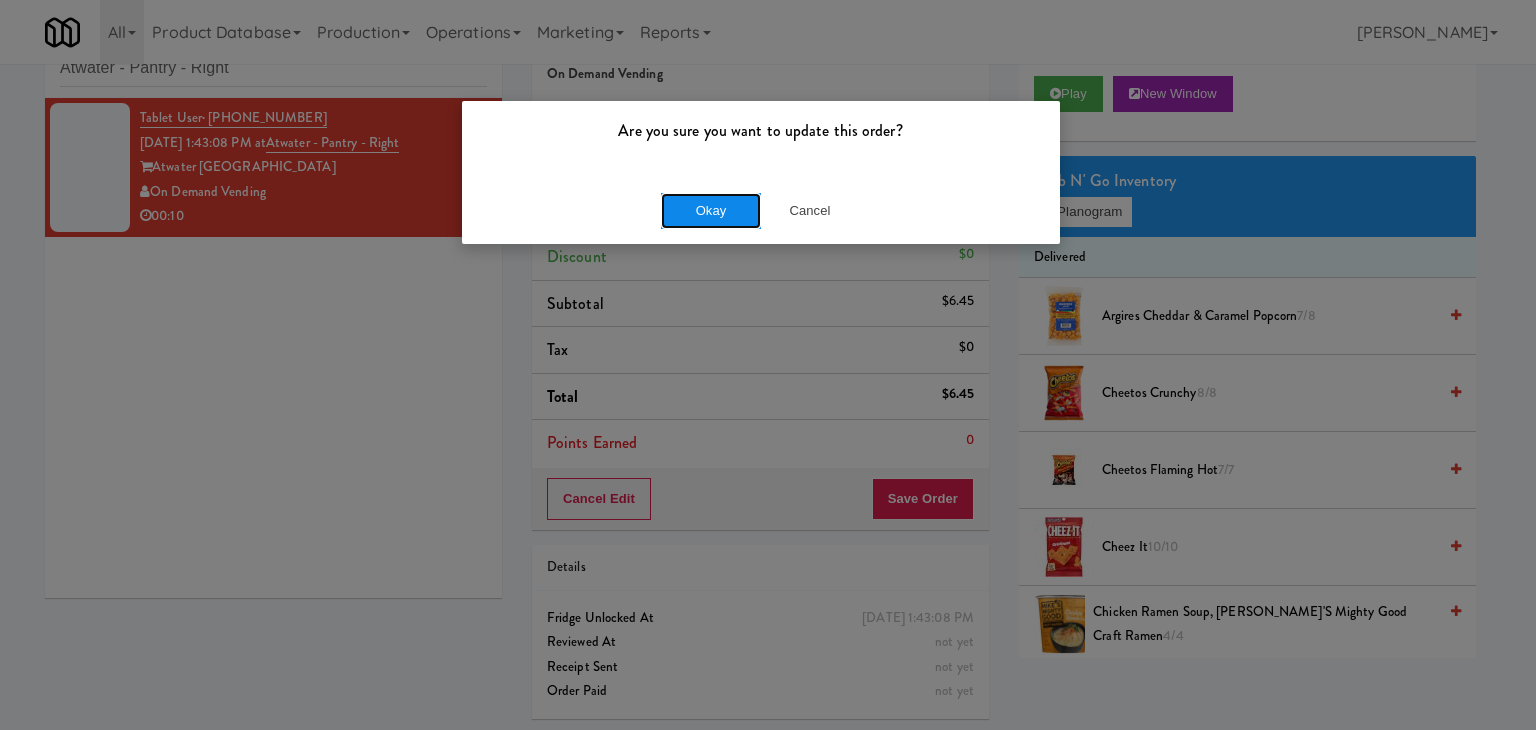 click on "Okay" at bounding box center [711, 211] 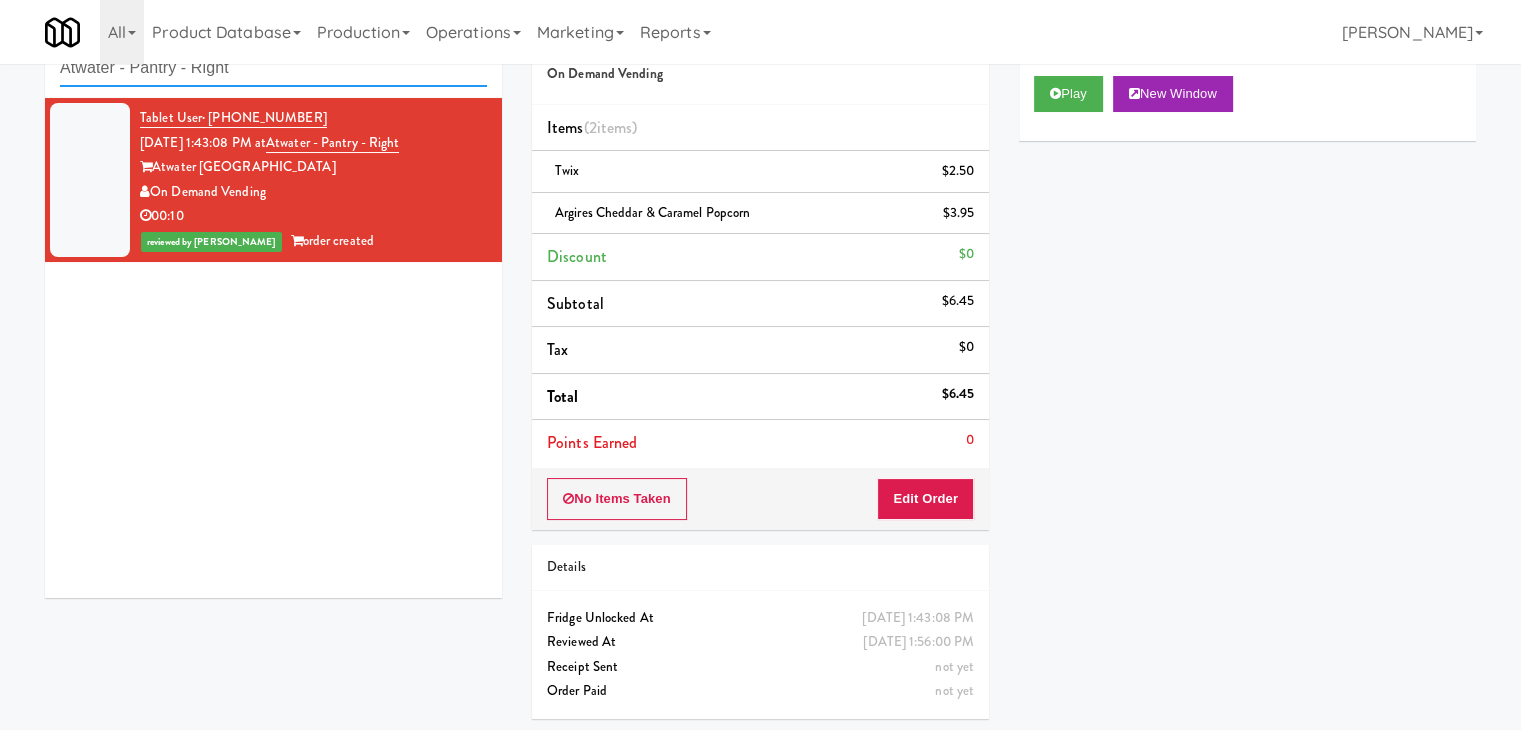 click on "Atwater - Pantry - Right" at bounding box center [273, 68] 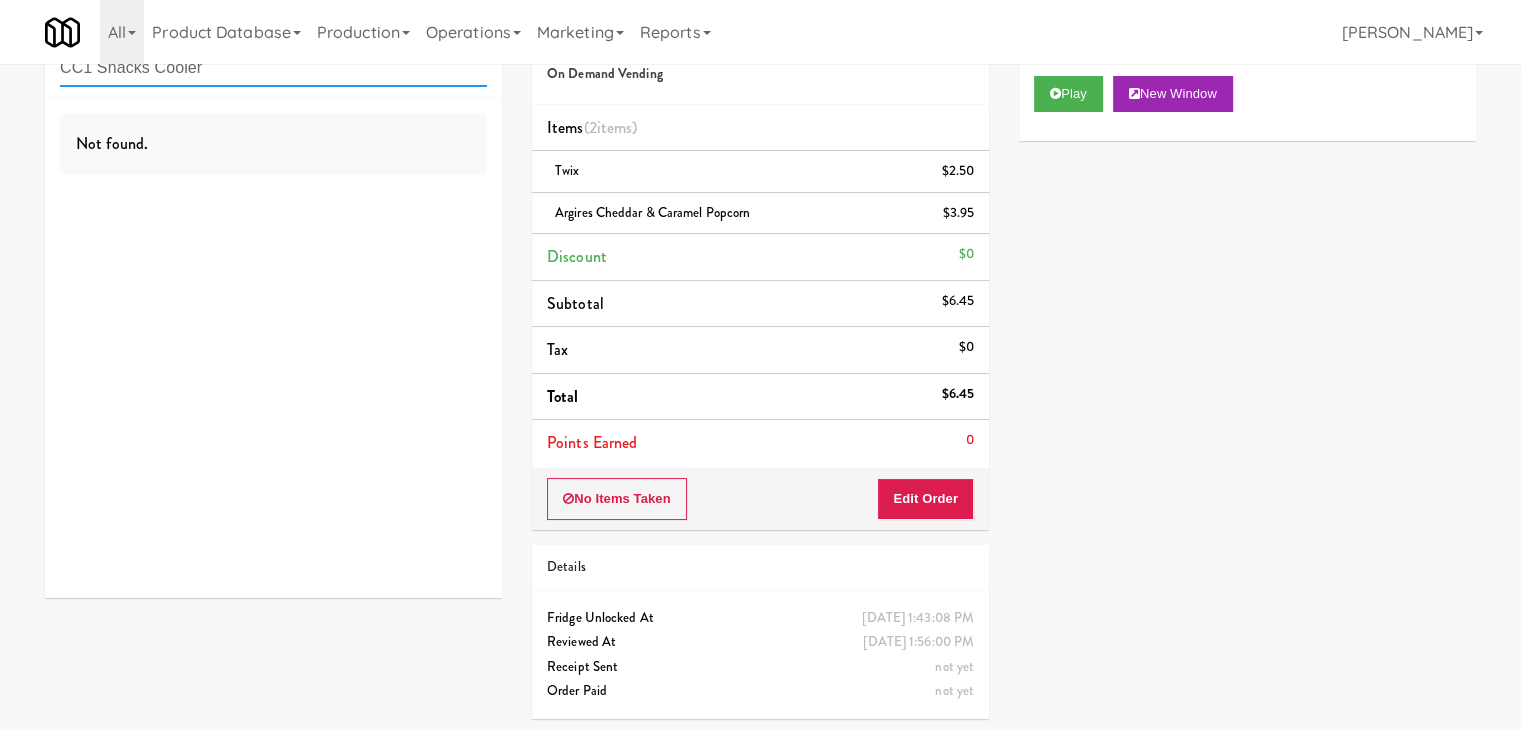 click on "CC1 Snacks Cooler" at bounding box center [273, 68] 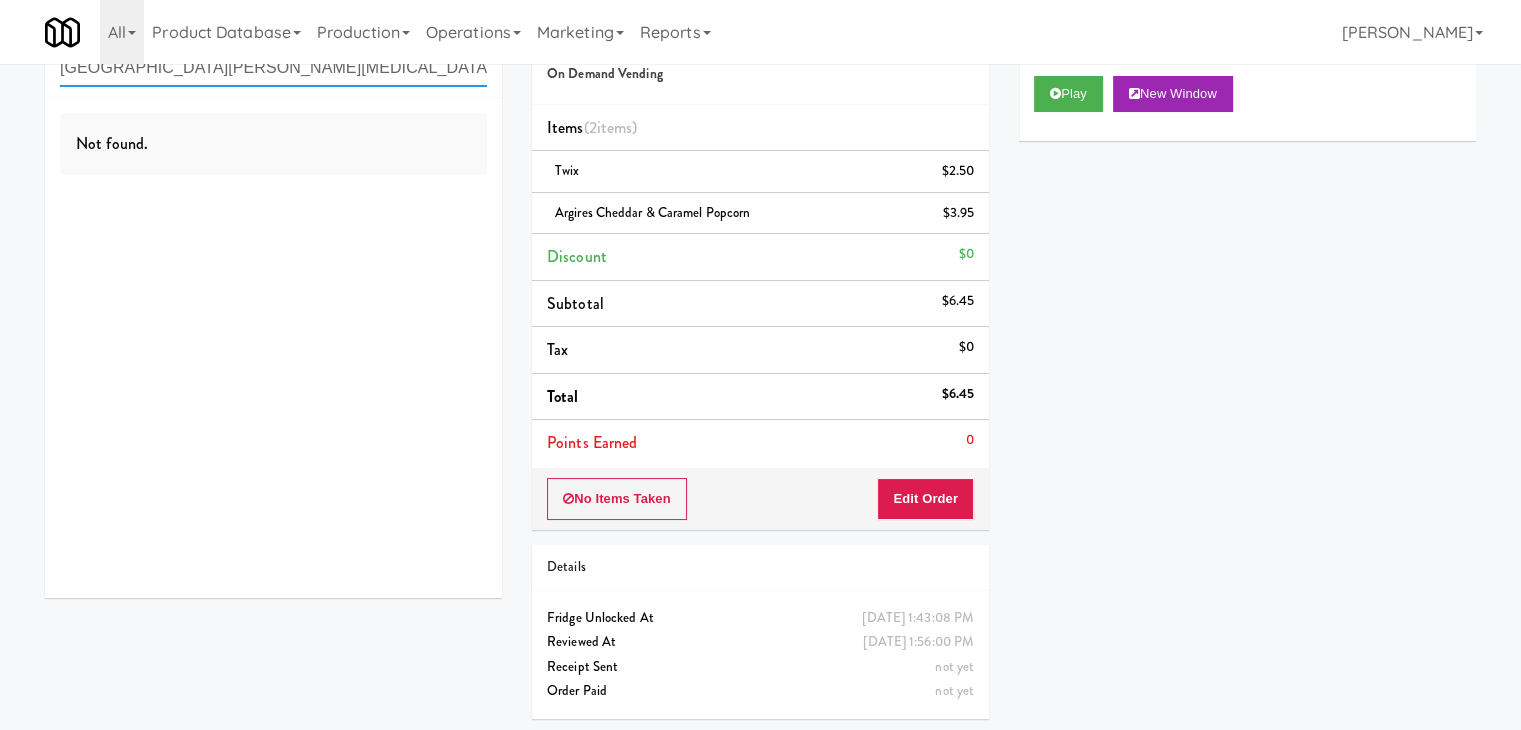 click on "[GEOGRAPHIC_DATA][PERSON_NAME][MEDICAL_DATA]" at bounding box center (273, 68) 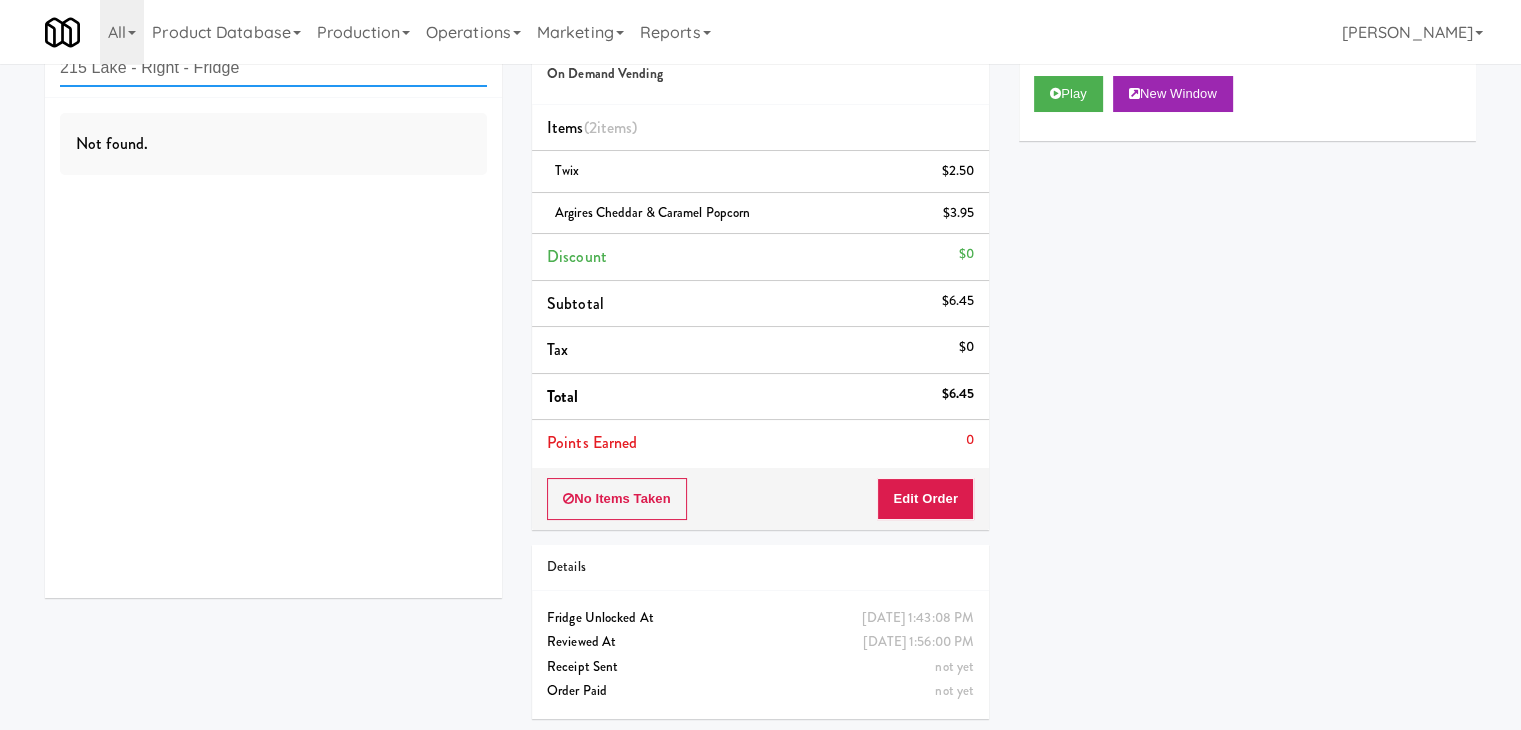 click on "215 Lake - Right - Fridge" at bounding box center (273, 68) 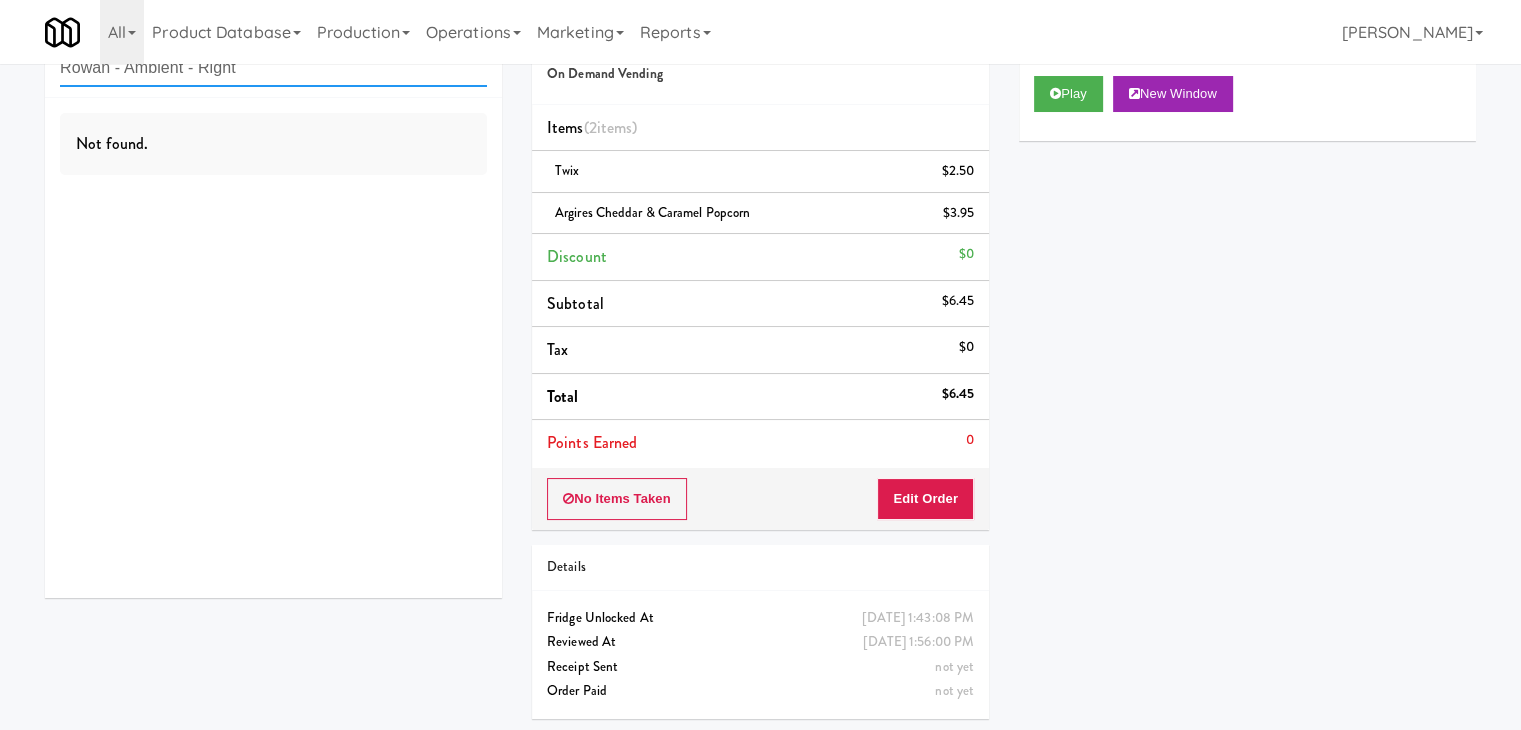 click on "Rowan - Ambient - Right" at bounding box center [273, 68] 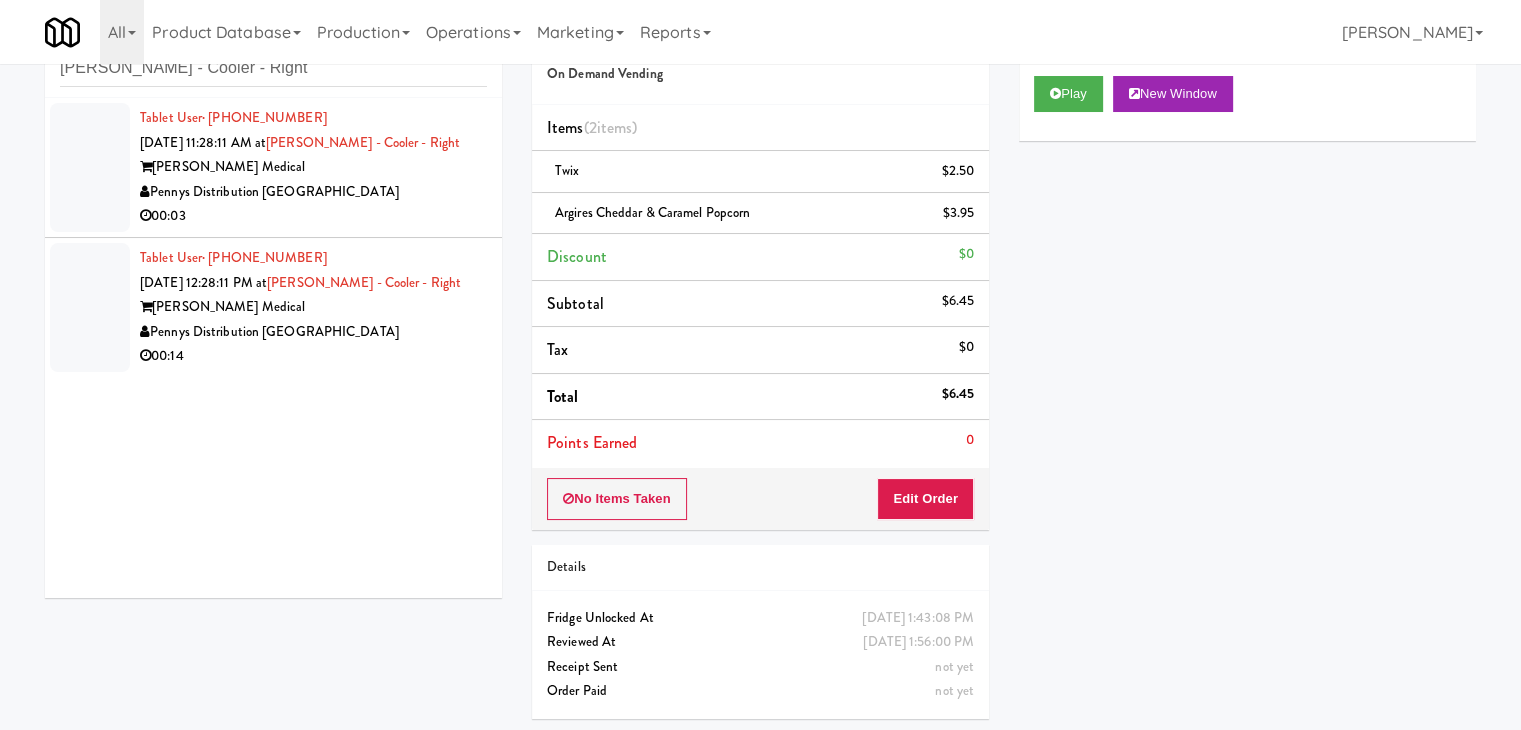 click on "Pennys Distribution [GEOGRAPHIC_DATA]" at bounding box center (313, 192) 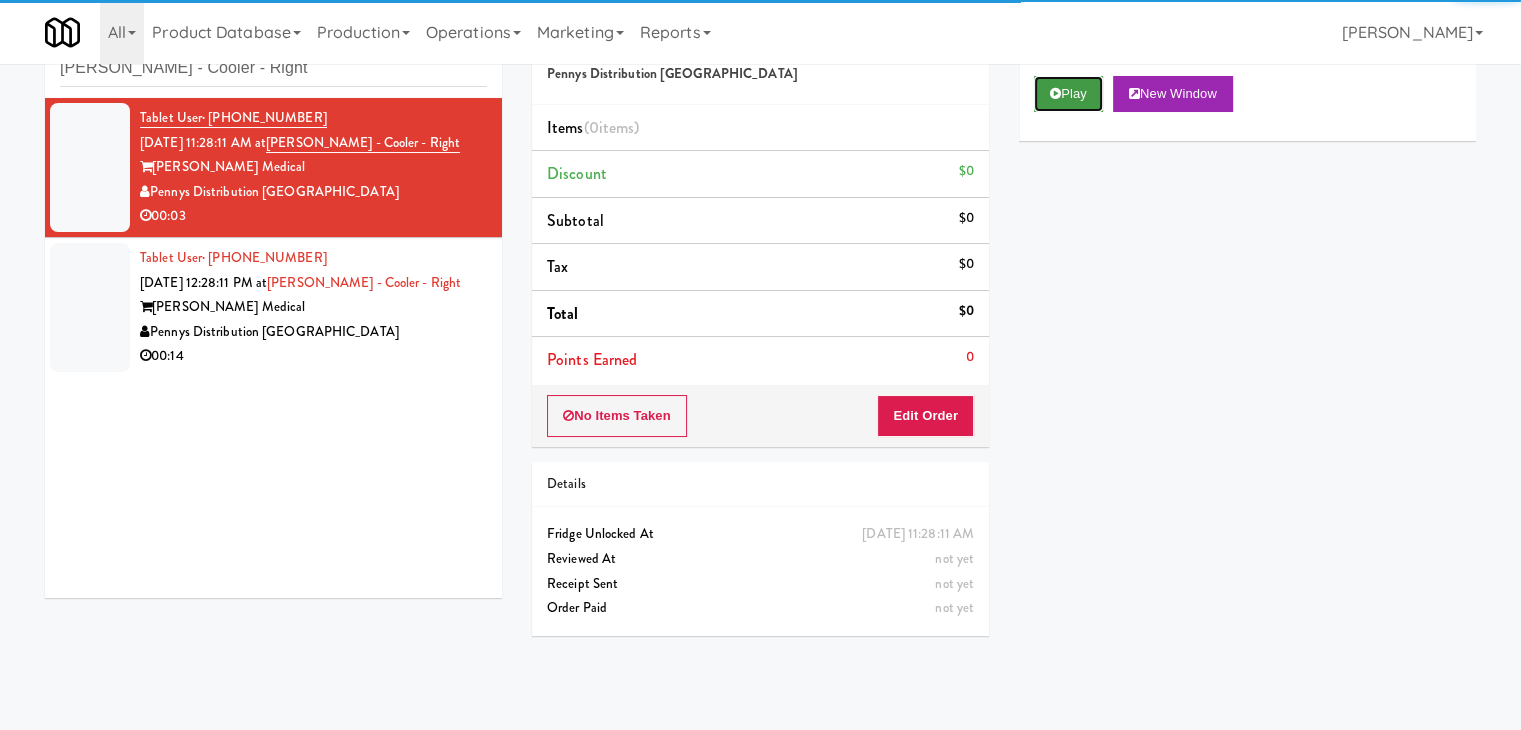 click on "Play" at bounding box center [1068, 94] 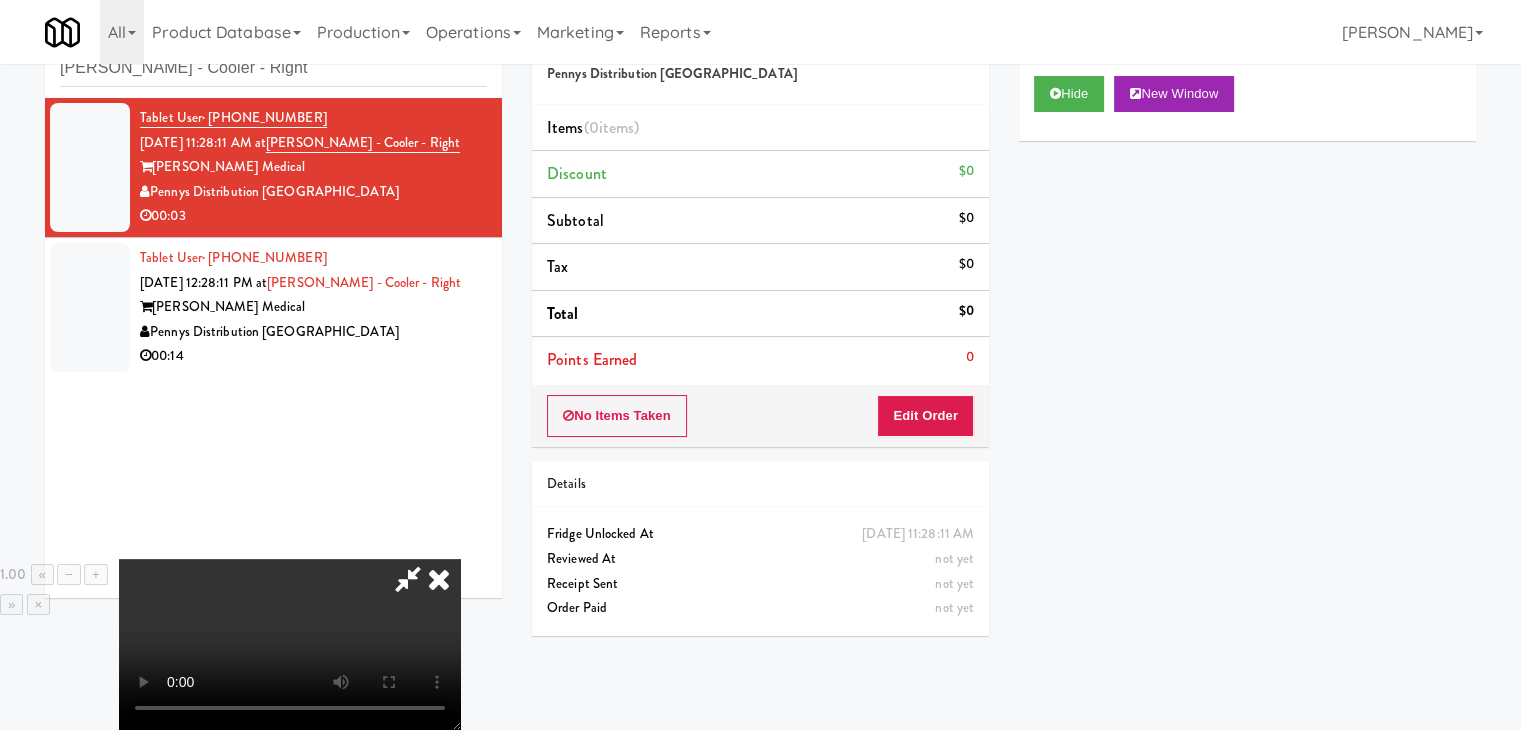 click at bounding box center [439, 579] 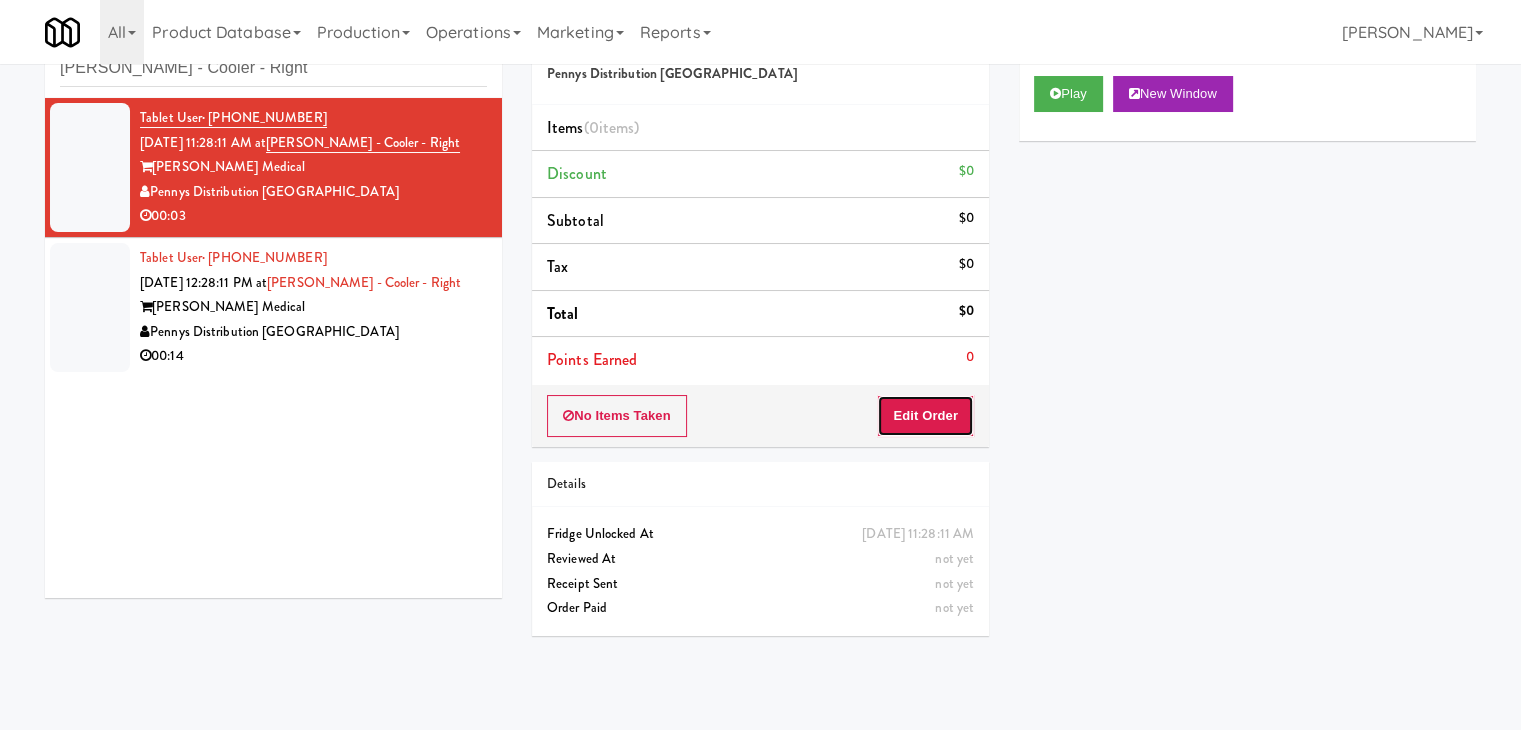 click on "Edit Order" at bounding box center [925, 416] 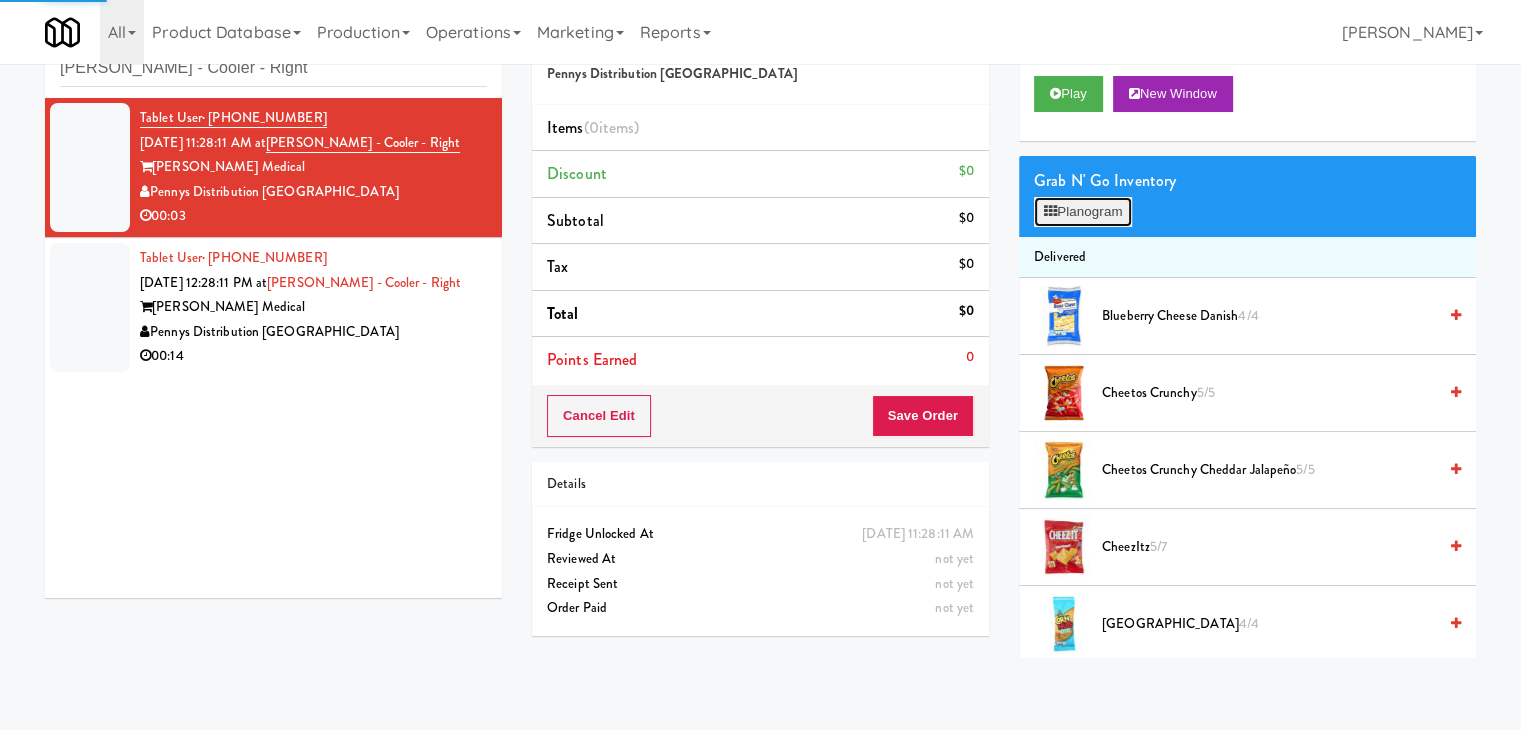 click on "Planogram" at bounding box center (1083, 212) 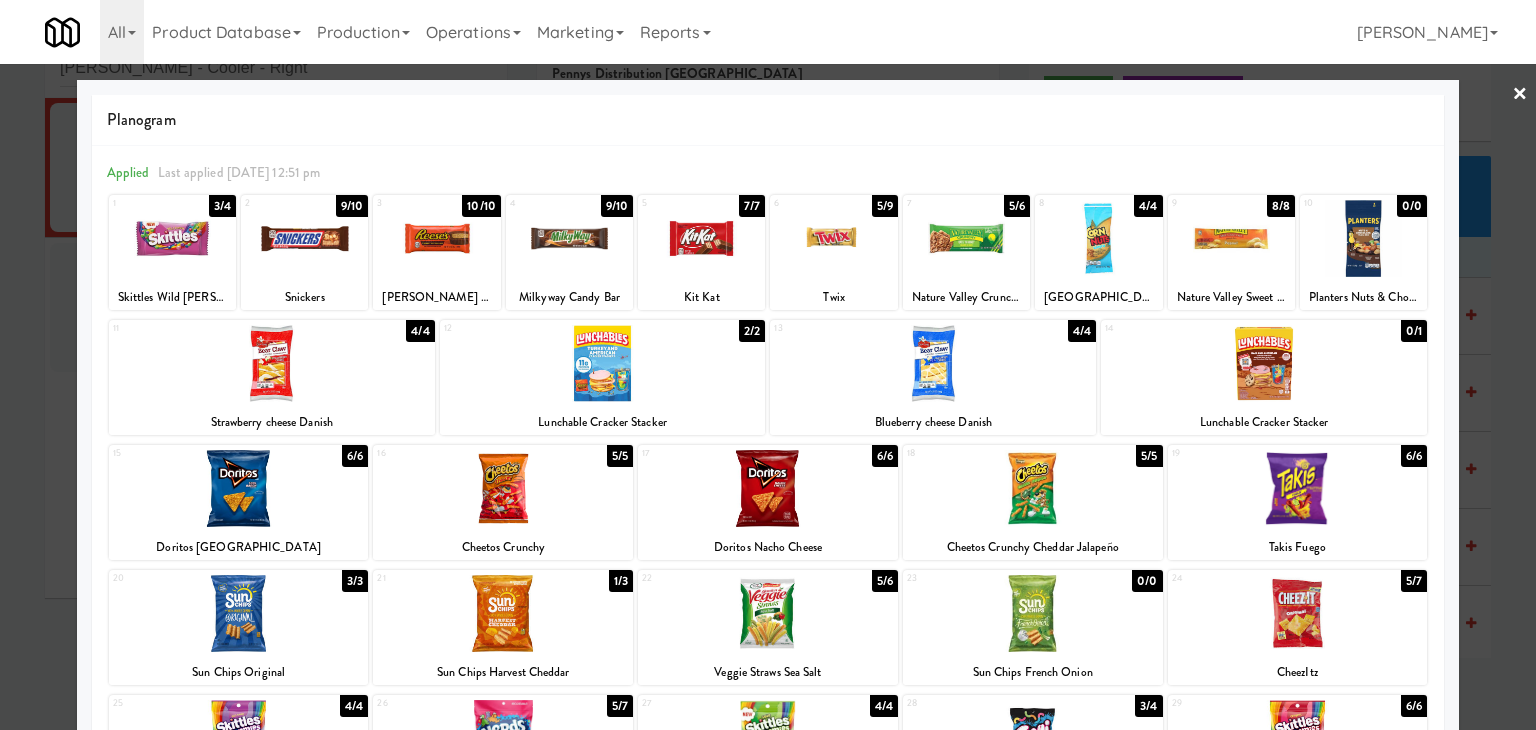 click at bounding box center [603, 363] 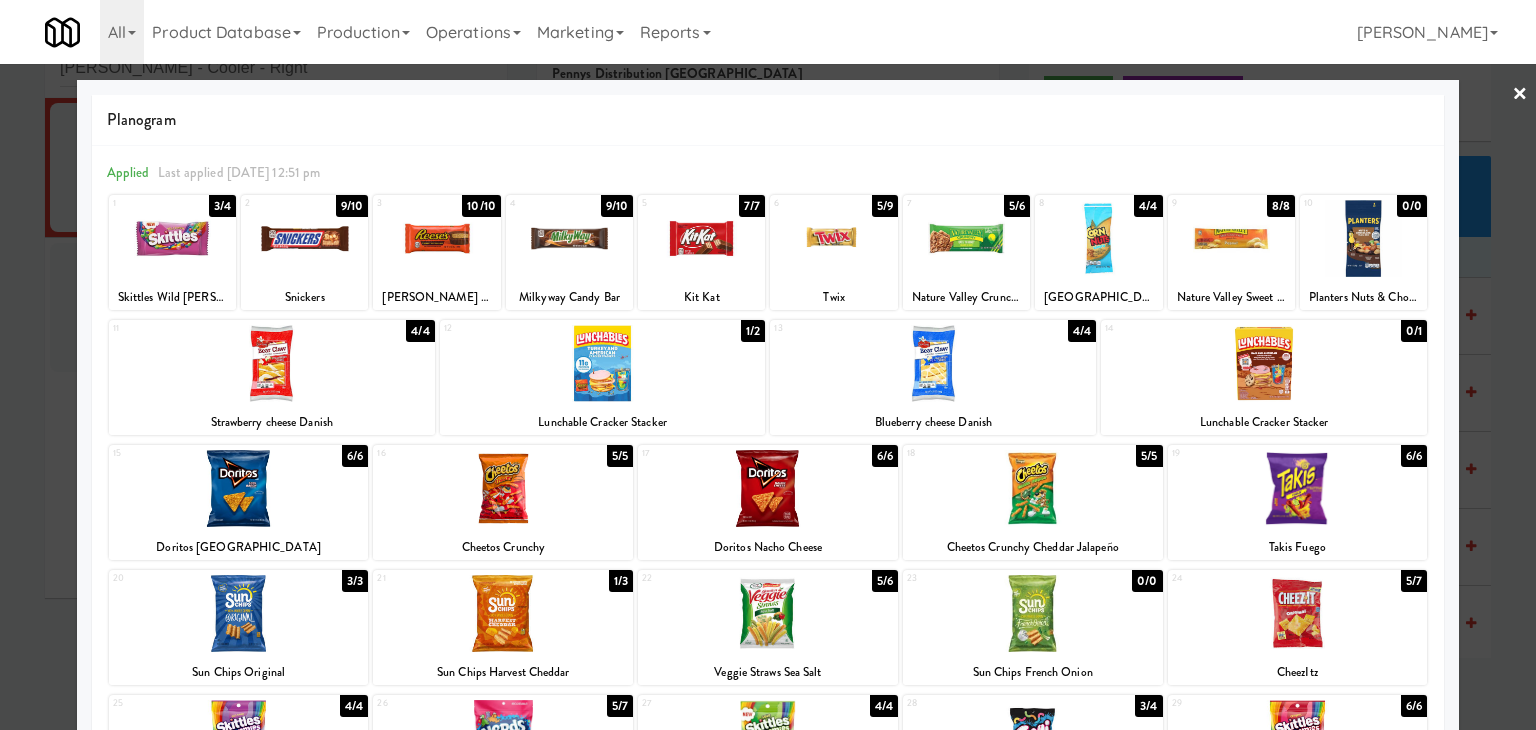 click on "×" at bounding box center (1520, 95) 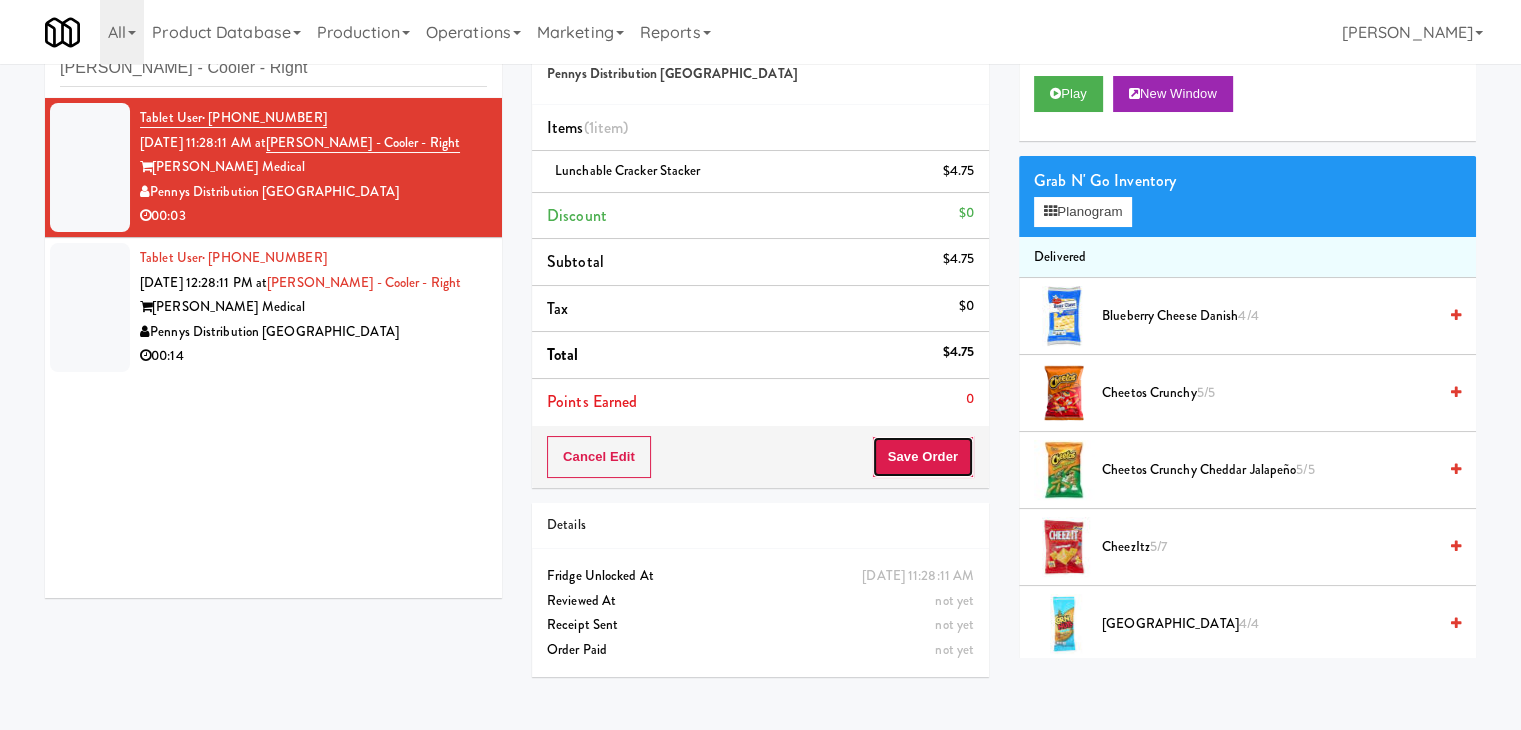 click on "Save Order" at bounding box center [923, 457] 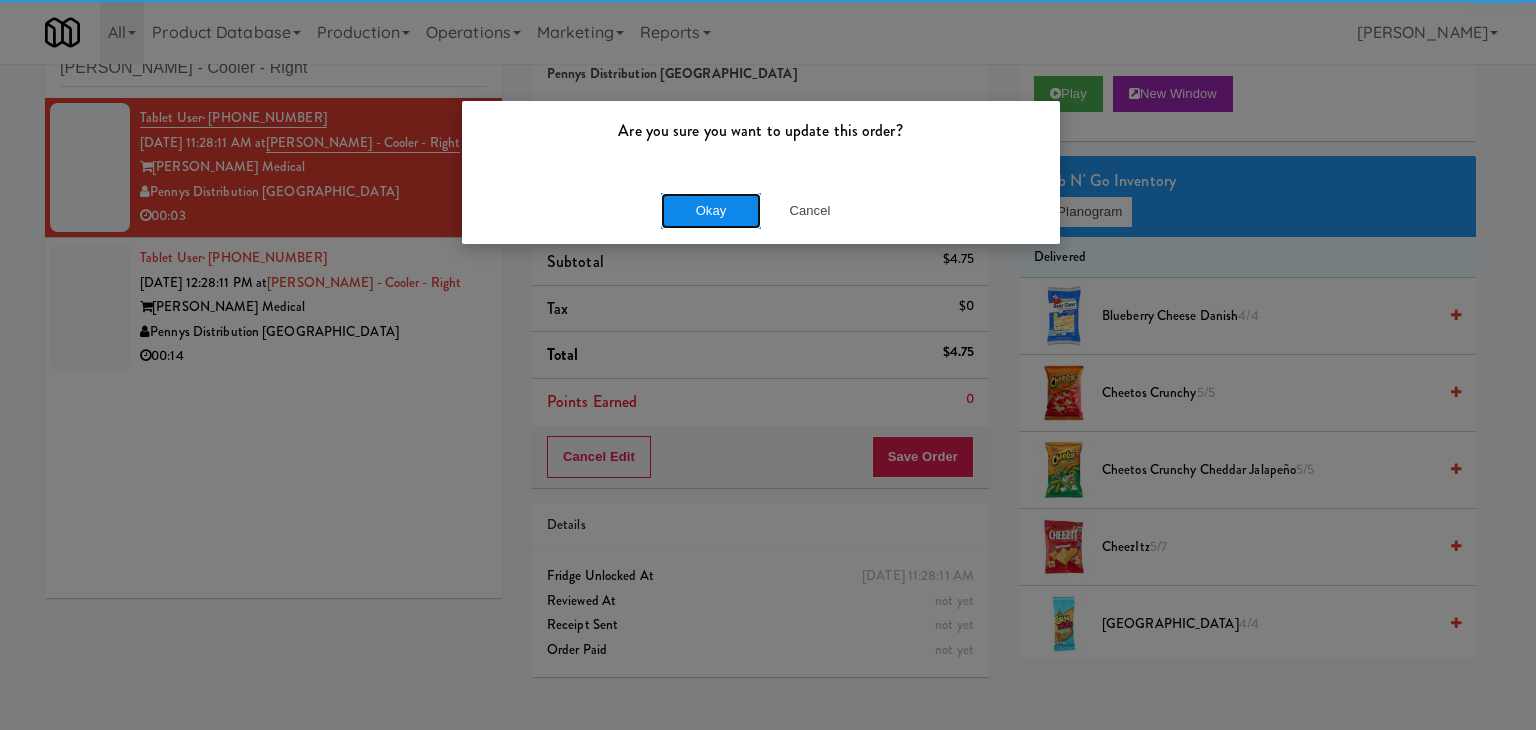 click on "Okay" at bounding box center (711, 211) 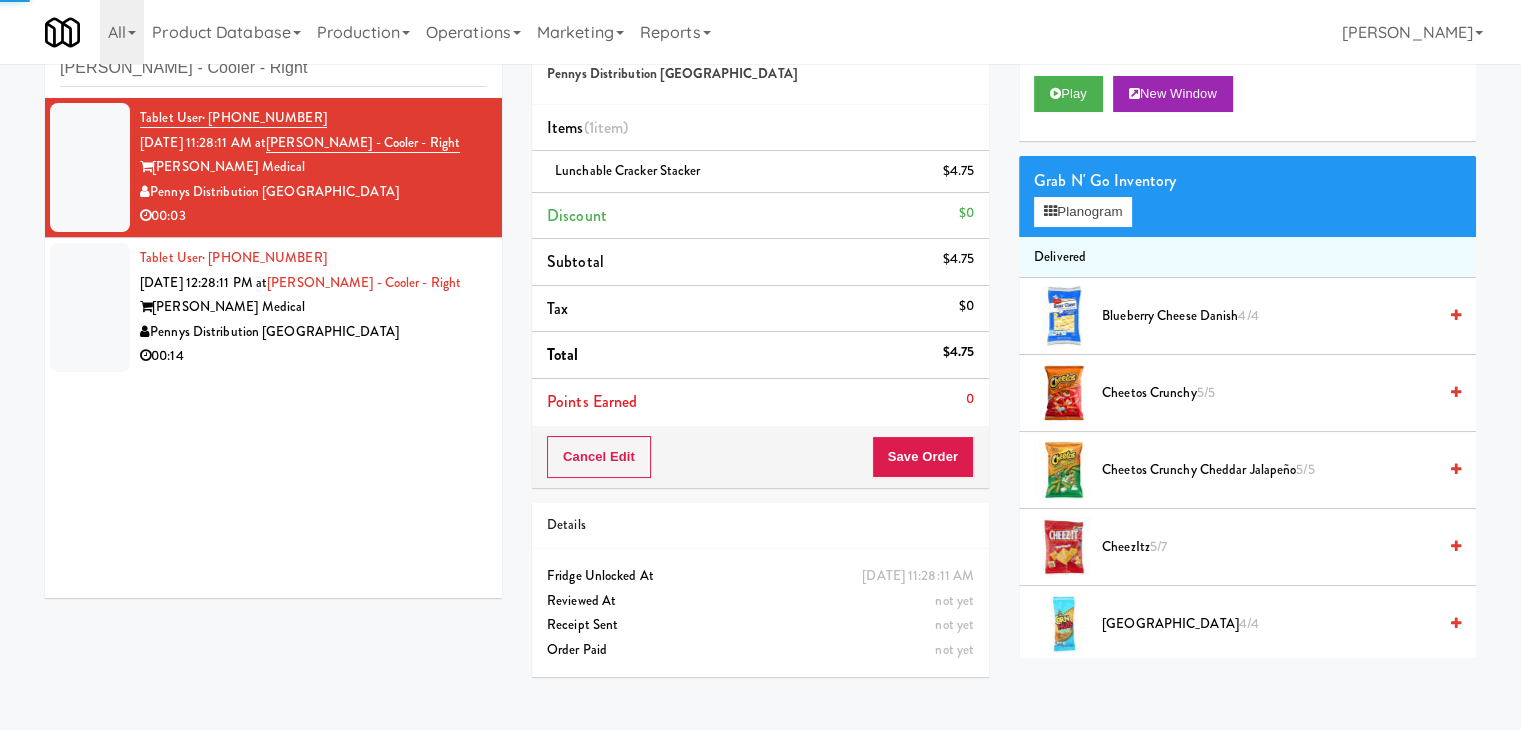 click on "[PERSON_NAME] Medical" at bounding box center [313, 307] 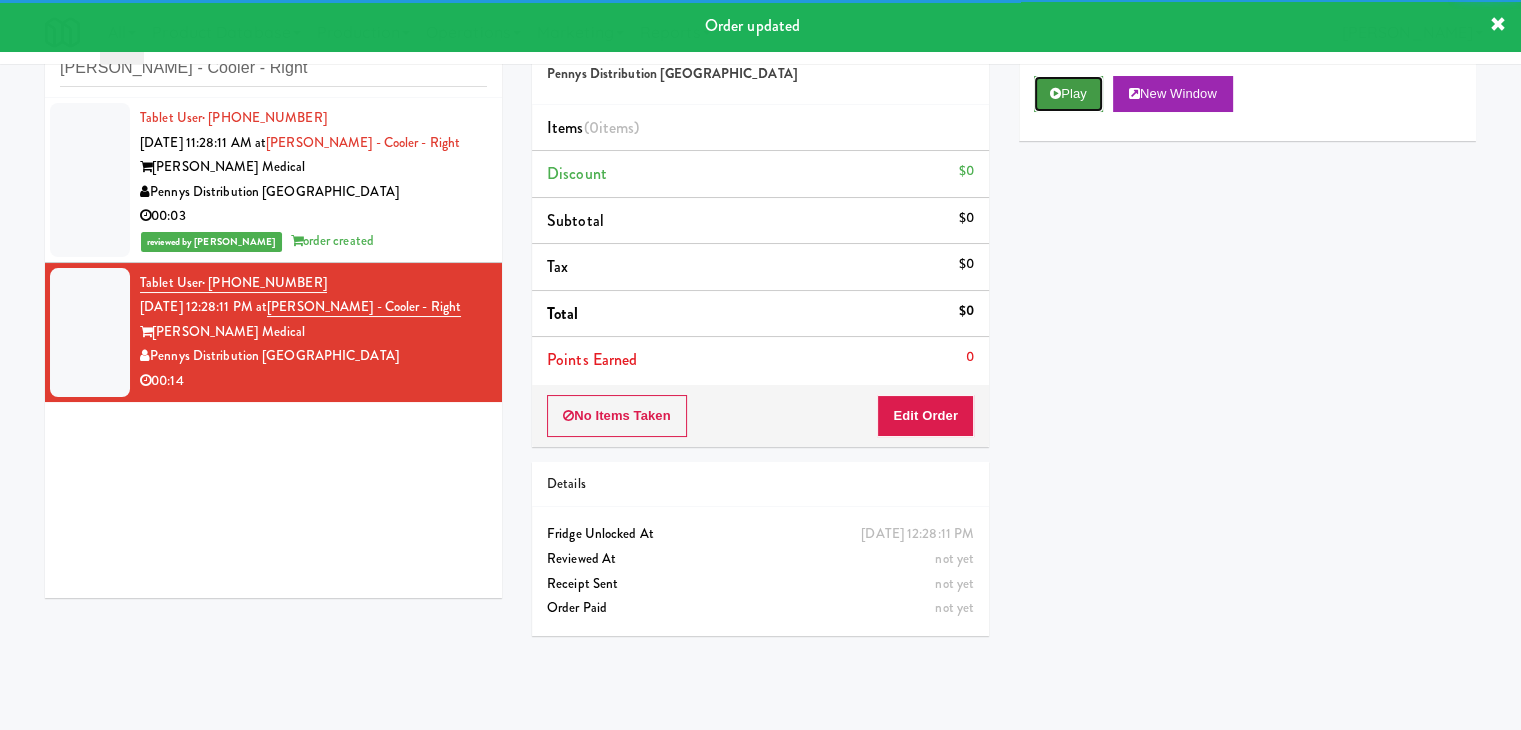 click on "Play" at bounding box center (1068, 94) 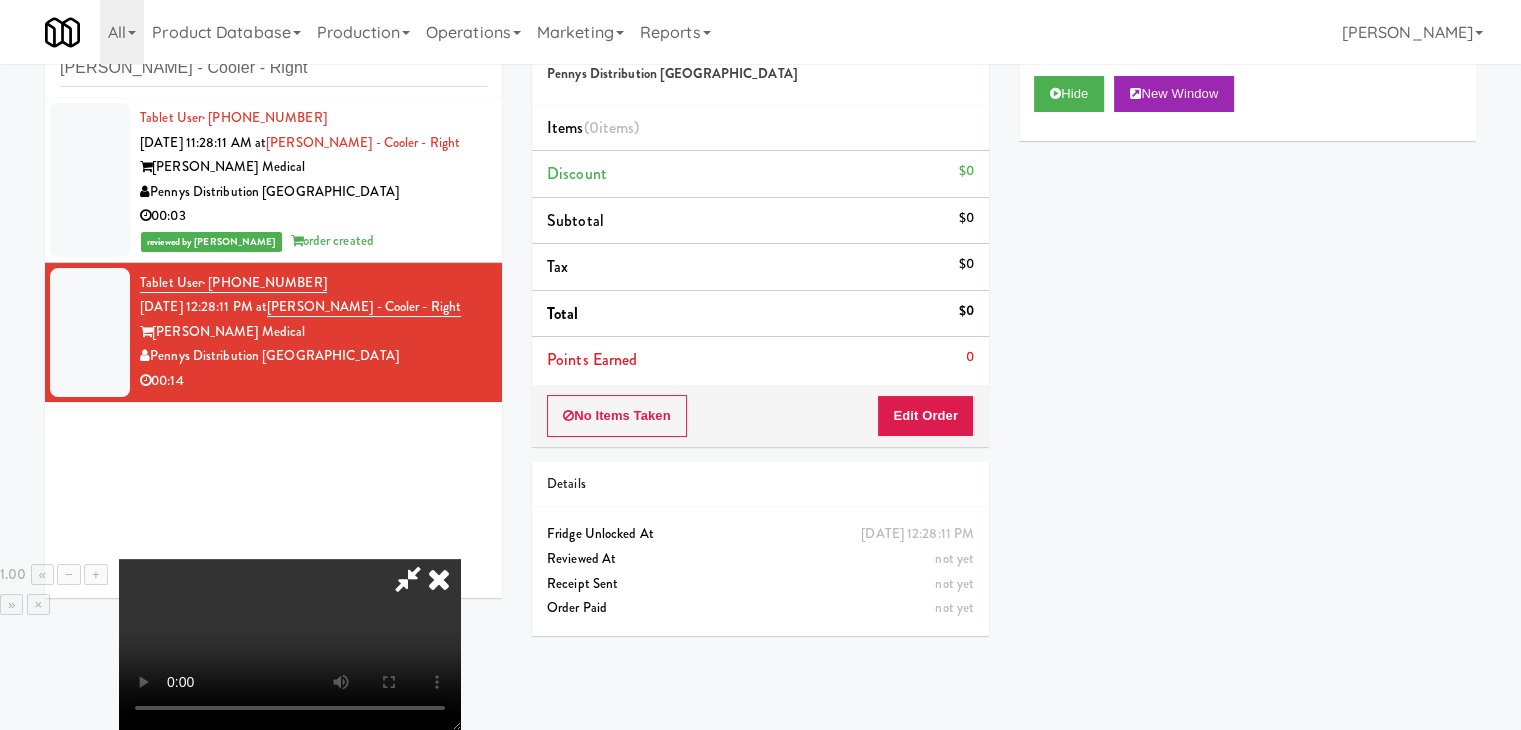 click at bounding box center (290, 644) 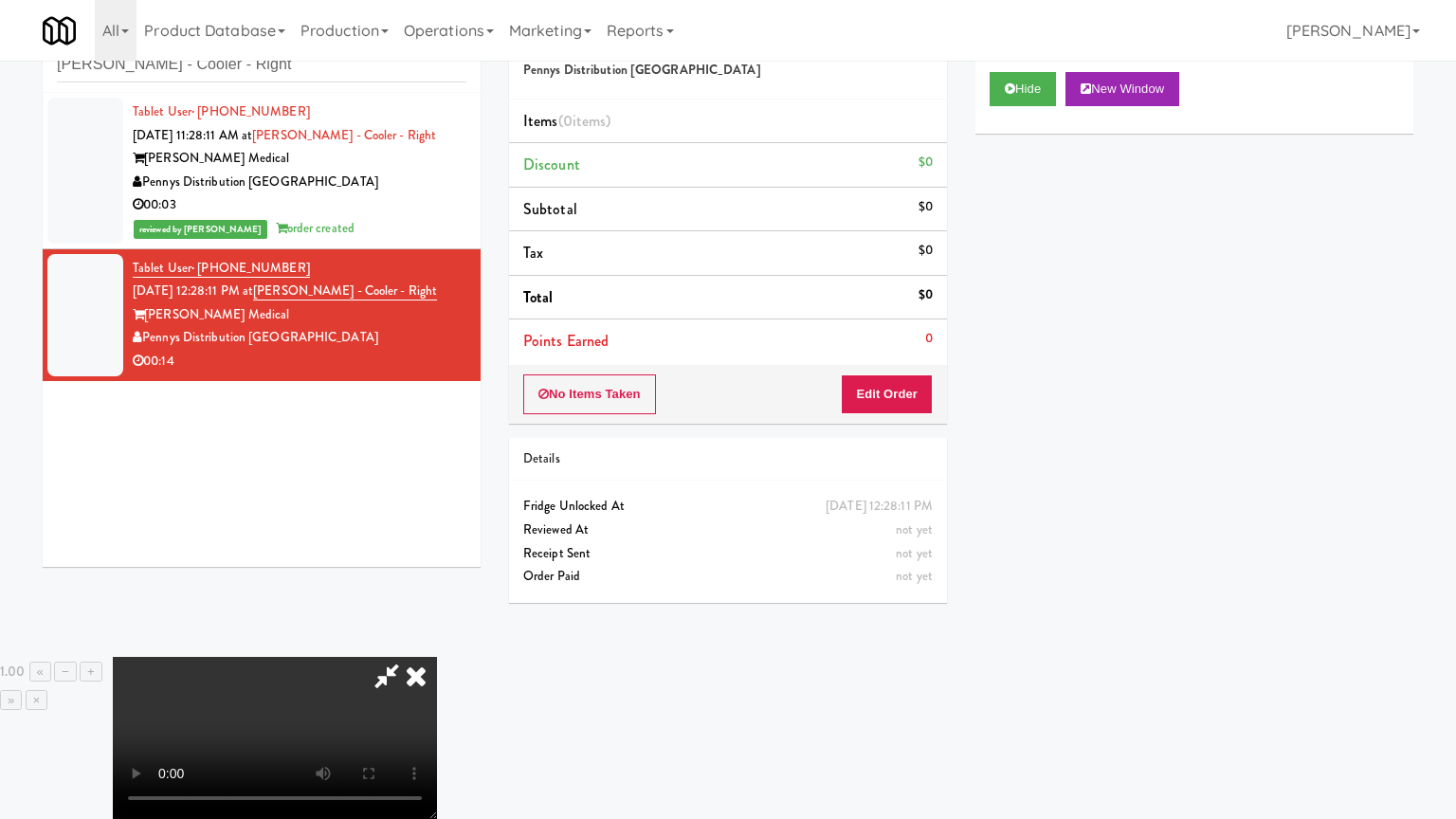 click at bounding box center [275, 737] 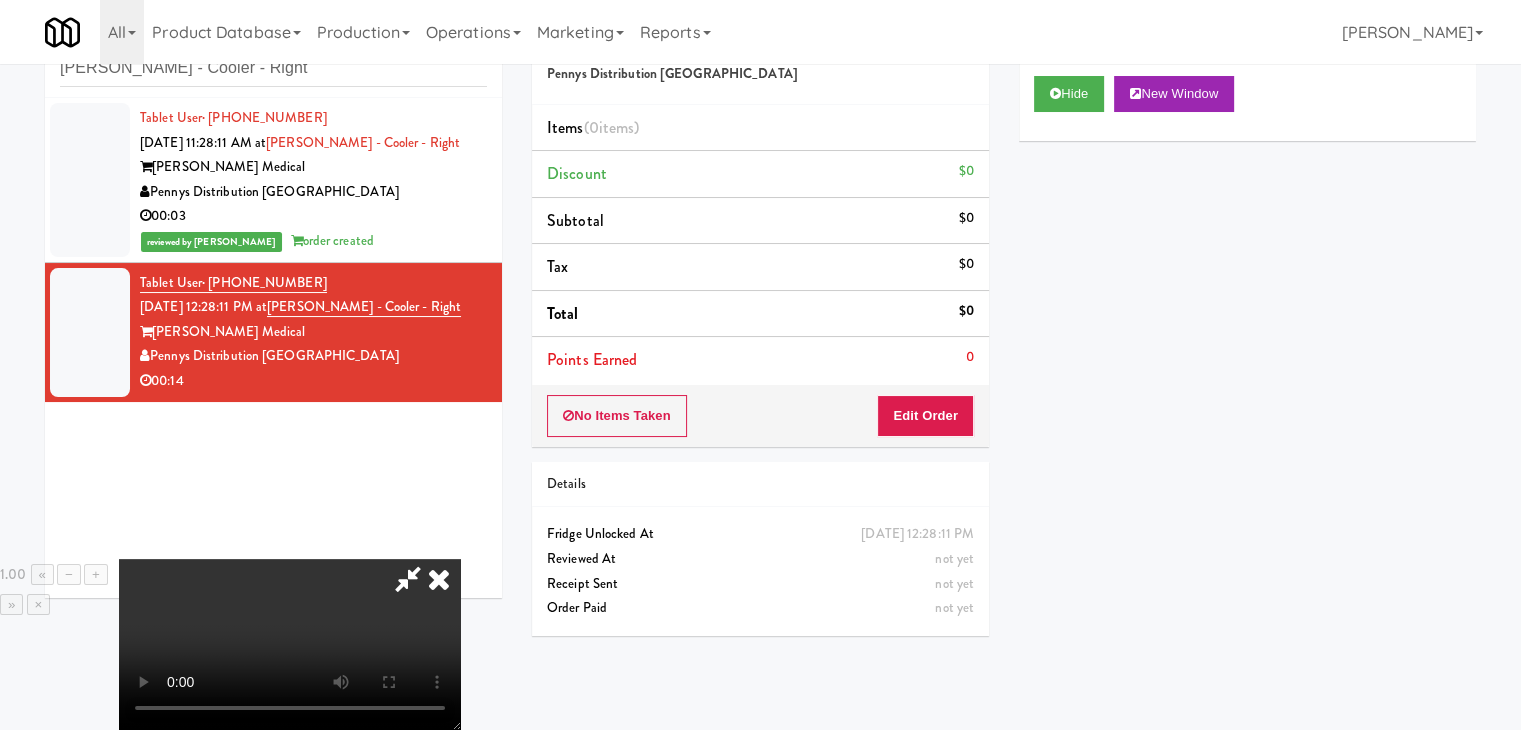 drag, startPoint x: 759, startPoint y: 322, endPoint x: 867, endPoint y: 256, distance: 126.57014 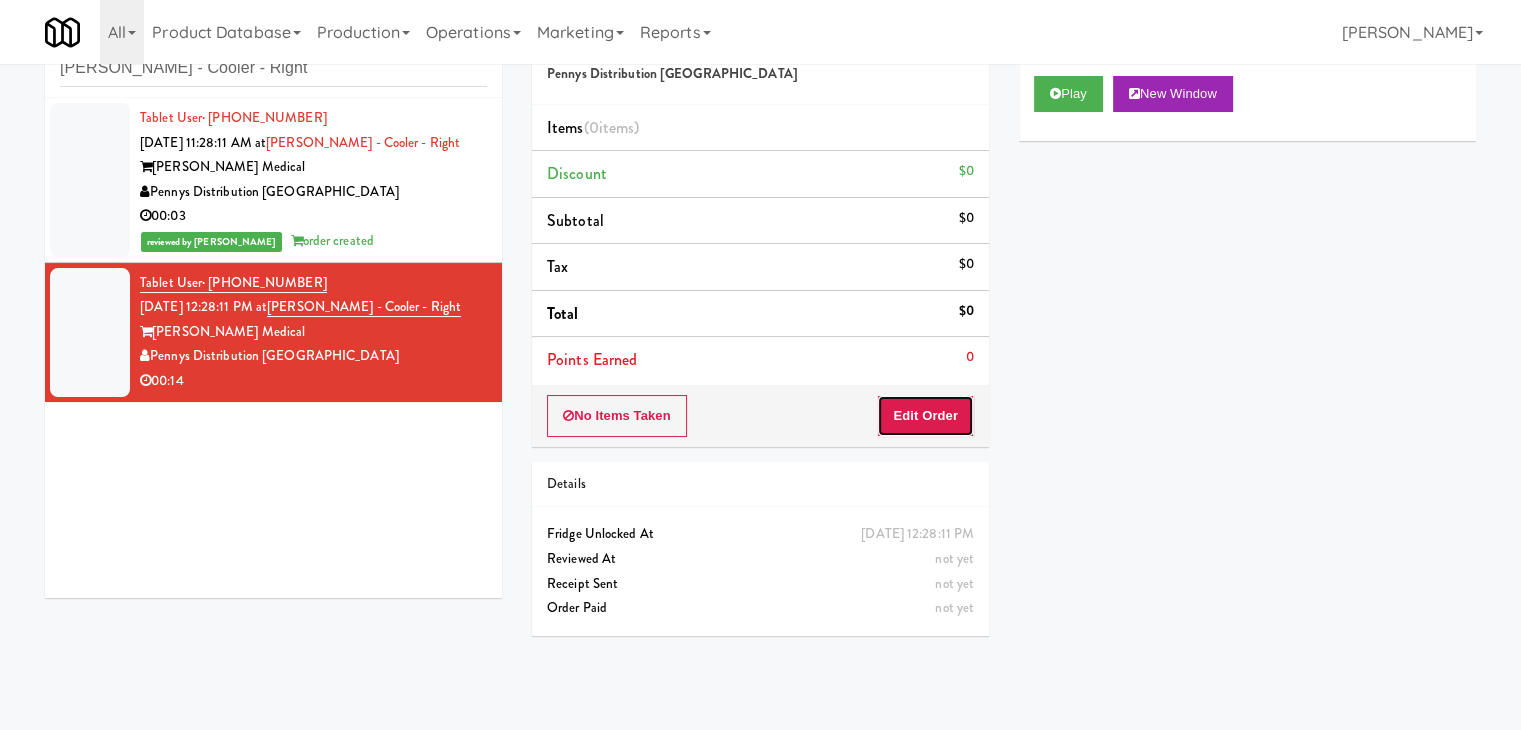 click on "Edit Order" at bounding box center [925, 416] 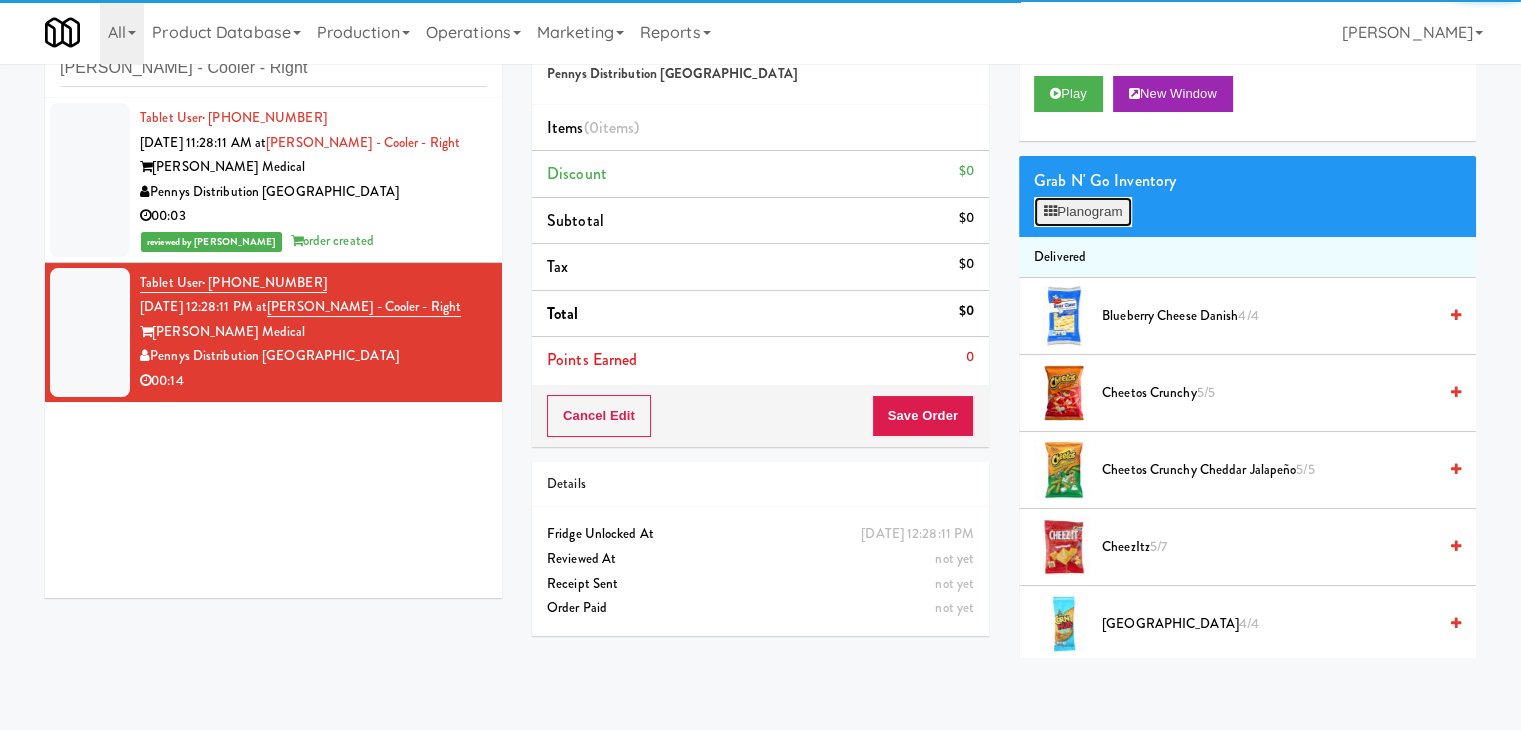 click on "Planogram" at bounding box center (1083, 212) 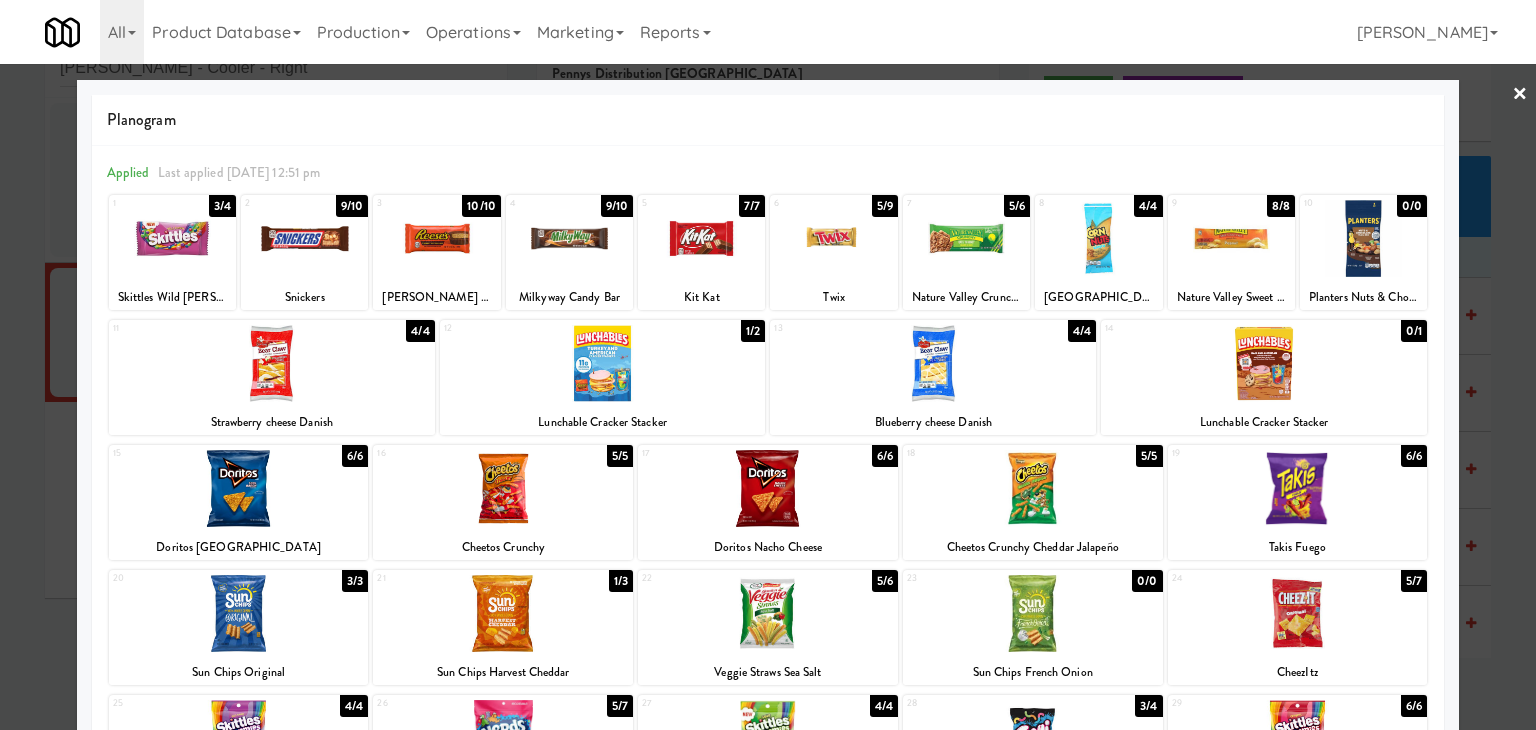 click at bounding box center [966, 238] 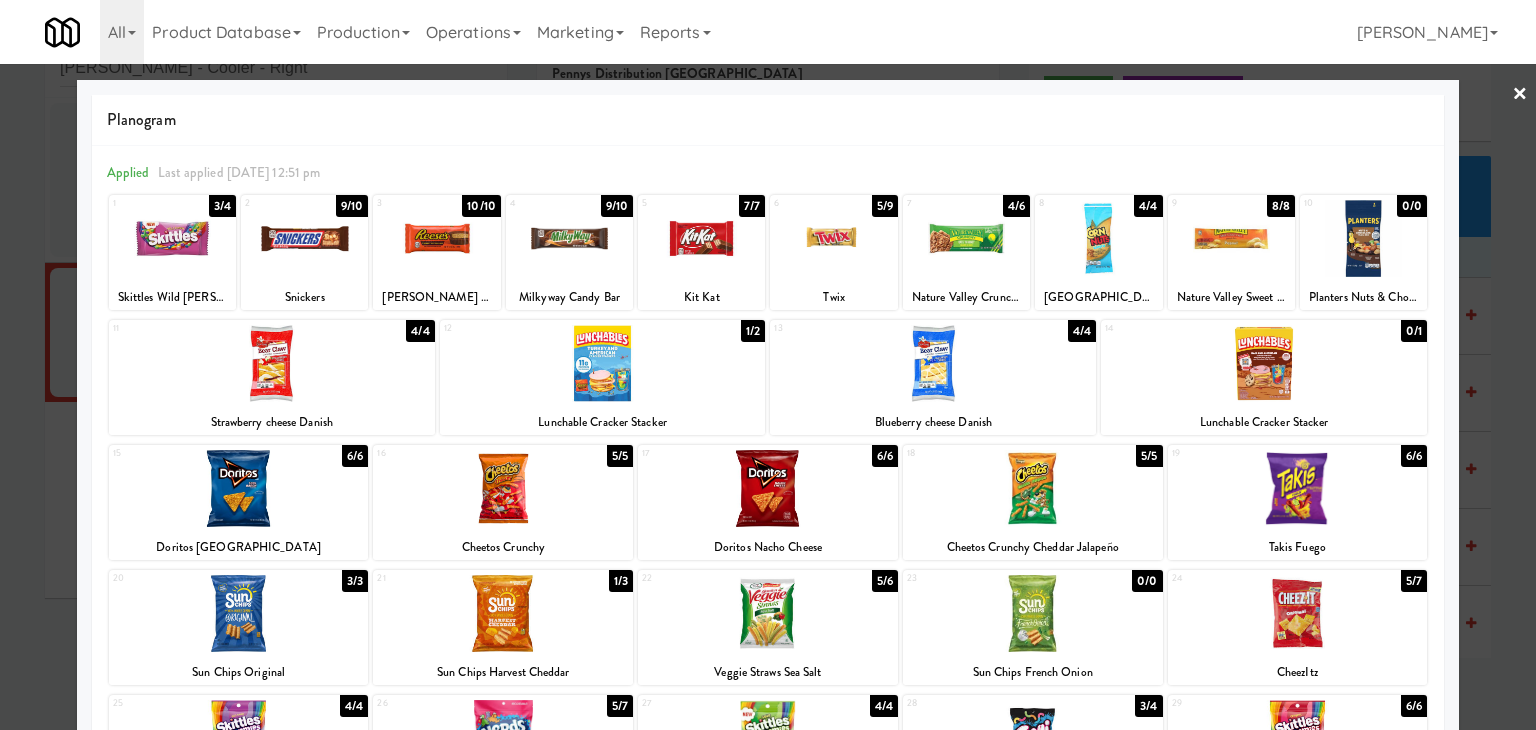 click on "×" at bounding box center (1520, 95) 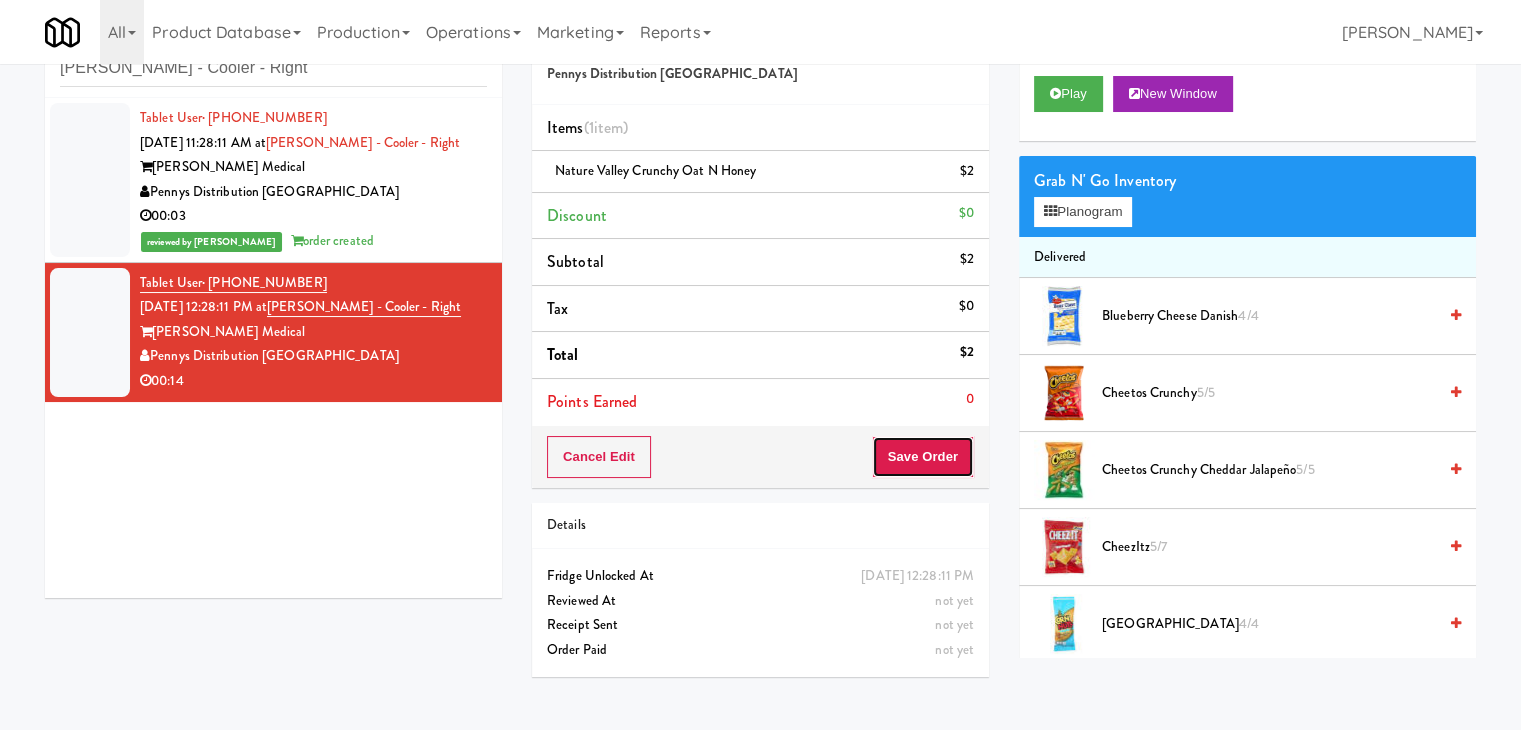 click on "Save Order" at bounding box center (923, 457) 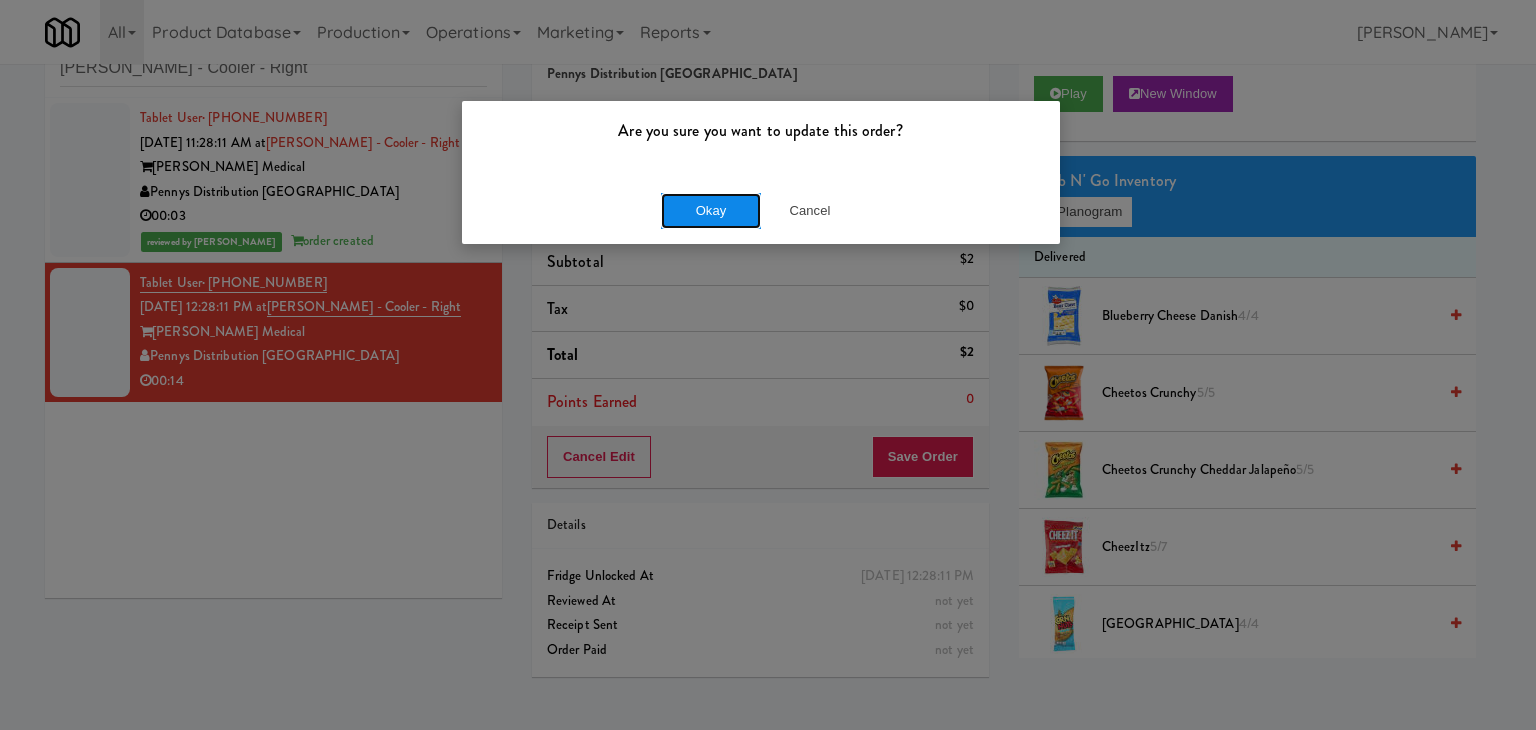 click on "Okay" at bounding box center [711, 211] 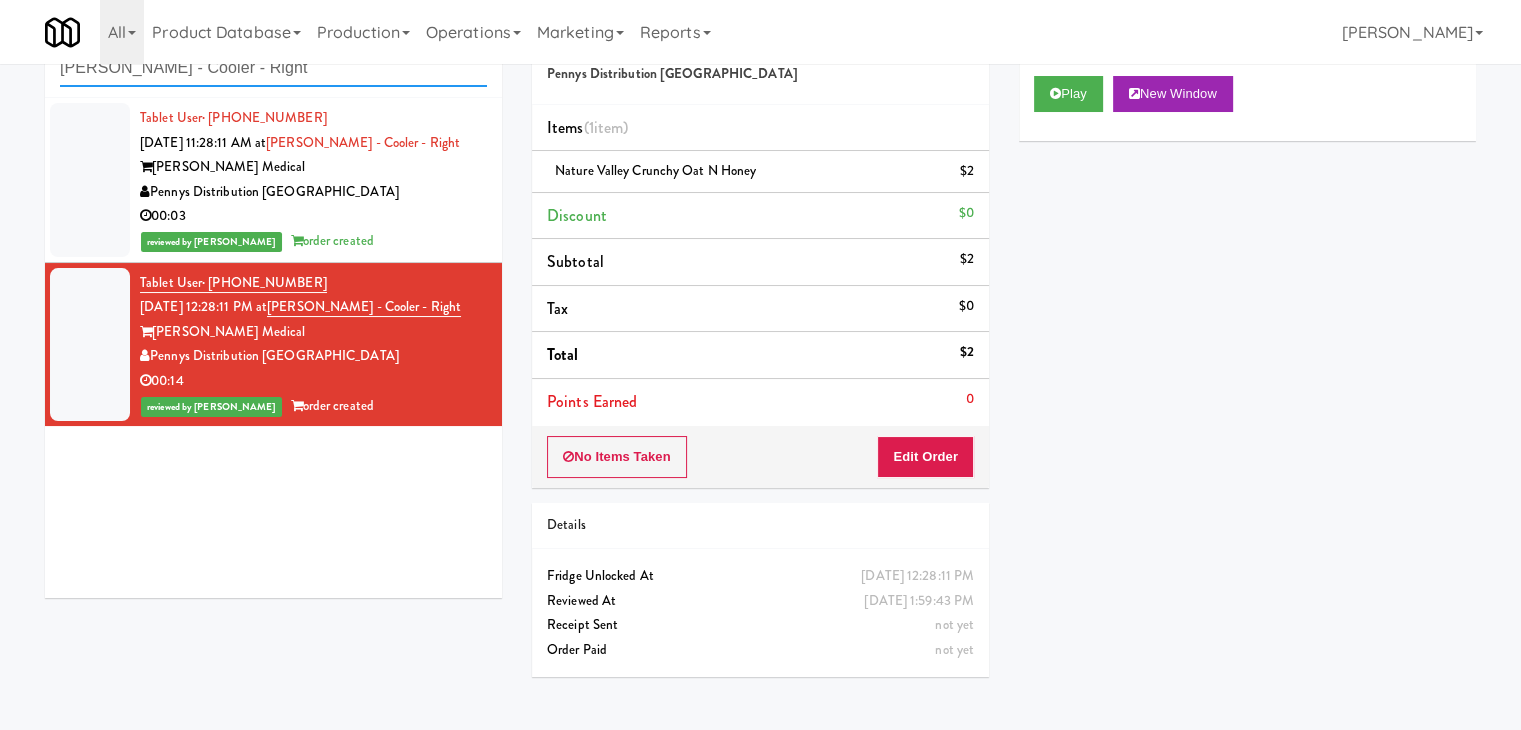 click on "[PERSON_NAME] - Cooler - Right" at bounding box center [273, 68] 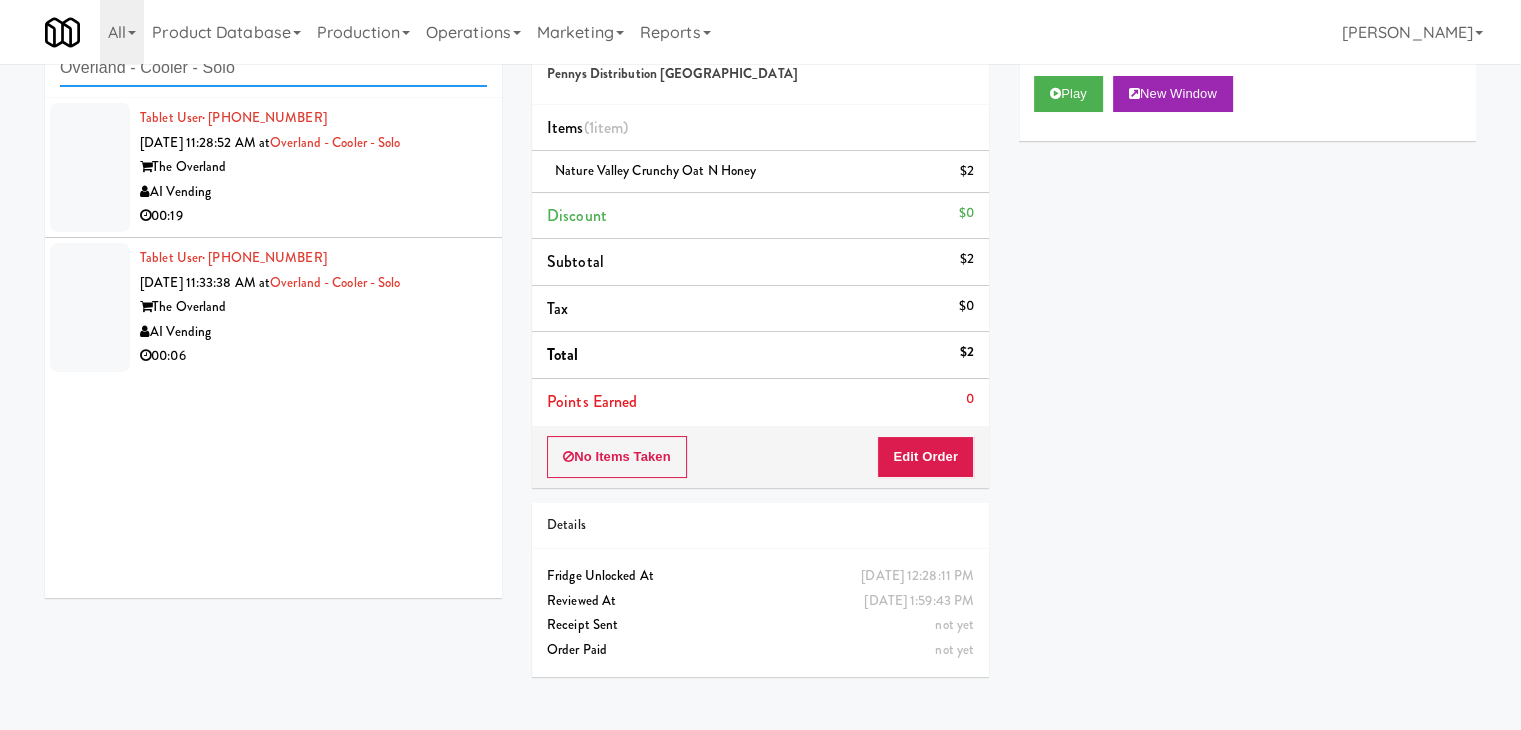 type on "Overland - Cooler - Solo" 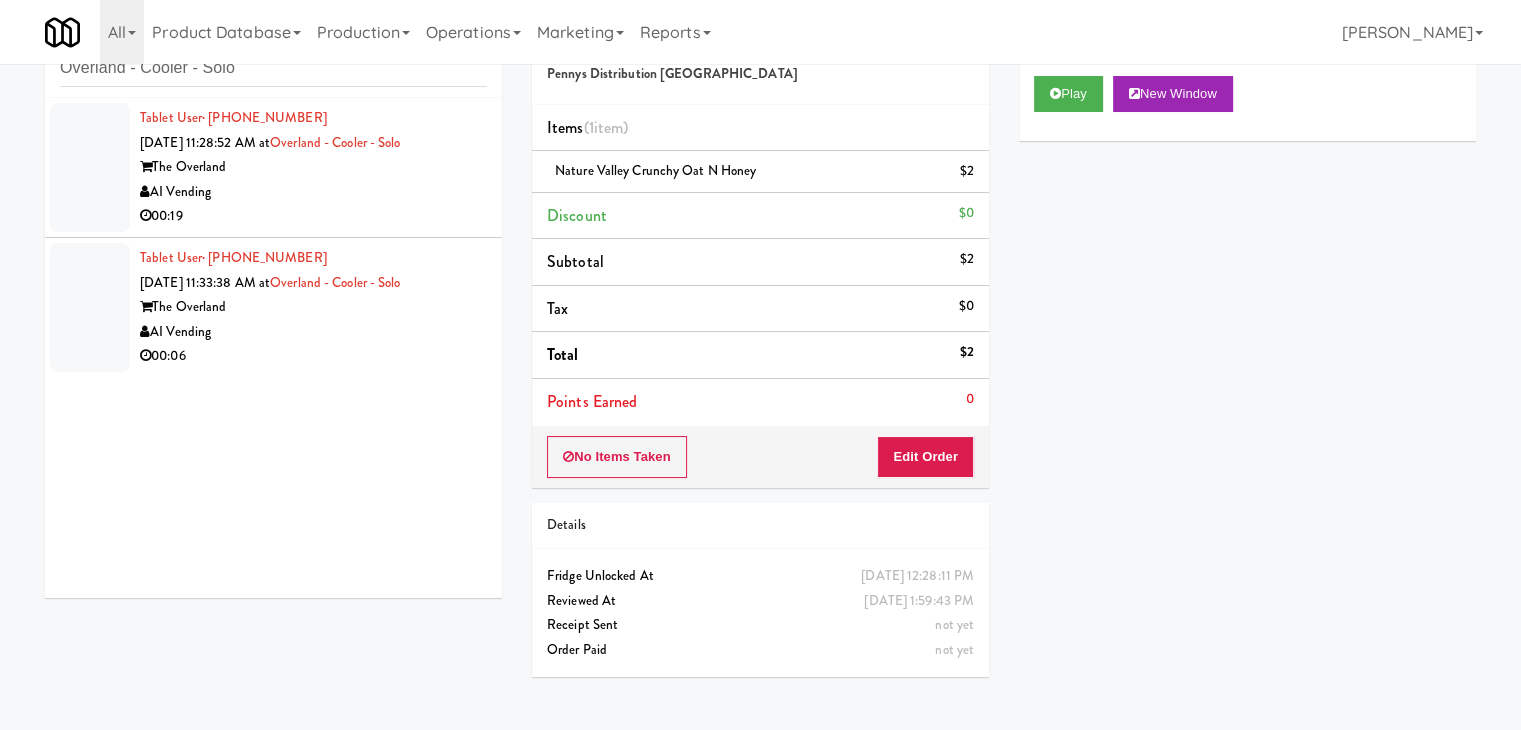 click on "00:19" at bounding box center [313, 216] 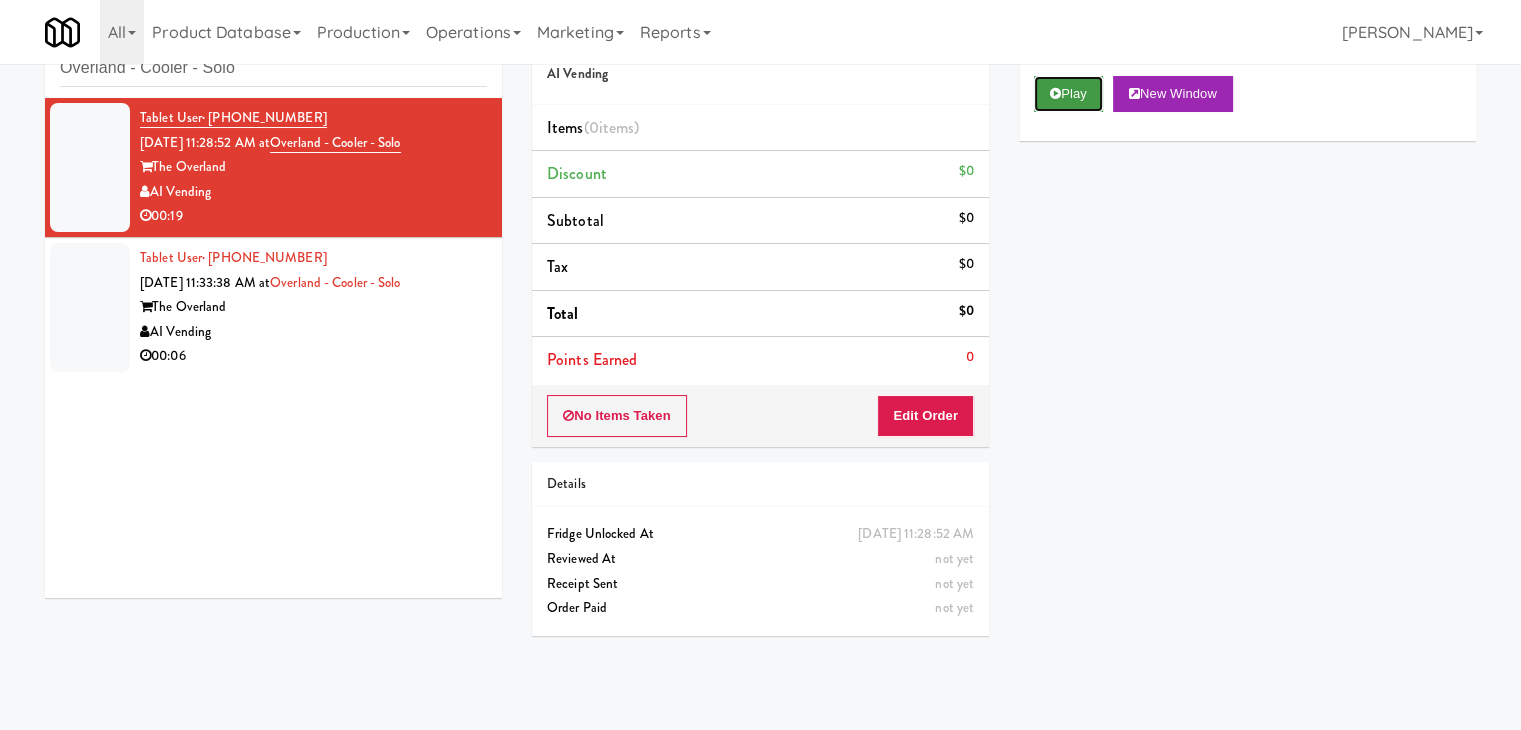 click on "Play" at bounding box center (1068, 94) 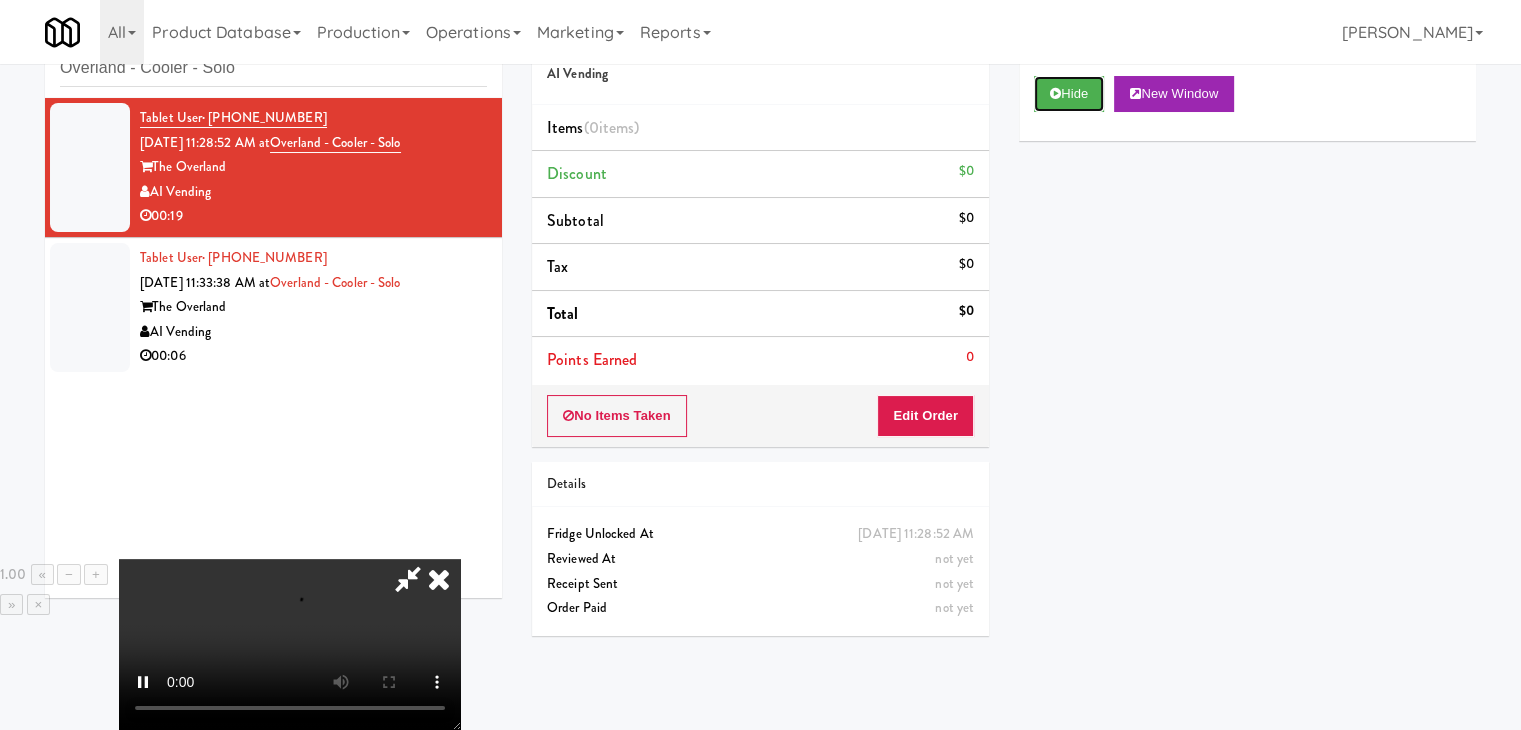 scroll, scrollTop: 281, scrollLeft: 0, axis: vertical 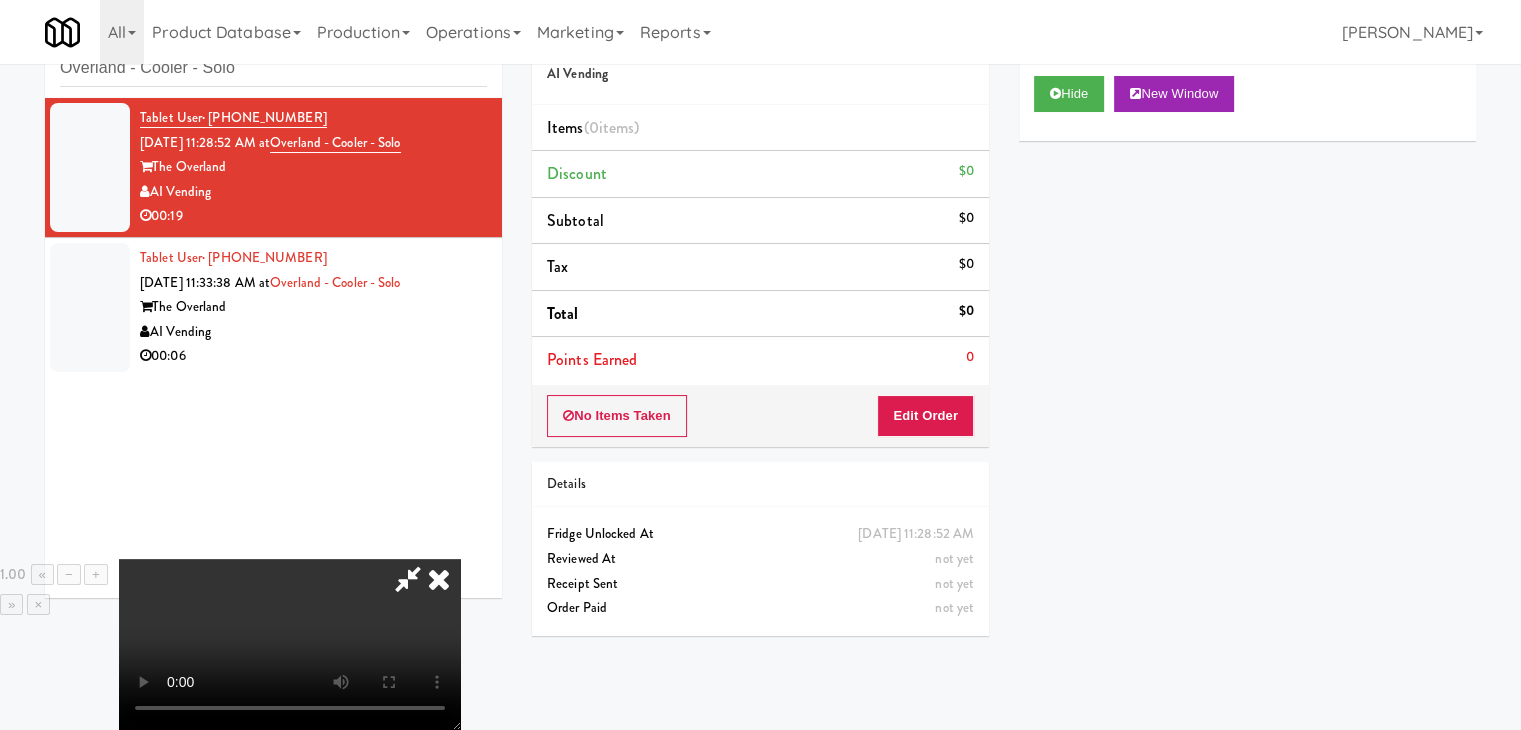 click at bounding box center (290, 644) 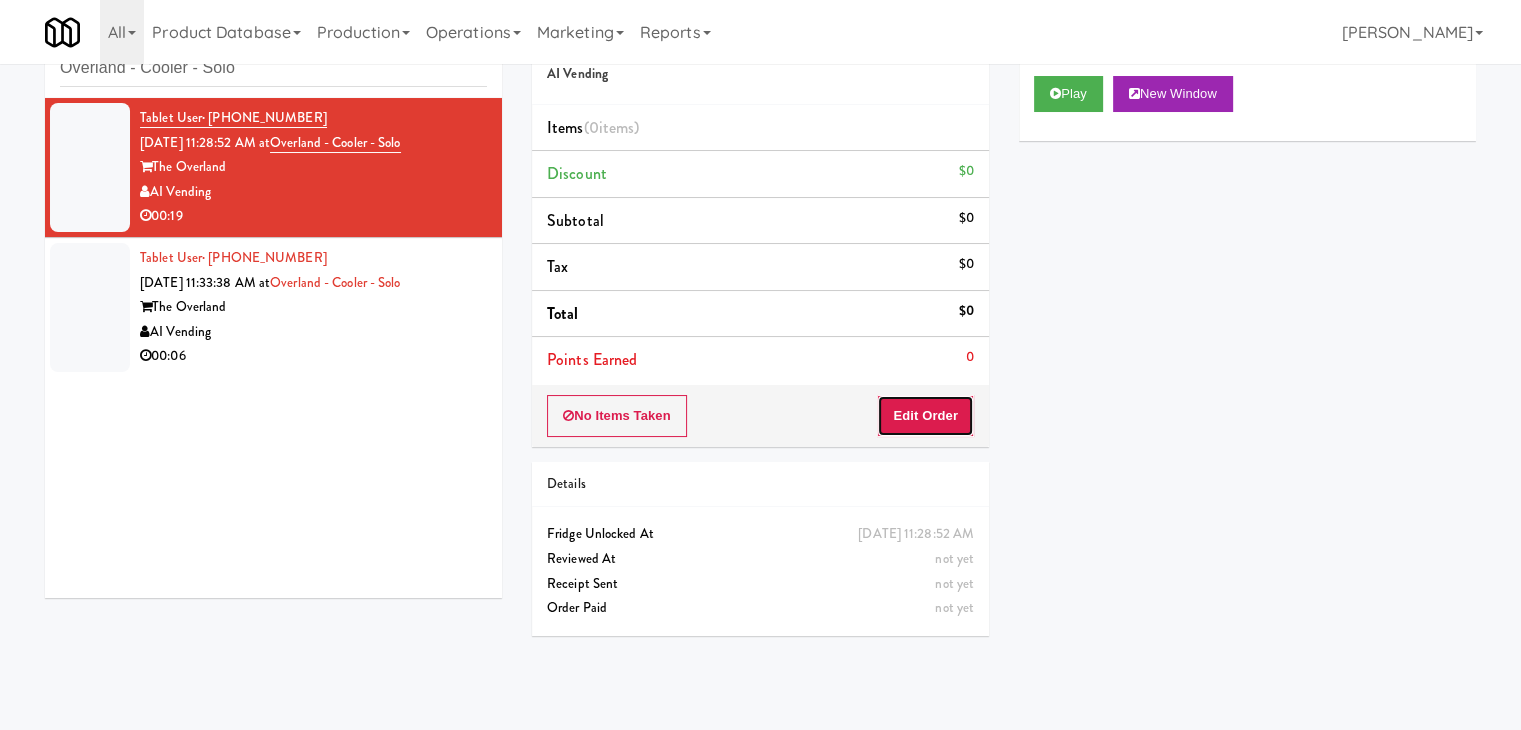 click on "Edit Order" at bounding box center [925, 416] 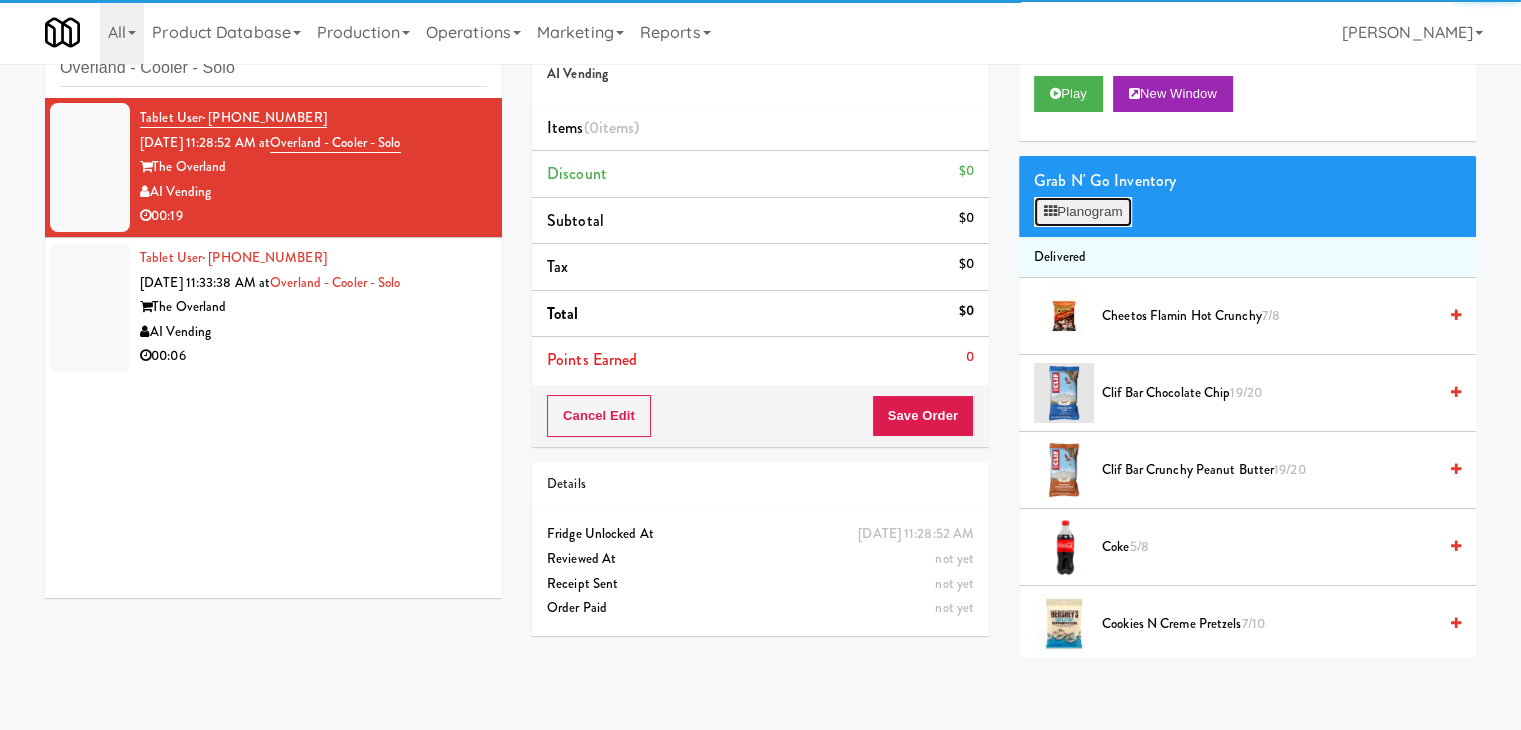 click on "Planogram" at bounding box center [1083, 212] 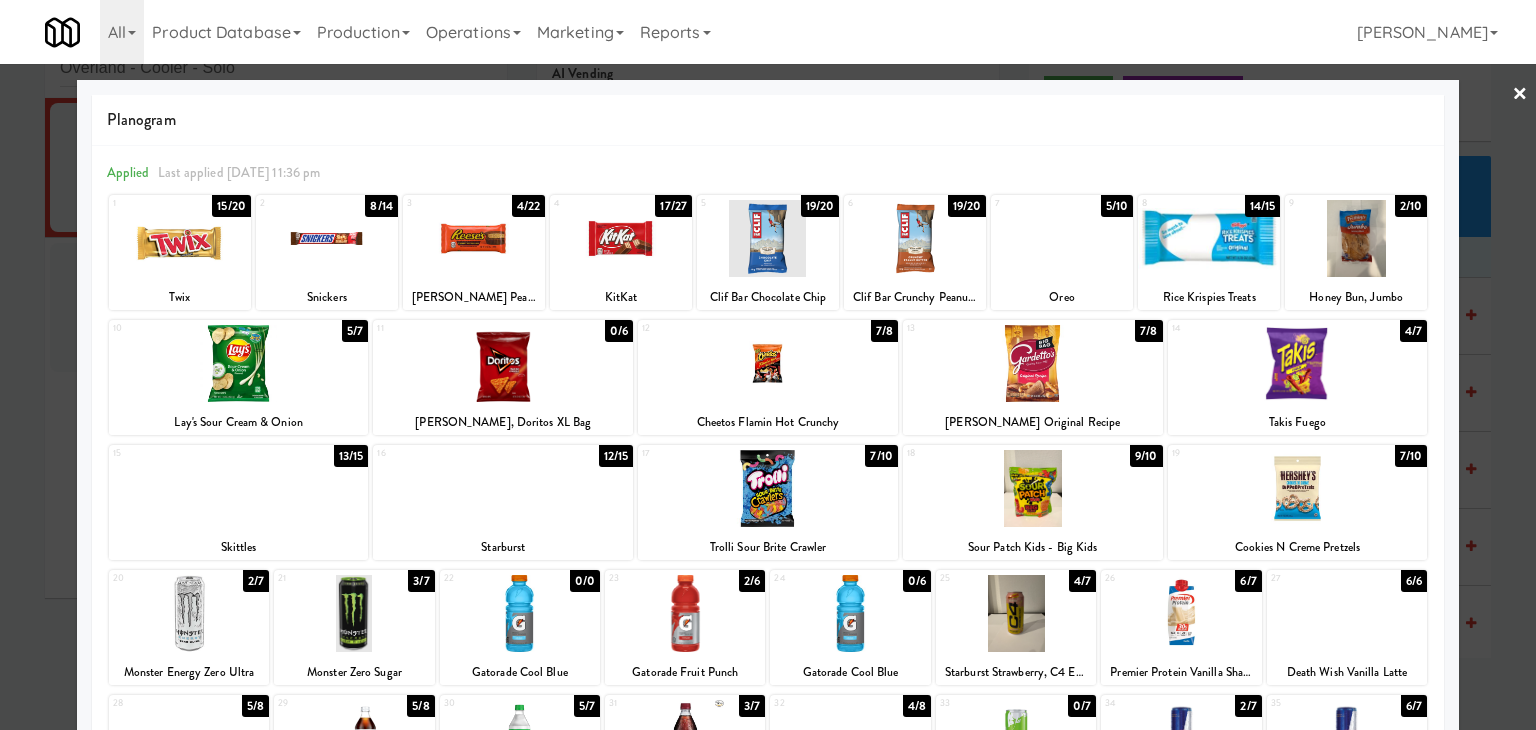 click at bounding box center (768, 363) 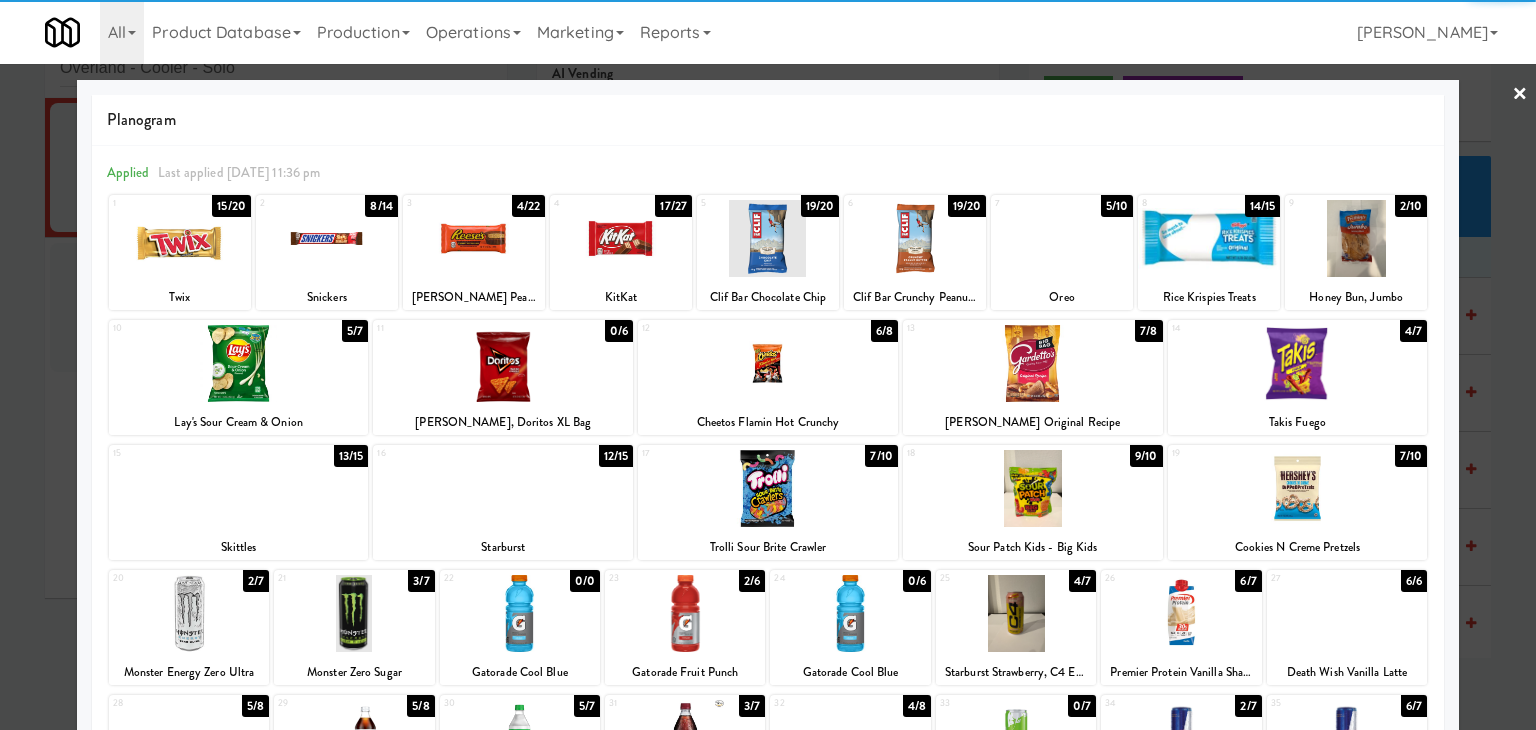 click at bounding box center [768, 488] 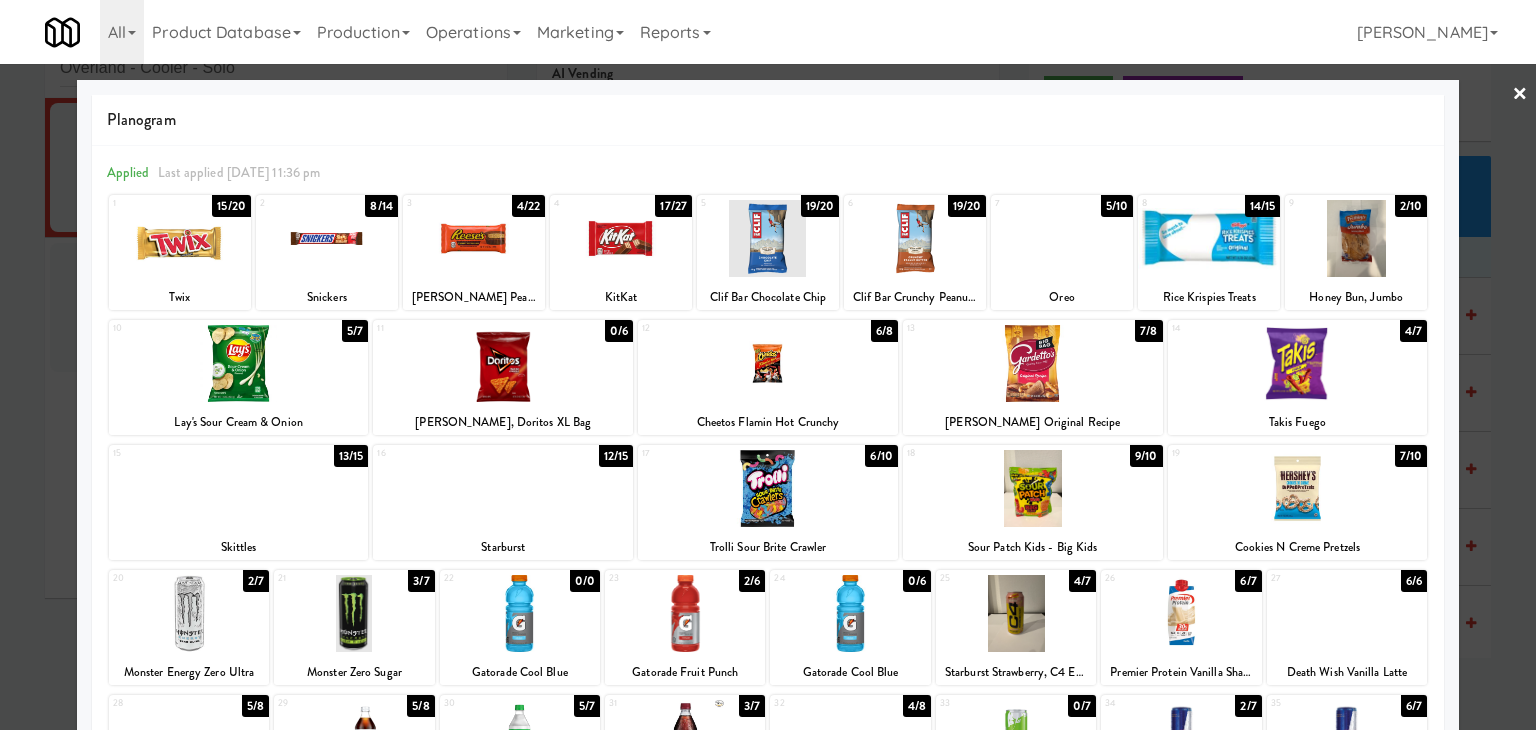 click at bounding box center [685, 613] 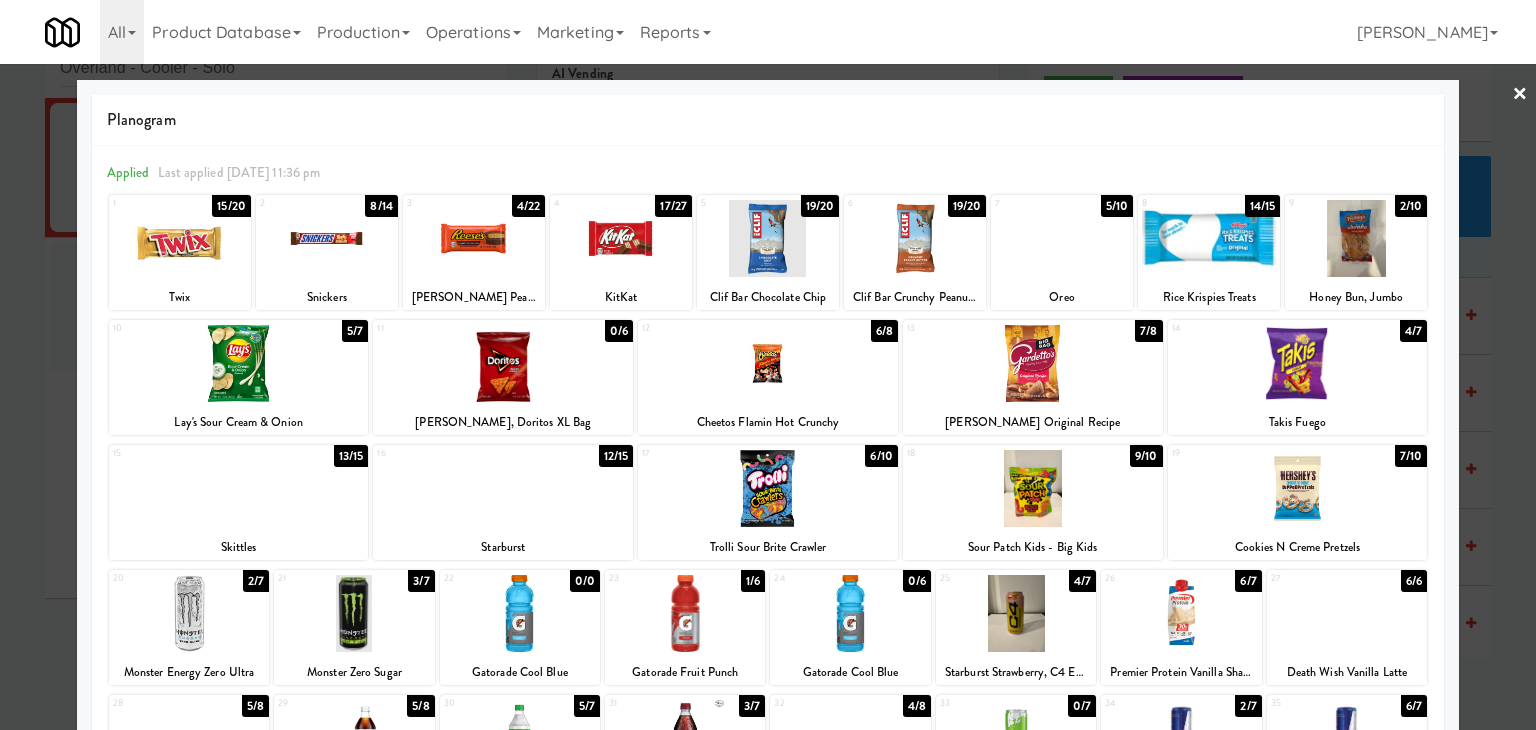 click on "×" at bounding box center (1520, 95) 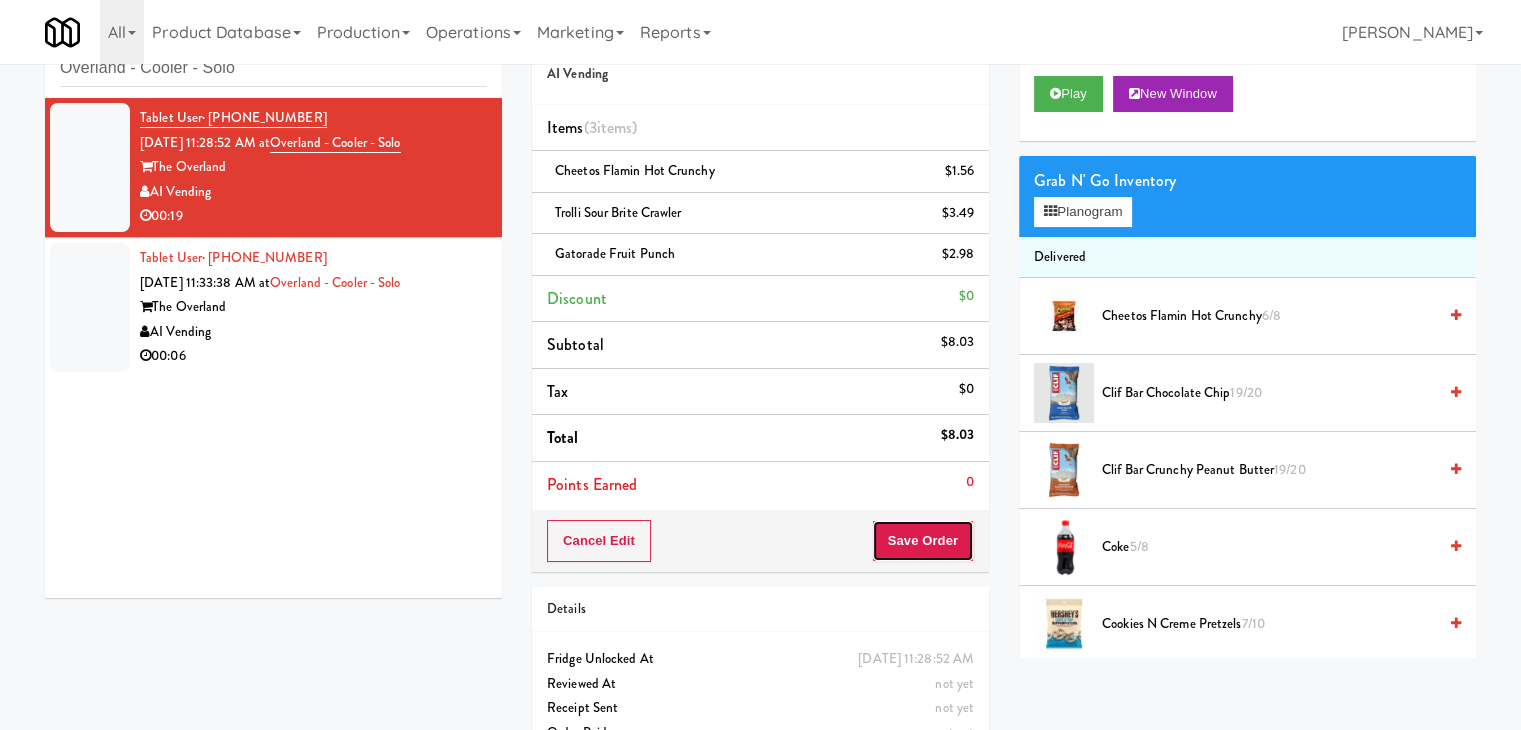 click on "Save Order" at bounding box center [923, 541] 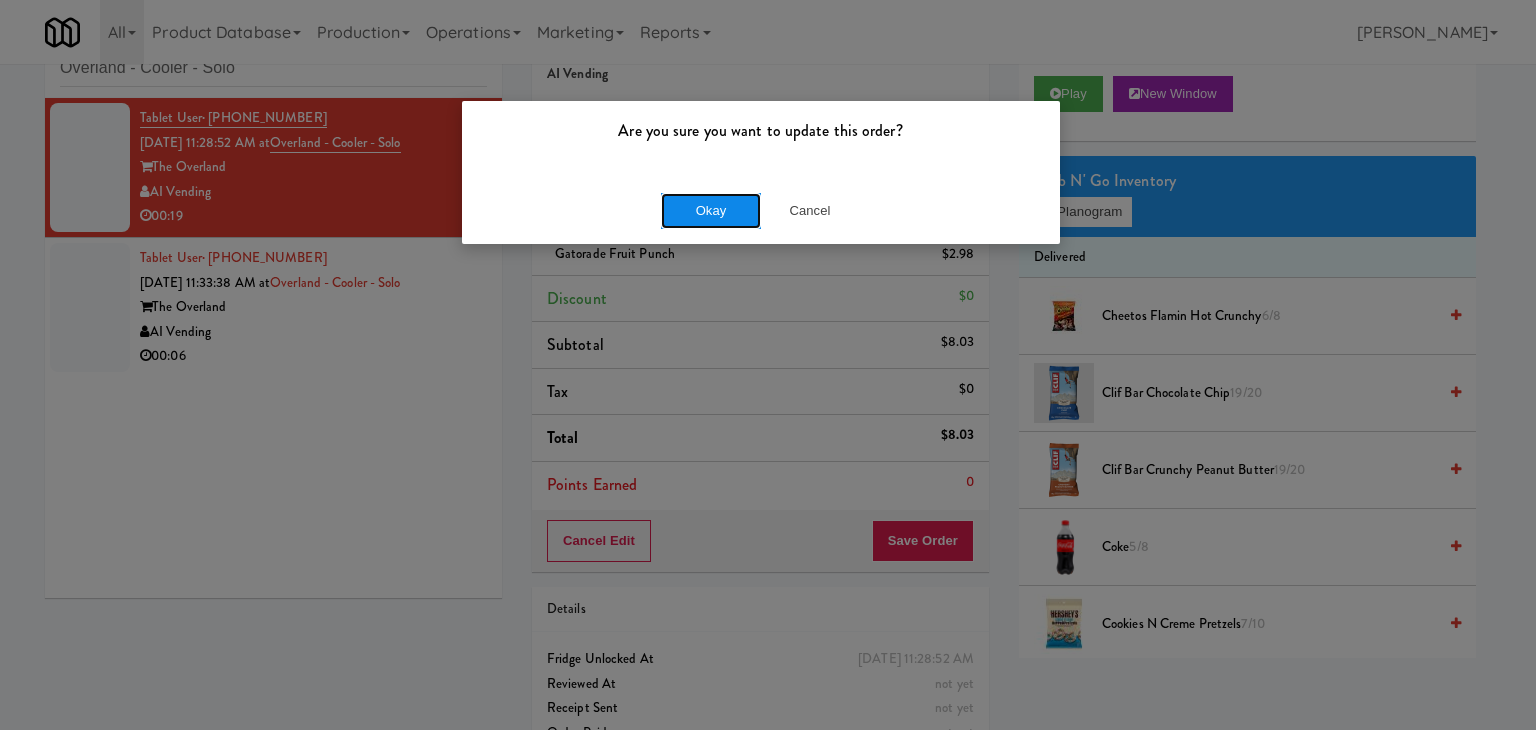 click on "Okay" at bounding box center (711, 211) 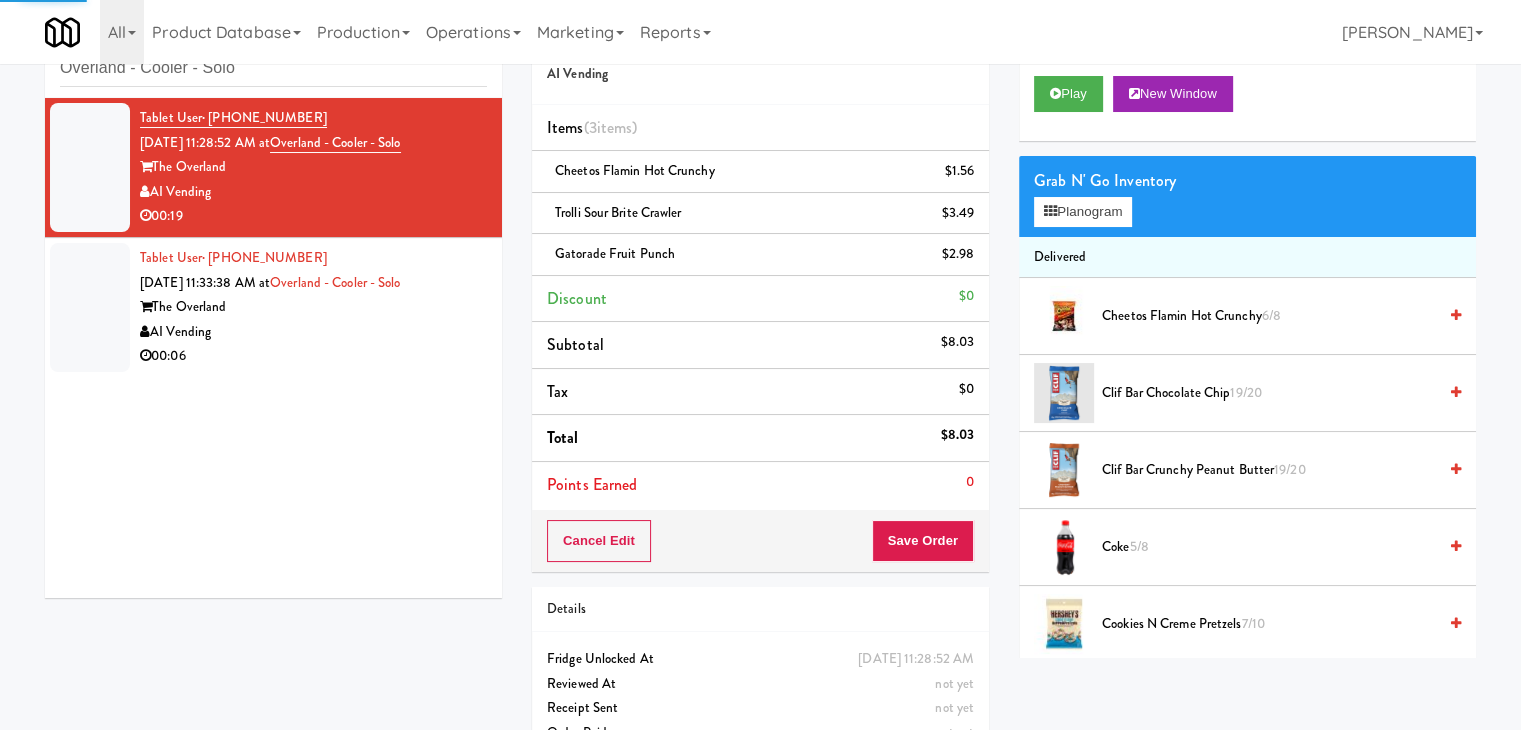click on "AI Vending" at bounding box center [313, 332] 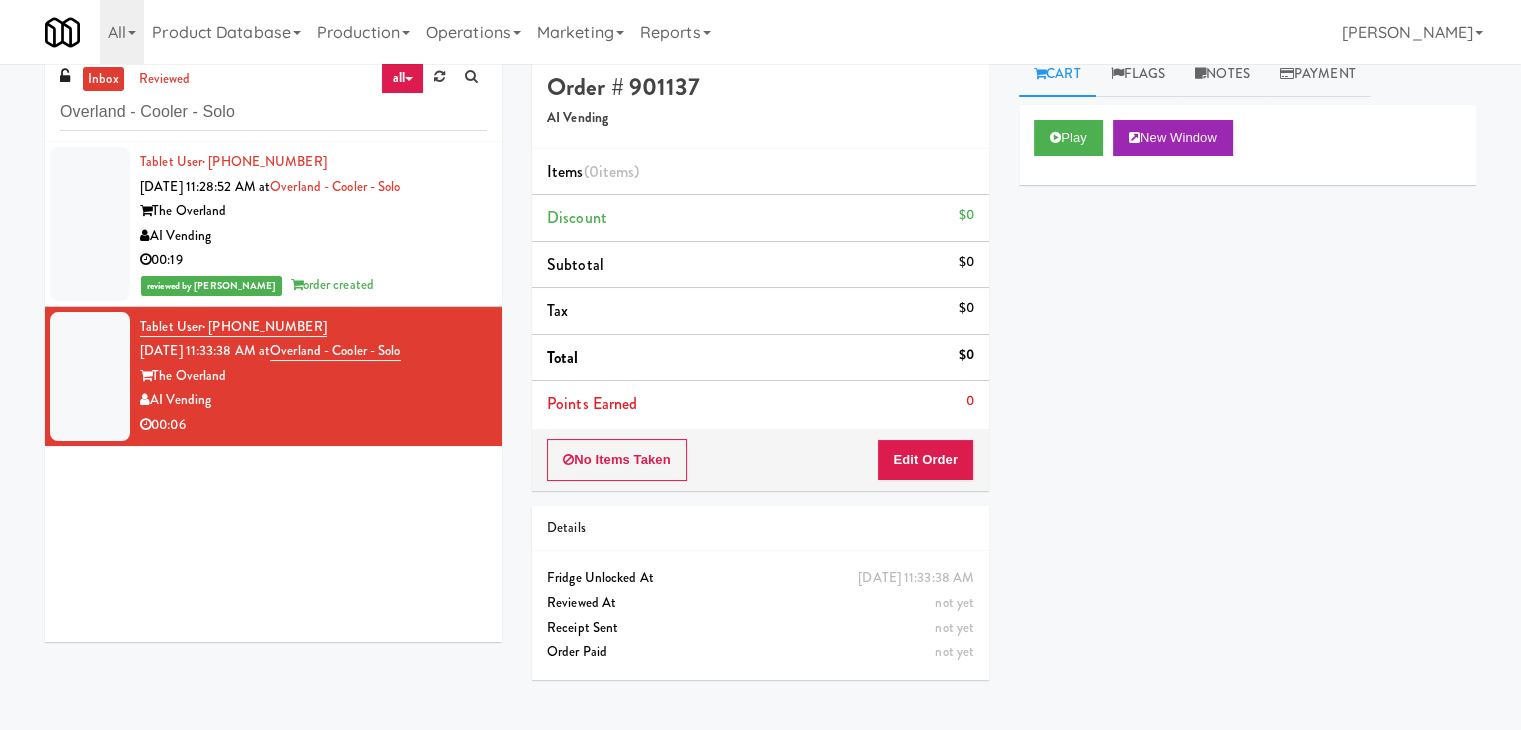 scroll, scrollTop: 0, scrollLeft: 0, axis: both 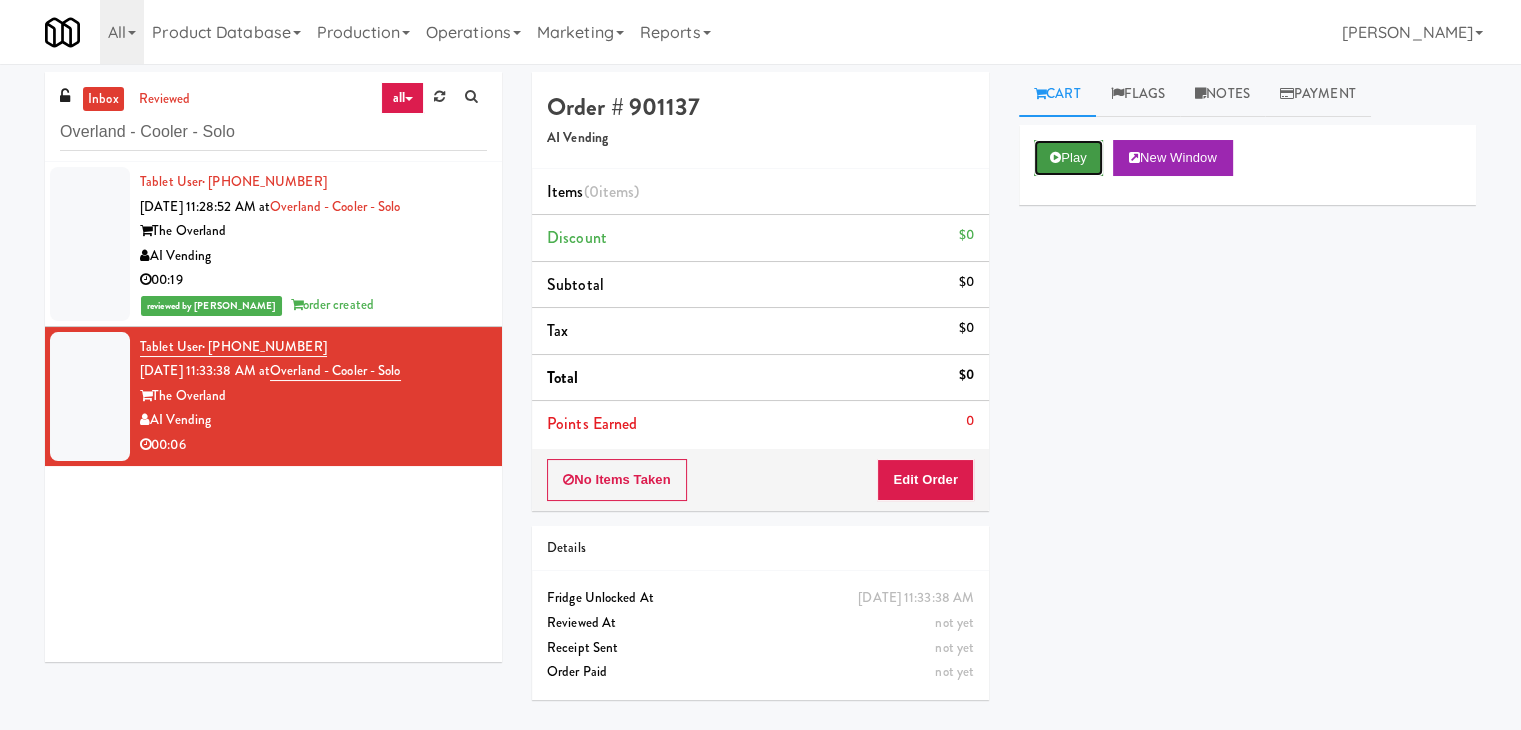 click on "Play" at bounding box center [1068, 158] 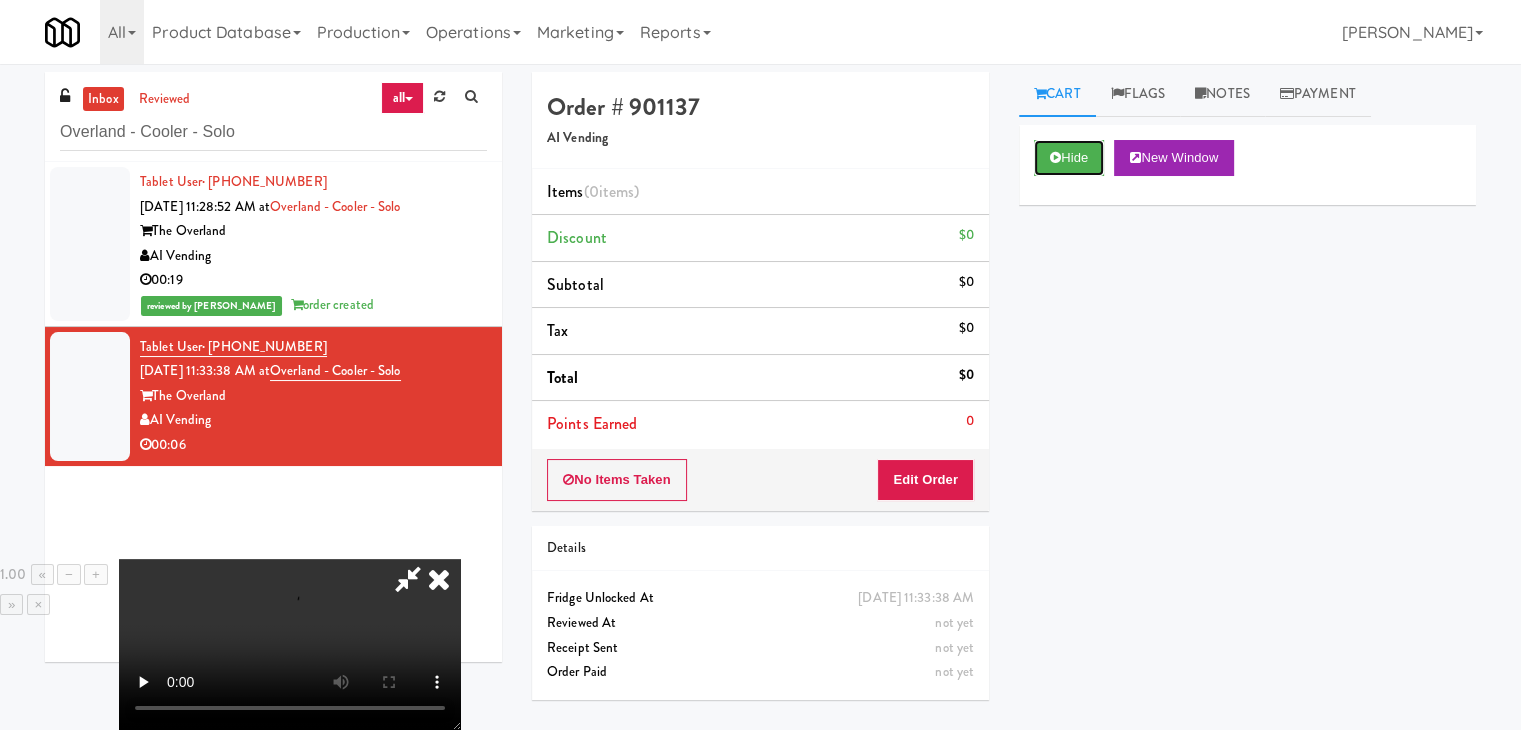 scroll, scrollTop: 0, scrollLeft: 0, axis: both 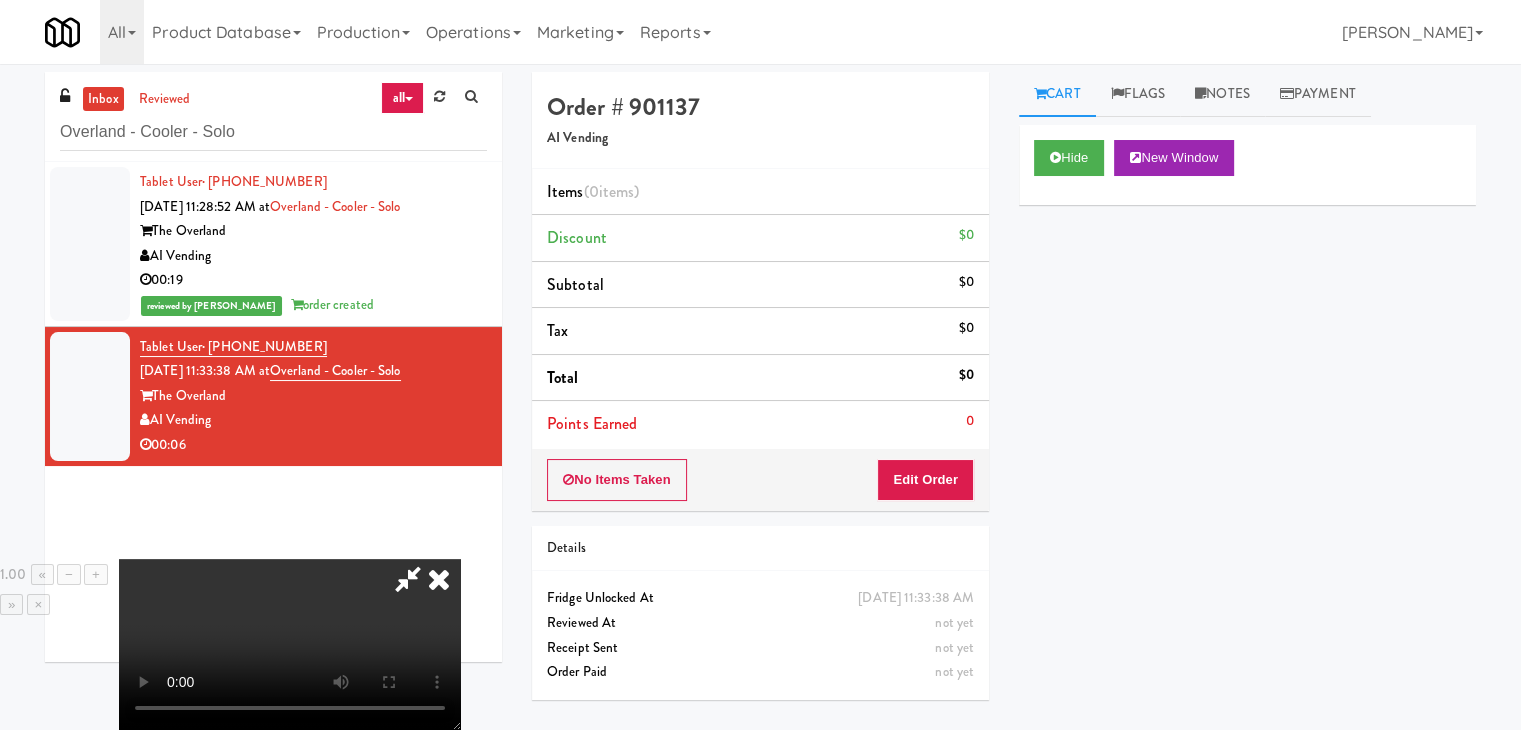 click at bounding box center (439, 579) 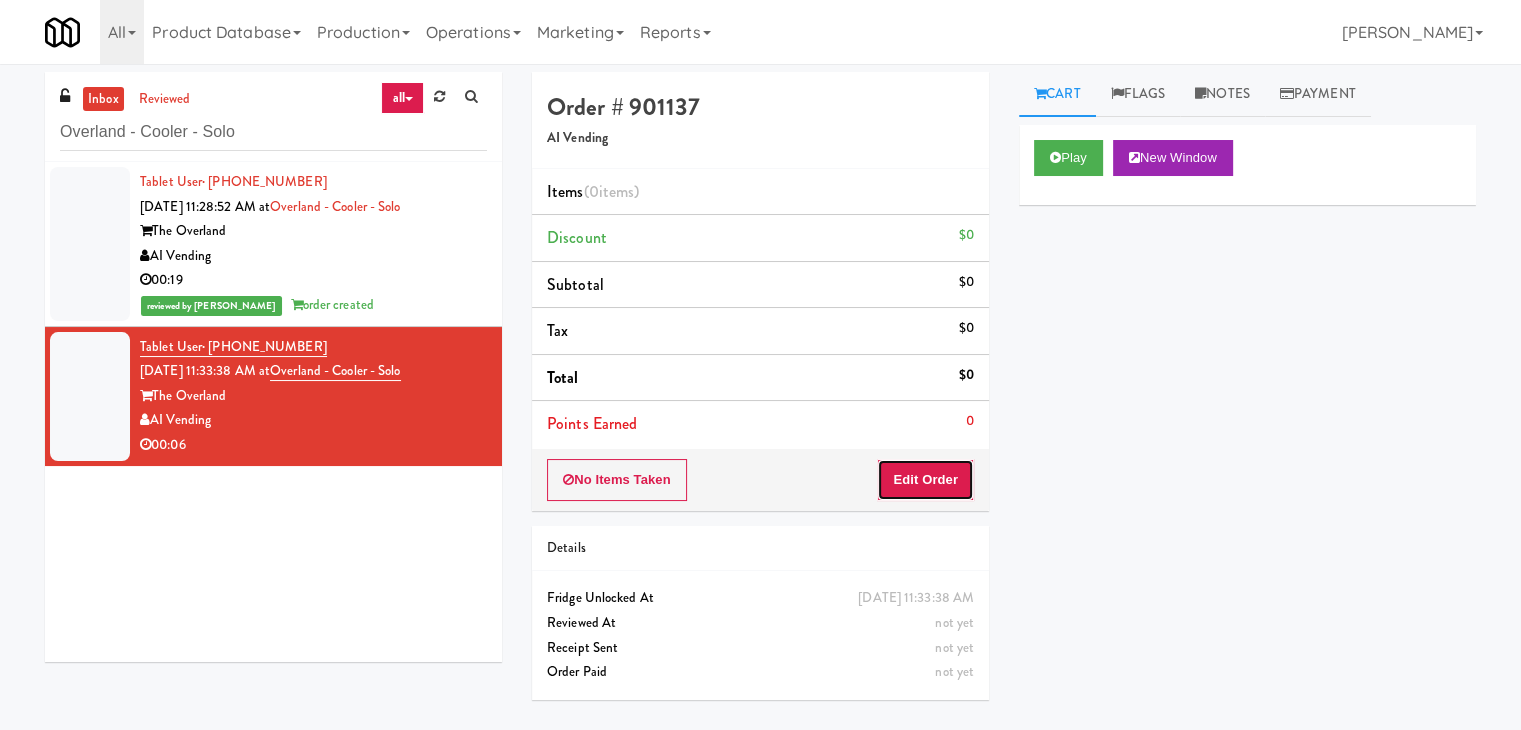 click on "Edit Order" at bounding box center (925, 480) 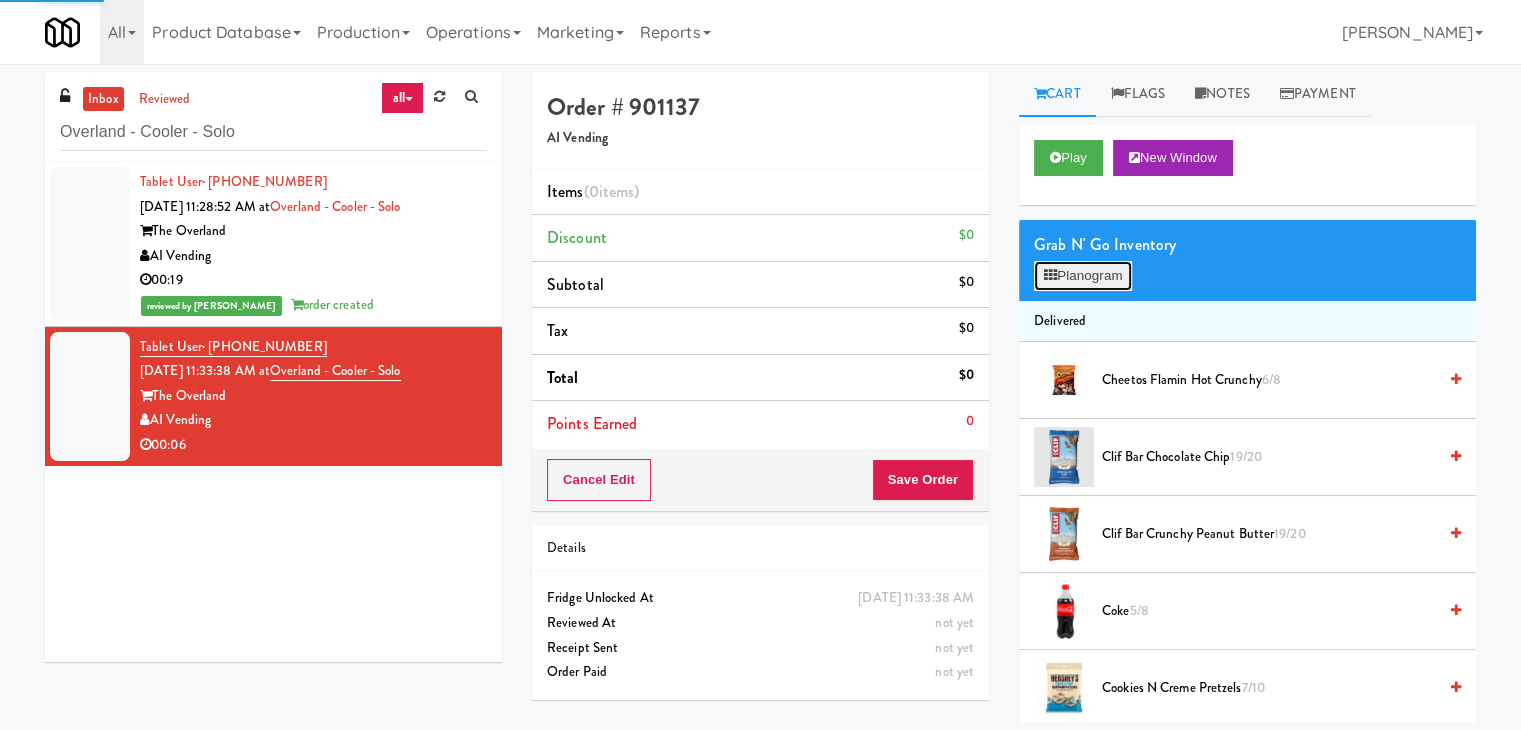 click on "Planogram" at bounding box center [1083, 276] 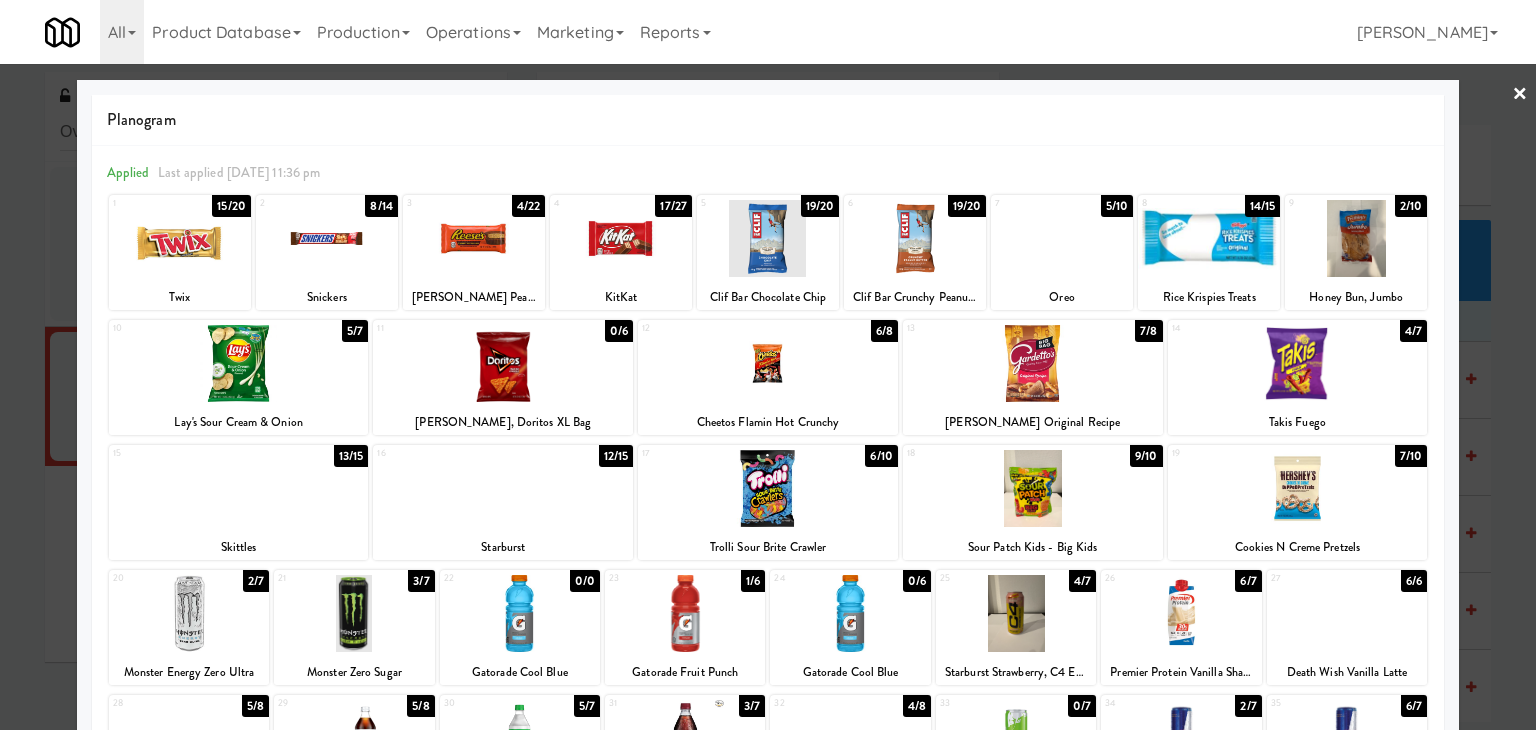 click at bounding box center (327, 238) 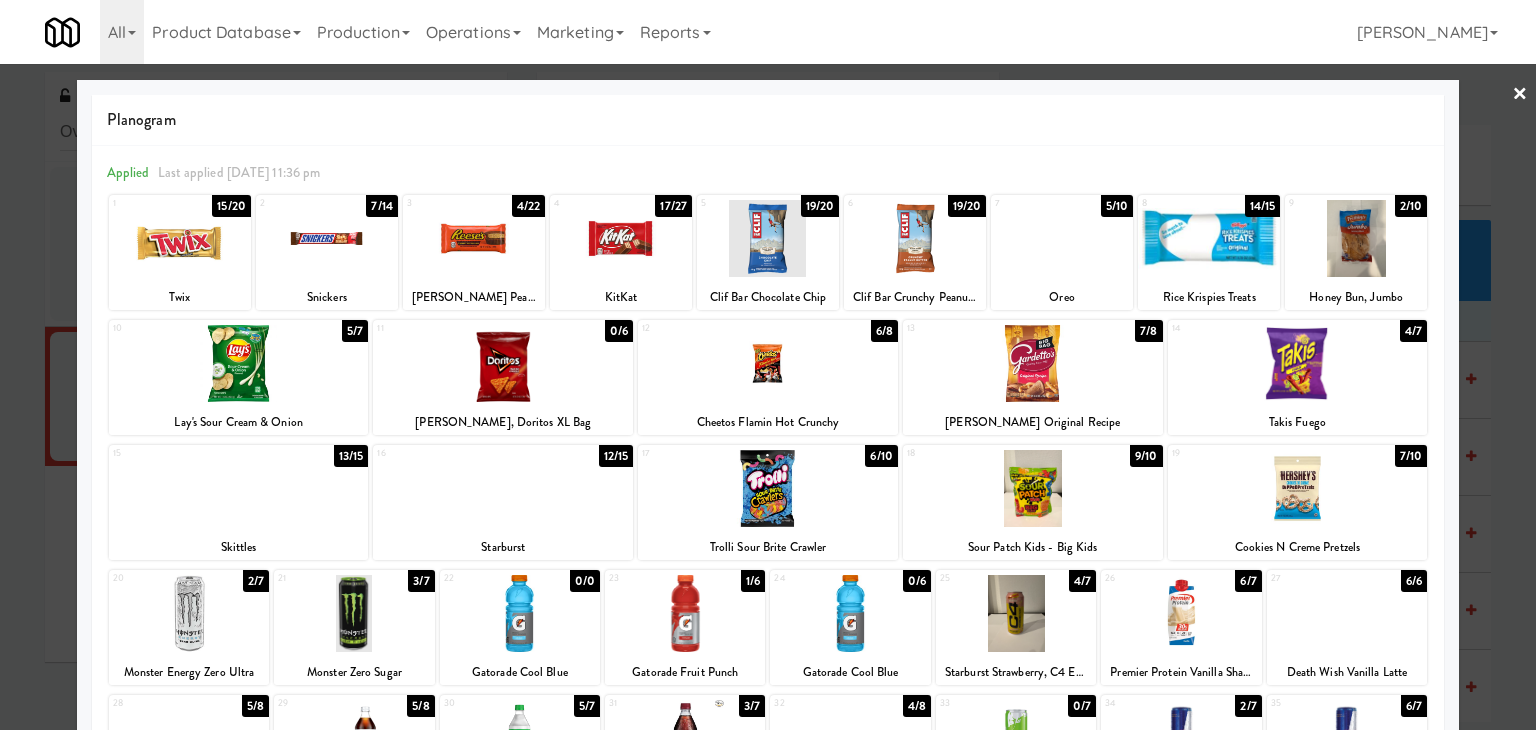 click on "×" at bounding box center [1520, 95] 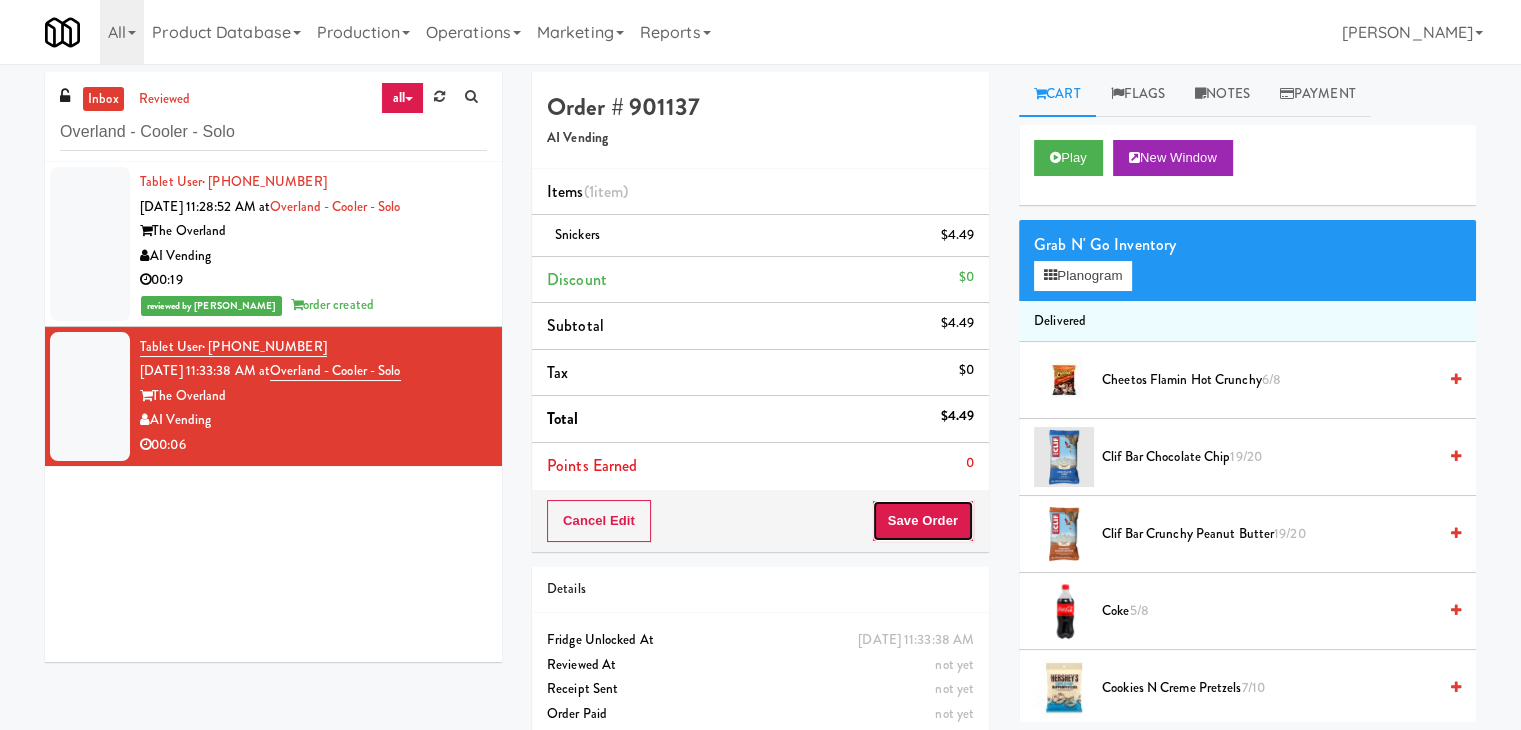 click on "Save Order" at bounding box center (923, 521) 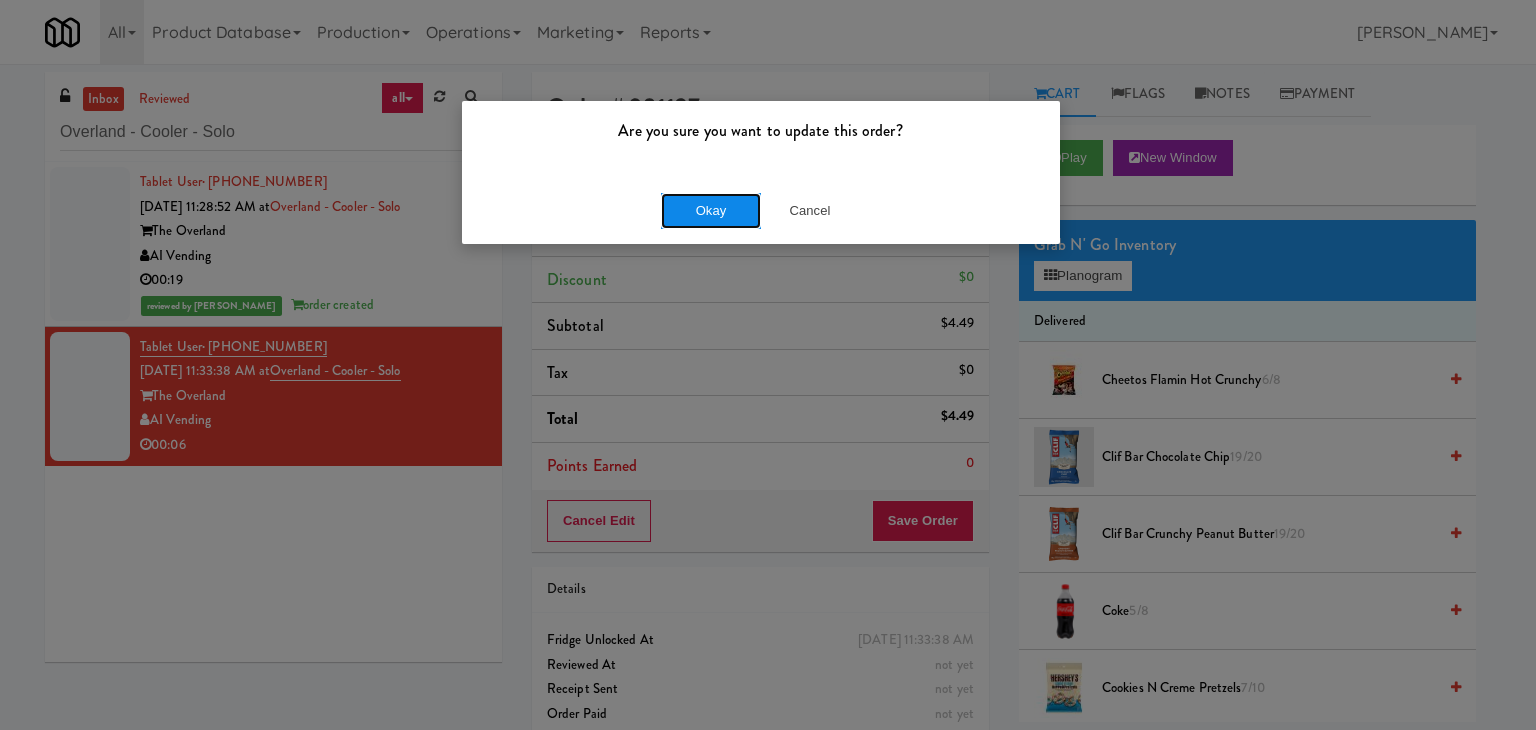 click on "Okay" at bounding box center [711, 211] 